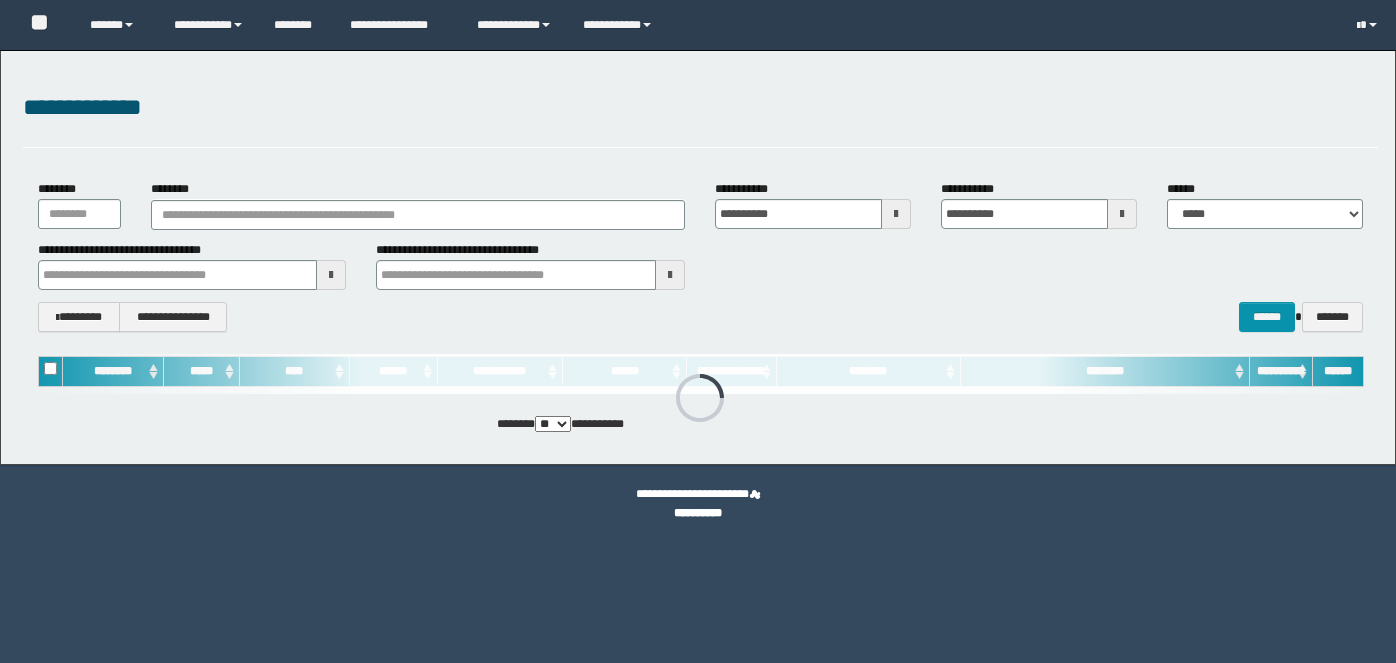 scroll, scrollTop: 0, scrollLeft: 0, axis: both 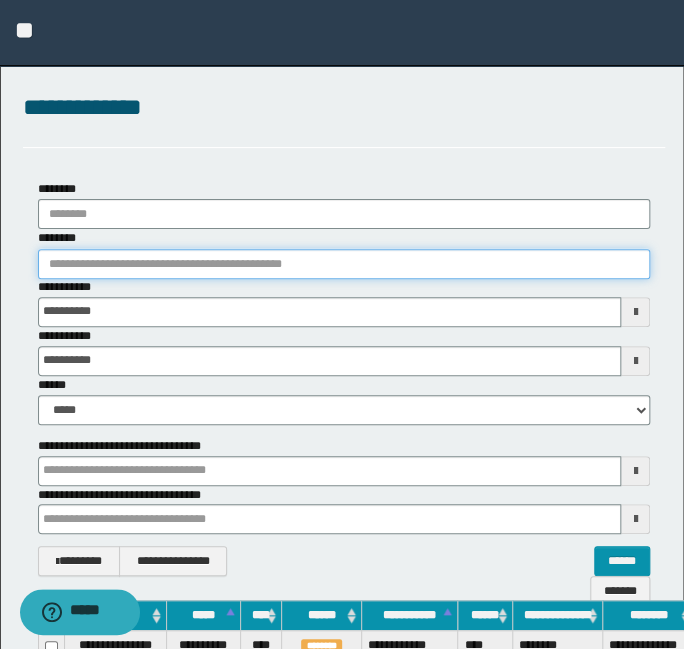 click on "********" at bounding box center [344, 264] 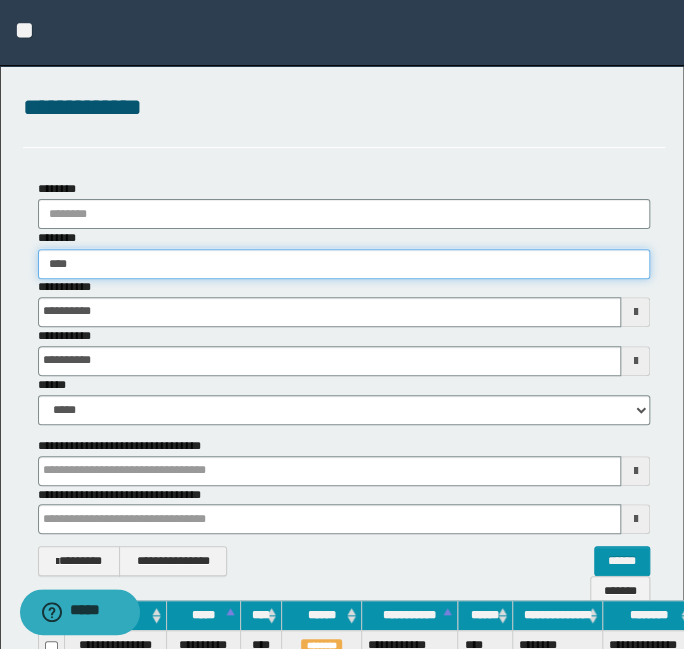 type on "*****" 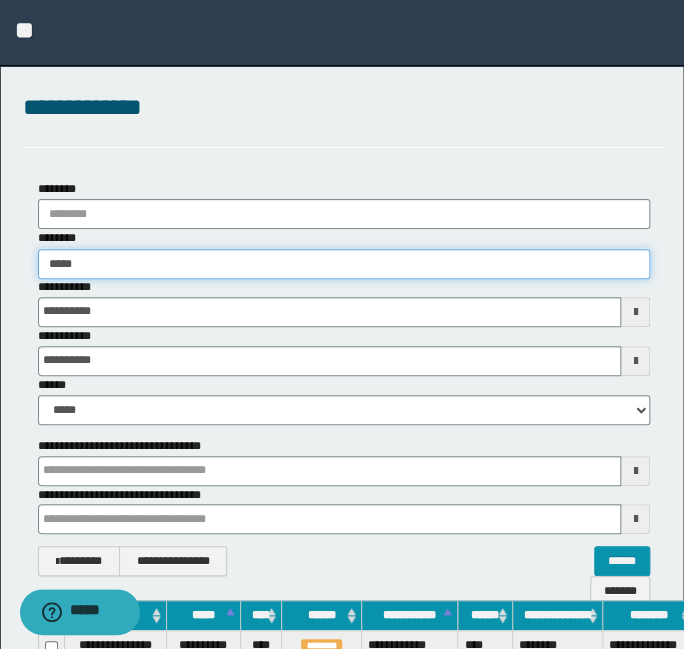 type on "*****" 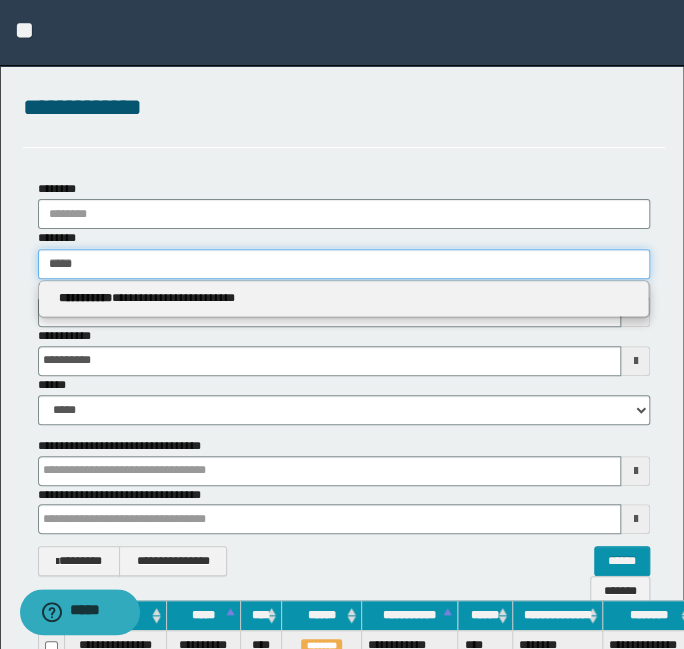 type 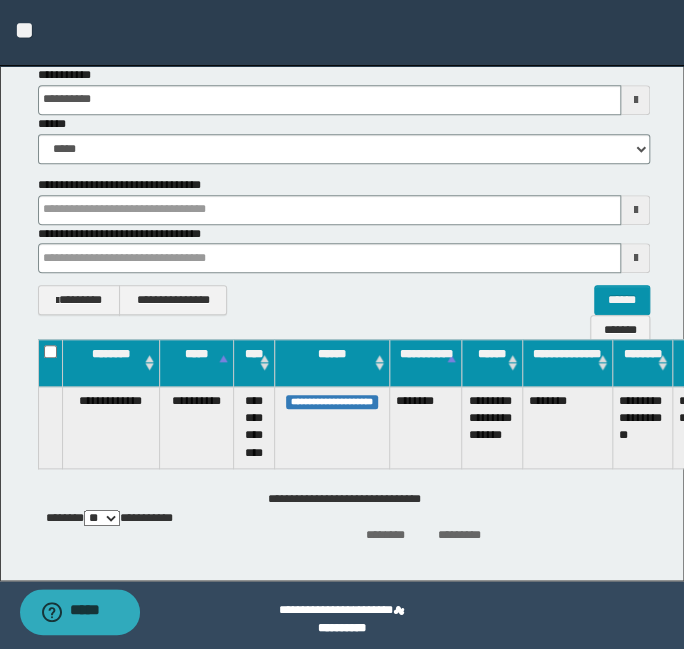 scroll, scrollTop: 269, scrollLeft: 0, axis: vertical 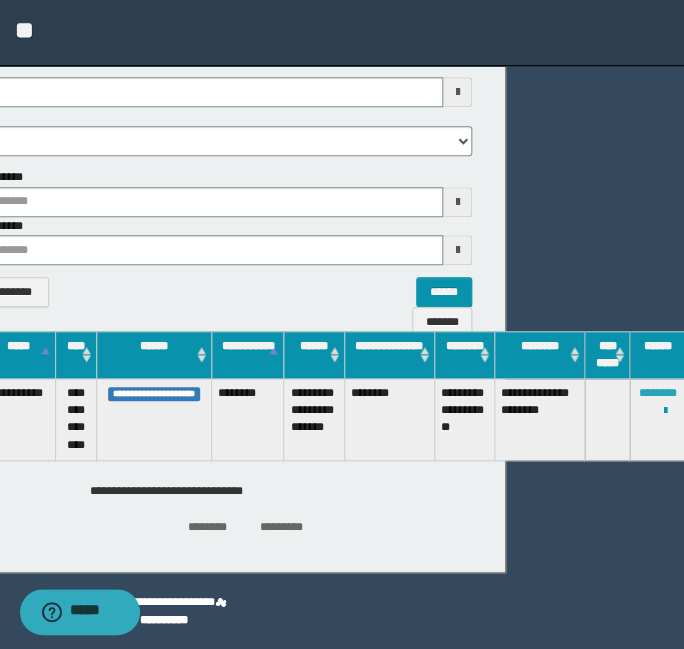 click on "********" at bounding box center [657, 393] 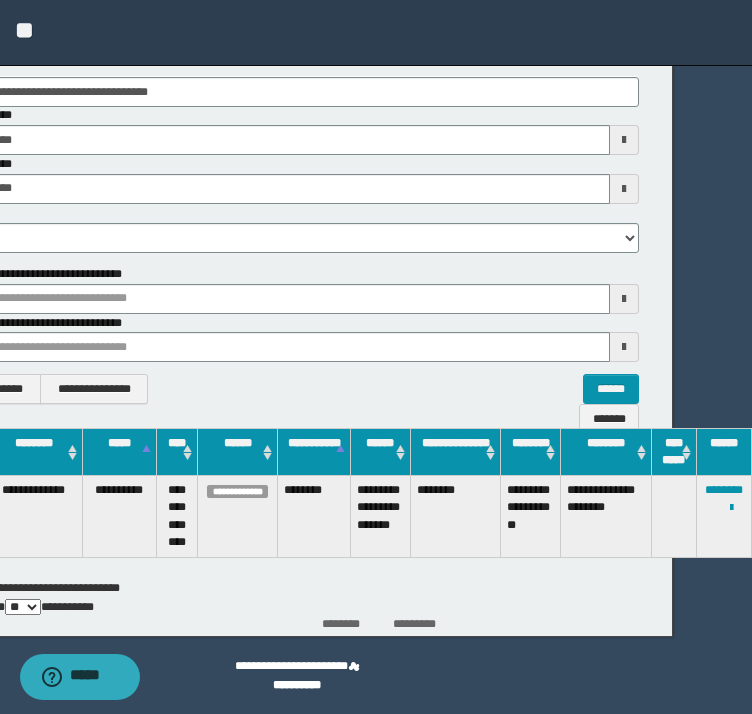 scroll, scrollTop: 172, scrollLeft: 78, axis: both 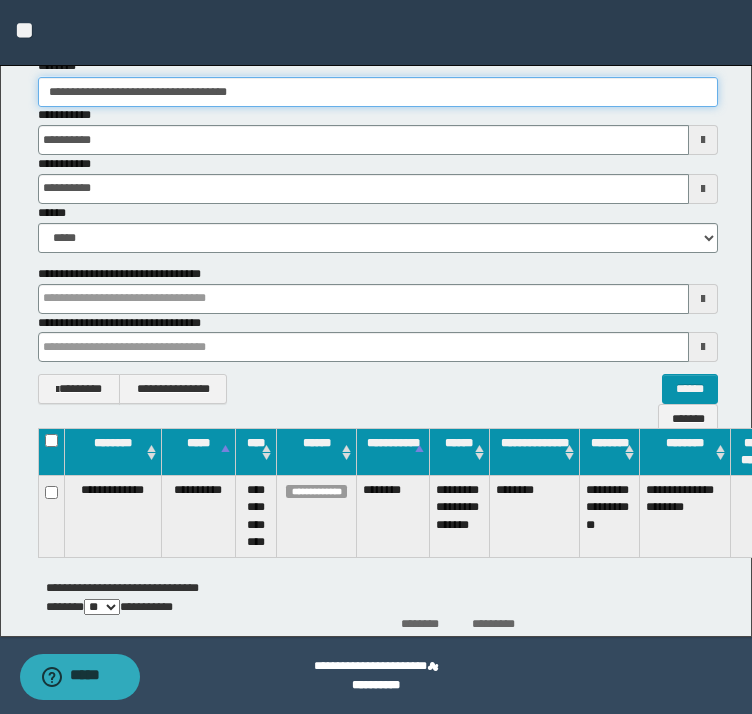 drag, startPoint x: 238, startPoint y: 93, endPoint x: -81, endPoint y: 65, distance: 320.22647 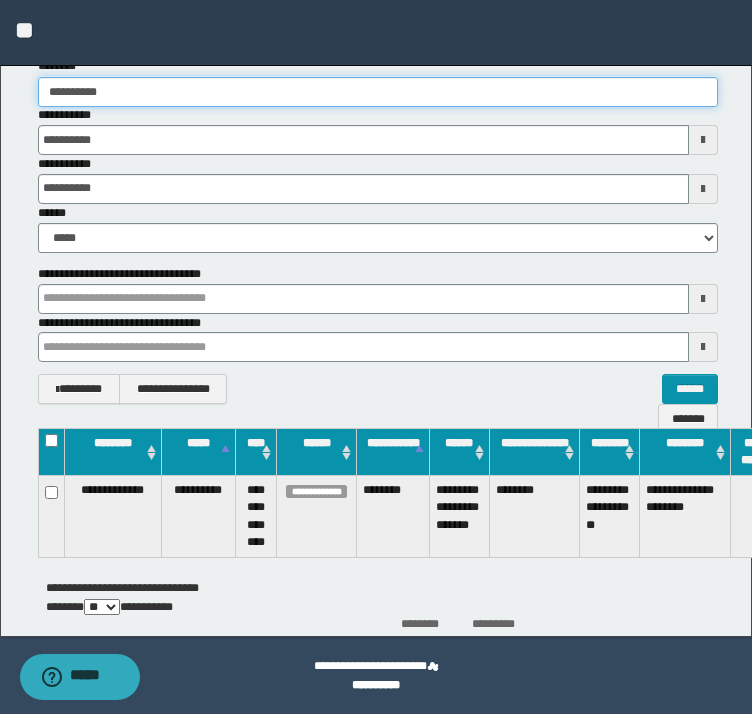 type on "**********" 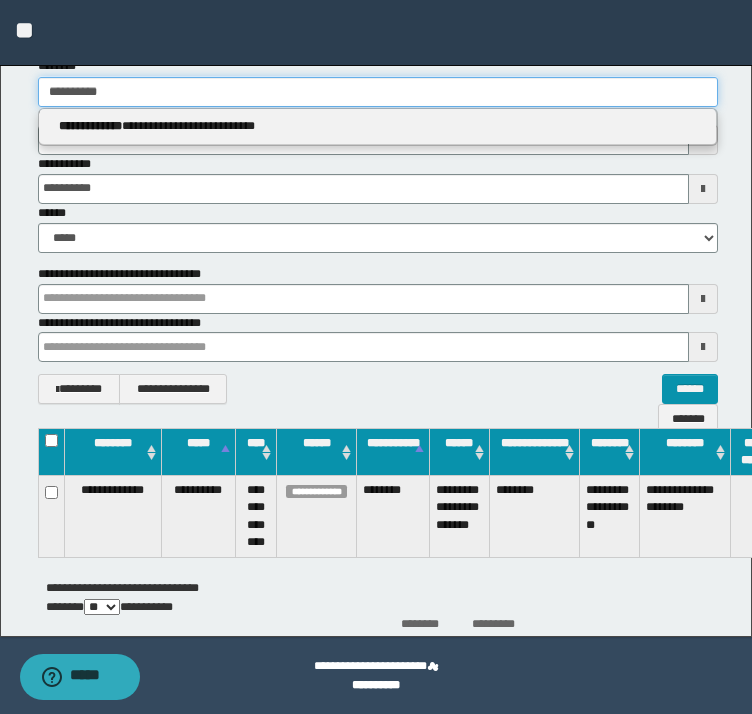 type 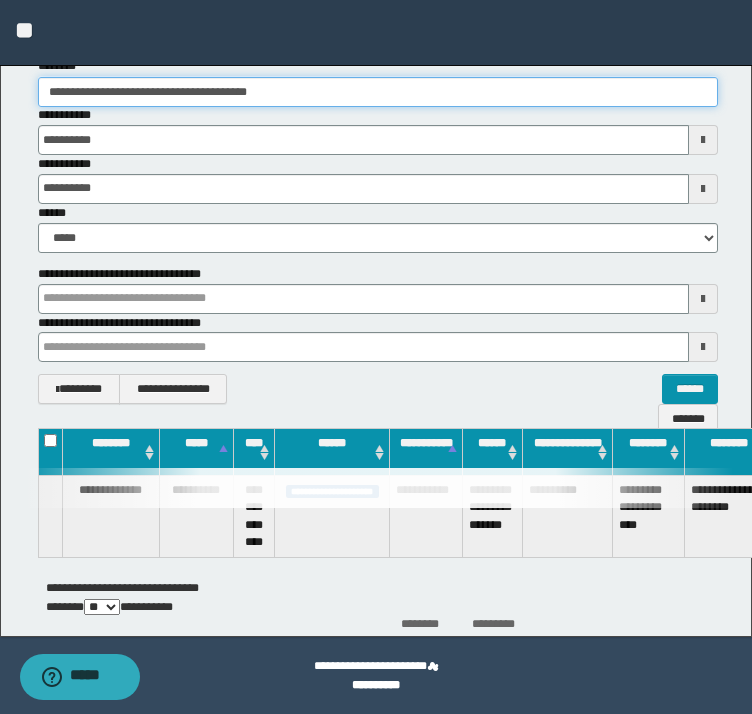 scroll, scrollTop: 0, scrollLeft: 0, axis: both 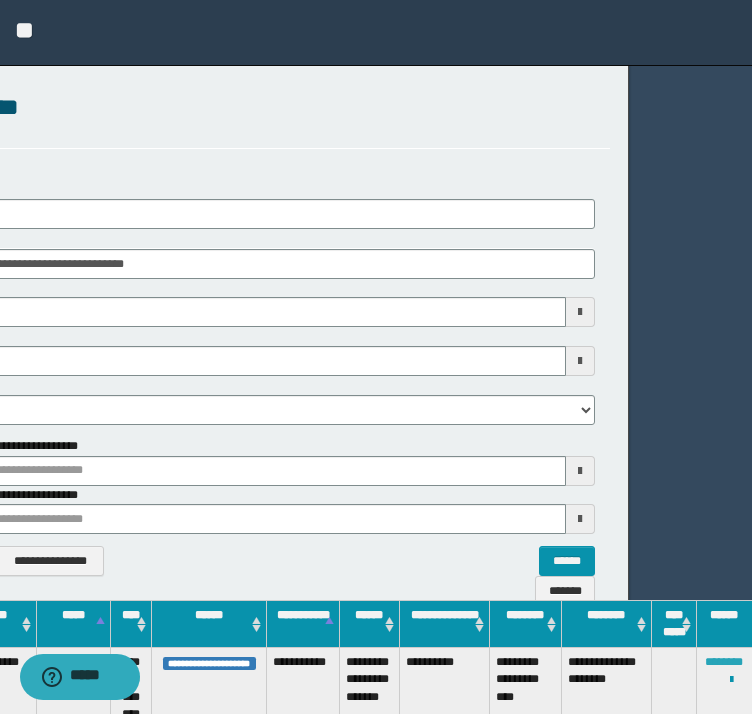 click on "********" at bounding box center [724, 662] 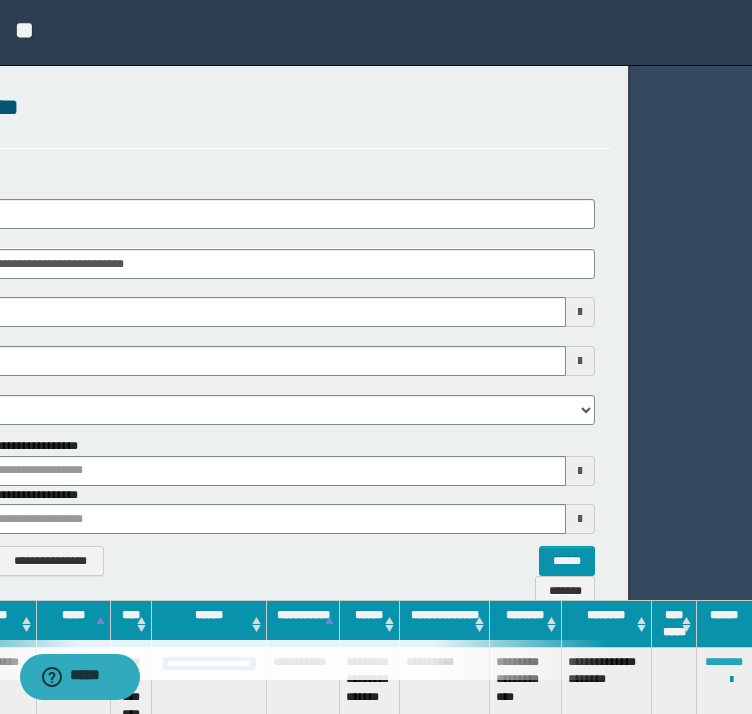 scroll, scrollTop: 0, scrollLeft: 0, axis: both 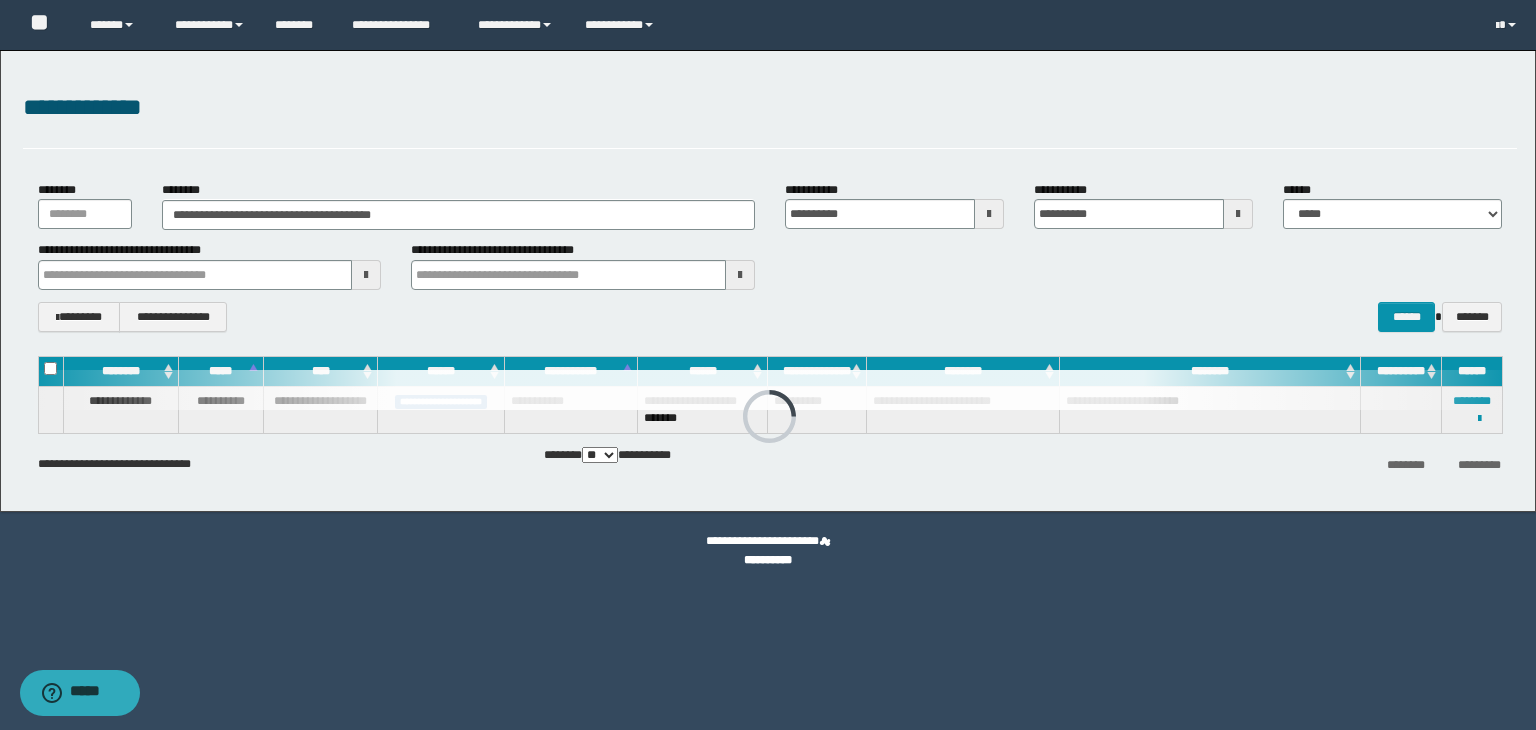 click on "**********" at bounding box center (458, 205) 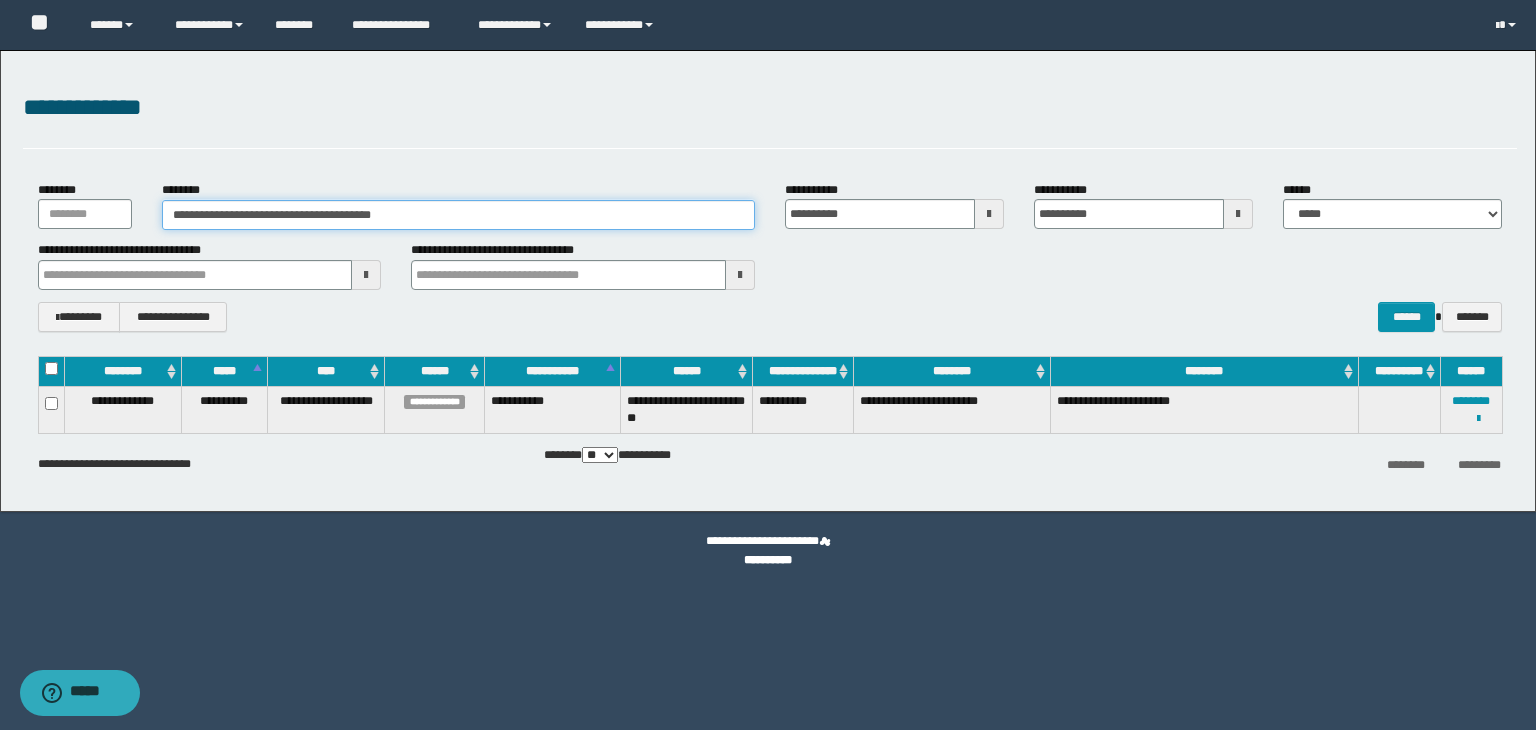 click on "**********" at bounding box center [458, 215] 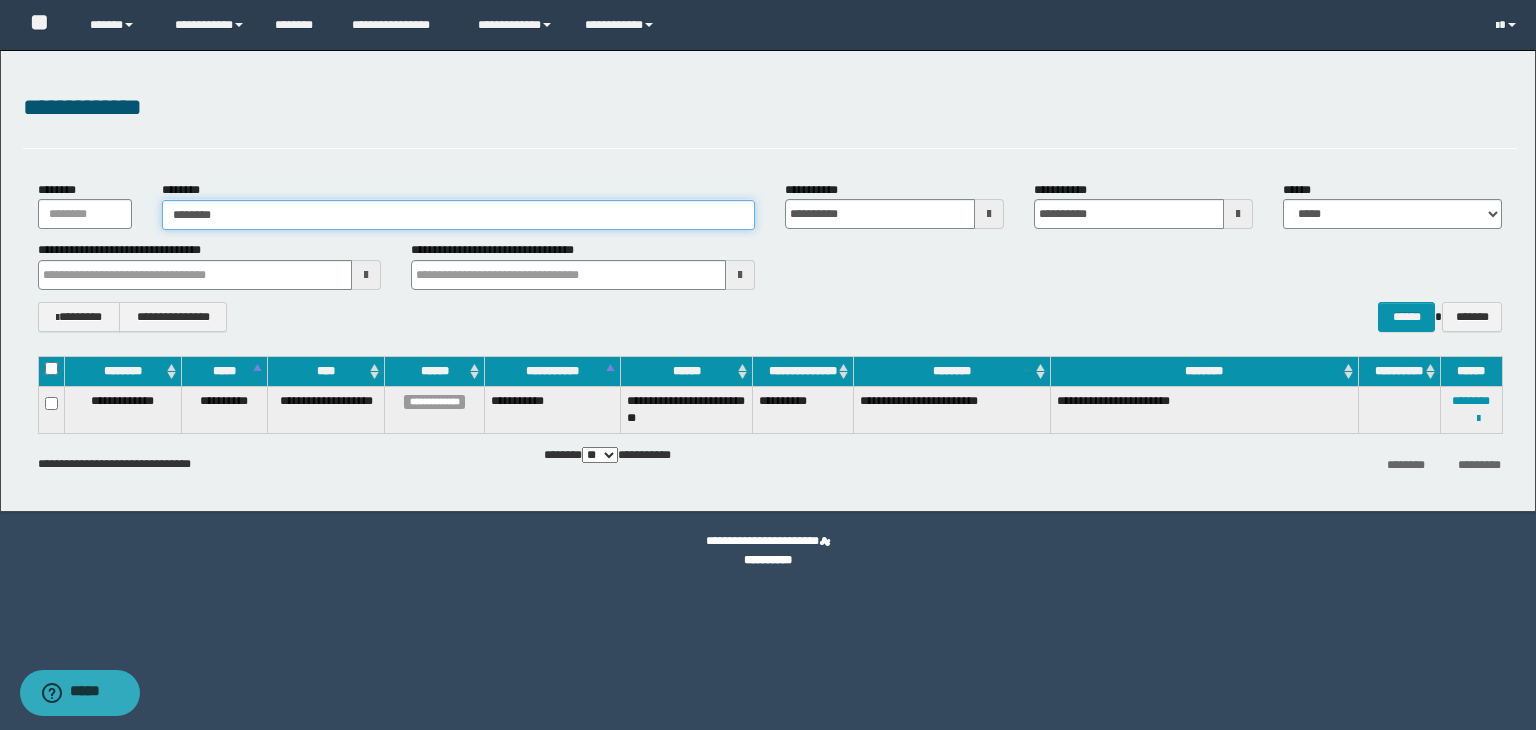 type on "********" 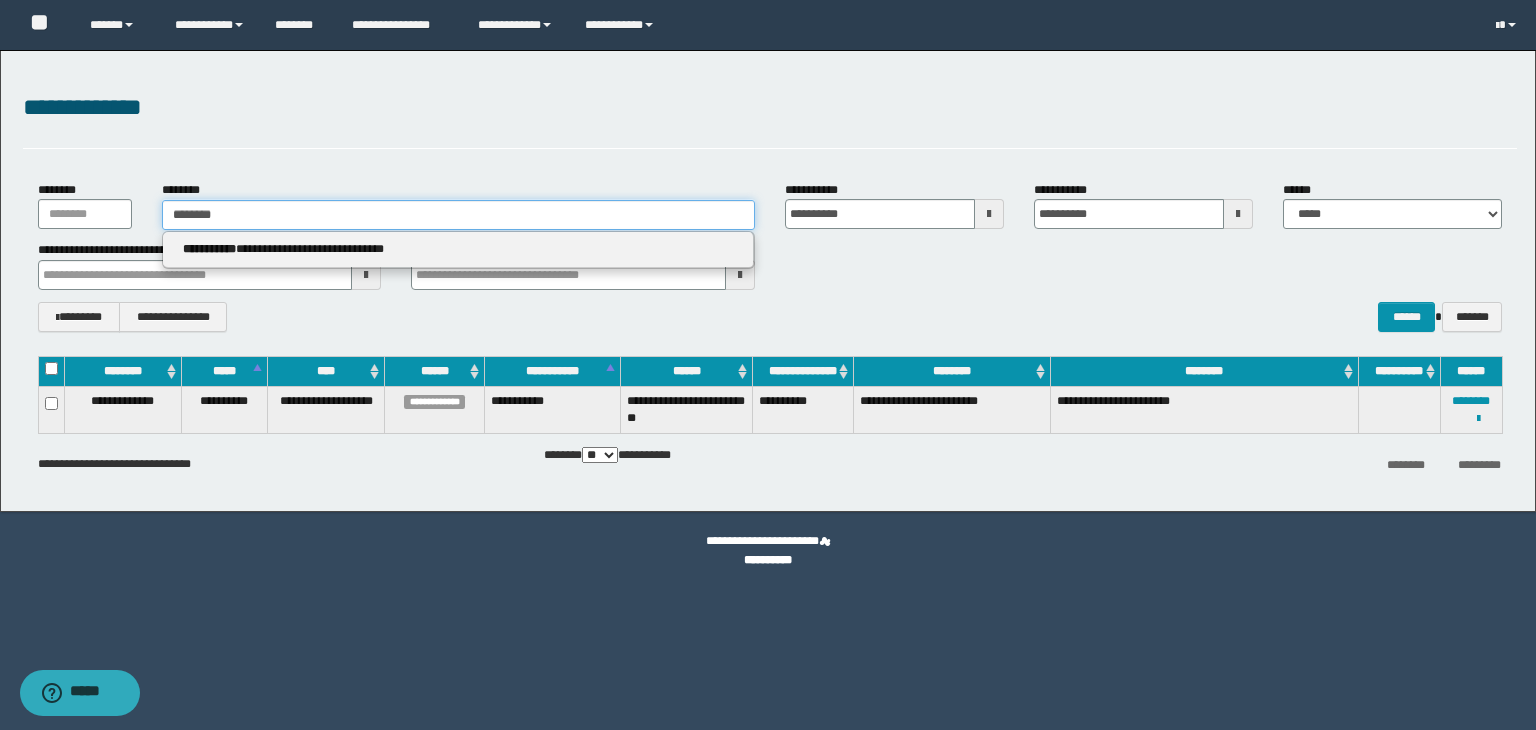 type 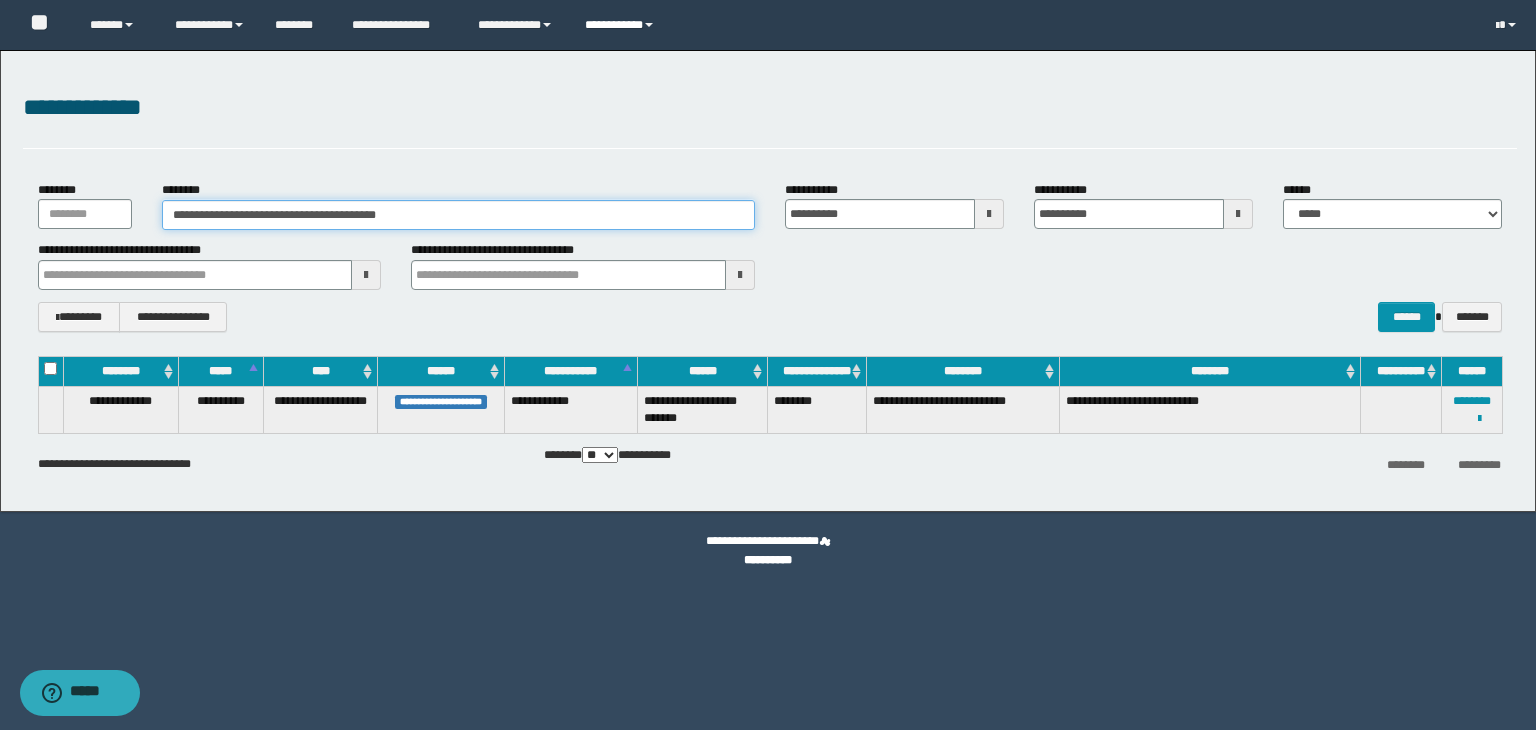 type on "**********" 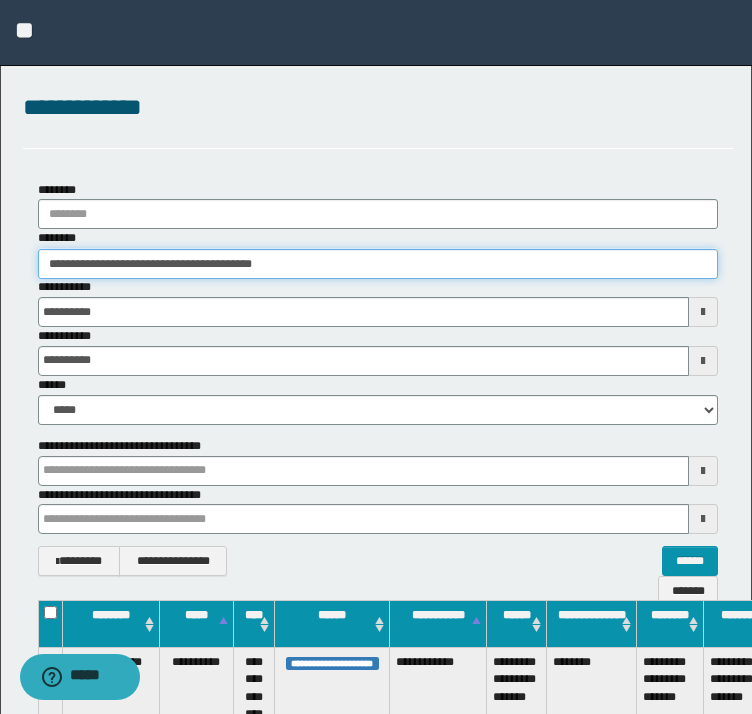 scroll, scrollTop: 0, scrollLeft: 124, axis: horizontal 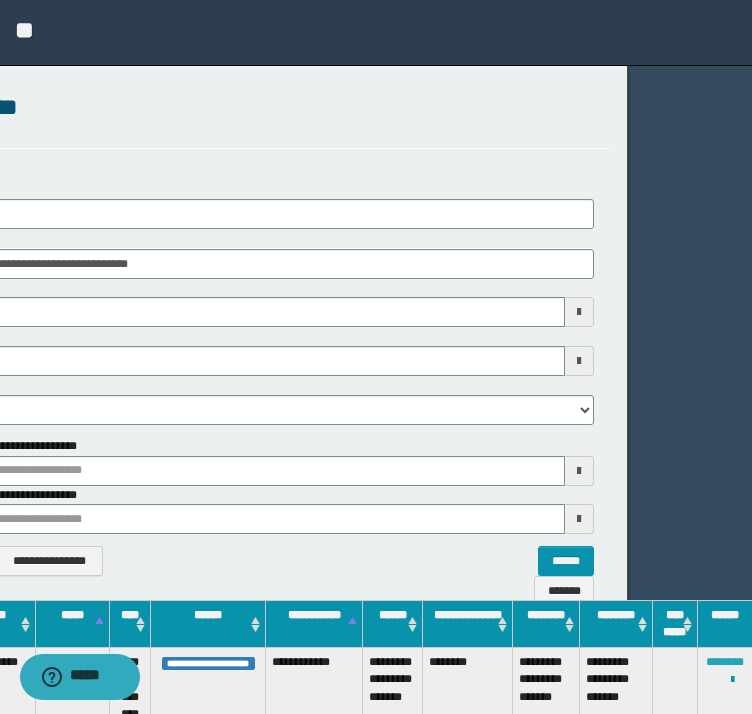 click on "********" at bounding box center (725, 662) 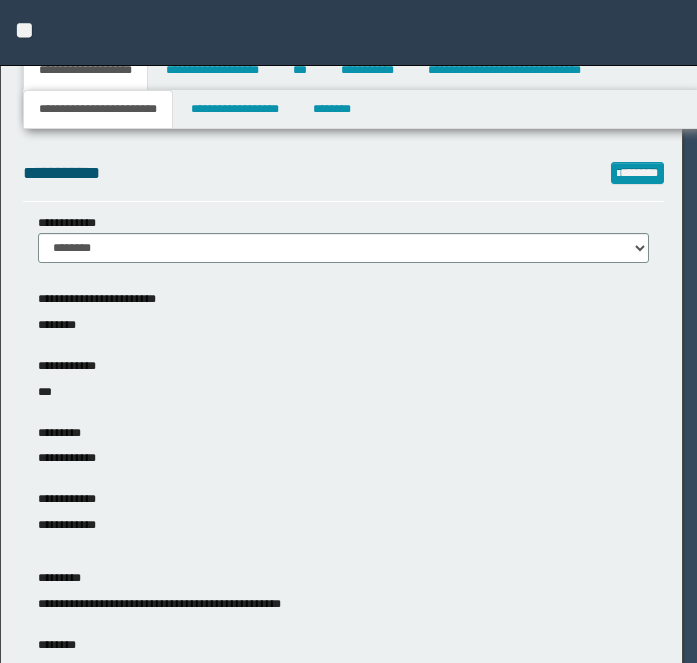 select on "*" 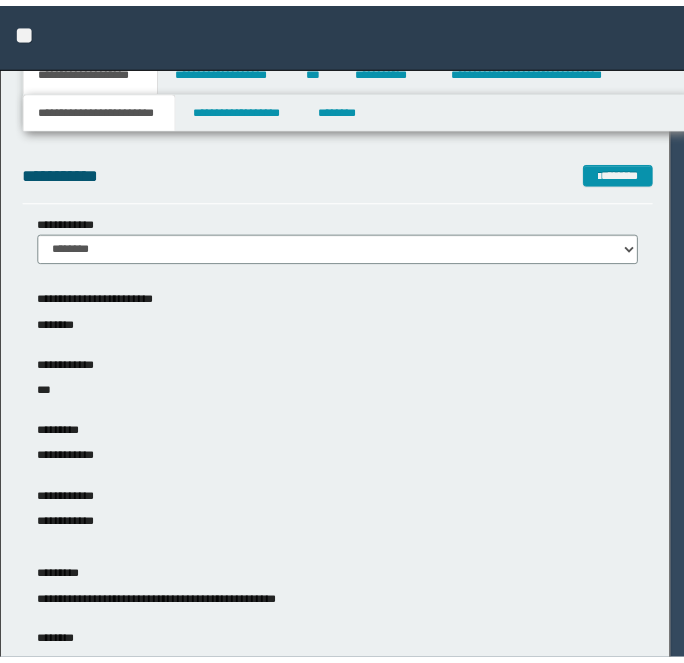 scroll, scrollTop: 0, scrollLeft: 0, axis: both 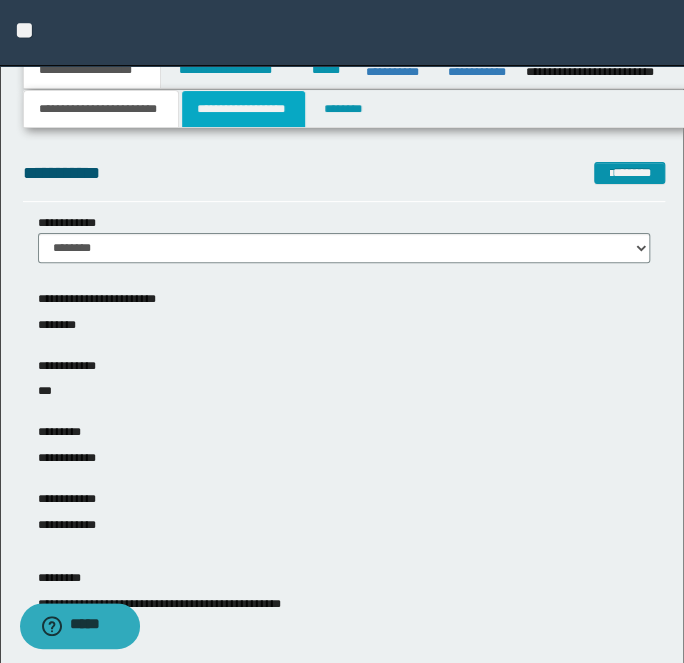 click on "**********" at bounding box center [243, 109] 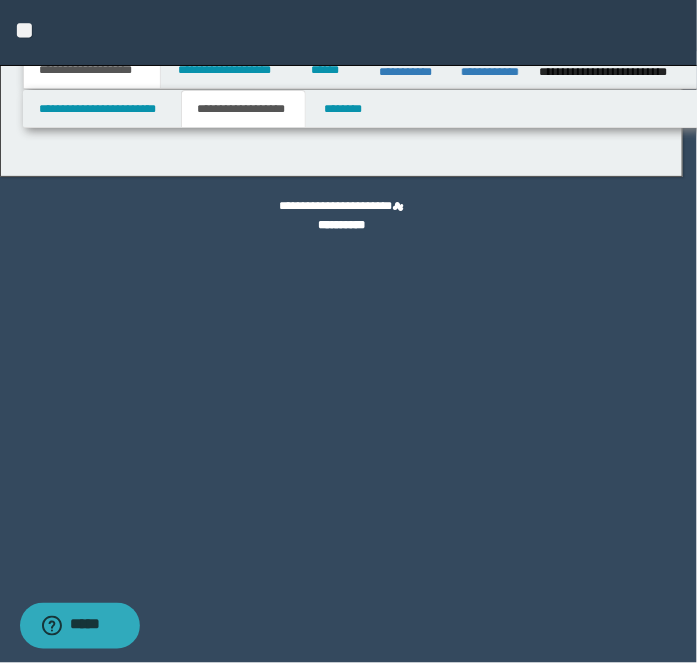 type on "********" 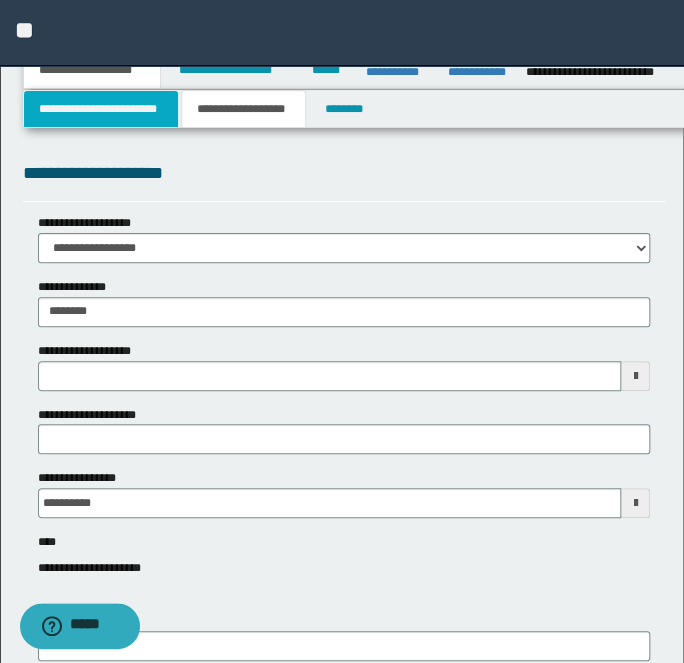 click on "**********" at bounding box center (101, 109) 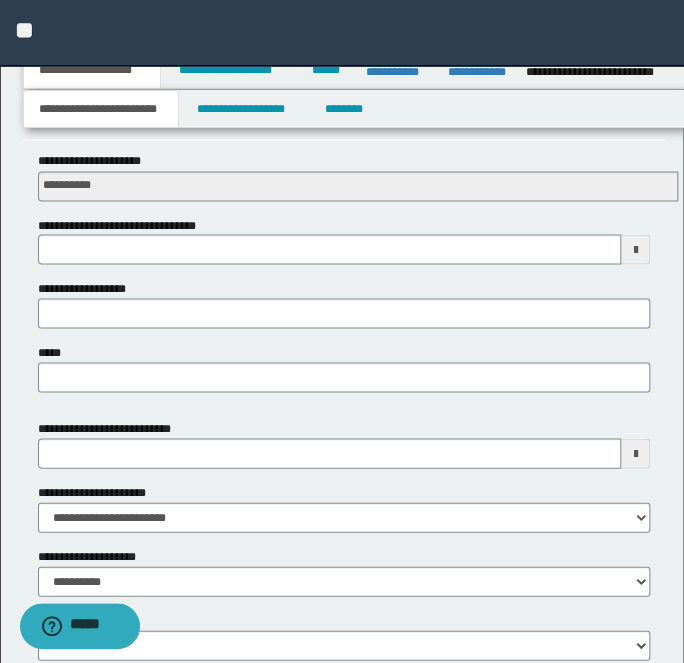 scroll, scrollTop: 727, scrollLeft: 0, axis: vertical 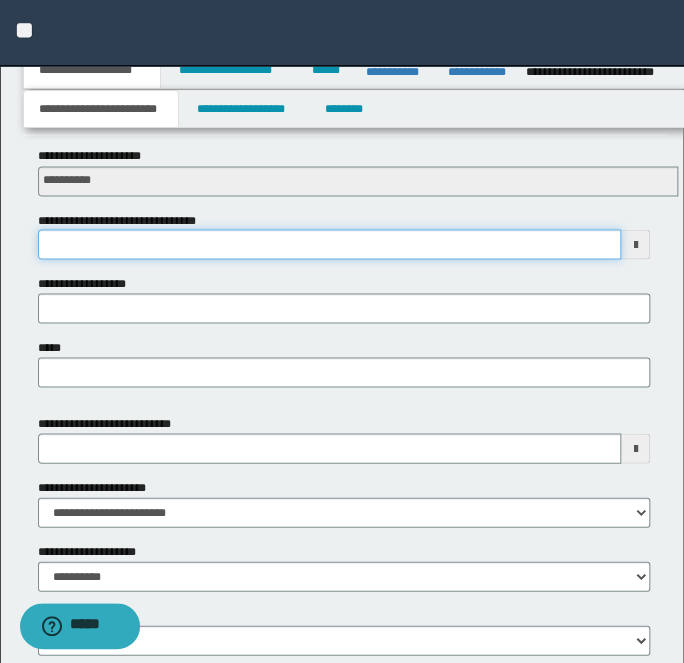 click on "**********" at bounding box center [330, 244] 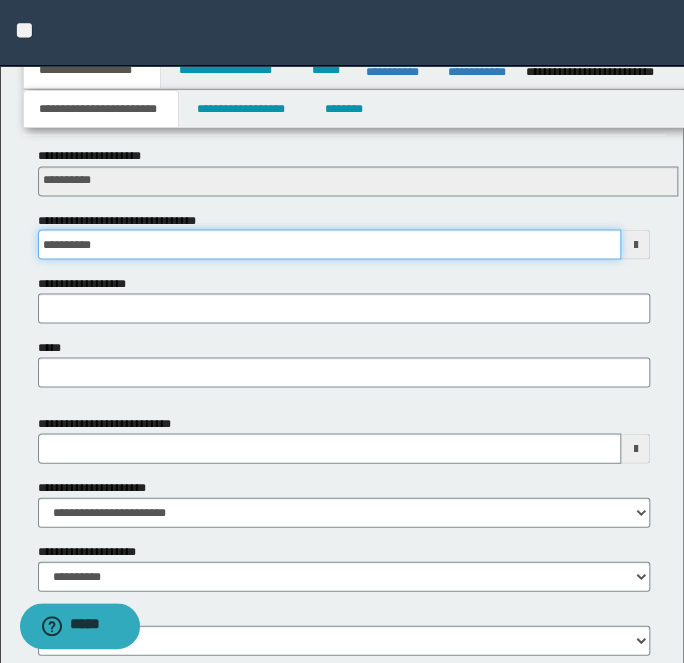 type on "**********" 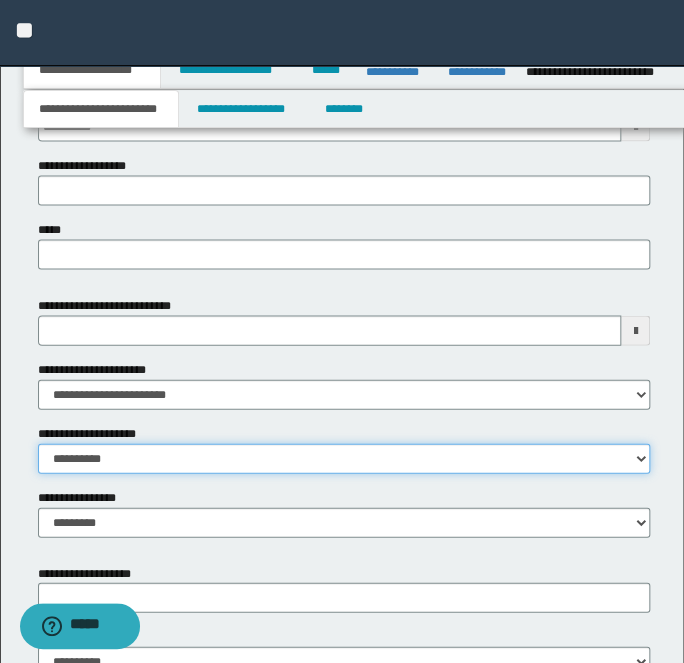 scroll, scrollTop: 909, scrollLeft: 0, axis: vertical 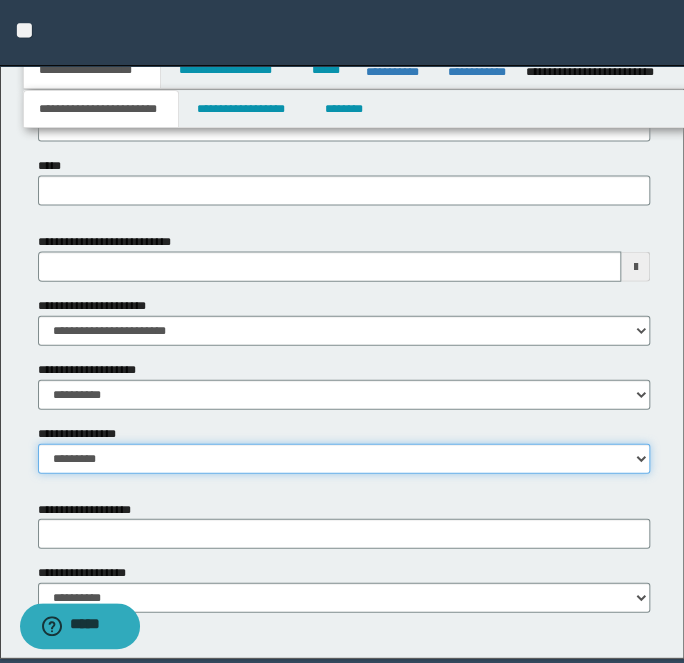 select on "*" 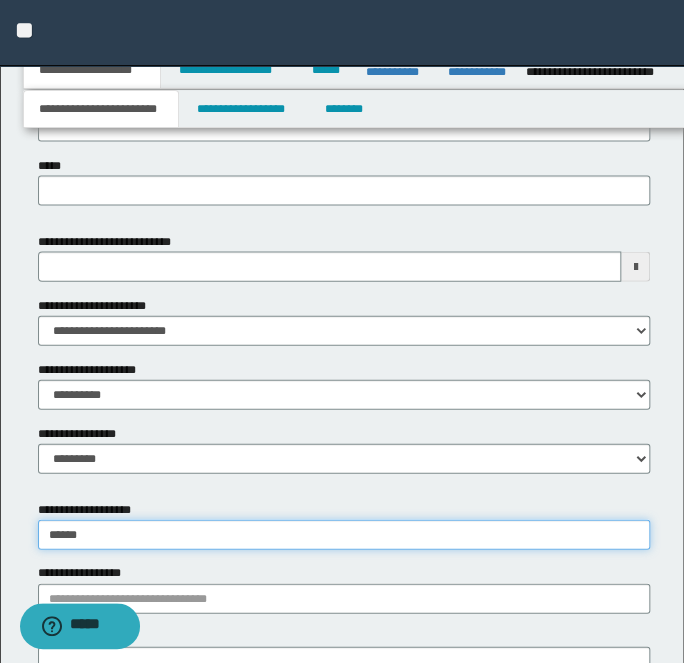 type on "*******" 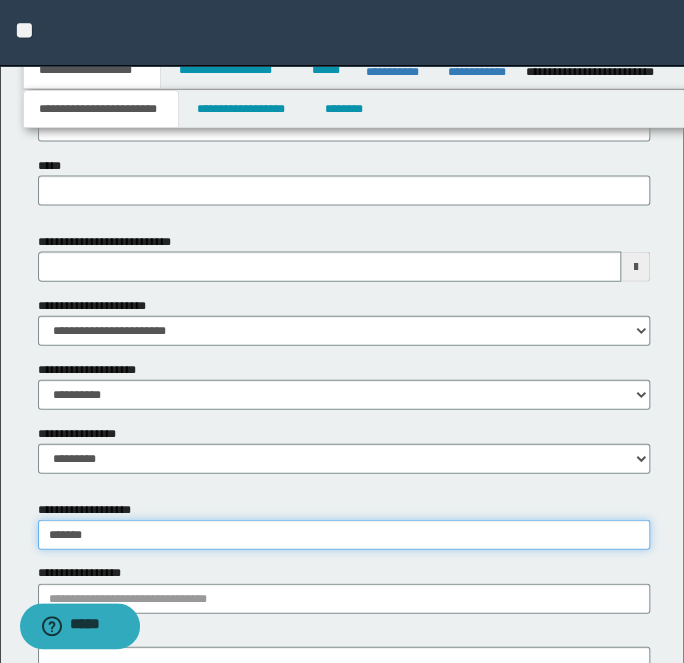 type on "********" 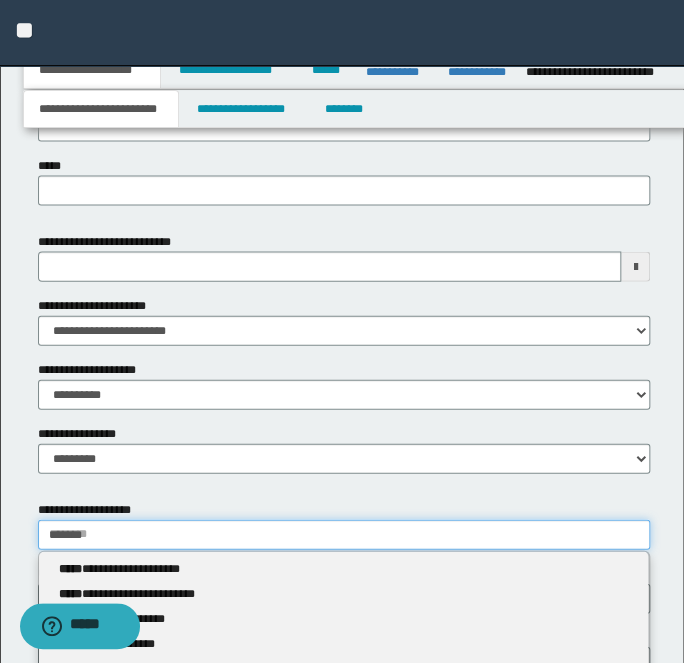 type 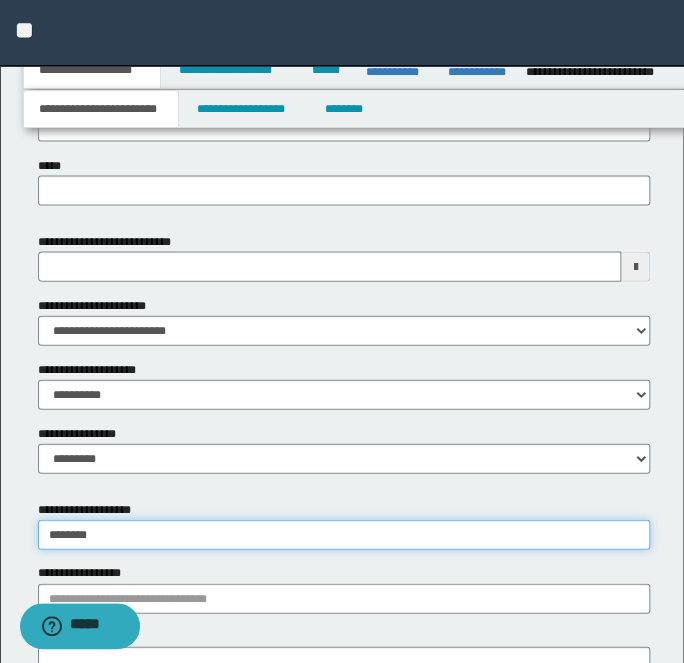 type on "********" 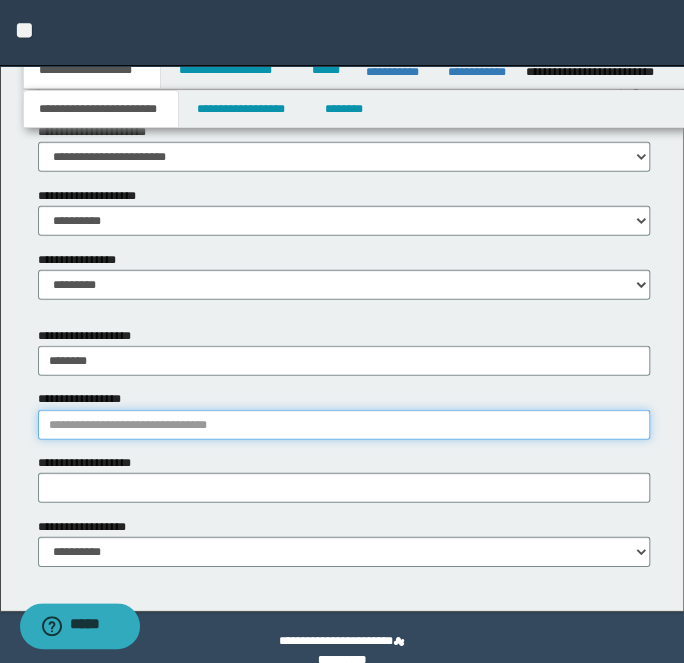 scroll, scrollTop: 1090, scrollLeft: 0, axis: vertical 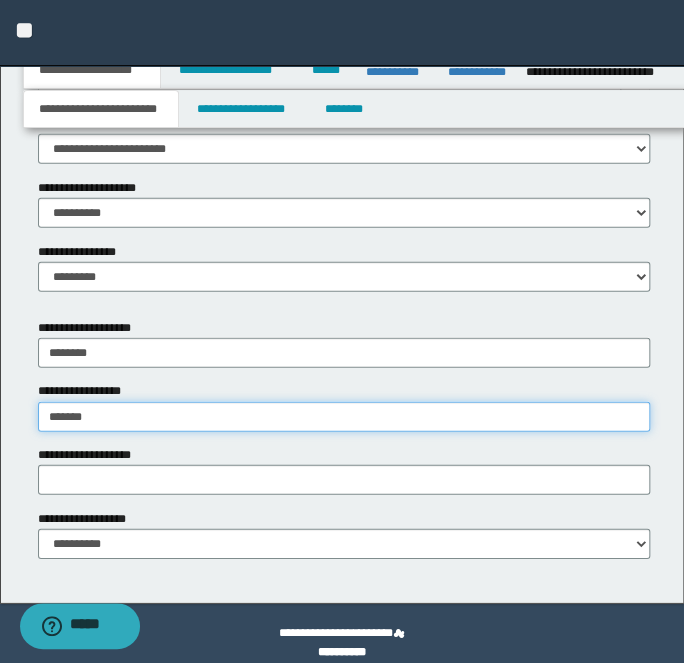 type on "*****" 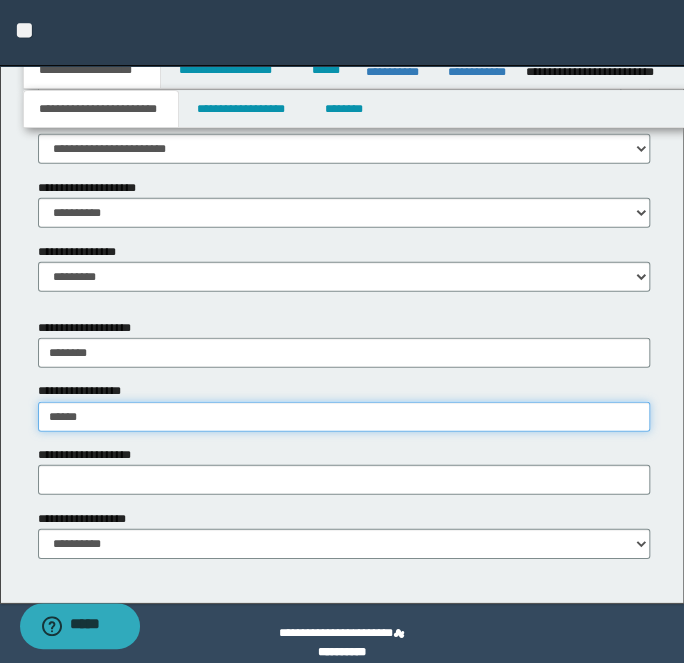 type on "**********" 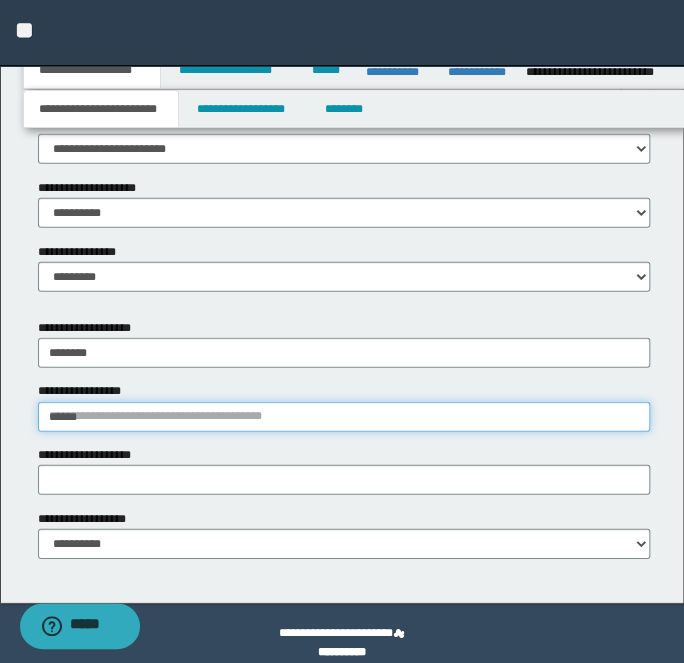 type on "*******" 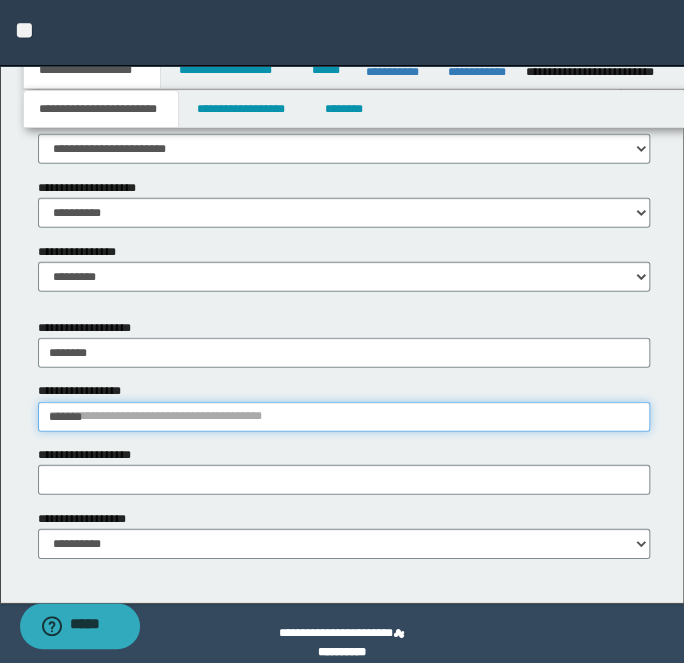 type 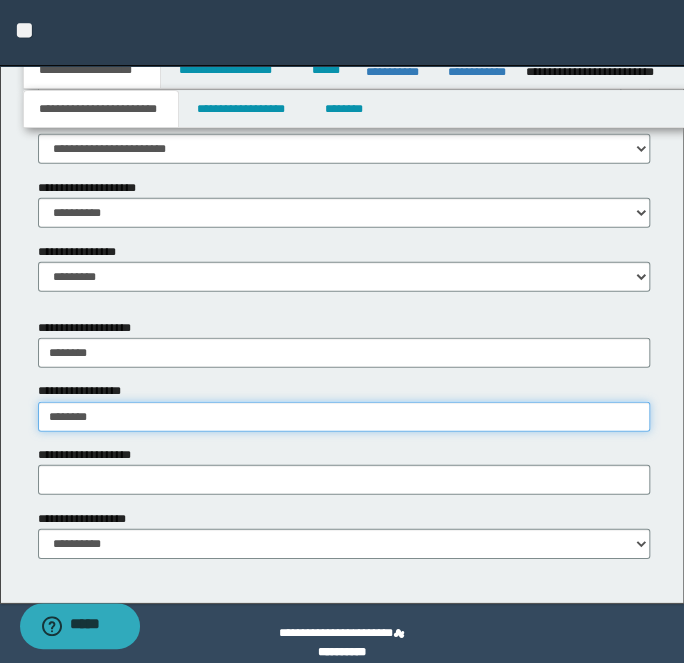 type on "*********" 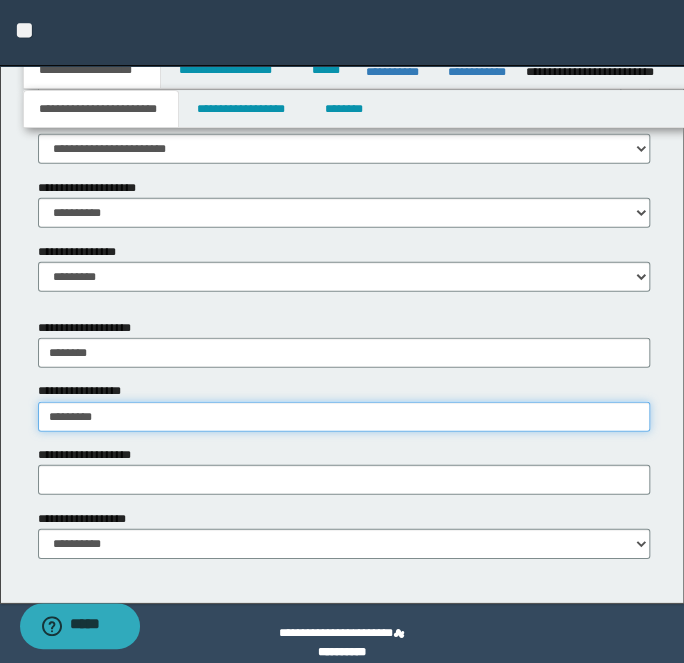 type on "*********" 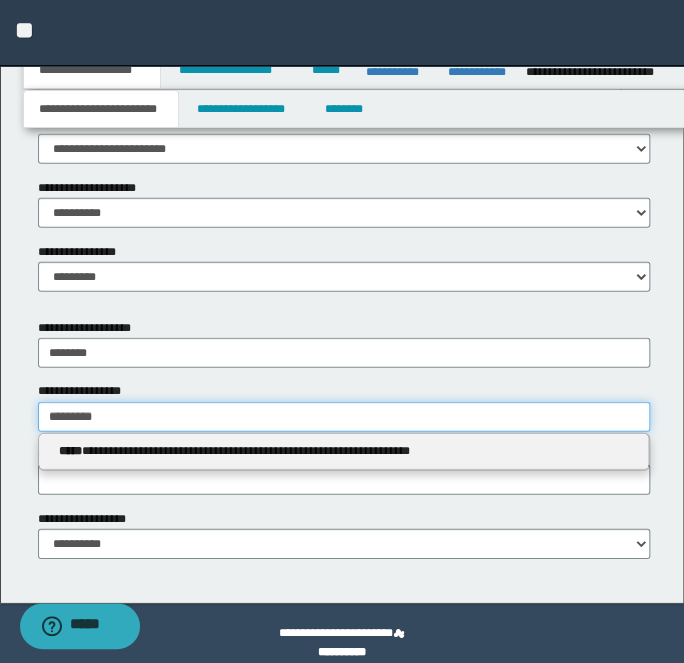 type 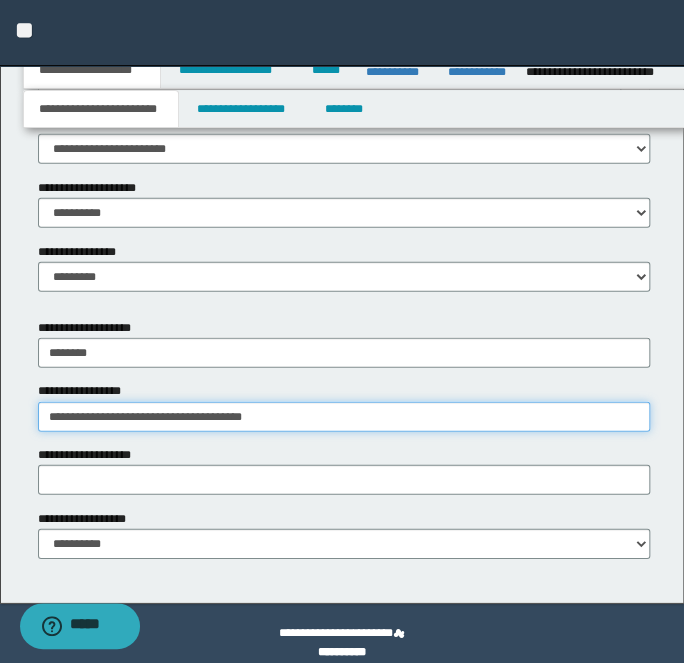type on "**********" 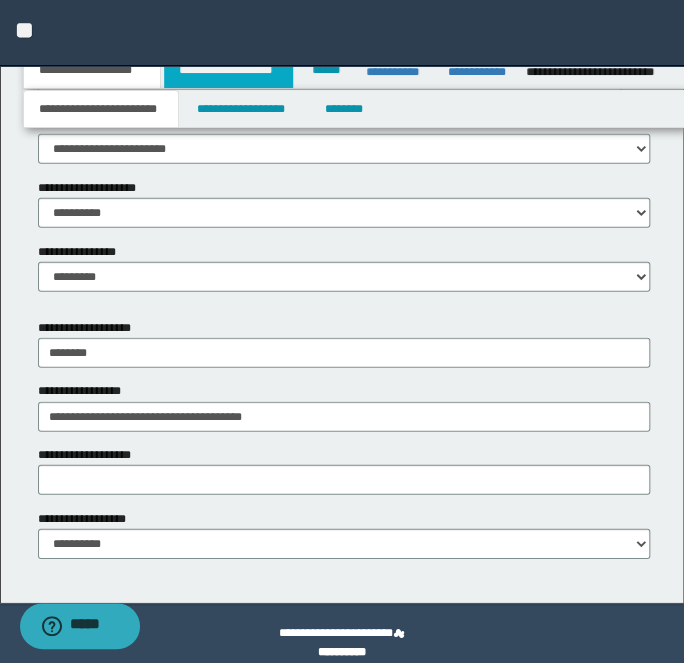 click on "**********" at bounding box center [228, 70] 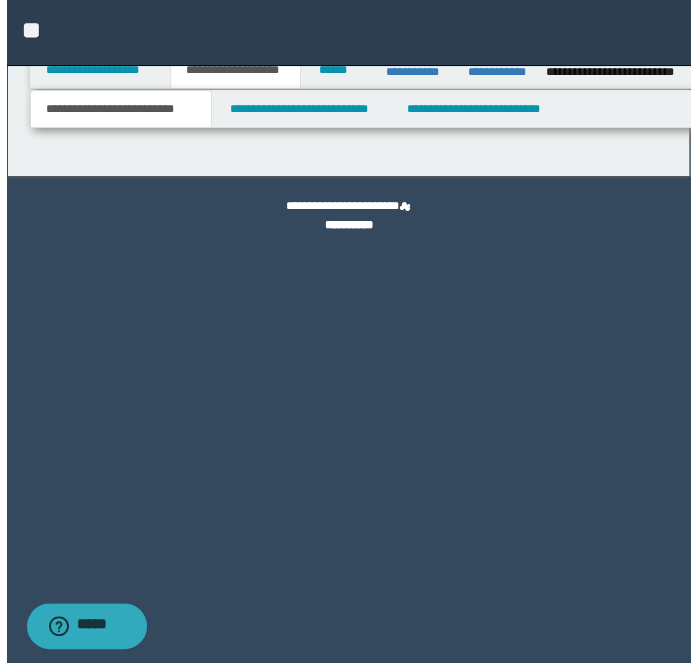 scroll, scrollTop: 0, scrollLeft: 0, axis: both 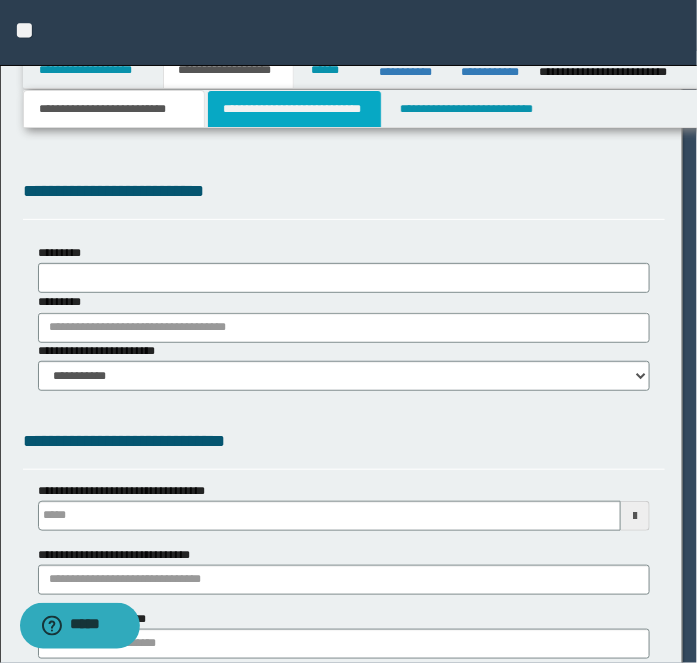 select on "*" 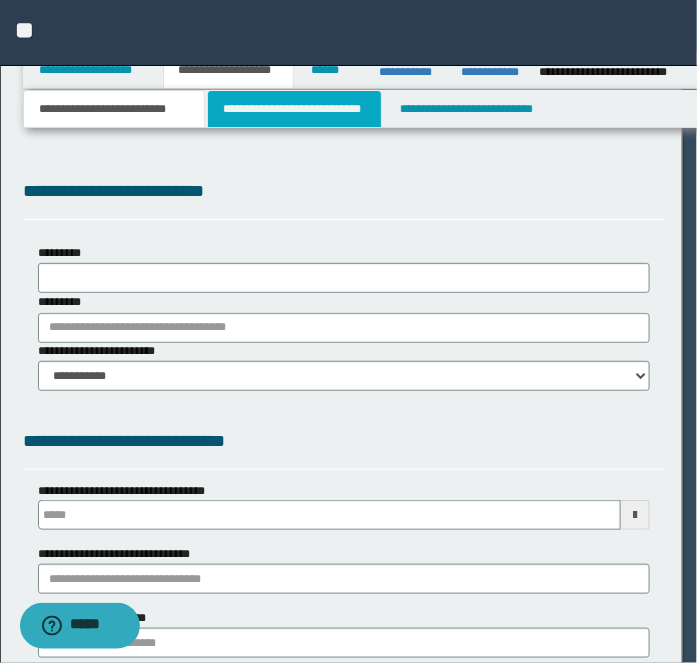 type 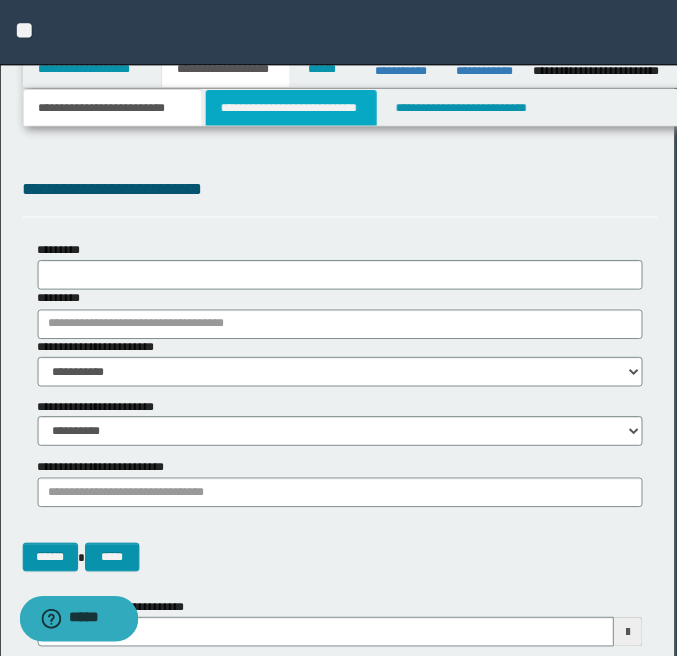 click on "**********" at bounding box center [294, 109] 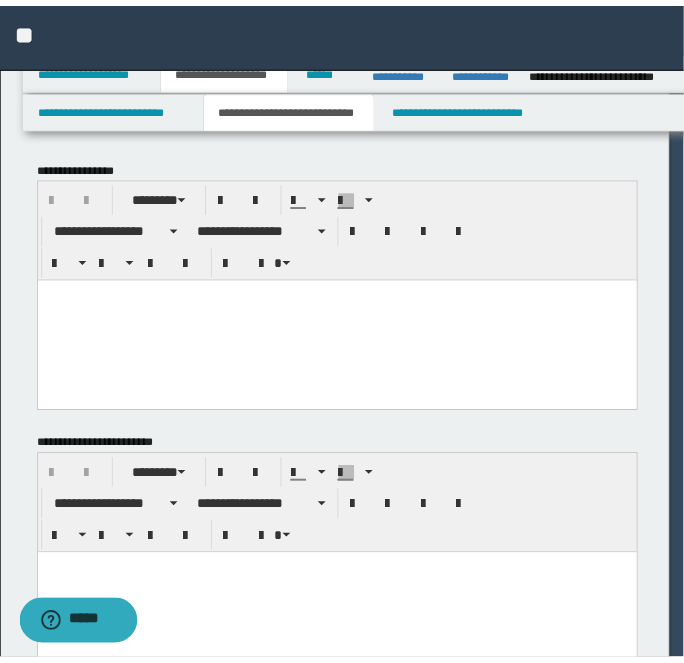 scroll, scrollTop: 0, scrollLeft: 0, axis: both 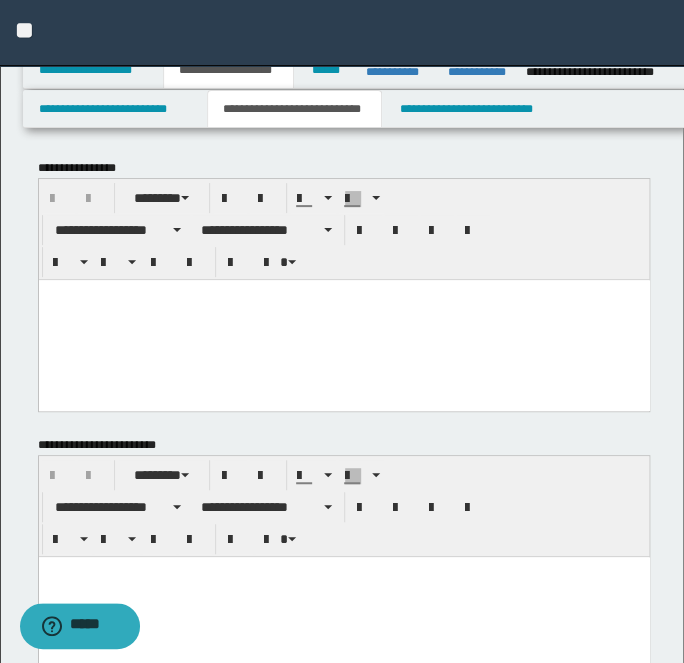 click at bounding box center (343, 320) 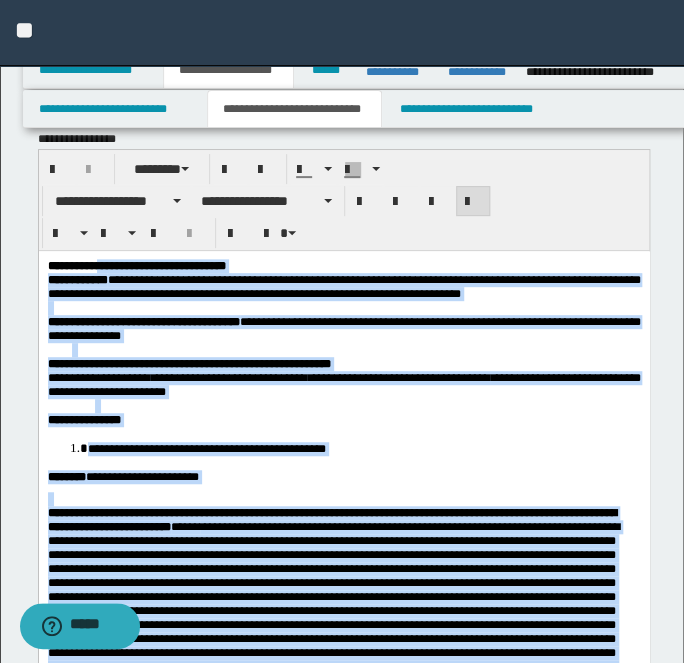 scroll, scrollTop: 0, scrollLeft: 0, axis: both 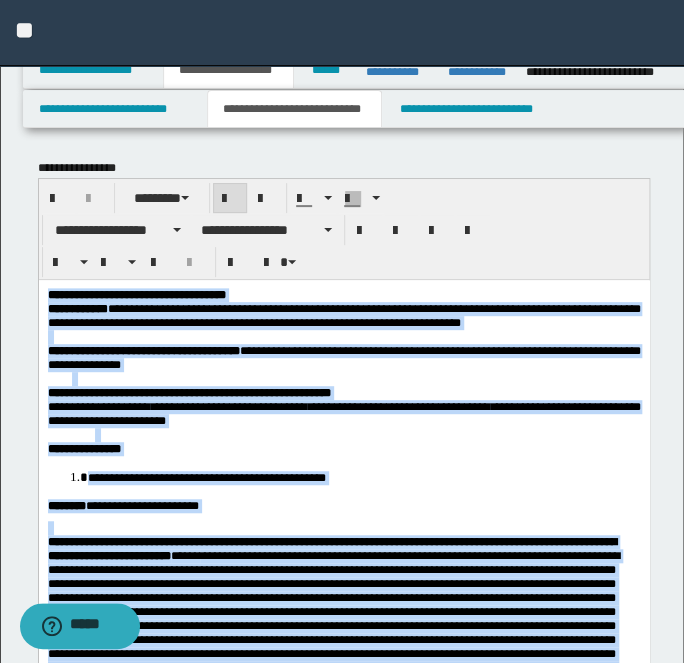 drag, startPoint x: 153, startPoint y: 1186, endPoint x: 22, endPoint y: 206, distance: 988.71686 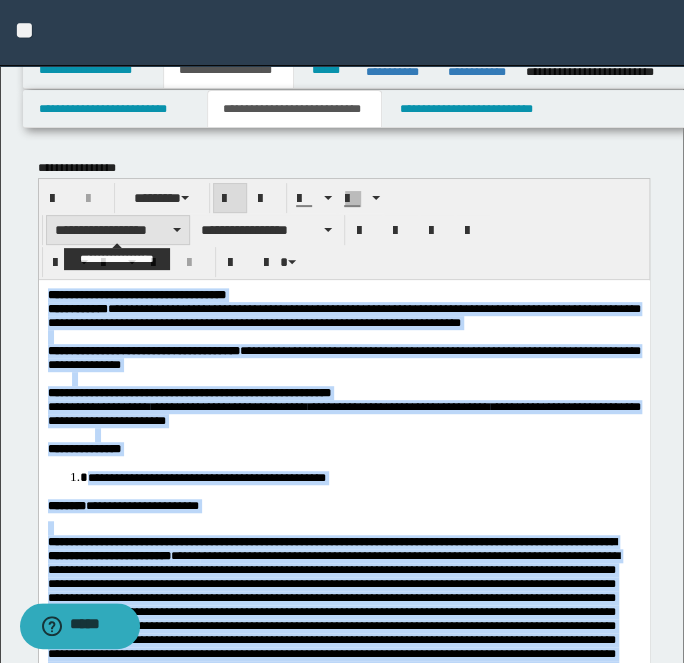 click on "**********" at bounding box center (118, 230) 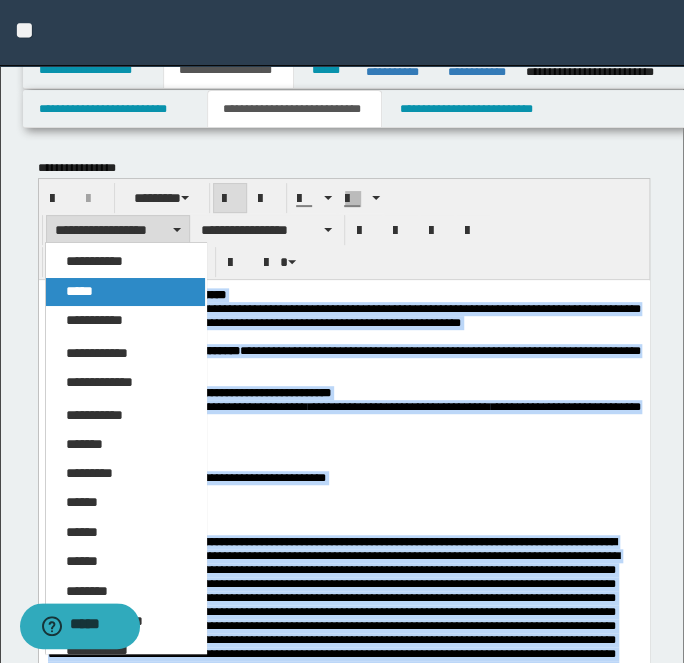 click on "*****" at bounding box center (125, 292) 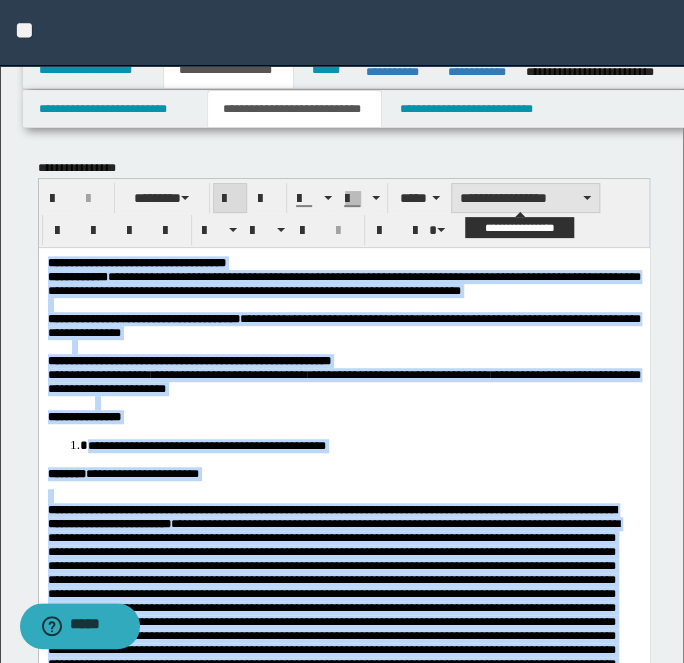 click on "**********" at bounding box center (525, 198) 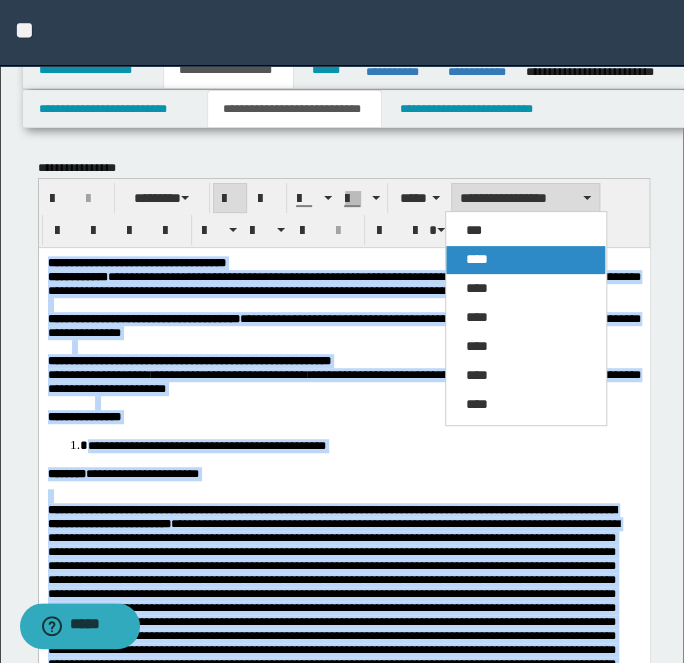 click on "****" at bounding box center [525, 260] 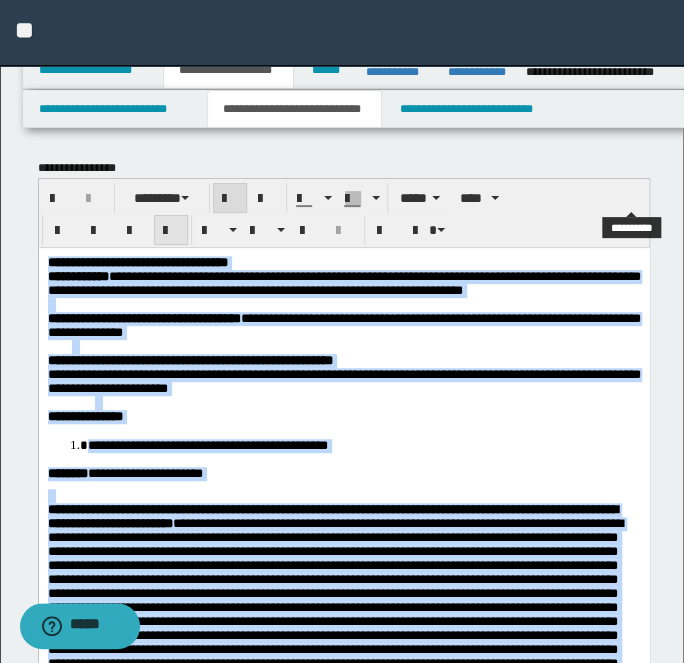 click at bounding box center (171, 230) 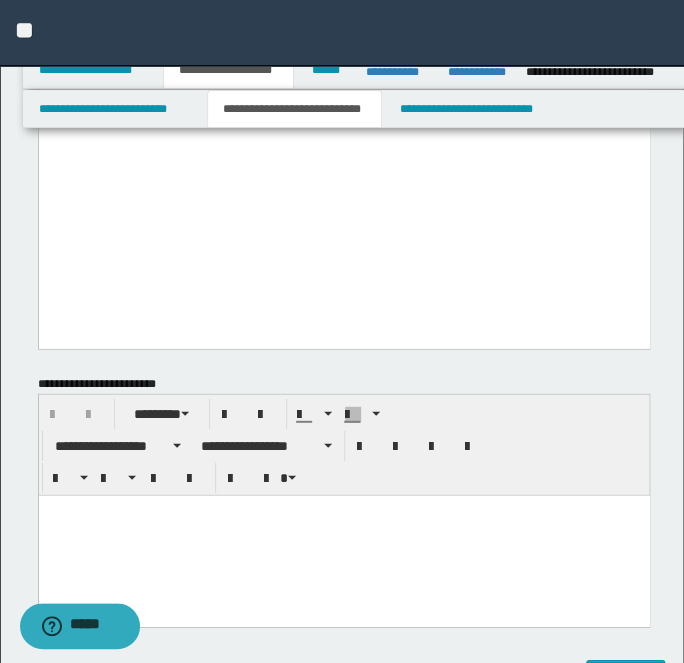 click at bounding box center [343, 536] 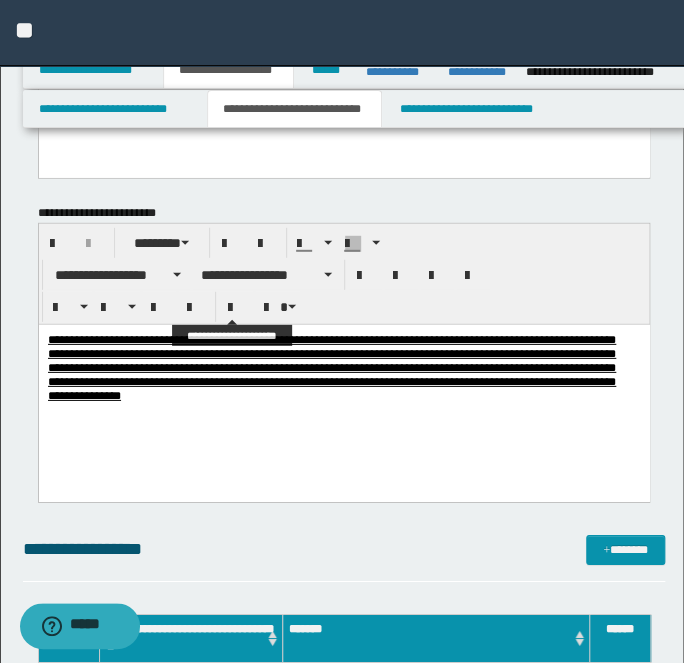 scroll, scrollTop: 1272, scrollLeft: 0, axis: vertical 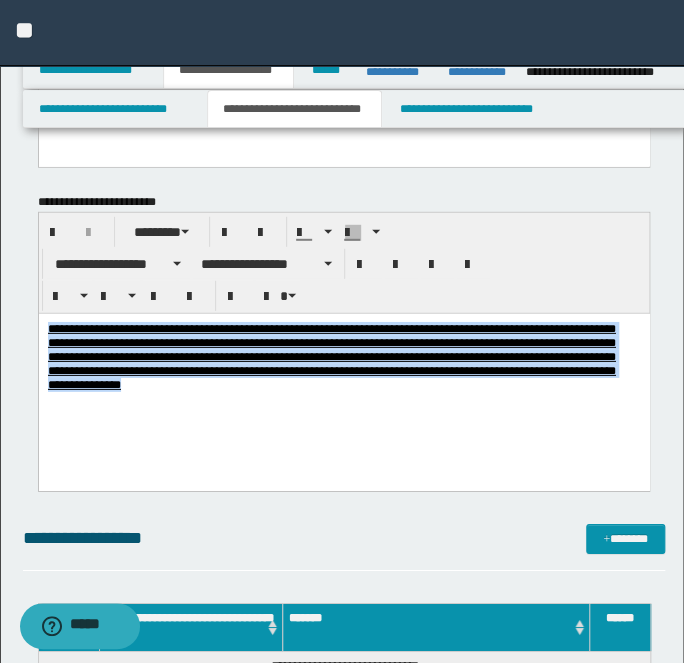 drag, startPoint x: 598, startPoint y: 385, endPoint x: 623, endPoint y: 586, distance: 202.54877 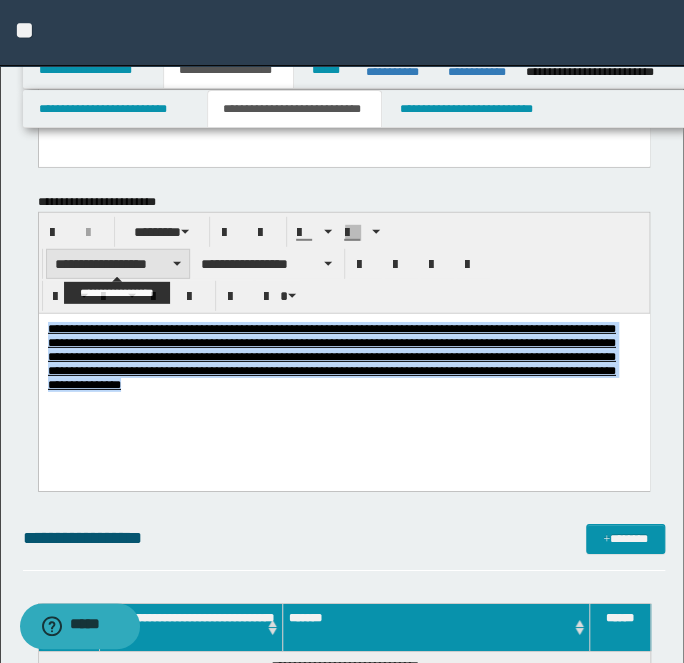 click on "**********" at bounding box center (118, 264) 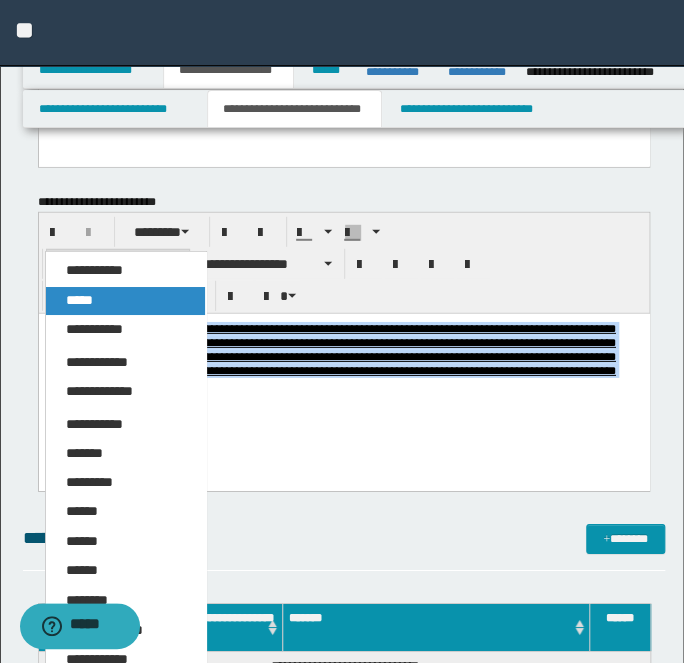 click on "*****" at bounding box center [125, 301] 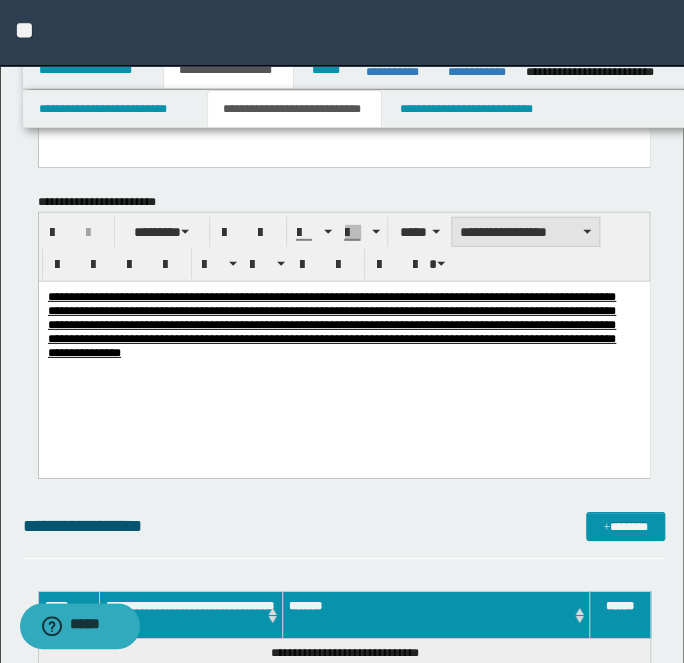drag, startPoint x: 467, startPoint y: 228, endPoint x: 477, endPoint y: 238, distance: 14.142136 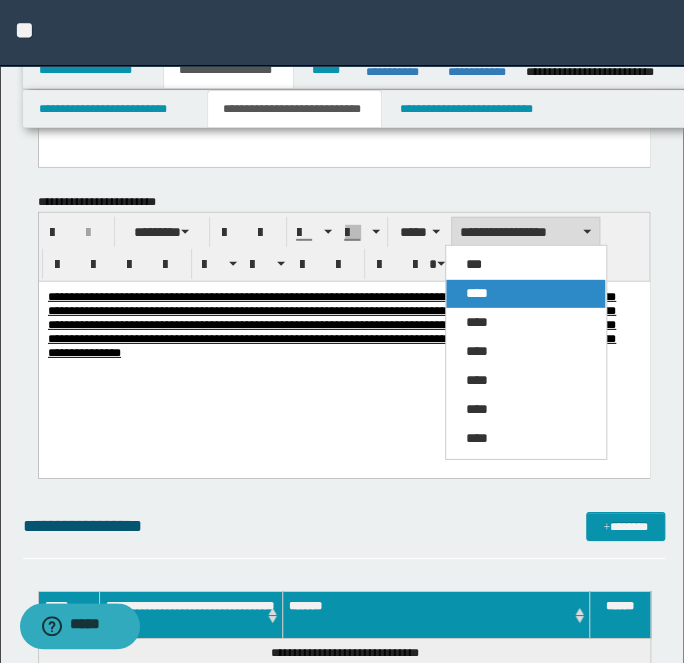 click on "****" at bounding box center (477, 293) 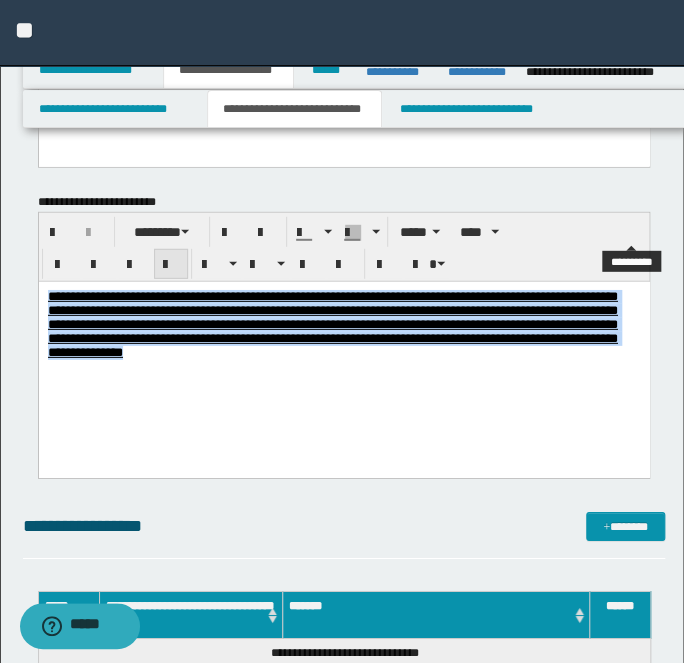 click at bounding box center (171, 264) 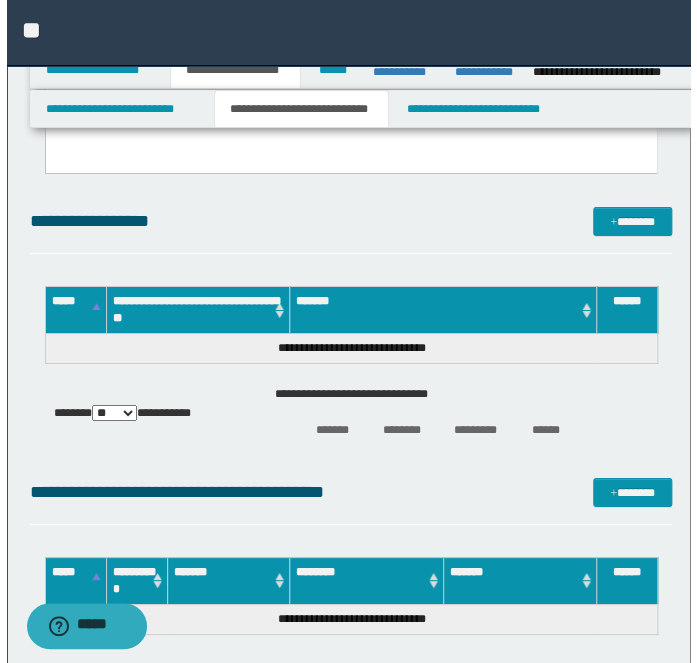 scroll, scrollTop: 1636, scrollLeft: 0, axis: vertical 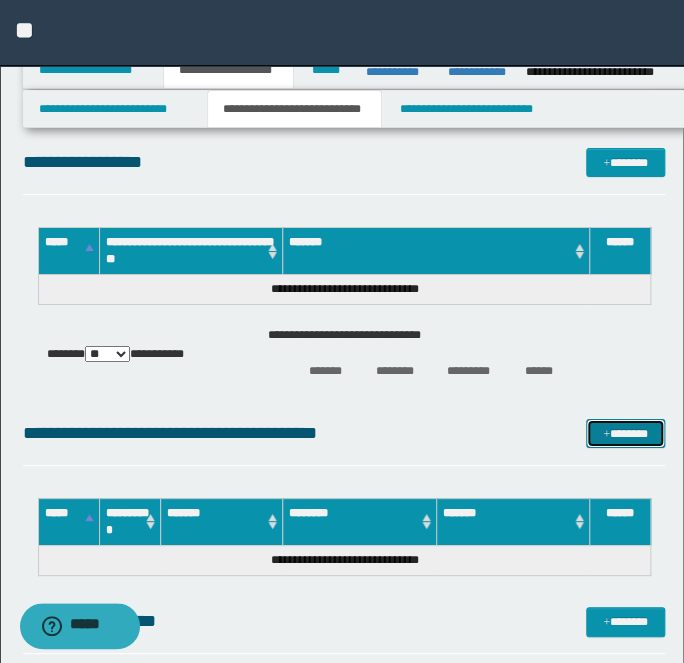 drag, startPoint x: 633, startPoint y: 432, endPoint x: 609, endPoint y: 424, distance: 25.298222 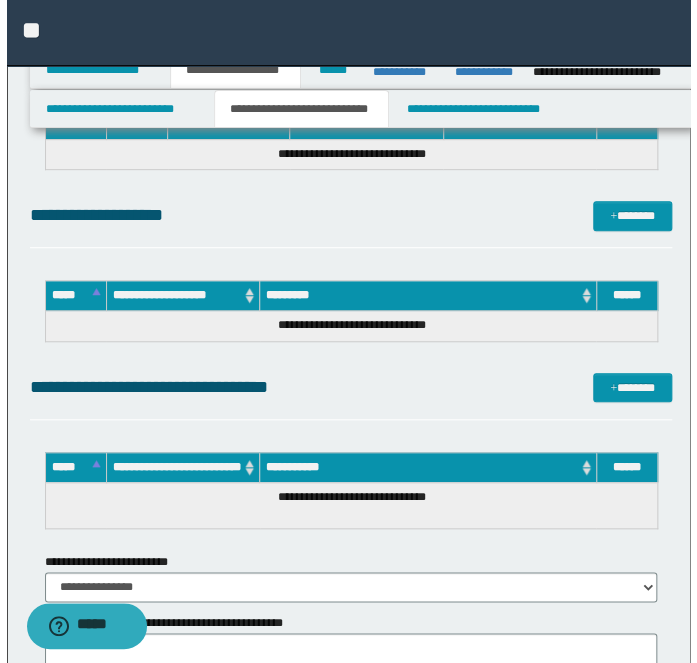 scroll, scrollTop: 2090, scrollLeft: 0, axis: vertical 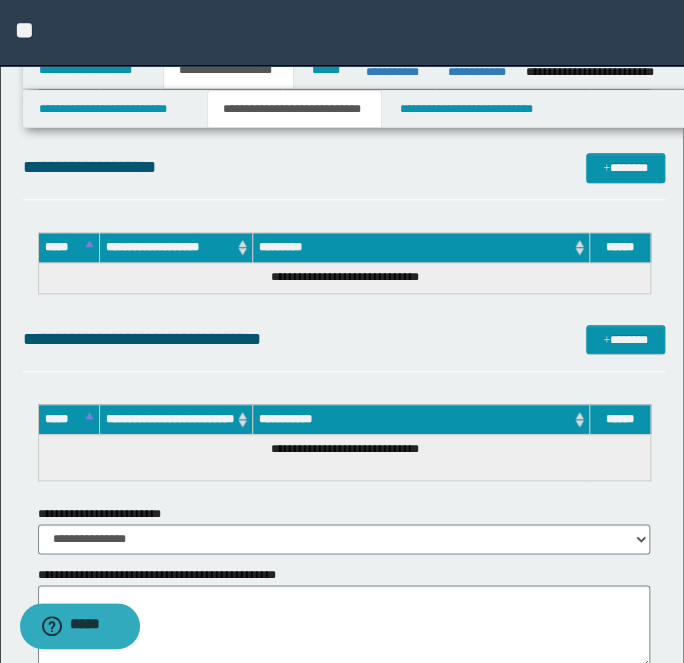 click on "**********" at bounding box center [344, 176] 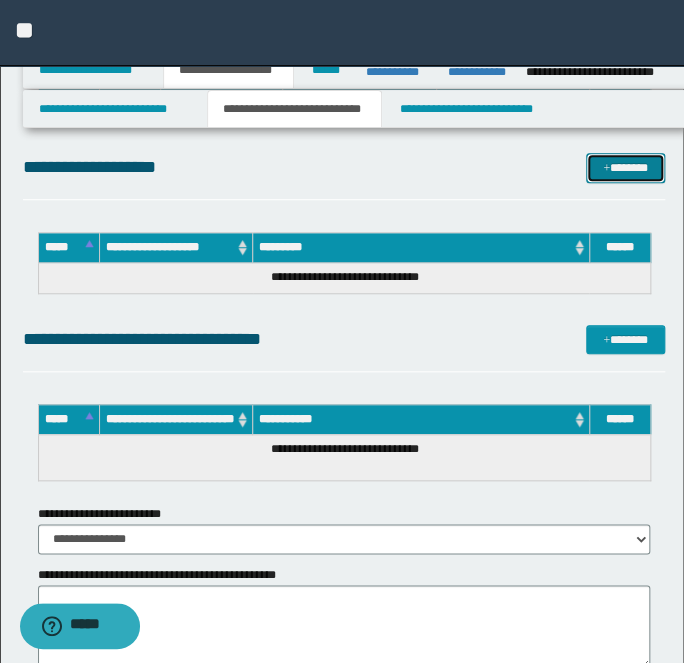 click on "*******" at bounding box center [625, 167] 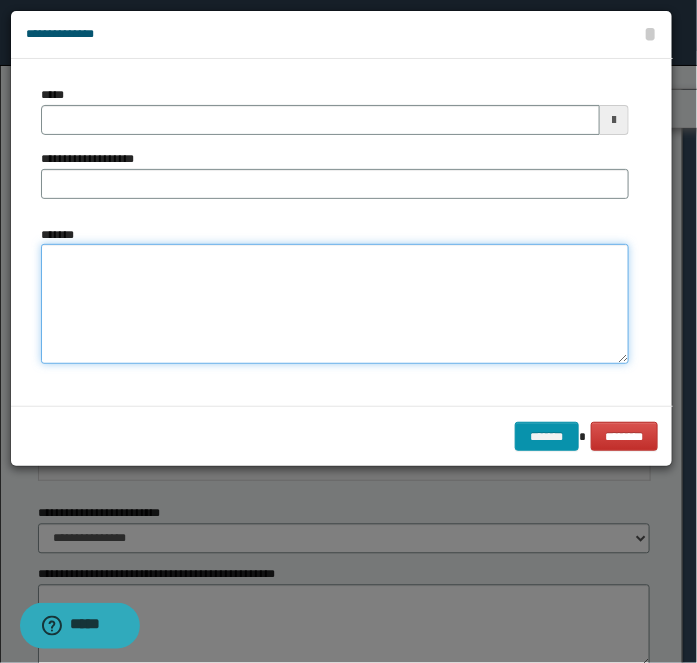 click on "*******" at bounding box center (335, 304) 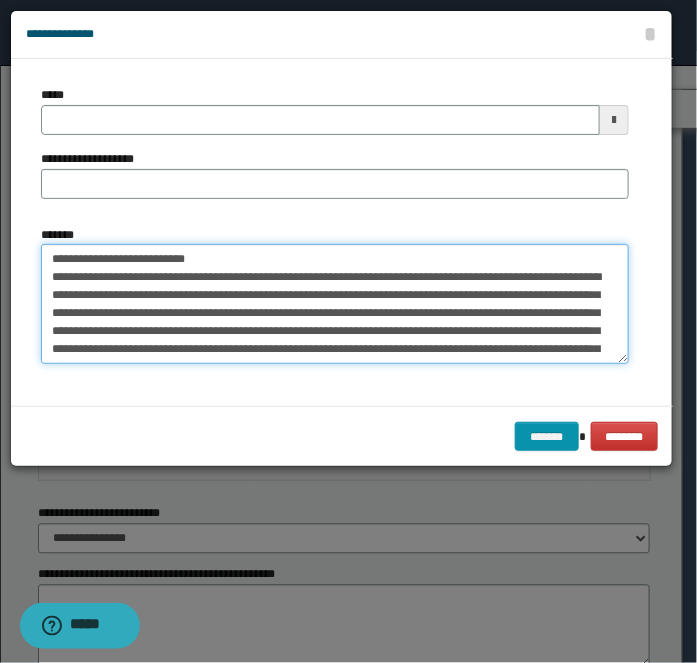 scroll, scrollTop: 29, scrollLeft: 0, axis: vertical 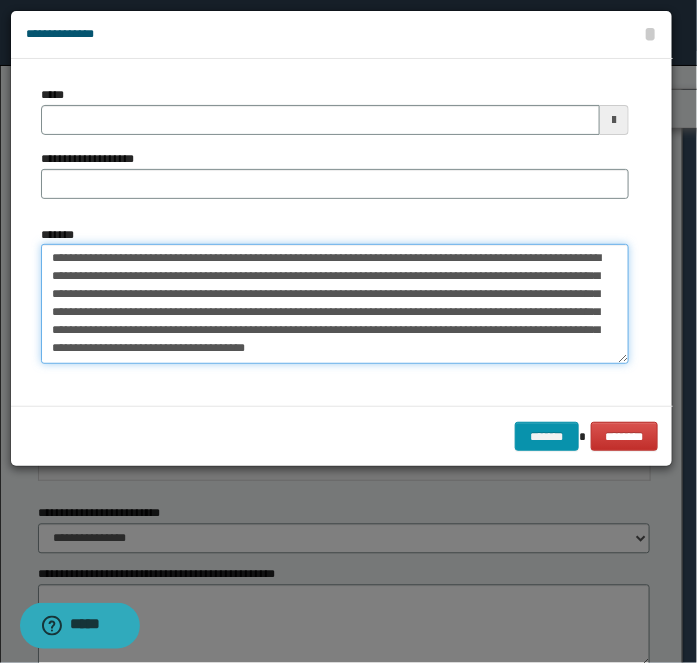 type 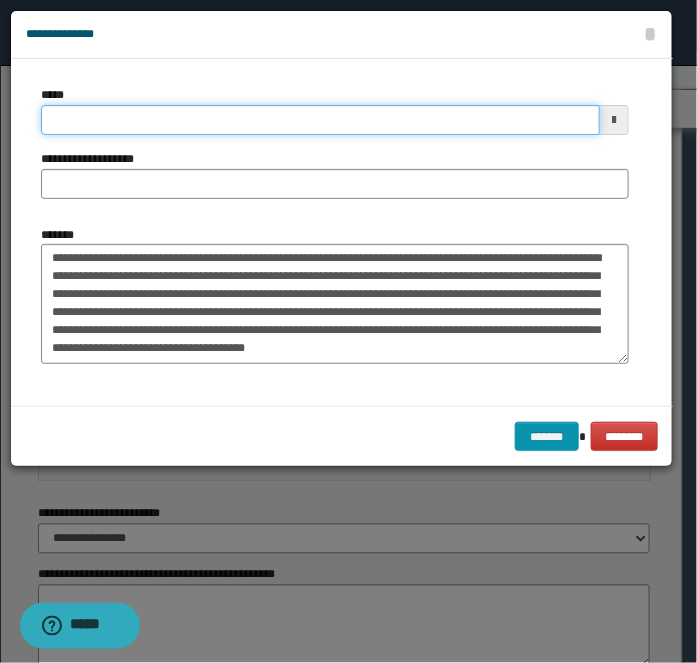 click on "*****" at bounding box center [320, 120] 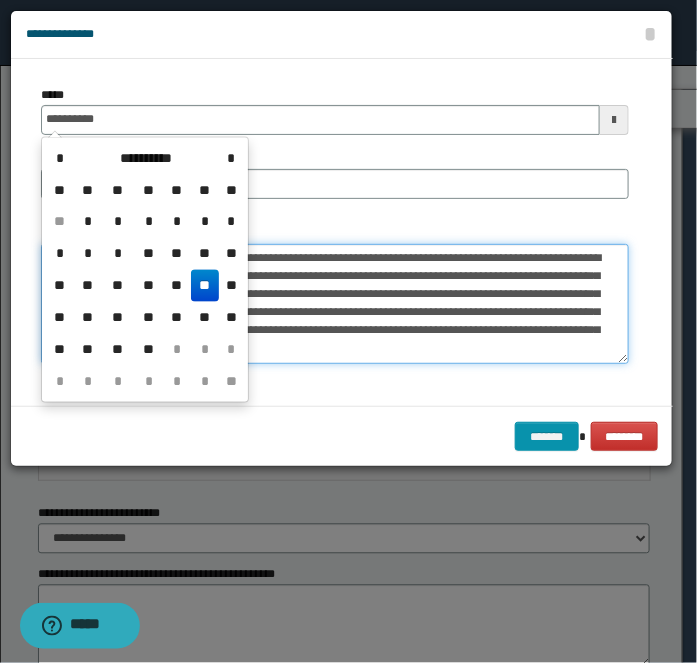 type on "**********" 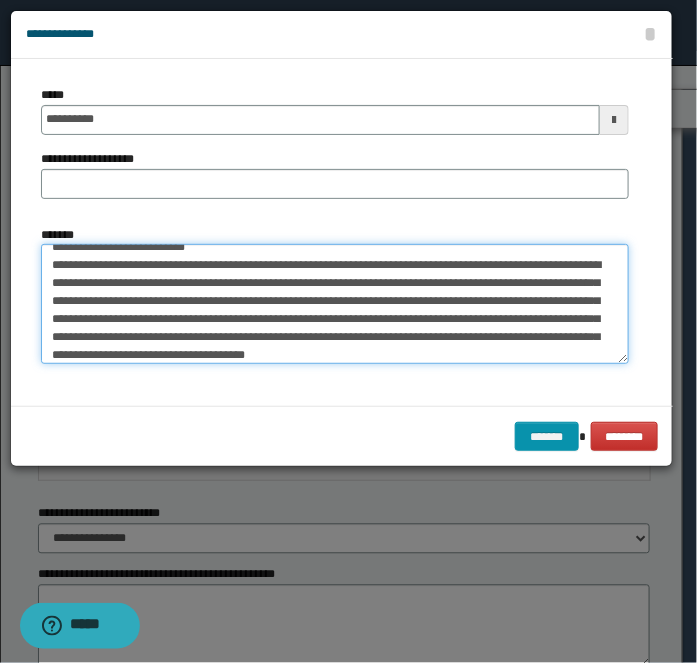 scroll, scrollTop: 0, scrollLeft: 0, axis: both 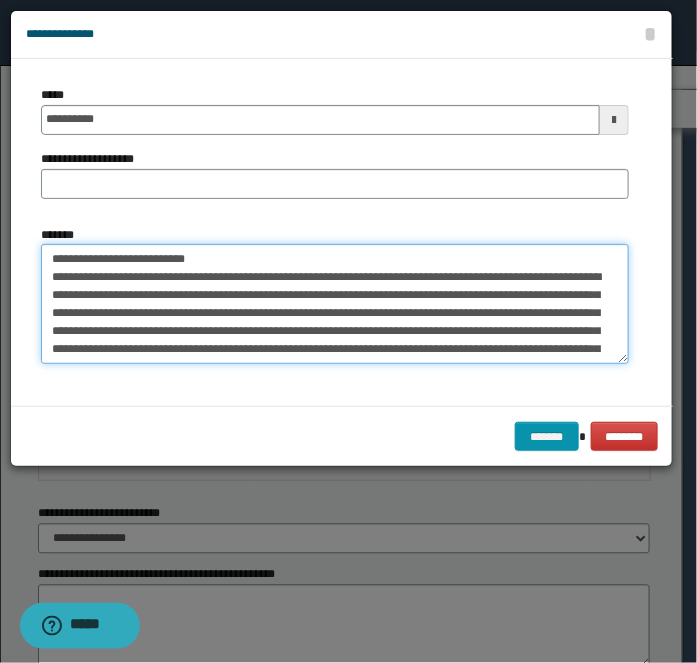 drag, startPoint x: 110, startPoint y: 256, endPoint x: 253, endPoint y: 248, distance: 143.2236 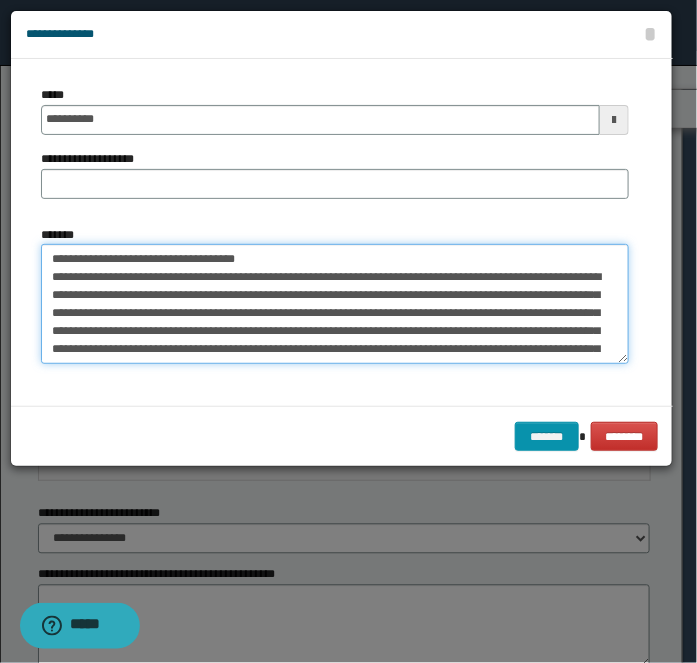 scroll, scrollTop: 29, scrollLeft: 0, axis: vertical 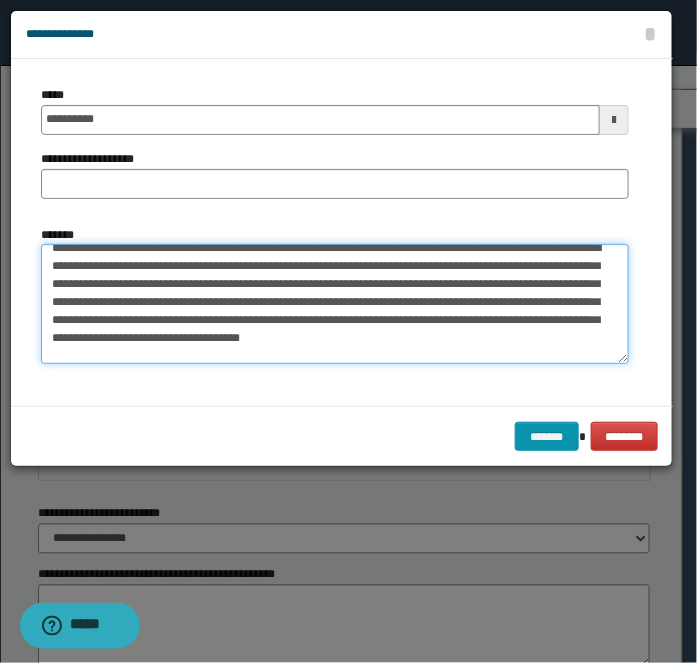 type on "**********" 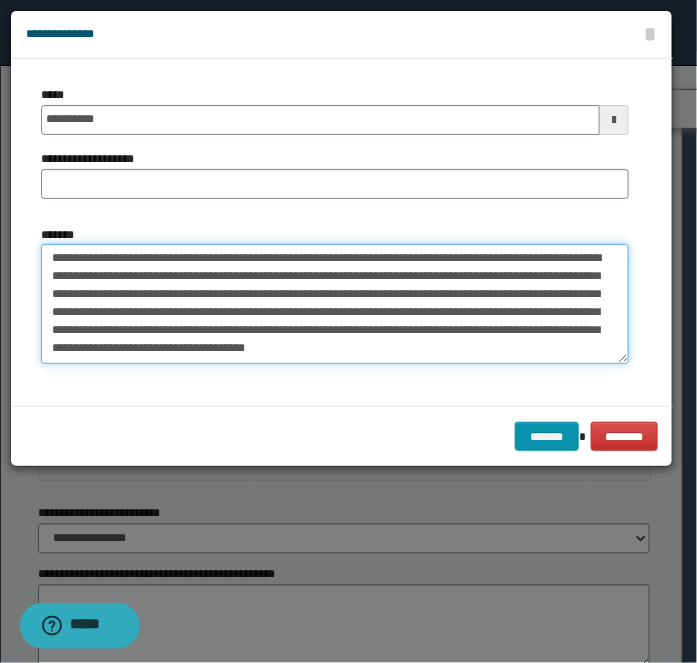 click on "**********" at bounding box center (335, 303) 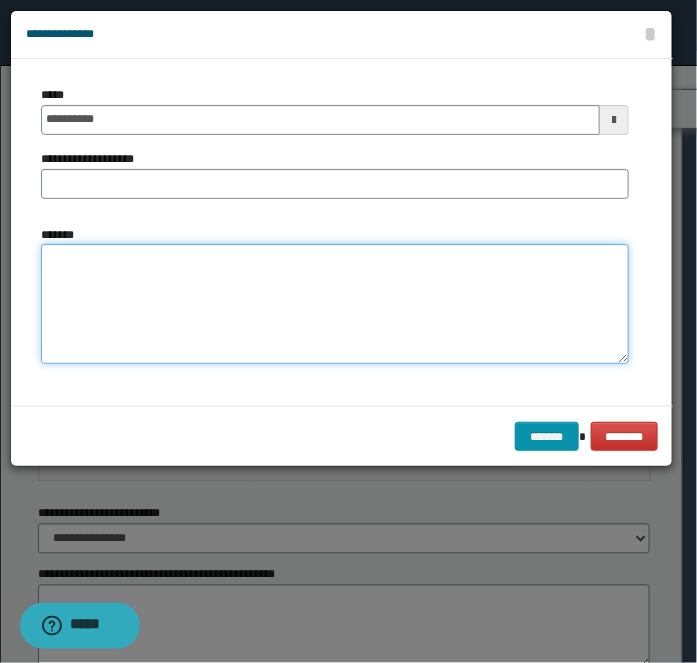 scroll, scrollTop: 0, scrollLeft: 0, axis: both 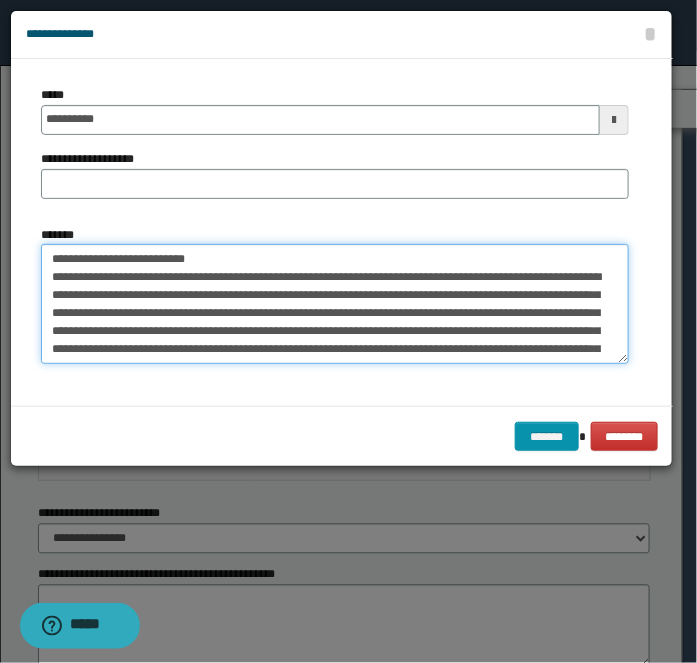 drag, startPoint x: 114, startPoint y: 257, endPoint x: 243, endPoint y: 245, distance: 129.55693 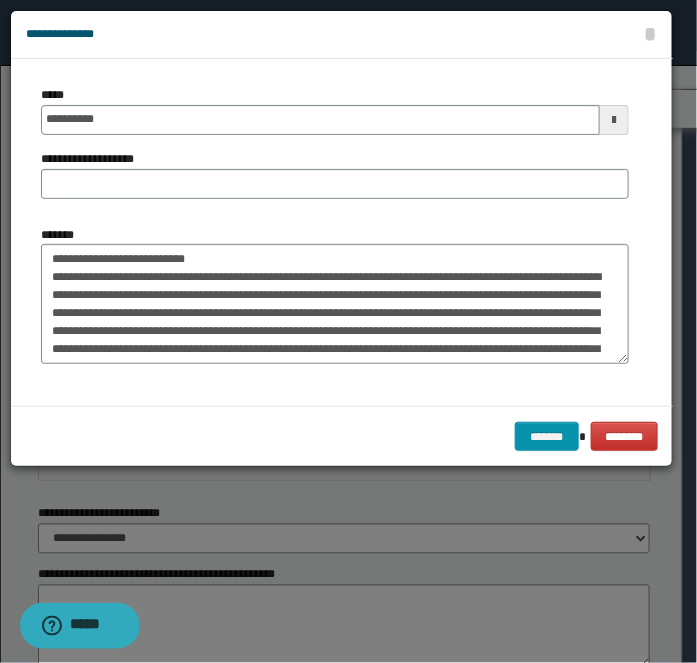 click on "**********" at bounding box center (335, 150) 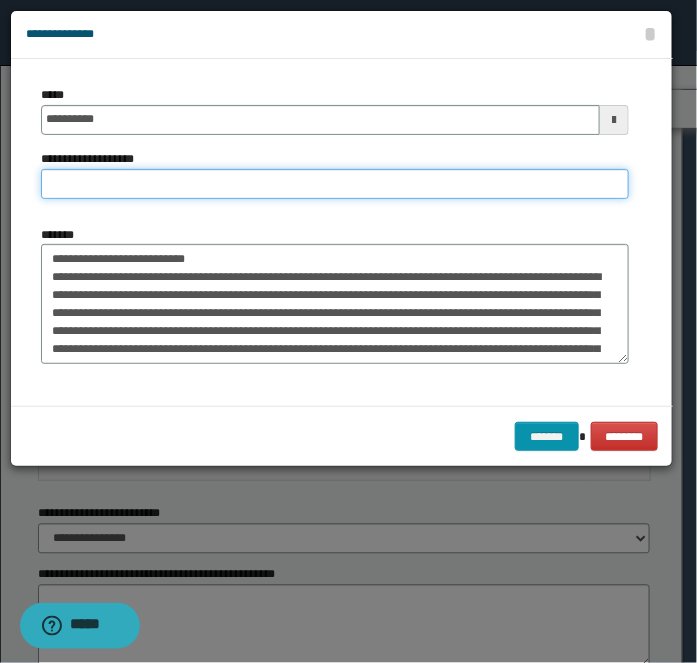 paste on "**********" 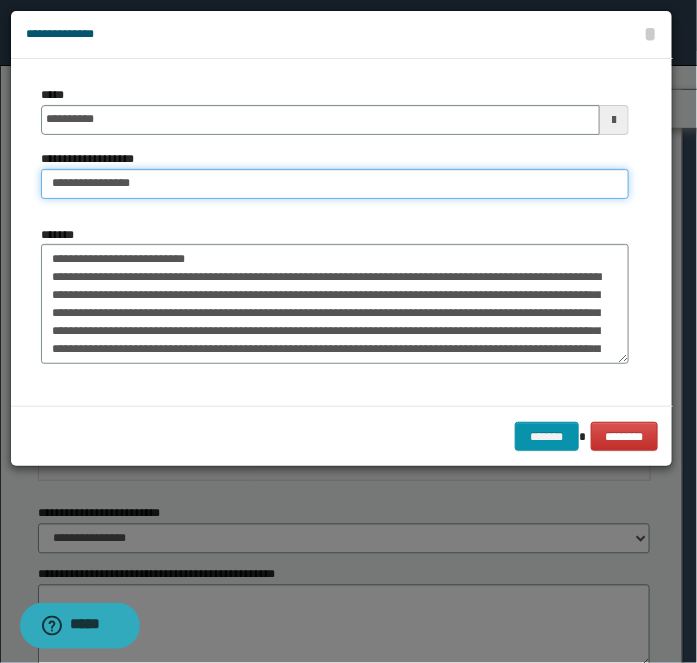 click on "**********" at bounding box center (335, 184) 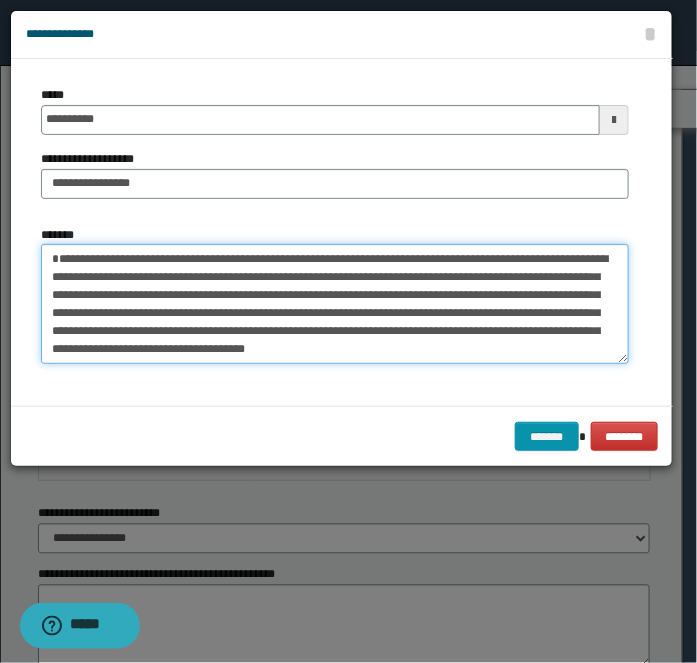 type on "**********" 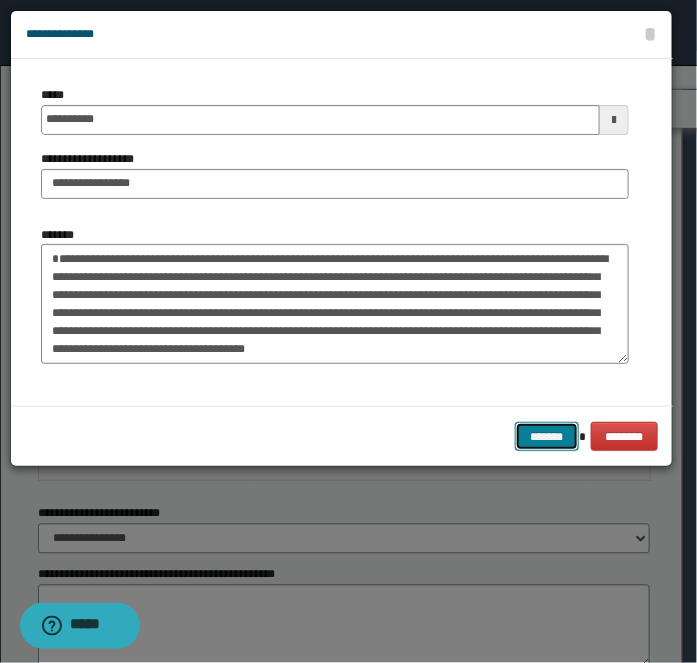type 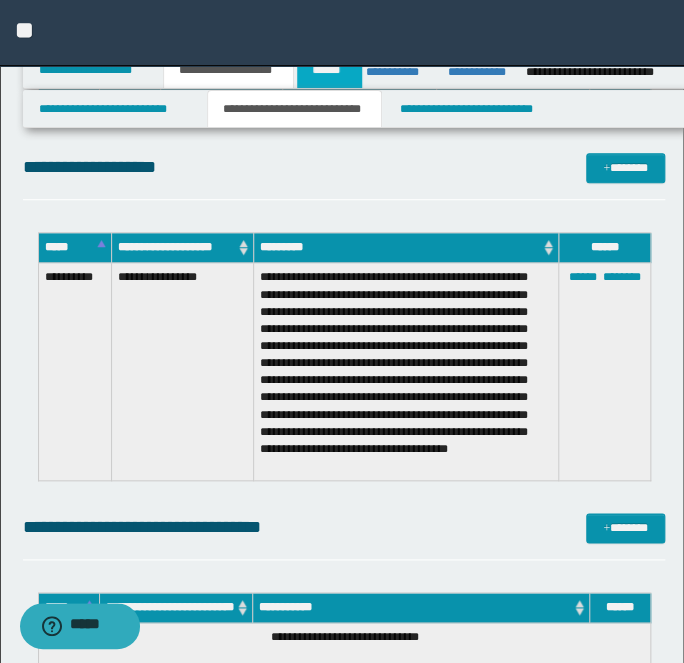 click on "******" at bounding box center (330, 70) 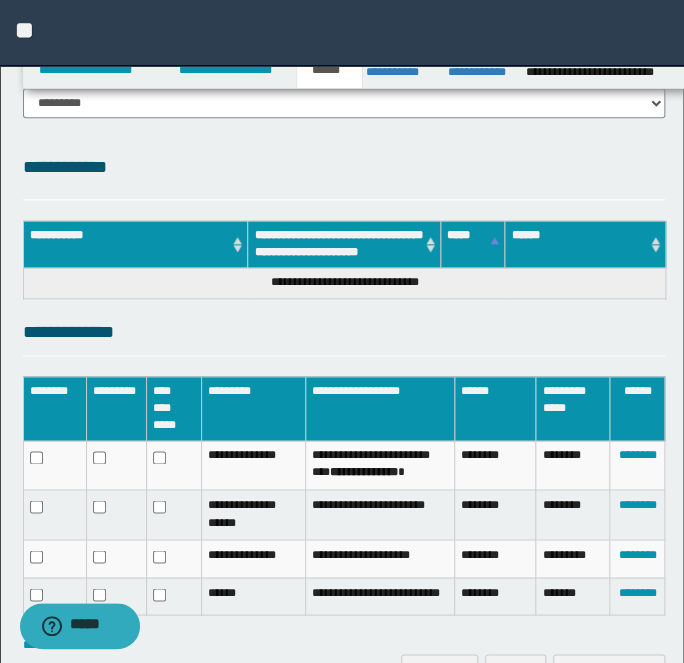 scroll, scrollTop: 454, scrollLeft: 0, axis: vertical 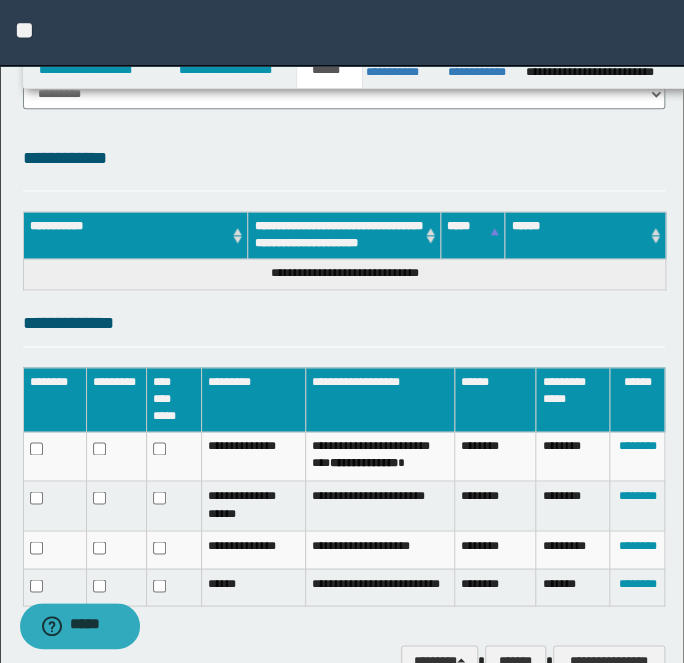 click on "**********" at bounding box center [342, 33] 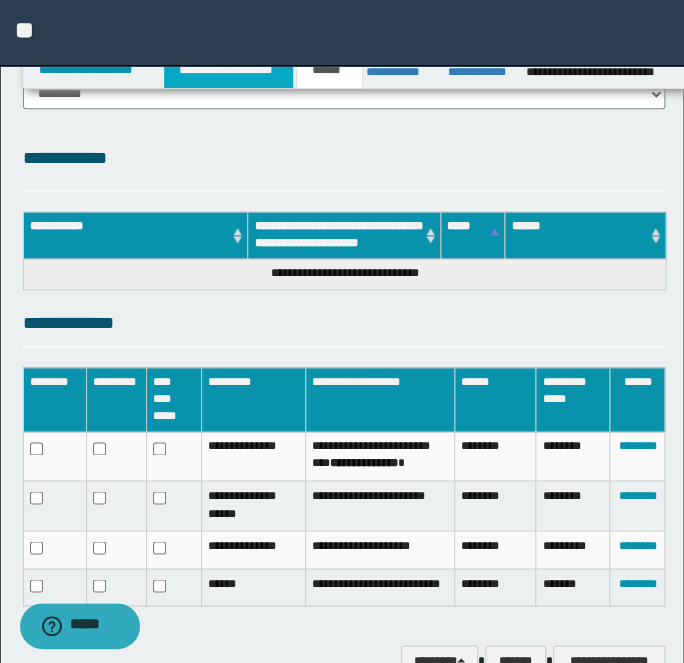 click on "**********" at bounding box center [228, 70] 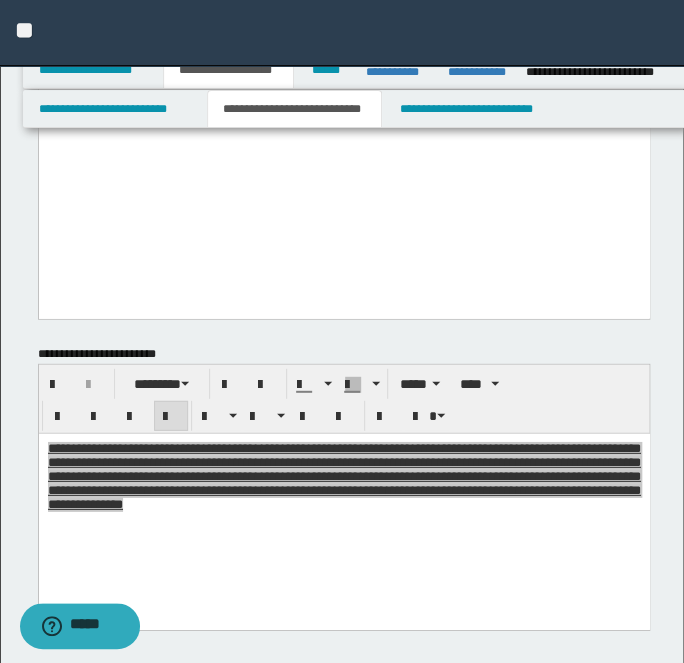 scroll, scrollTop: 1485, scrollLeft: 0, axis: vertical 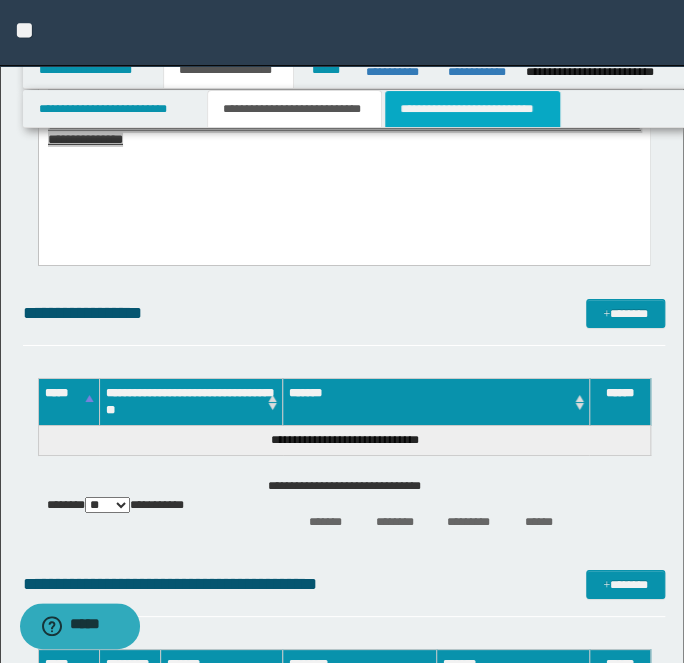 click on "**********" at bounding box center [472, 109] 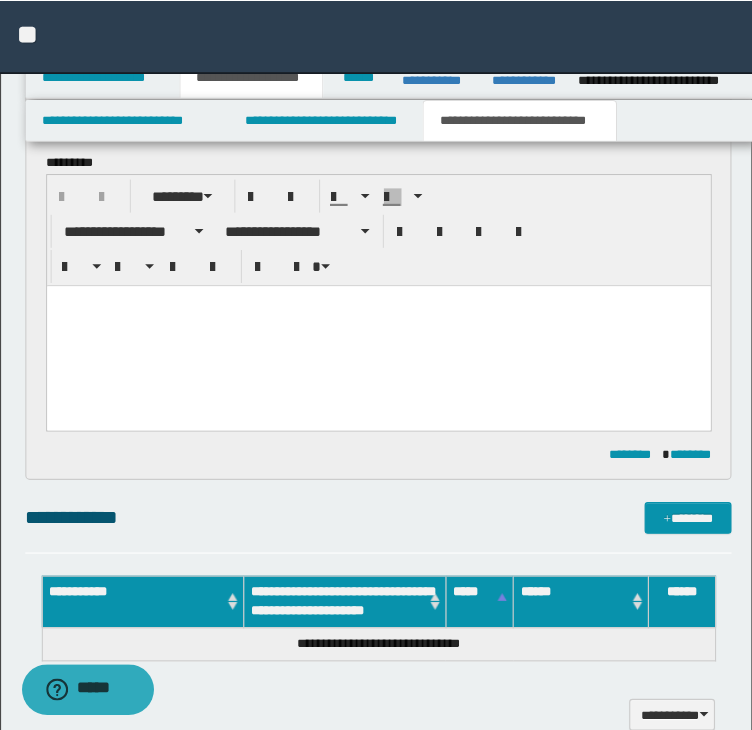 scroll, scrollTop: 0, scrollLeft: 0, axis: both 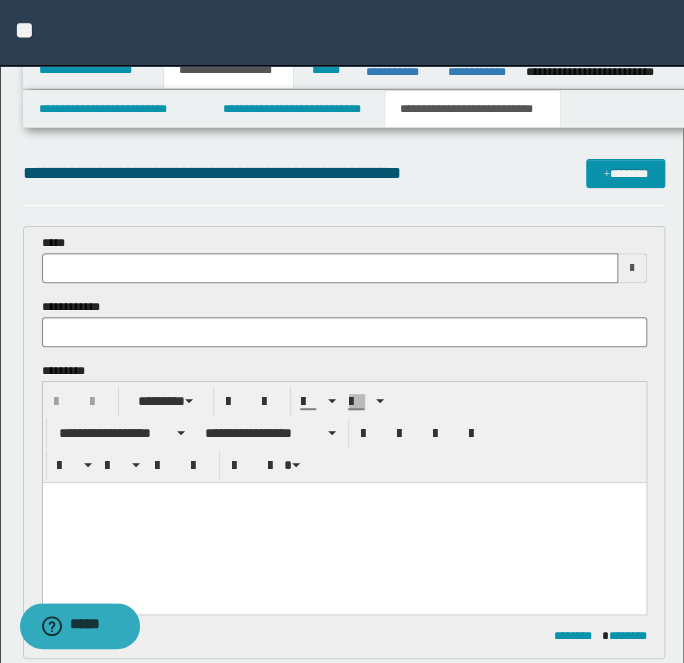 type 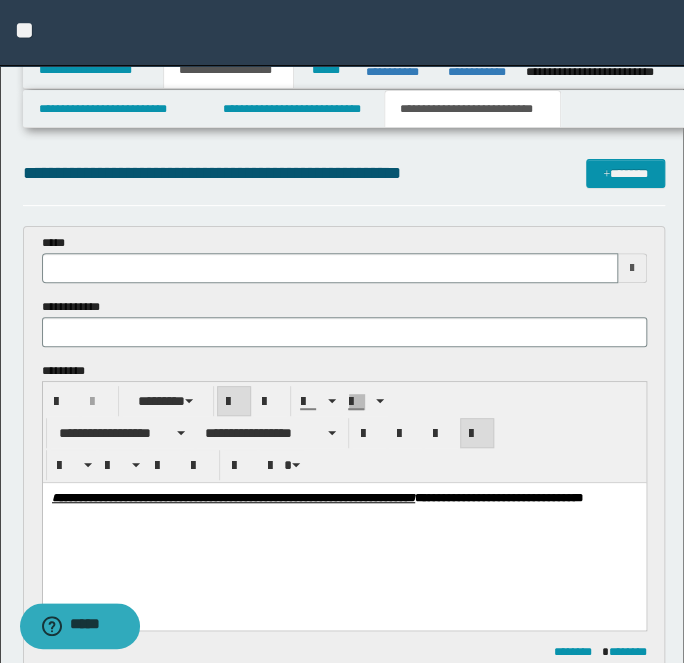 click on "**********" at bounding box center (498, 497) 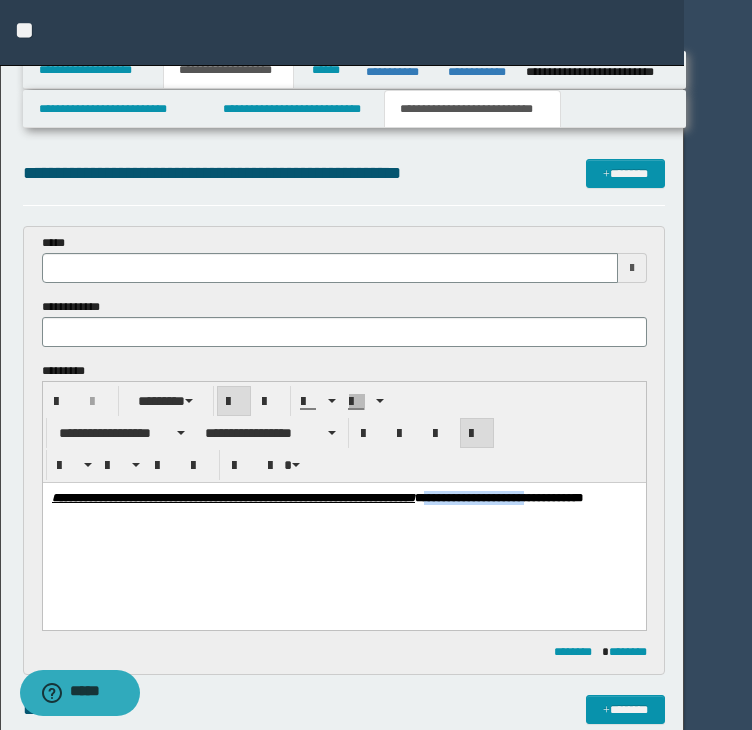 copy on "**********" 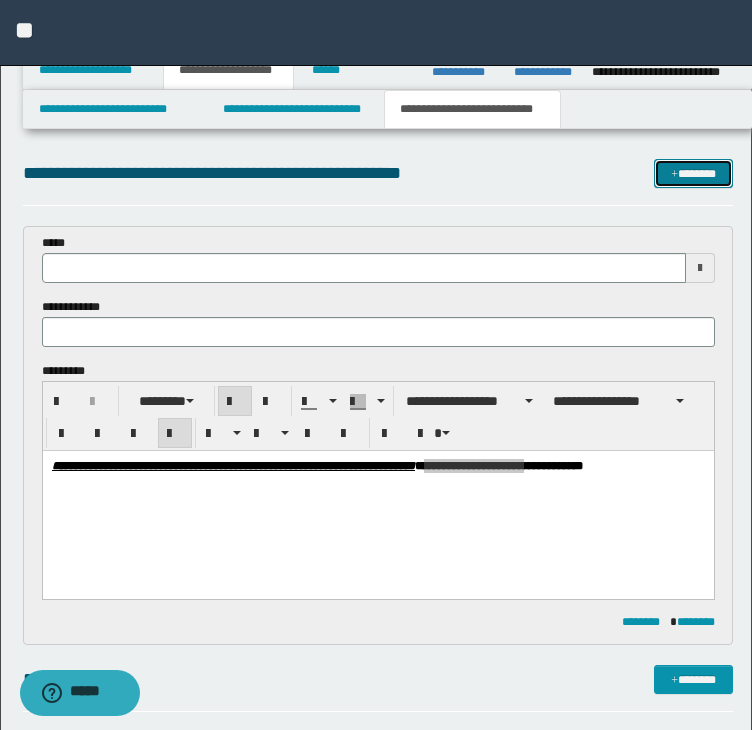 click on "*******" at bounding box center (693, 173) 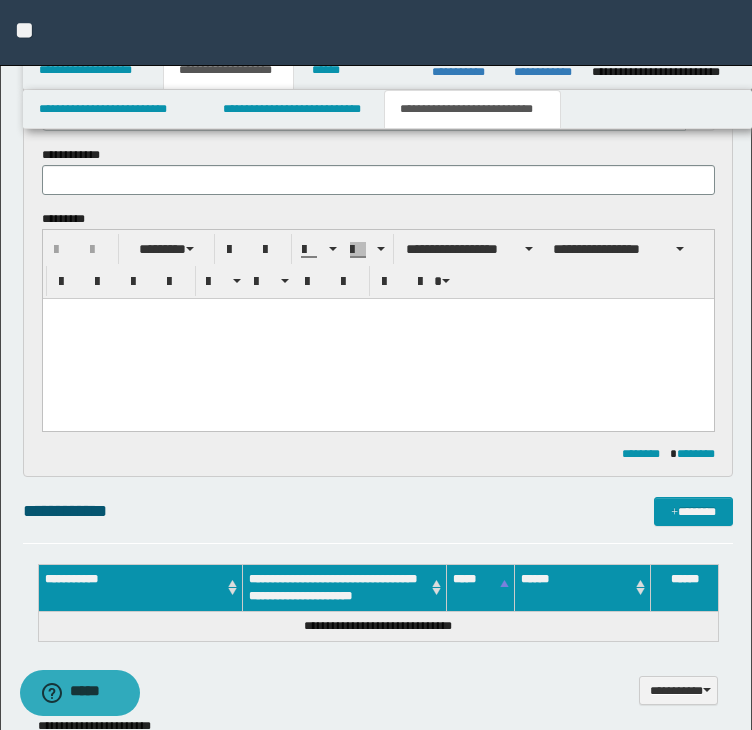 scroll, scrollTop: 0, scrollLeft: 0, axis: both 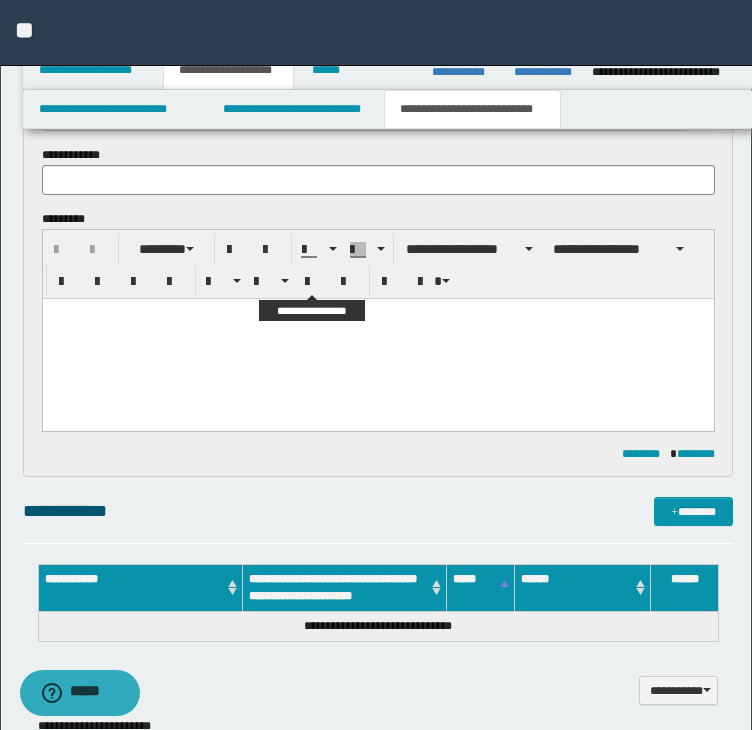 type 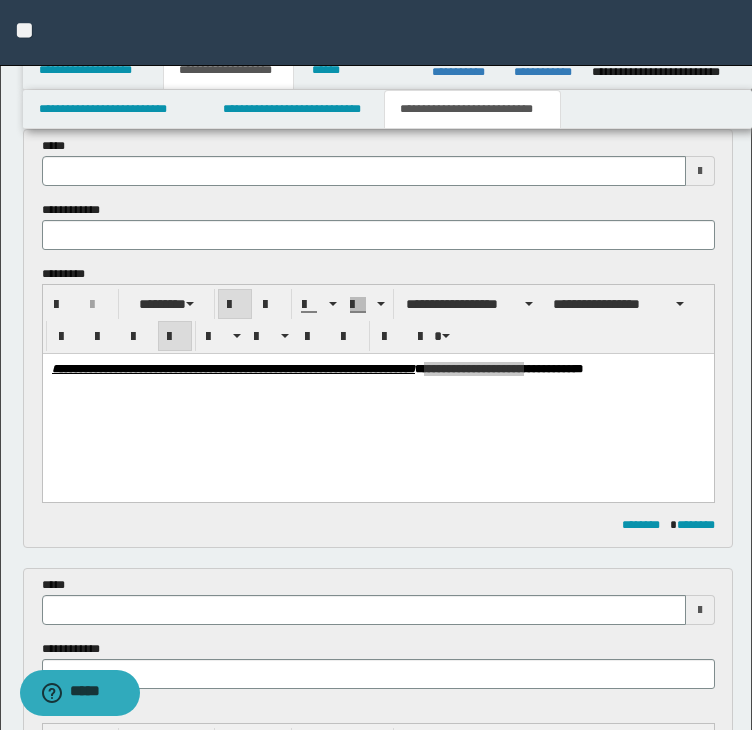 scroll, scrollTop: 91, scrollLeft: 0, axis: vertical 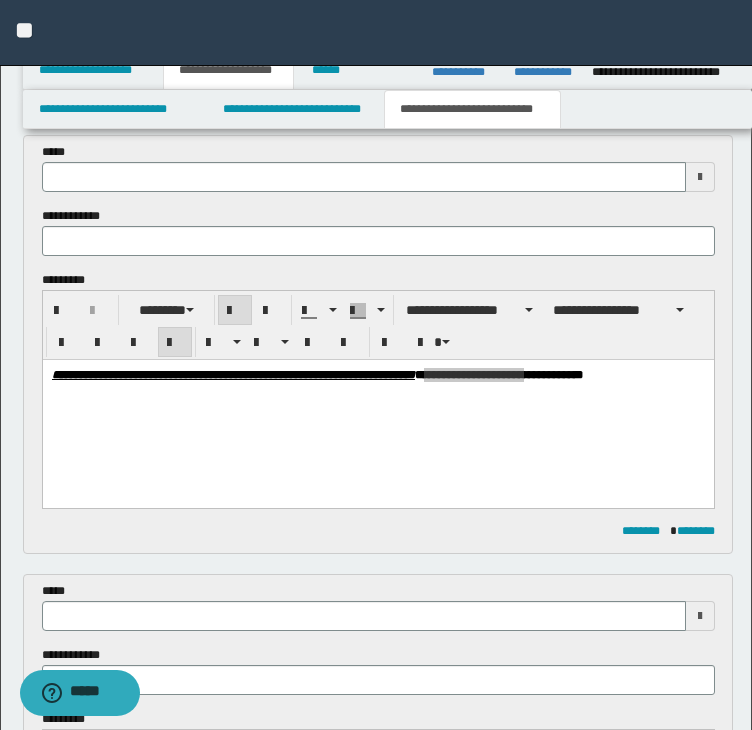 click on "**********" at bounding box center (378, 207) 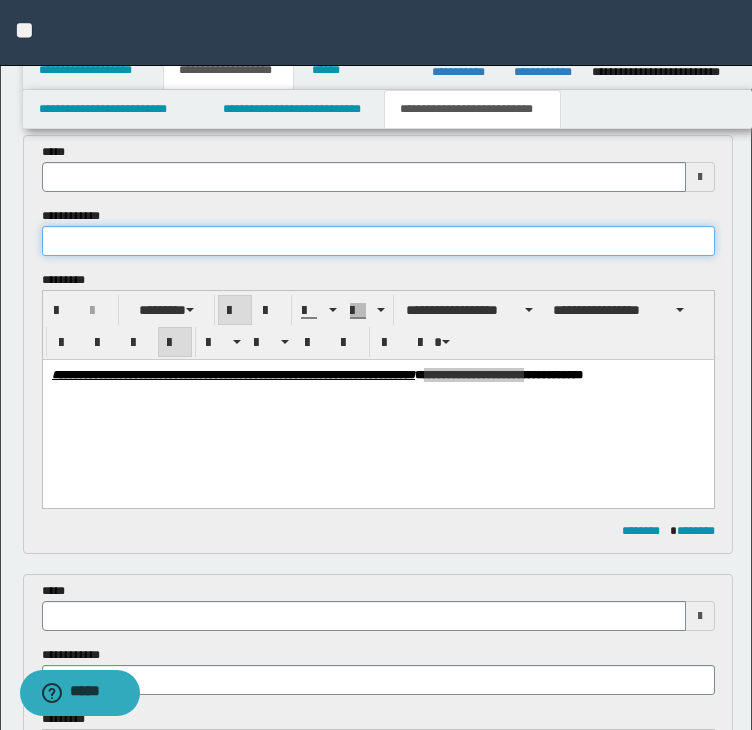 click at bounding box center [378, 241] 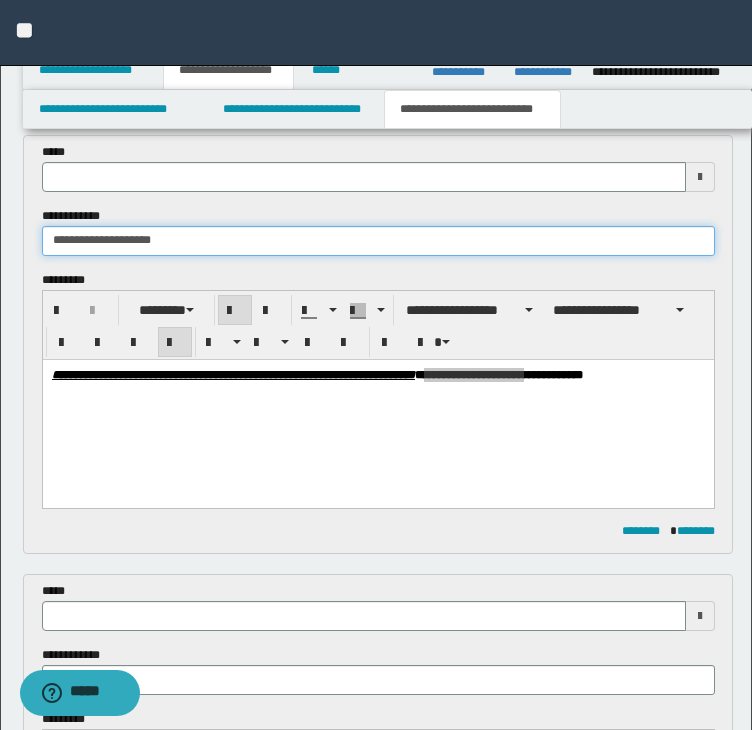 type on "**********" 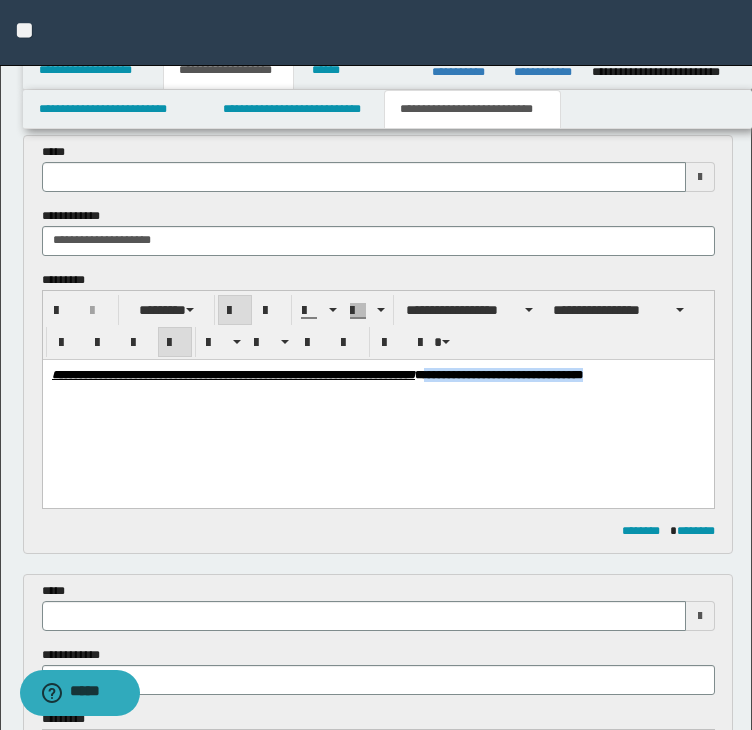click on "**********" at bounding box center (377, 399) 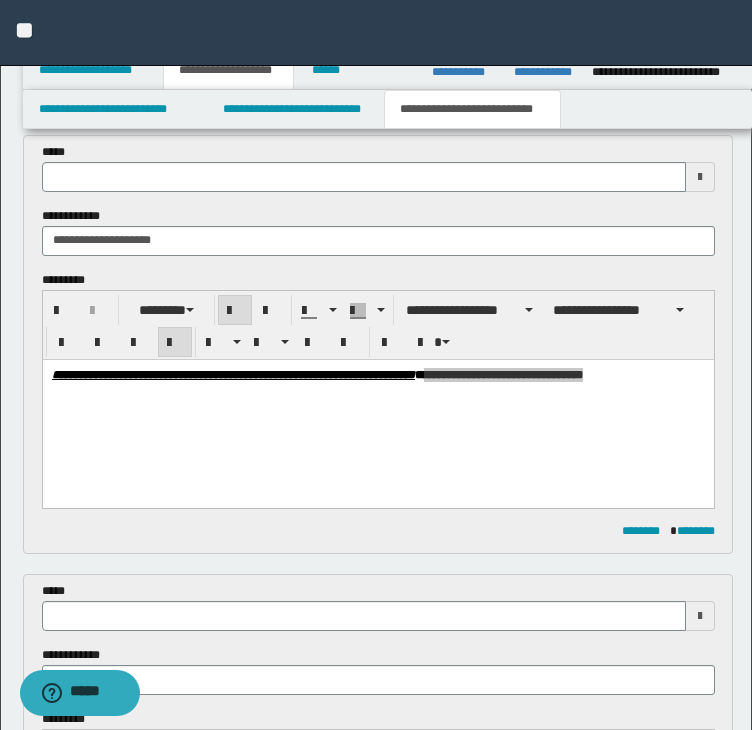 type 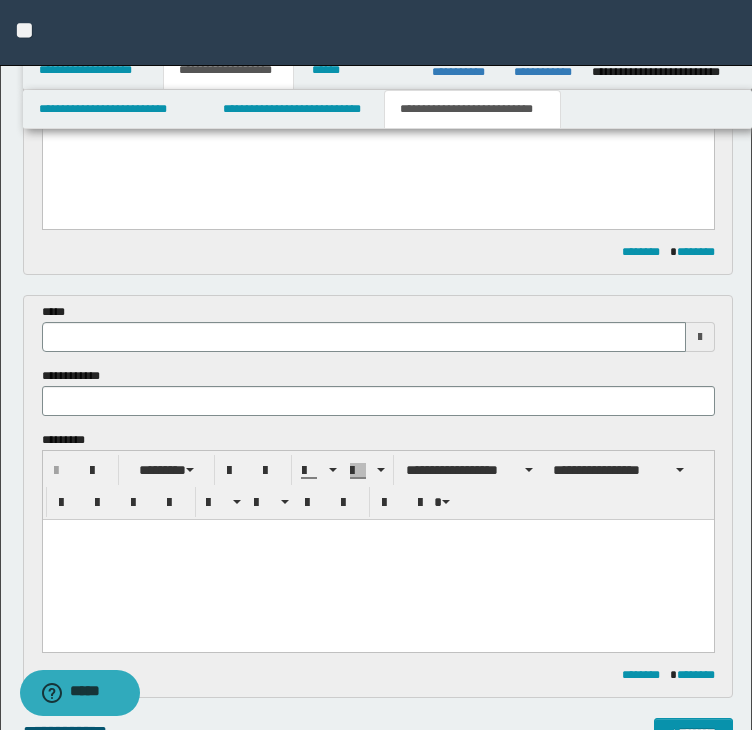 scroll, scrollTop: 400, scrollLeft: 0, axis: vertical 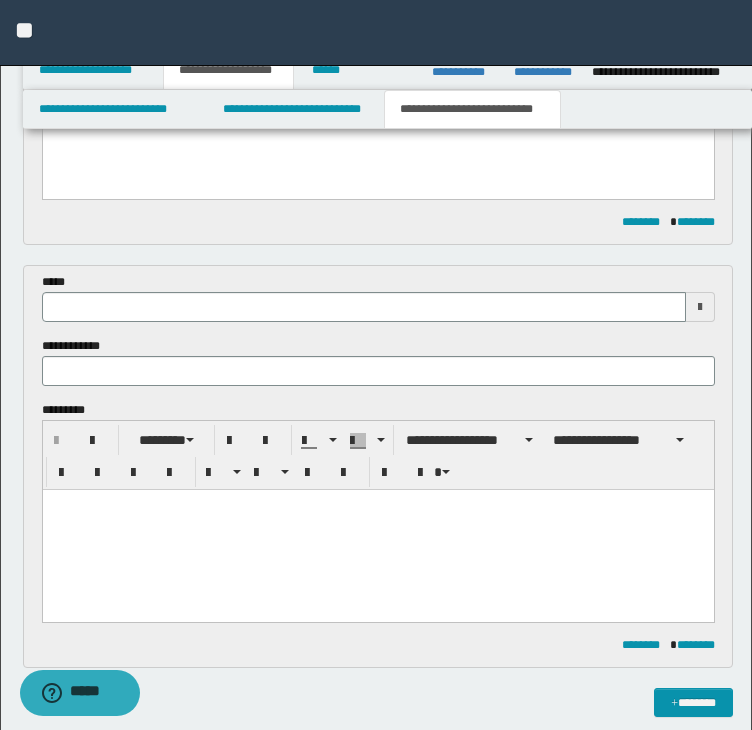 click at bounding box center (377, 529) 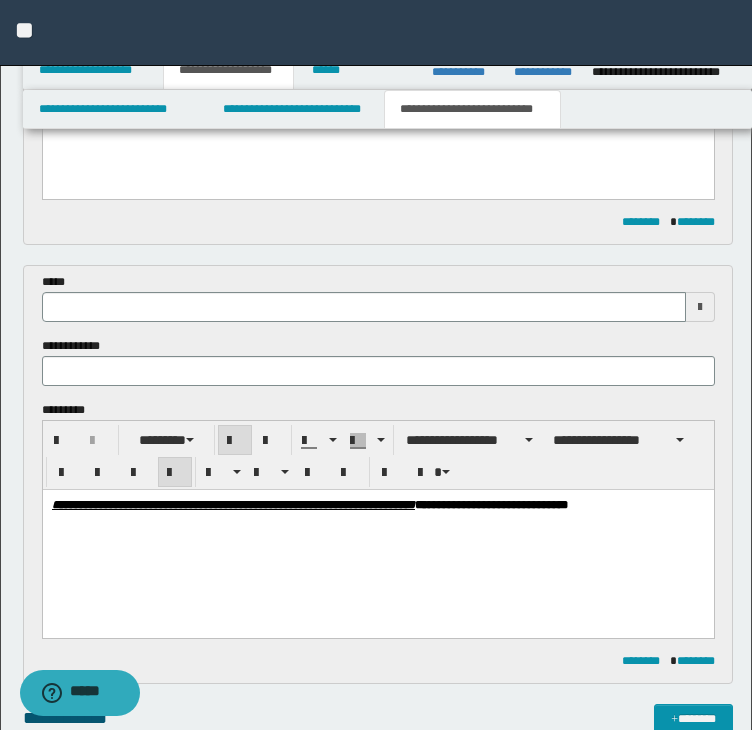 click on "**********" at bounding box center (377, 504) 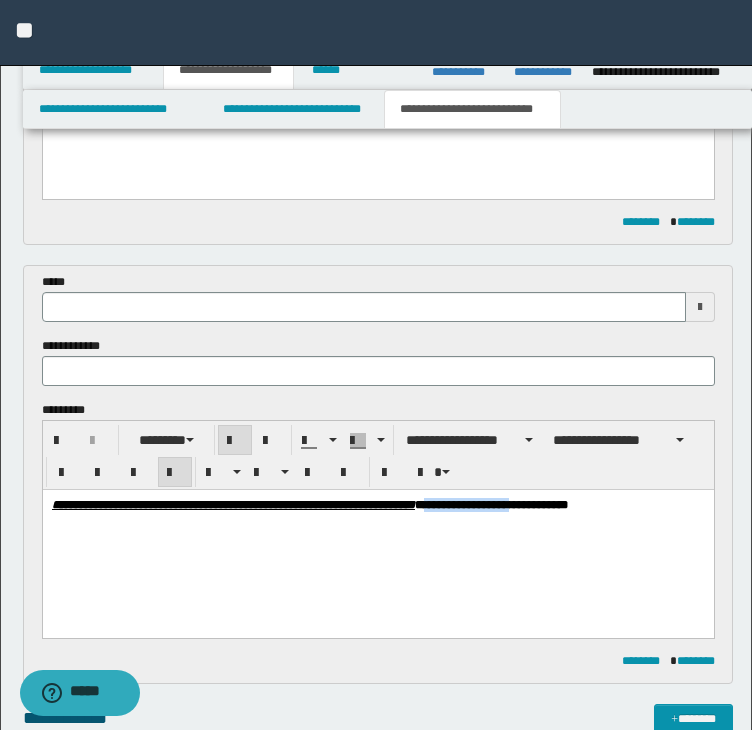 copy on "**********" 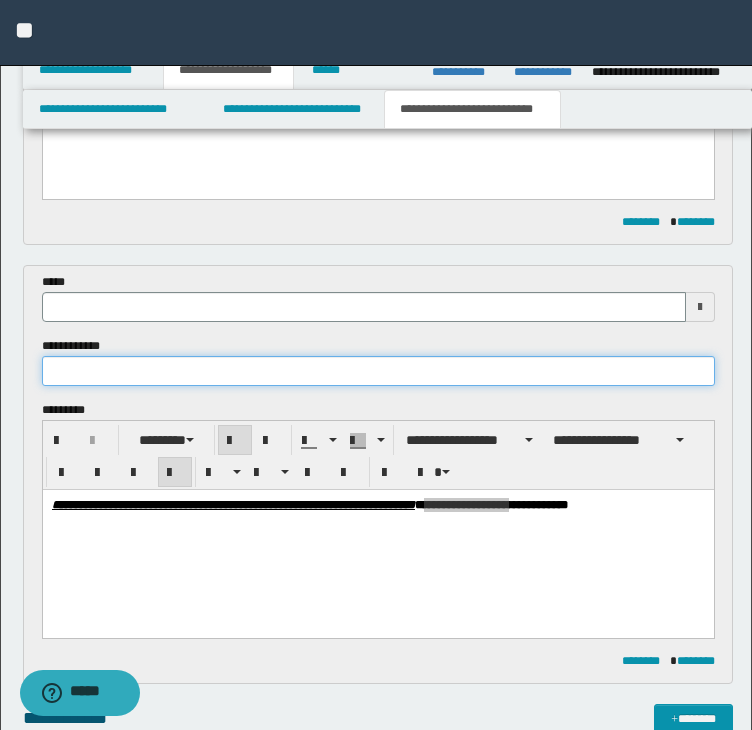 click at bounding box center (378, 371) 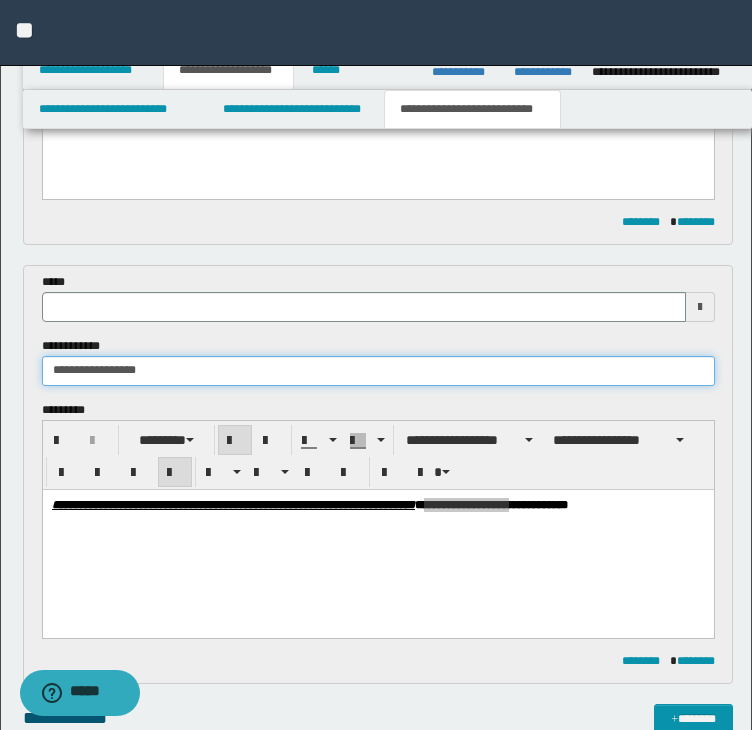 type on "**********" 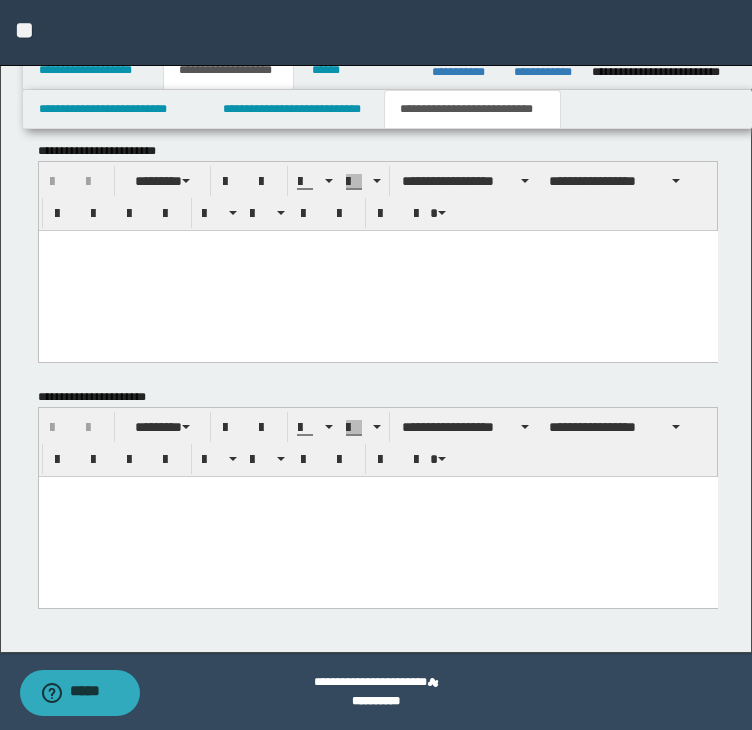click at bounding box center [377, 517] 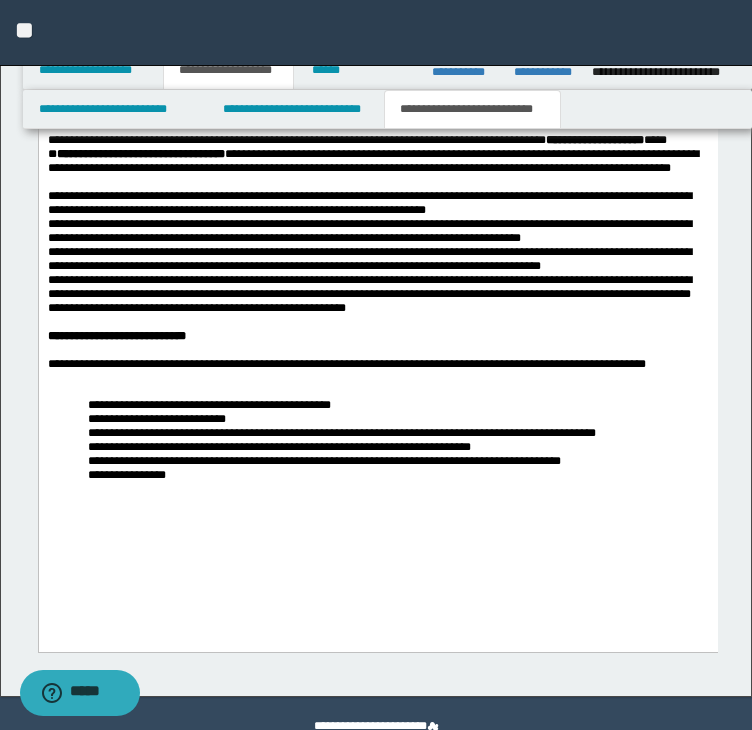 scroll, scrollTop: 1825, scrollLeft: 0, axis: vertical 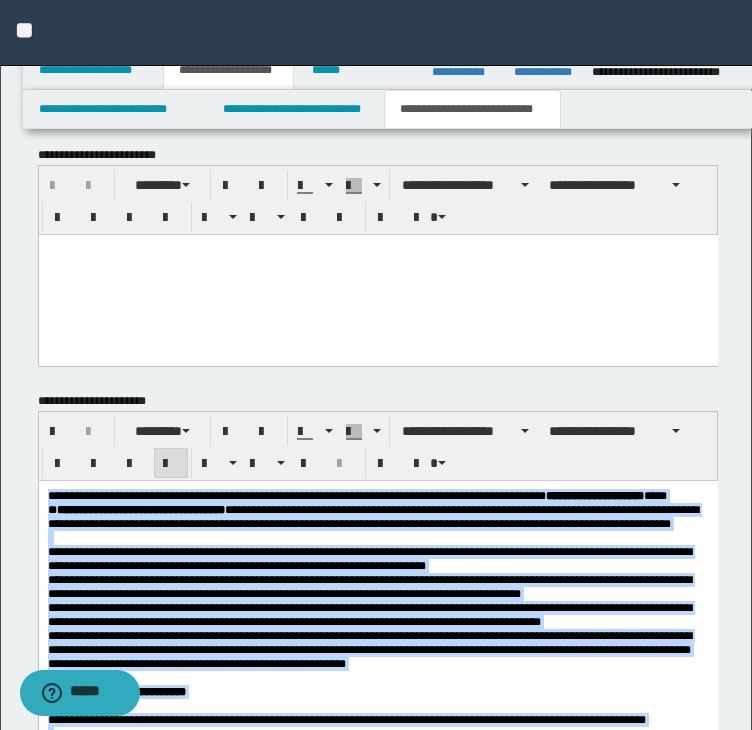 drag, startPoint x: 212, startPoint y: 885, endPoint x: -13, endPoint y: 248, distance: 675.5694 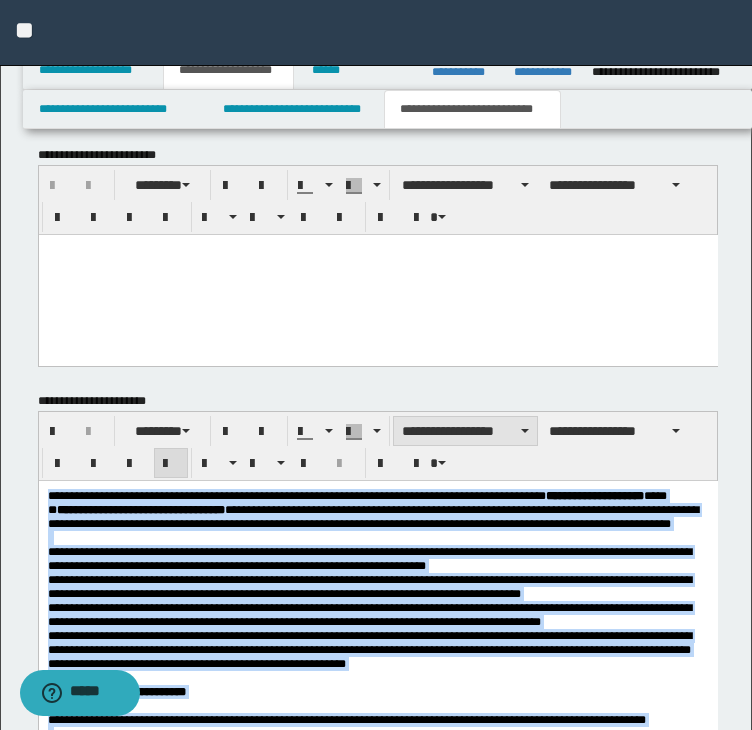 click on "**********" at bounding box center [465, 431] 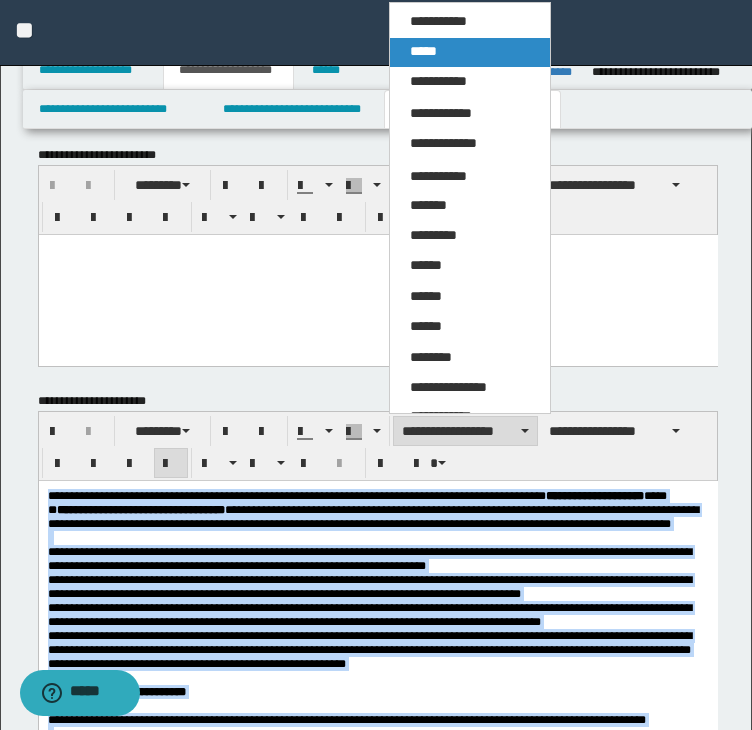 click on "*****" at bounding box center [470, 52] 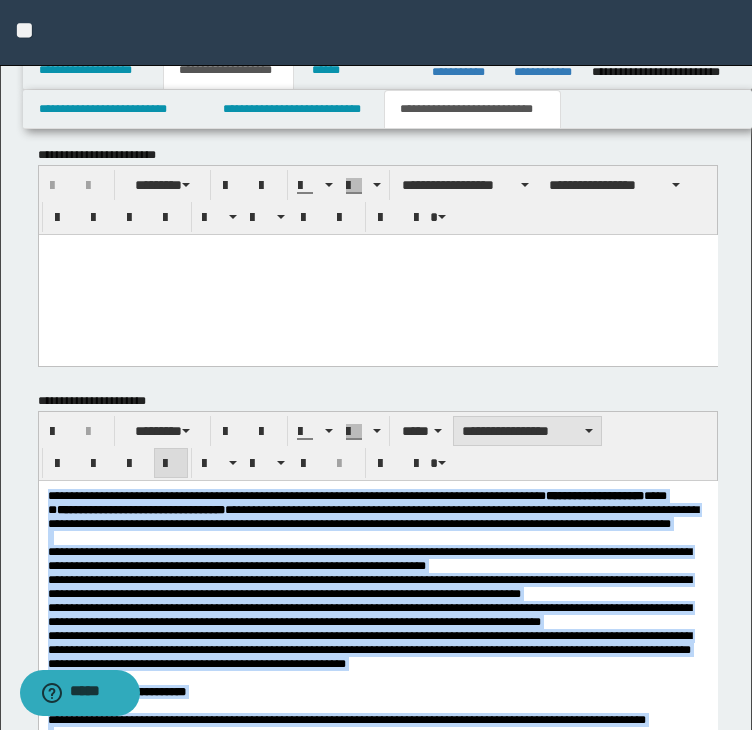 click on "**********" at bounding box center [527, 431] 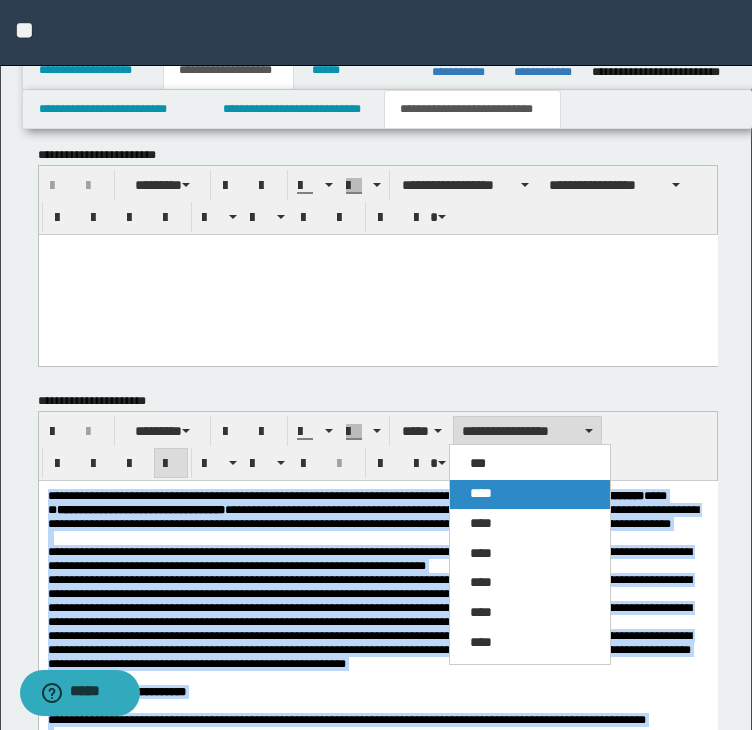 drag, startPoint x: 492, startPoint y: 484, endPoint x: 459, endPoint y: 3, distance: 482.13068 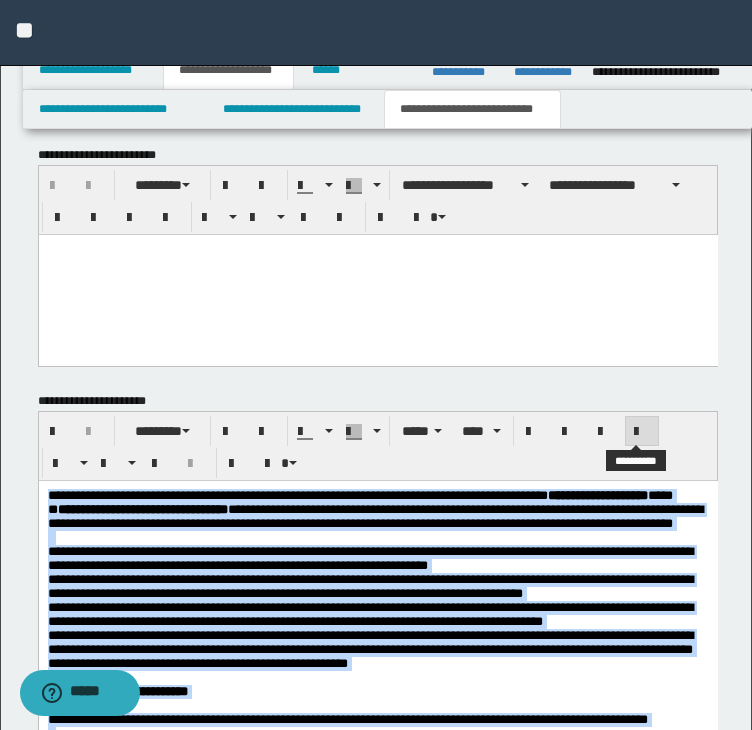 click at bounding box center (642, 431) 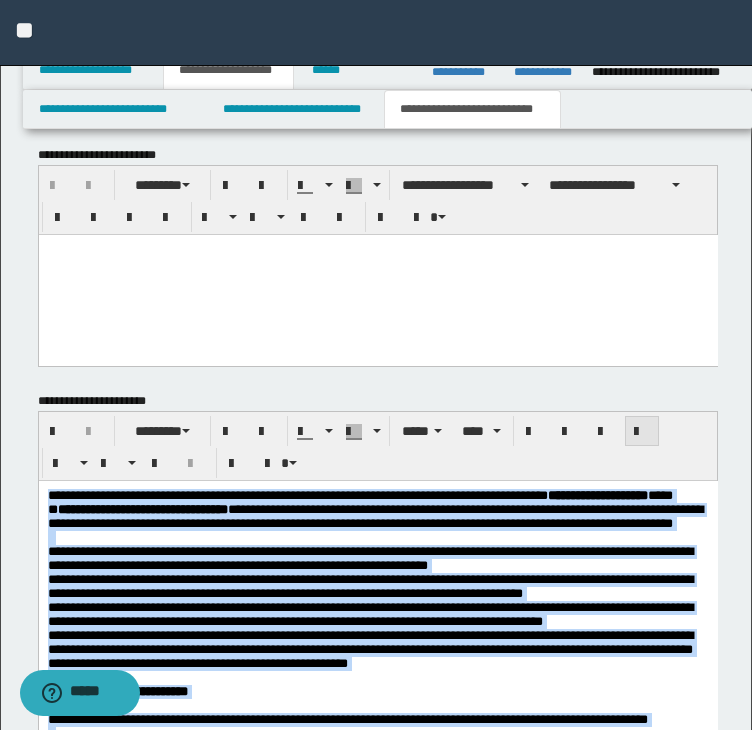 click at bounding box center [642, 431] 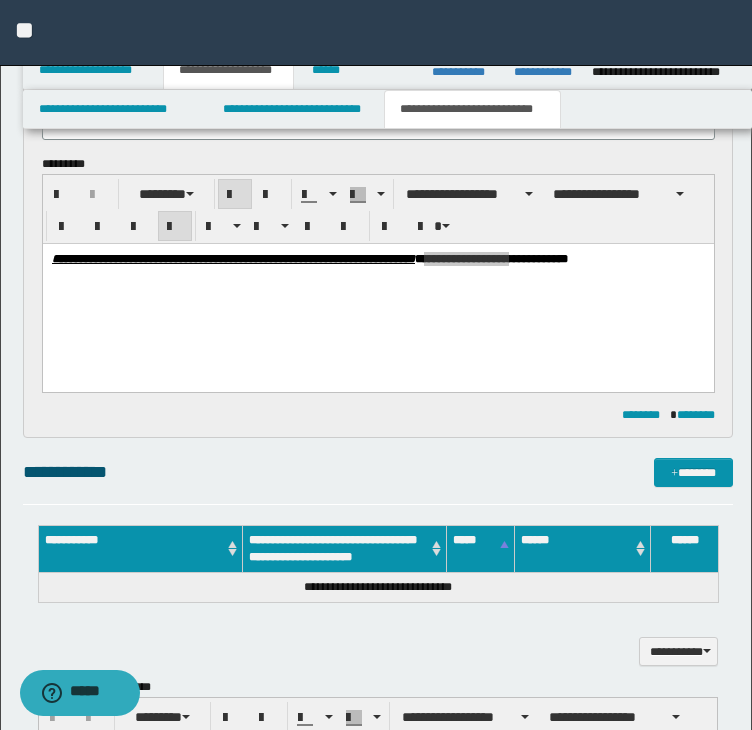 scroll, scrollTop: 625, scrollLeft: 0, axis: vertical 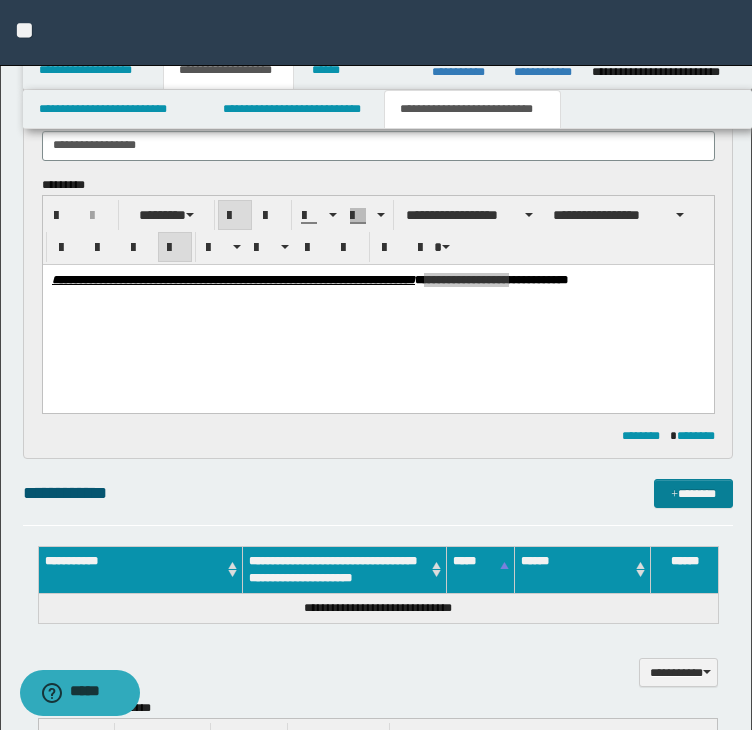 click on "*******" at bounding box center (693, 493) 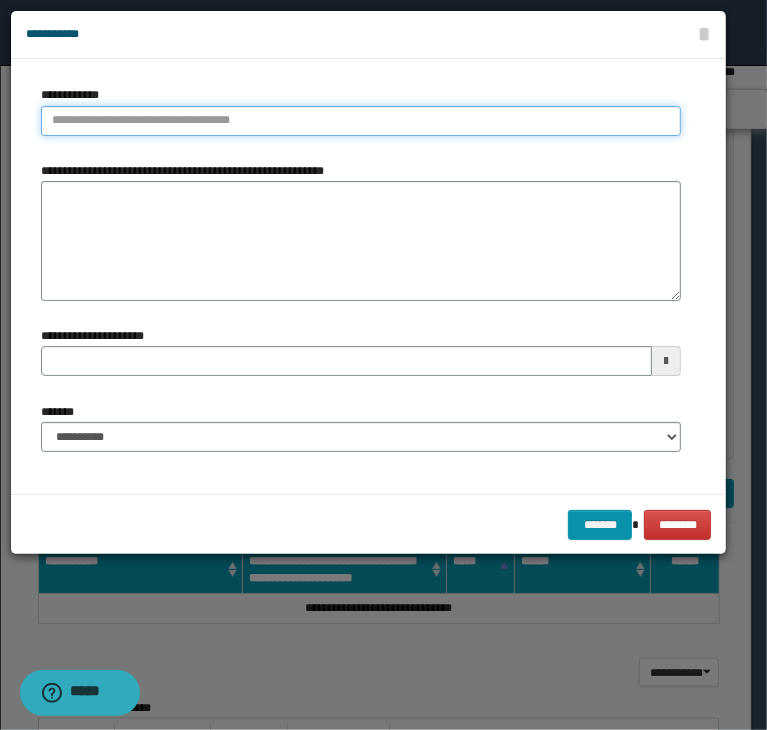 click on "**********" at bounding box center (361, 121) 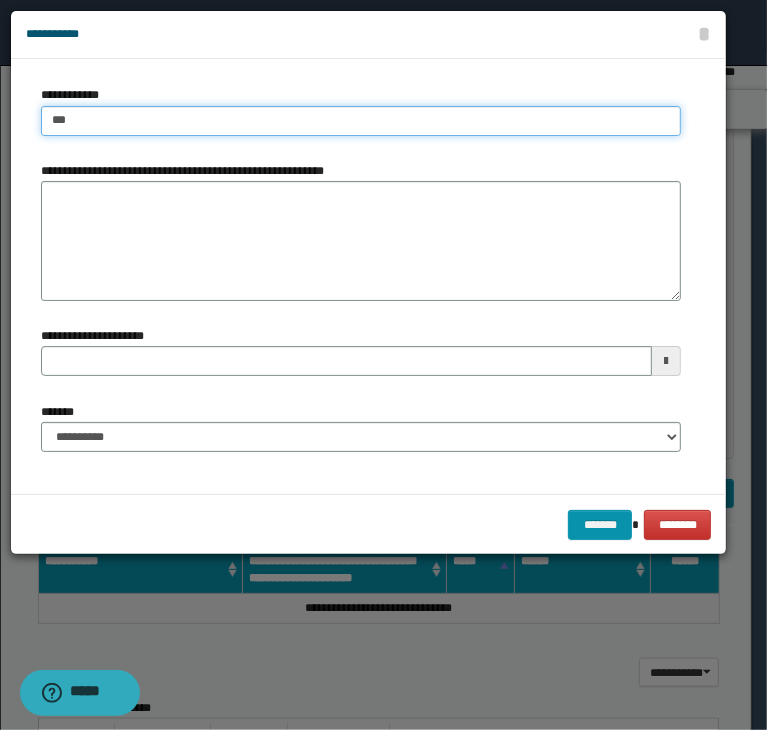 type on "****" 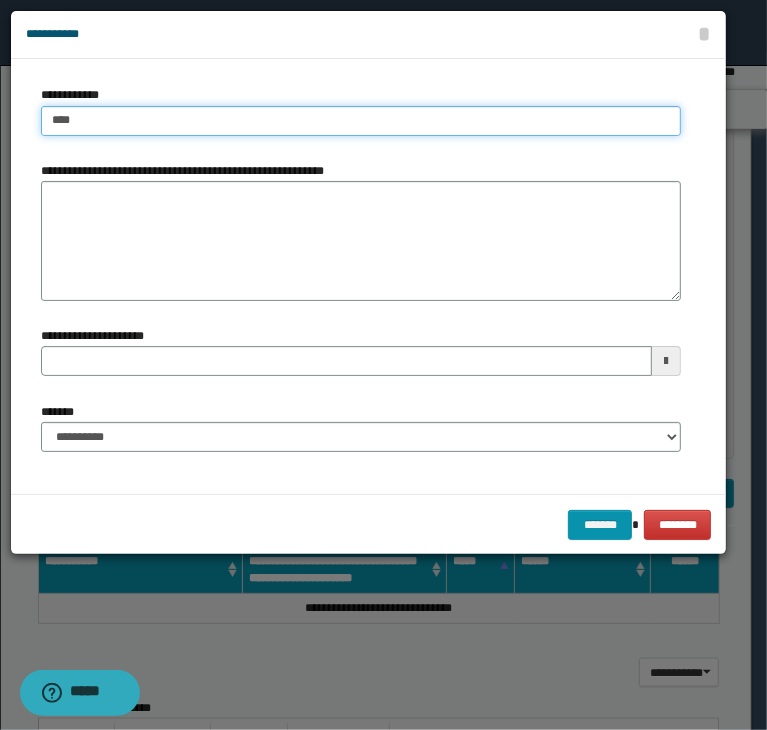 type on "****" 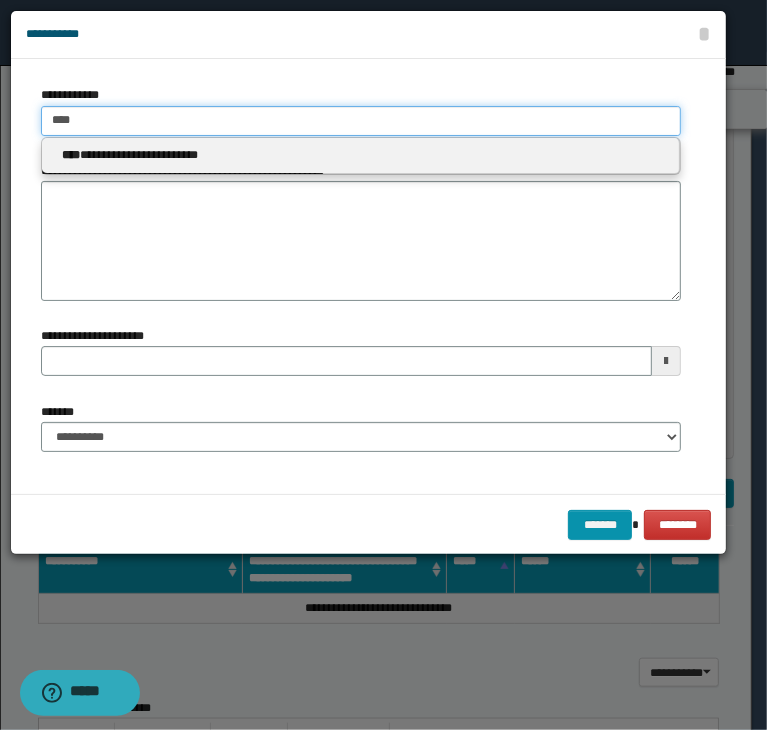 type 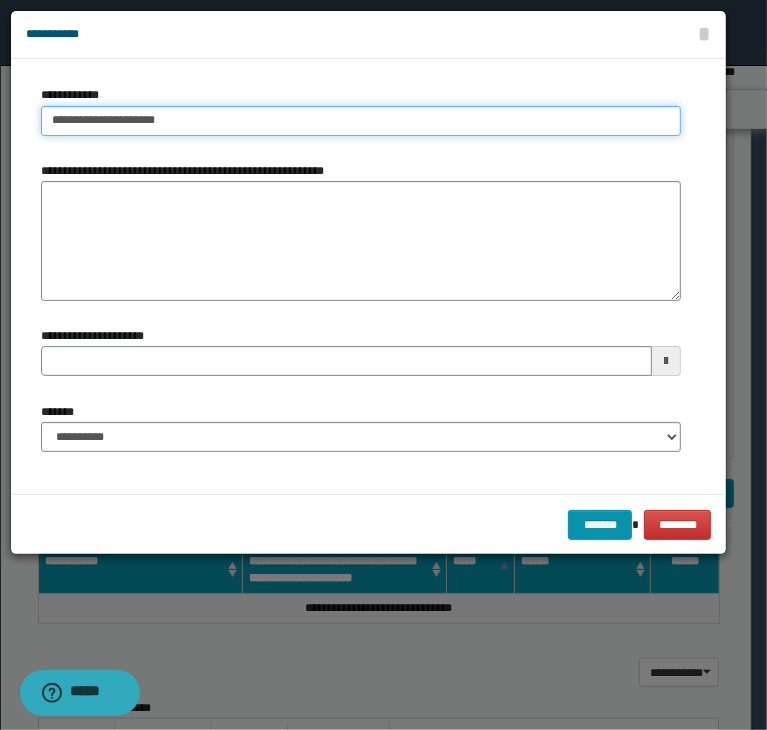 type on "**********" 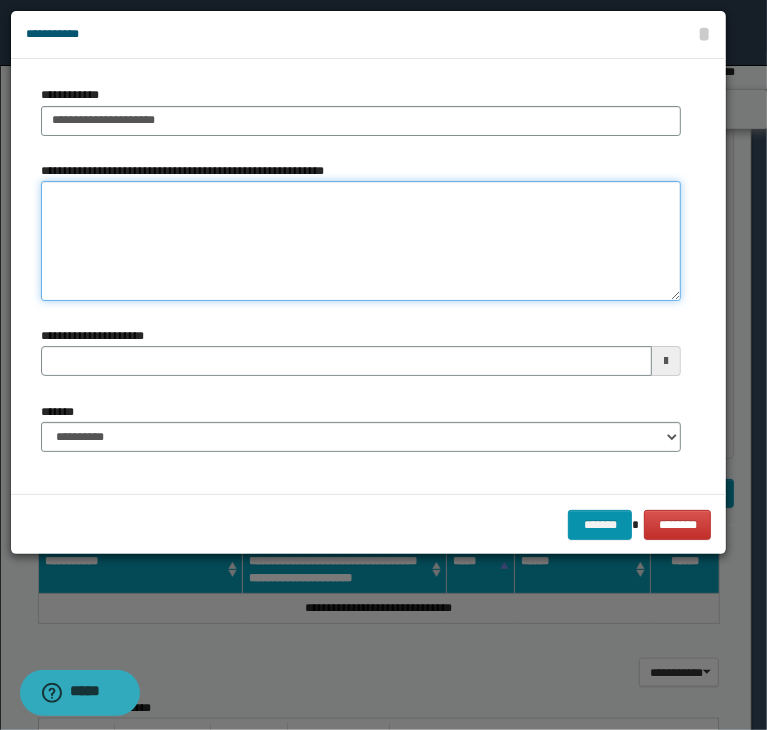 paste on "**********" 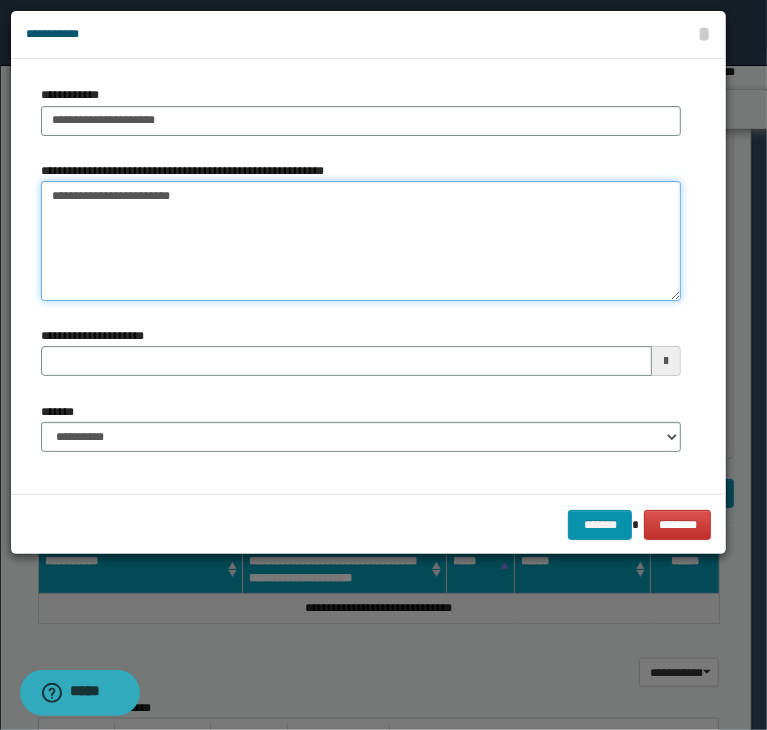 type on "**********" 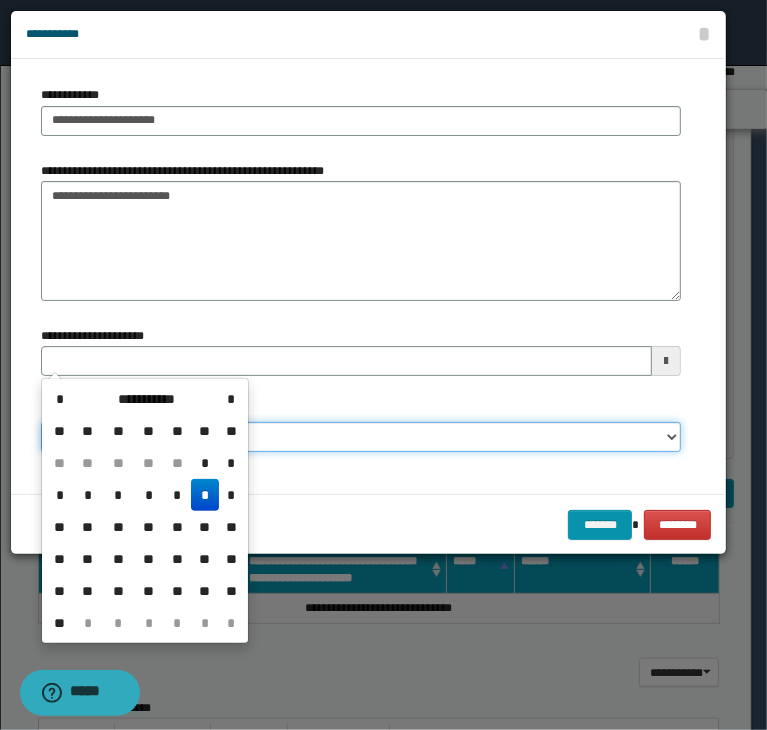 type 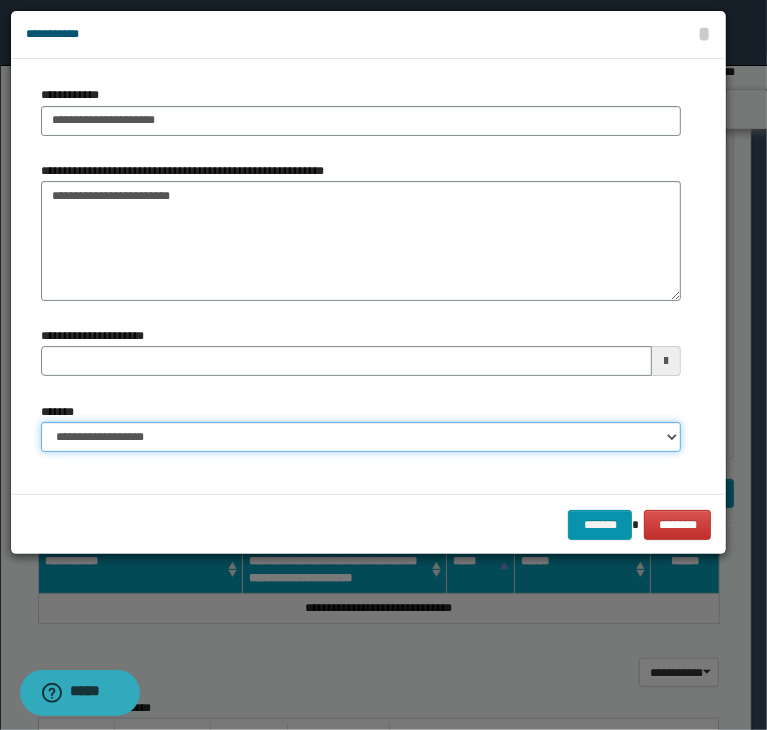 select on "*" 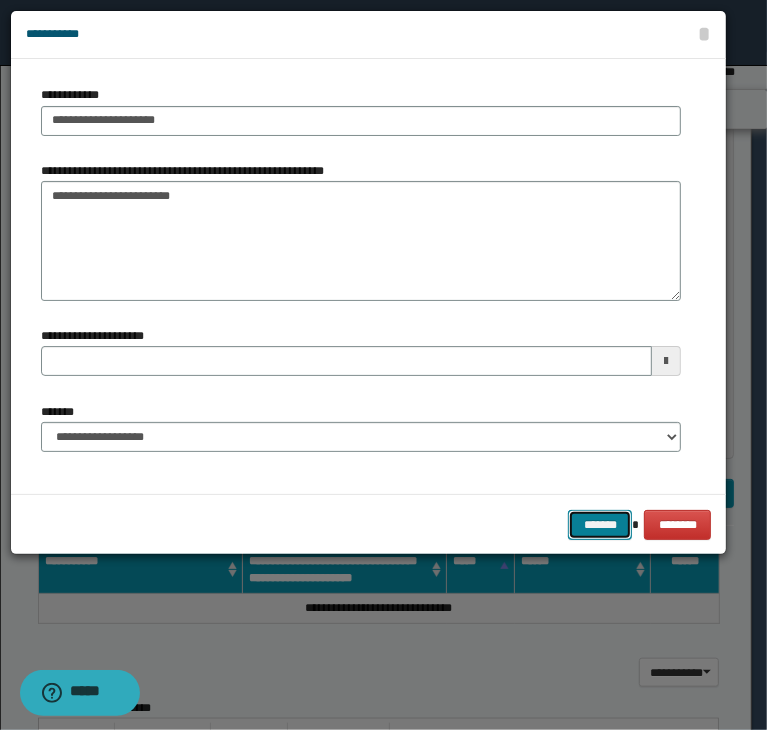 type 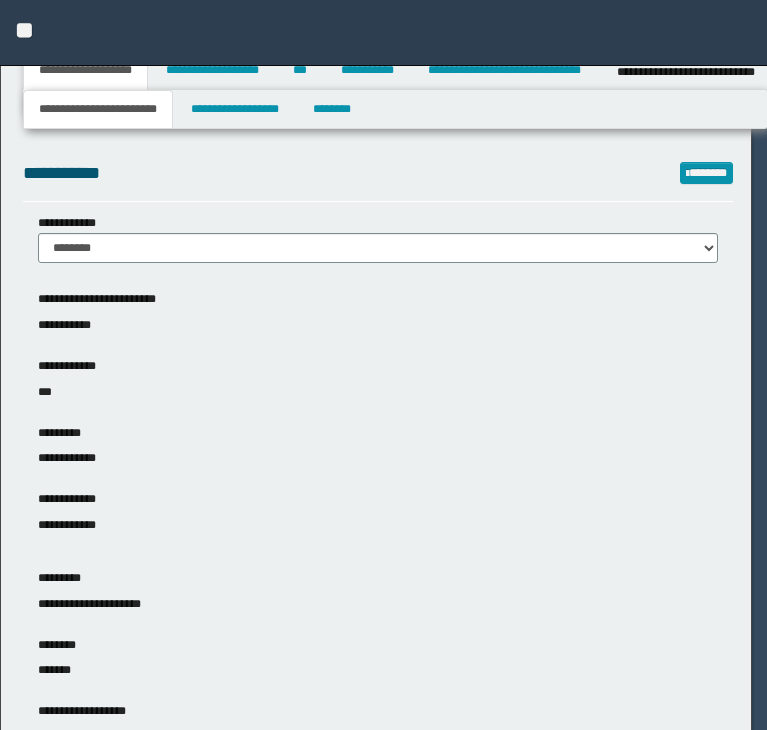 select on "*" 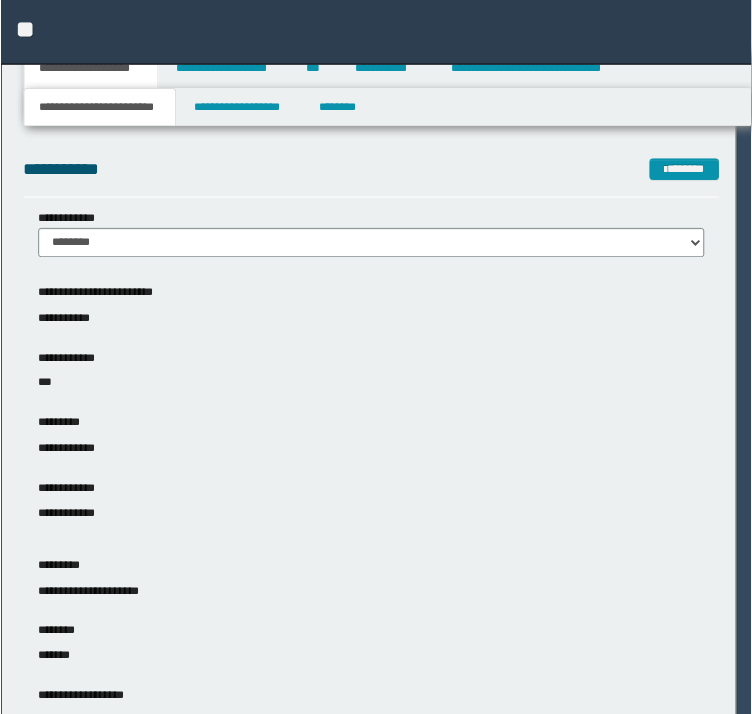 scroll, scrollTop: 0, scrollLeft: 0, axis: both 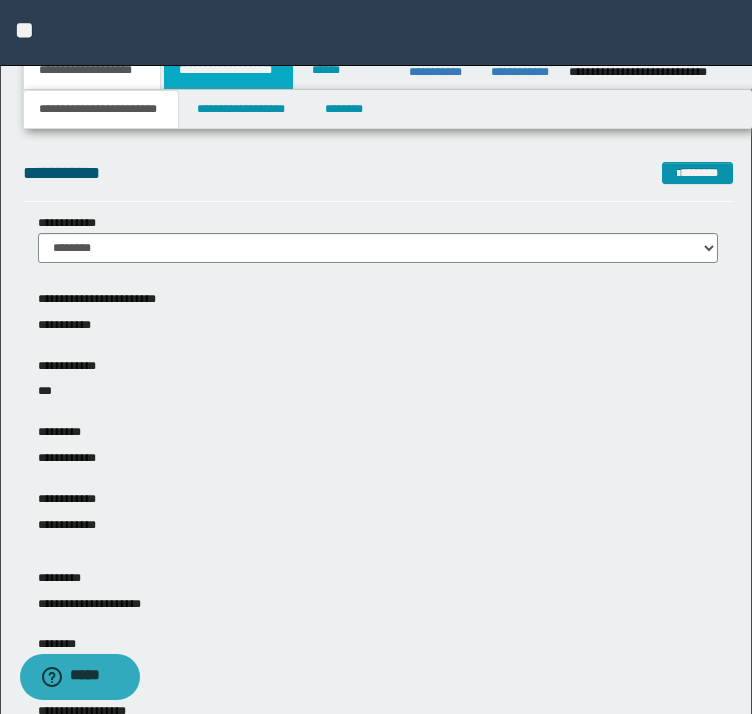 click on "**********" at bounding box center [228, 70] 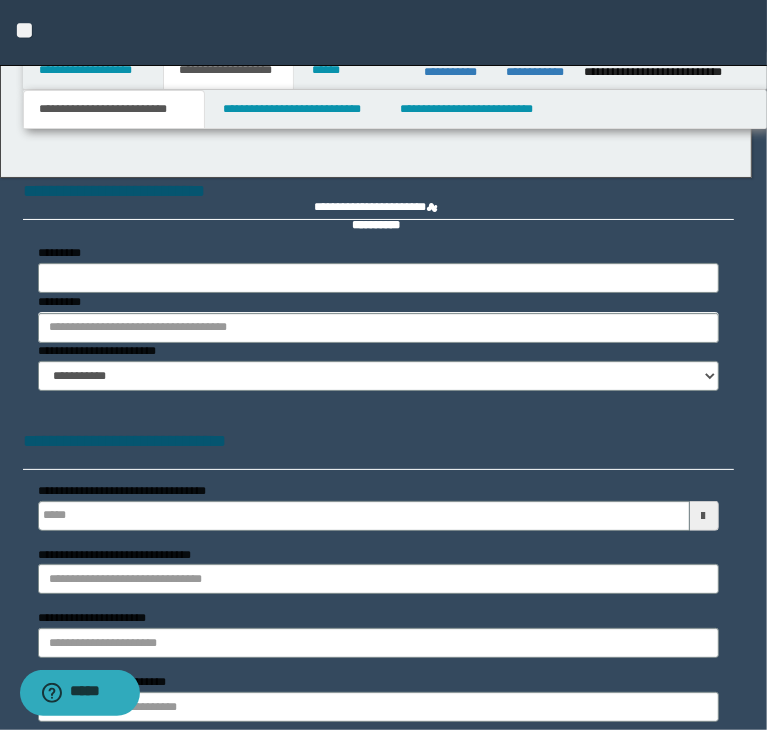 type 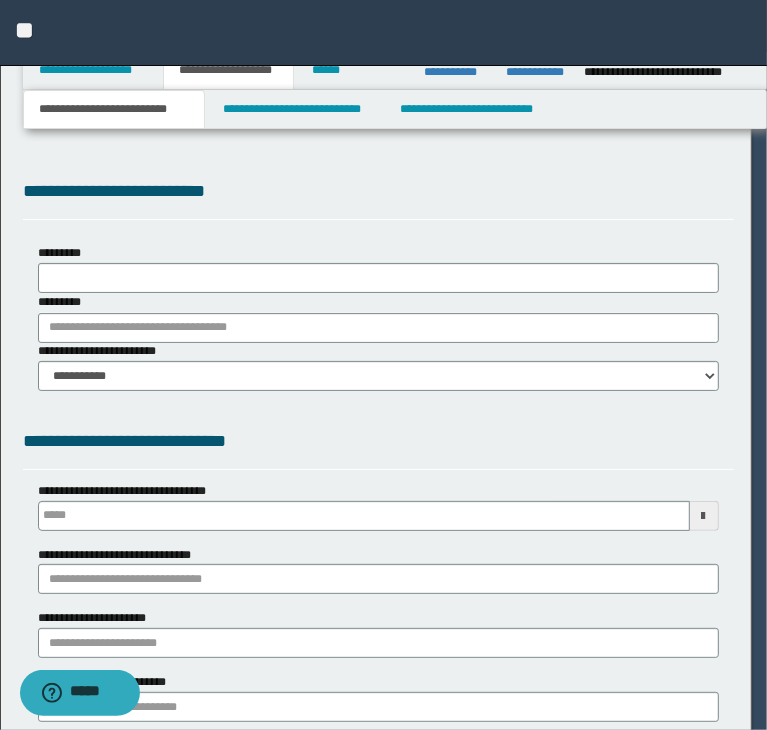 scroll, scrollTop: 0, scrollLeft: 0, axis: both 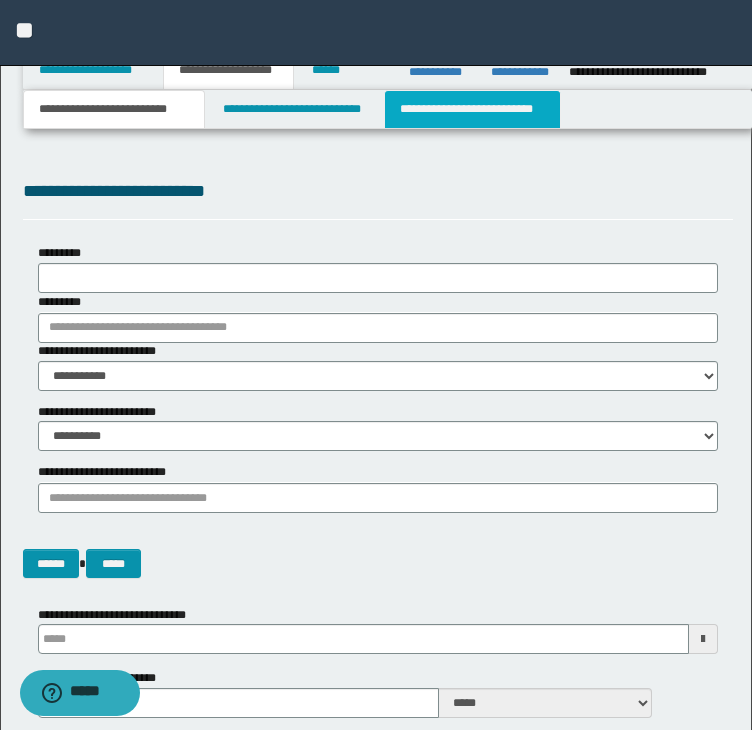 click on "**********" at bounding box center [472, 109] 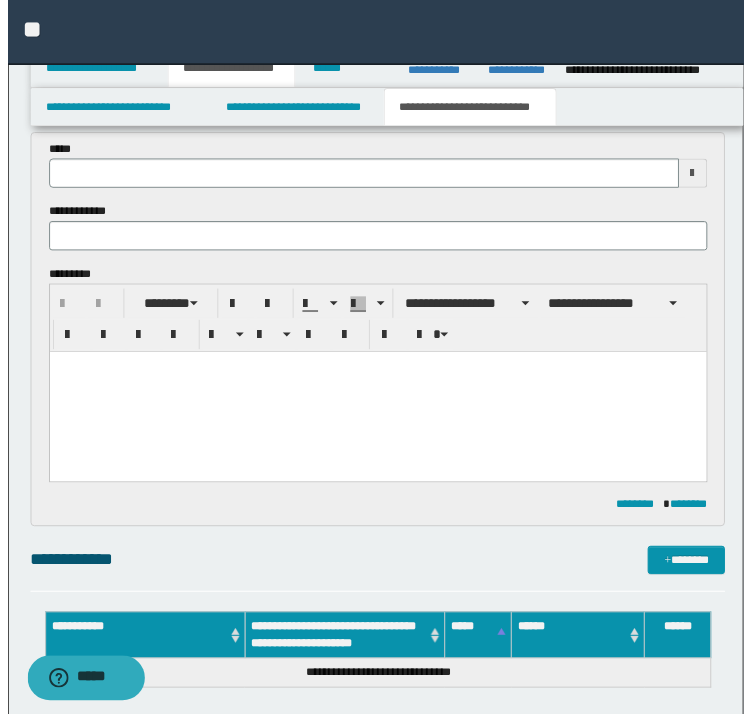 scroll, scrollTop: 300, scrollLeft: 0, axis: vertical 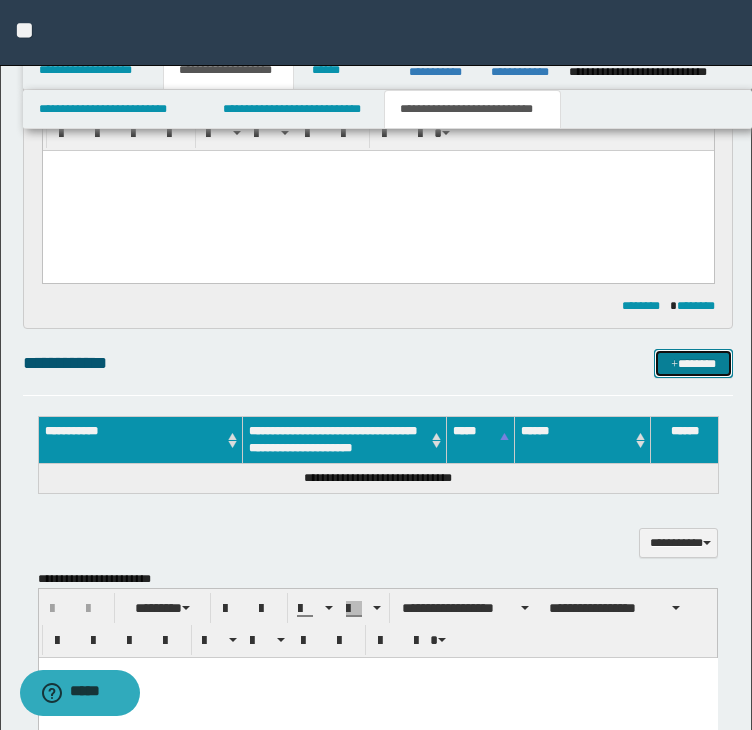 click on "*******" at bounding box center [693, 364] 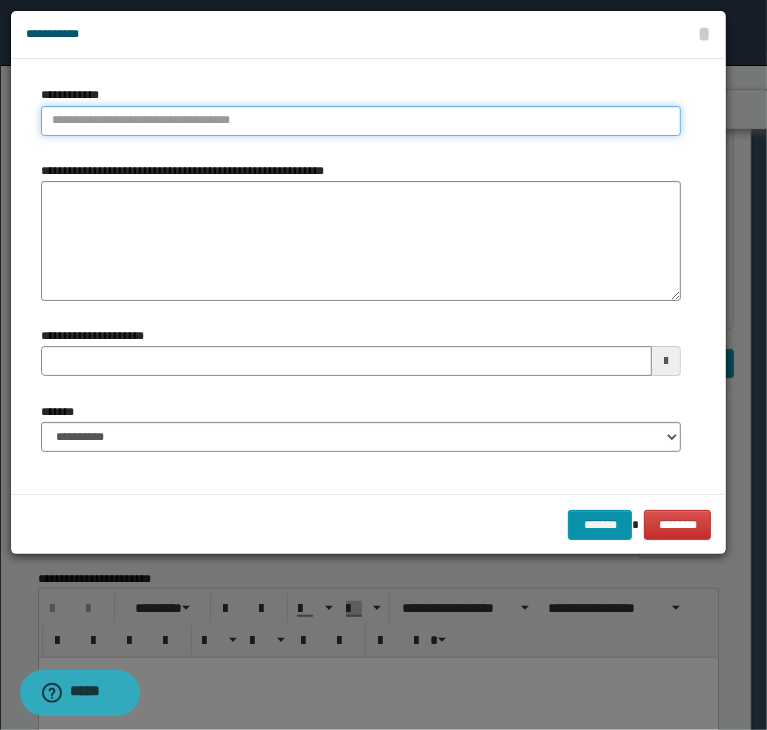 click on "**********" at bounding box center (361, 121) 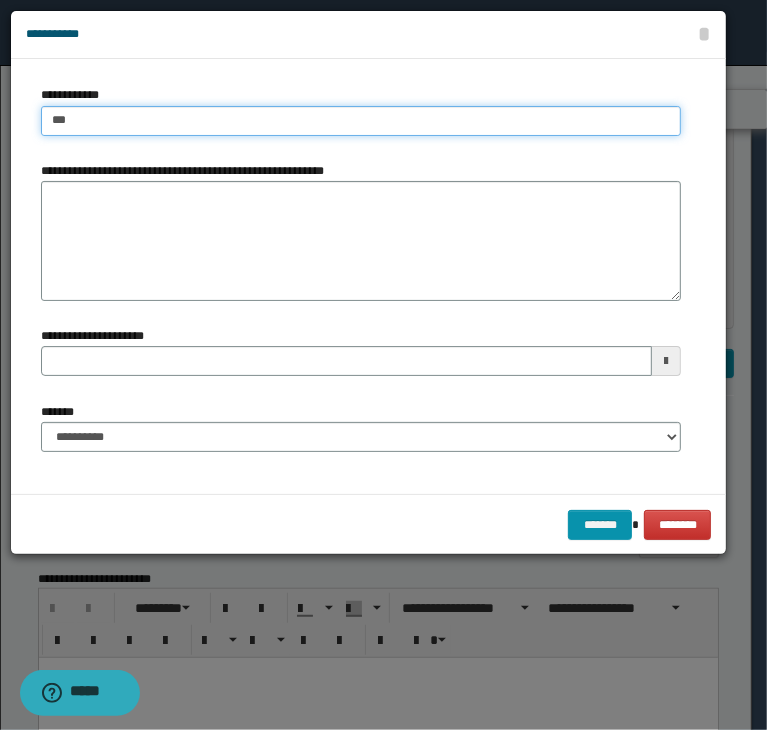 type on "****" 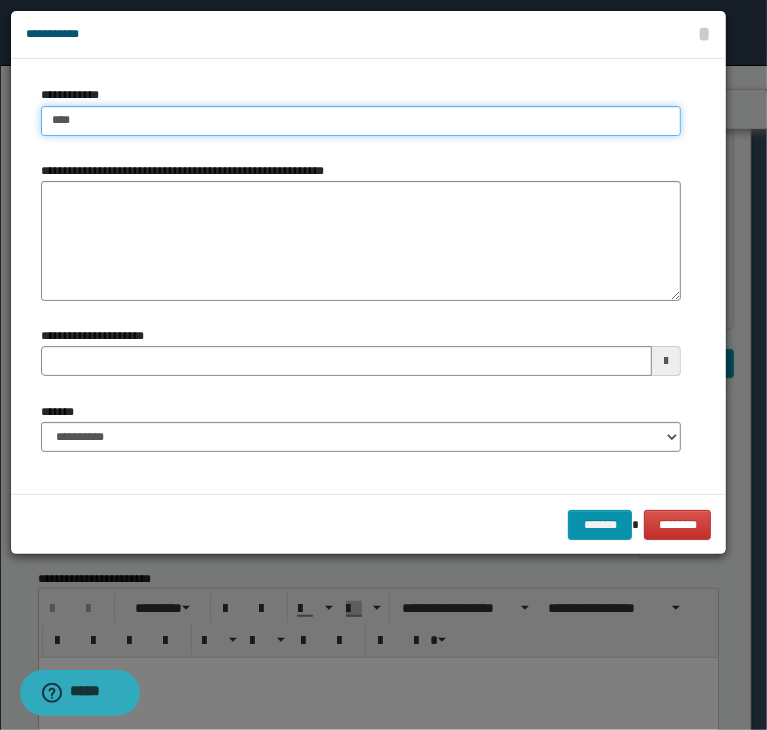 type on "****" 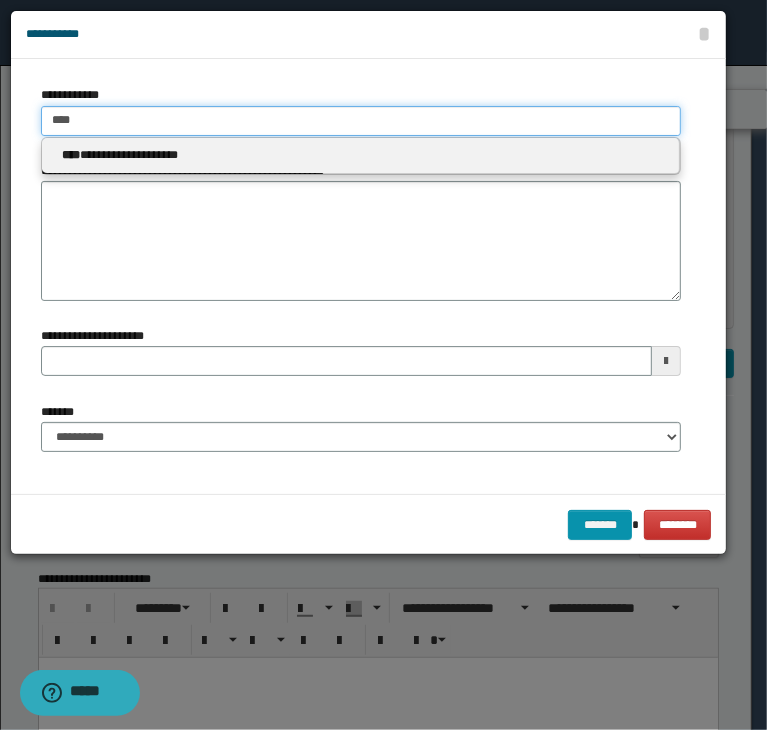 type 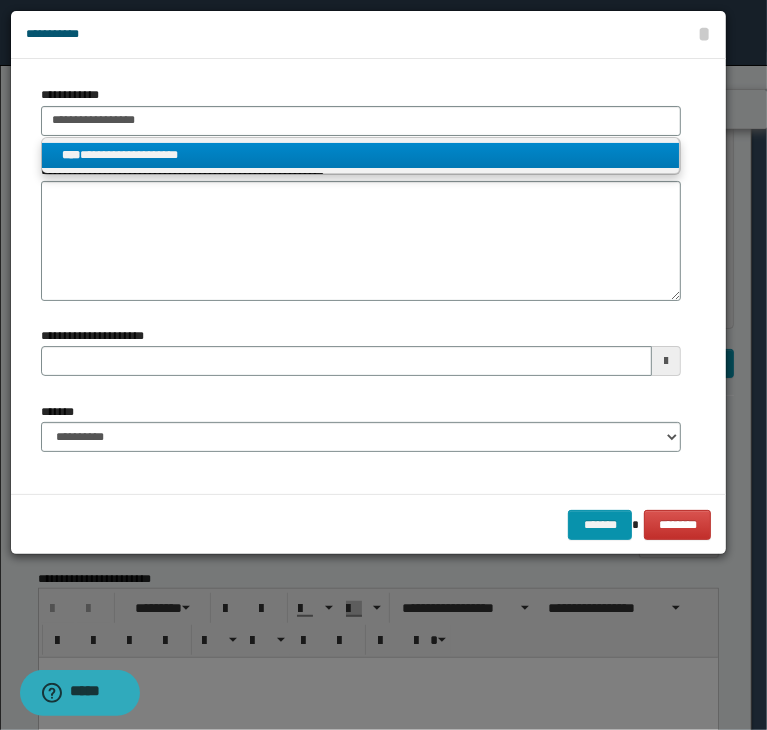 type on "****" 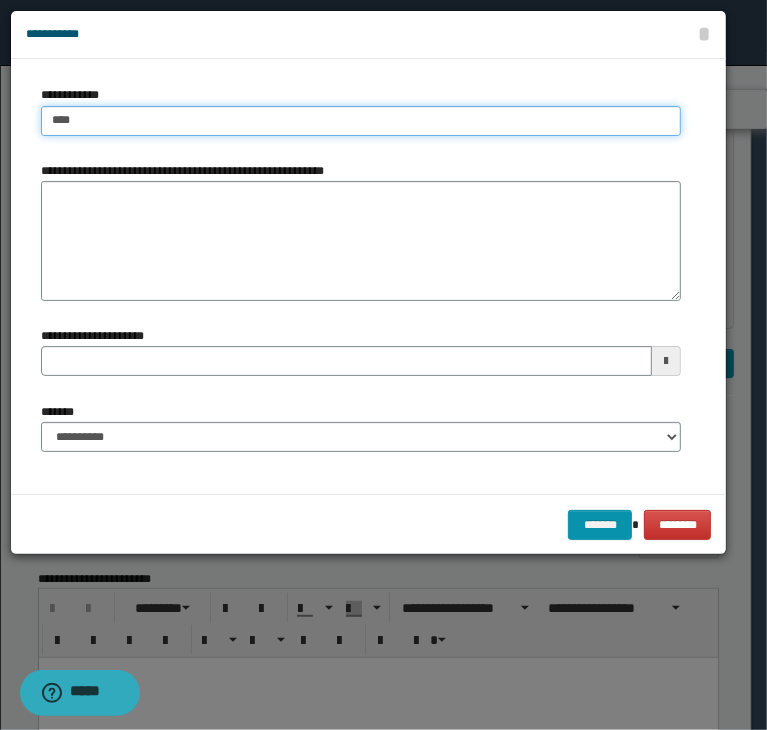 type on "****" 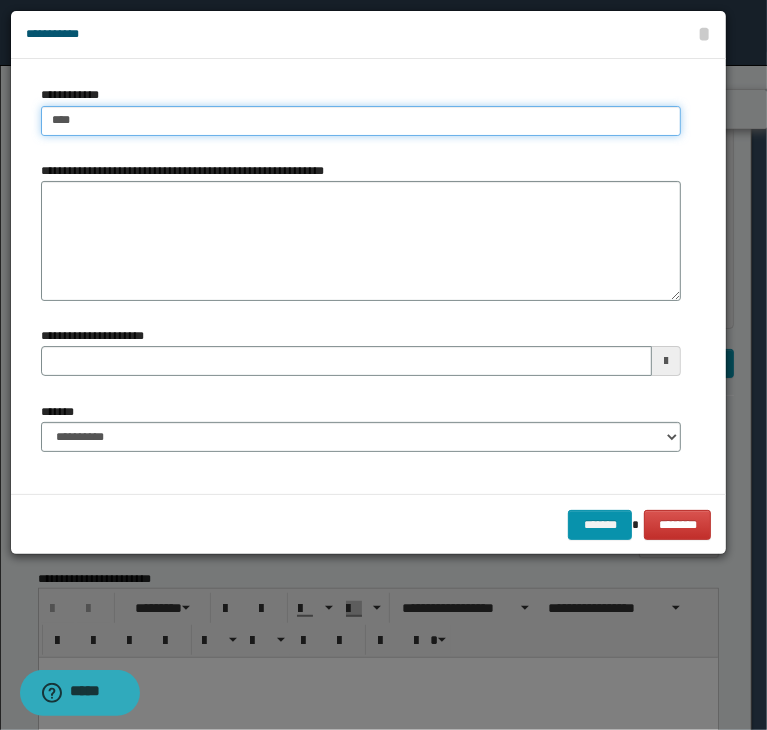 click on "****" at bounding box center [361, 121] 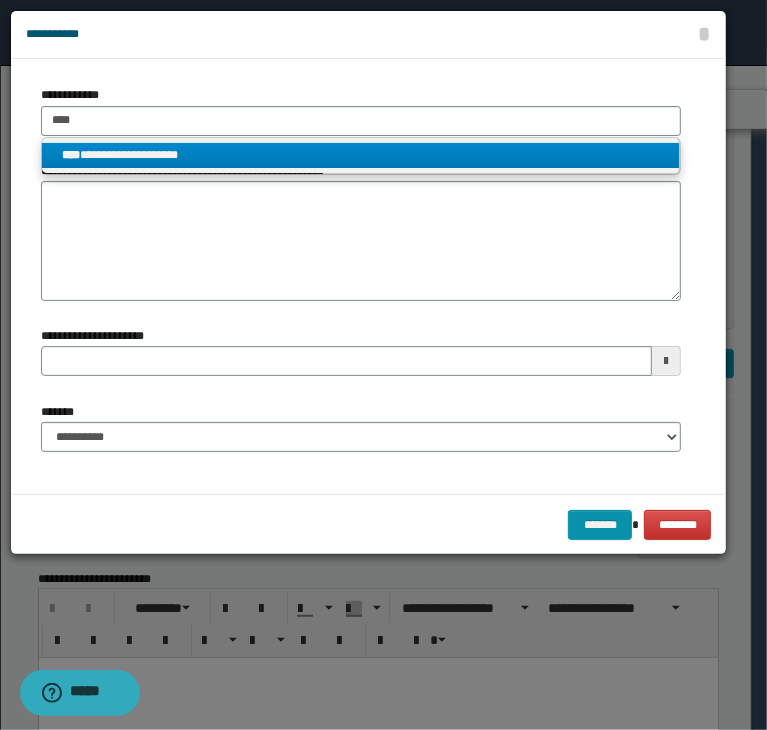 click on "**********" at bounding box center [361, 155] 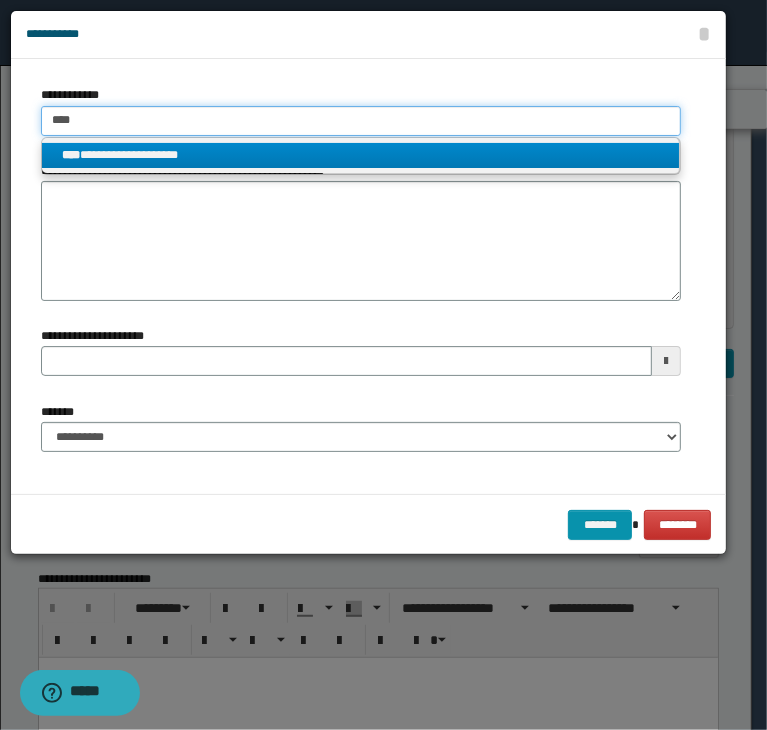 type 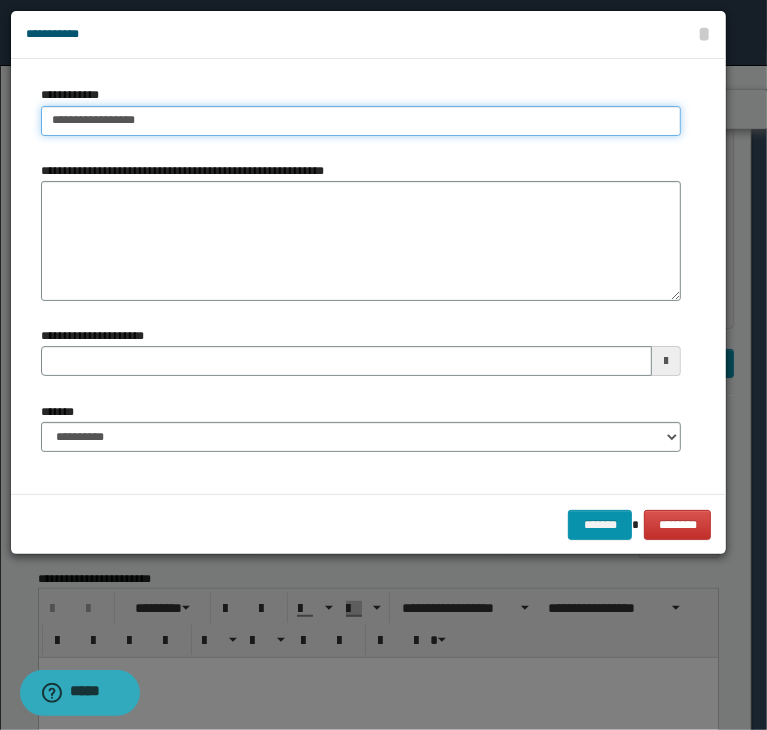 drag, startPoint x: 200, startPoint y: 130, endPoint x: 16, endPoint y: 114, distance: 184.69434 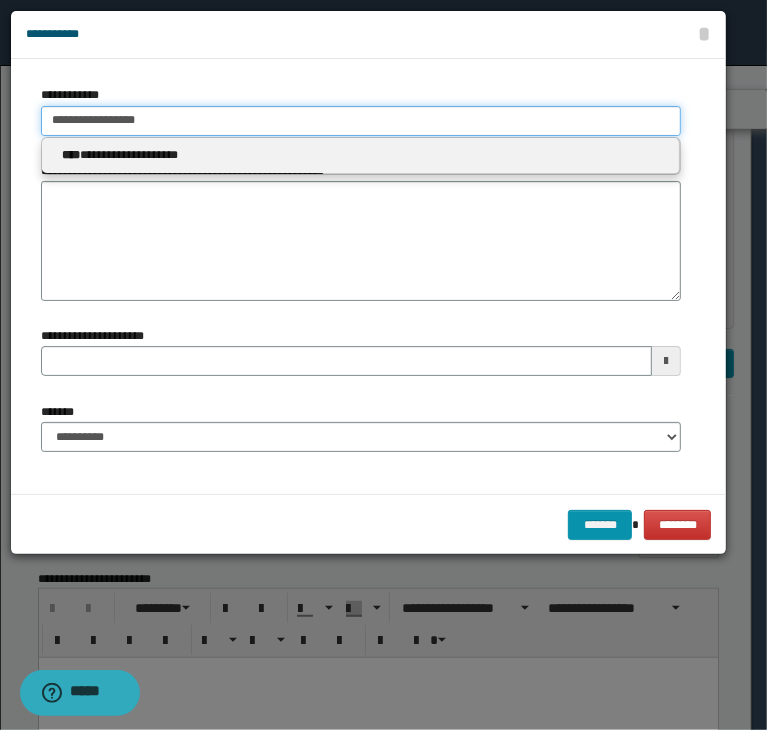 type 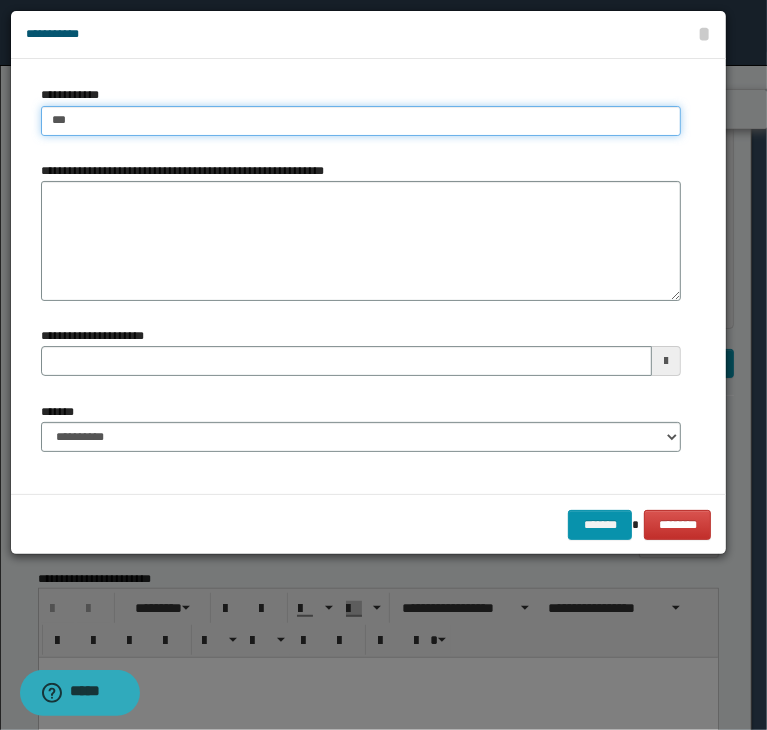 type on "****" 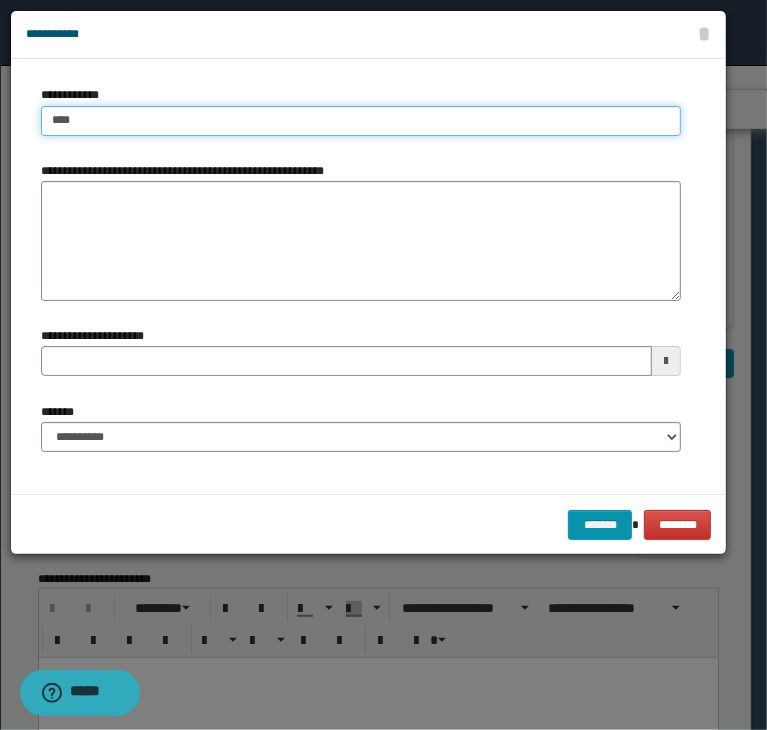 type on "****" 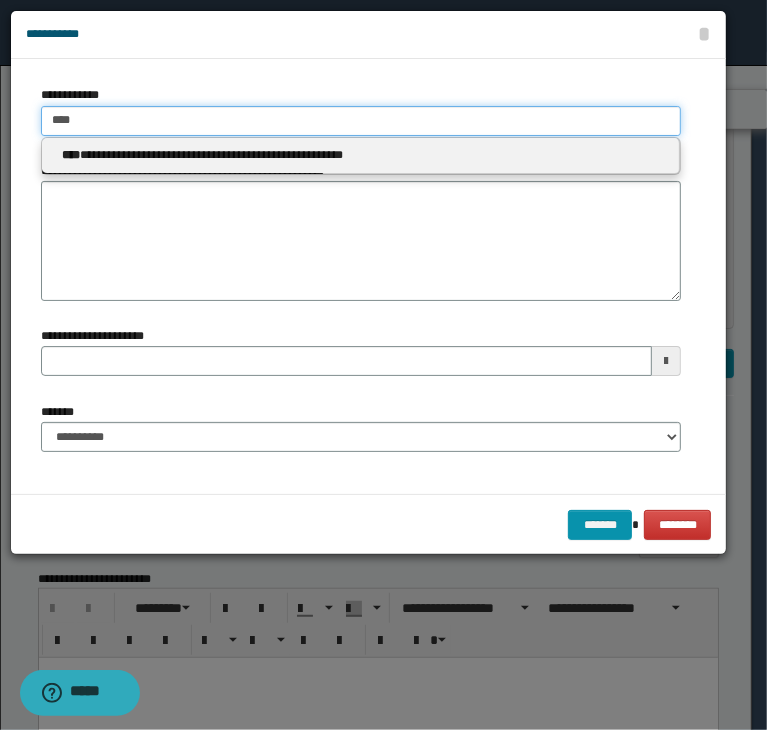 type 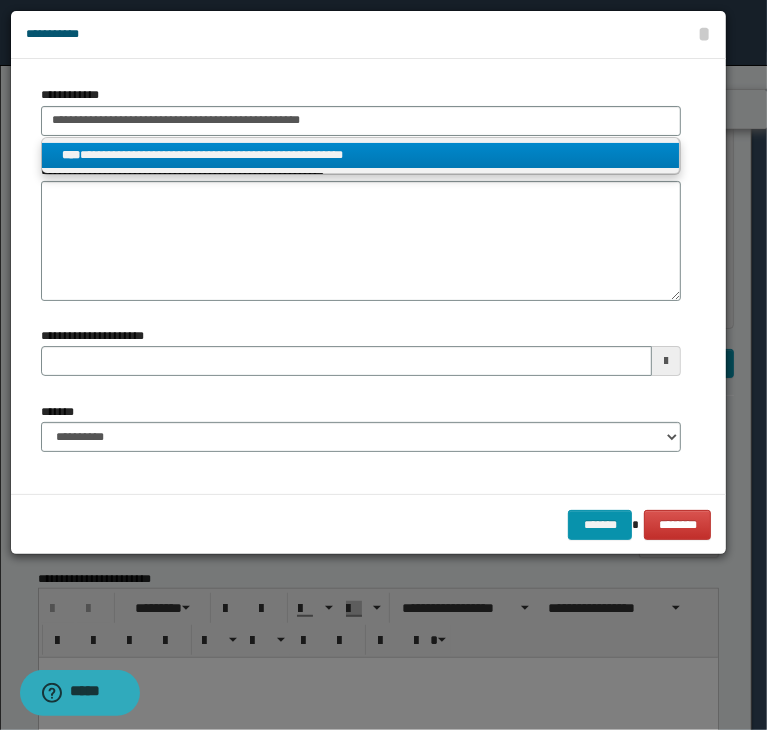 type on "****" 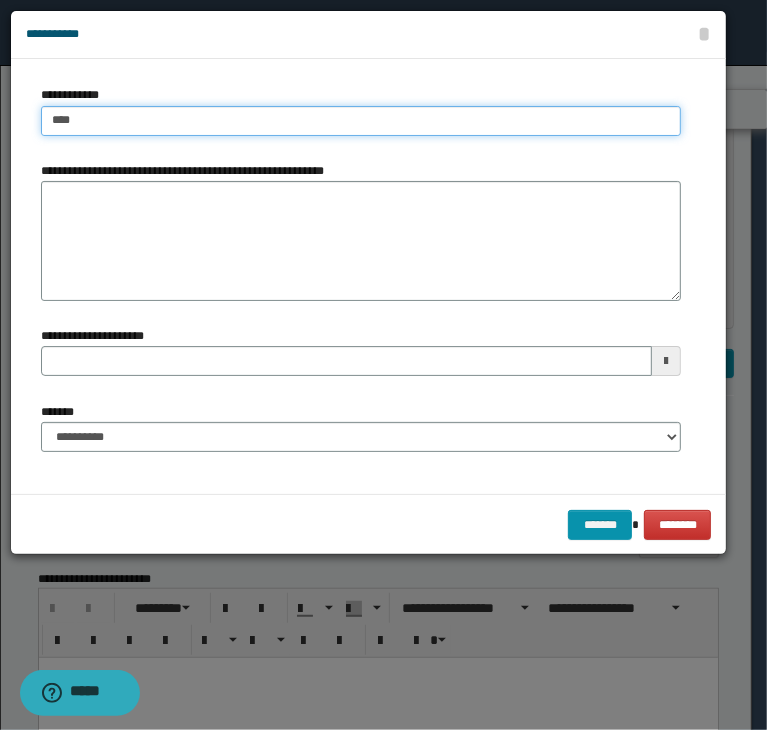 type on "****" 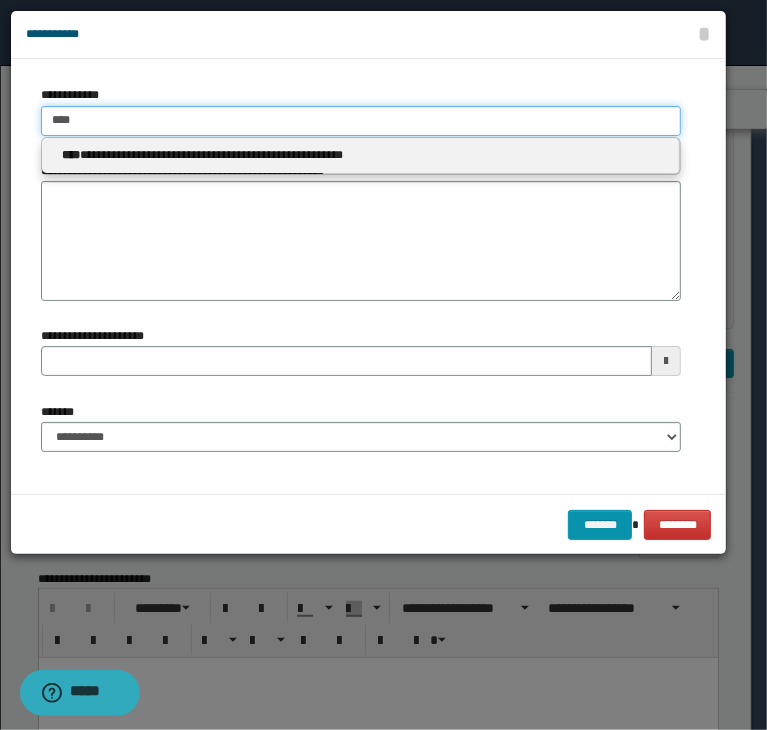 click on "****" at bounding box center (361, 121) 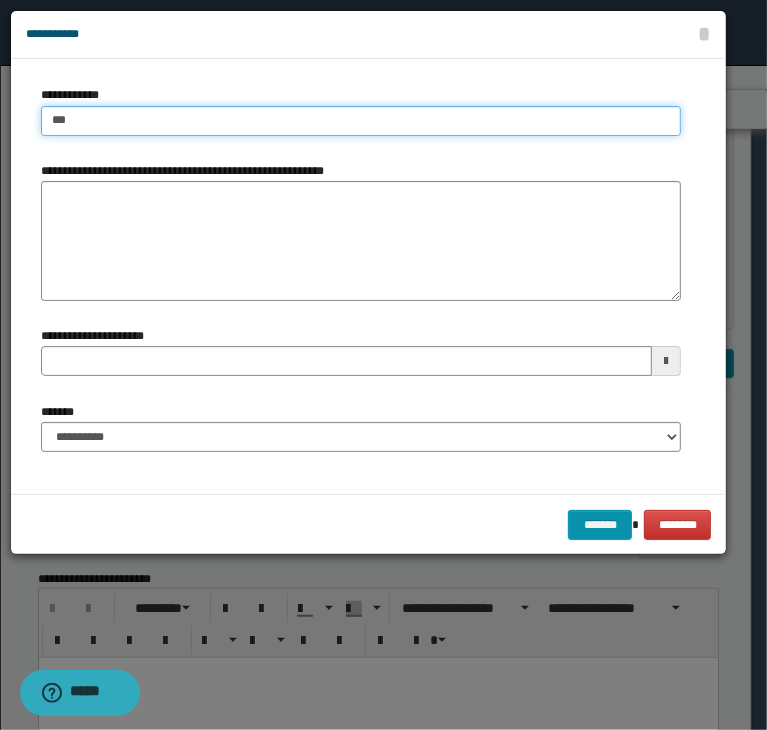 type on "****" 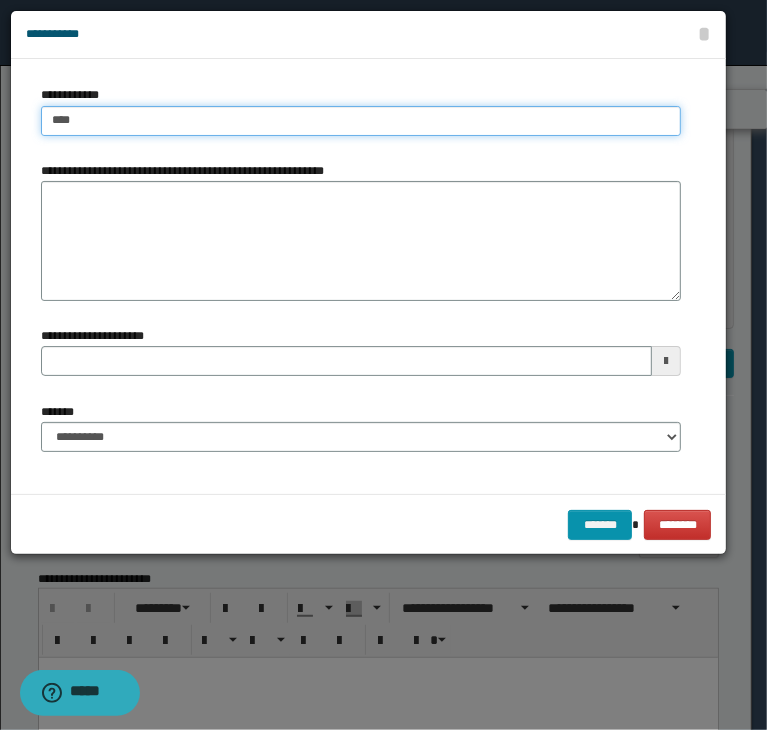 type on "****" 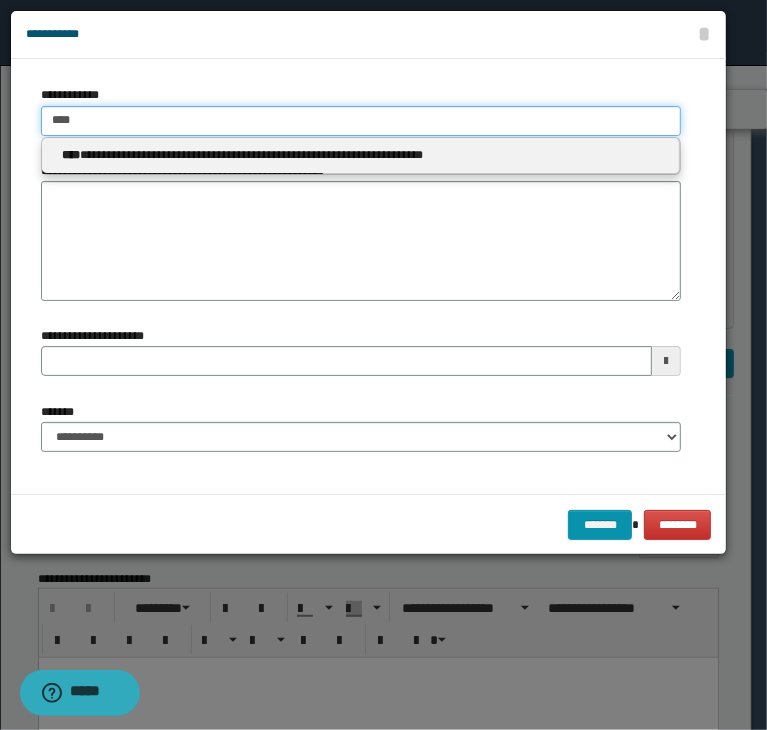 type 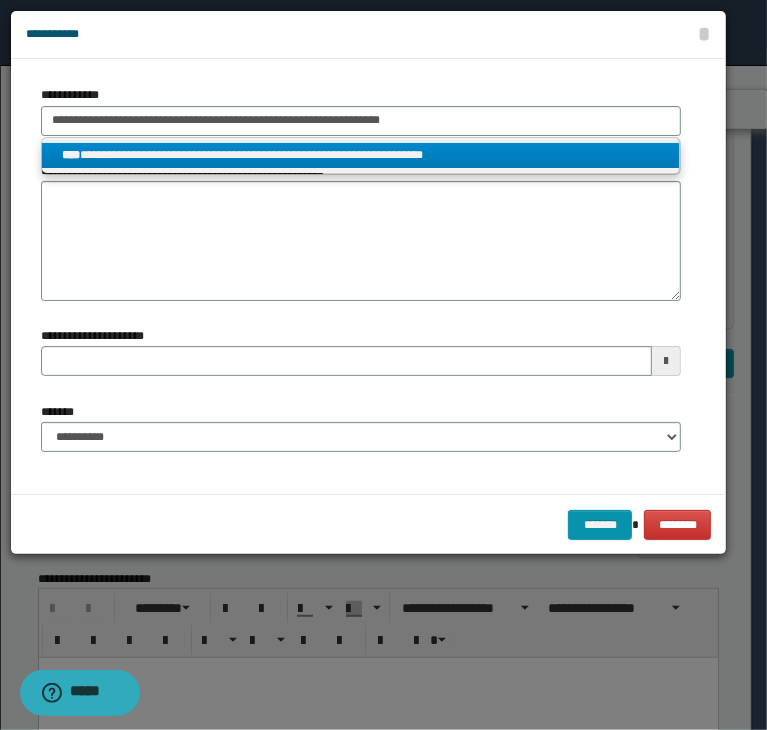 type on "****" 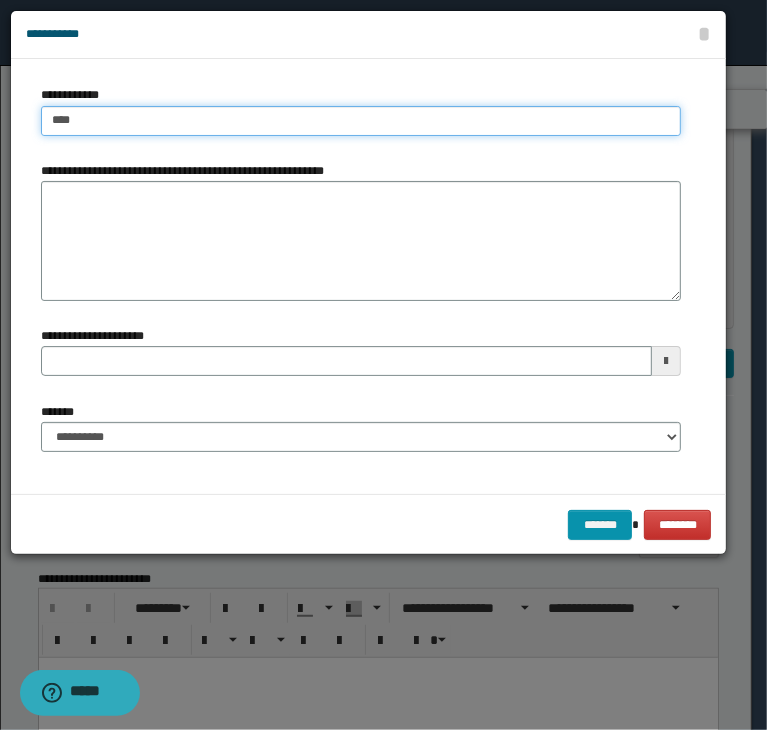 type on "****" 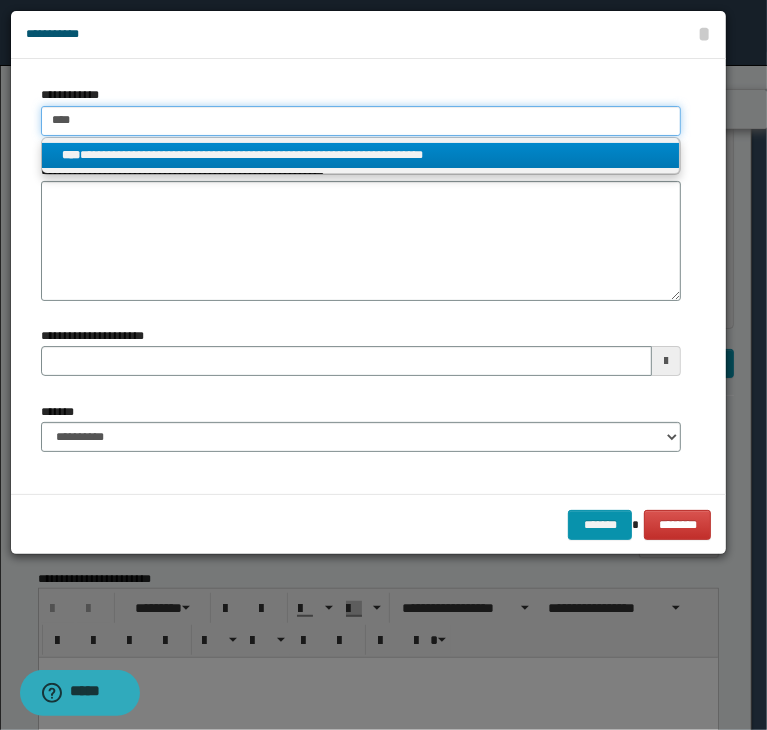 type 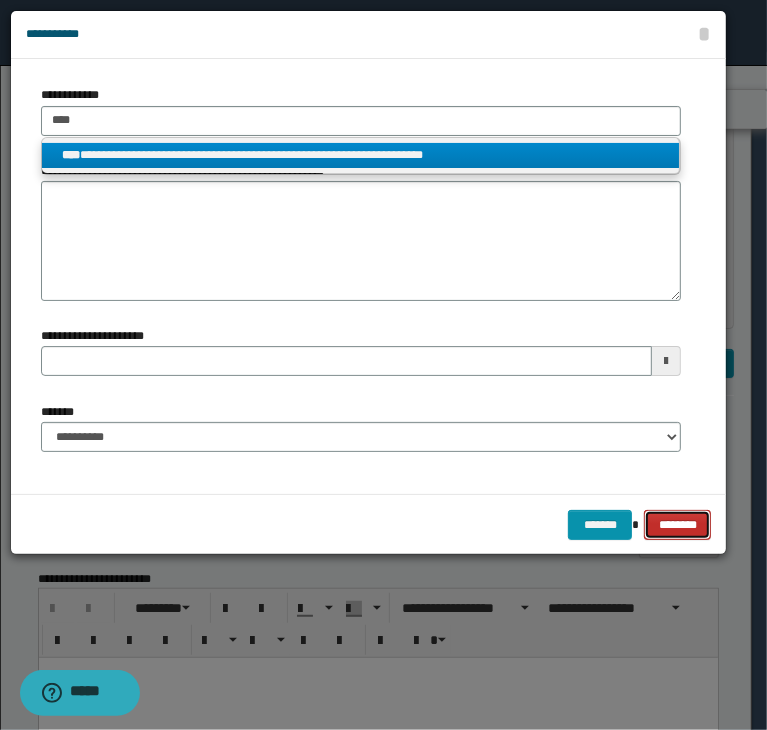 type 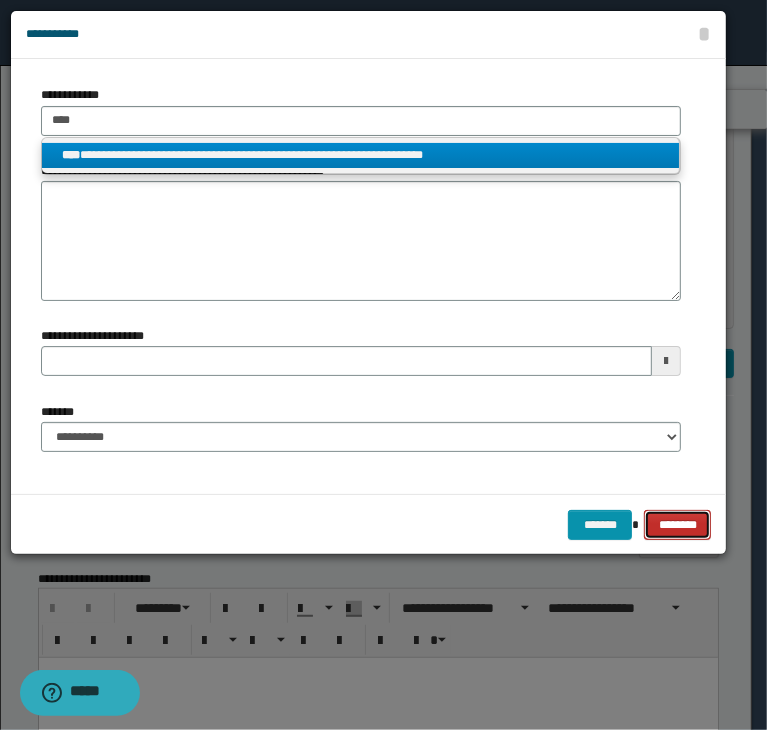 click on "********" at bounding box center [677, 525] 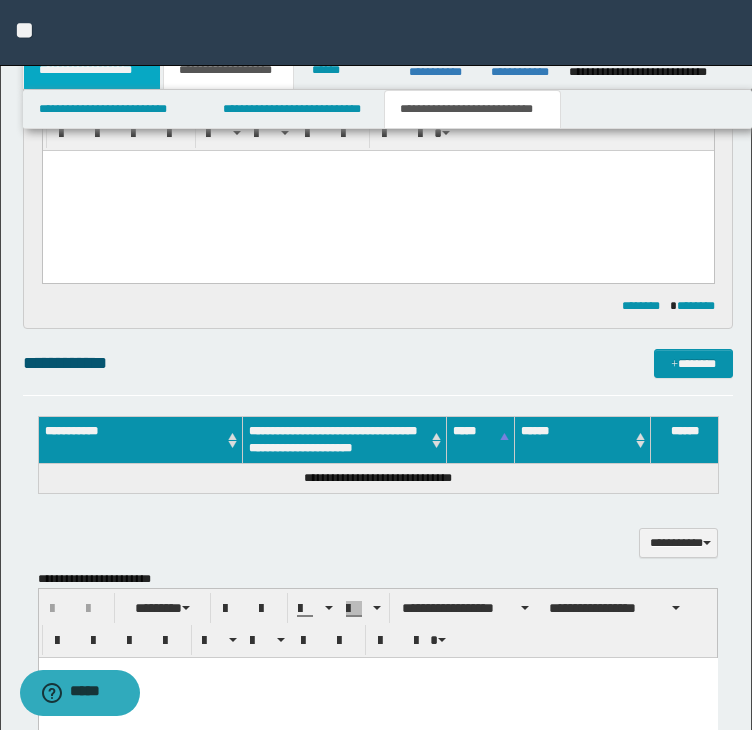click on "**********" at bounding box center (92, 70) 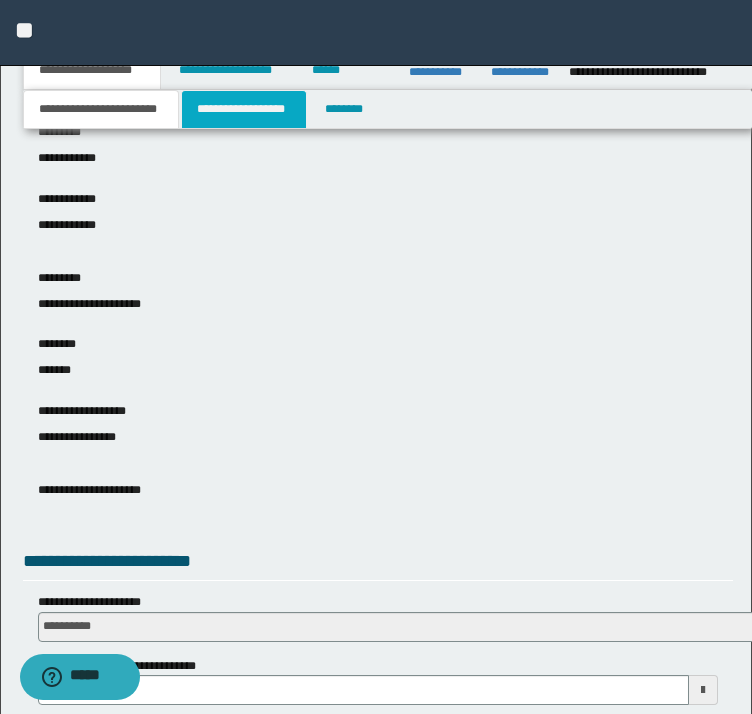 click on "**********" at bounding box center [244, 109] 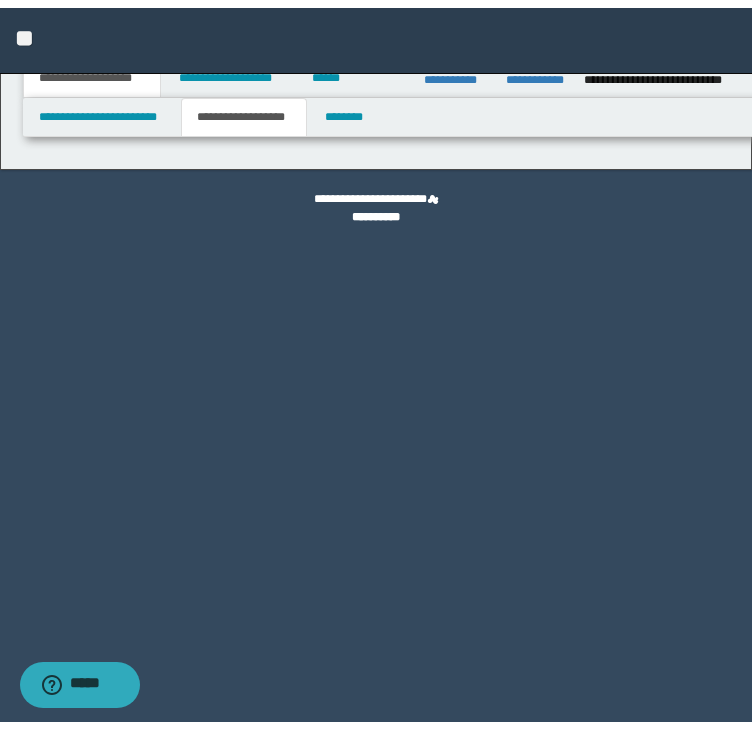 scroll, scrollTop: 0, scrollLeft: 0, axis: both 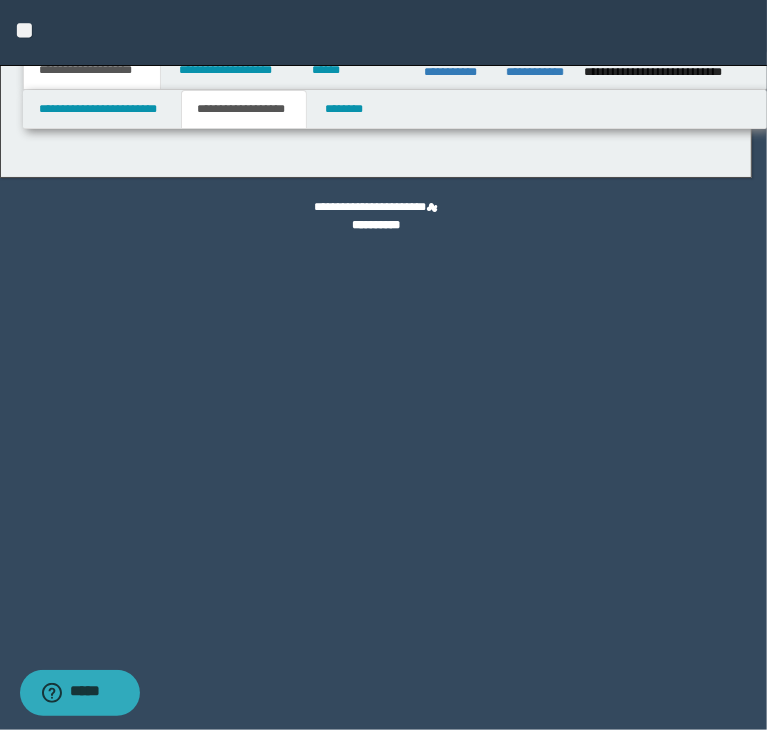 type on "**********" 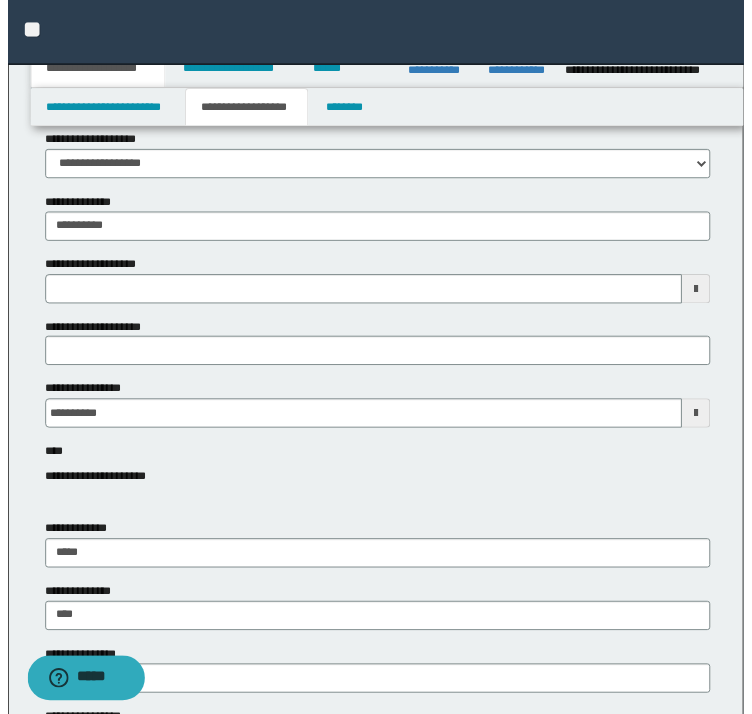 scroll, scrollTop: 400, scrollLeft: 0, axis: vertical 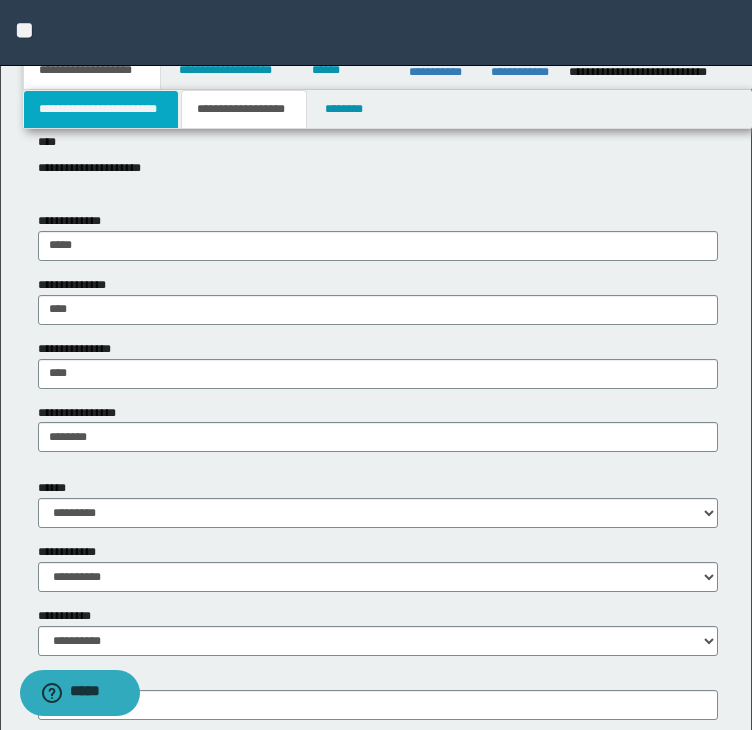 click on "**********" at bounding box center (101, 109) 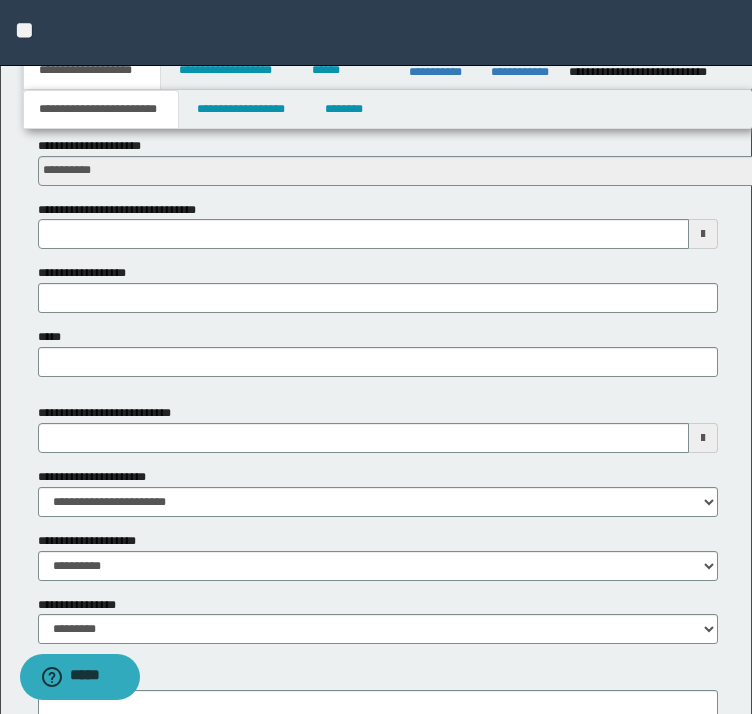 scroll, scrollTop: 748, scrollLeft: 0, axis: vertical 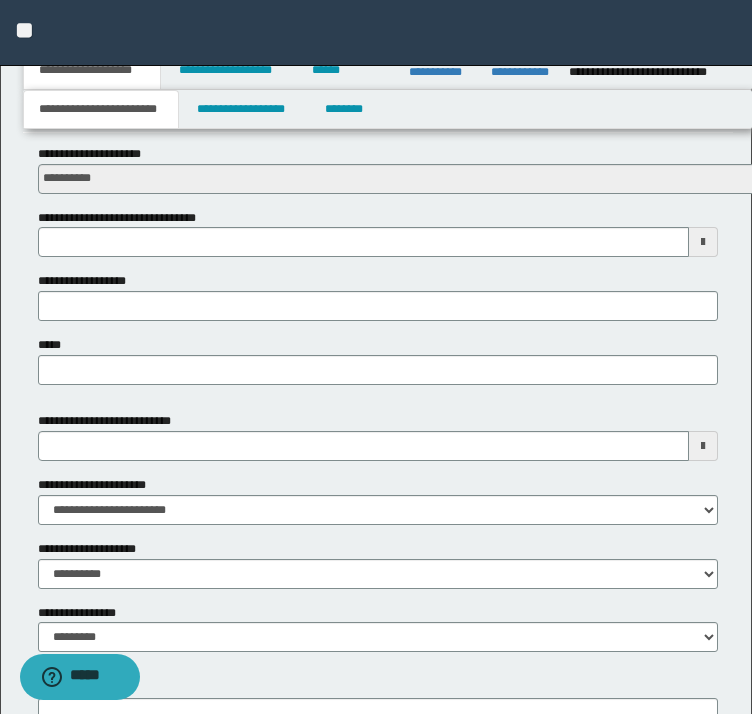 click on "**********" at bounding box center (378, 272) 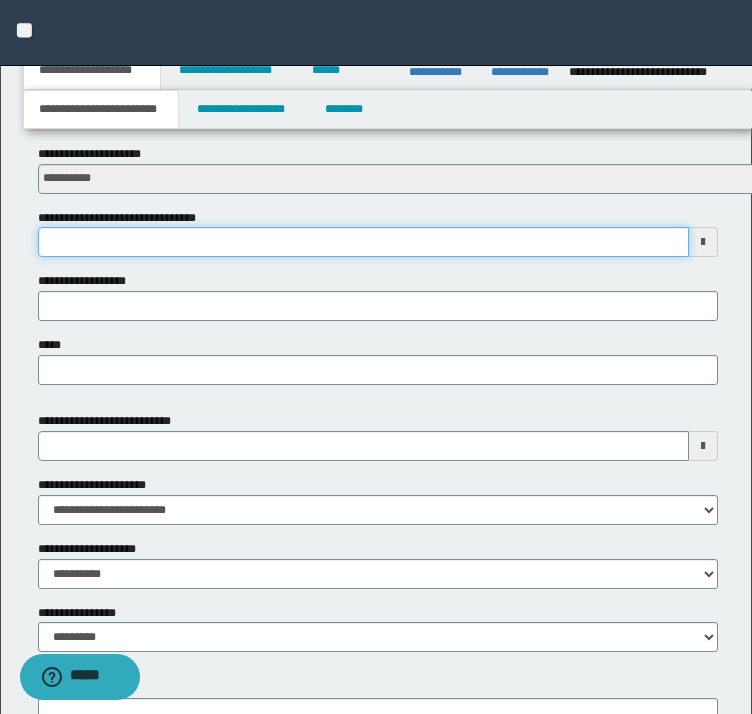 click on "**********" at bounding box center [364, 242] 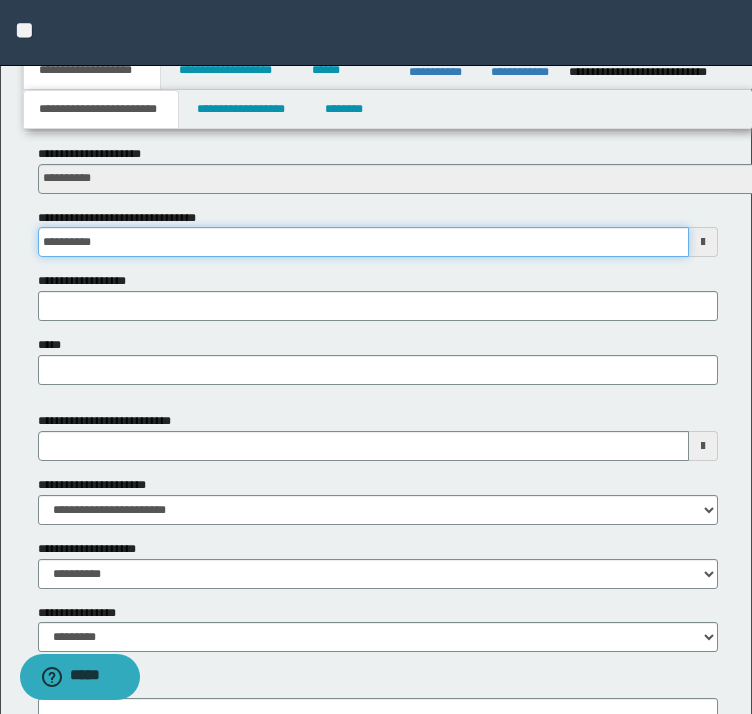 type on "**********" 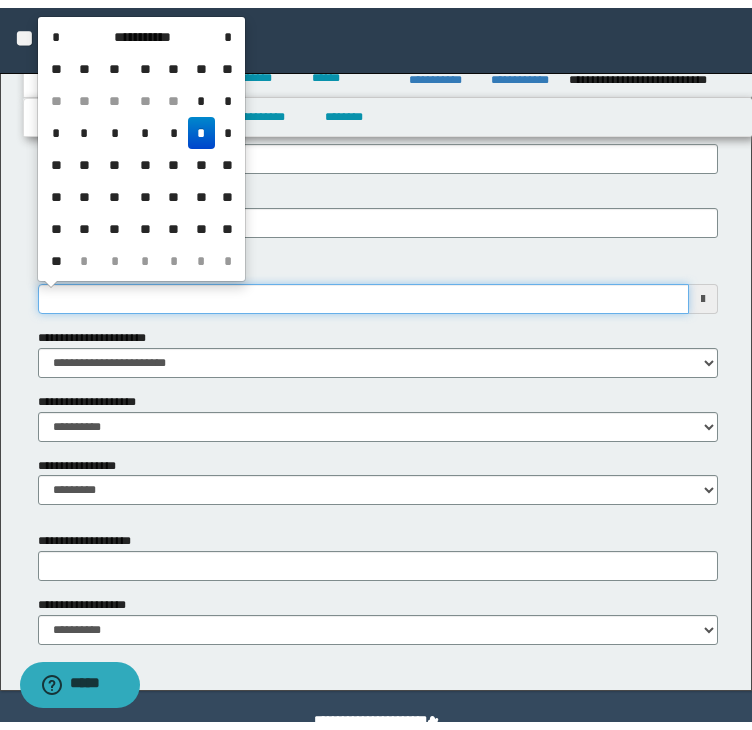 scroll, scrollTop: 948, scrollLeft: 0, axis: vertical 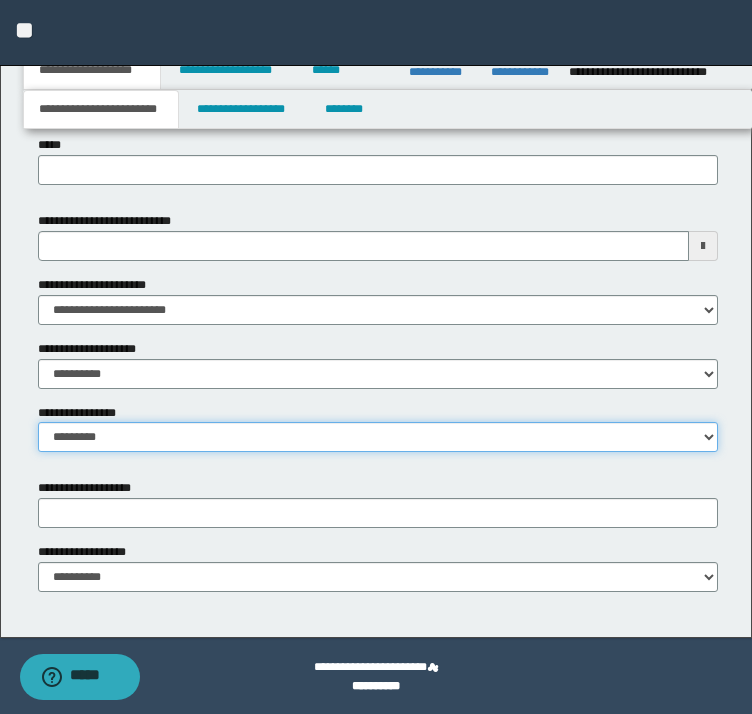 select on "*" 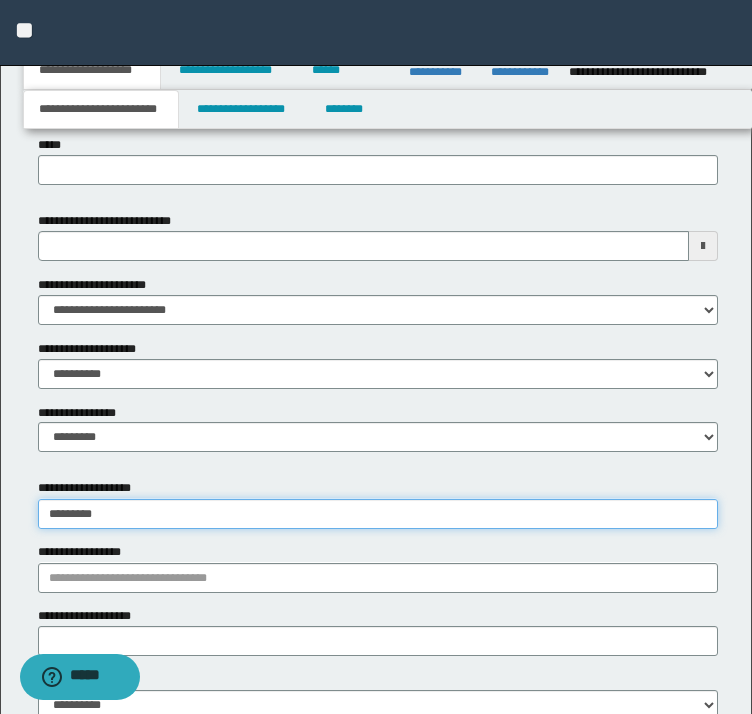type on "**********" 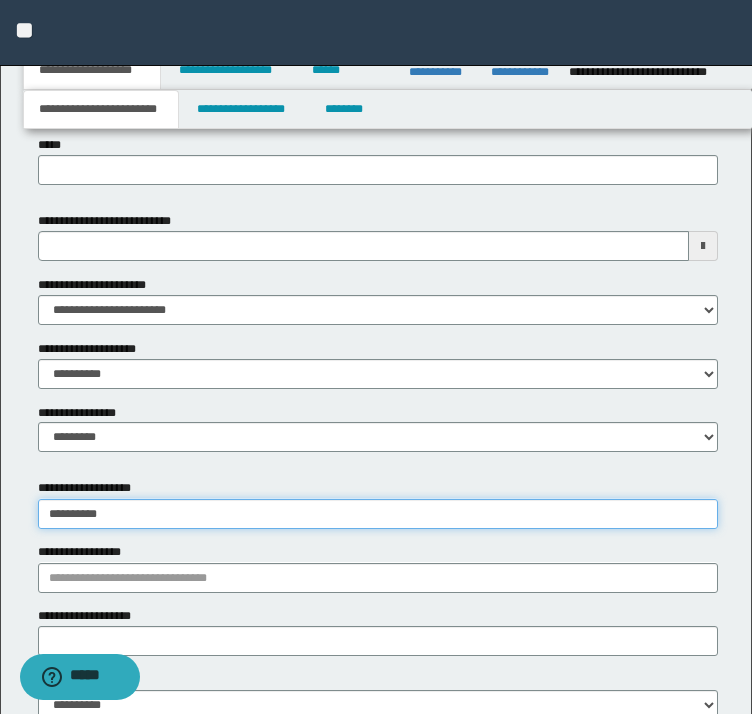 type on "**********" 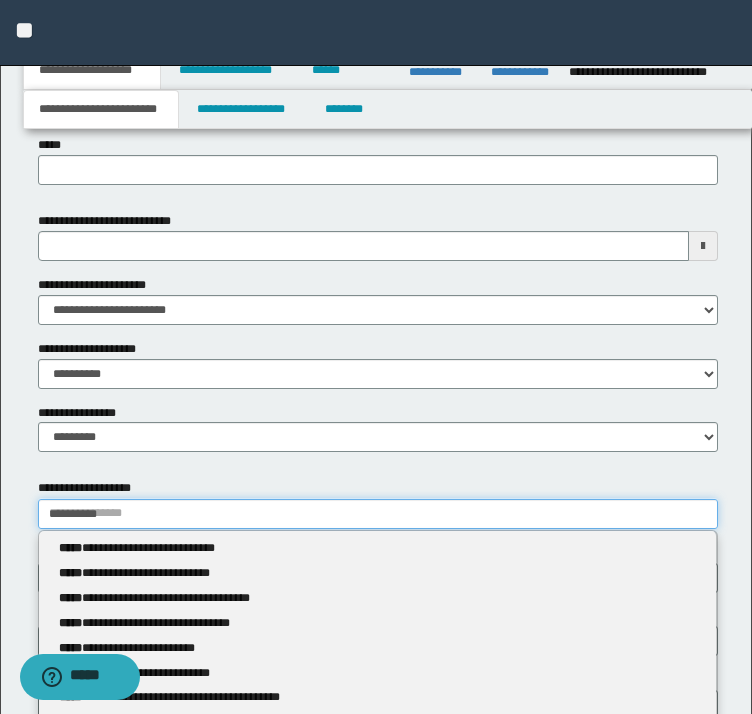 type 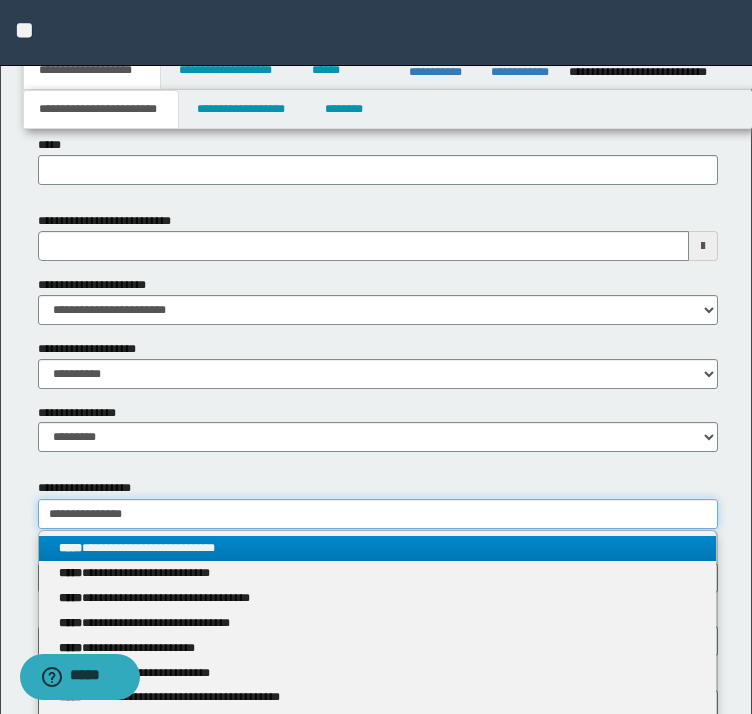 type on "**********" 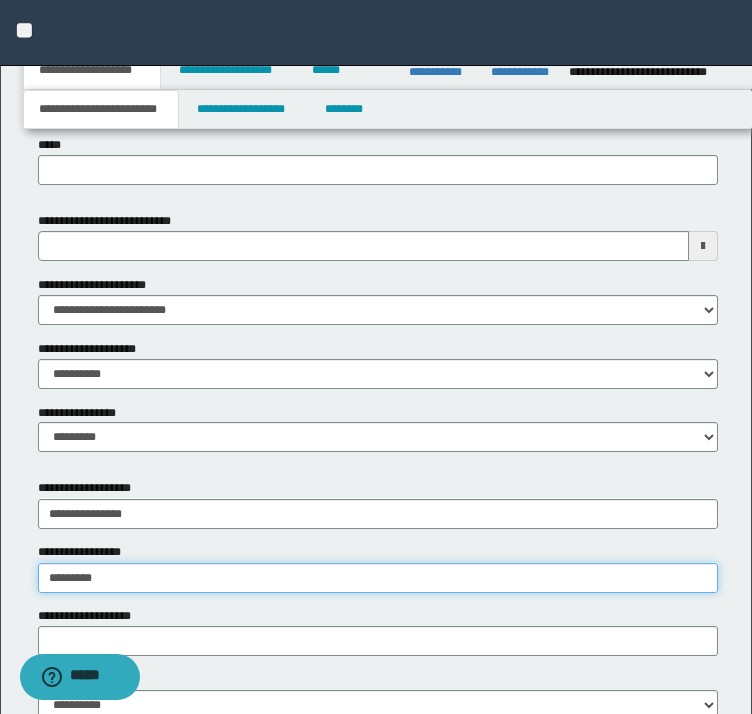 type on "**********" 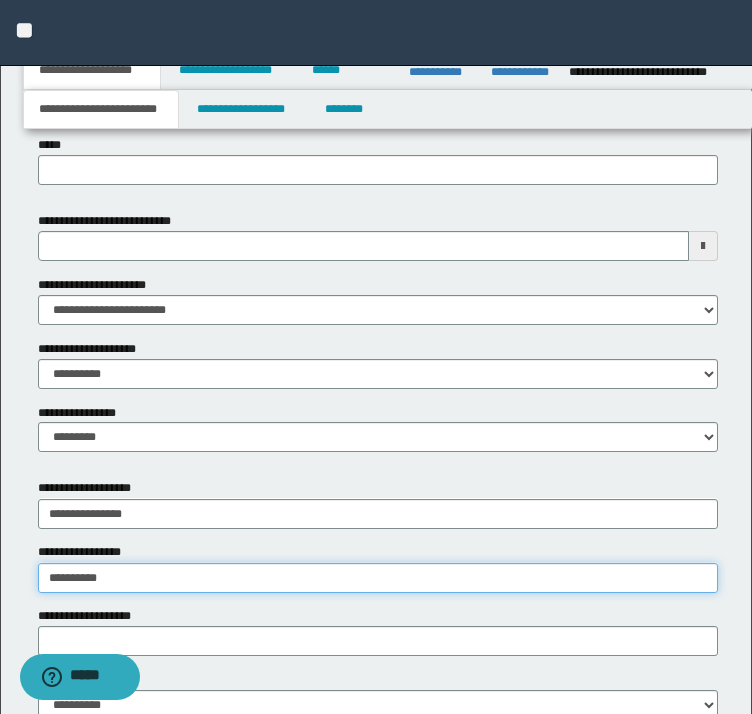 type on "**********" 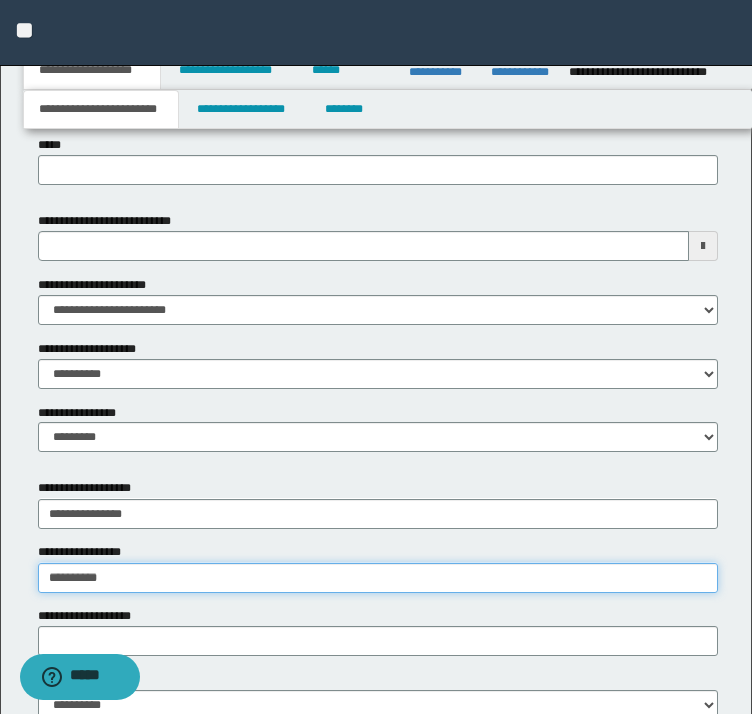 type 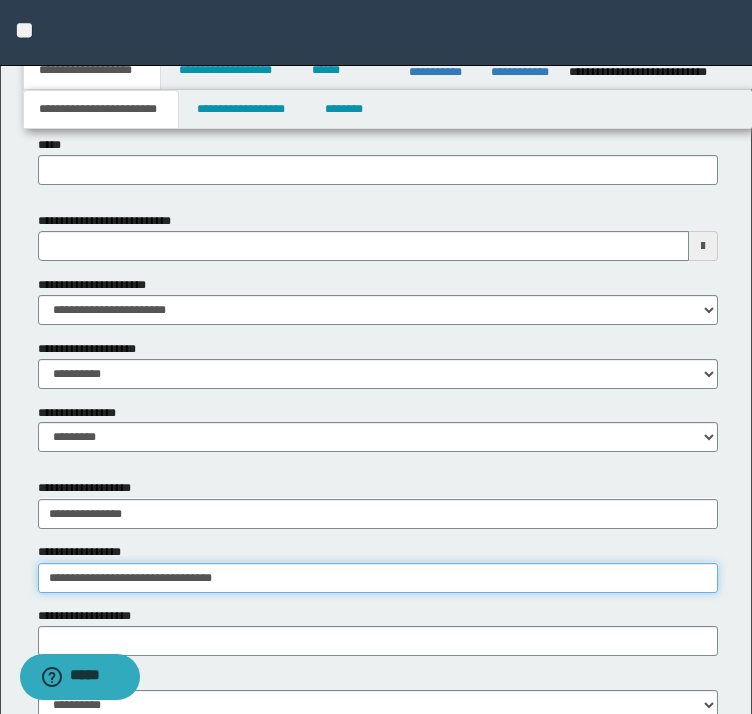 type on "**********" 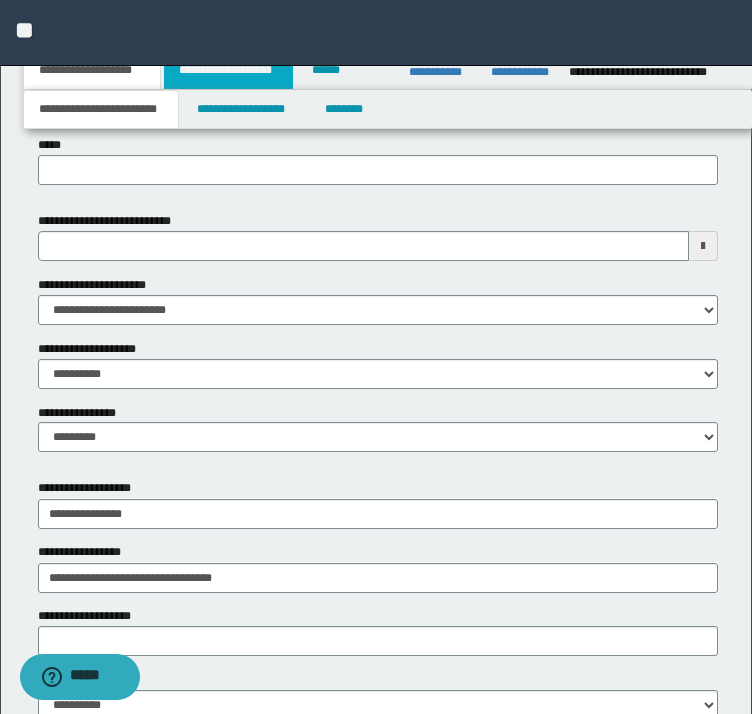click on "**********" at bounding box center [228, 70] 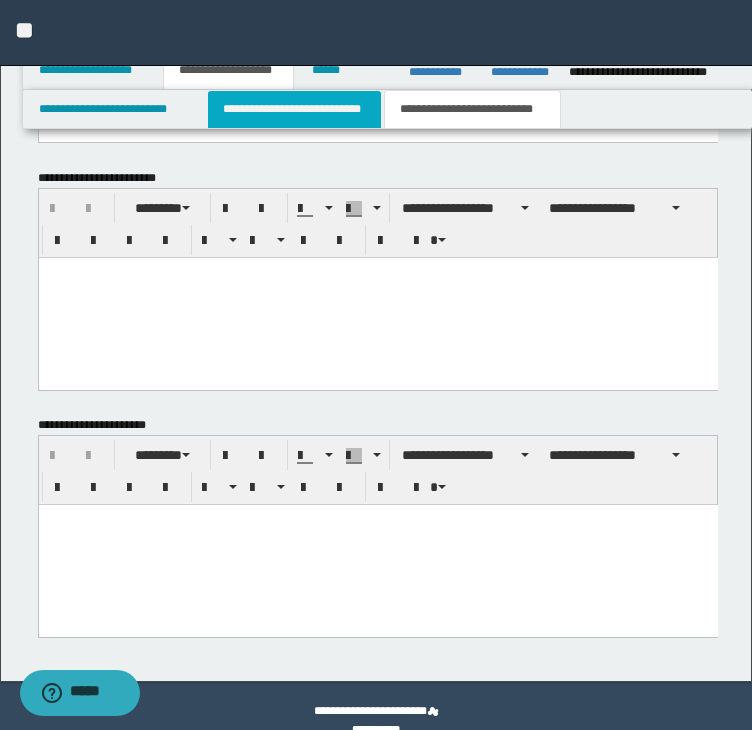 click on "**********" at bounding box center (294, 109) 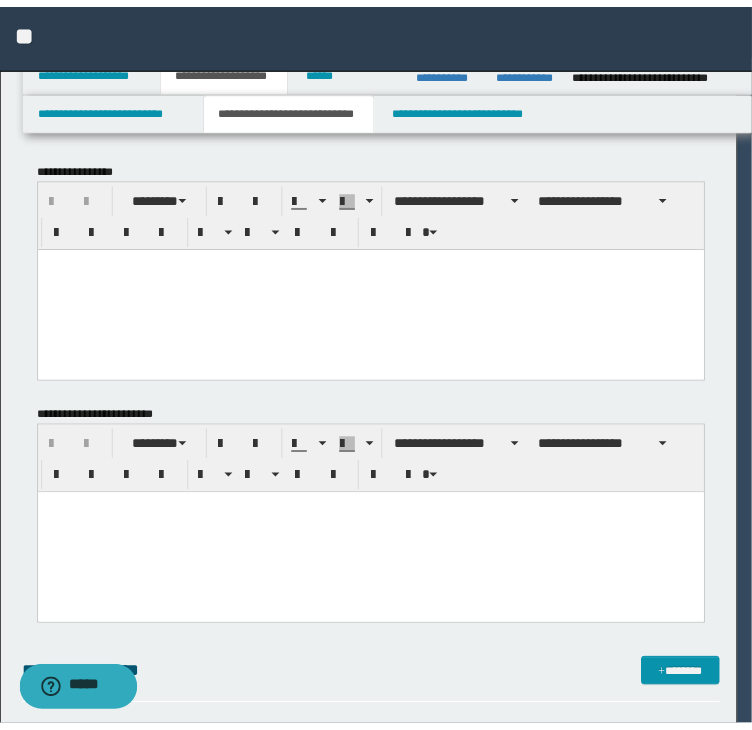 scroll, scrollTop: 0, scrollLeft: 0, axis: both 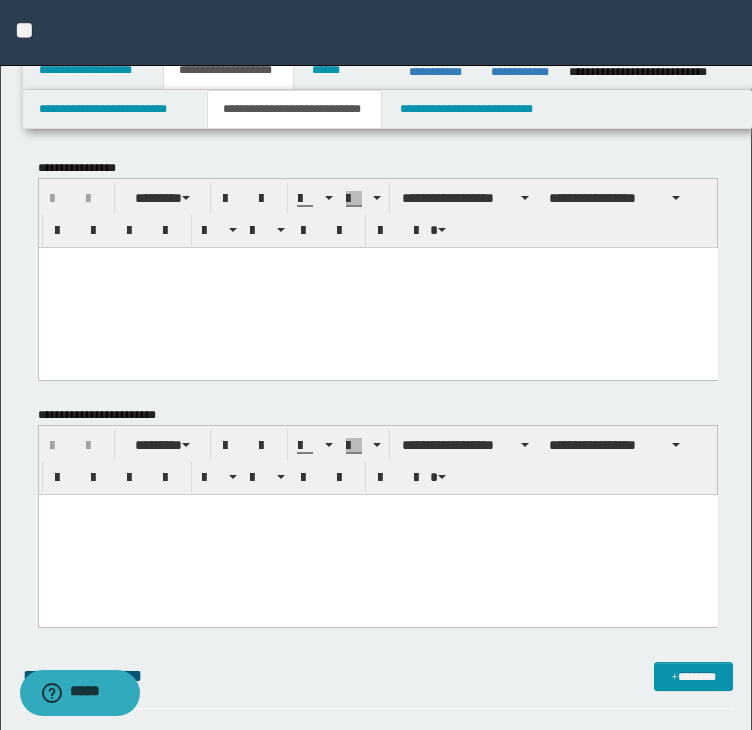 click at bounding box center [377, 287] 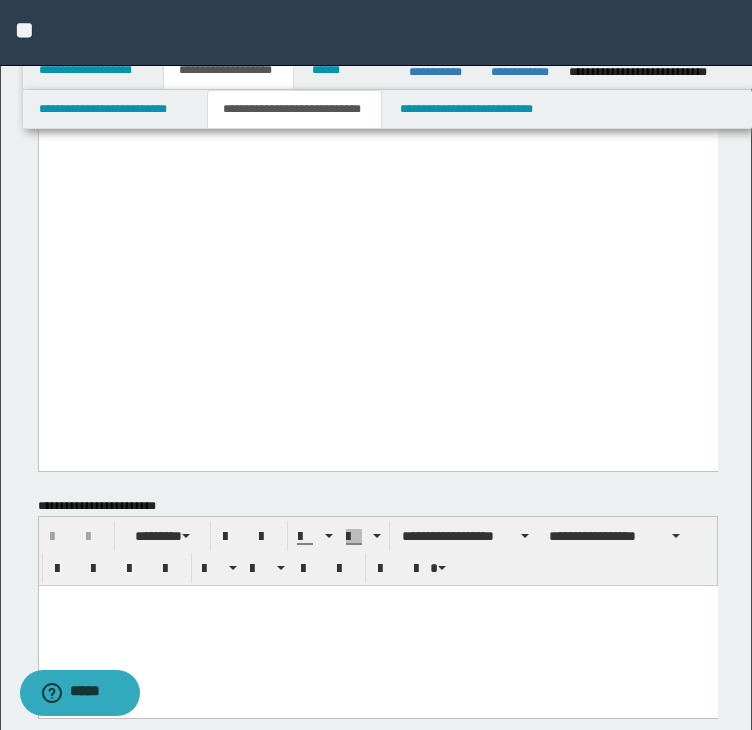 scroll, scrollTop: 3600, scrollLeft: 0, axis: vertical 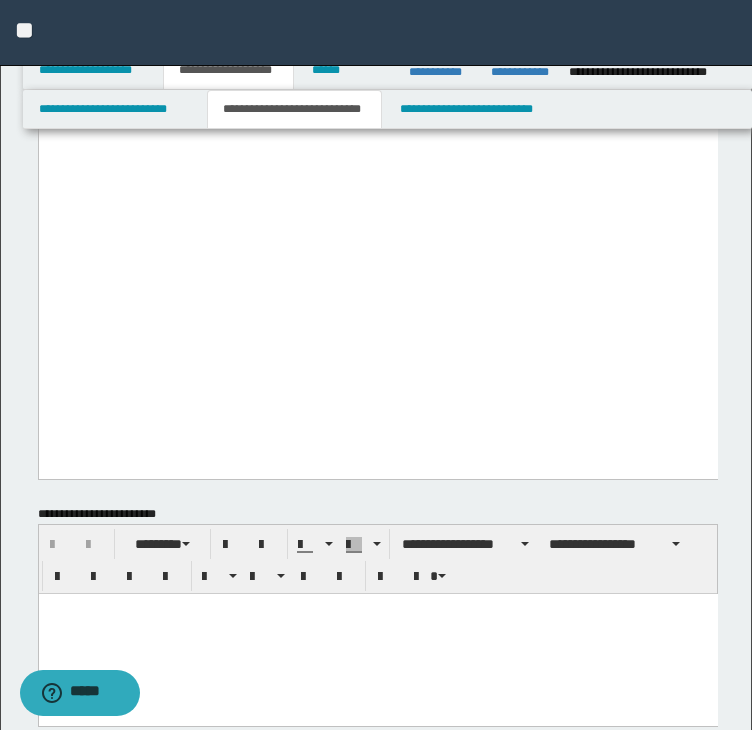 drag, startPoint x: 47, startPoint y: -3336, endPoint x: 766, endPoint y: 467, distance: 3870.3708 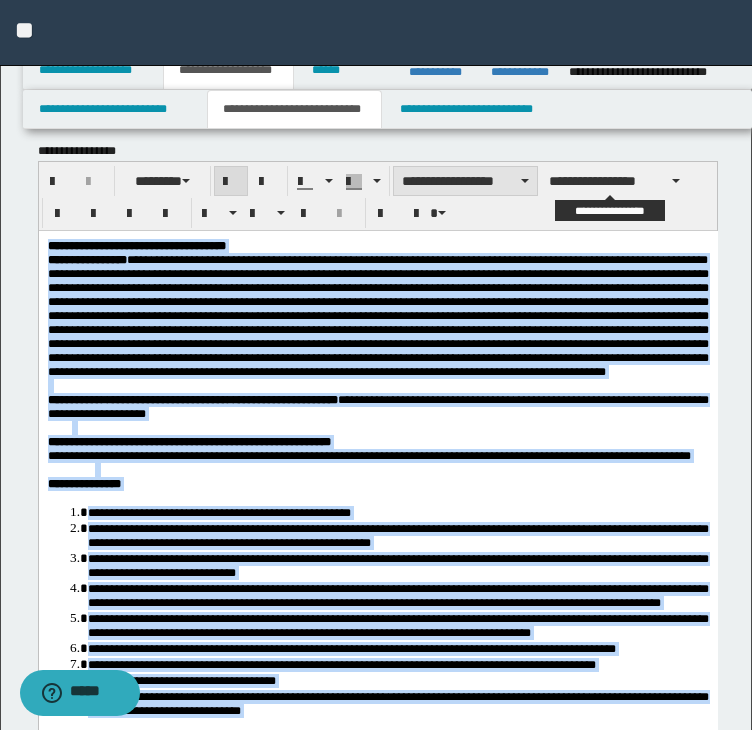 scroll, scrollTop: 0, scrollLeft: 0, axis: both 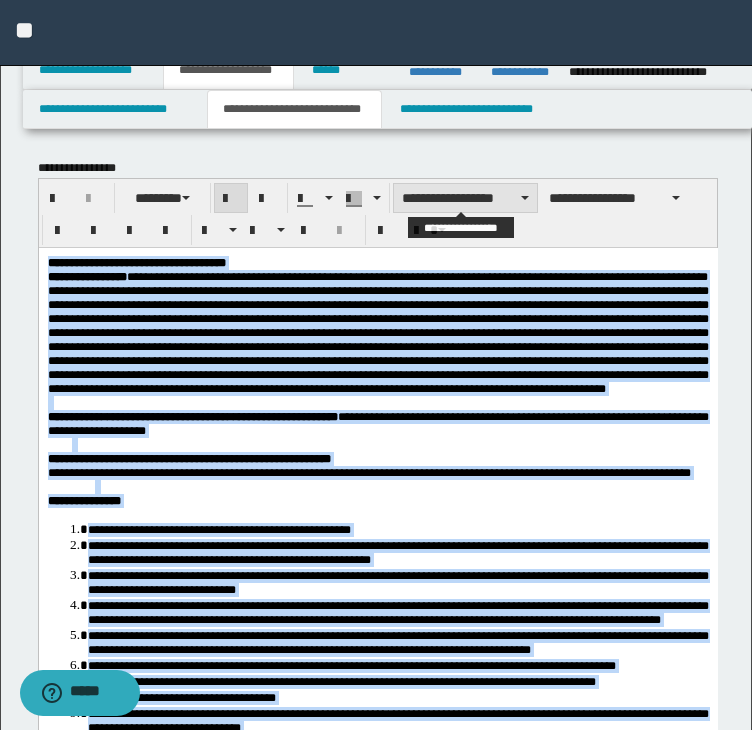 click on "**********" at bounding box center [465, 198] 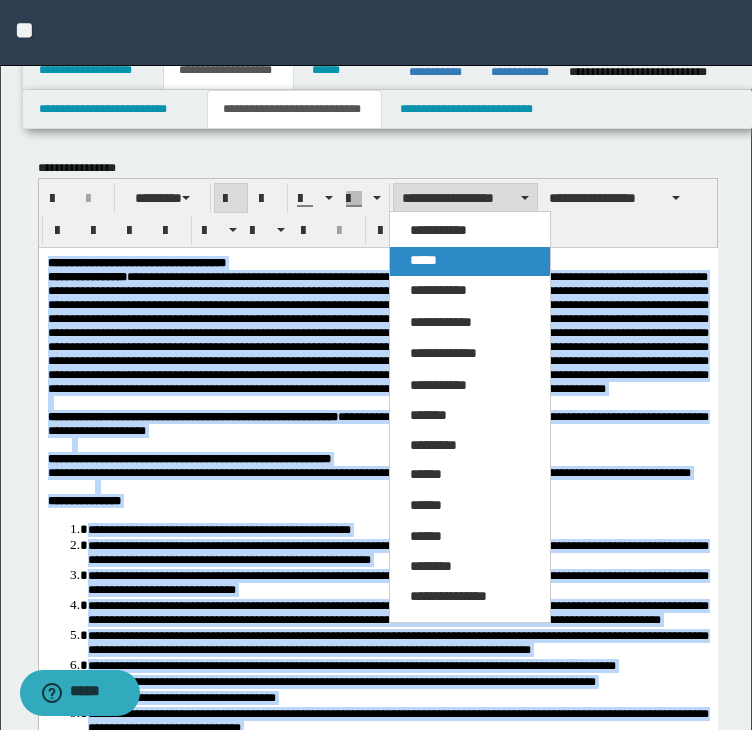 click on "*****" at bounding box center (470, 261) 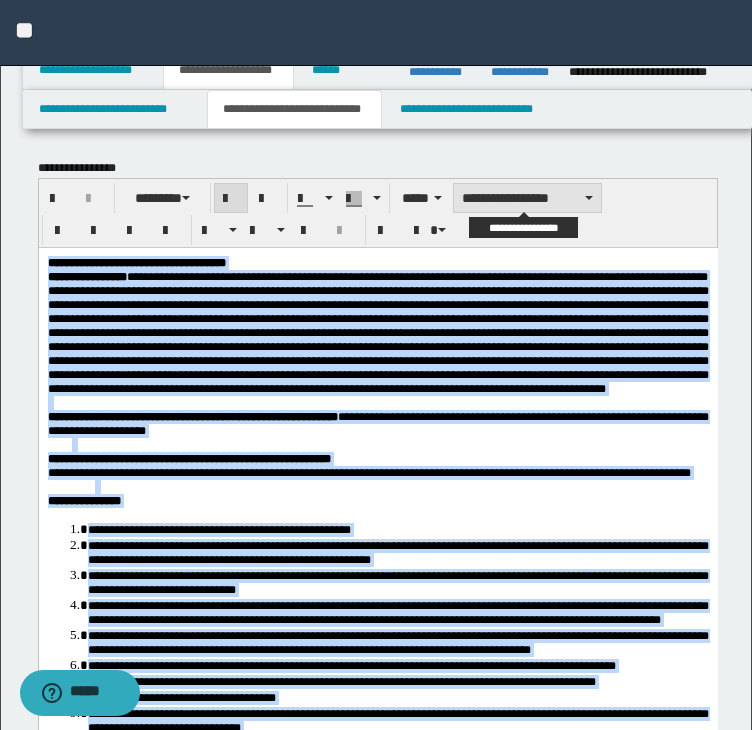 click on "**********" at bounding box center (527, 198) 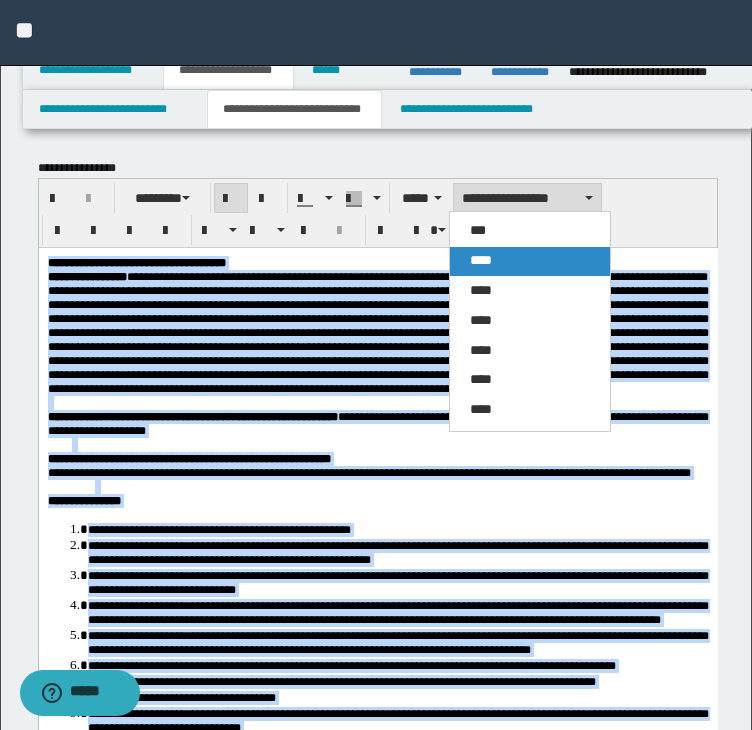 click on "****" at bounding box center (530, 261) 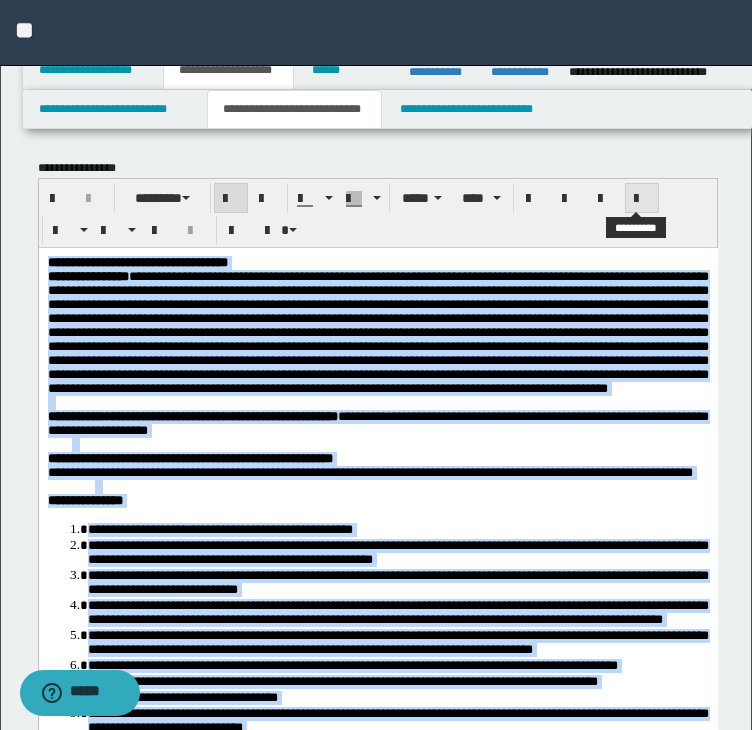 click at bounding box center [642, 199] 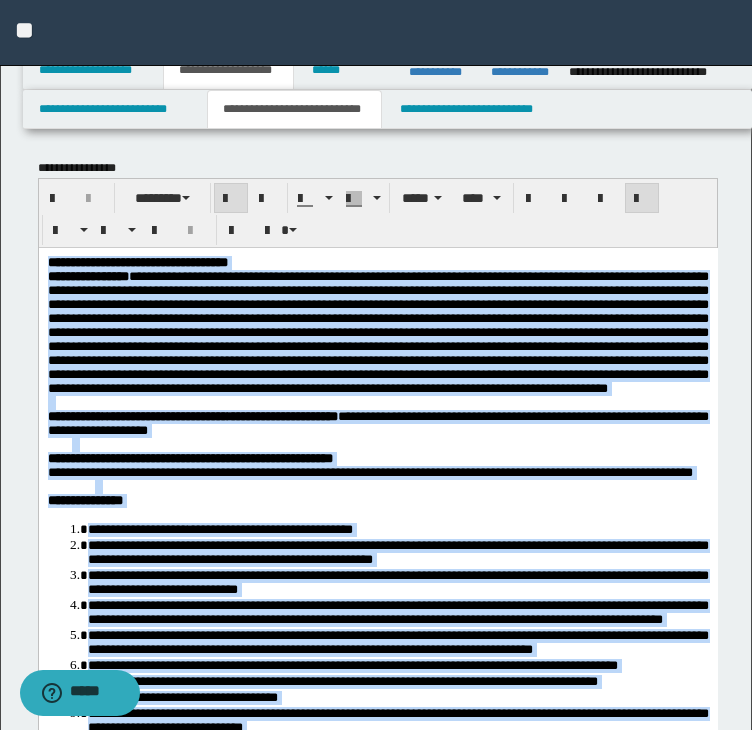 click at bounding box center (642, 199) 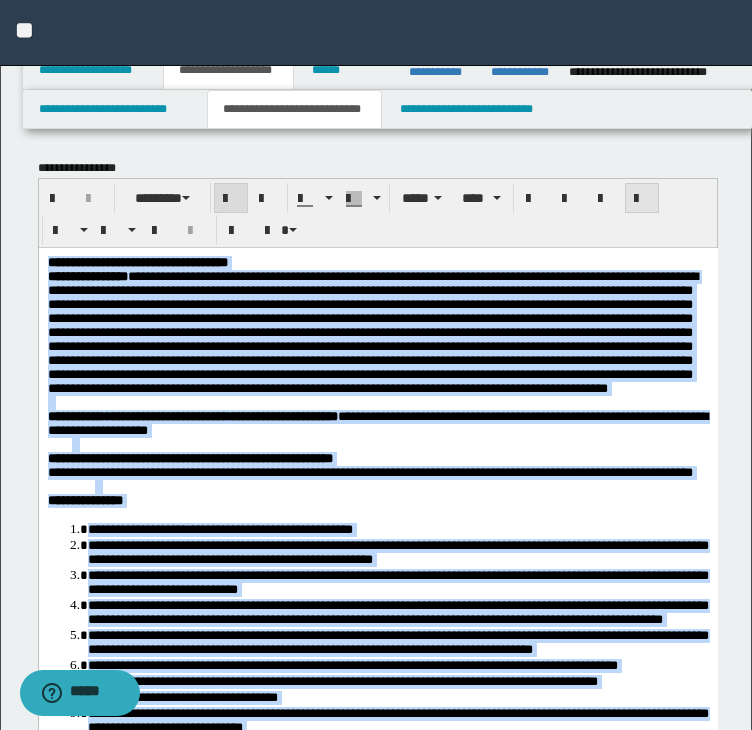 click at bounding box center (642, 199) 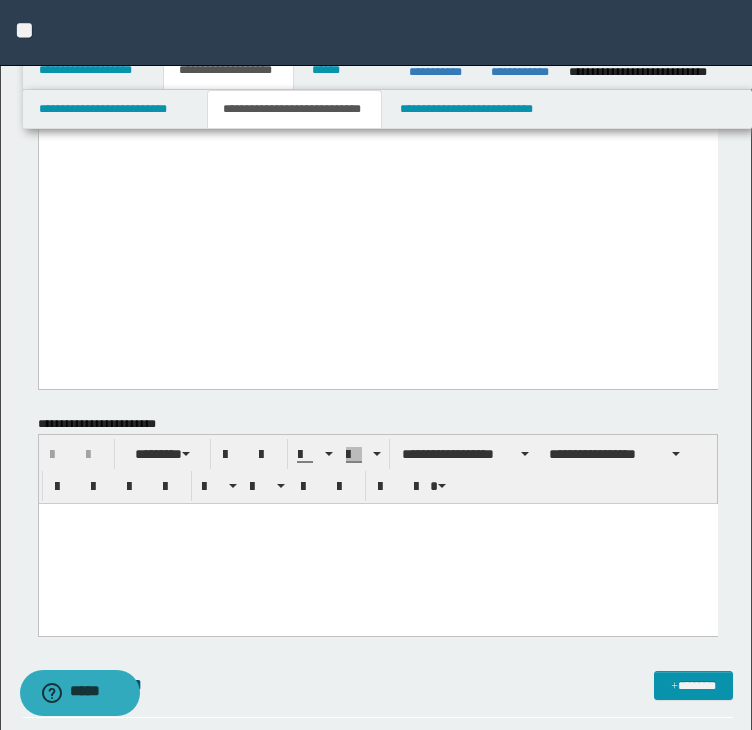 scroll, scrollTop: 4800, scrollLeft: 0, axis: vertical 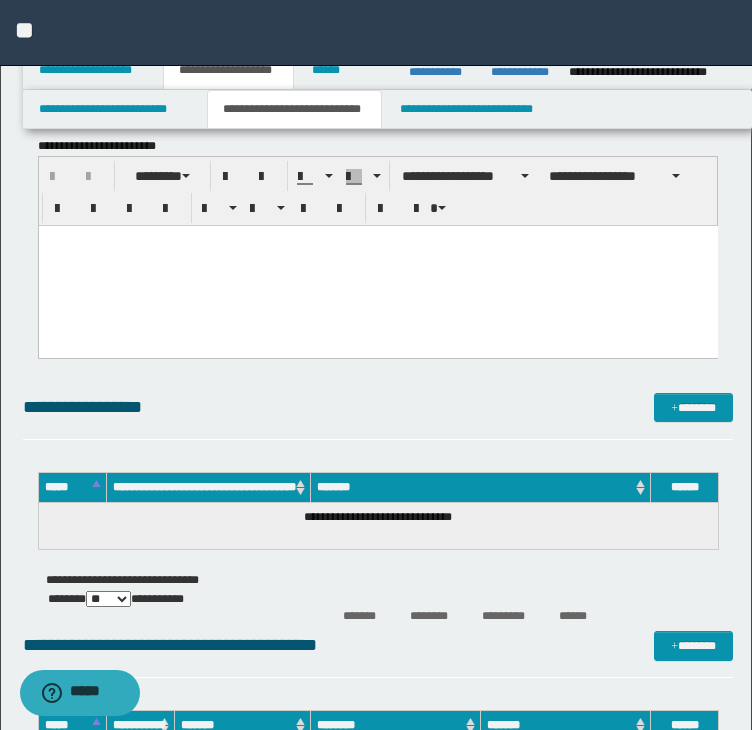 click at bounding box center [377, 266] 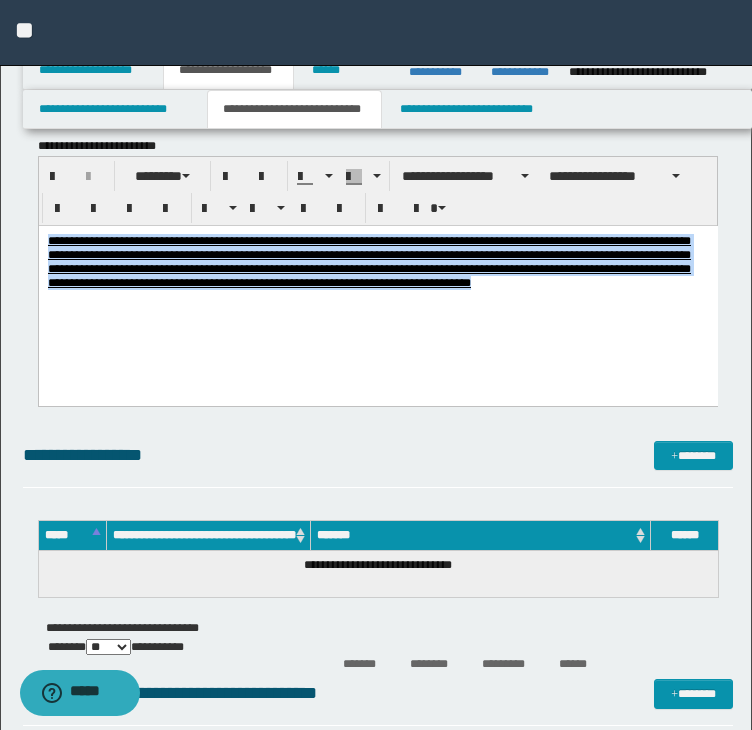 drag, startPoint x: 454, startPoint y: 305, endPoint x: -186, endPoint y: 205, distance: 647.7654 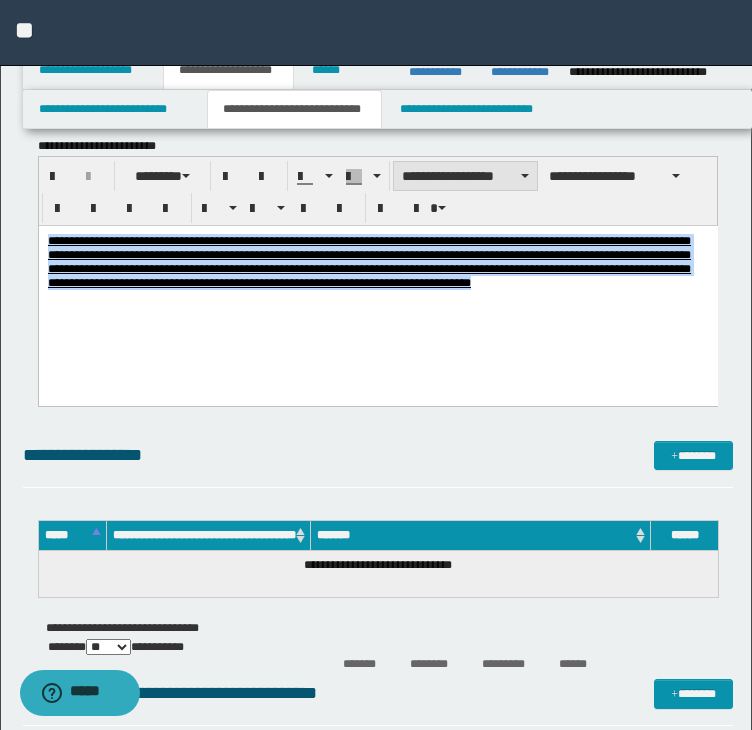 click on "**********" at bounding box center [465, 176] 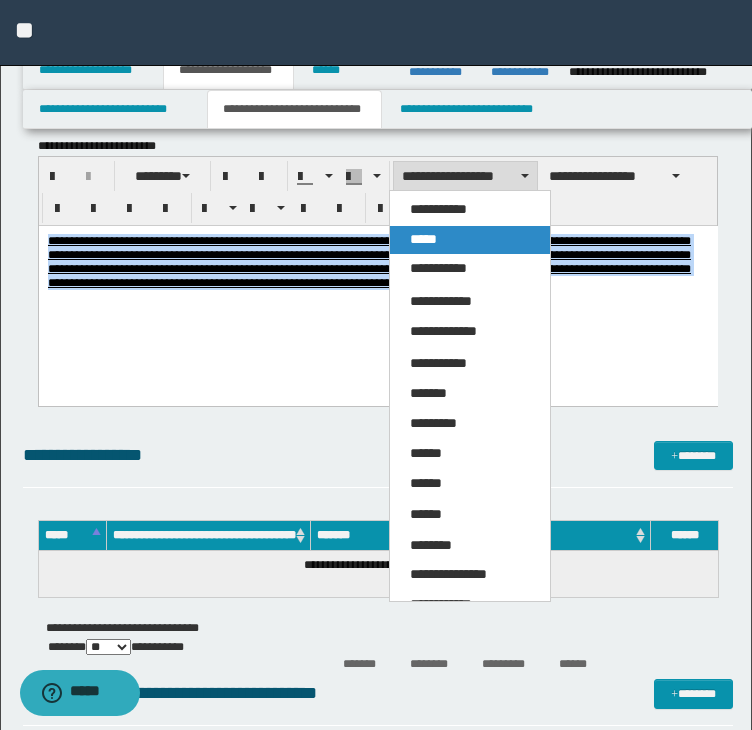 click on "*****" at bounding box center (423, 239) 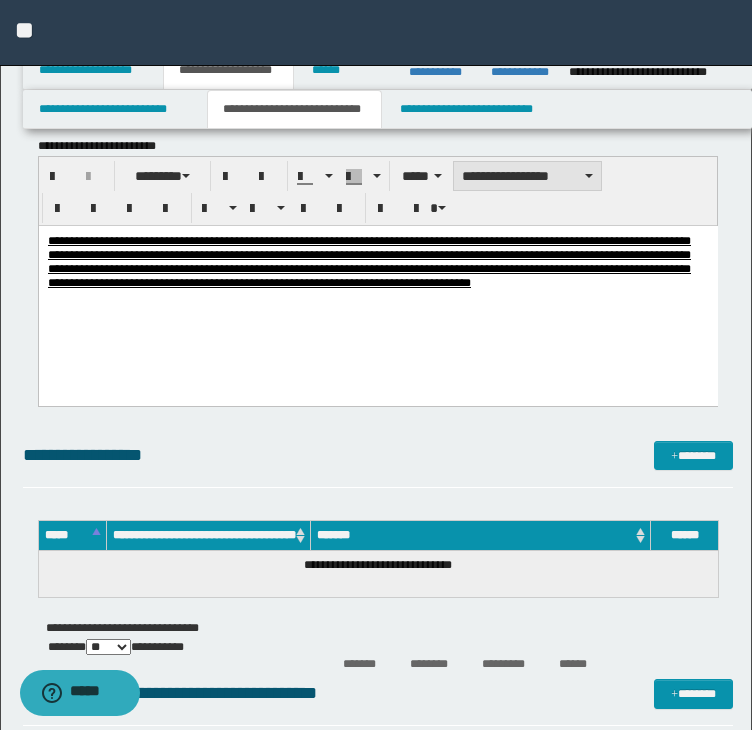 click on "**********" at bounding box center (527, 176) 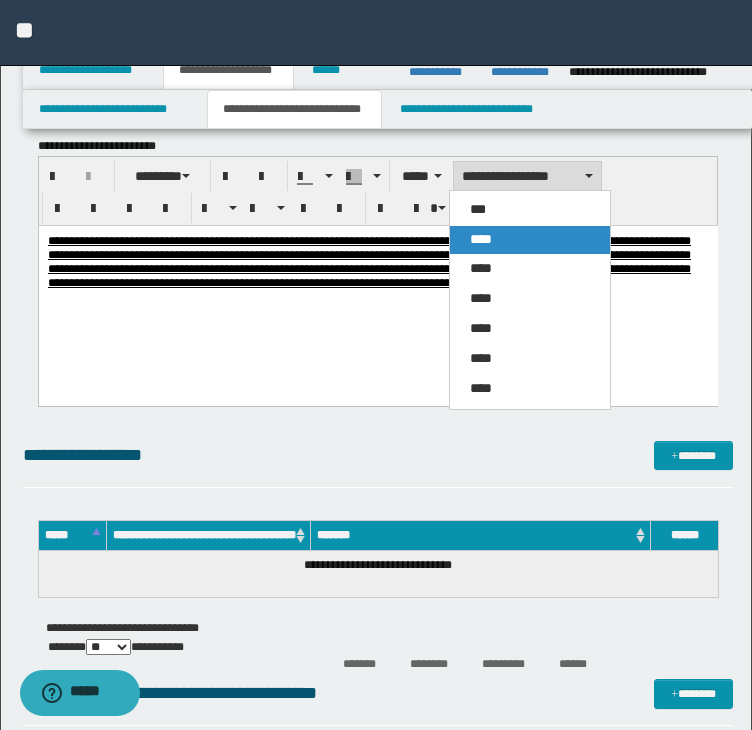 click on "****" at bounding box center (530, 240) 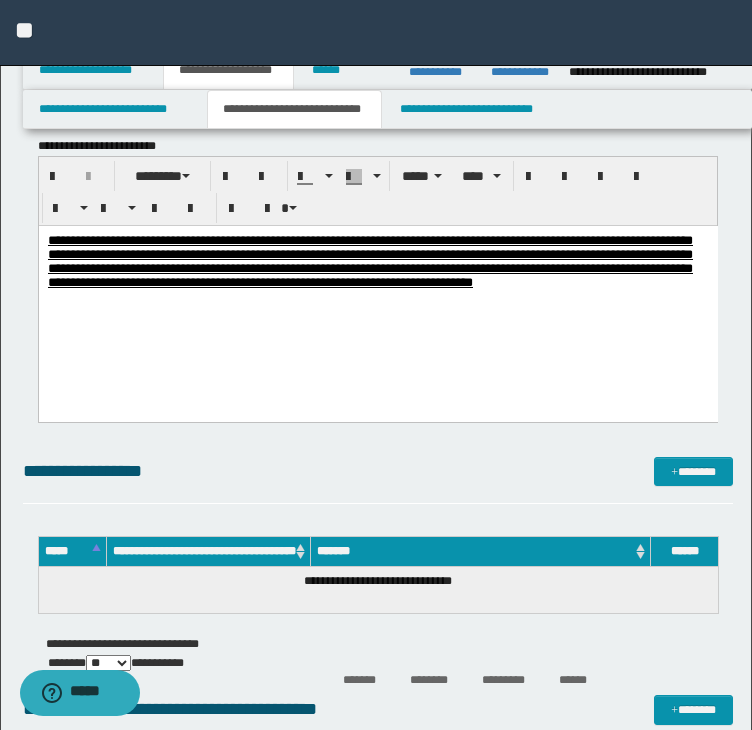 click on "********     ***** ****" at bounding box center [378, 191] 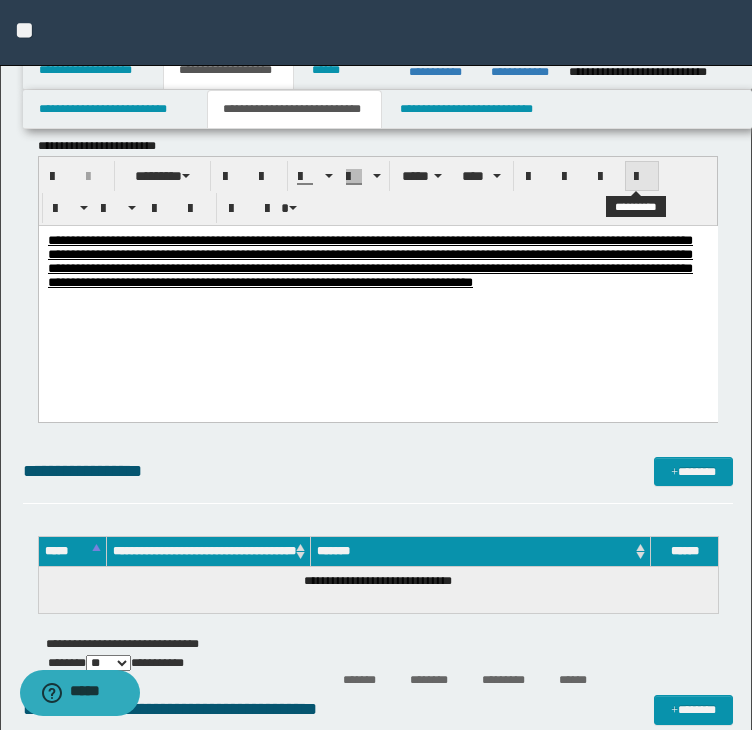 click at bounding box center (642, 177) 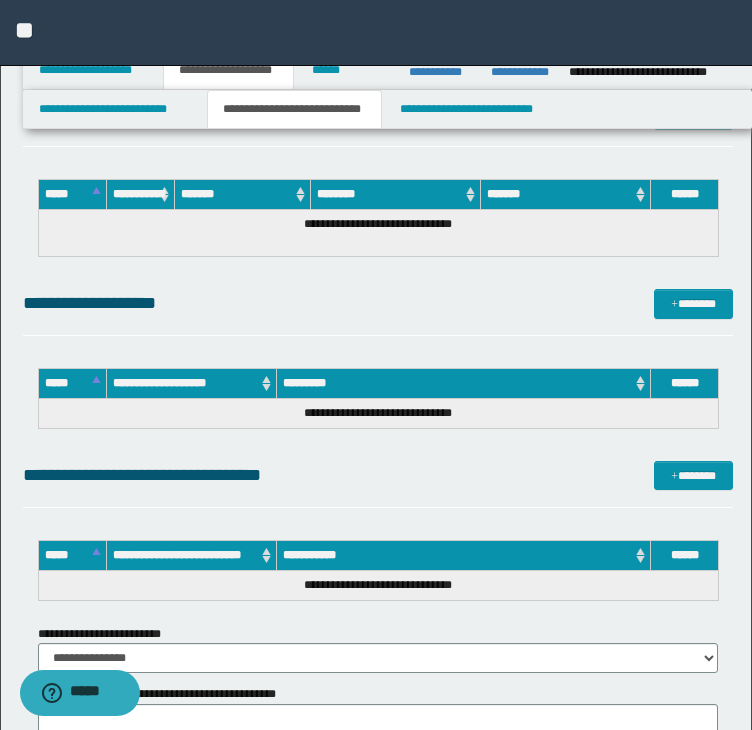 scroll, scrollTop: 5400, scrollLeft: 0, axis: vertical 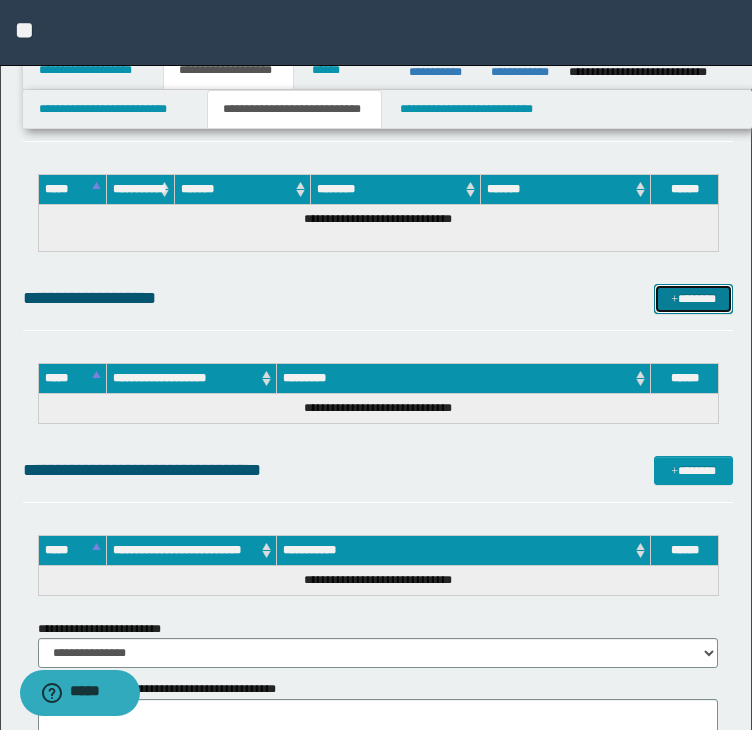 drag, startPoint x: 674, startPoint y: 313, endPoint x: 683, endPoint y: 301, distance: 15 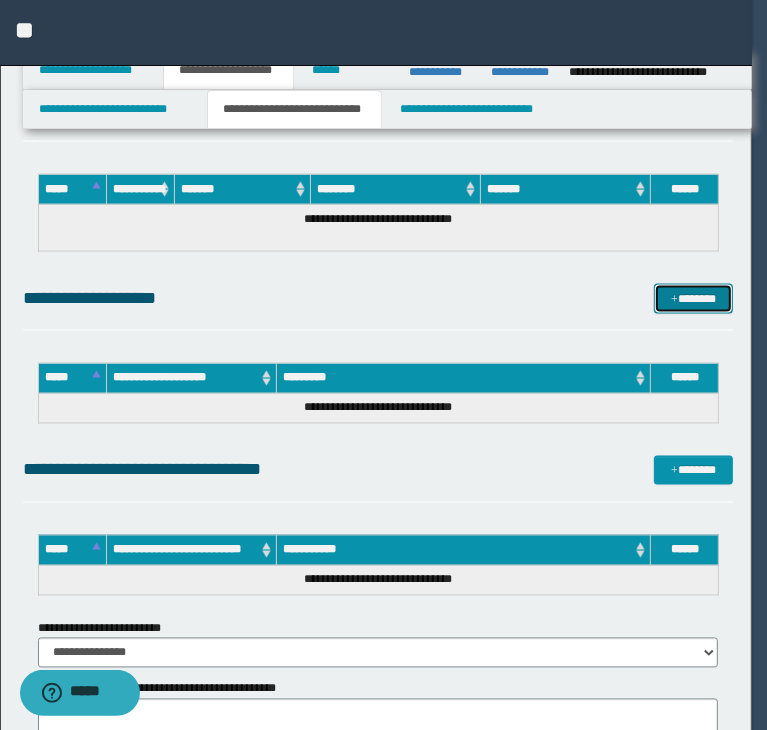 click on "**********" at bounding box center [378, -2128] 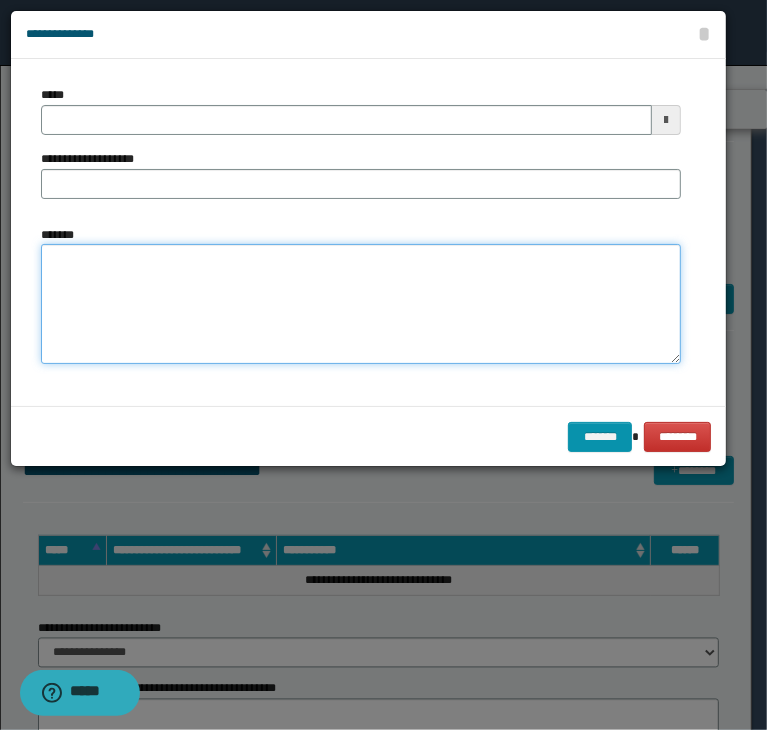 click on "*******" at bounding box center (361, 304) 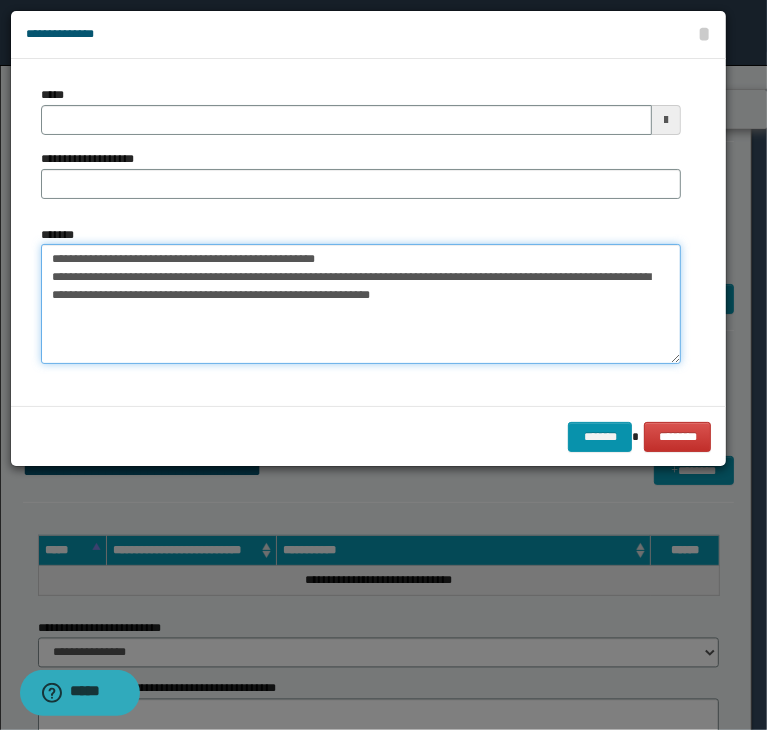 type 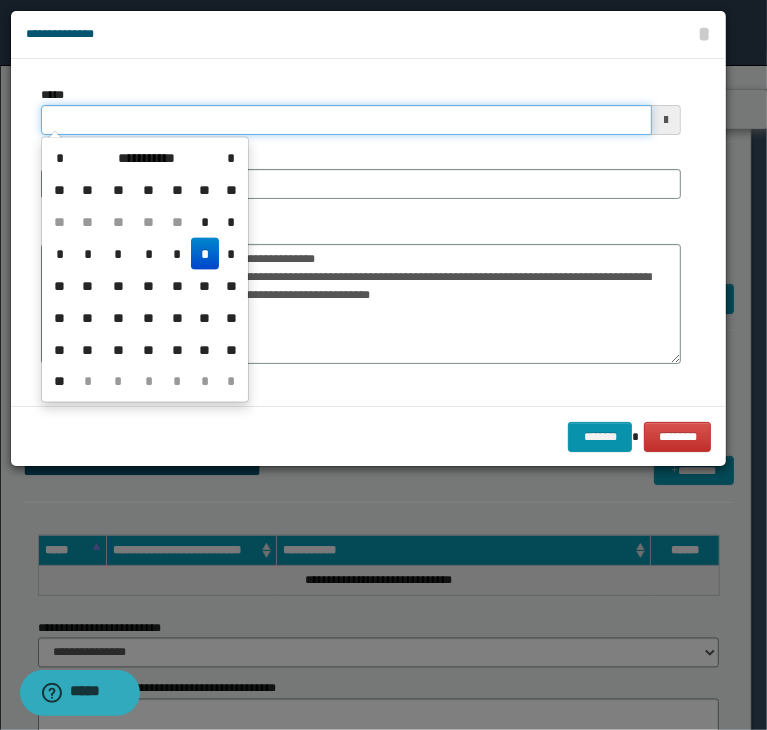 click on "*****" at bounding box center (346, 120) 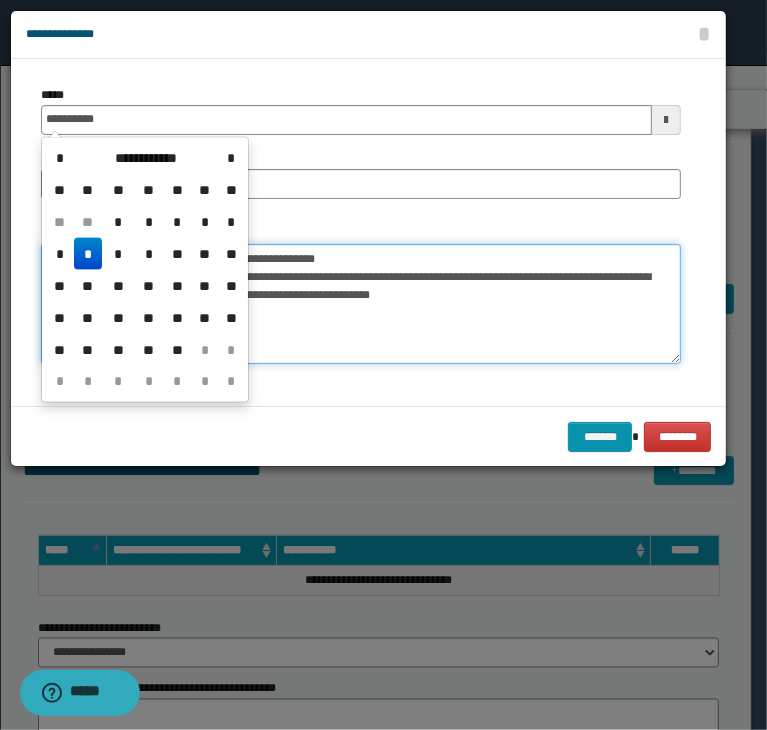 type on "**********" 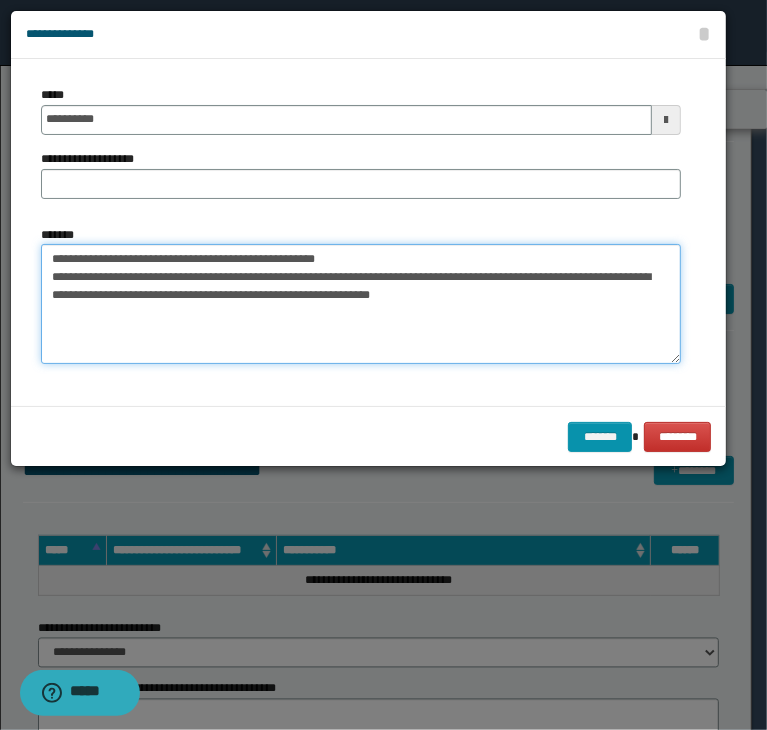 drag, startPoint x: 363, startPoint y: 253, endPoint x: 119, endPoint y: 259, distance: 244.07376 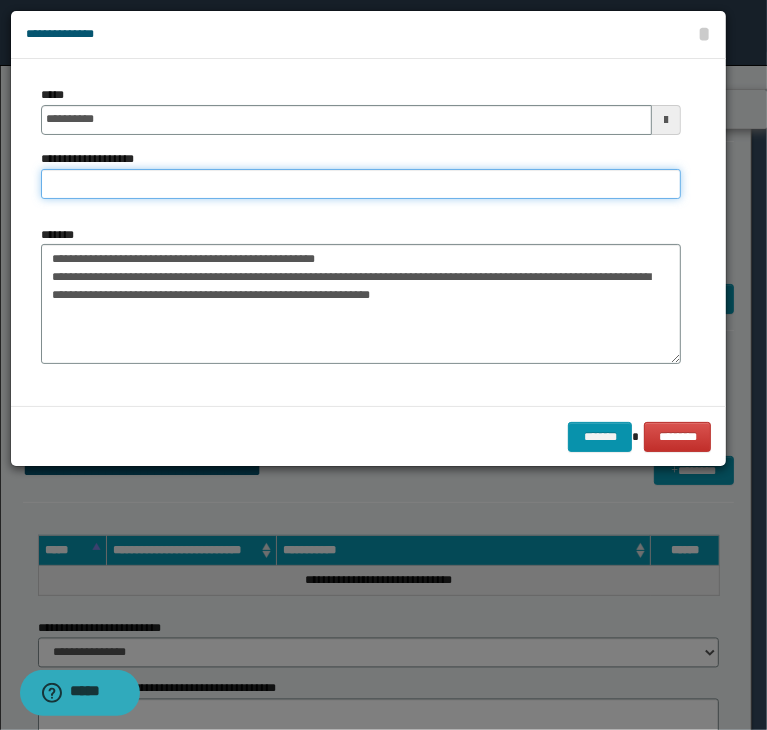 paste on "**********" 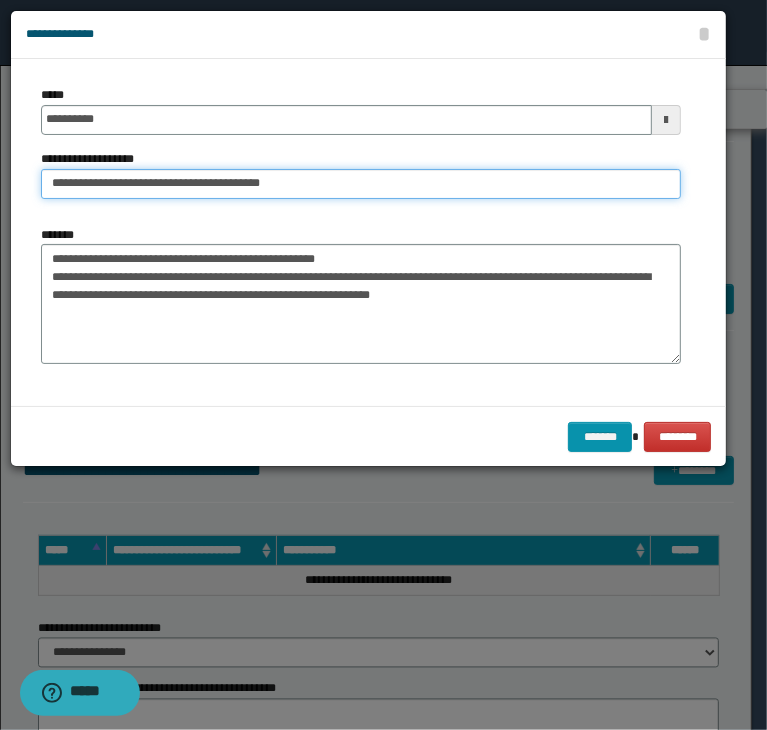 click on "**********" at bounding box center (361, 184) 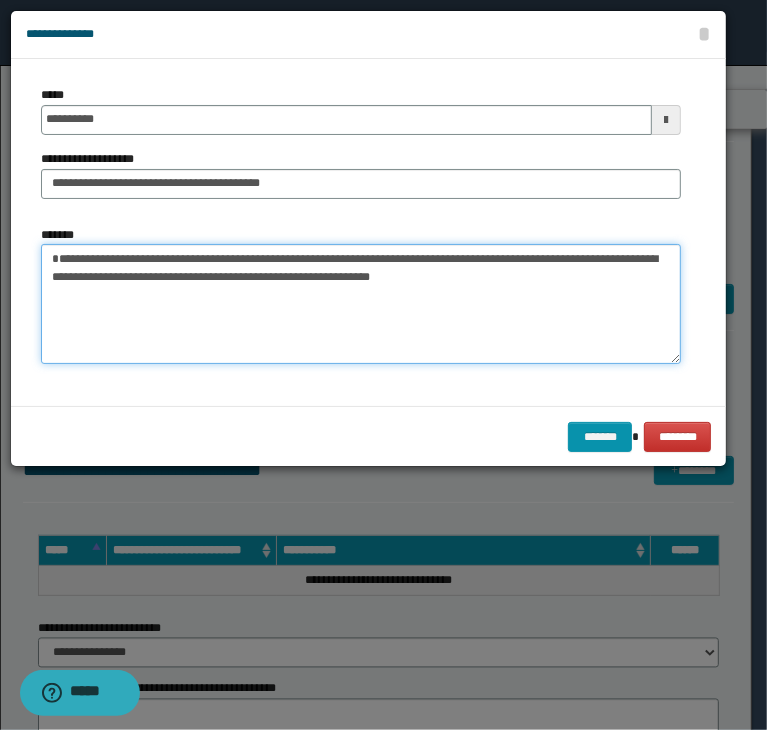 type on "**********" 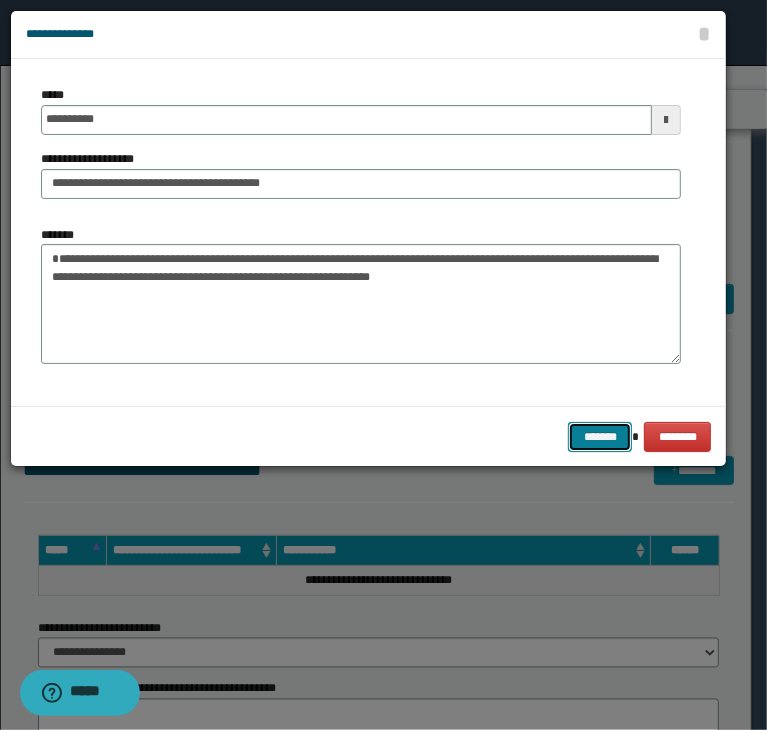 type 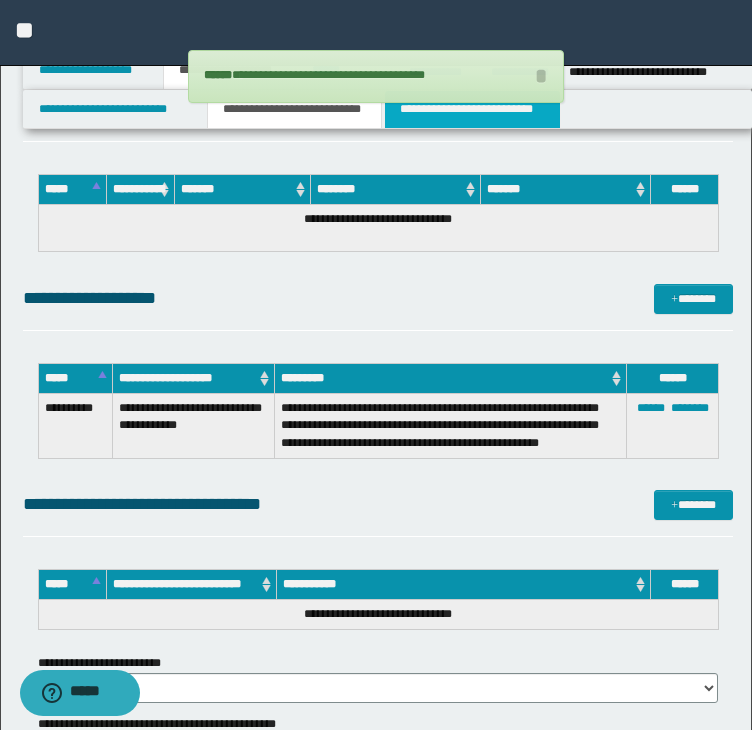 click on "**********" at bounding box center [472, 109] 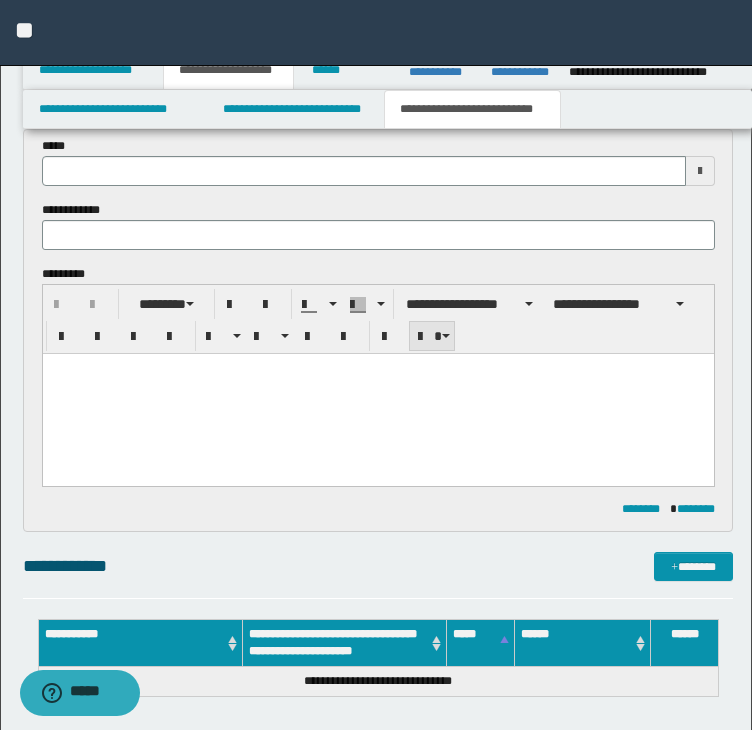 scroll, scrollTop: 0, scrollLeft: 0, axis: both 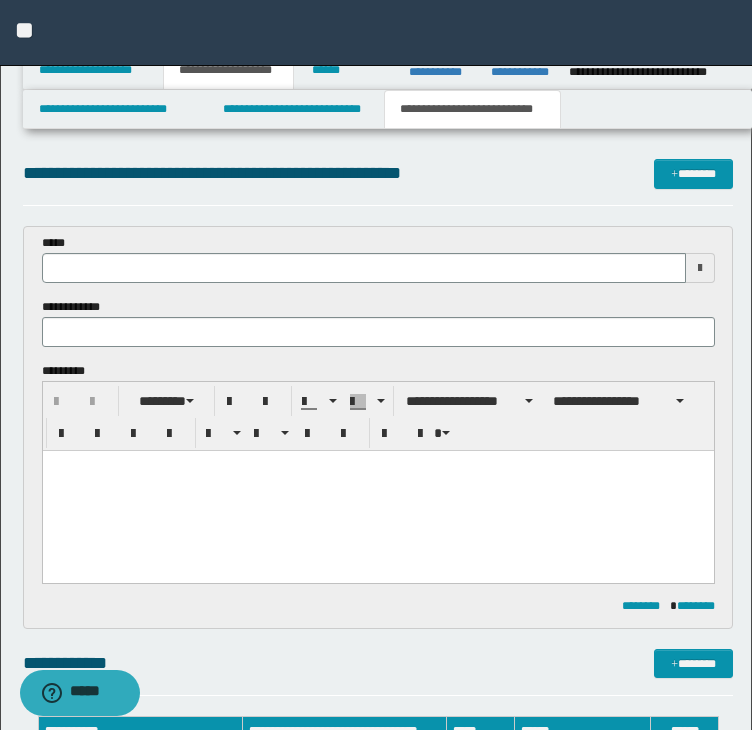 click at bounding box center (377, 490) 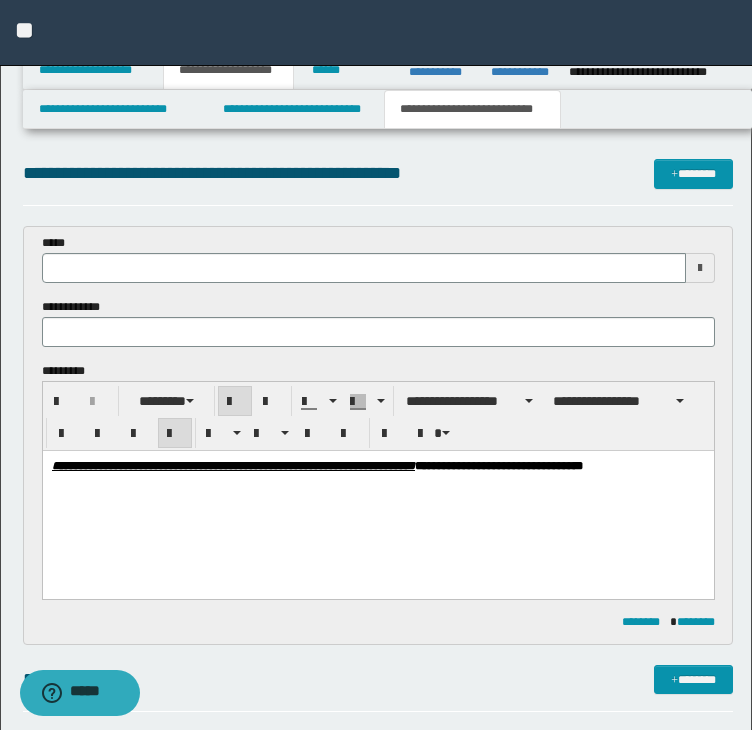 click on "**********" at bounding box center [498, 465] 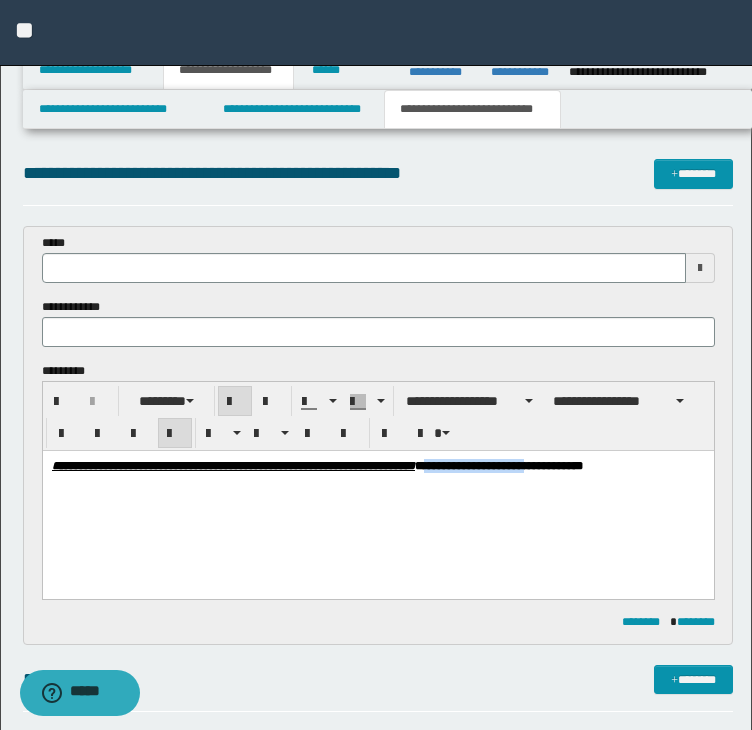 copy on "**********" 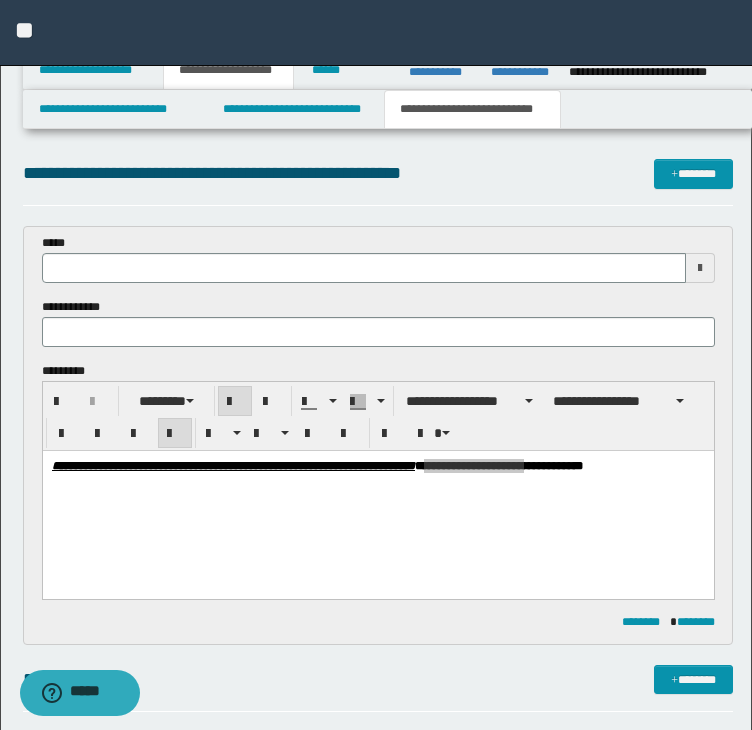 drag, startPoint x: 476, startPoint y: 354, endPoint x: 466, endPoint y: 333, distance: 23.259407 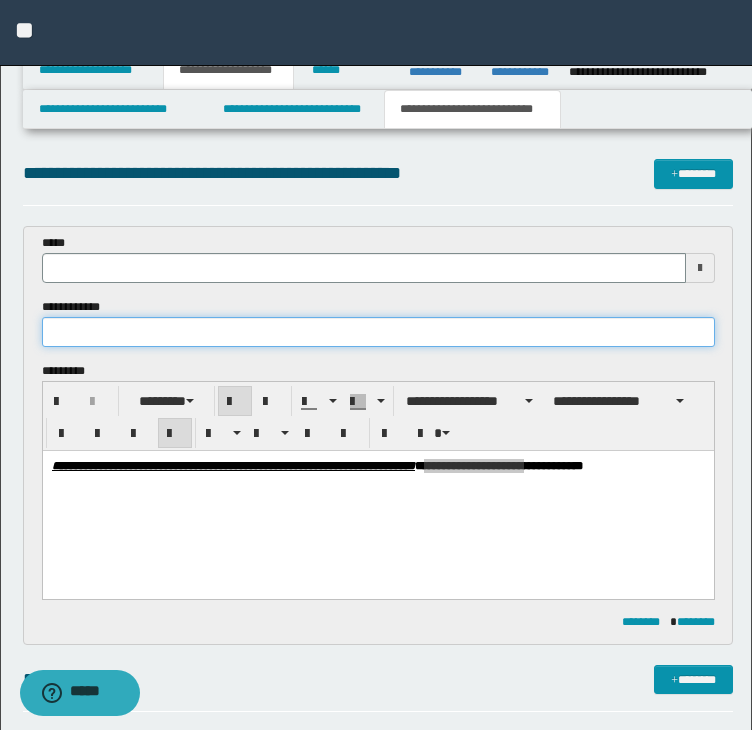 click at bounding box center [378, 332] 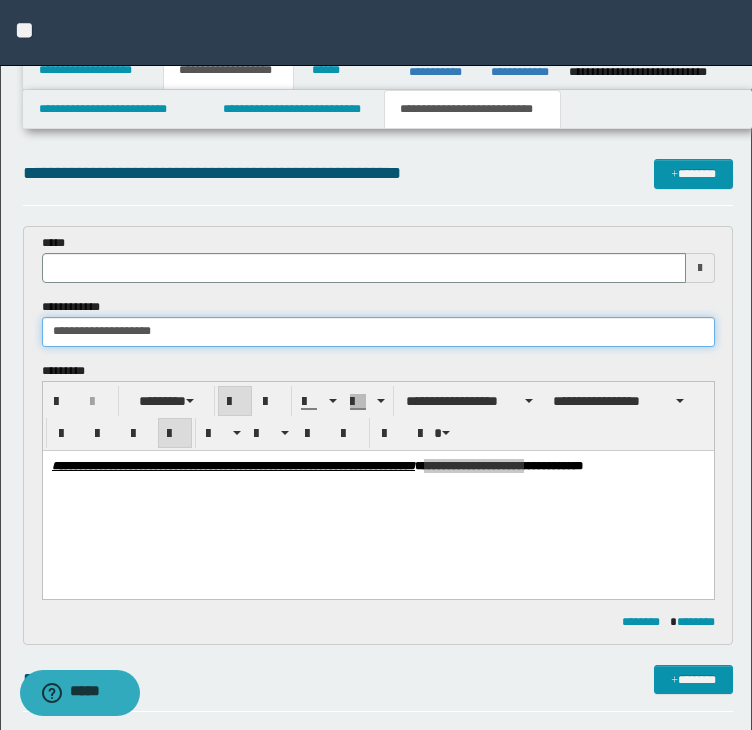 type on "**********" 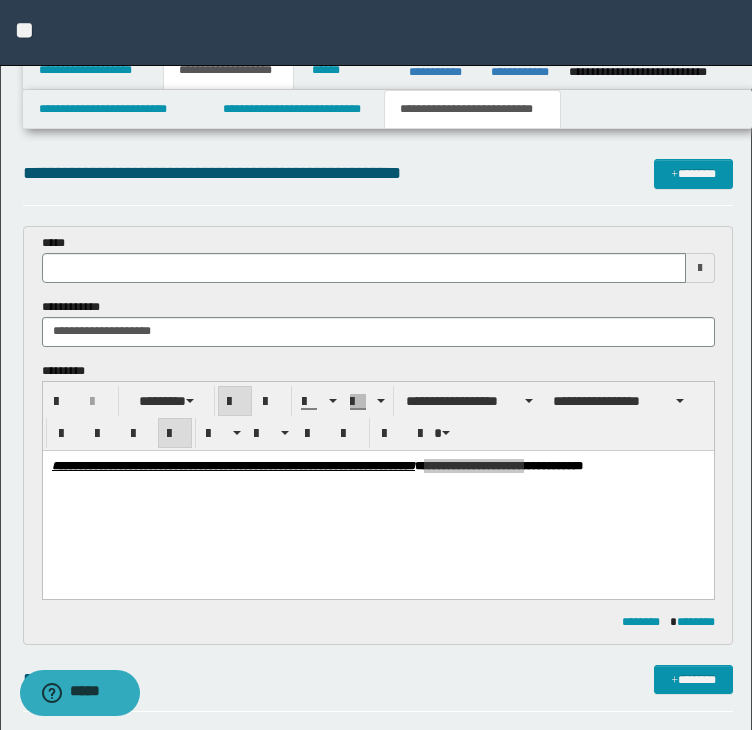 type 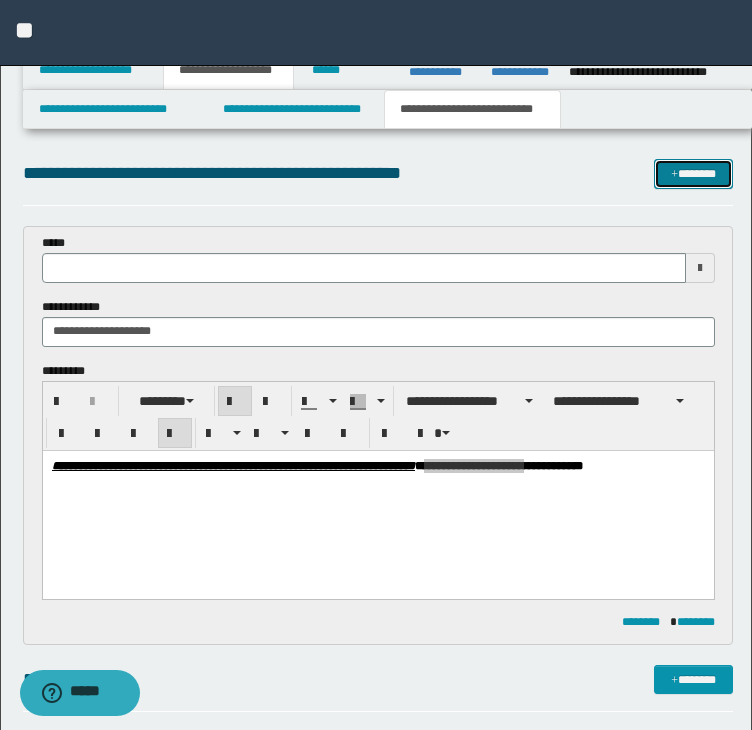 click on "*******" at bounding box center (693, 174) 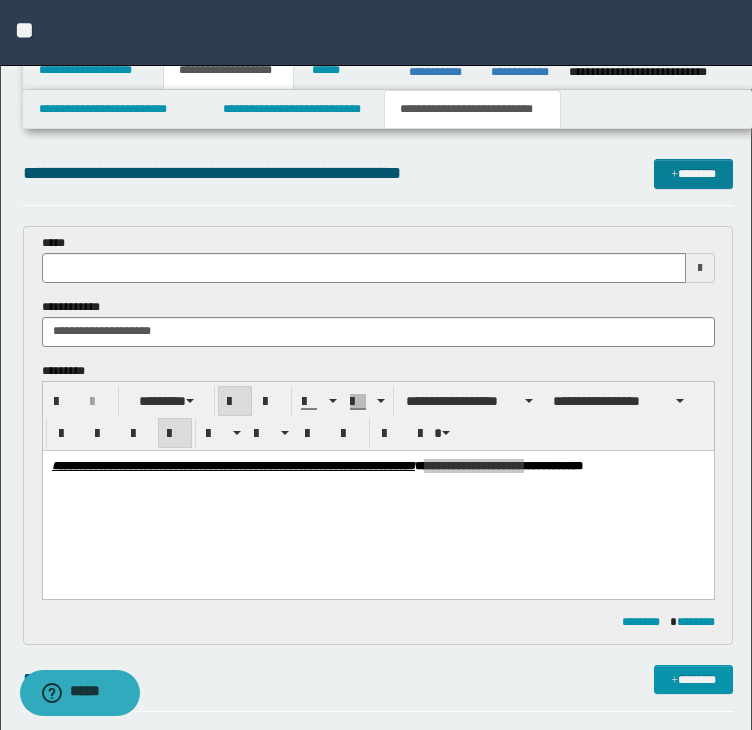 scroll, scrollTop: 591, scrollLeft: 0, axis: vertical 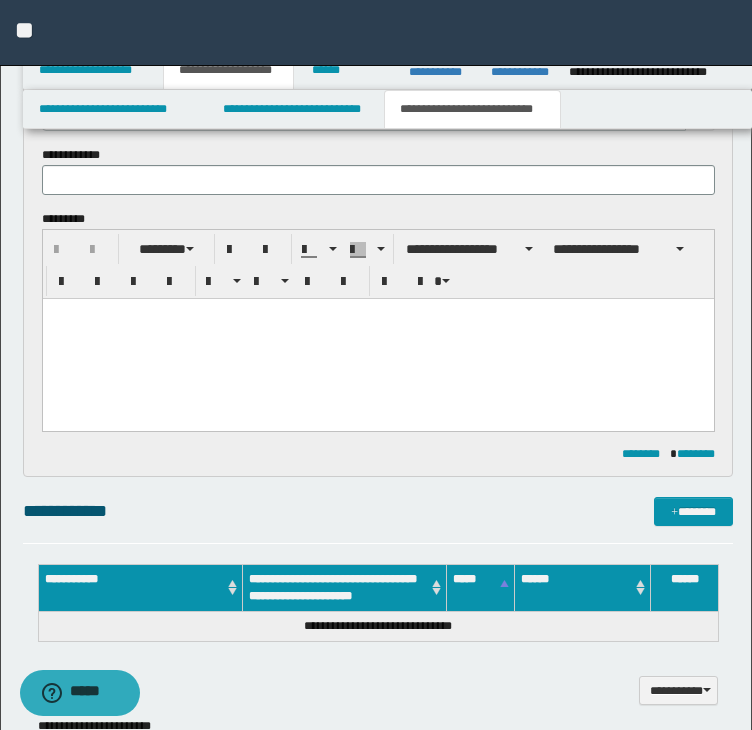 type 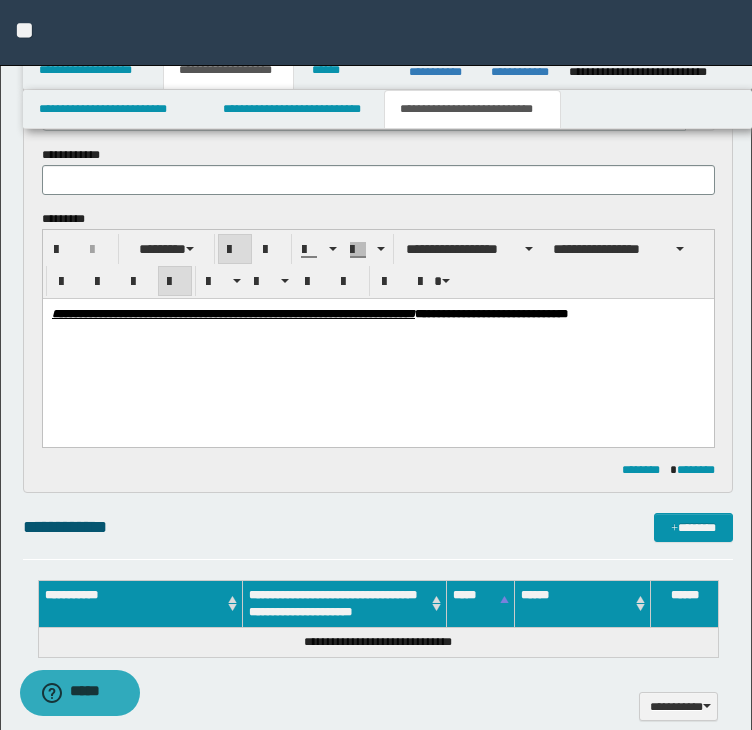 click on "**********" at bounding box center (377, 313) 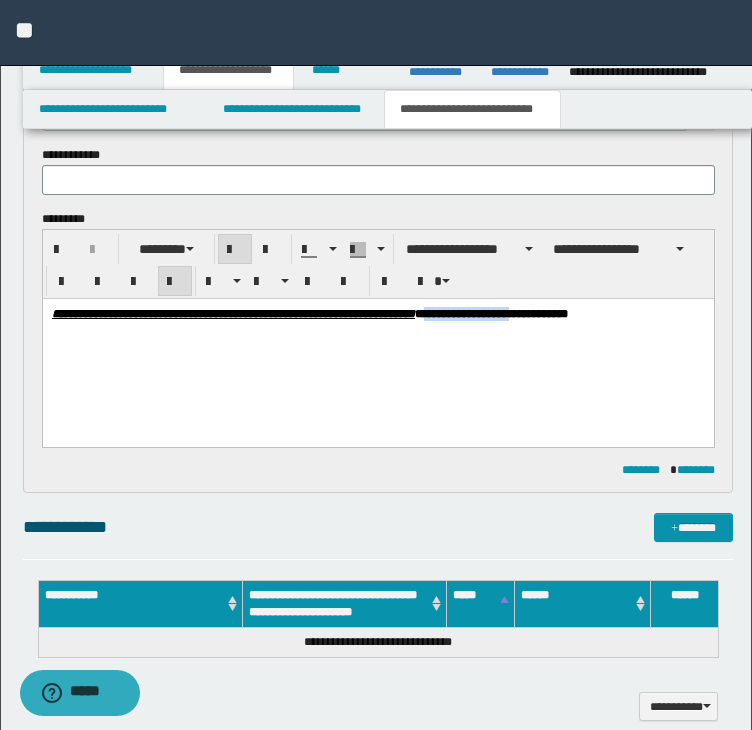 copy on "**********" 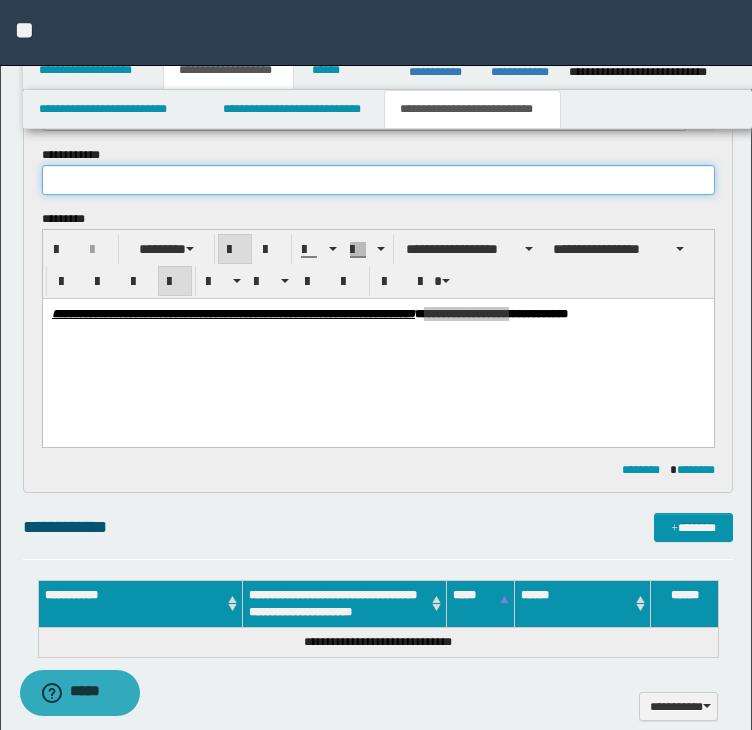 click at bounding box center [378, 180] 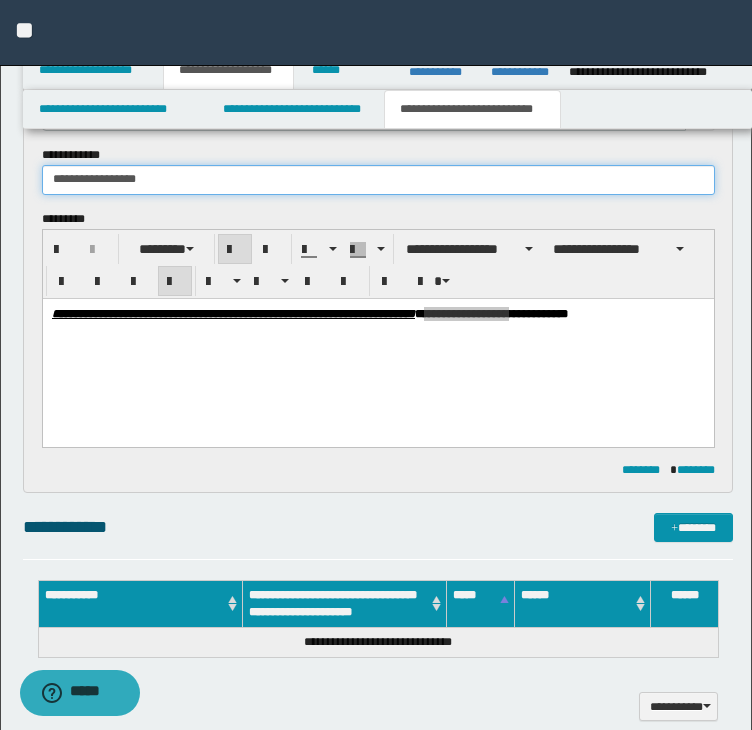 type on "**********" 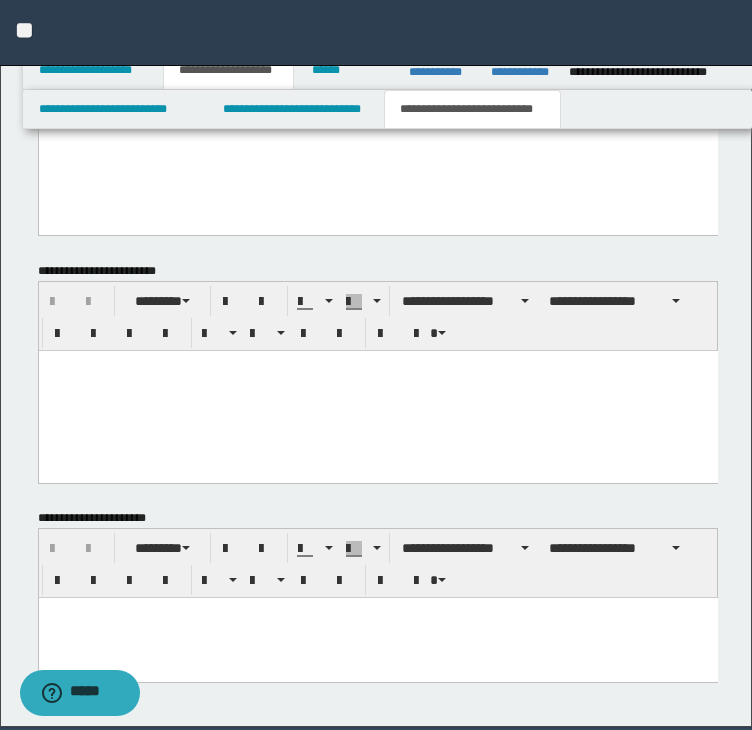 scroll, scrollTop: 1384, scrollLeft: 0, axis: vertical 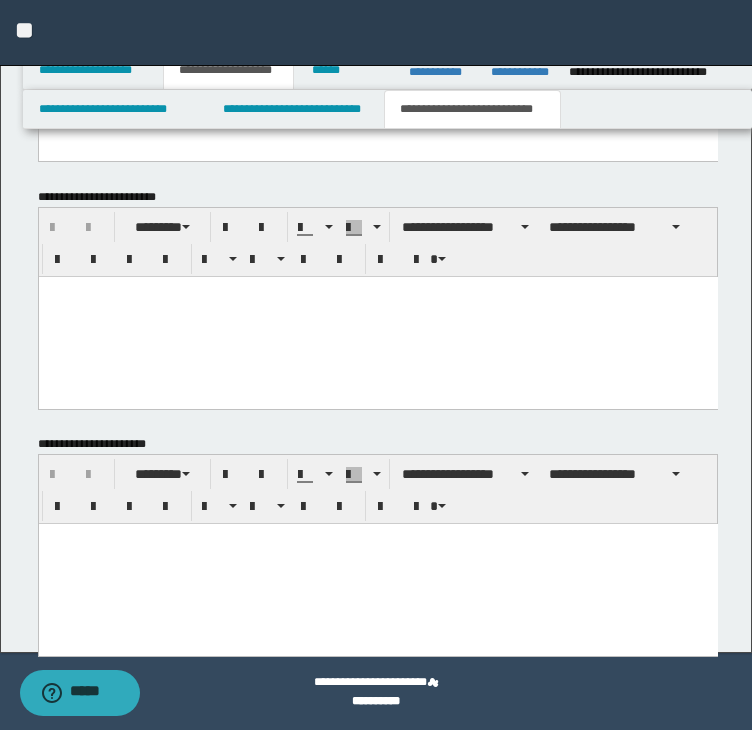 click at bounding box center (377, 564) 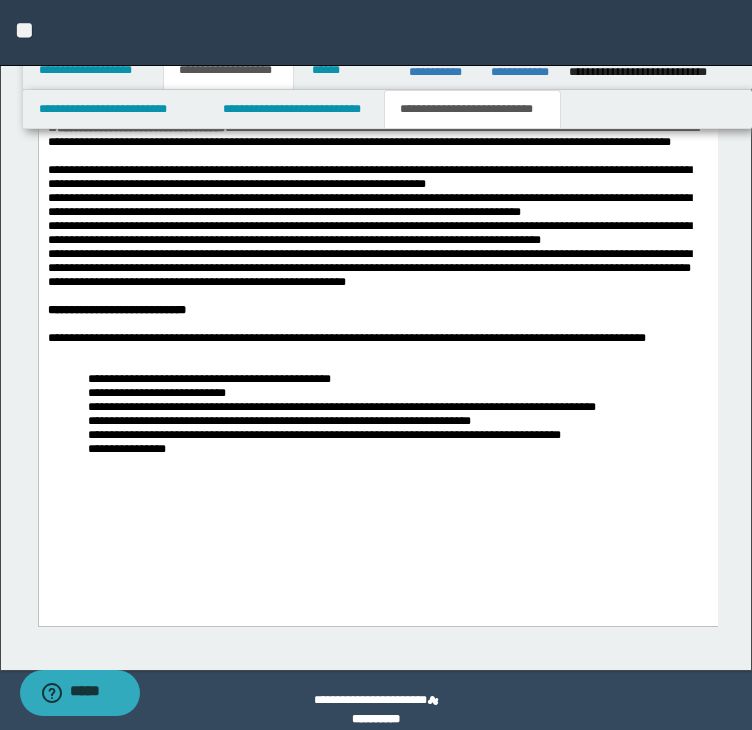 scroll, scrollTop: 1828, scrollLeft: 0, axis: vertical 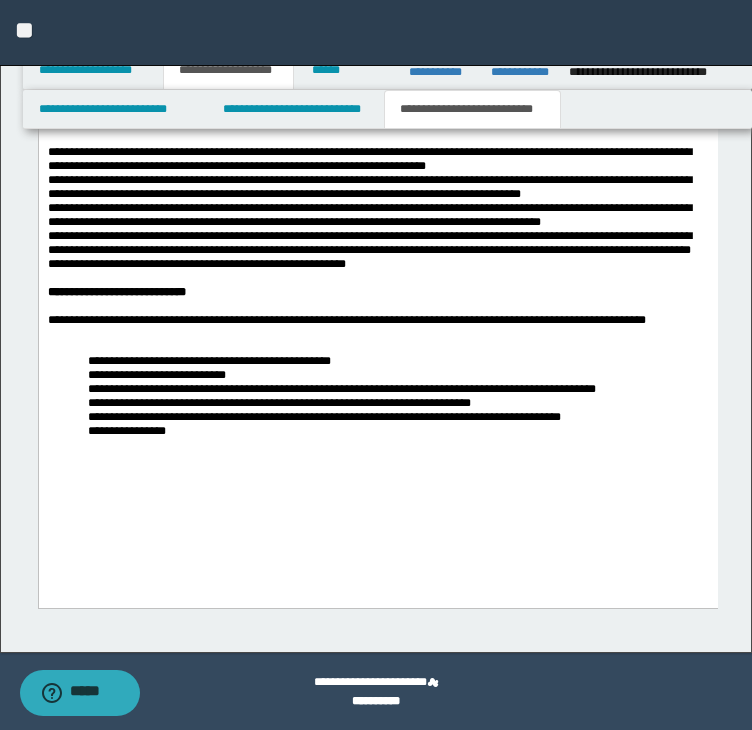 click on "**********" at bounding box center (377, 320) 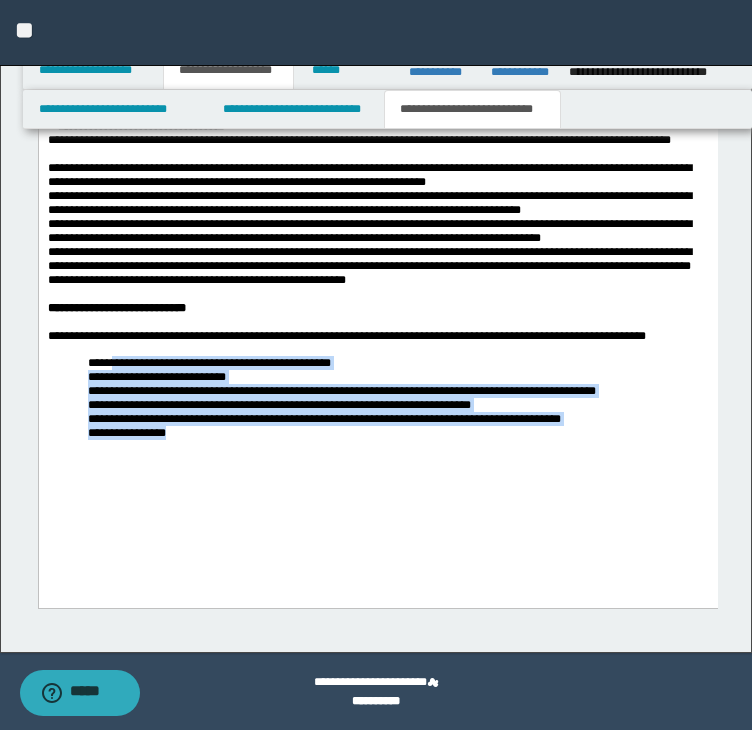 scroll, scrollTop: 1612, scrollLeft: 0, axis: vertical 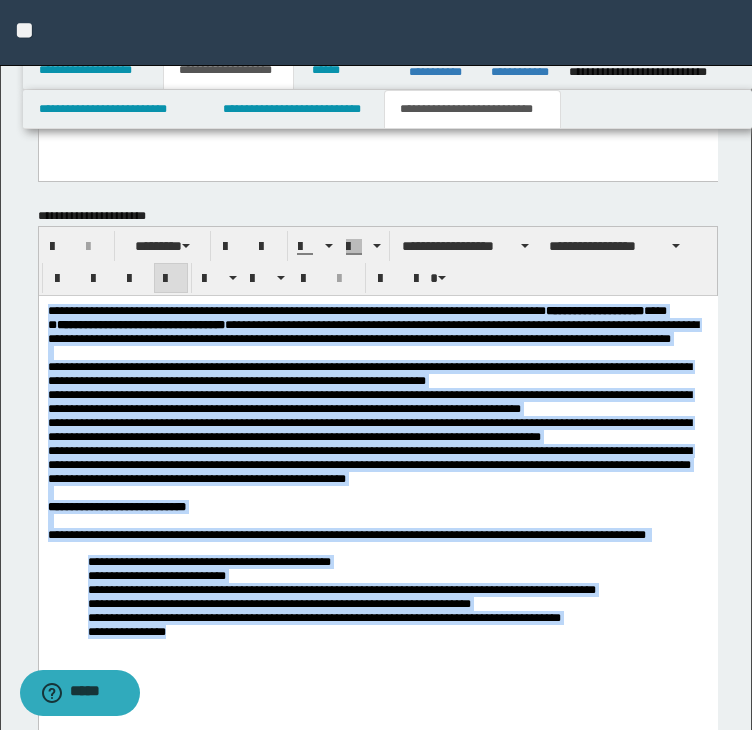 drag, startPoint x: 187, startPoint y: 688, endPoint x: -5, endPoint y: 273, distance: 457.2625 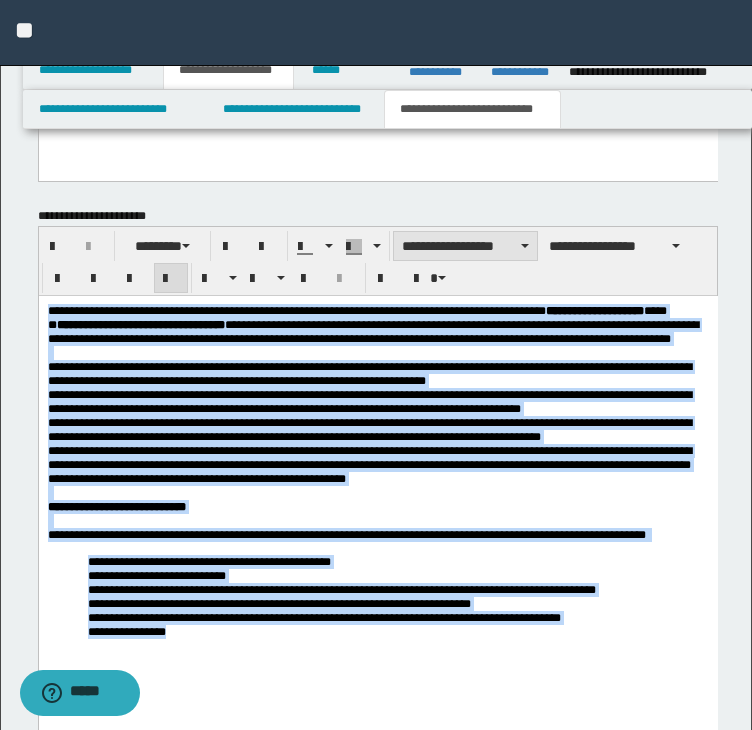 click on "**********" at bounding box center [465, 246] 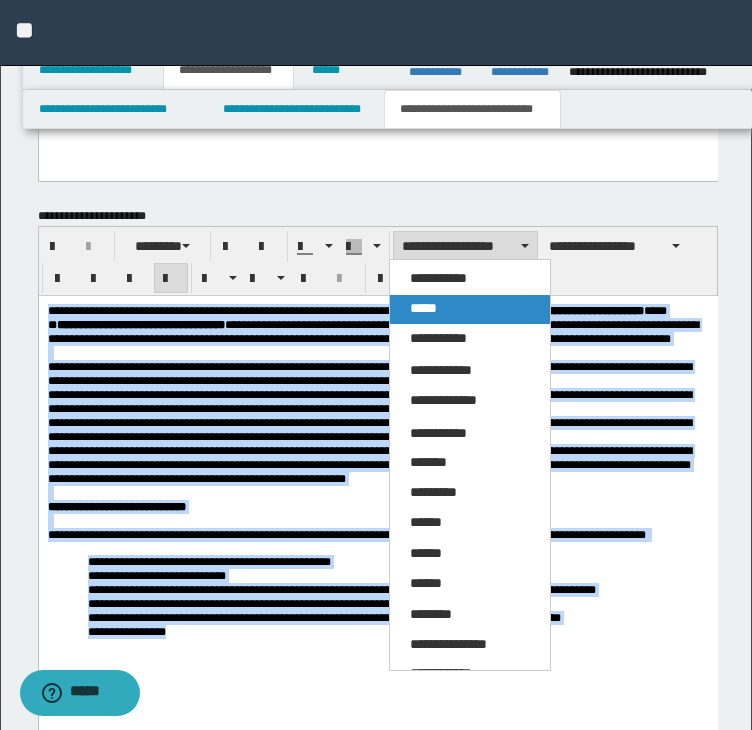 click on "*****" at bounding box center (470, 309) 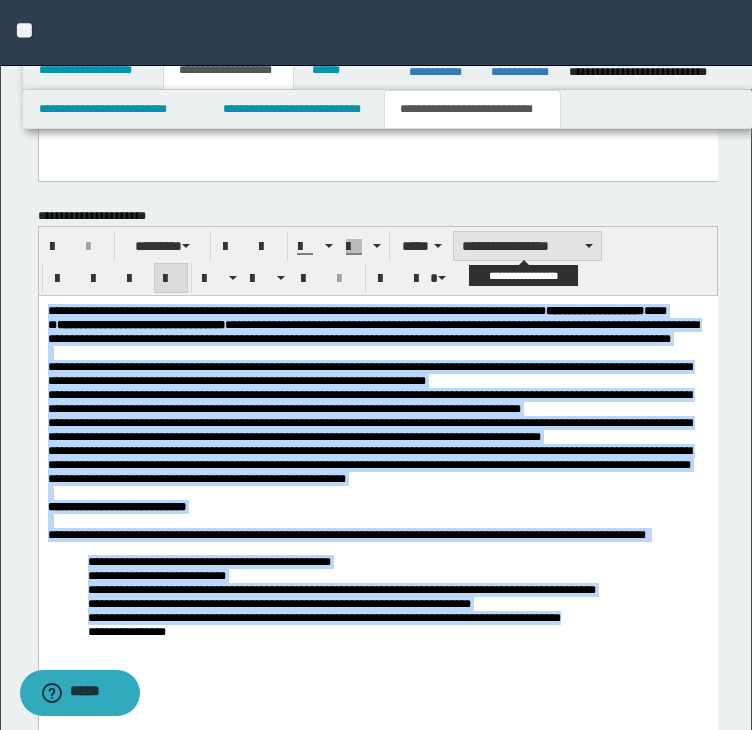 drag, startPoint x: 487, startPoint y: 233, endPoint x: 491, endPoint y: 256, distance: 23.345236 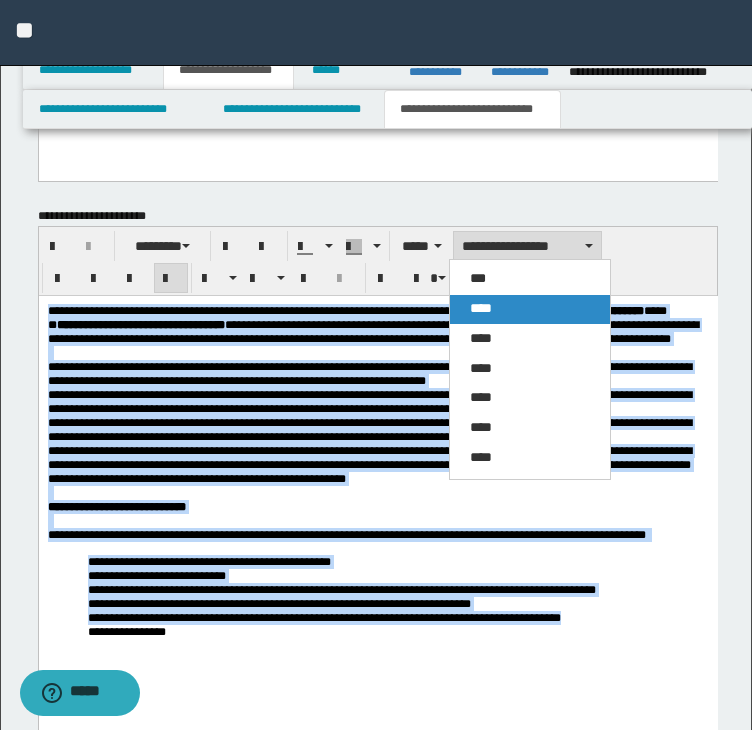 click on "****" at bounding box center (481, 308) 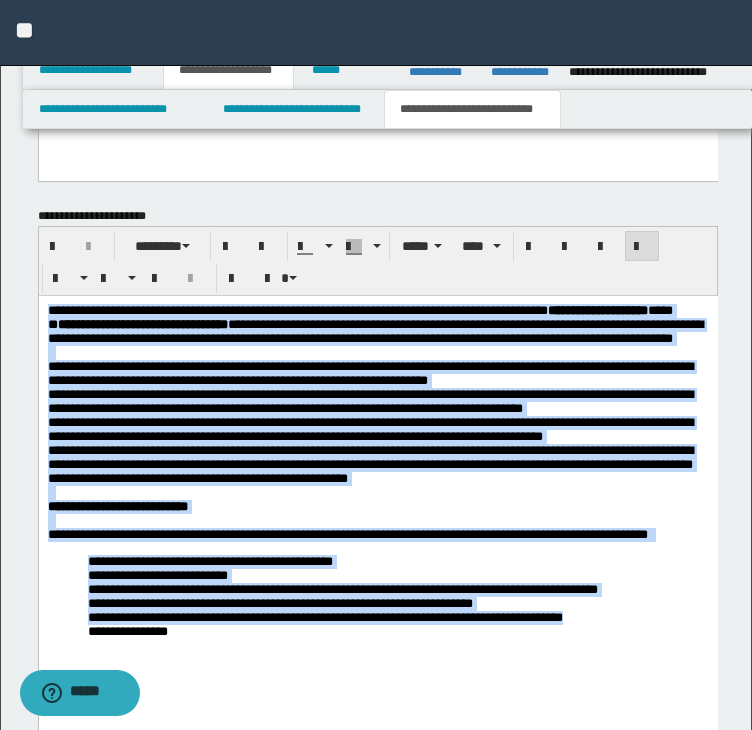 click at bounding box center (642, 246) 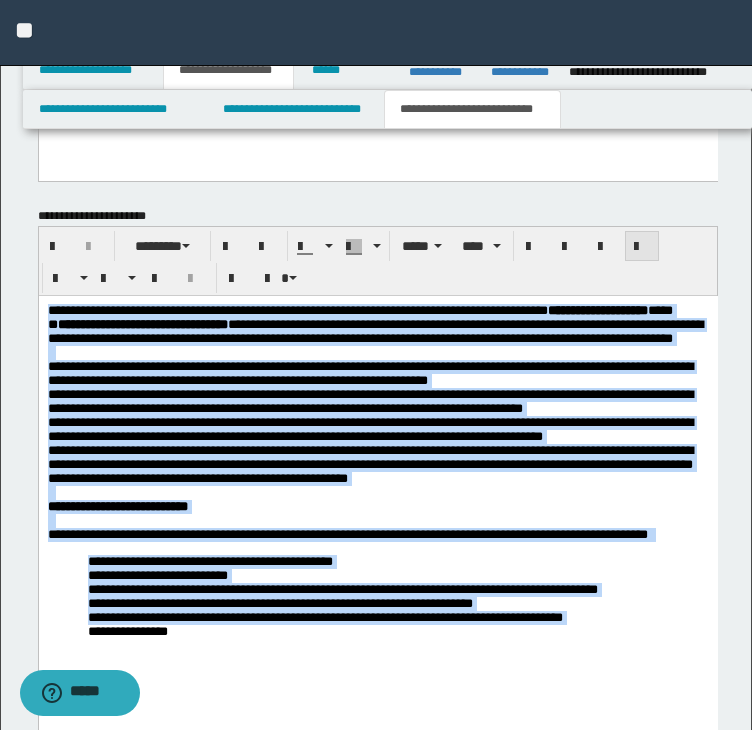 click at bounding box center [642, 246] 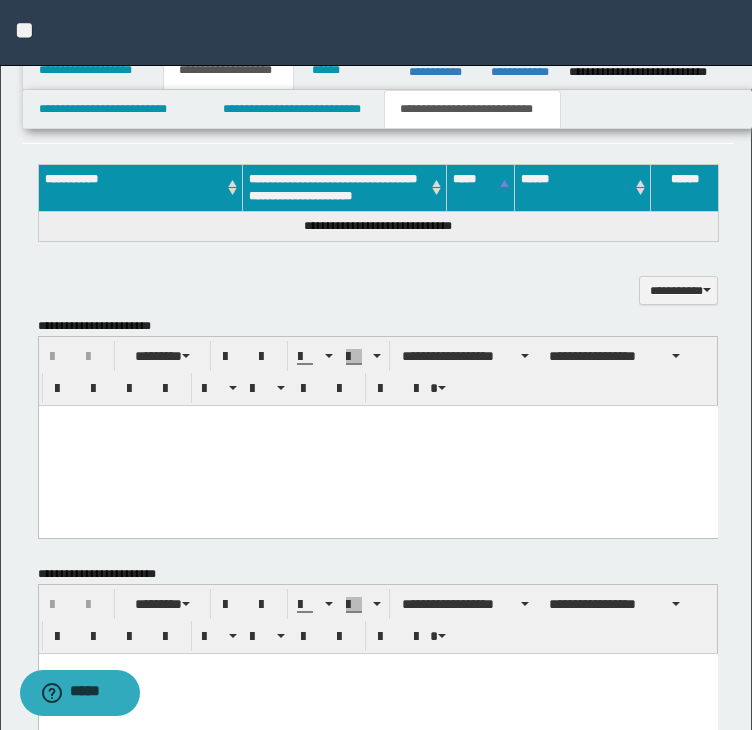 scroll, scrollTop: 912, scrollLeft: 0, axis: vertical 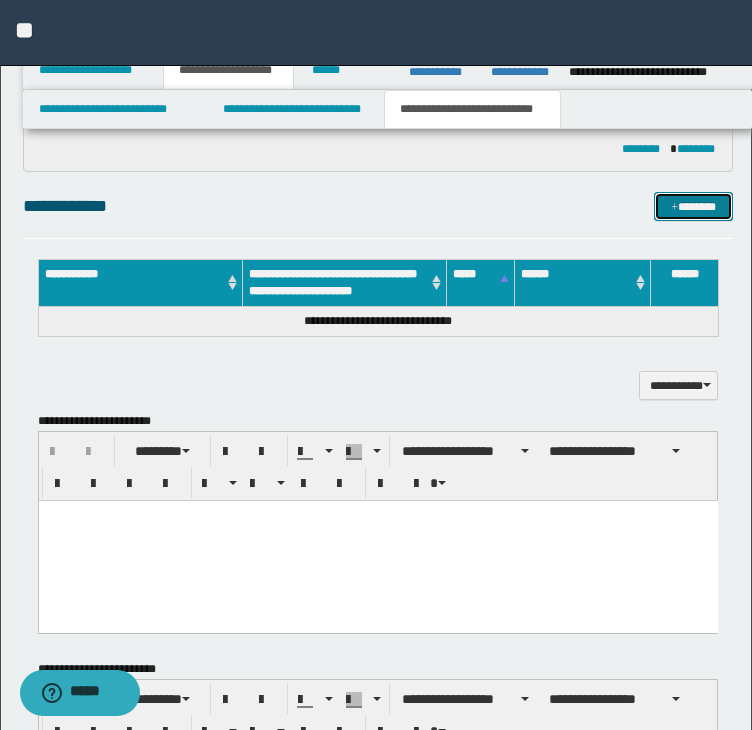 click on "*******" at bounding box center [693, 207] 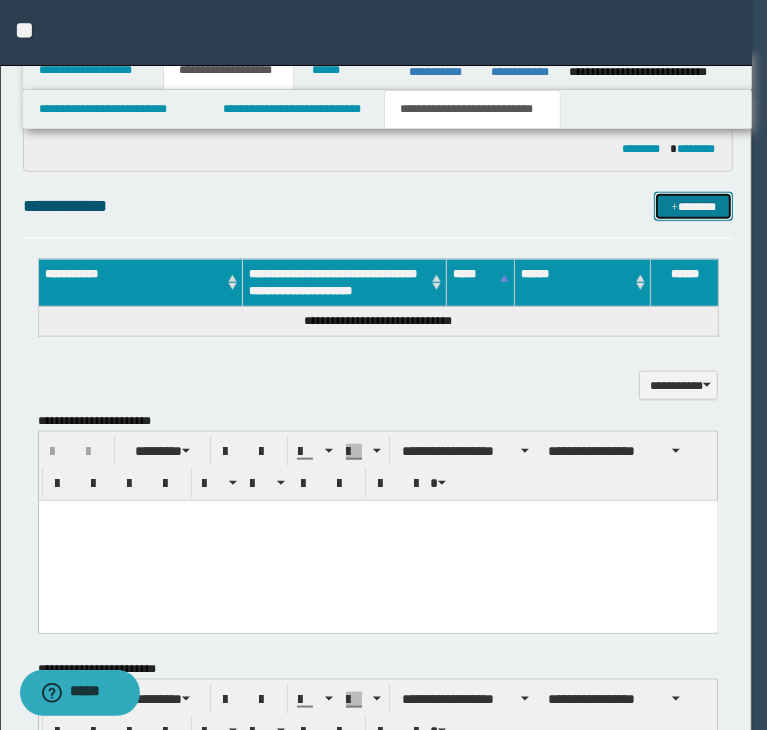 type 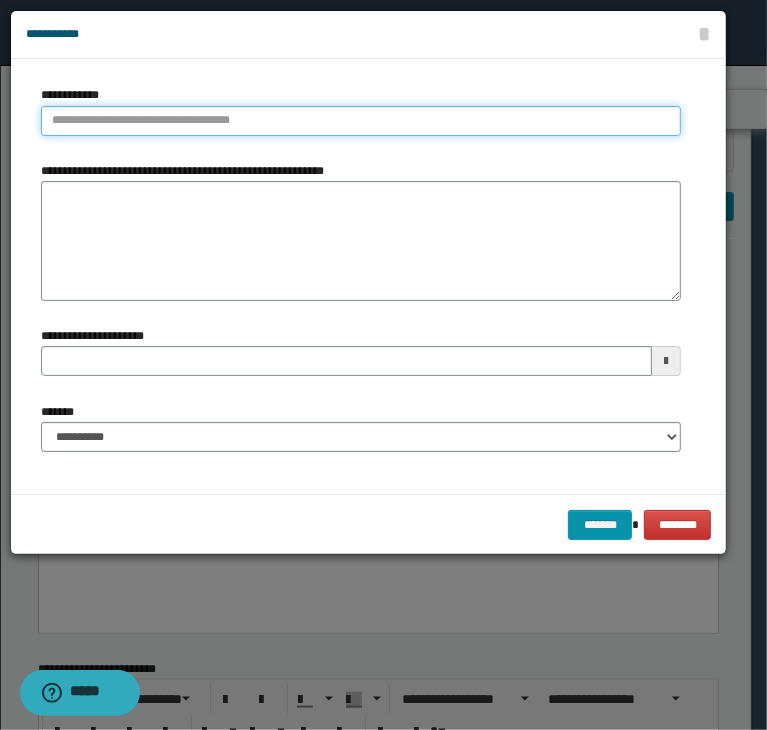 type on "**********" 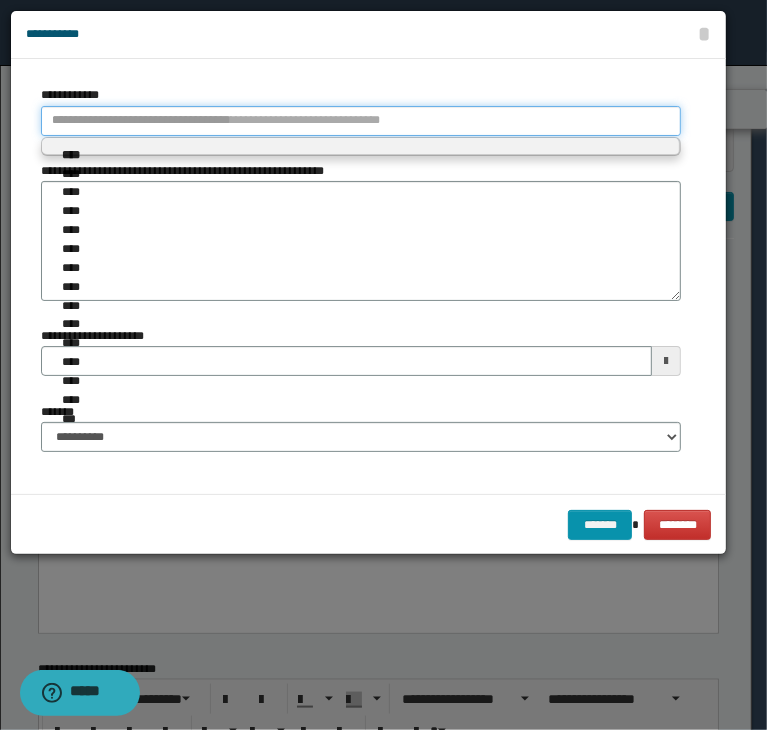 click on "**********" at bounding box center (361, 121) 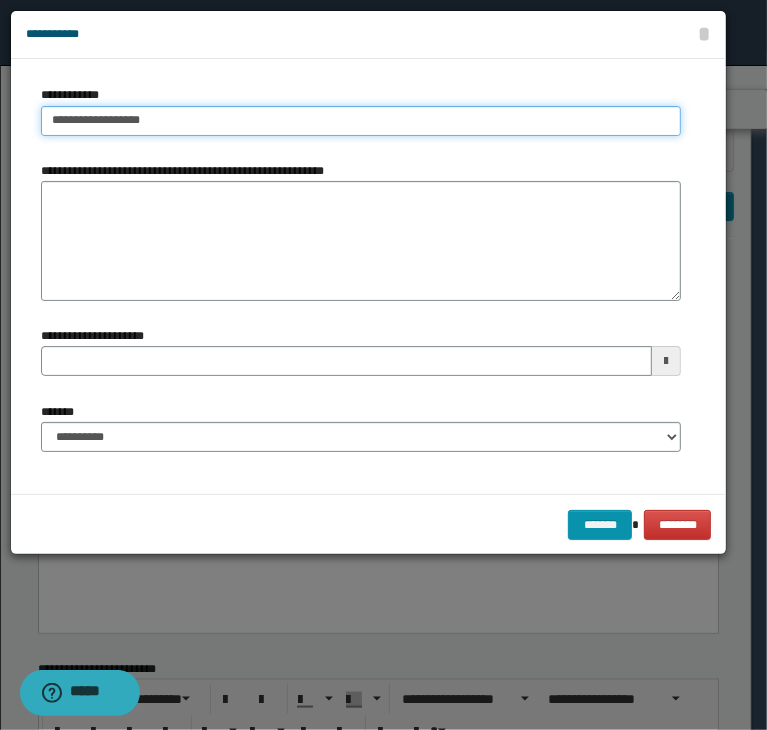 type on "**********" 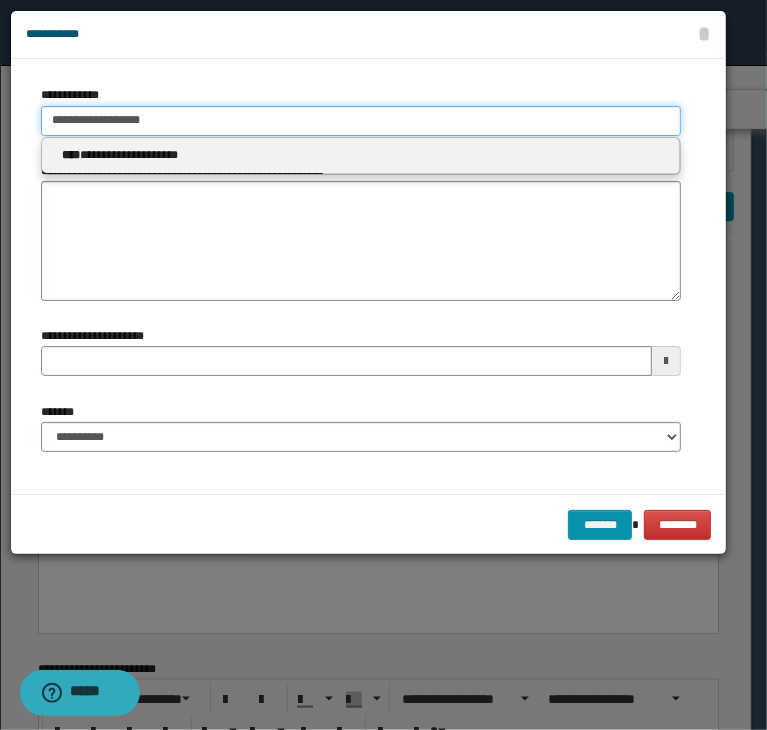 type 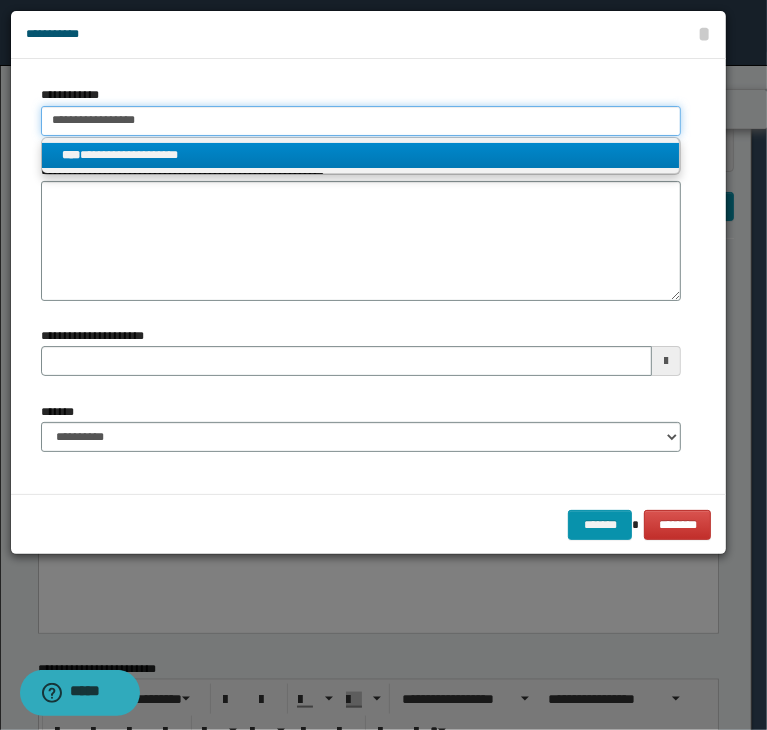 type on "**********" 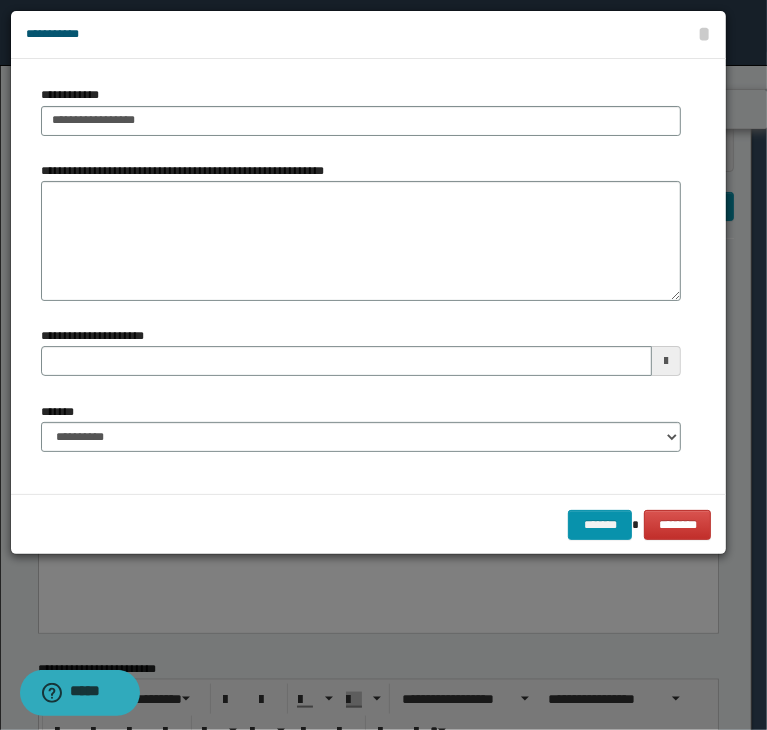 drag, startPoint x: 29, startPoint y: 233, endPoint x: 111, endPoint y: 217, distance: 83.546394 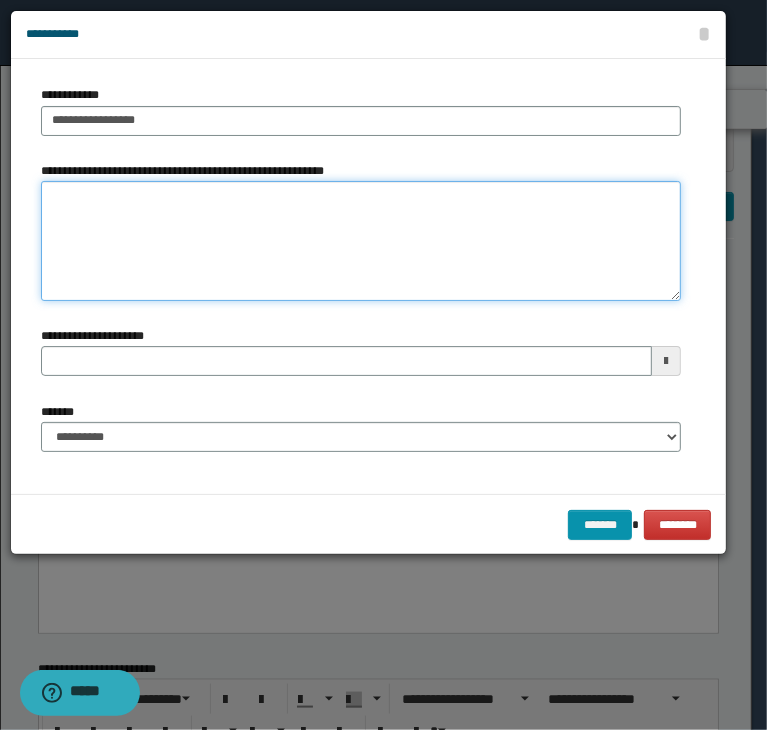 click on "**********" at bounding box center [361, 241] 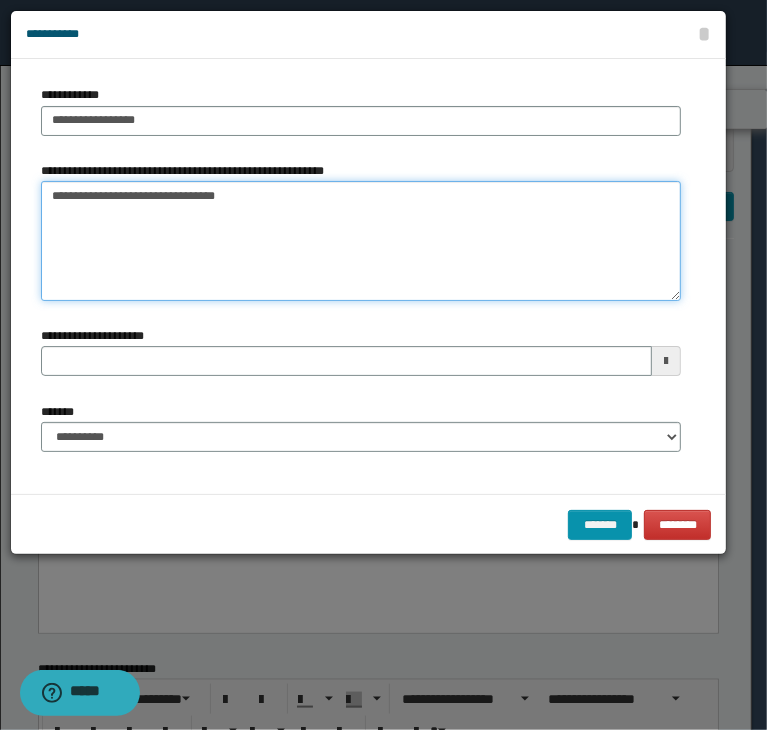 type on "**********" 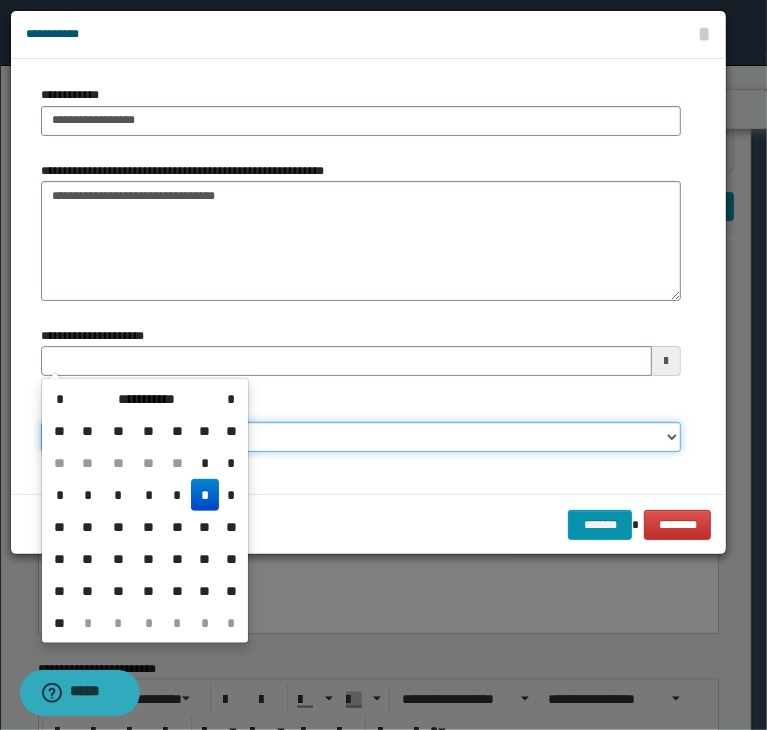 type 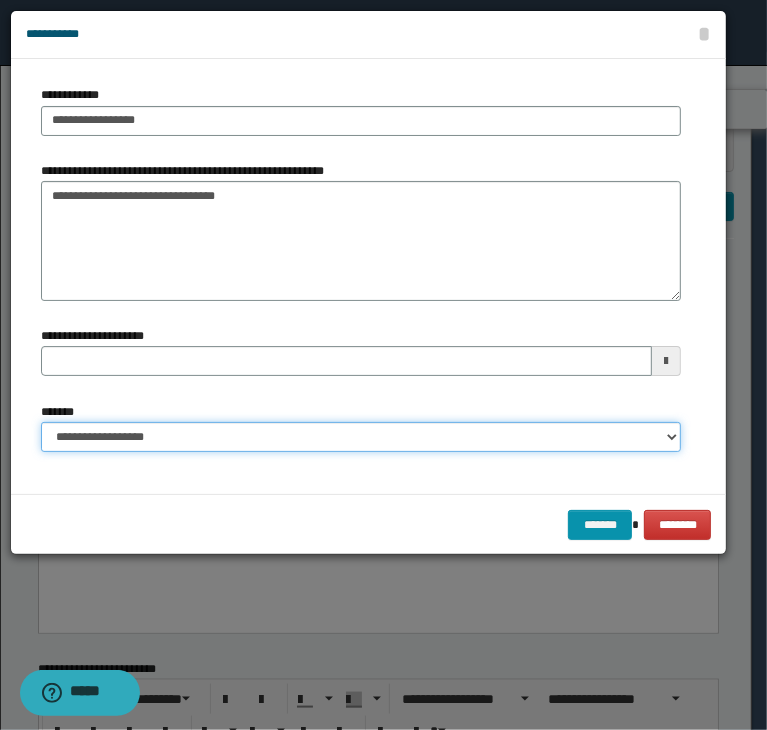 select on "*" 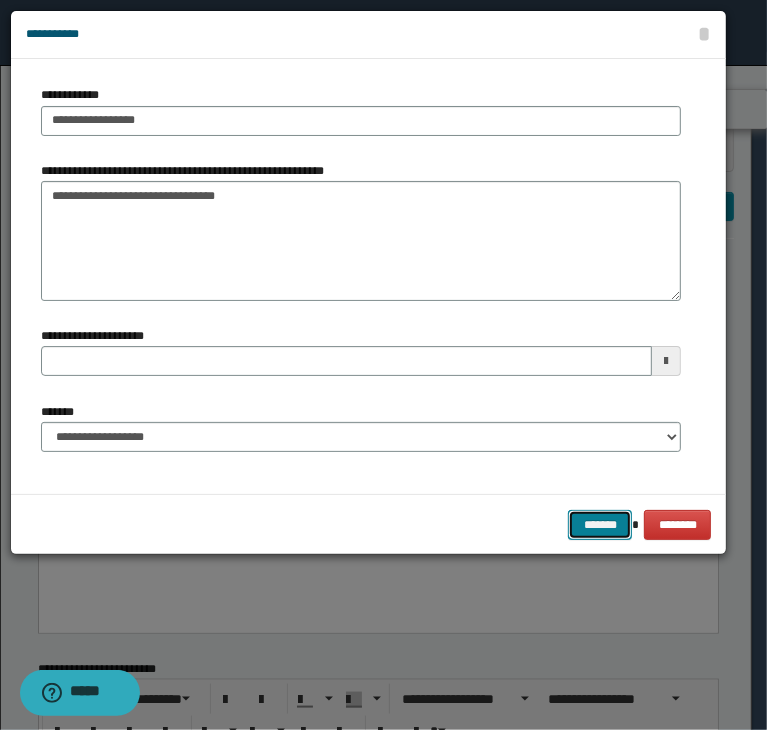type 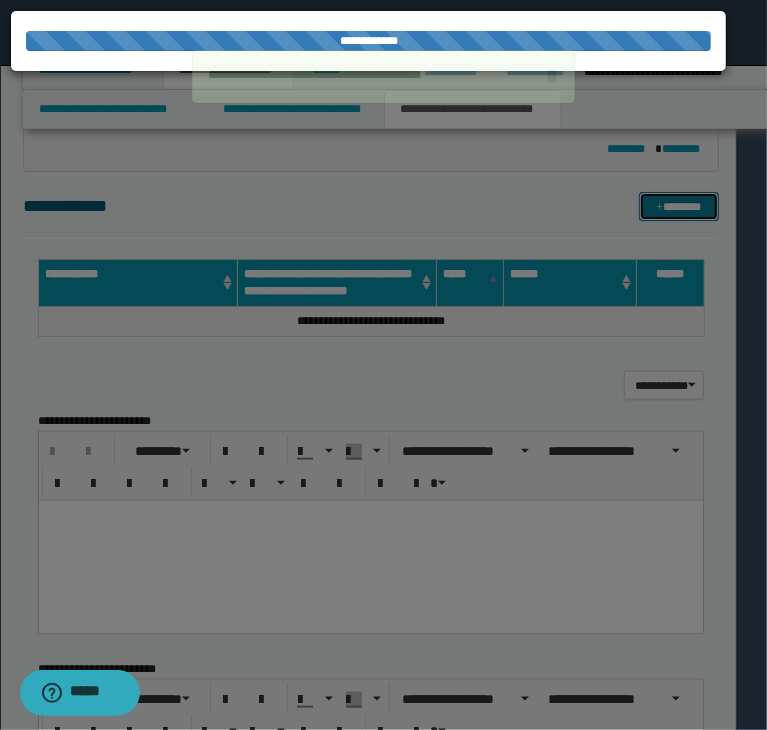type 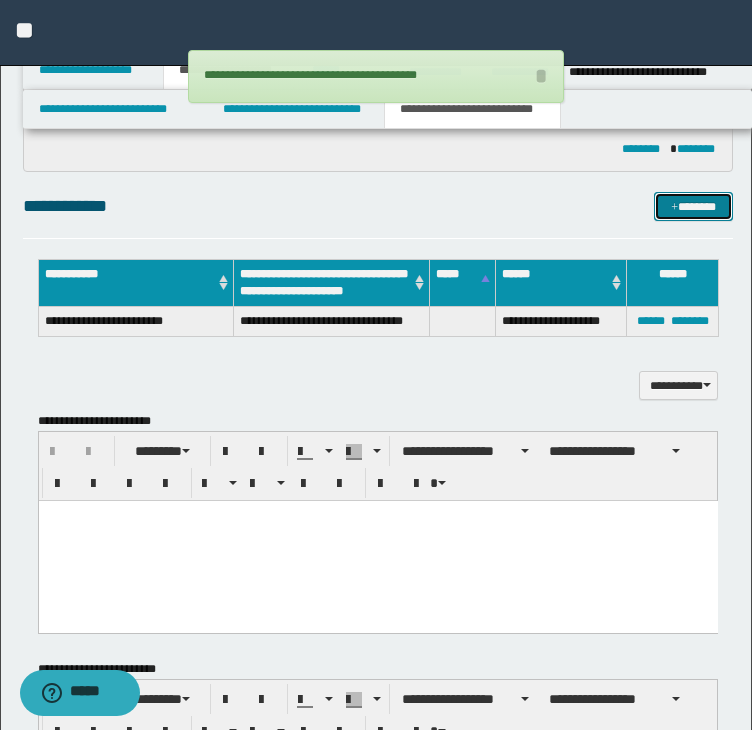 type 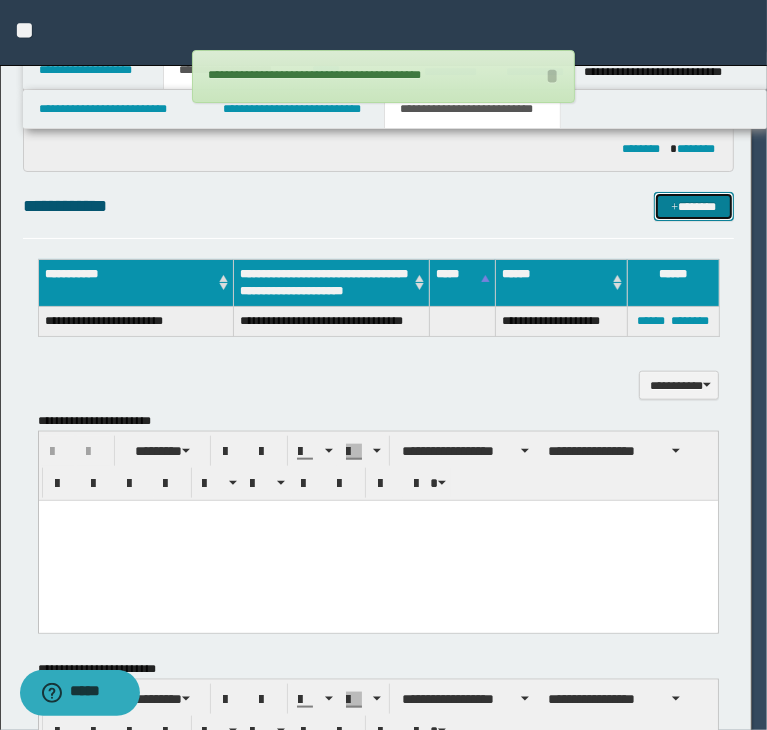 type 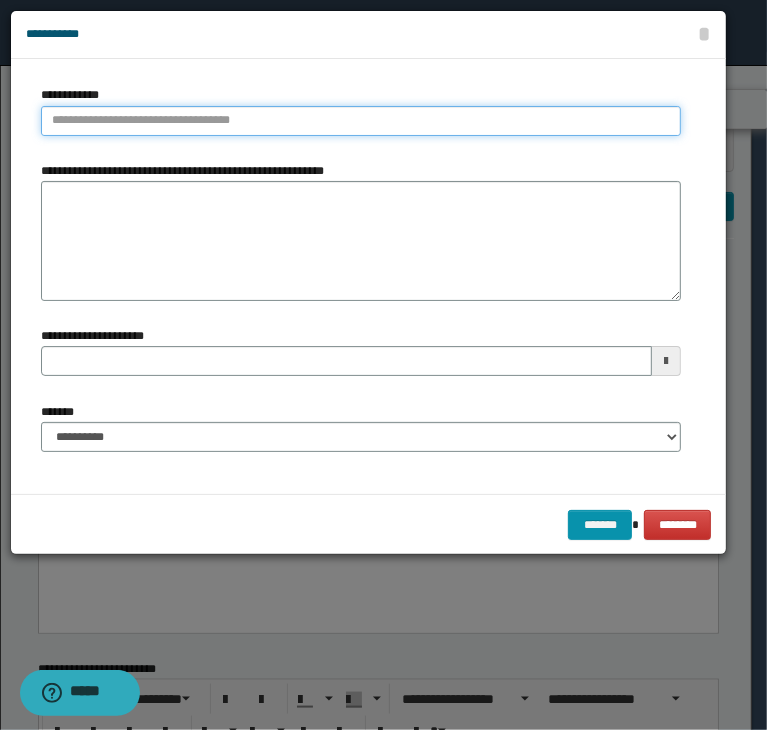 type on "**********" 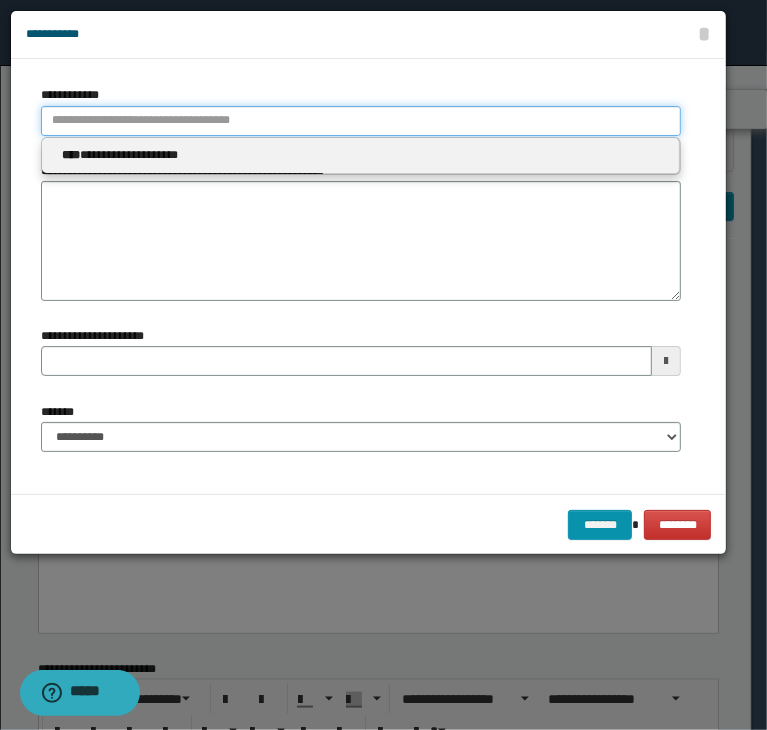 click on "**********" at bounding box center [361, 121] 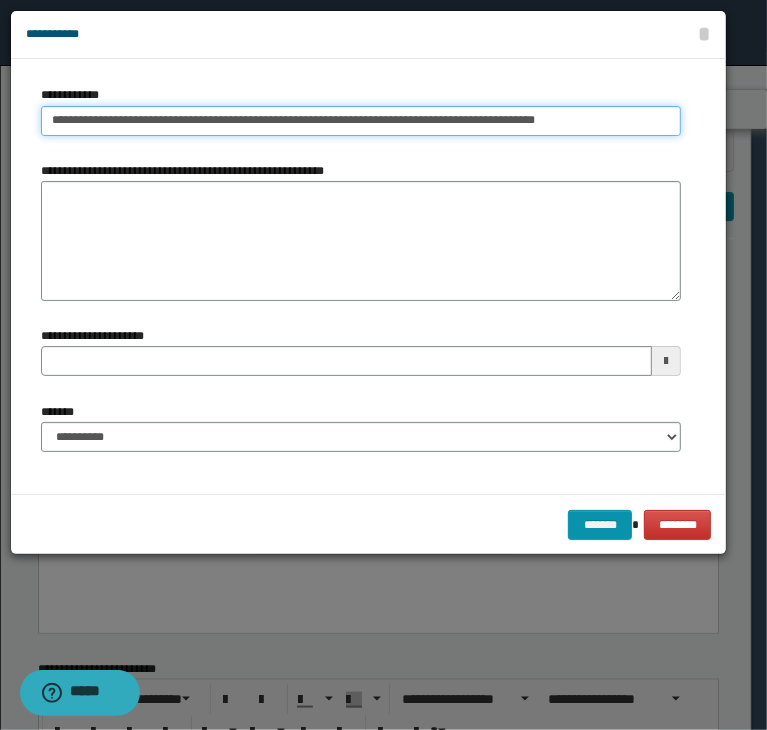 type on "**********" 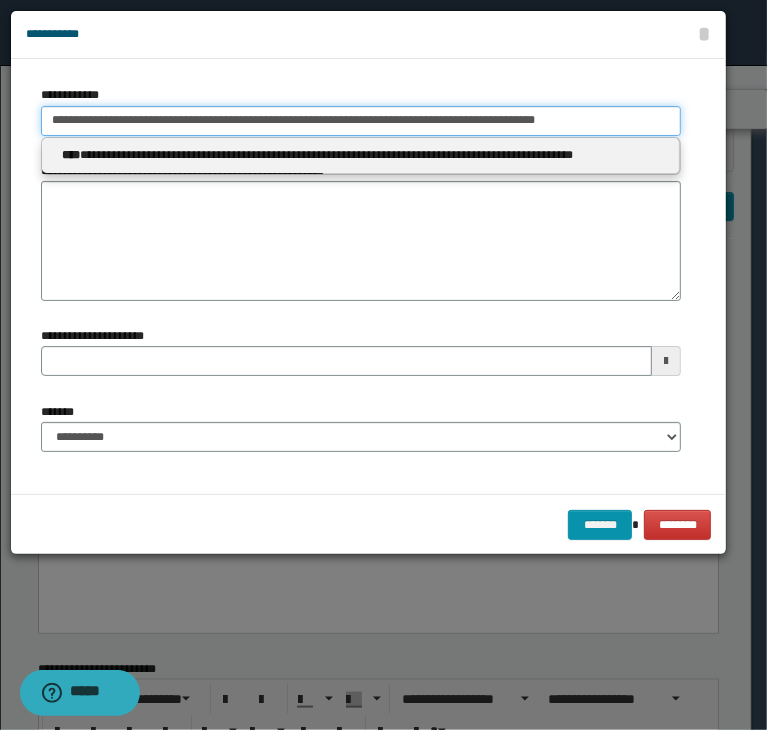 type 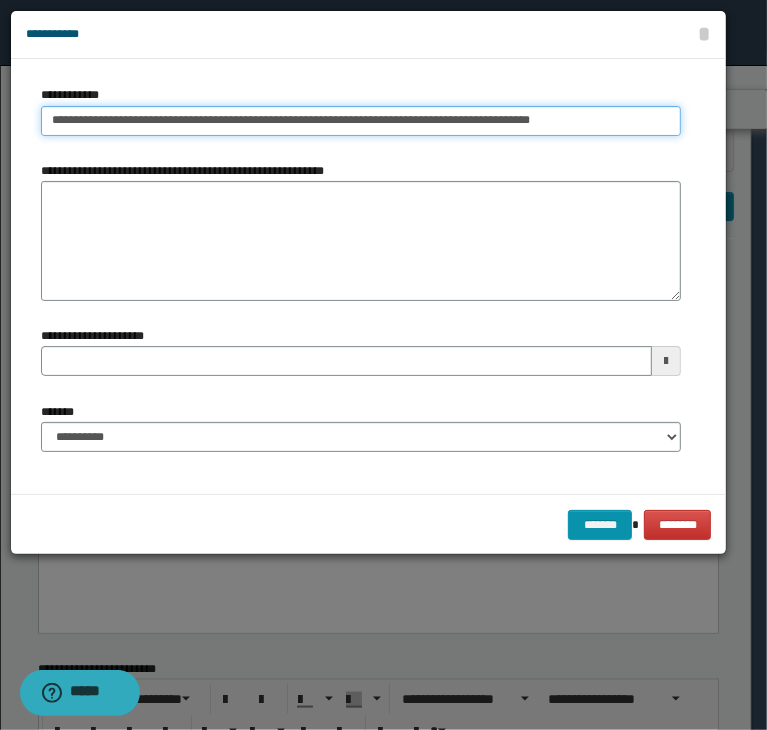 type on "**********" 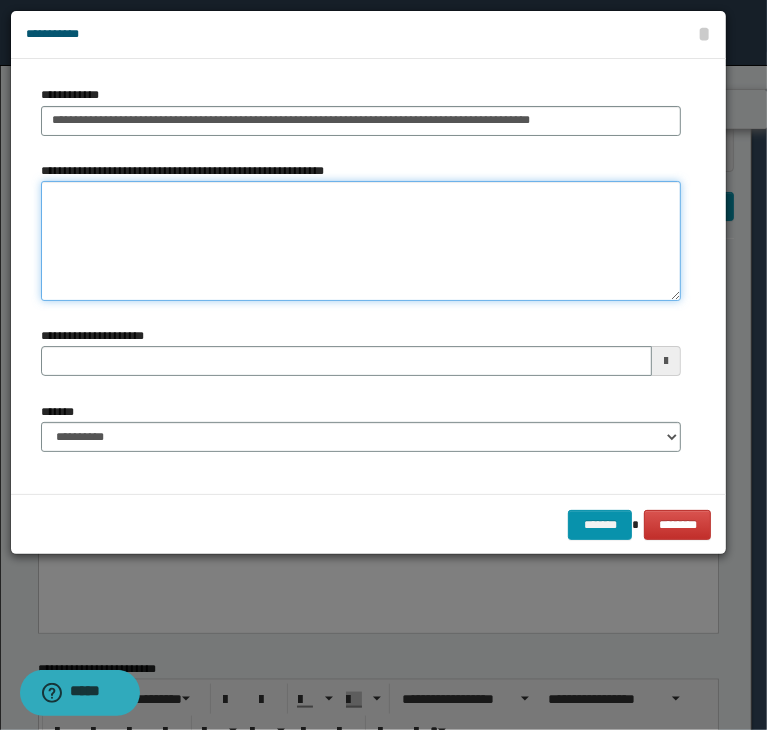 click on "**********" at bounding box center [361, 241] 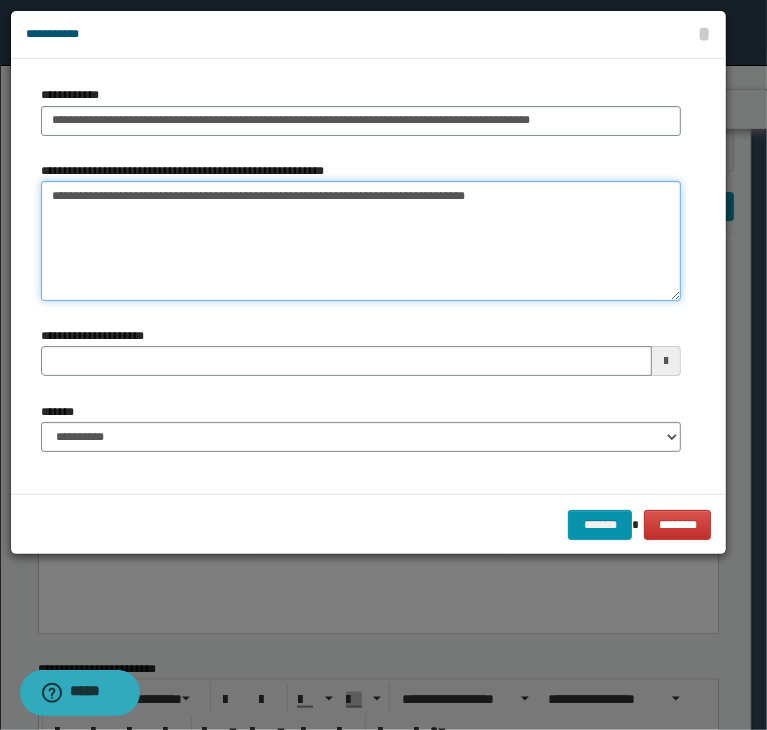 type on "**********" 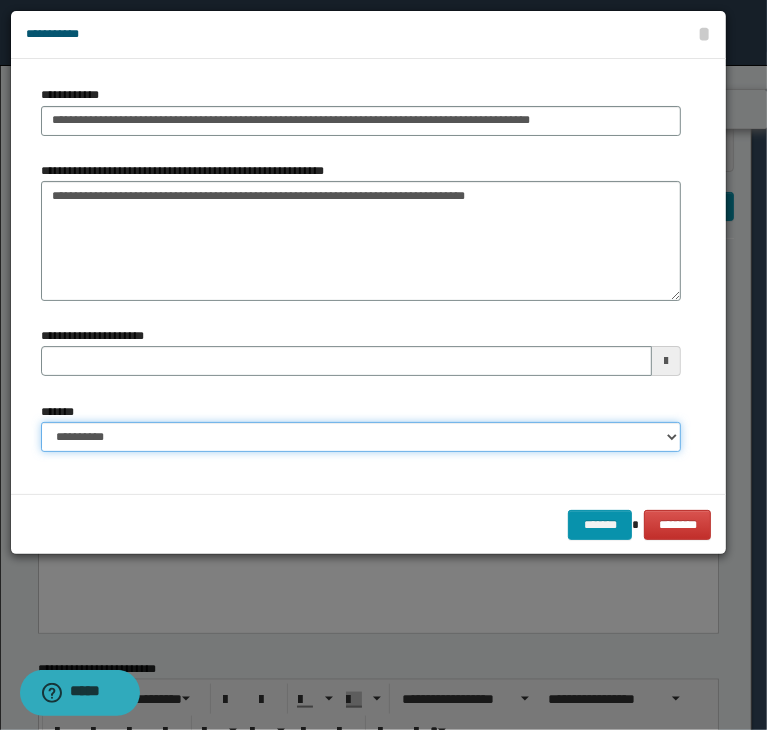 type 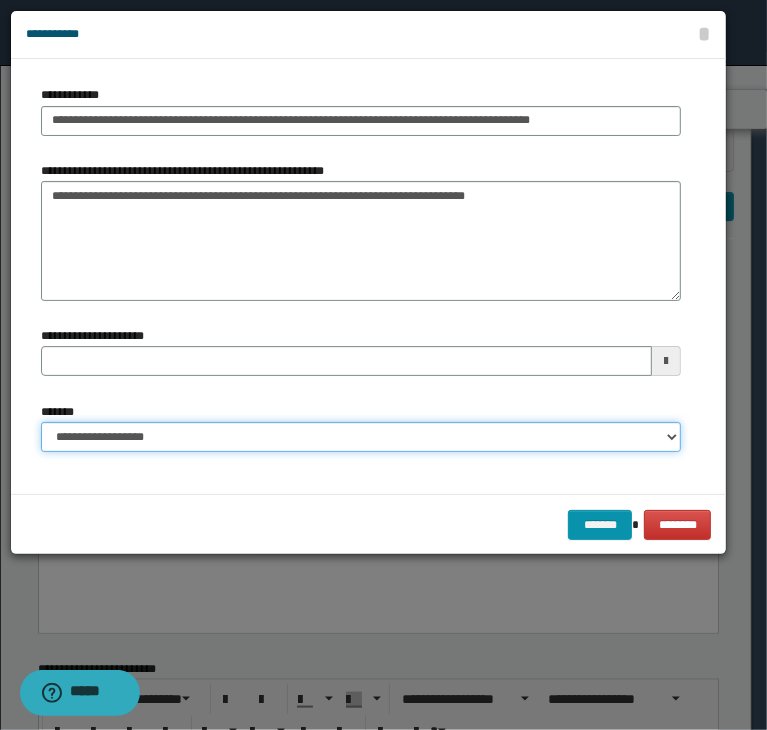 select on "*" 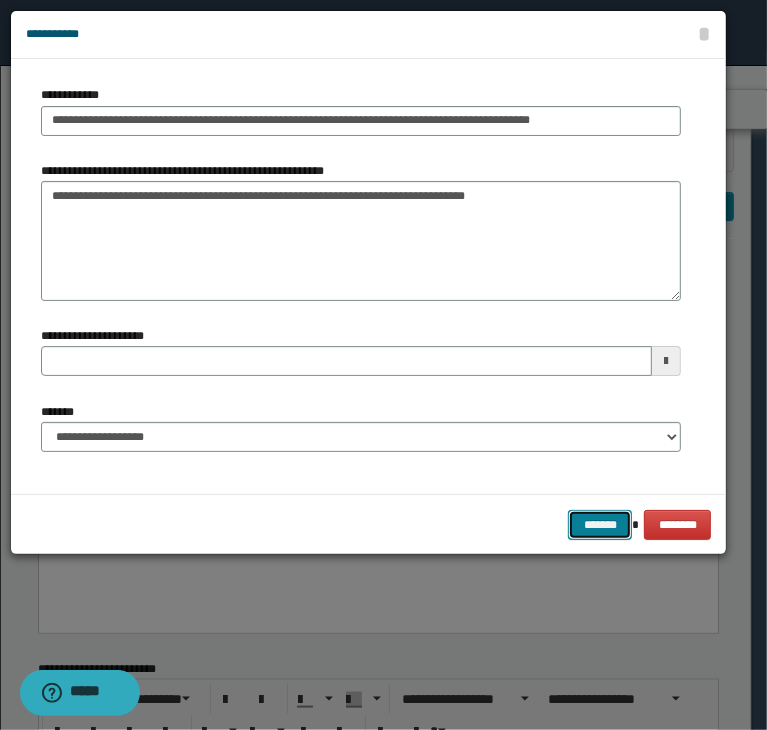 click on "*******" at bounding box center (600, 525) 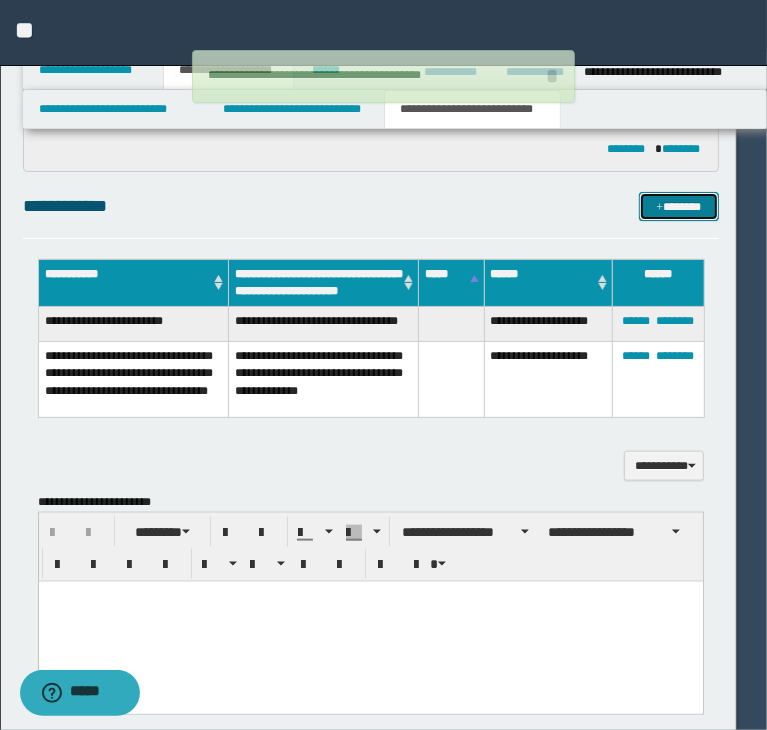 type 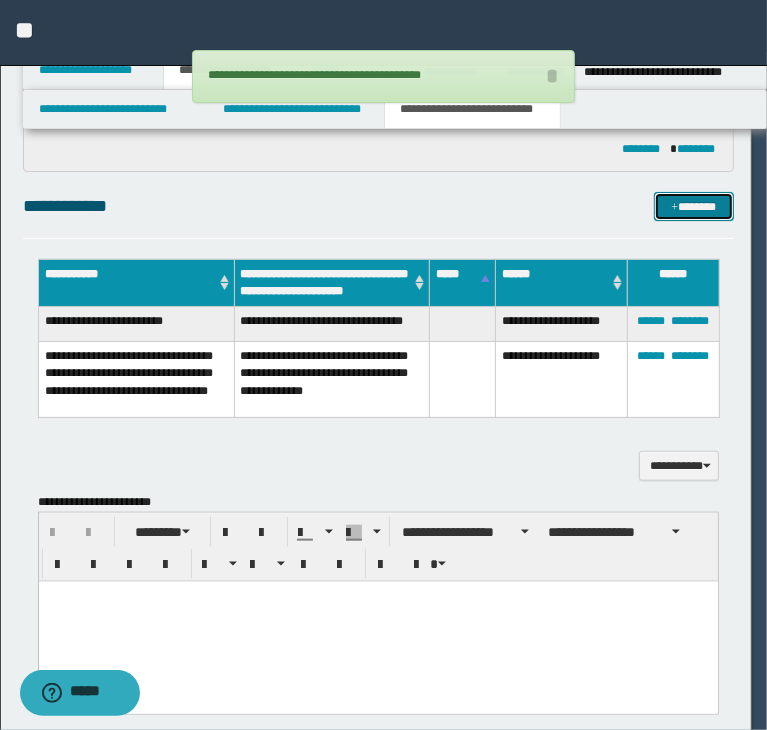 type 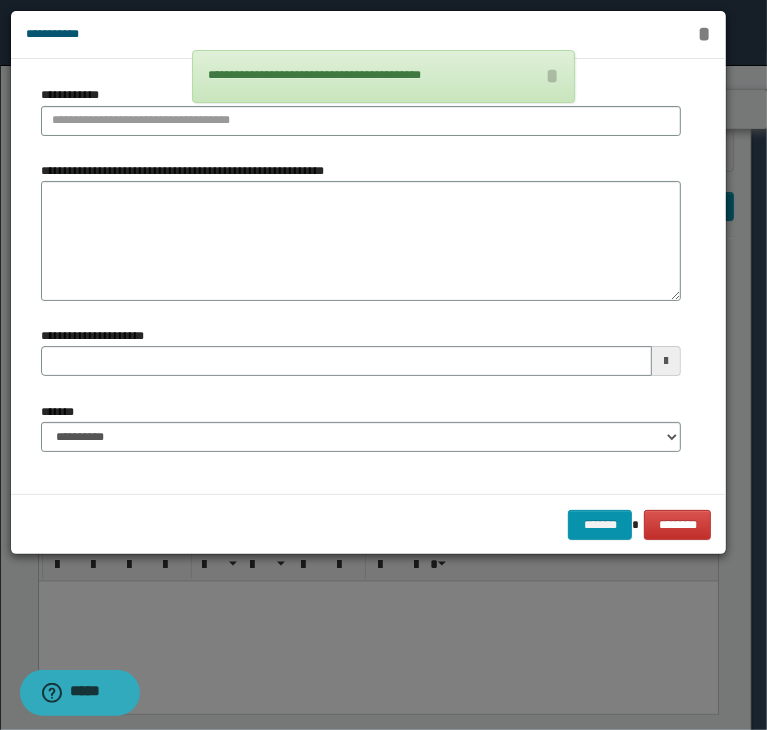 type 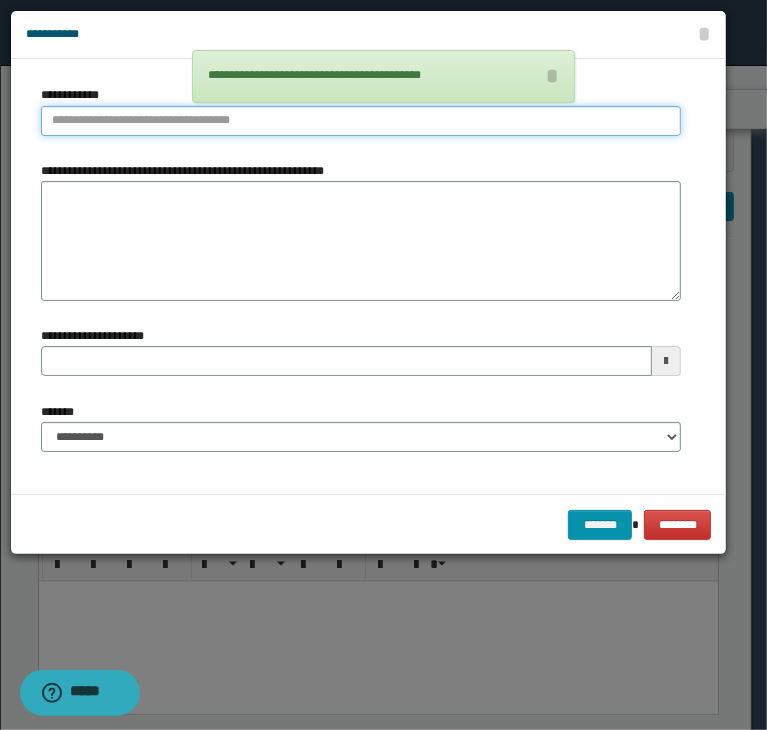 type on "**********" 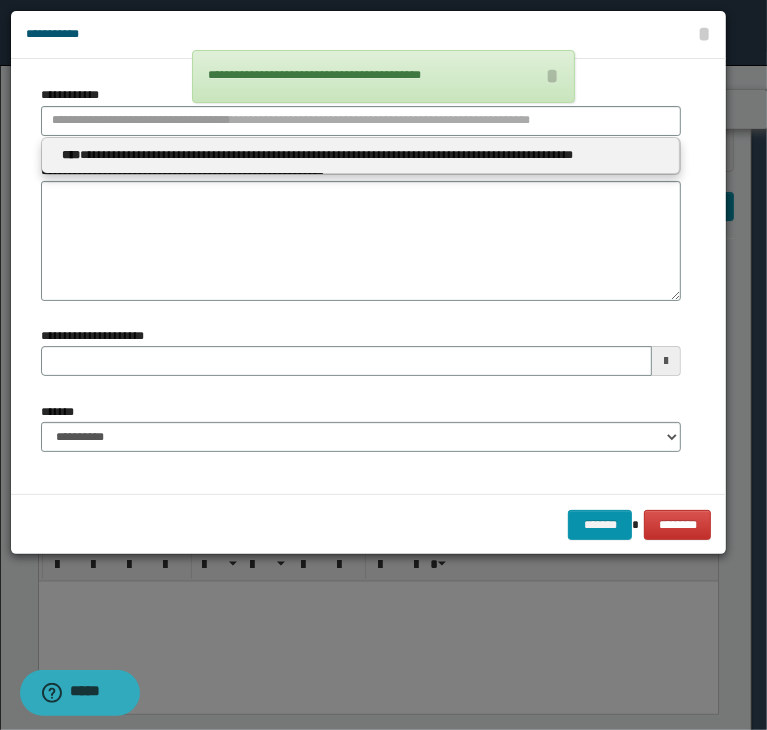 type 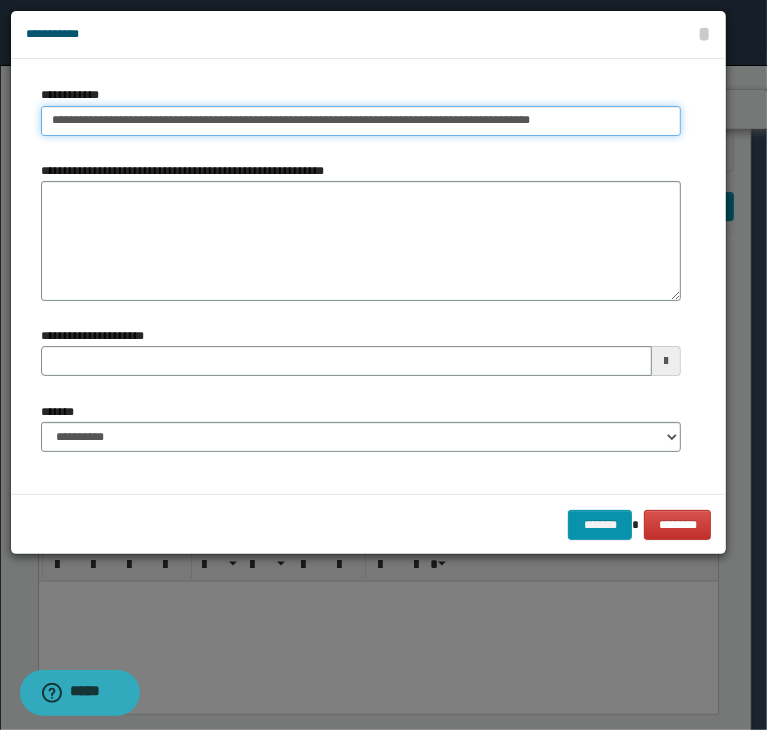 type on "**********" 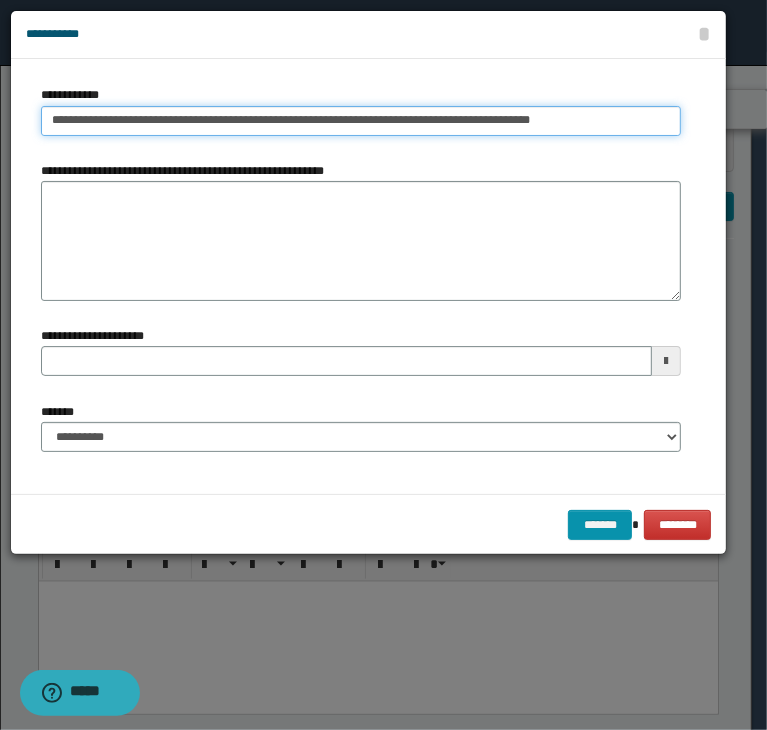 click on "**********" at bounding box center (361, 121) 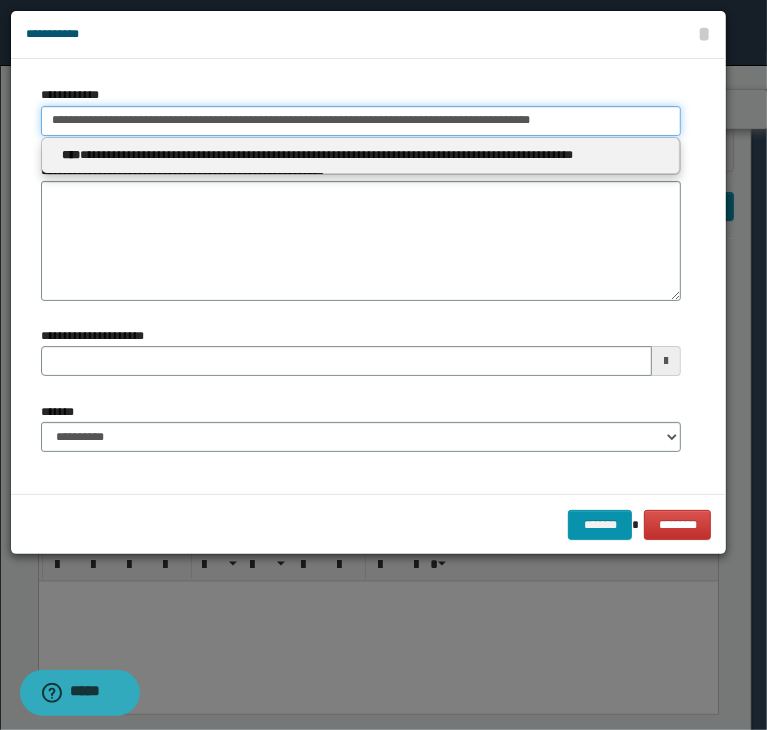 click on "**********" at bounding box center (361, 121) 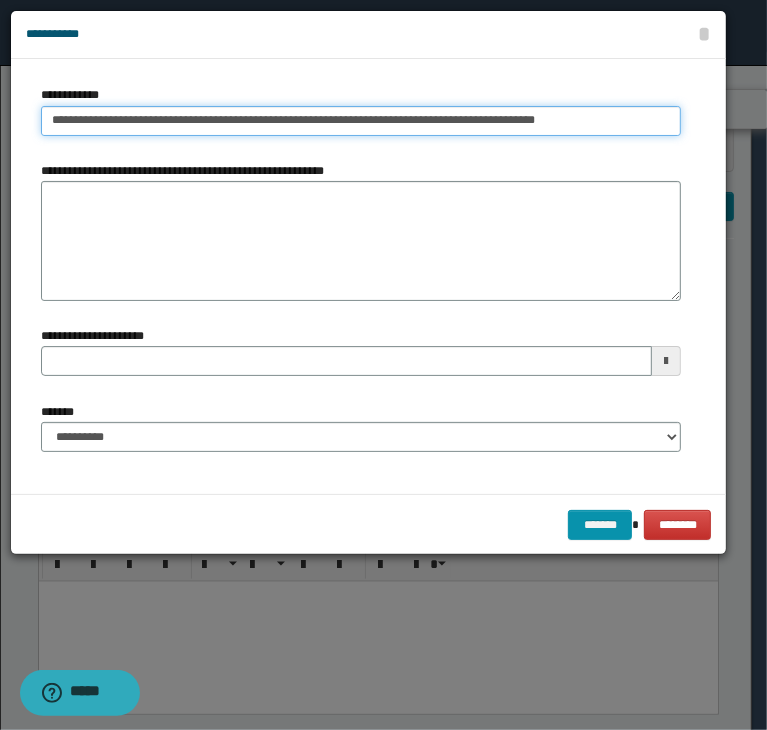 type on "**********" 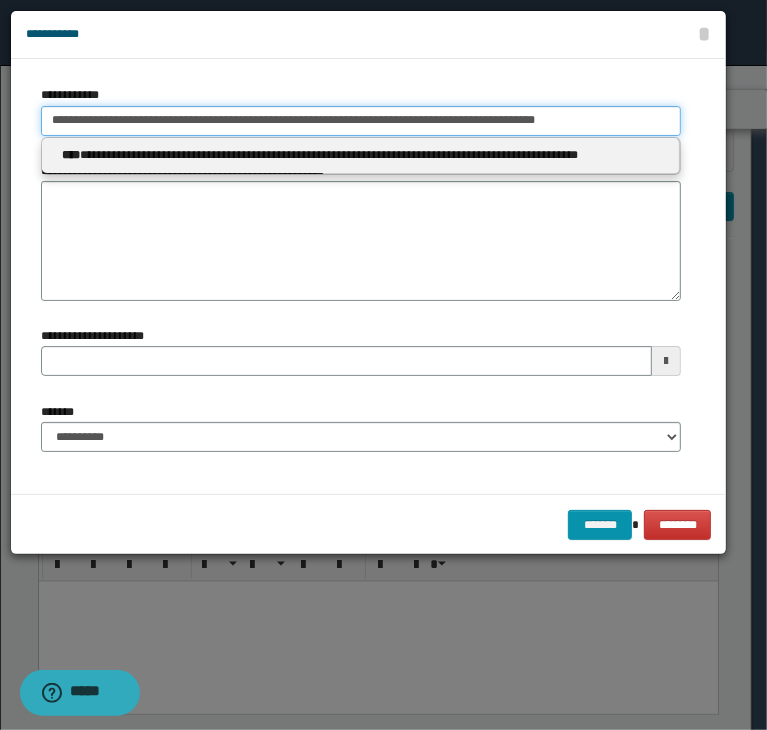 type 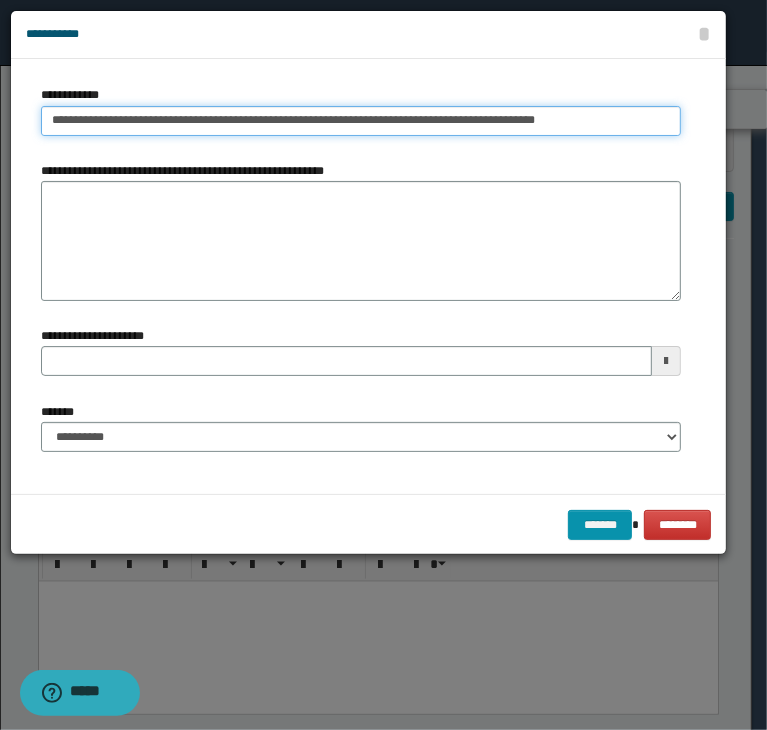 type on "**********" 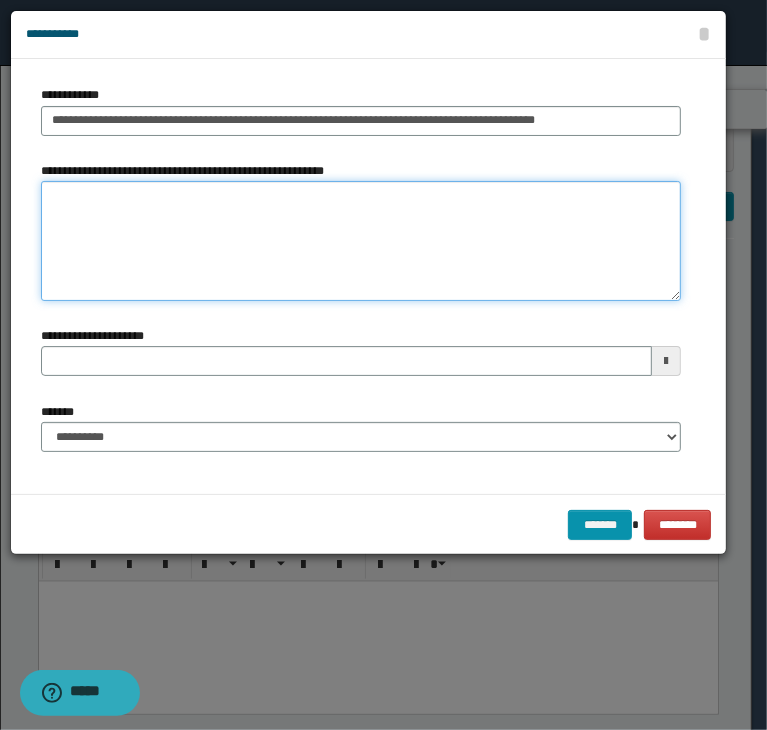 click on "**********" at bounding box center (361, 241) 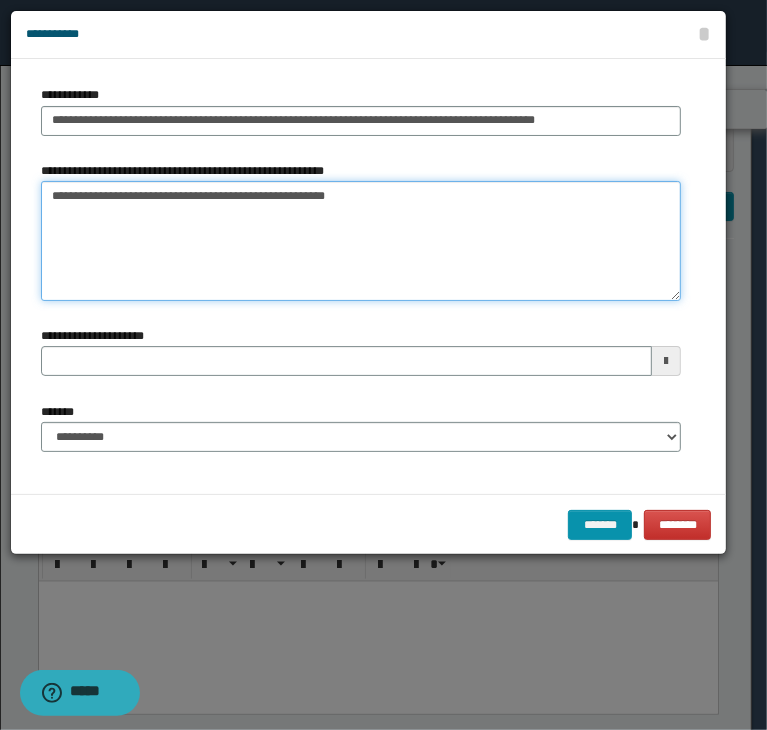 type on "**********" 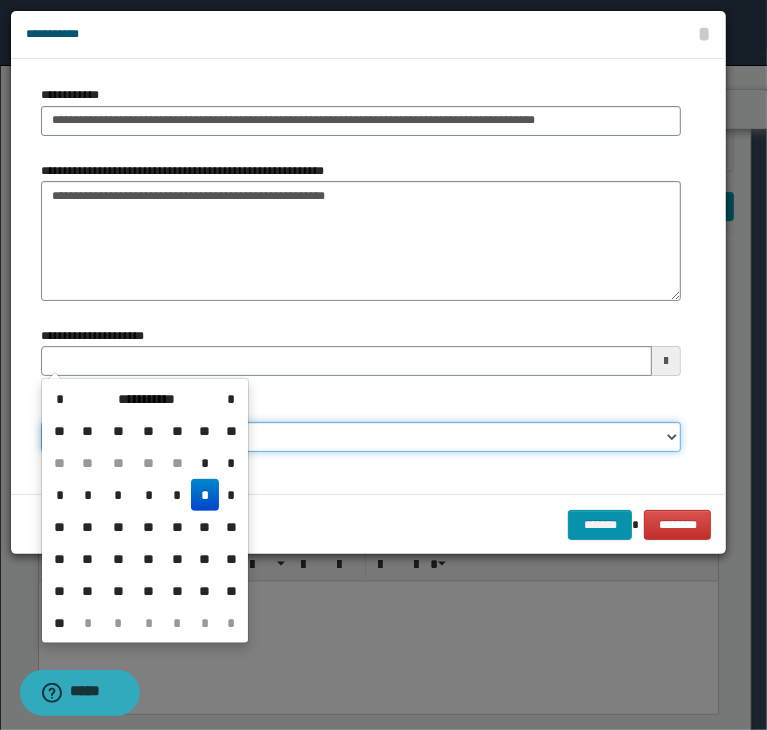 type 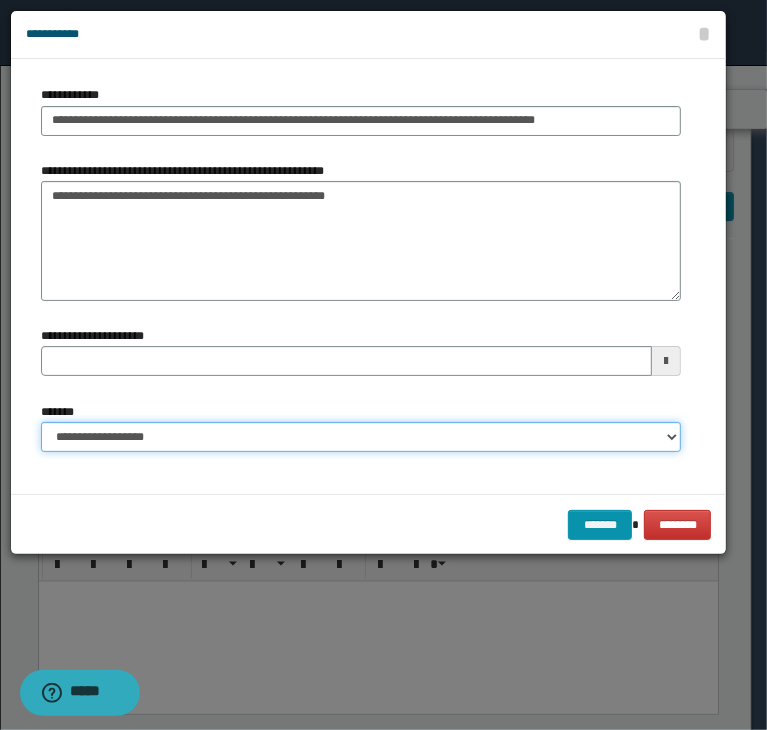 select on "*" 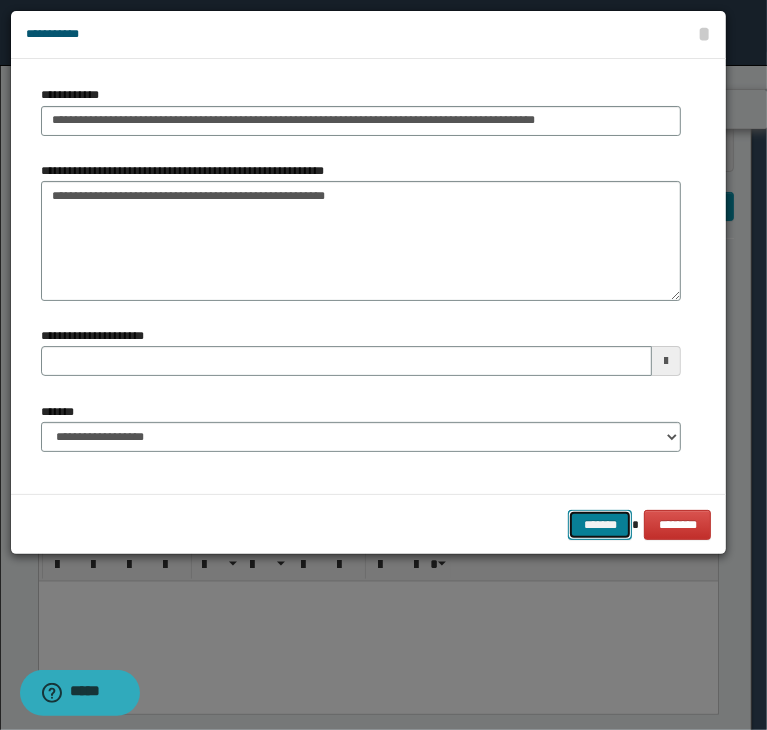 click on "*******" at bounding box center [600, 525] 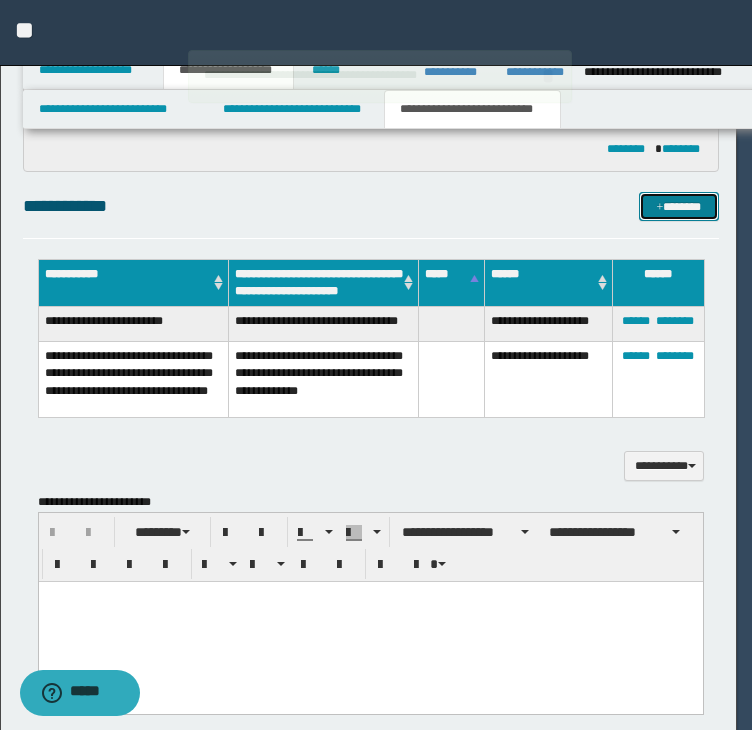 type 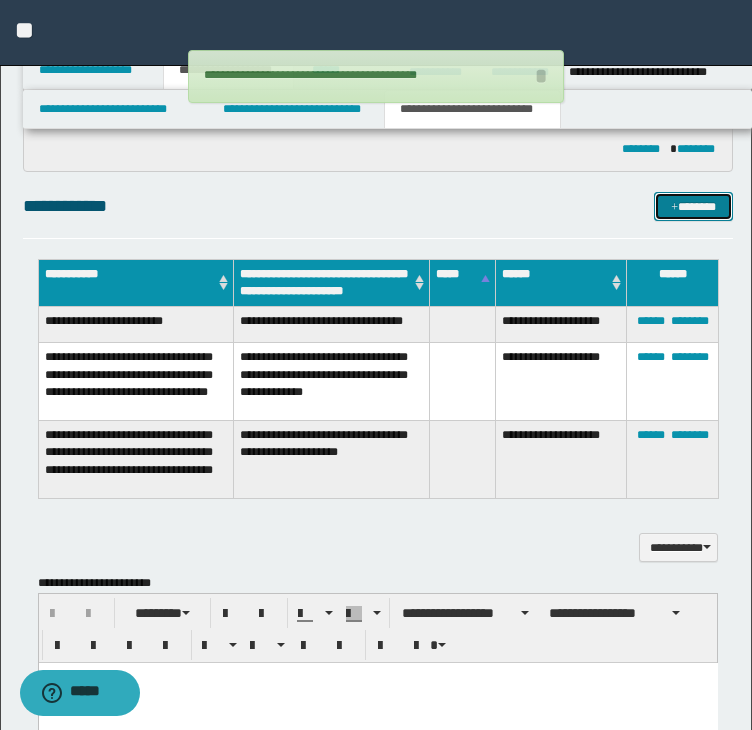 click on "*******" at bounding box center (693, 207) 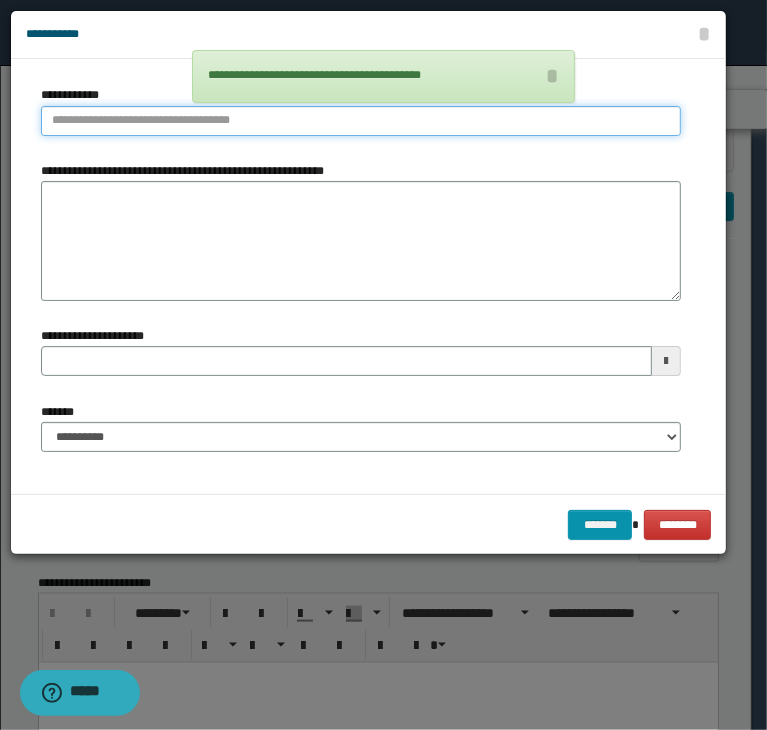 type on "**********" 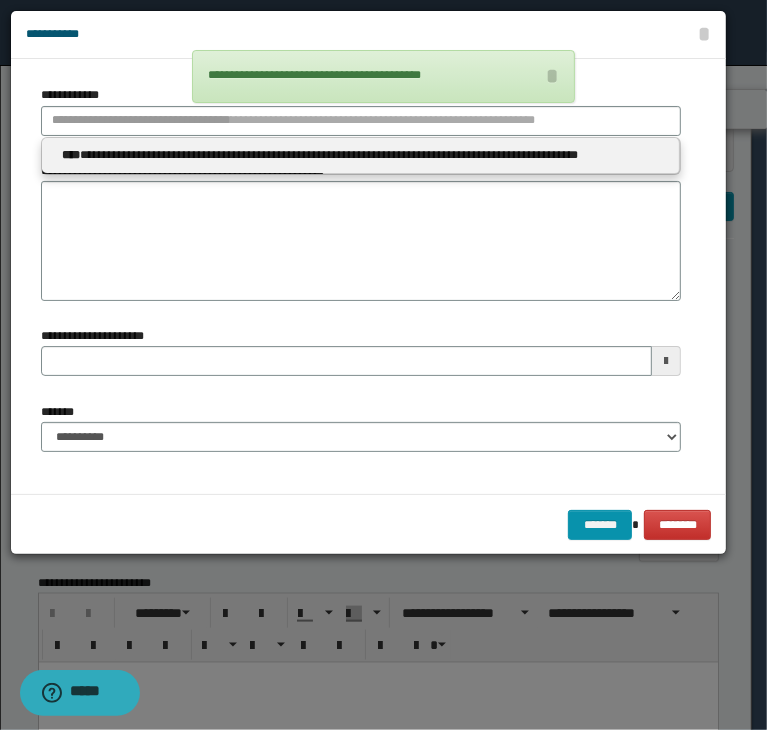type 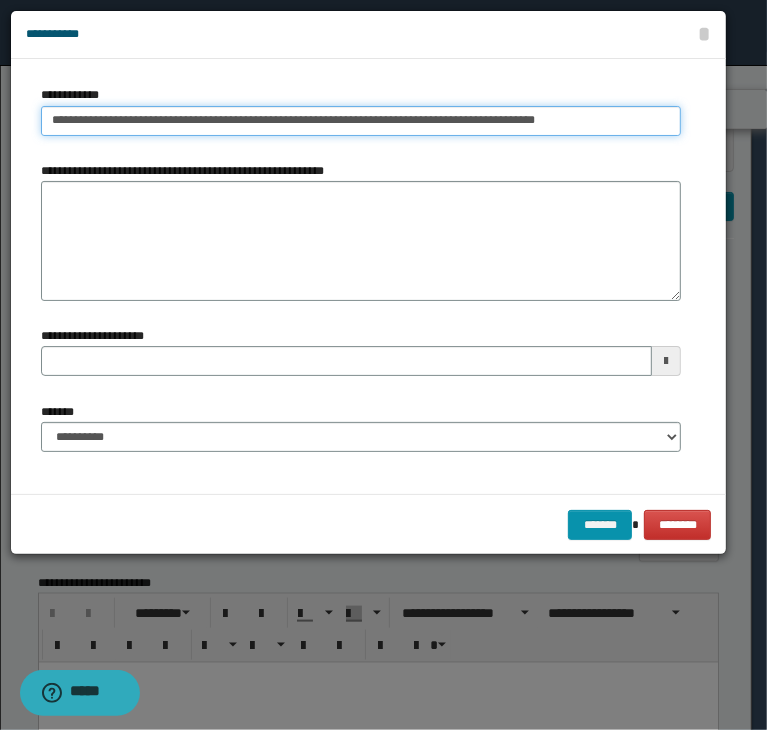 type on "**********" 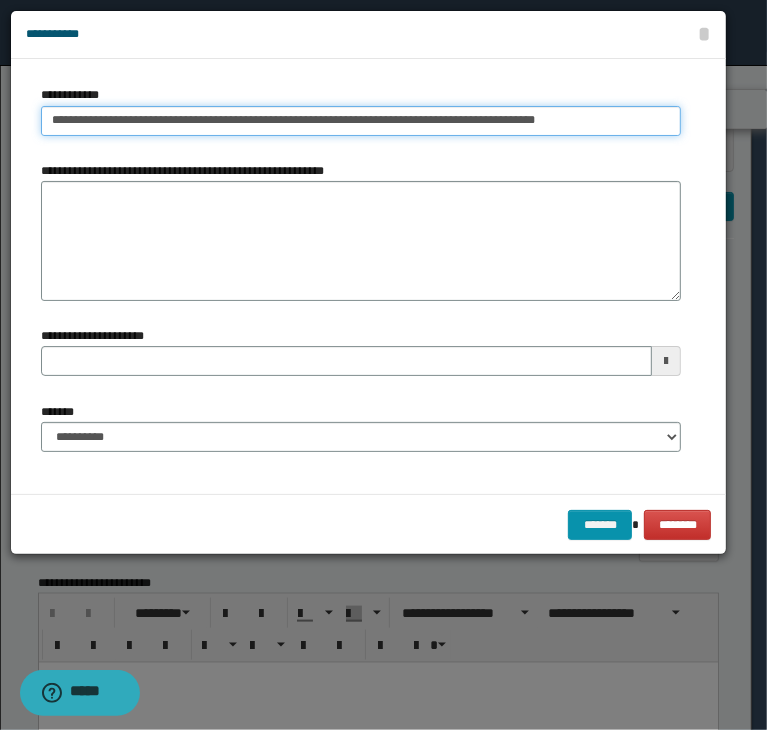 click on "**********" at bounding box center [361, 121] 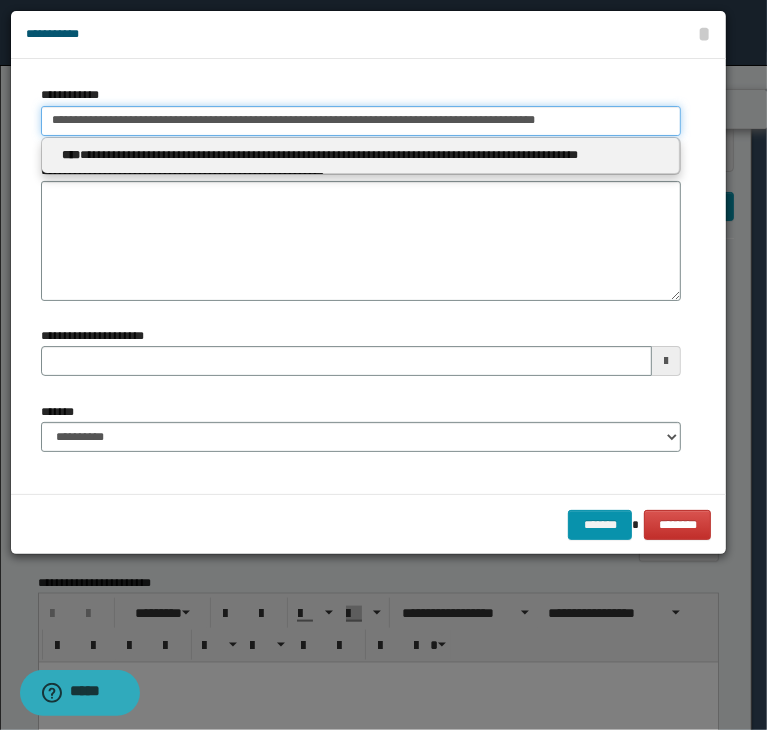 click on "**********" at bounding box center [361, 121] 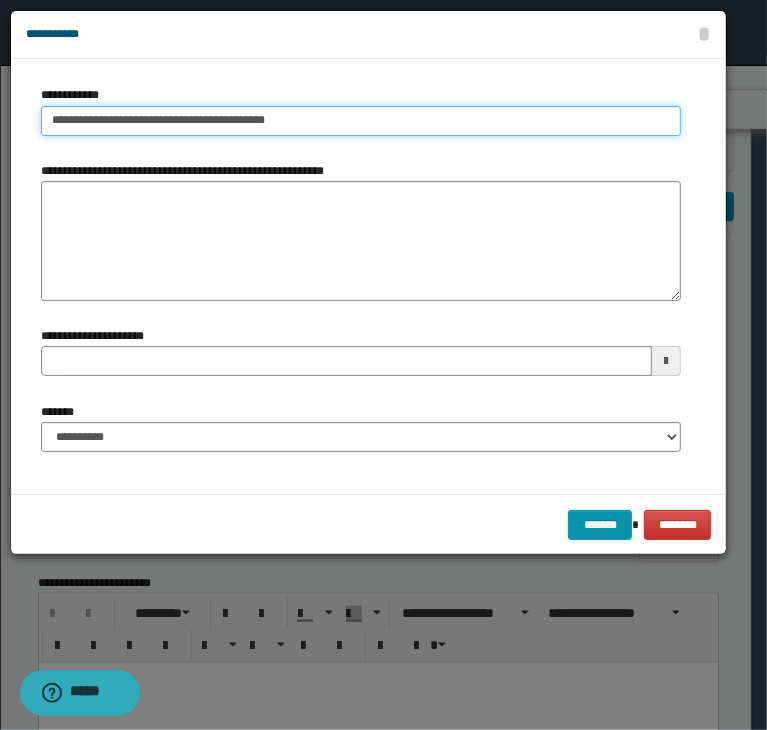 type on "**********" 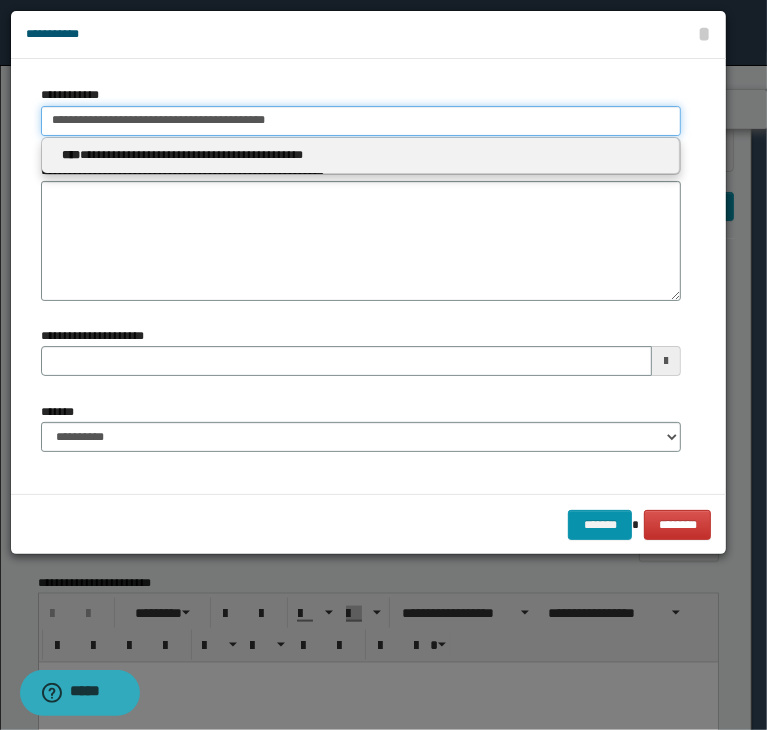type 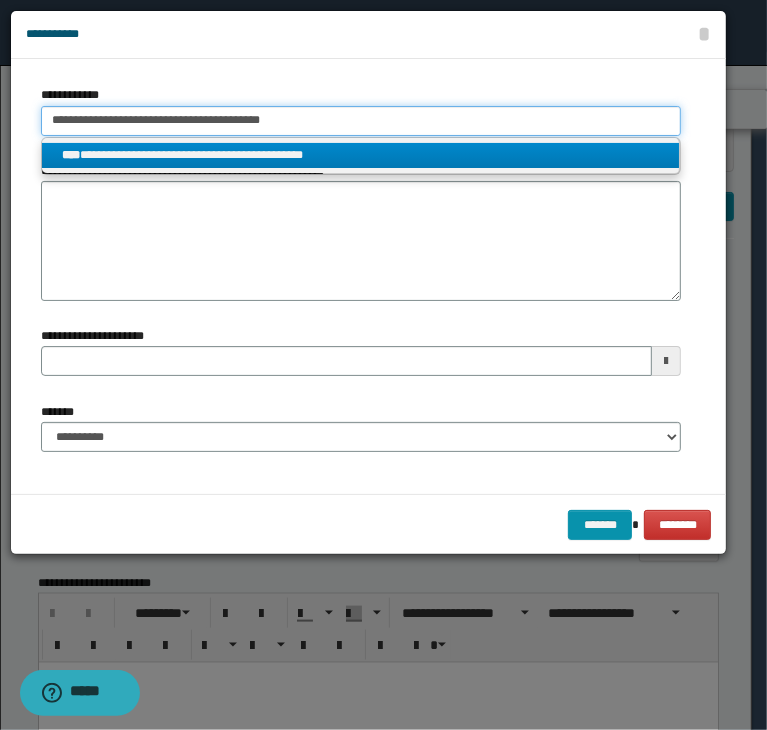 type on "**********" 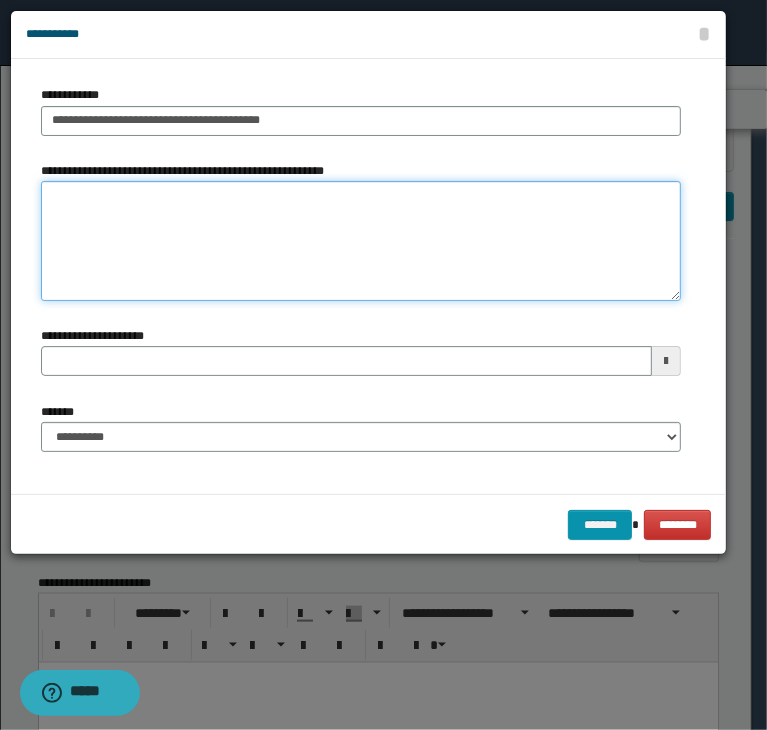 click on "**********" at bounding box center (361, 241) 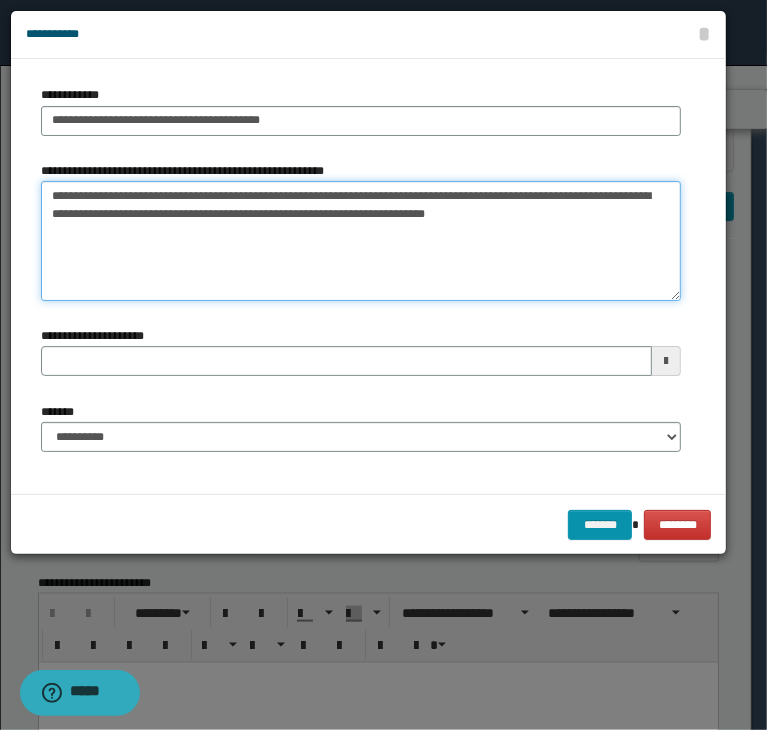 type 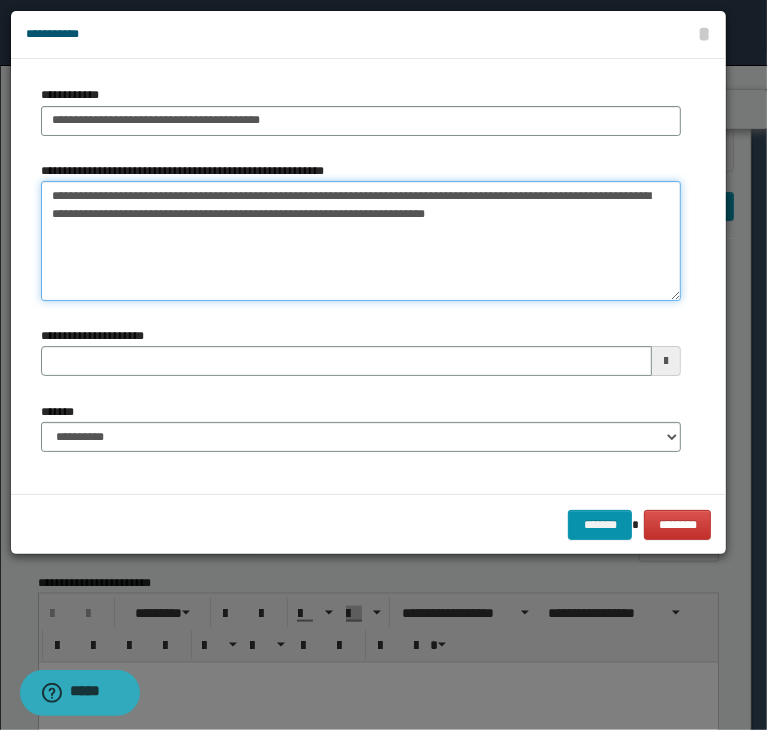 type on "**********" 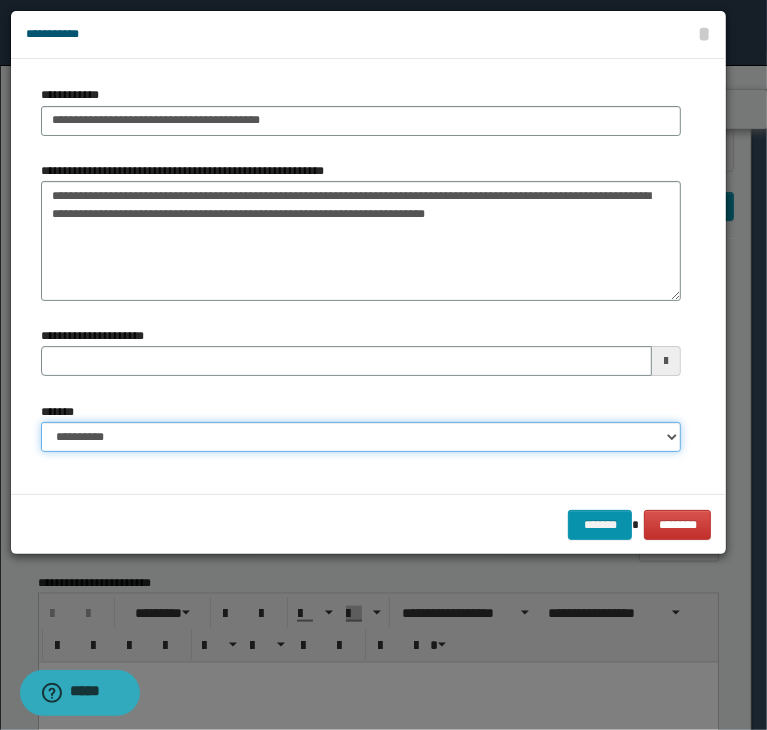 click on "**********" at bounding box center (361, 437) 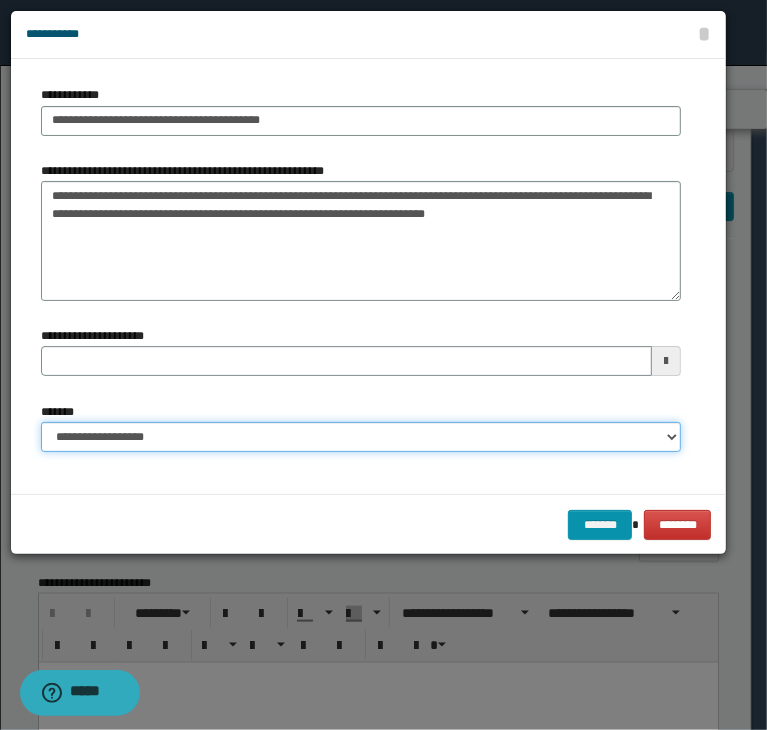 click on "**********" at bounding box center (361, 437) 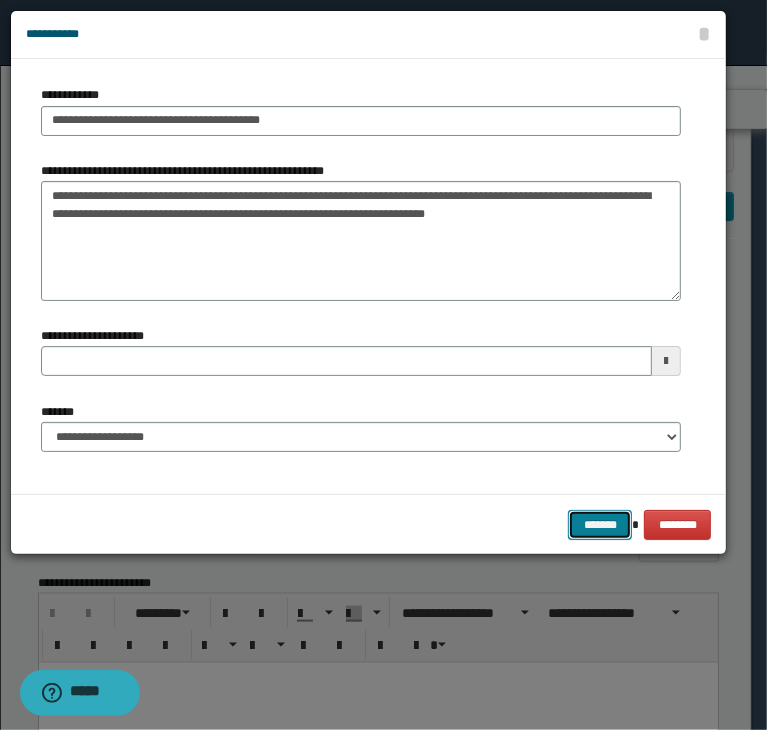 click on "*******" at bounding box center [600, 525] 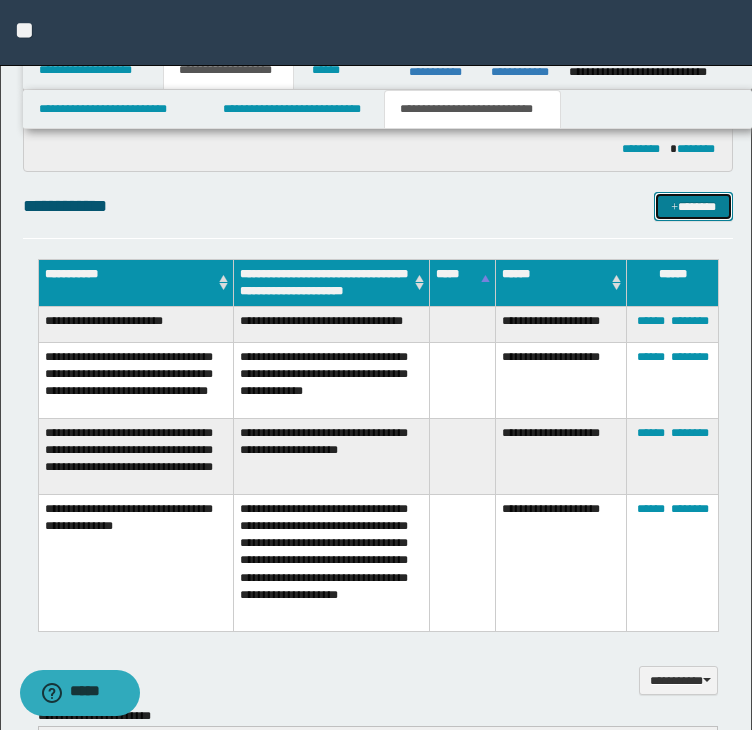 click at bounding box center [674, 208] 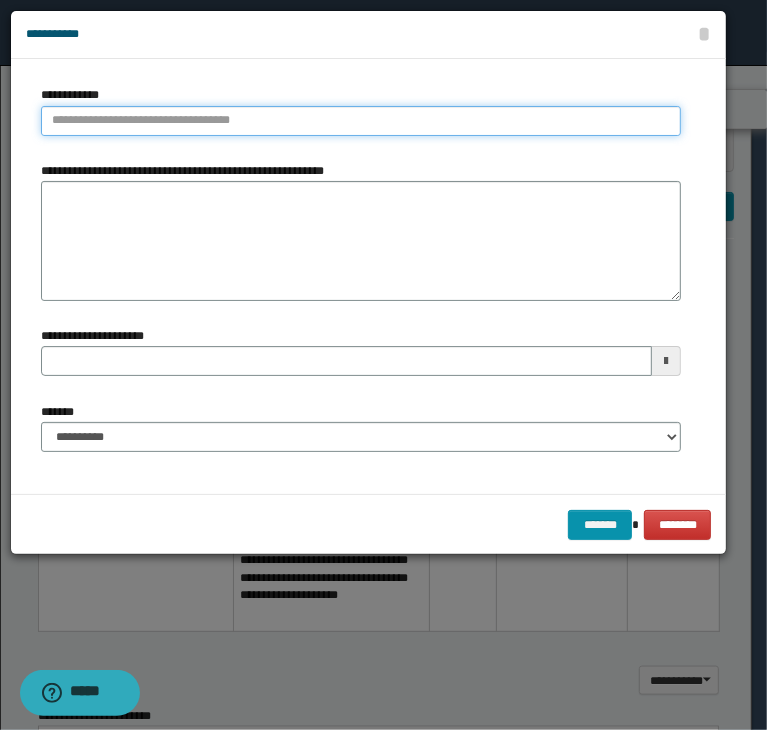 type on "**********" 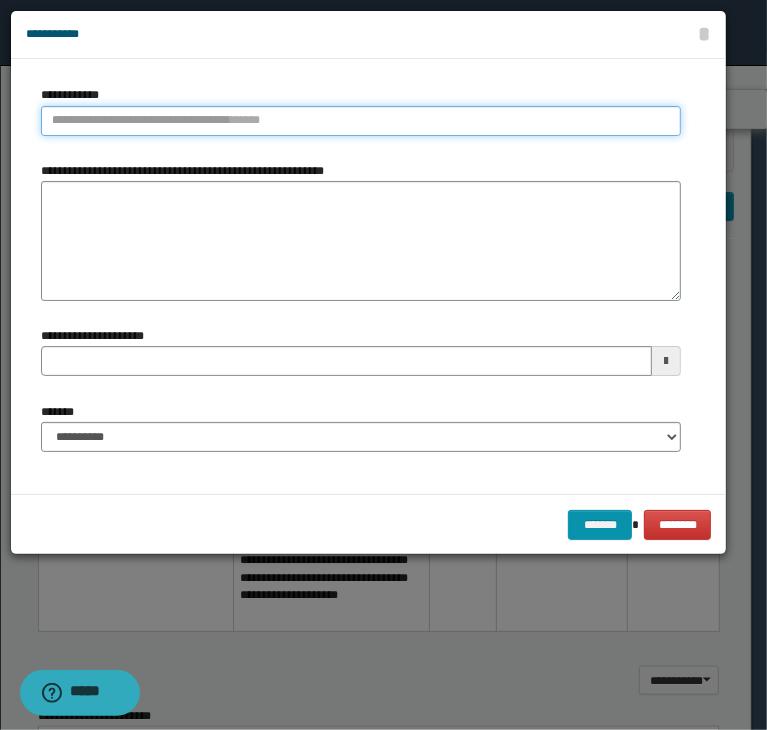 click on "**********" at bounding box center [361, 121] 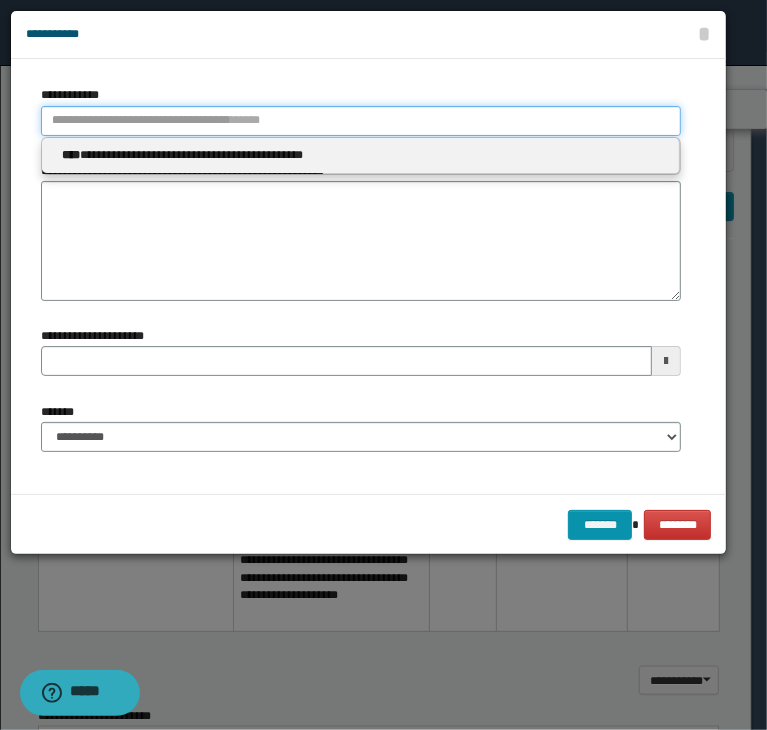 paste on "**********" 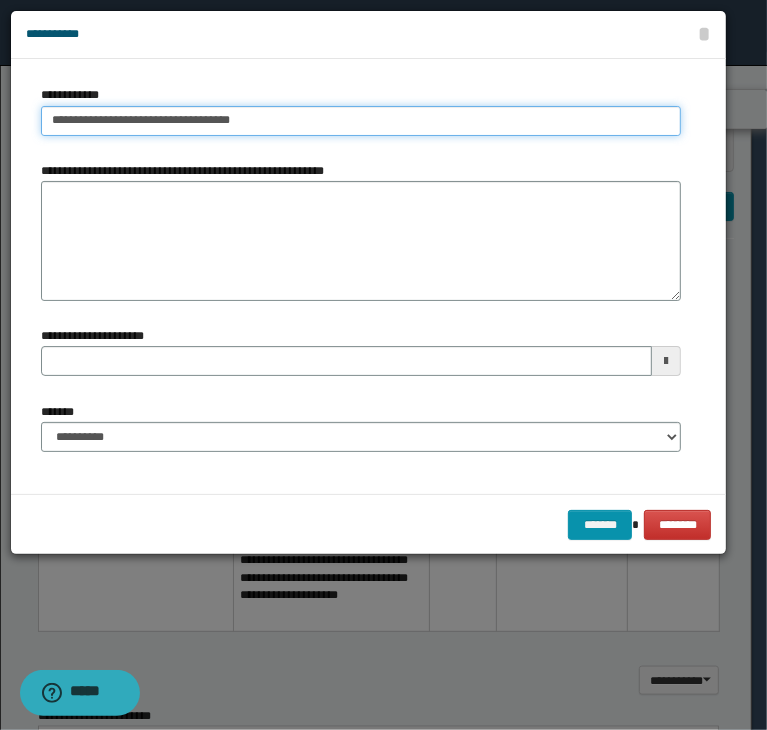 type on "**********" 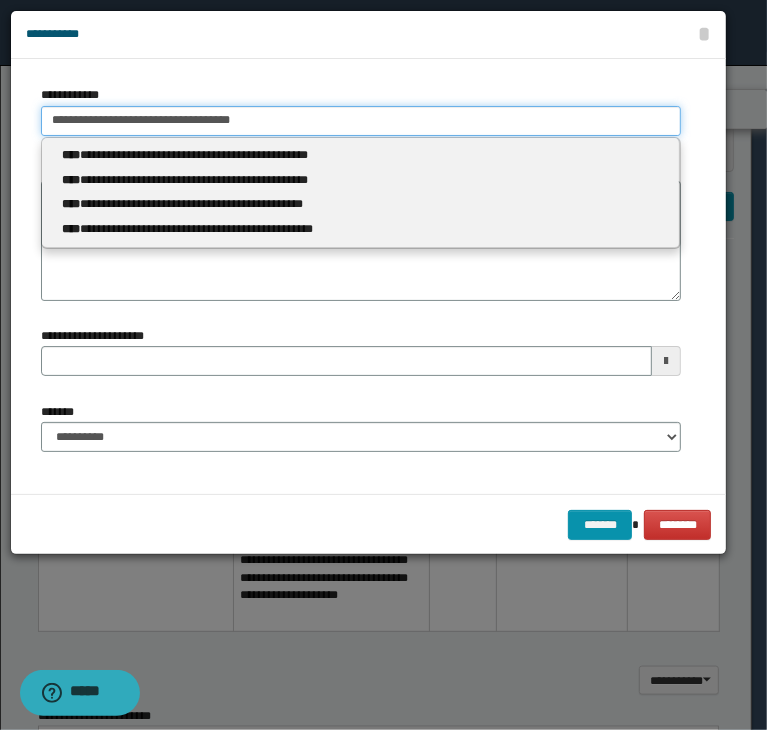 type 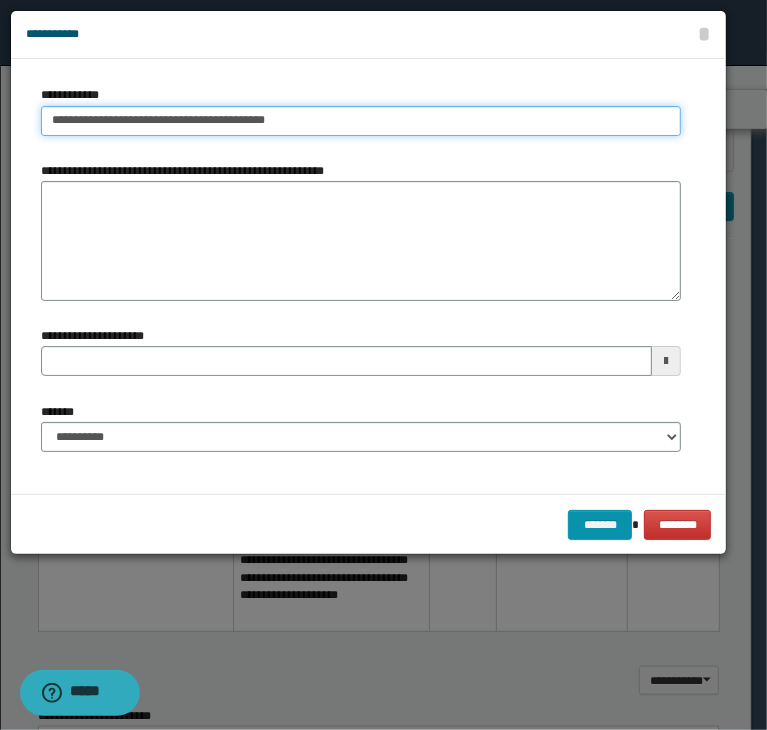 click on "**********" at bounding box center [361, 121] 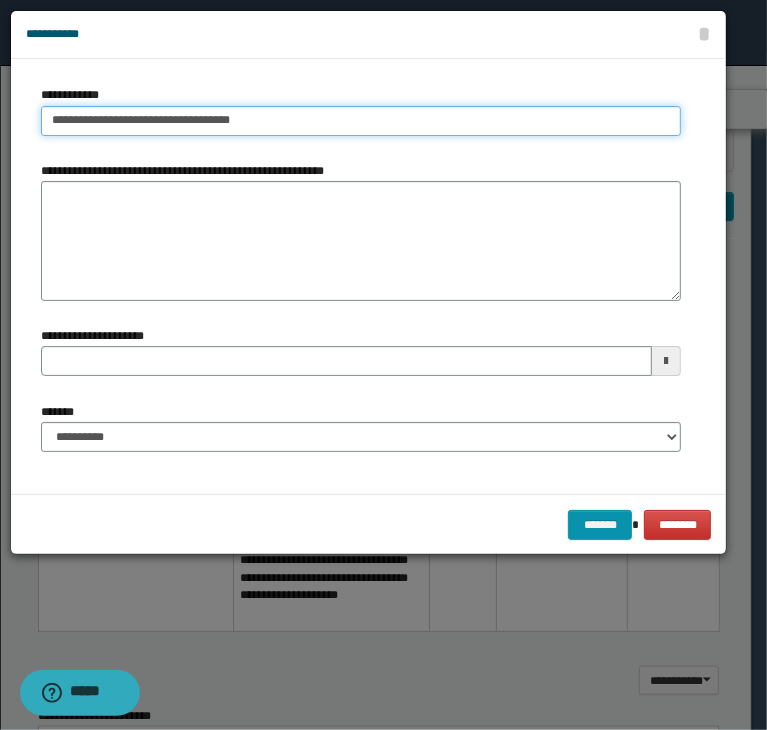 type on "**********" 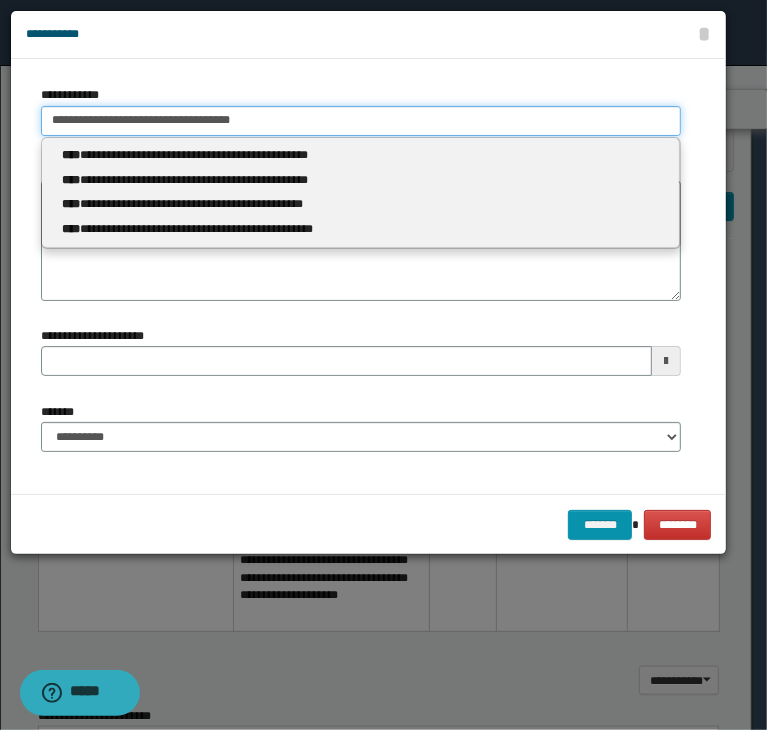 type 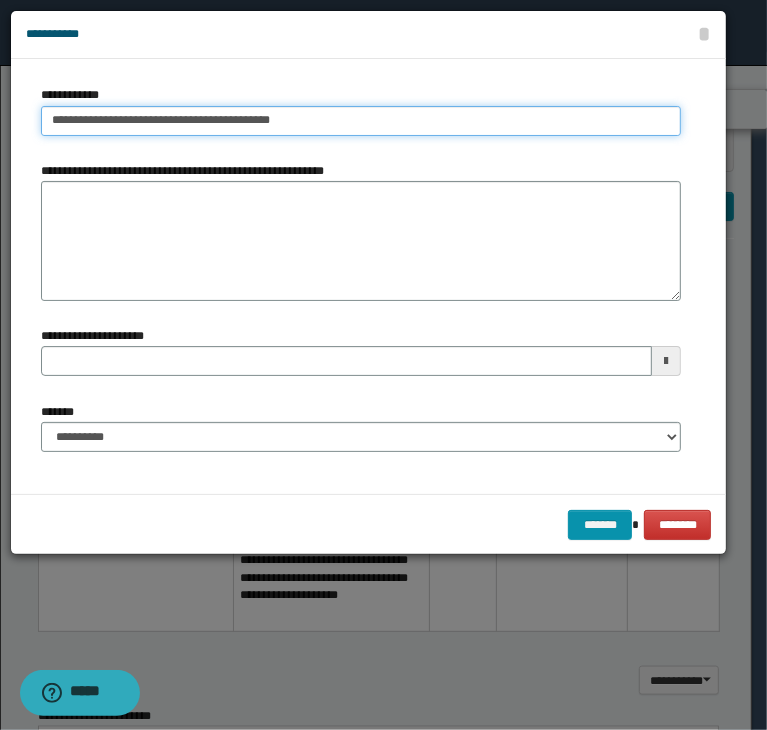 type on "**********" 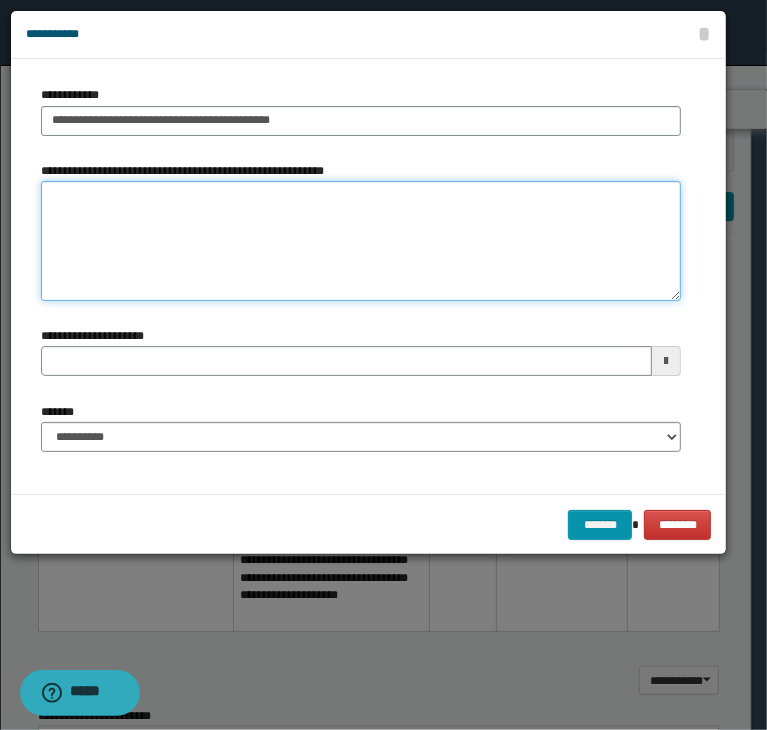 click on "**********" at bounding box center (361, 241) 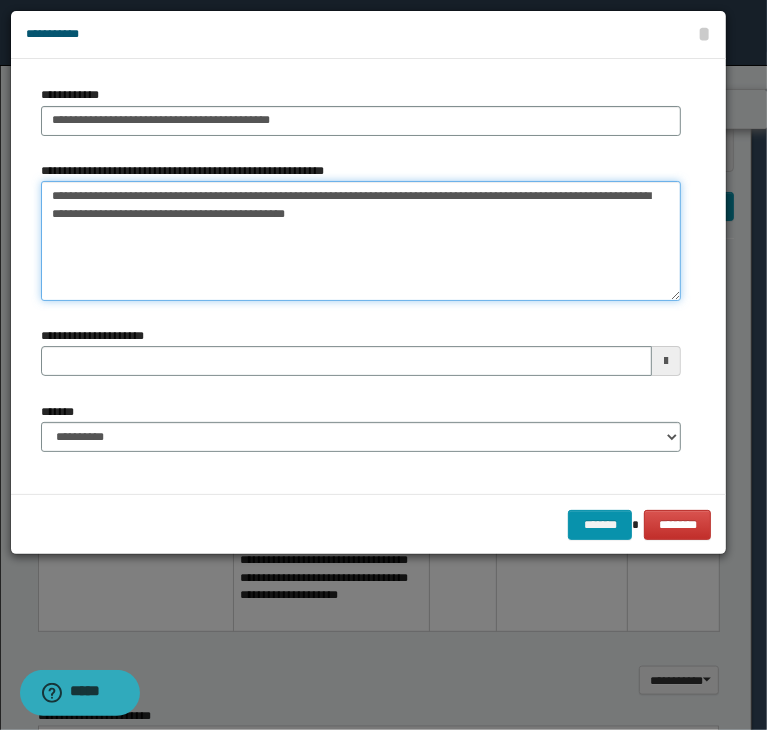 type on "**********" 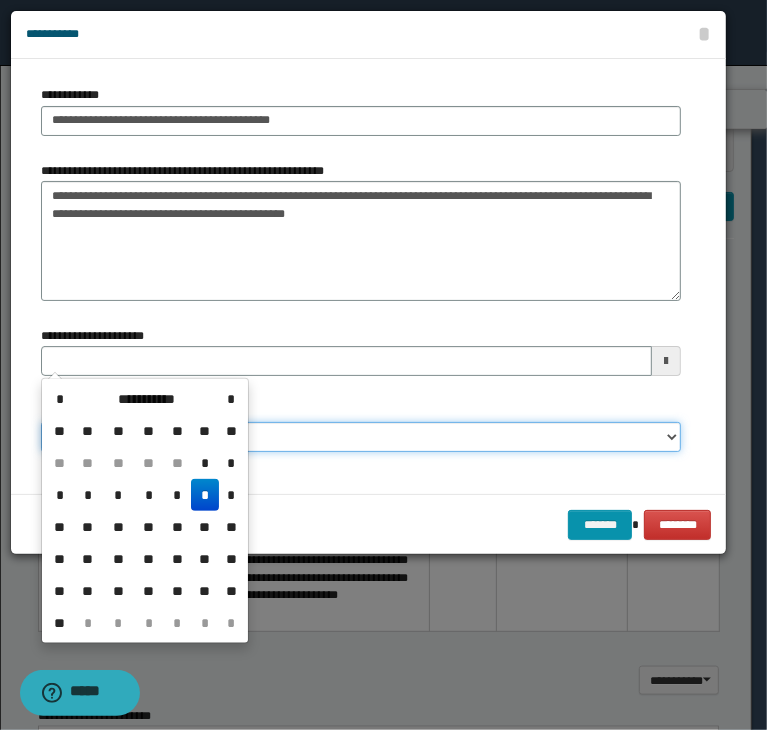type 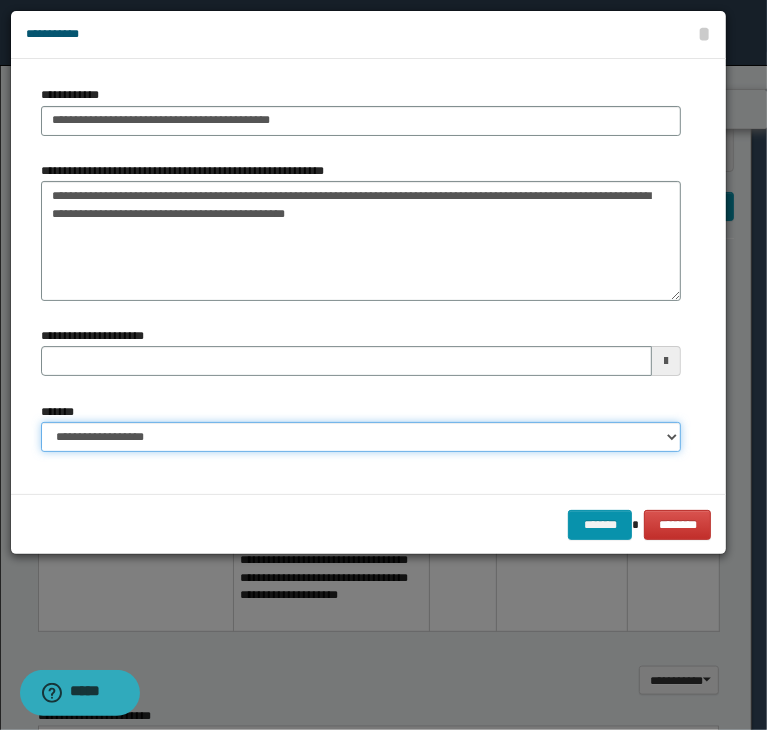 select on "*" 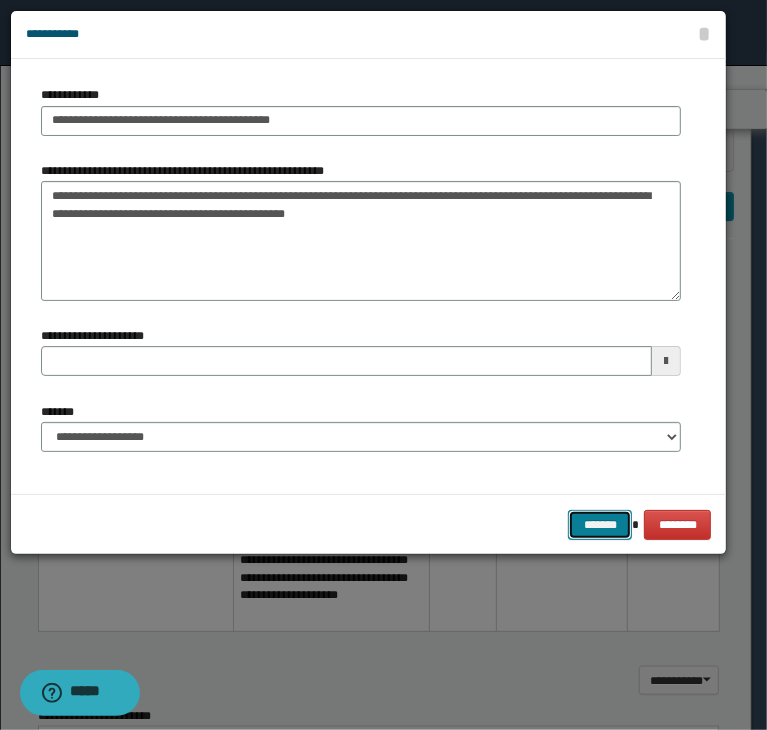 click on "*******" at bounding box center (600, 525) 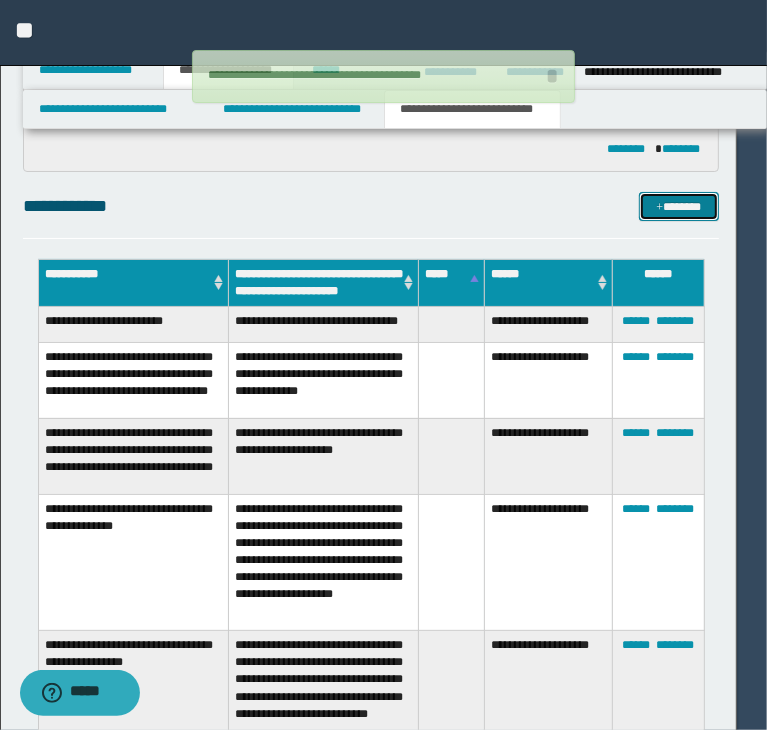 type 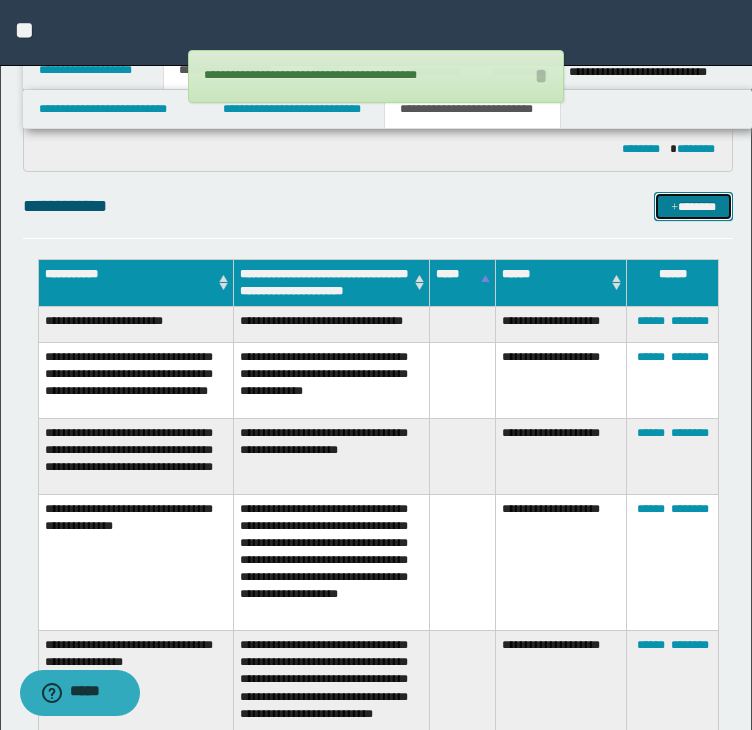click on "*******" at bounding box center [693, 207] 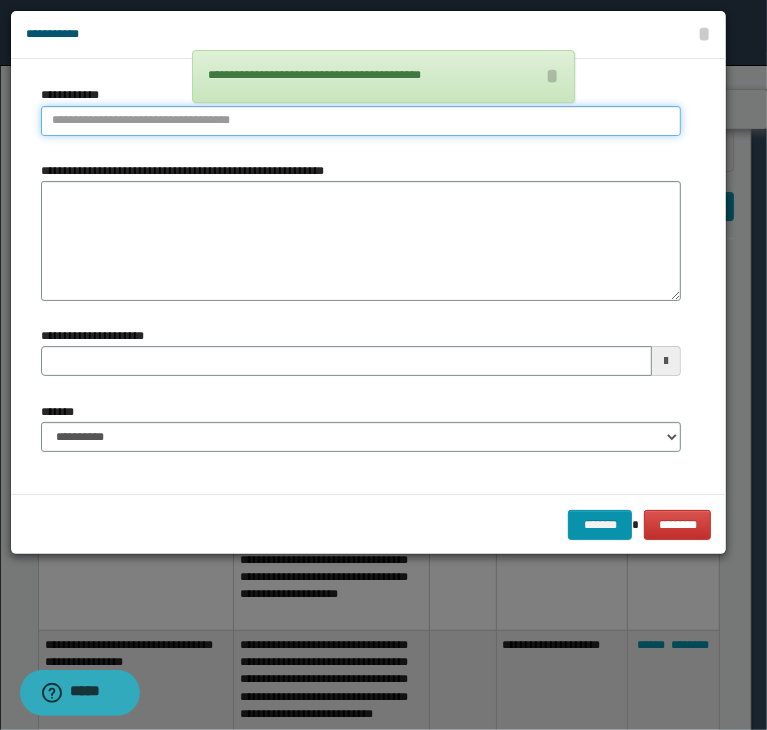 type on "**********" 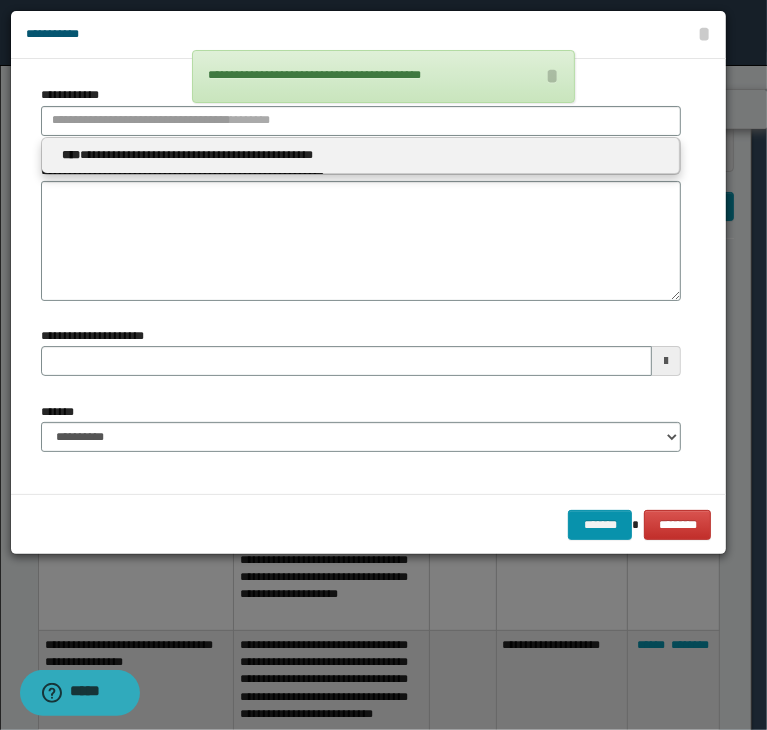 type 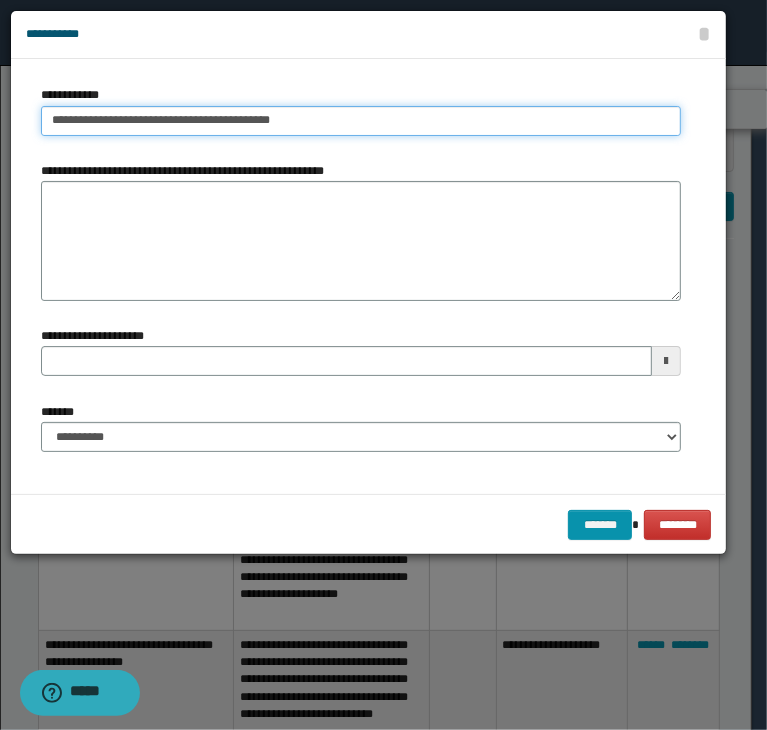 type on "**********" 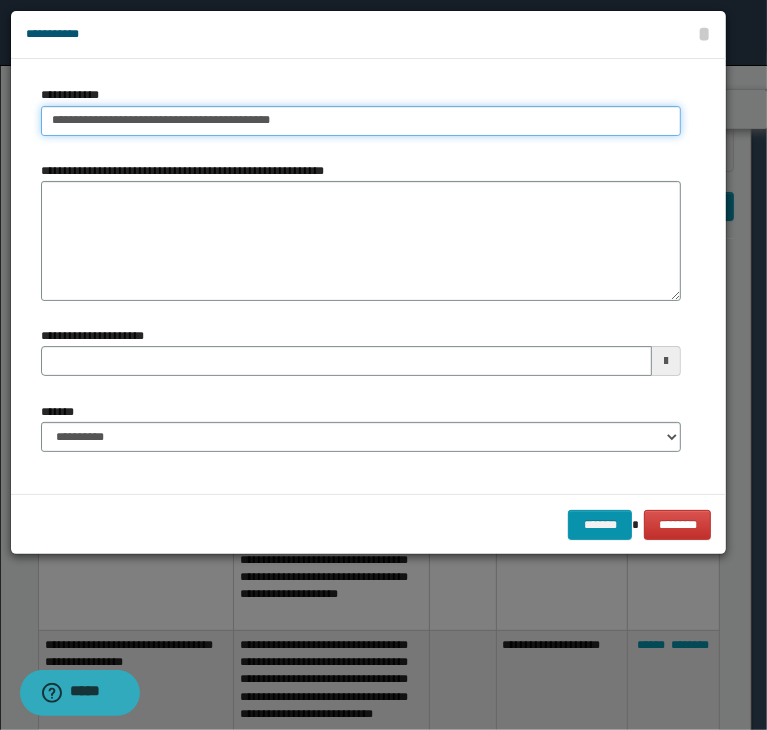click on "**********" at bounding box center (361, 121) 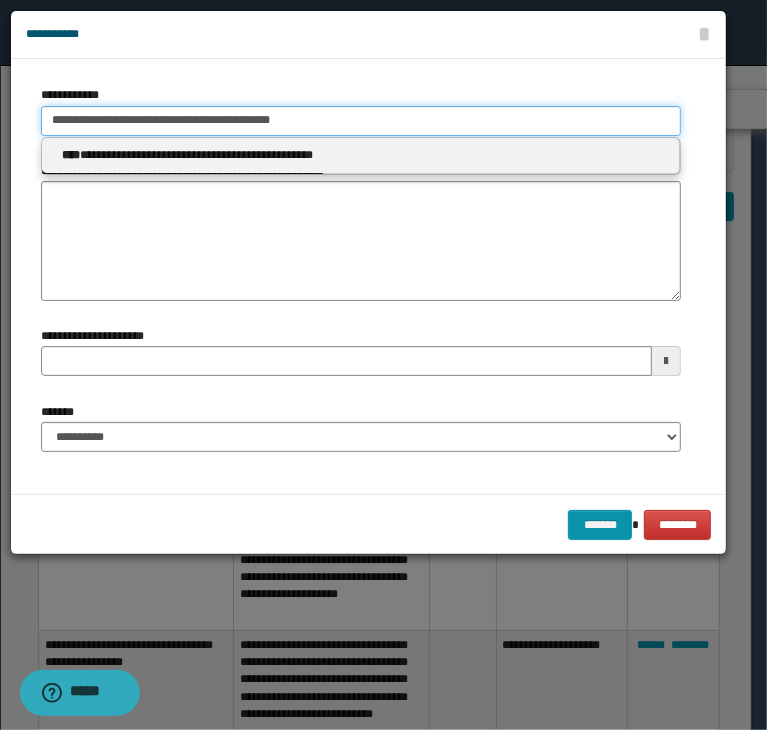 click on "**********" at bounding box center [361, 121] 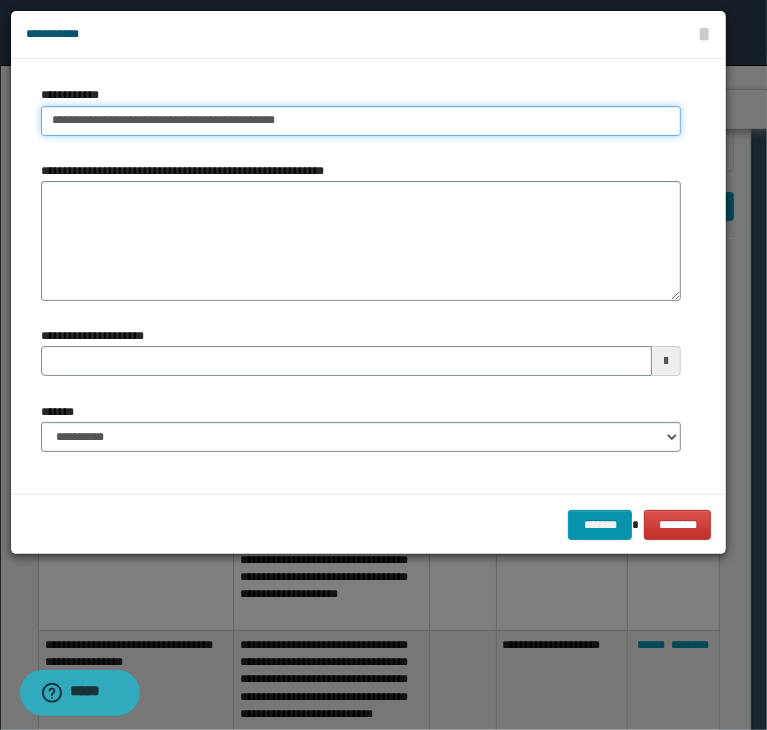 type on "**********" 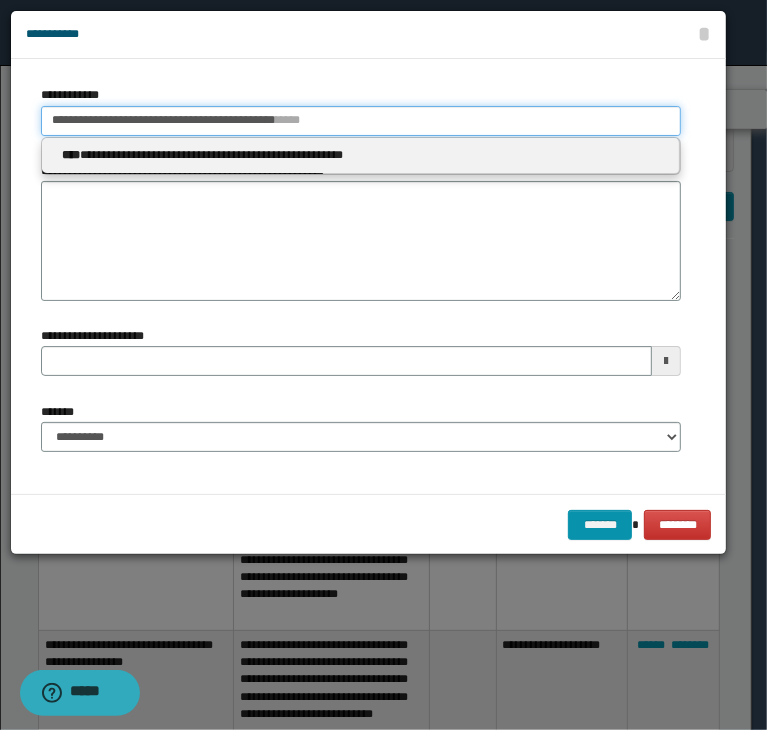 type 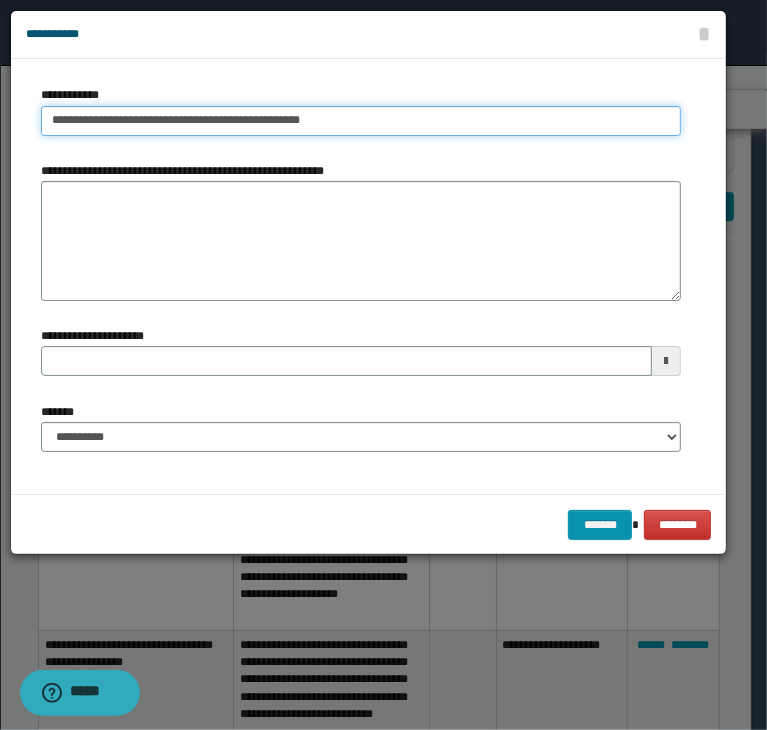 type on "**********" 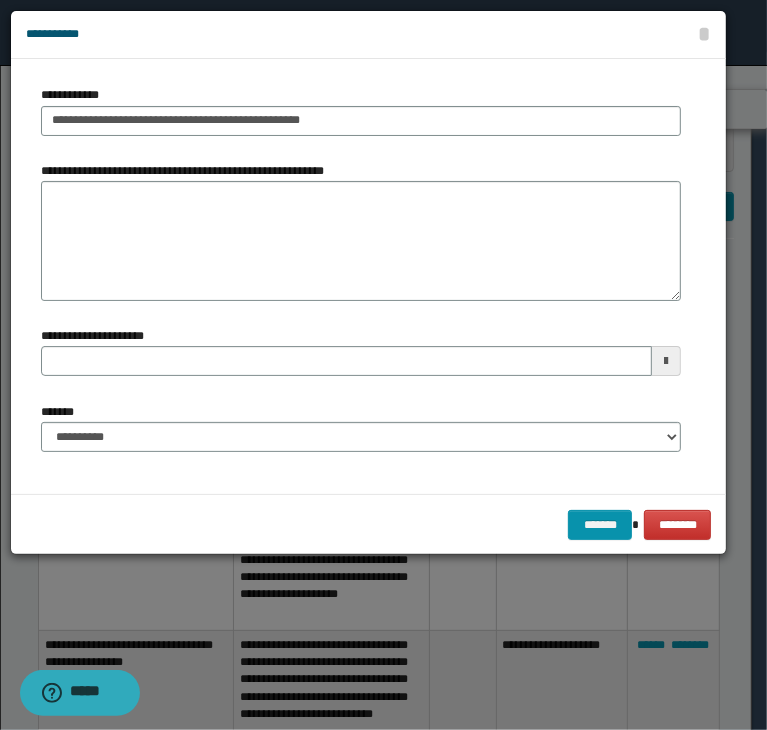 type 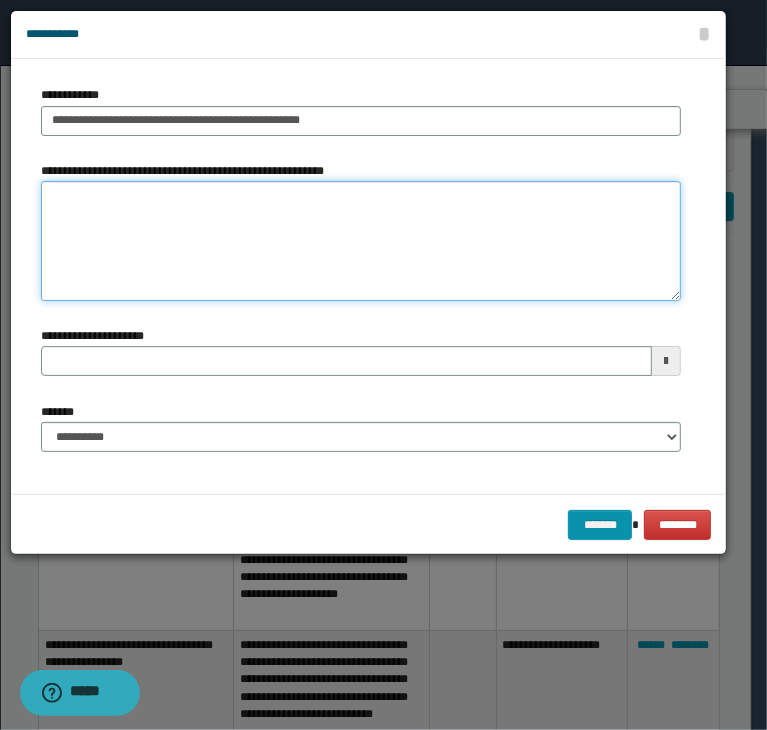 click on "**********" at bounding box center [361, 241] 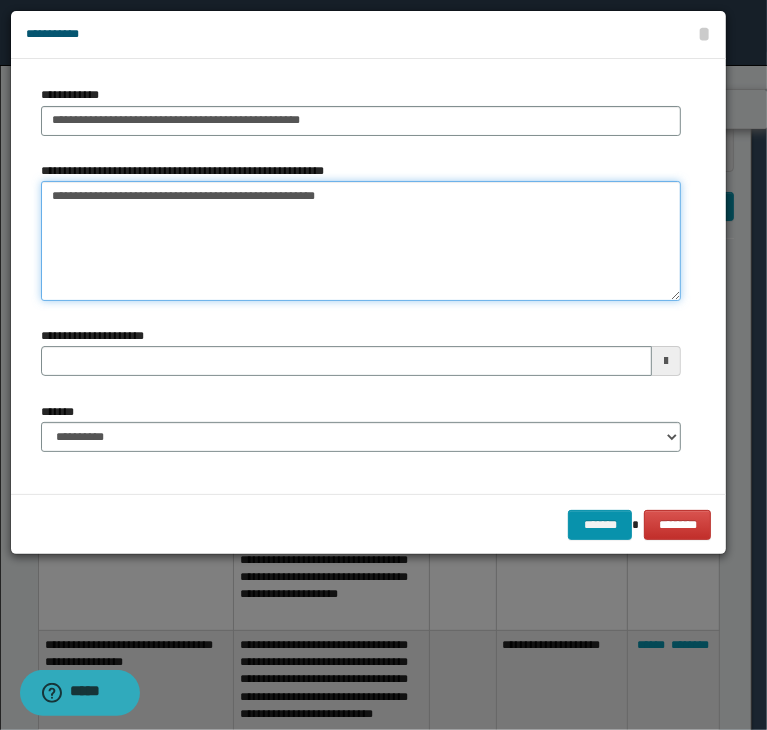 type on "**********" 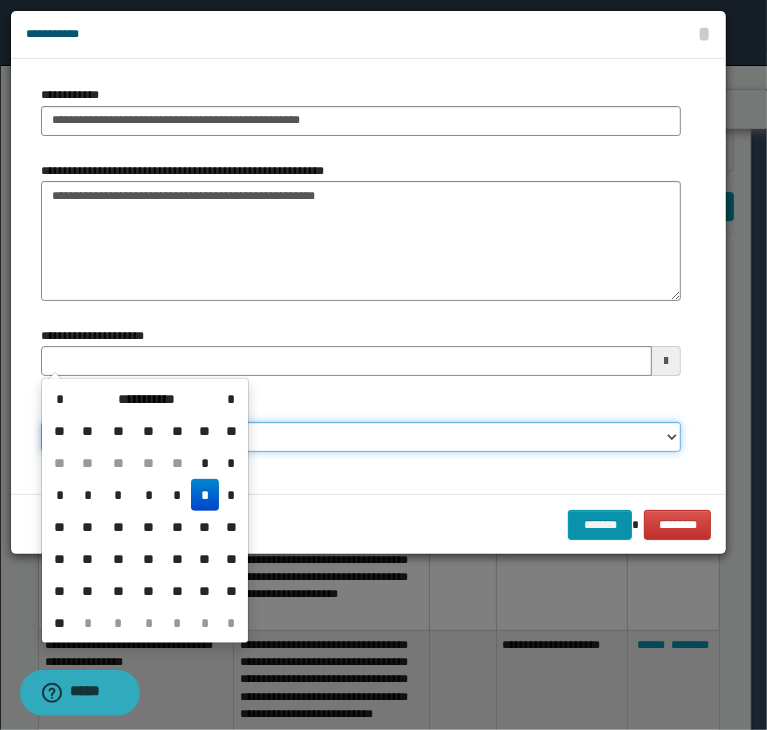 type 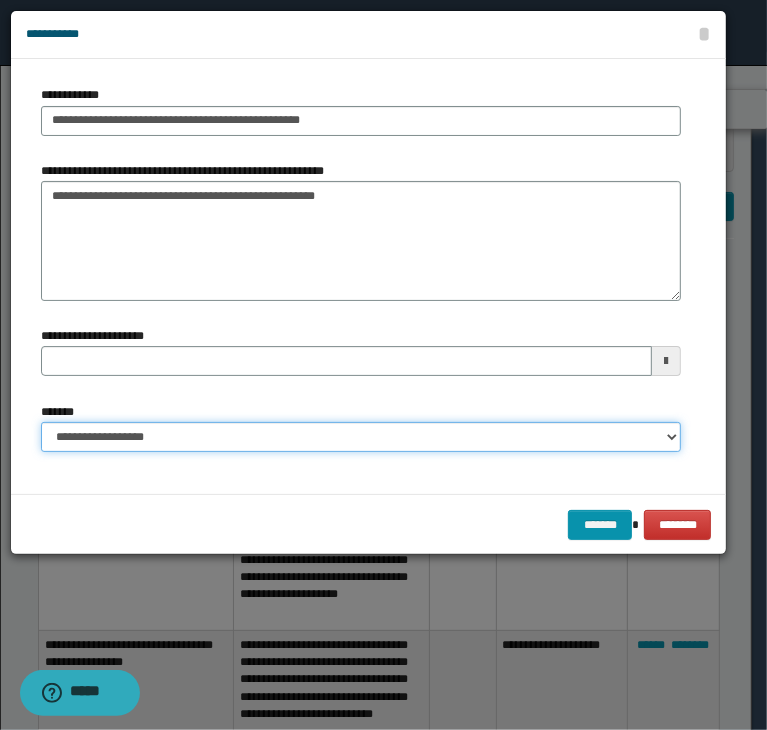 select on "*" 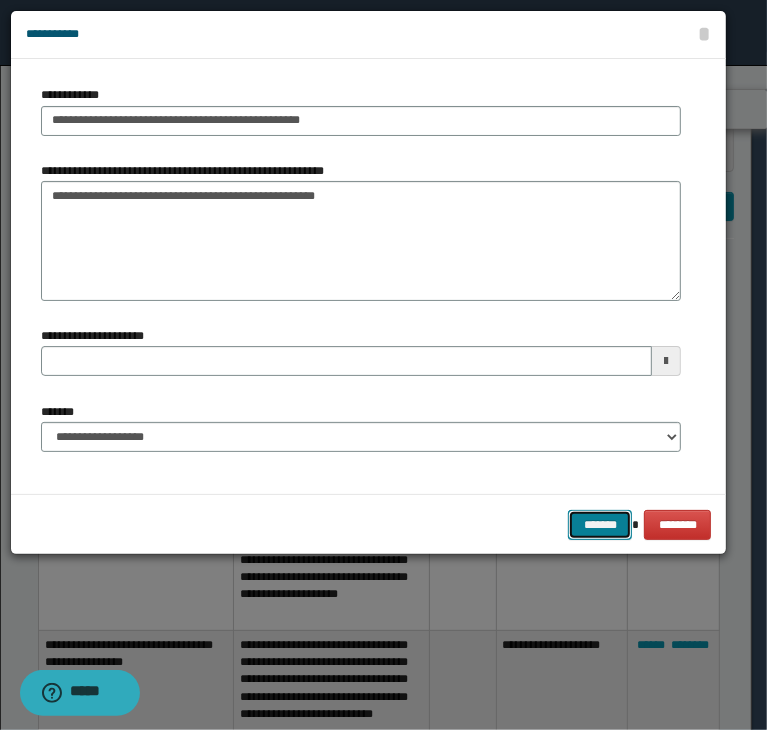 click on "*******" at bounding box center [600, 525] 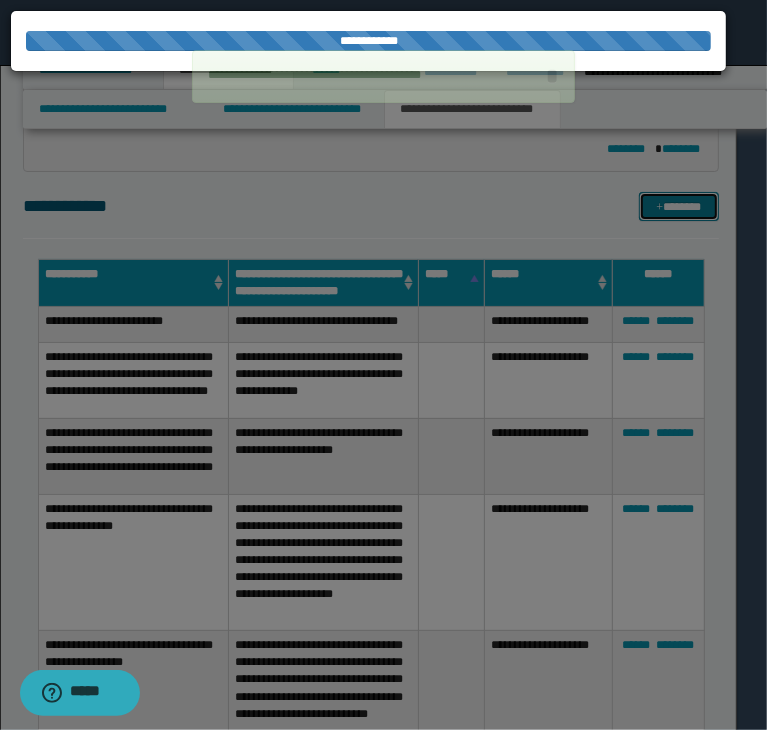 type 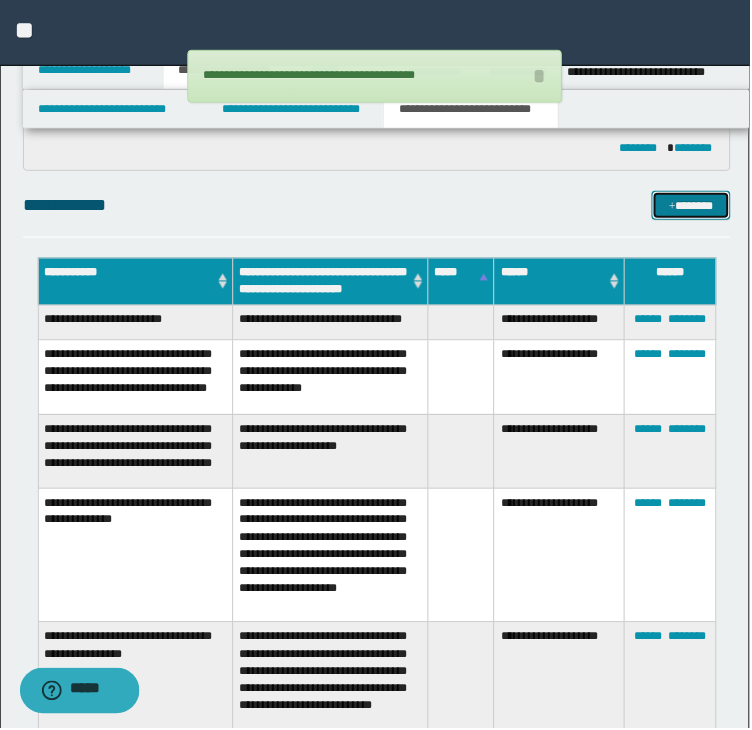 click on "*******" at bounding box center (693, 207) 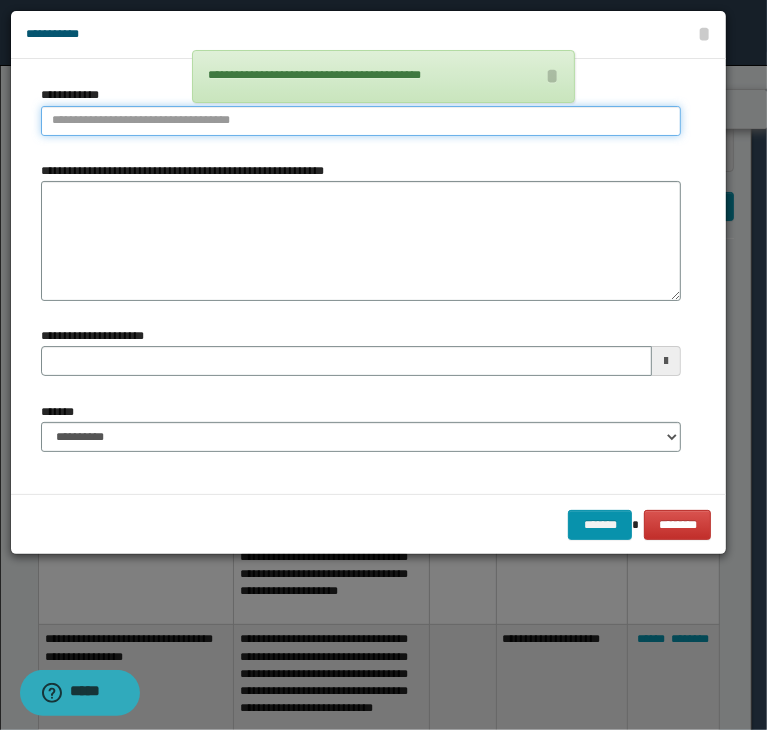 type on "**********" 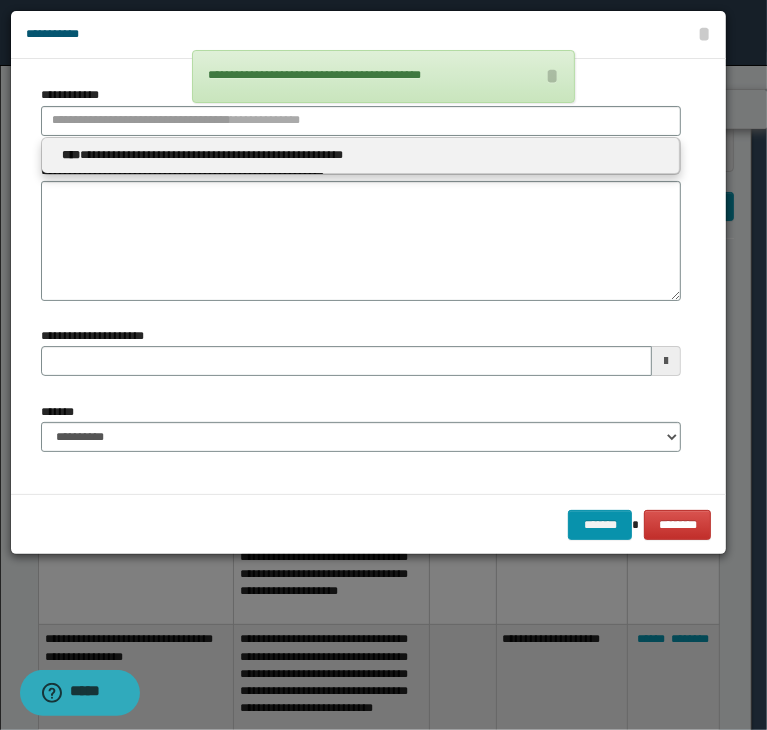 type 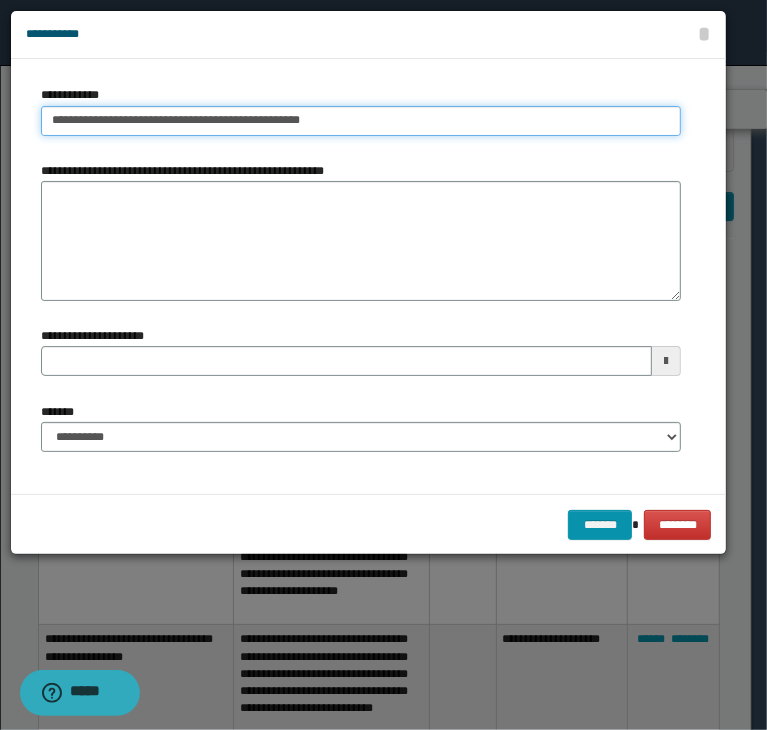 type on "**********" 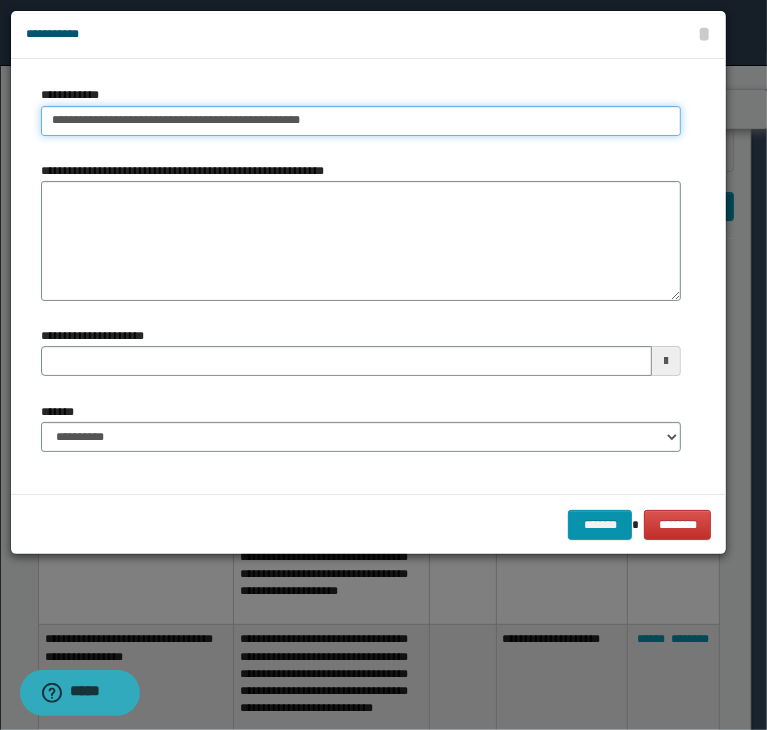 click on "**********" at bounding box center (361, 121) 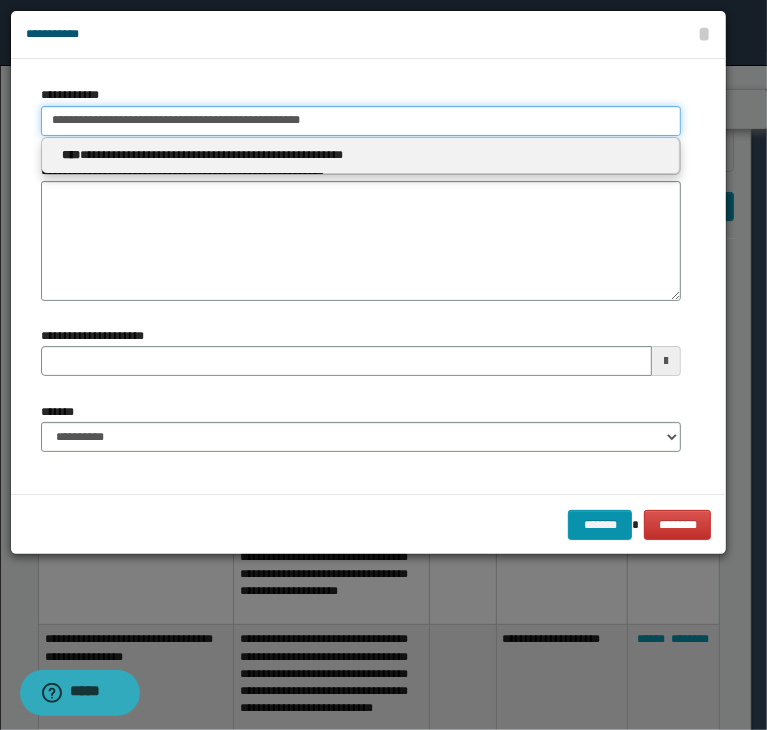 click on "**********" at bounding box center [361, 121] 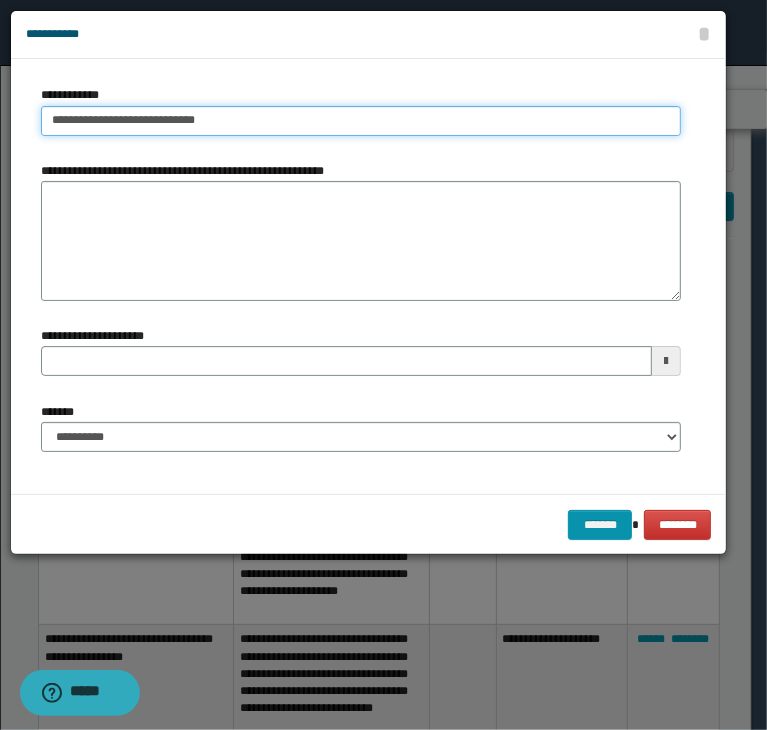 type on "**********" 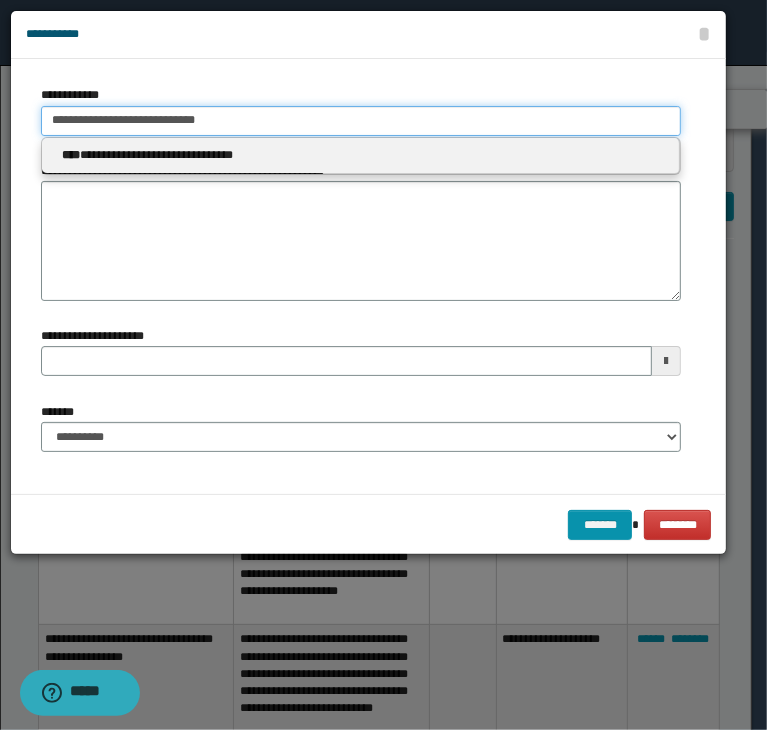 type 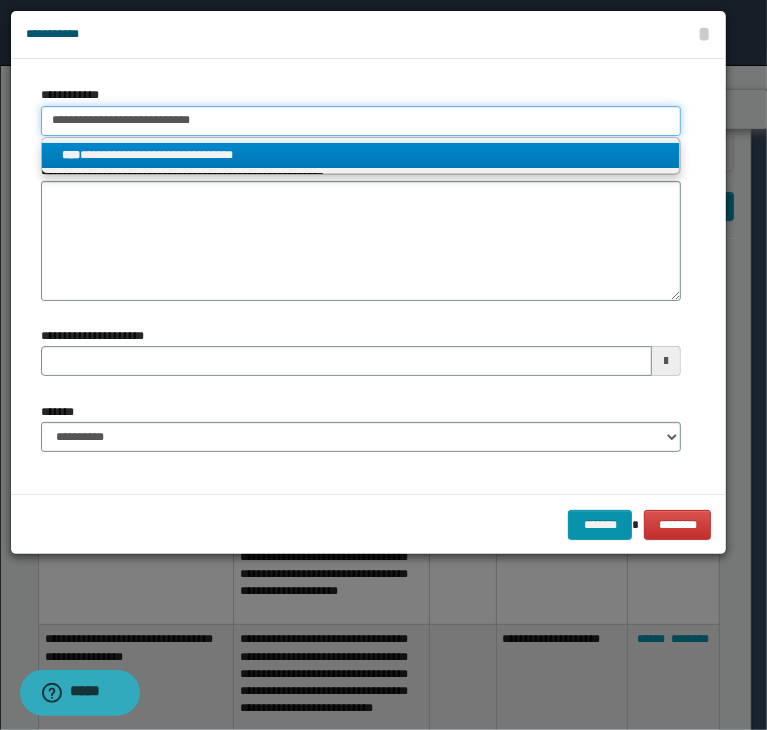 type on "**********" 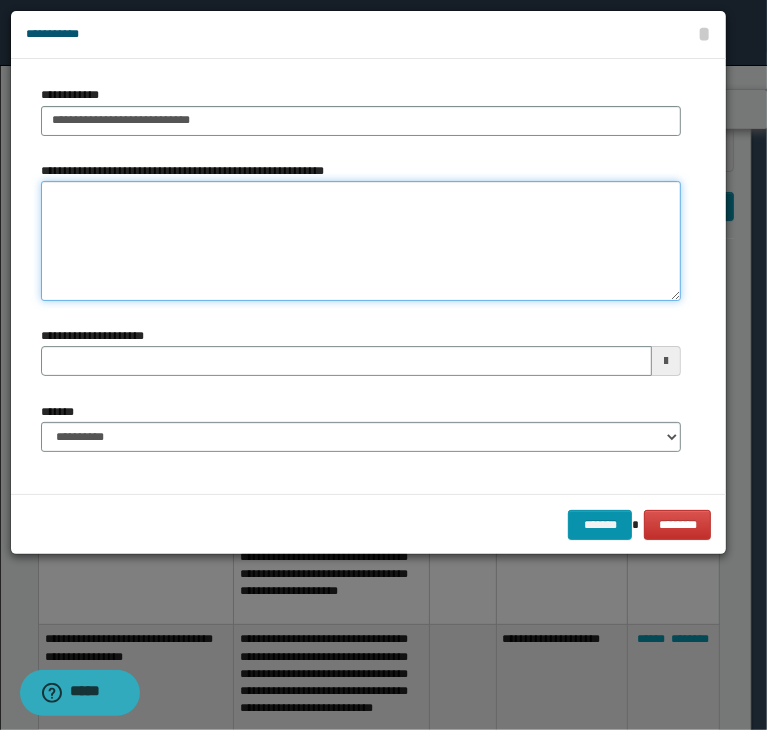 click on "**********" at bounding box center [361, 241] 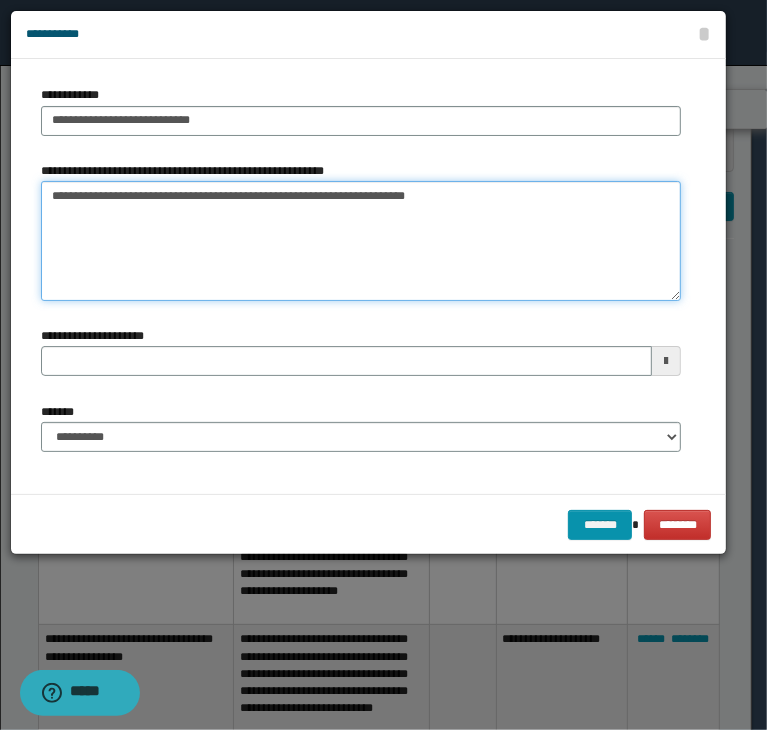 type on "**********" 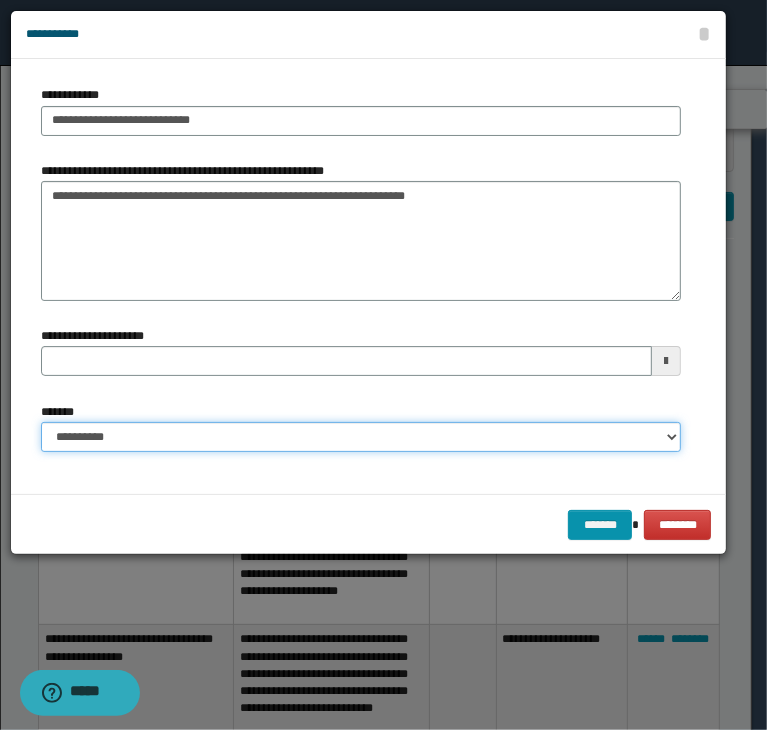 type 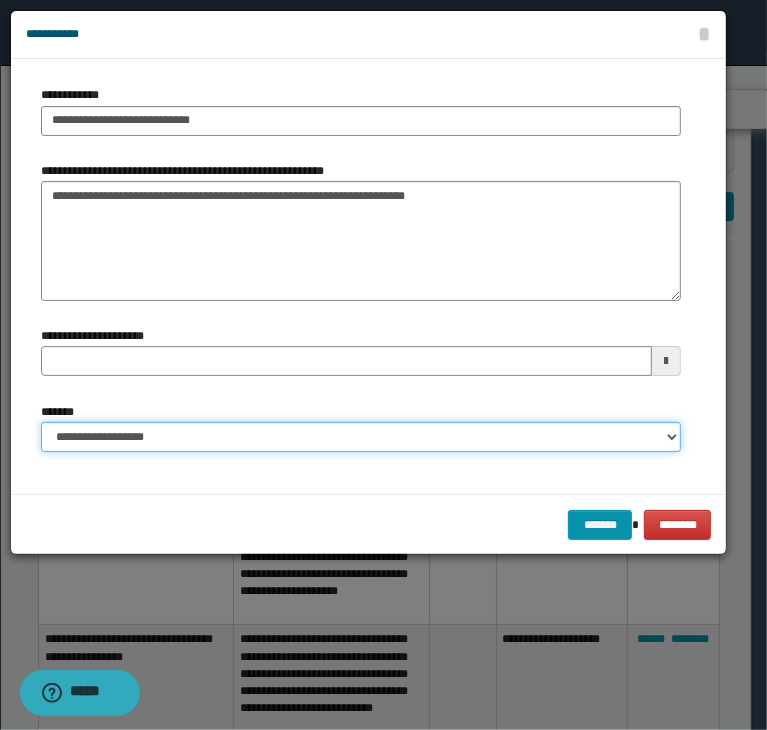 select on "*" 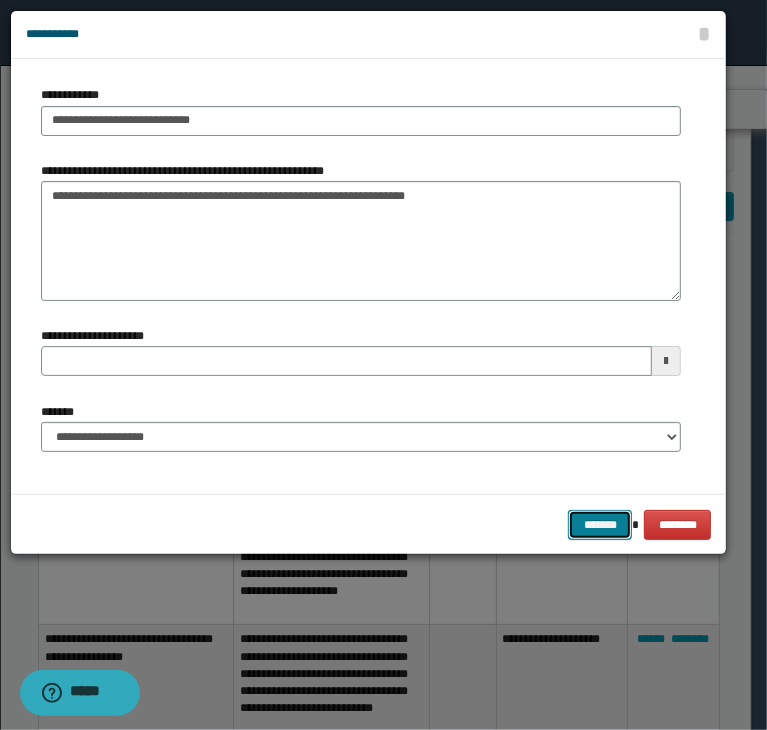 click on "*******" at bounding box center (600, 525) 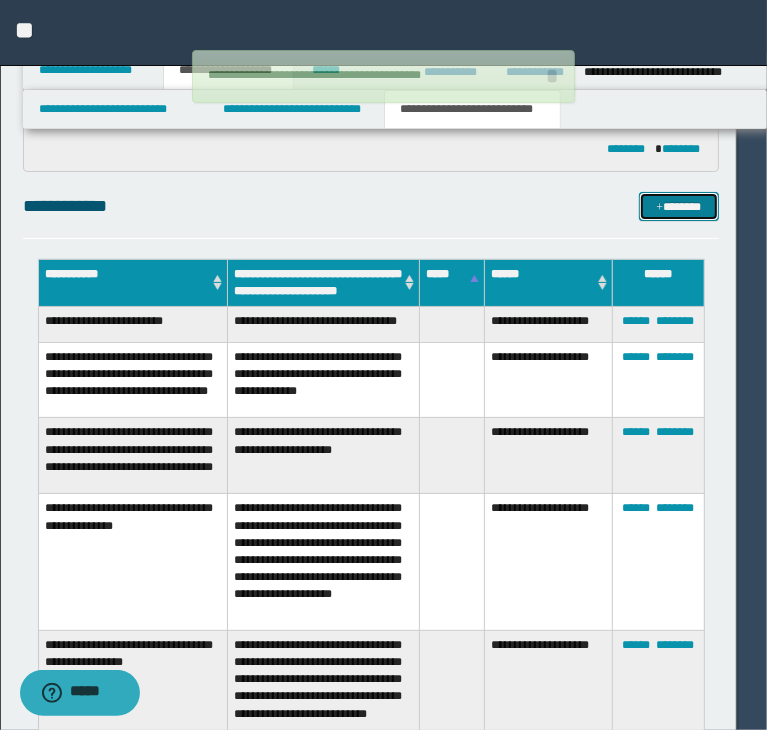 type 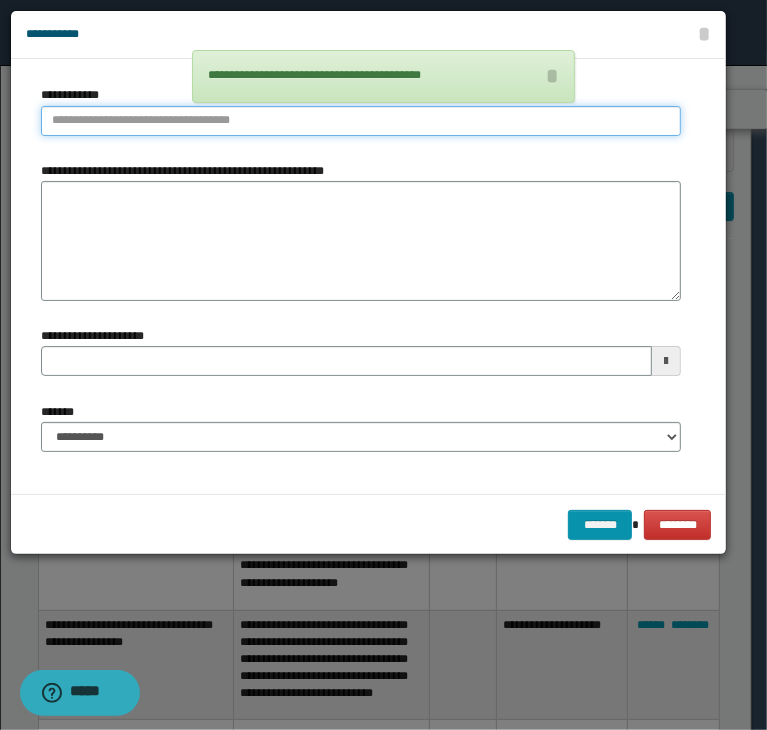 type on "**********" 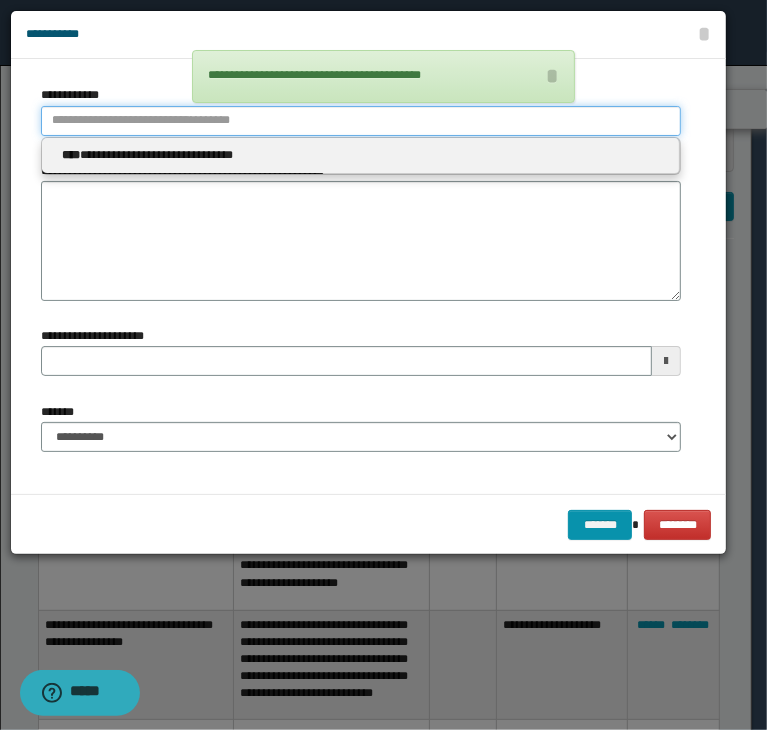 type 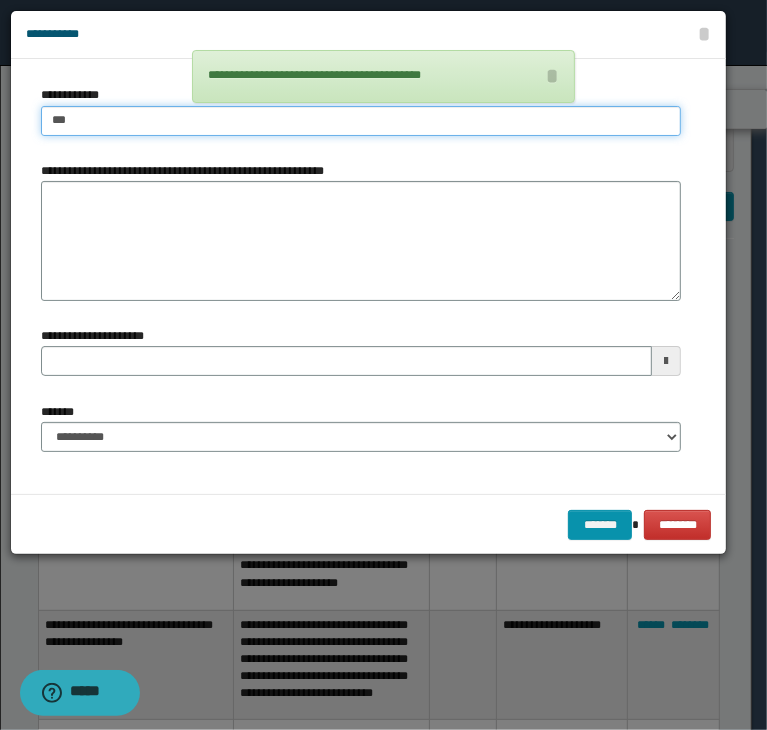 type on "****" 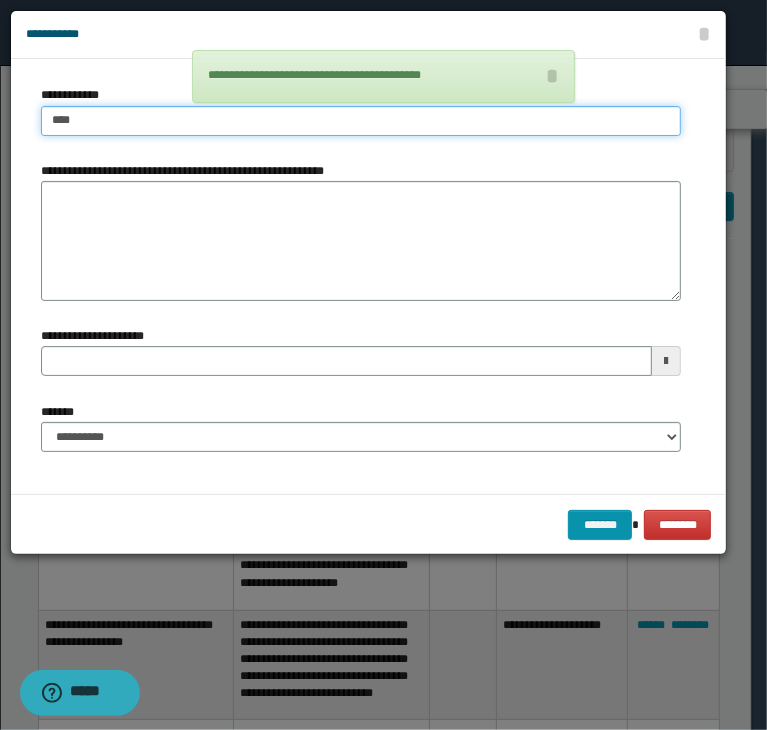 type on "****" 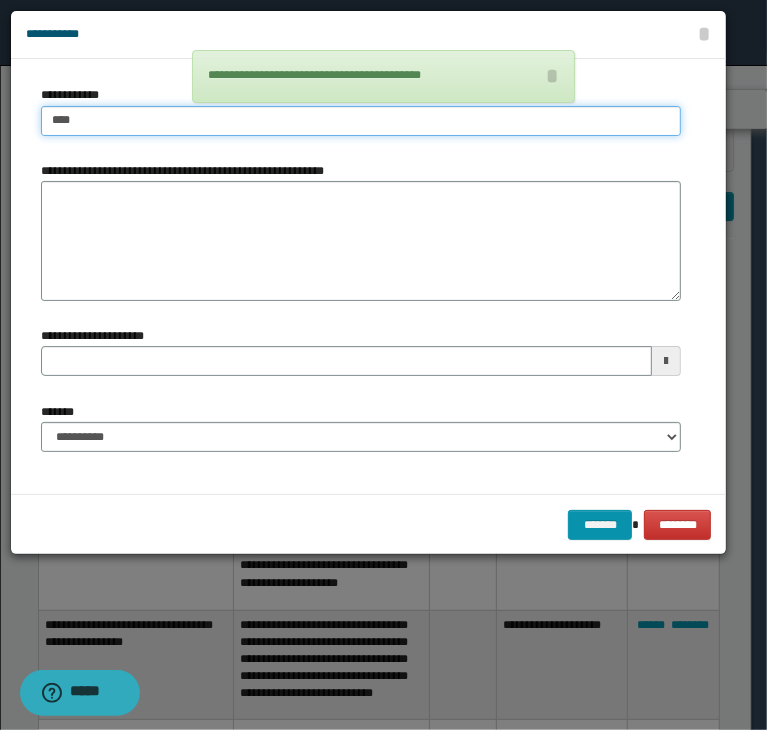 type 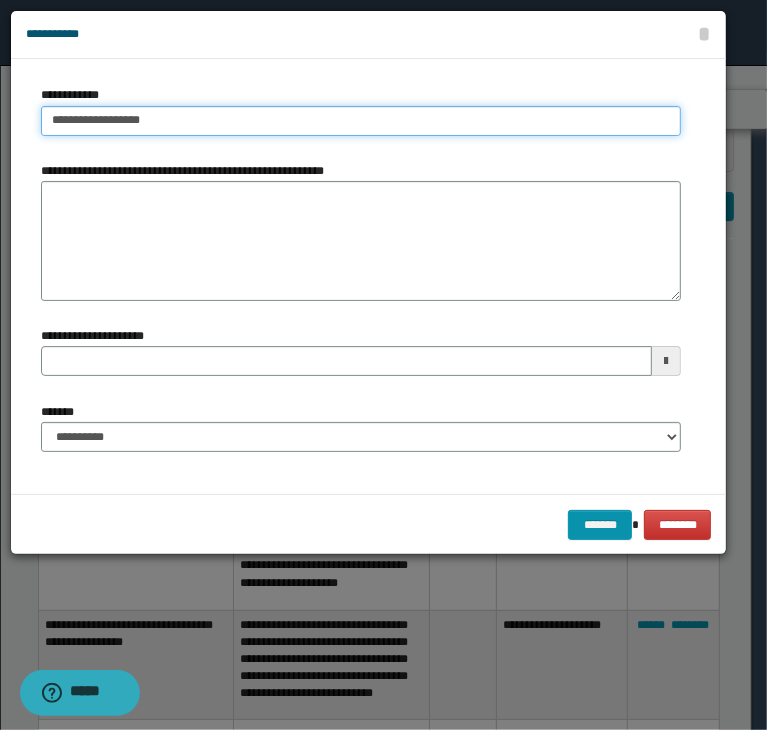 type on "**********" 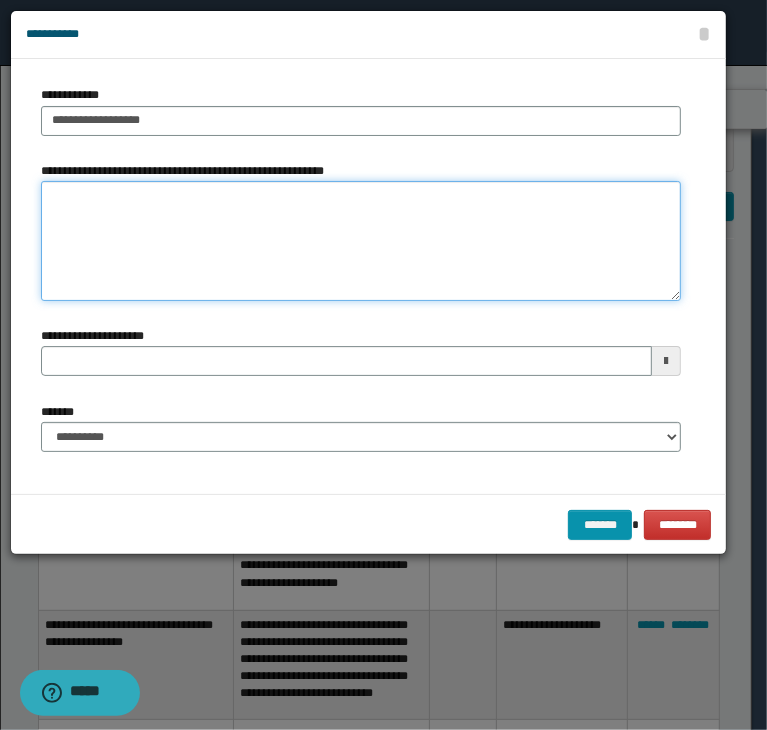 click on "**********" at bounding box center [361, 241] 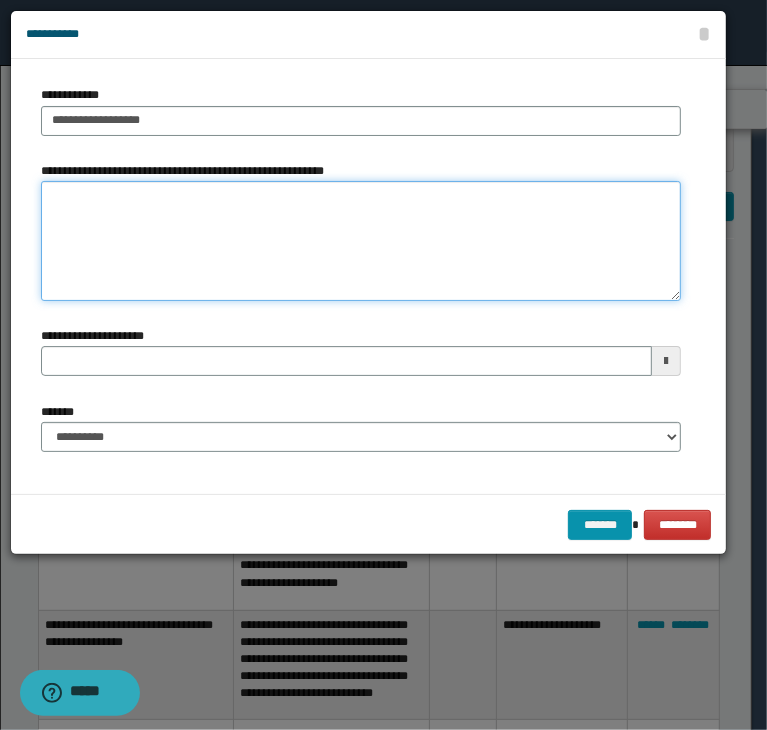 click on "**********" at bounding box center (361, 241) 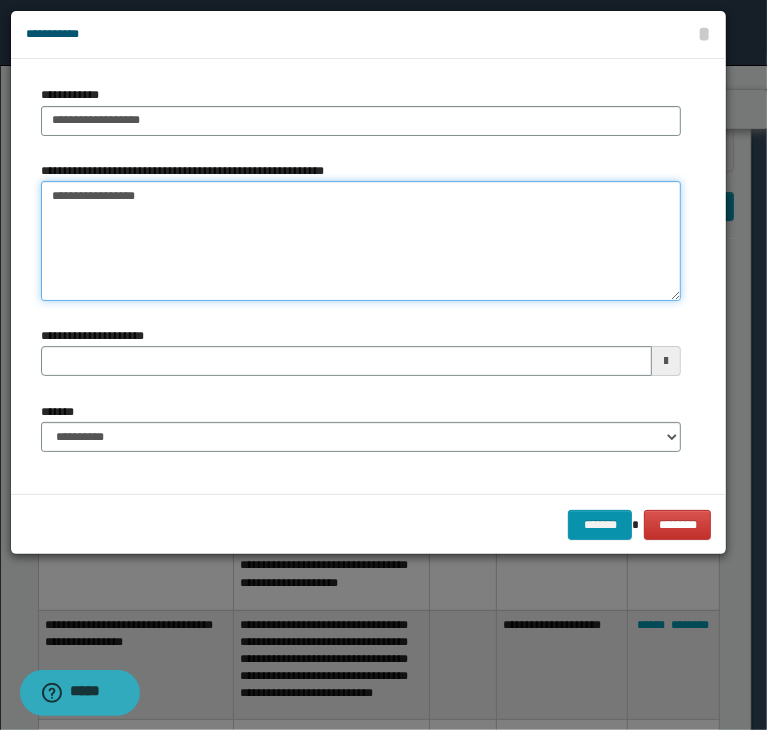 type on "**********" 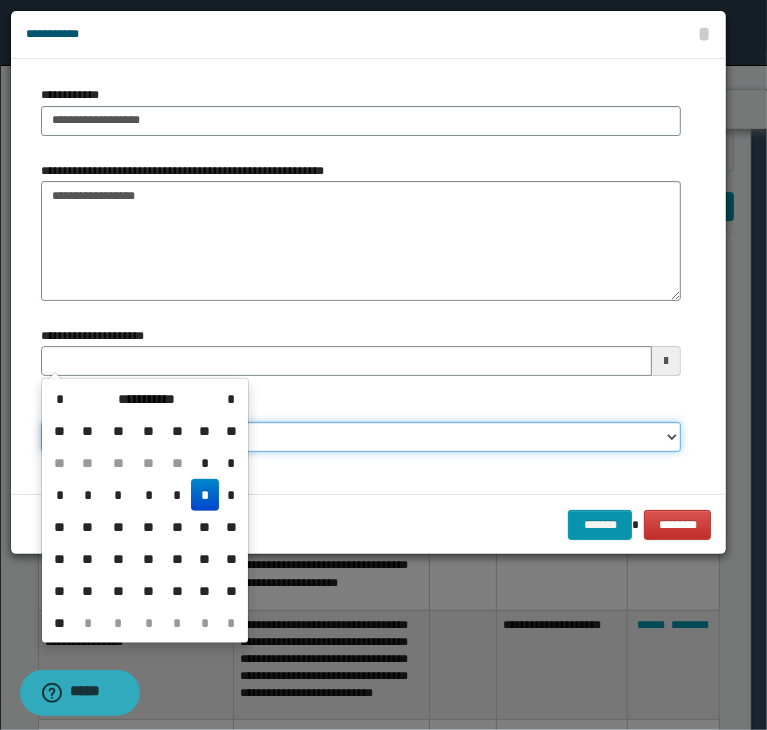 type 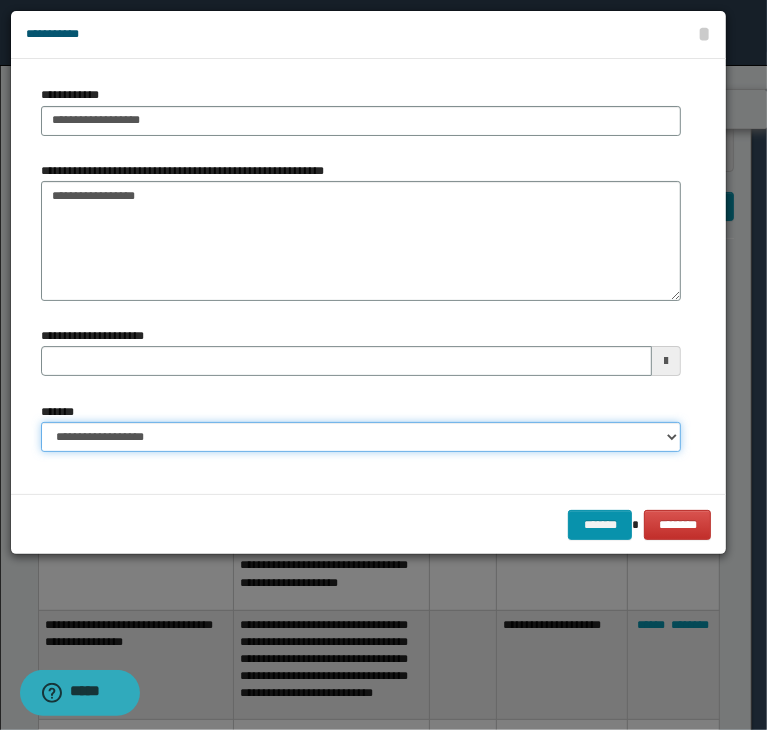 select on "*" 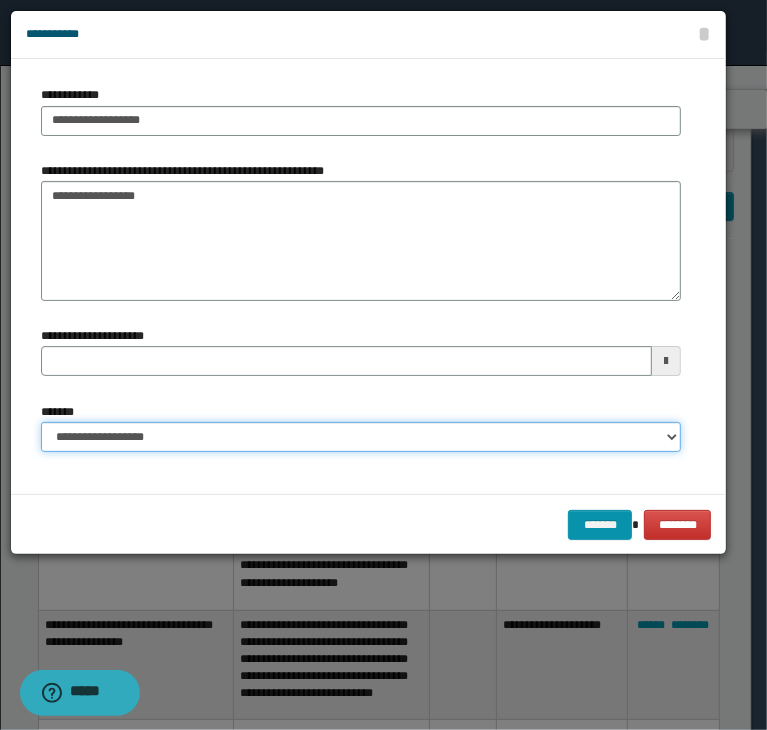 click on "**********" at bounding box center [361, 437] 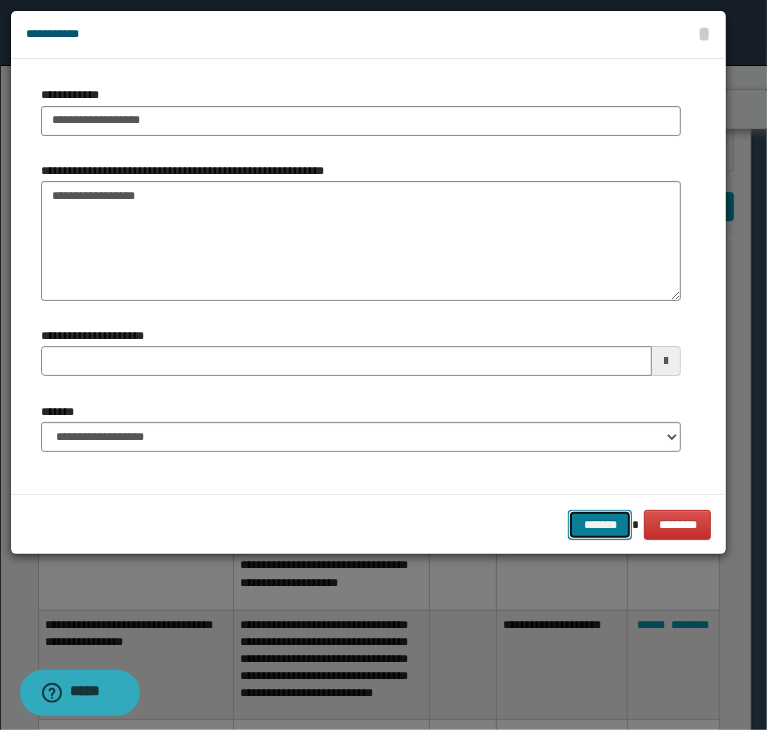 click on "*******" at bounding box center (600, 525) 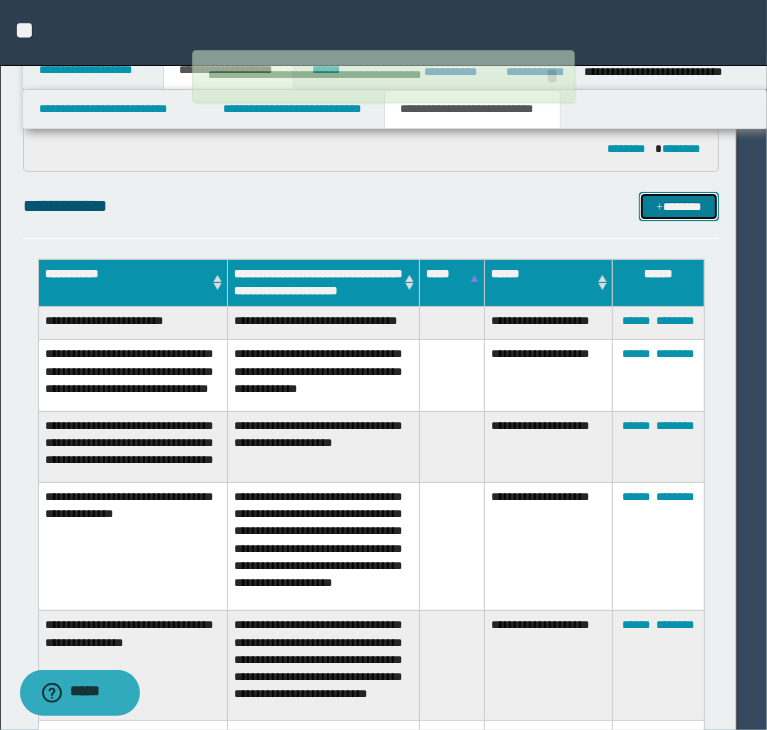 type 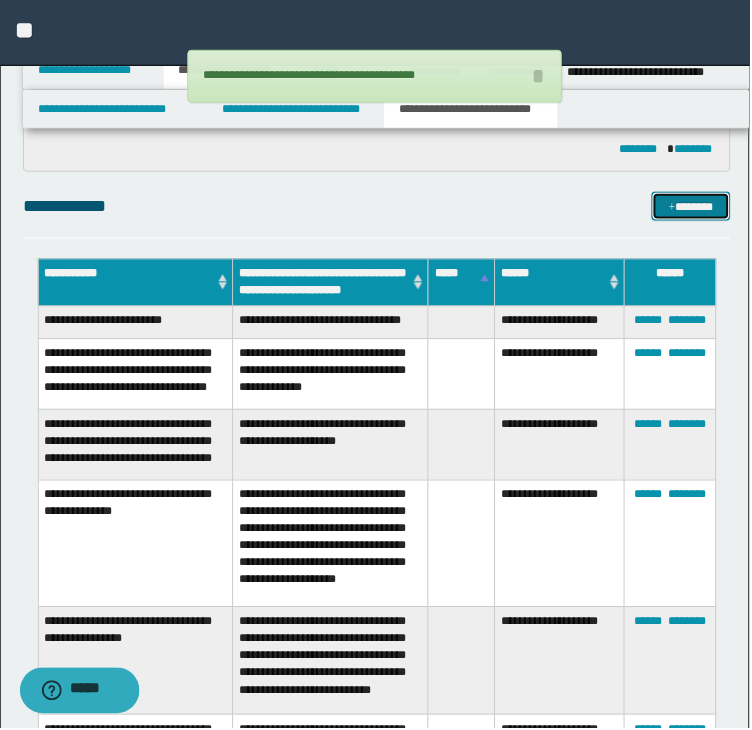 click on "*******" at bounding box center [693, 207] 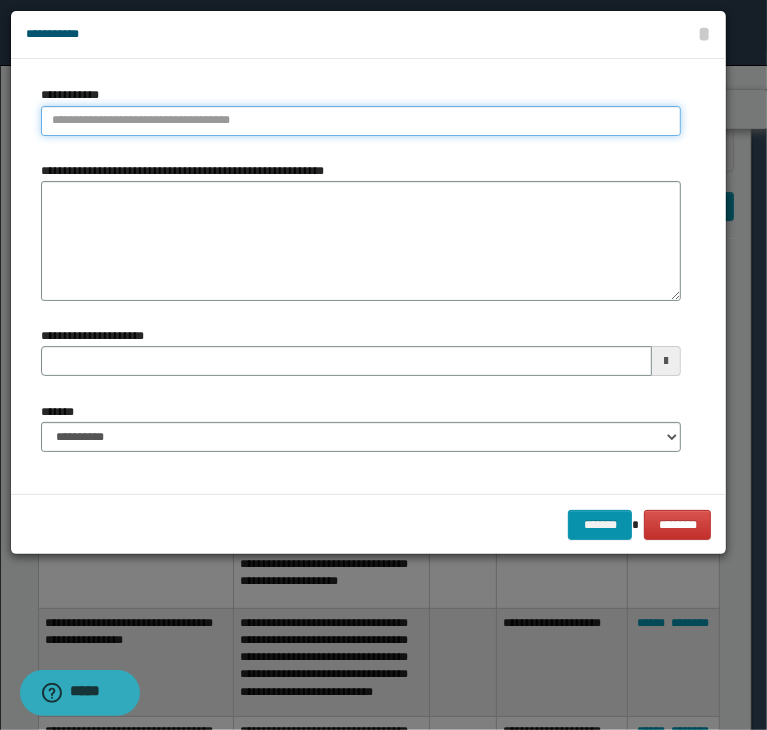 type on "**********" 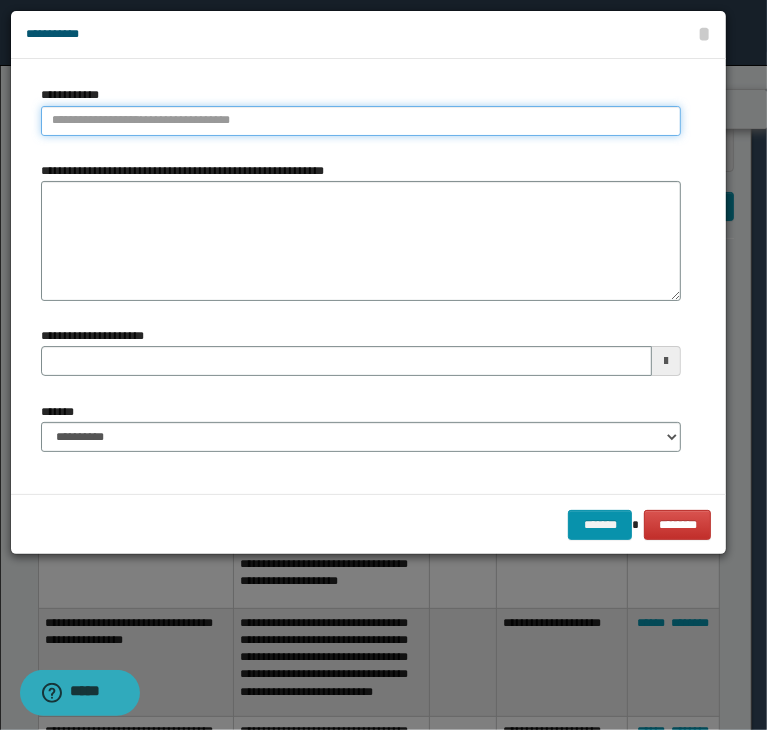 click on "**********" at bounding box center [361, 121] 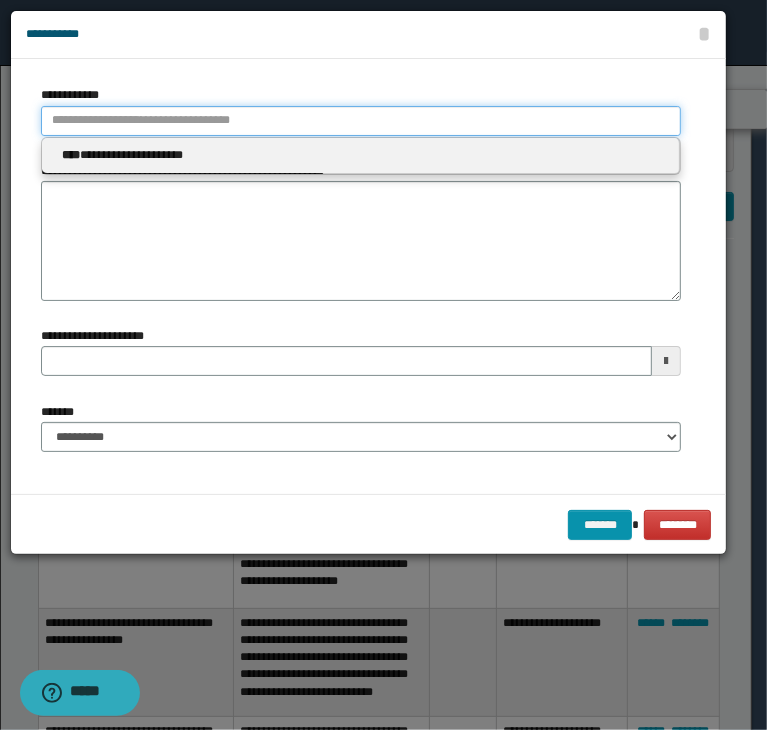 paste on "**********" 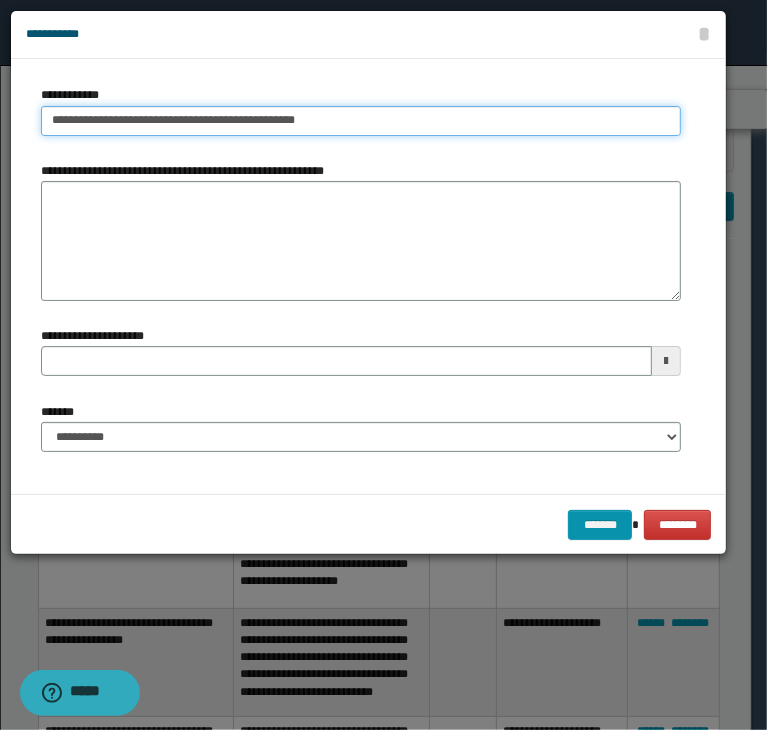 type on "**********" 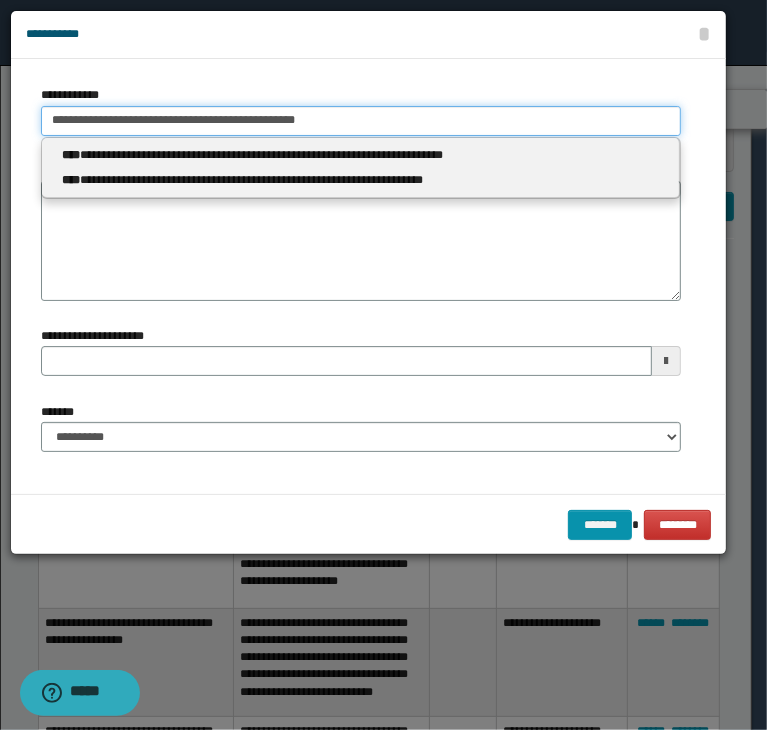 type 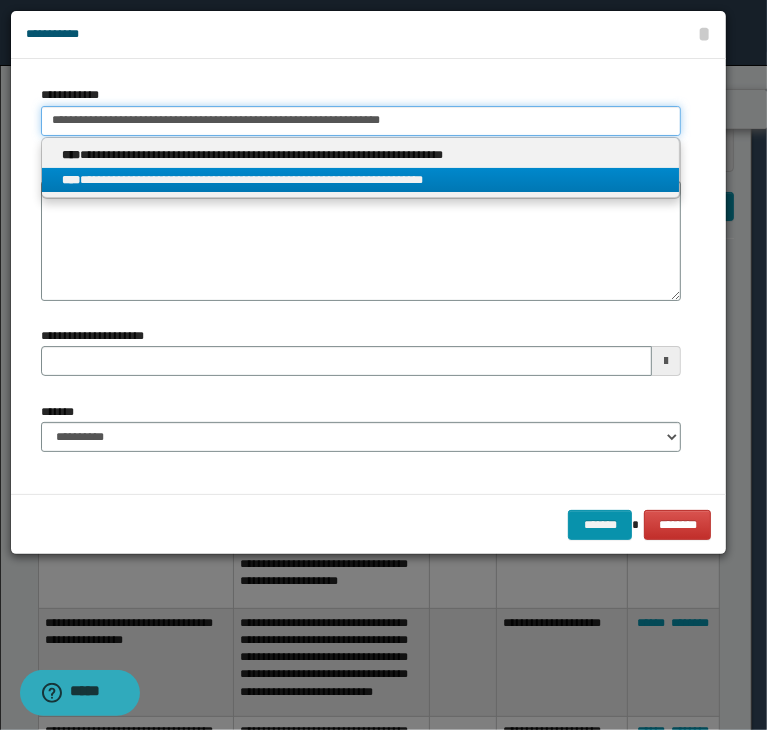 type on "**********" 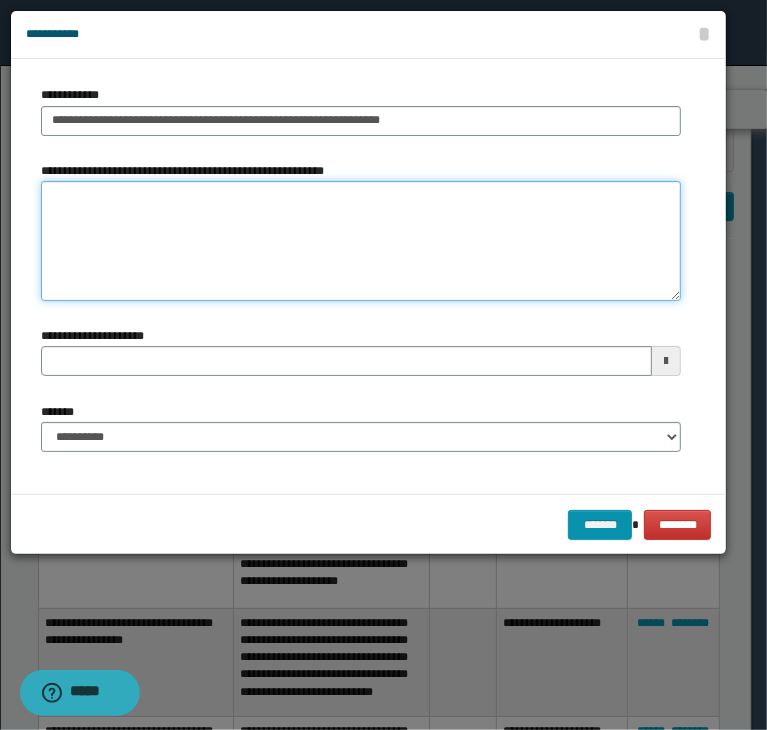 click on "**********" at bounding box center (361, 241) 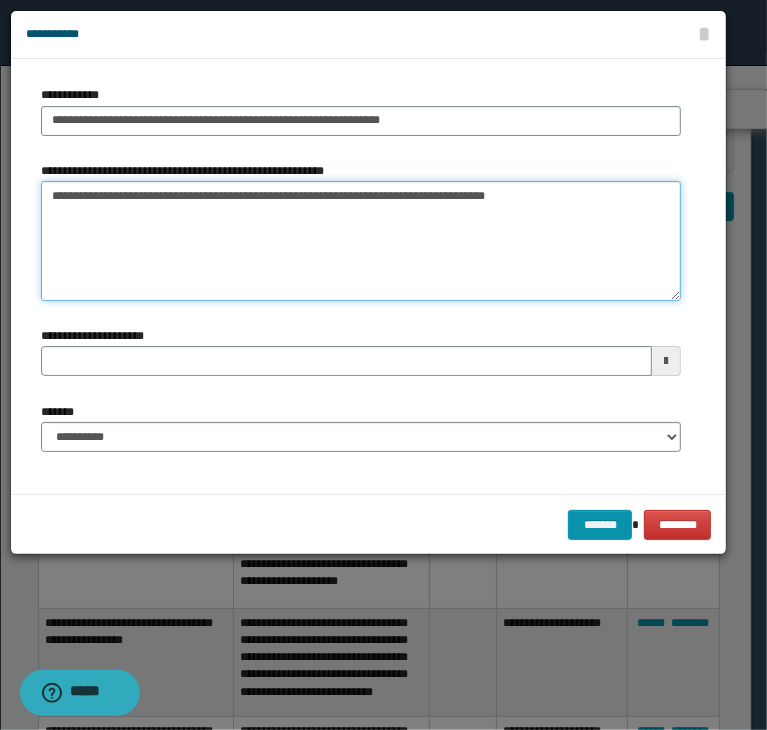 type 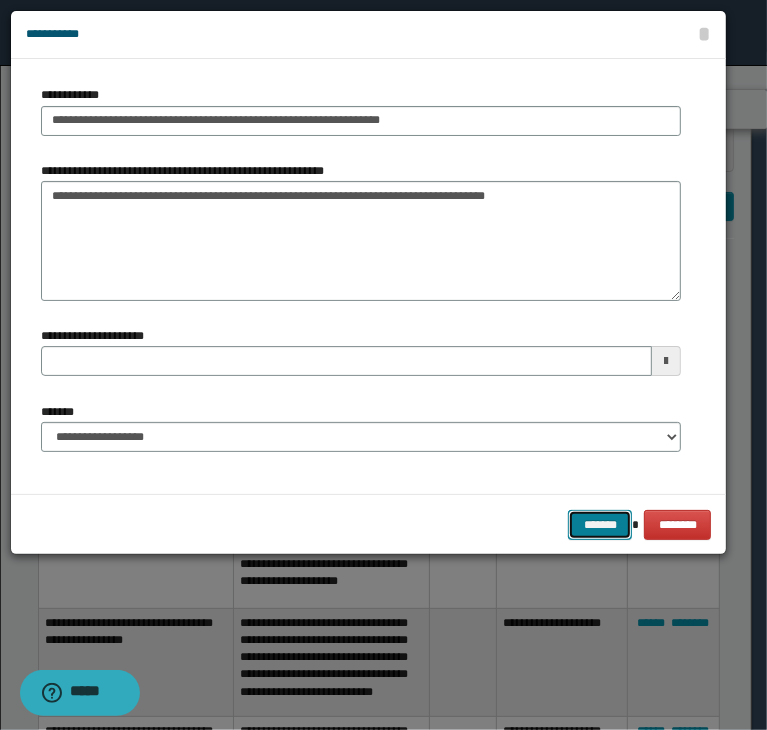 click on "*******" at bounding box center [600, 525] 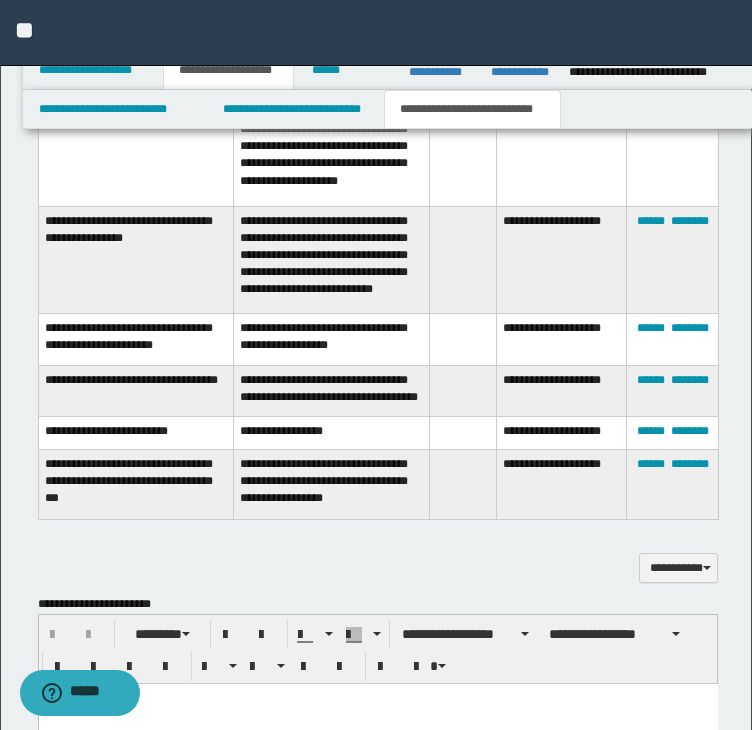 scroll, scrollTop: 1312, scrollLeft: 0, axis: vertical 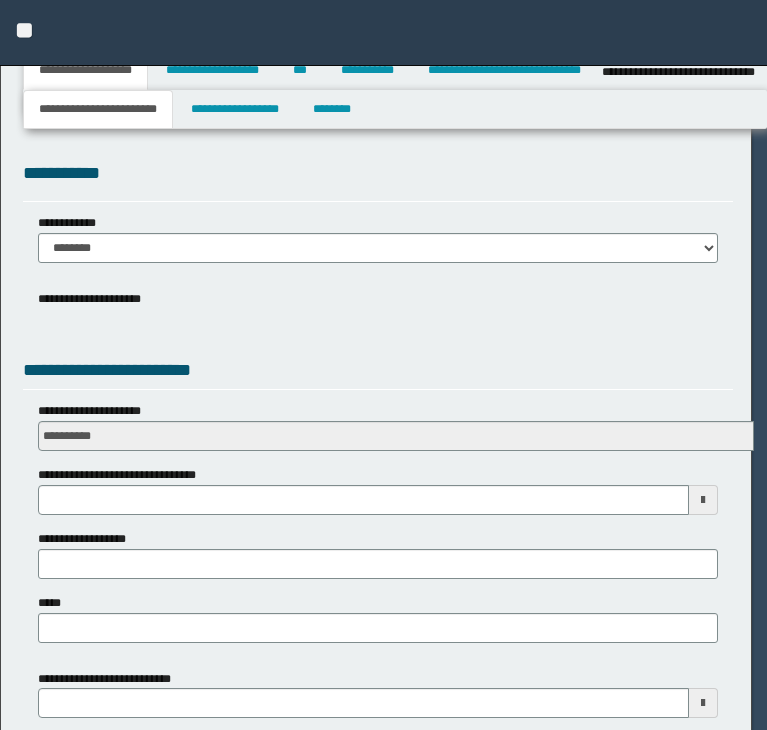 select on "*" 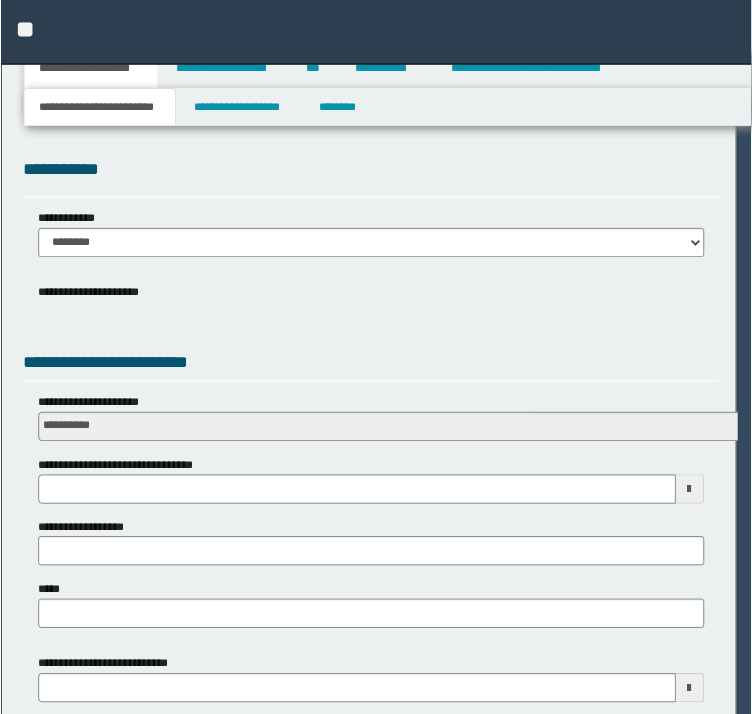 scroll, scrollTop: 0, scrollLeft: 0, axis: both 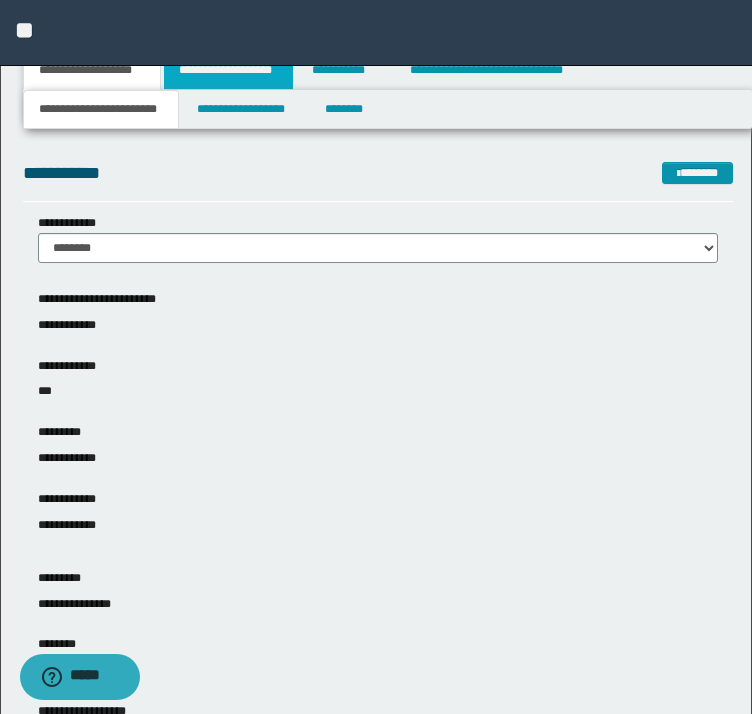 click on "**********" at bounding box center (228, 70) 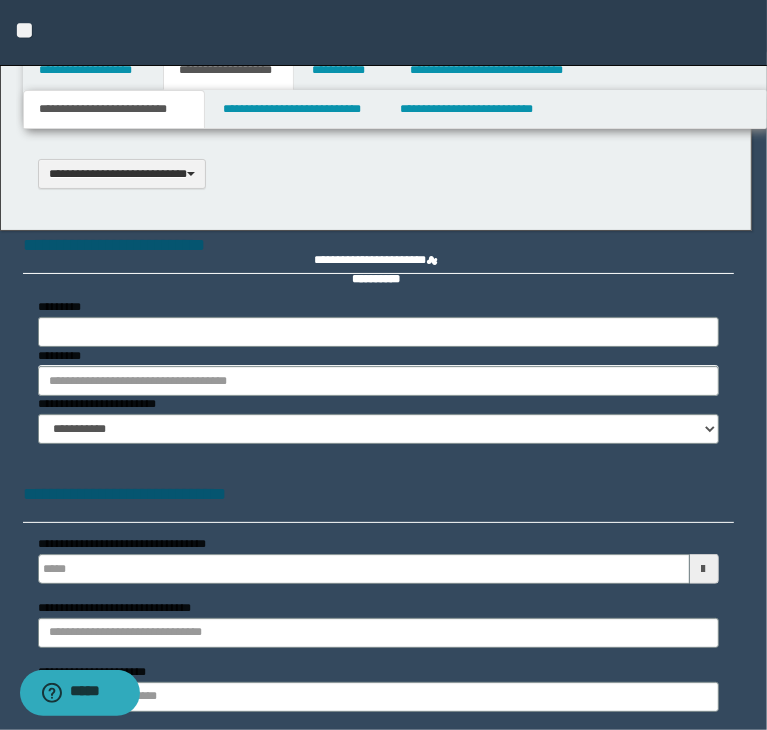 scroll, scrollTop: 0, scrollLeft: 0, axis: both 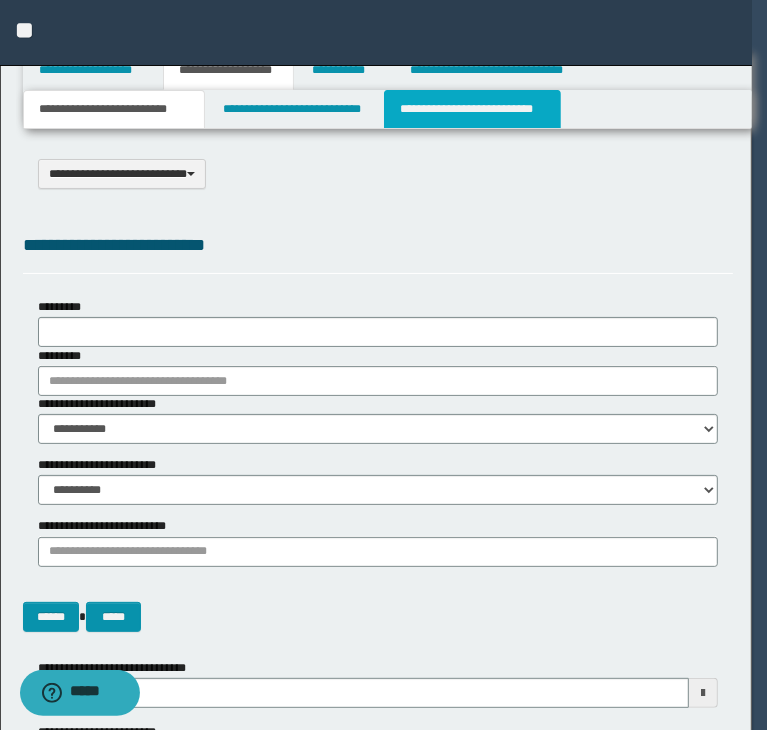 click on "**********" at bounding box center (472, 109) 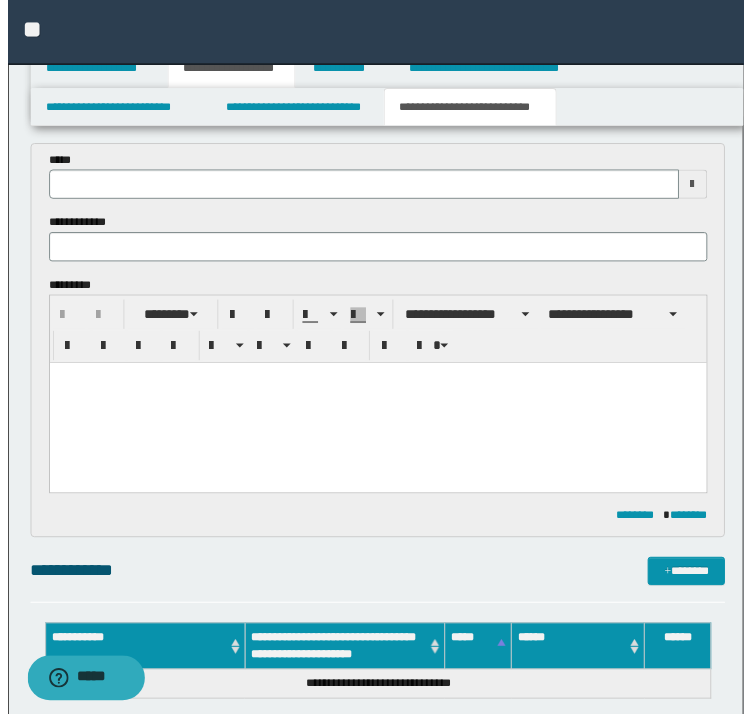scroll, scrollTop: 200, scrollLeft: 0, axis: vertical 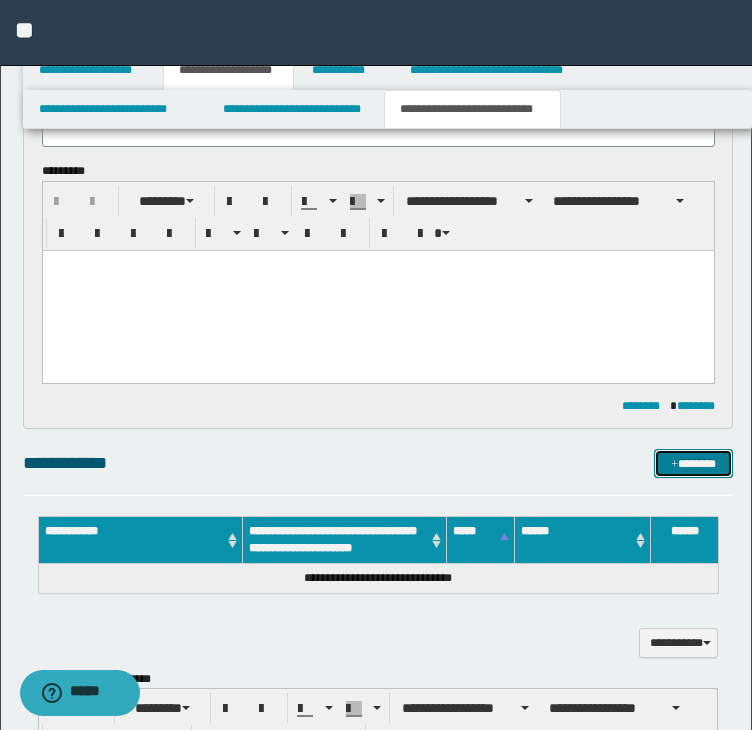 click on "*******" at bounding box center (693, 464) 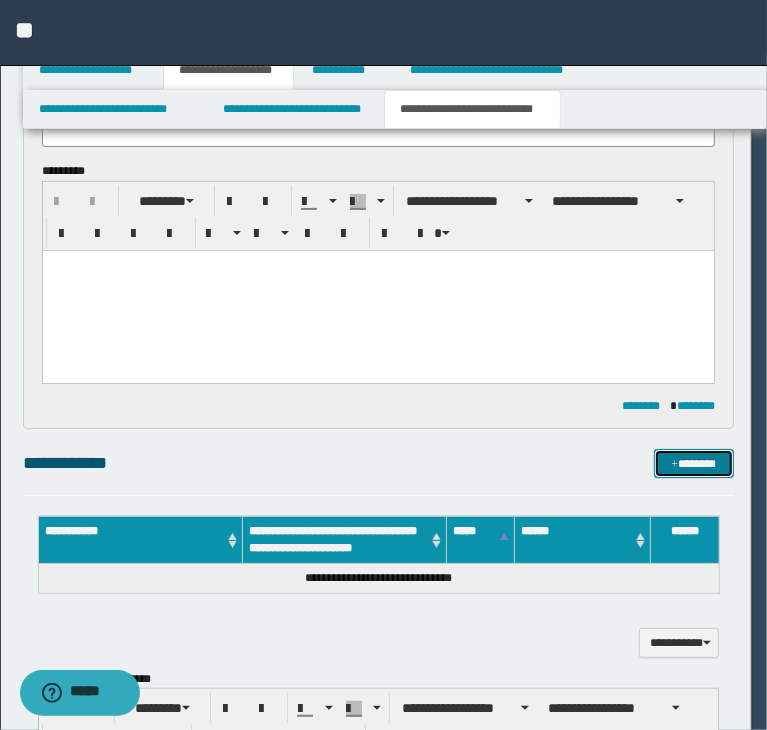 type 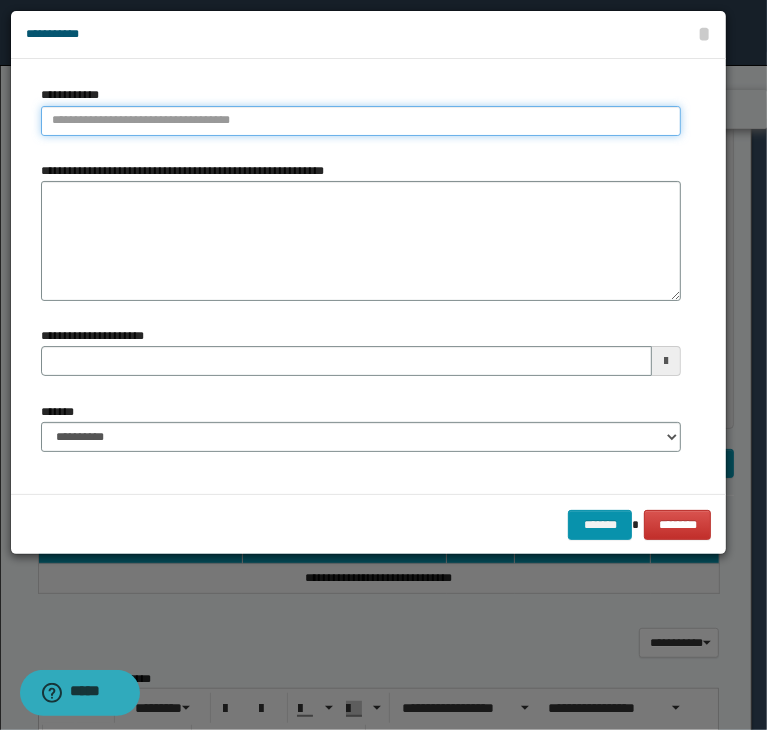 click on "**********" at bounding box center (361, 121) 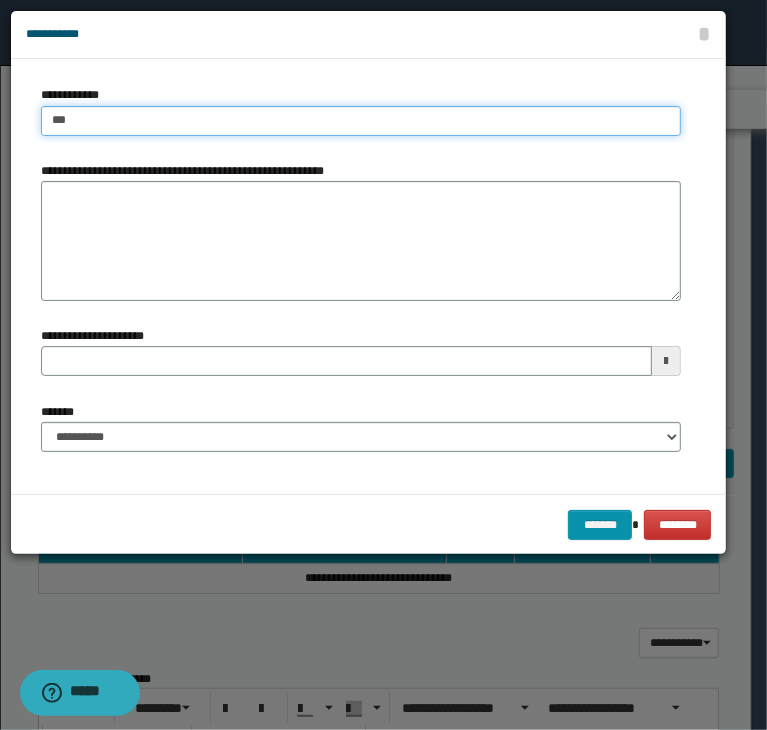 type on "****" 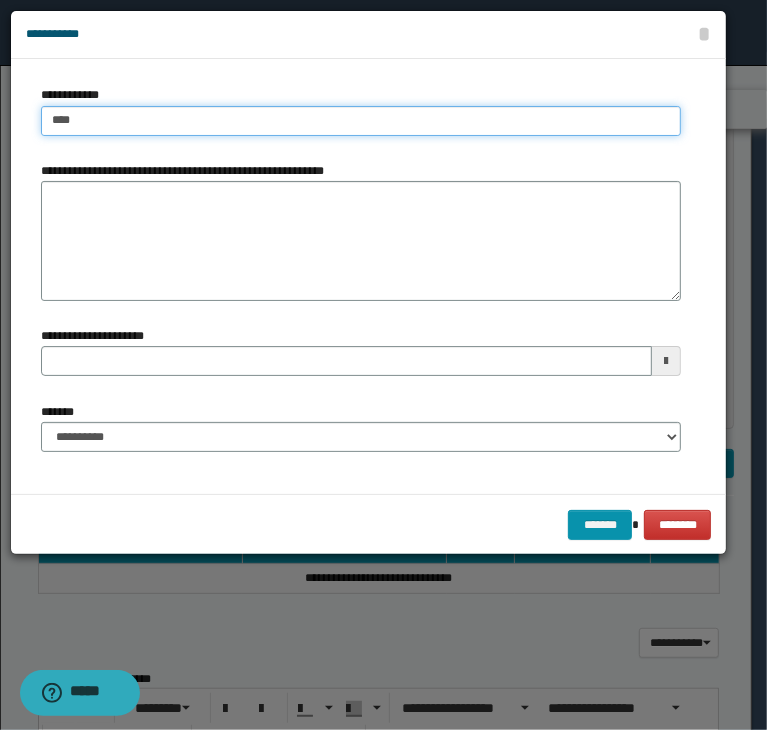 type on "****" 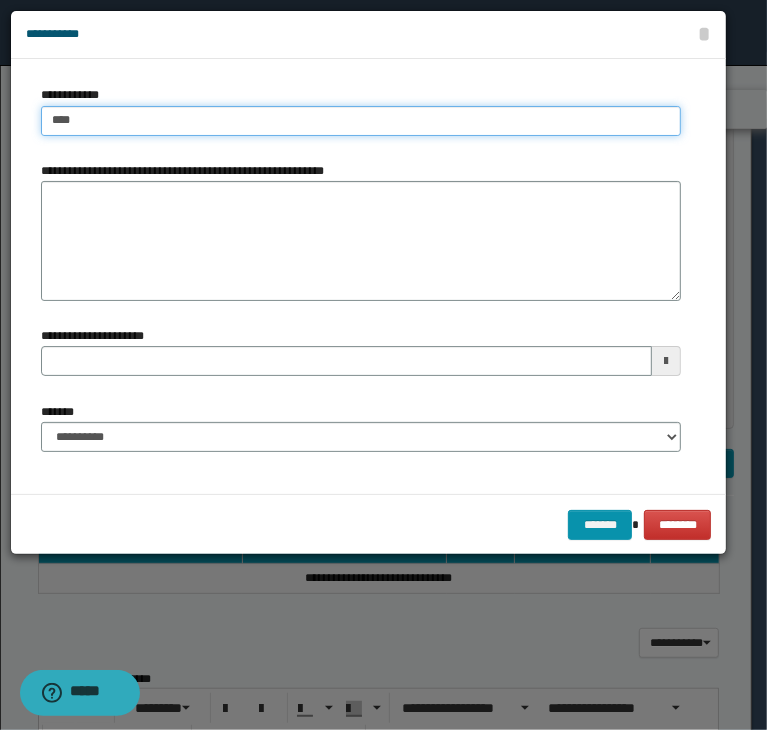 type 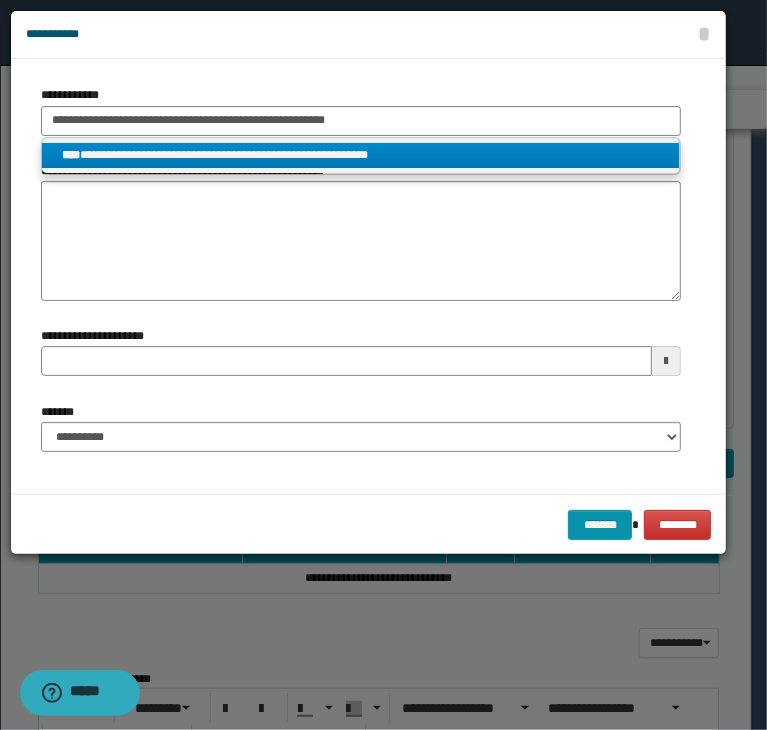 type on "****" 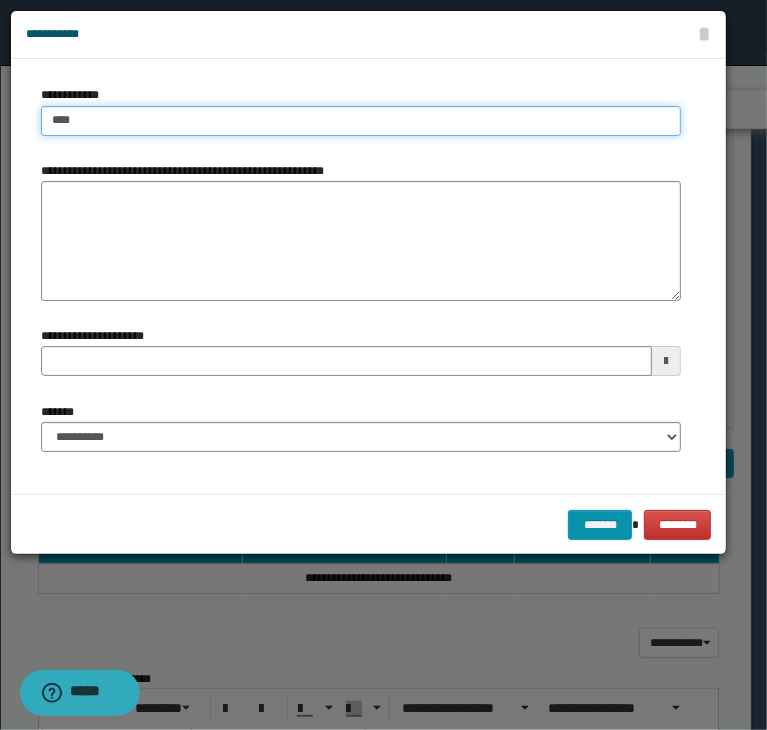 type on "****" 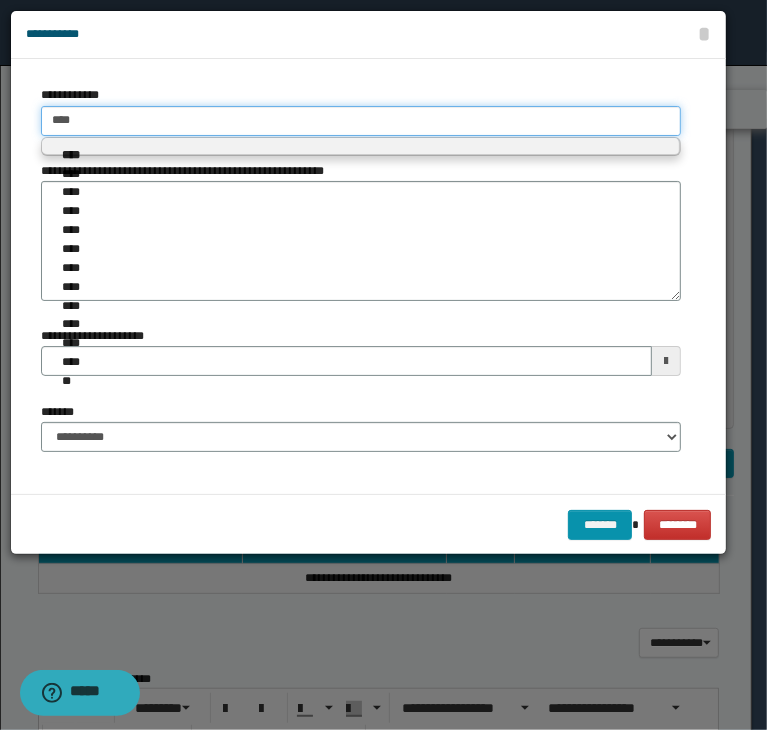 type on "****" 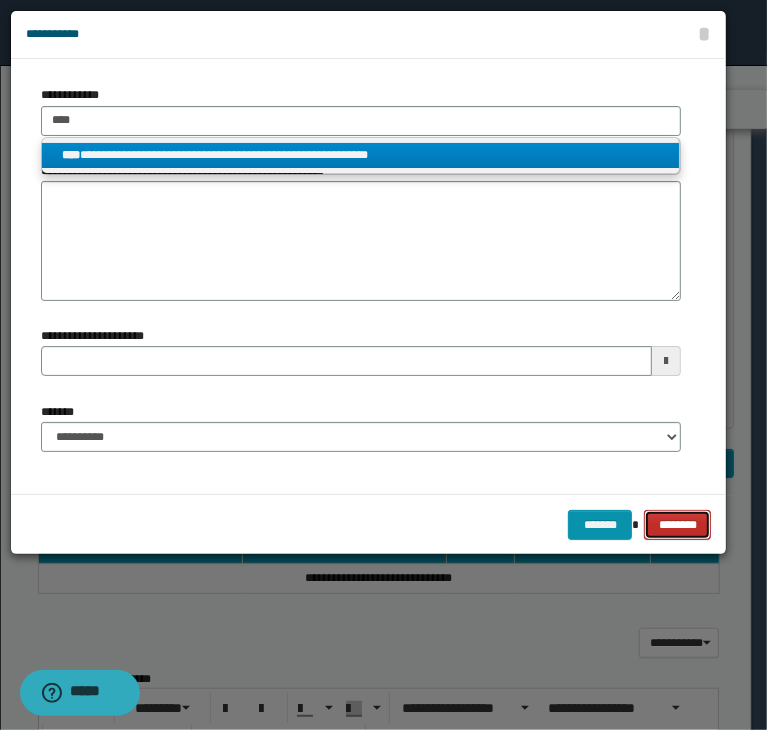 type 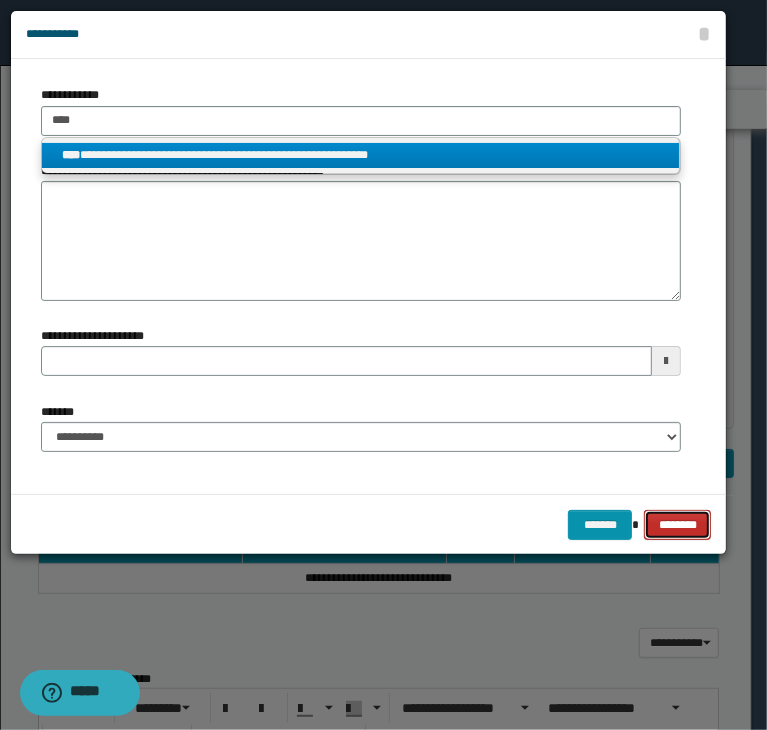 click on "********" at bounding box center (677, 525) 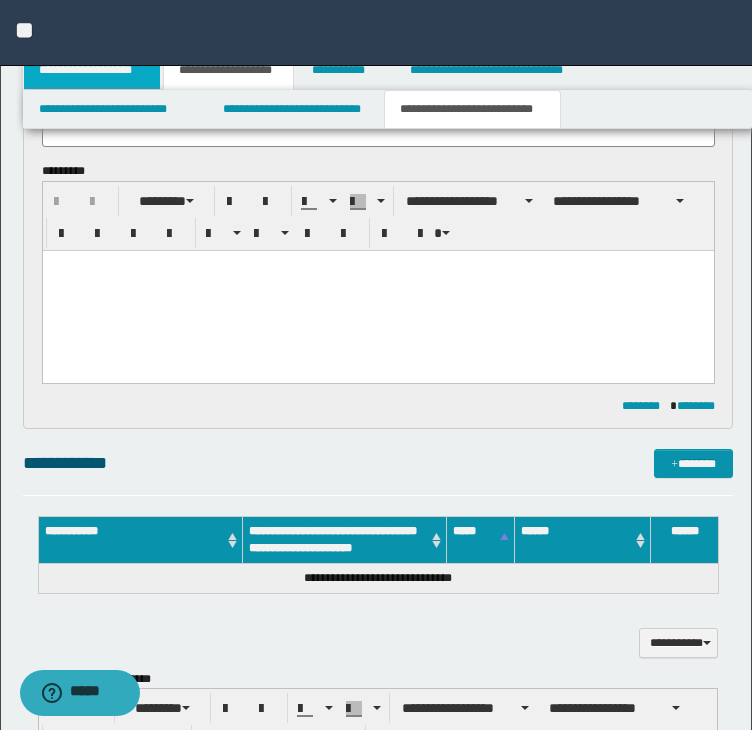 click on "**********" at bounding box center (92, 70) 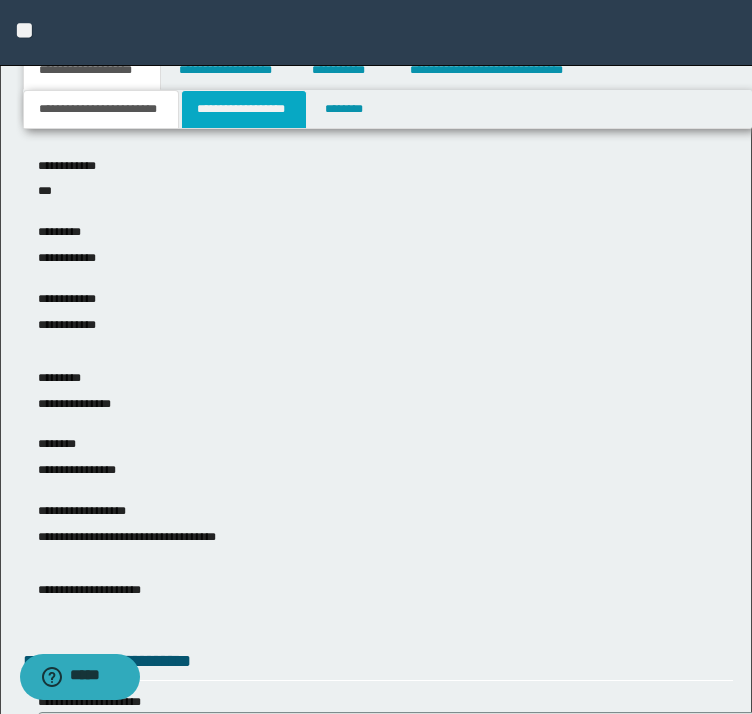 click on "**********" at bounding box center (244, 109) 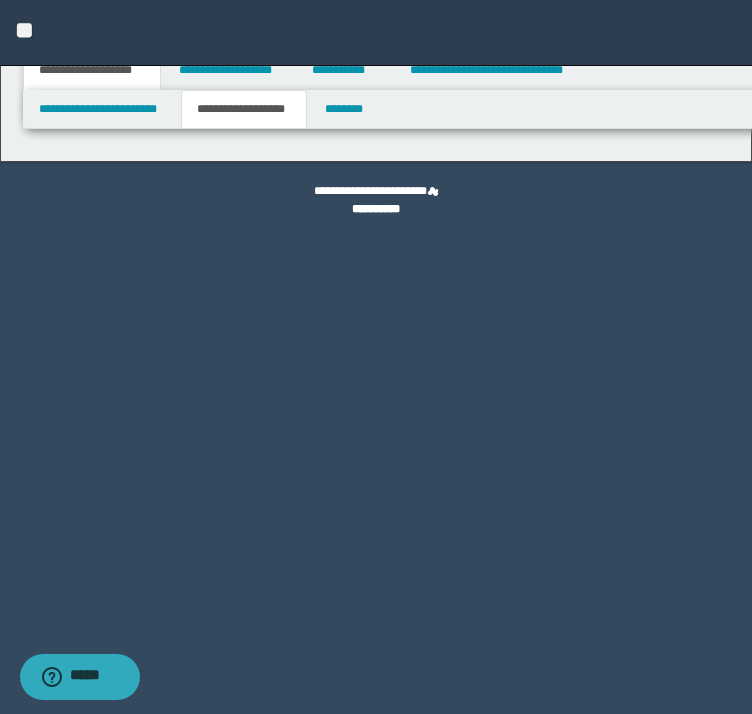 scroll, scrollTop: 0, scrollLeft: 0, axis: both 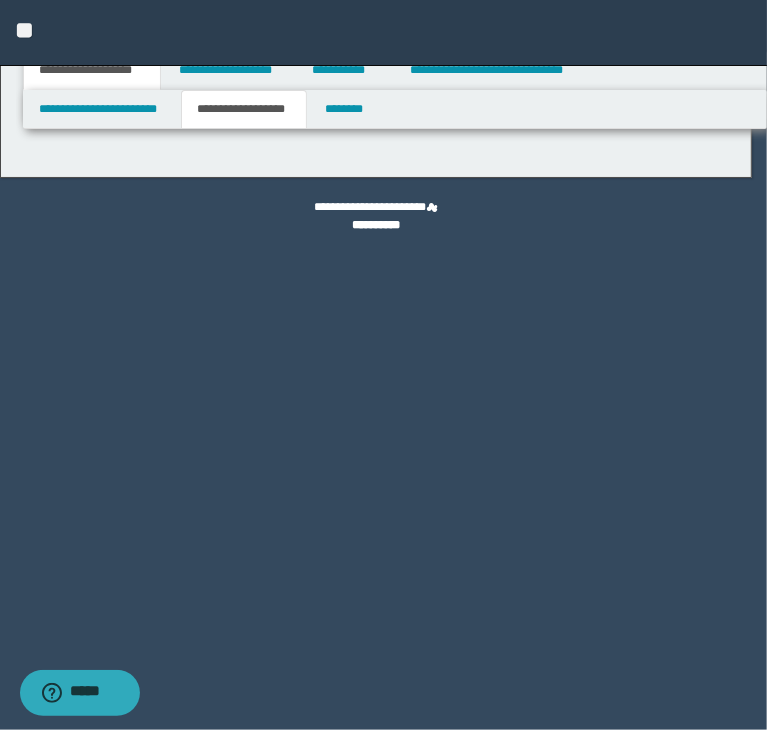 type on "********" 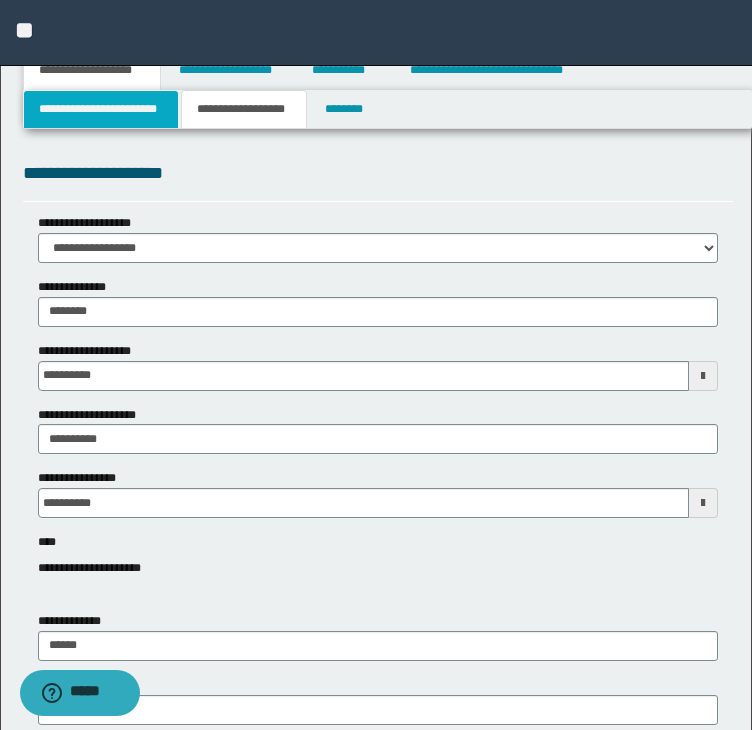 click on "**********" at bounding box center [101, 109] 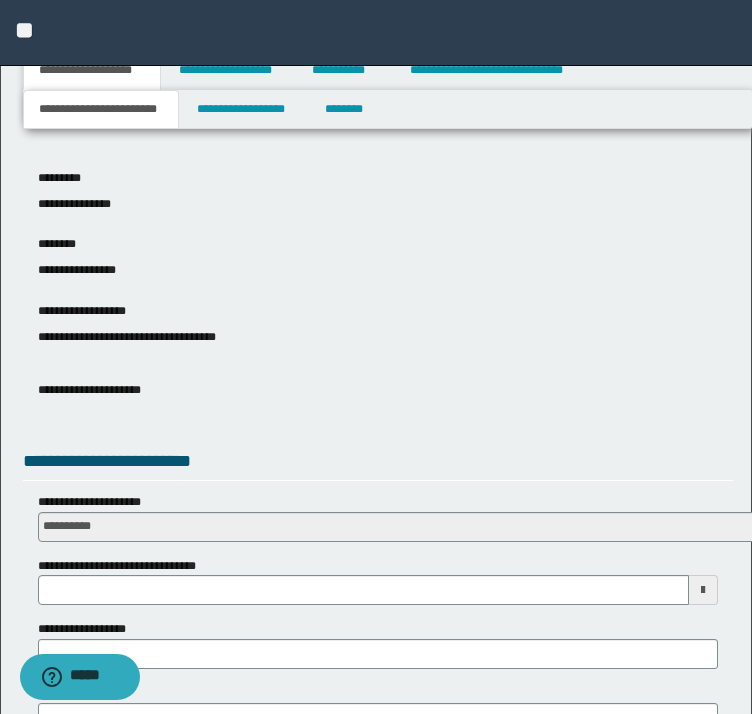 scroll, scrollTop: 500, scrollLeft: 0, axis: vertical 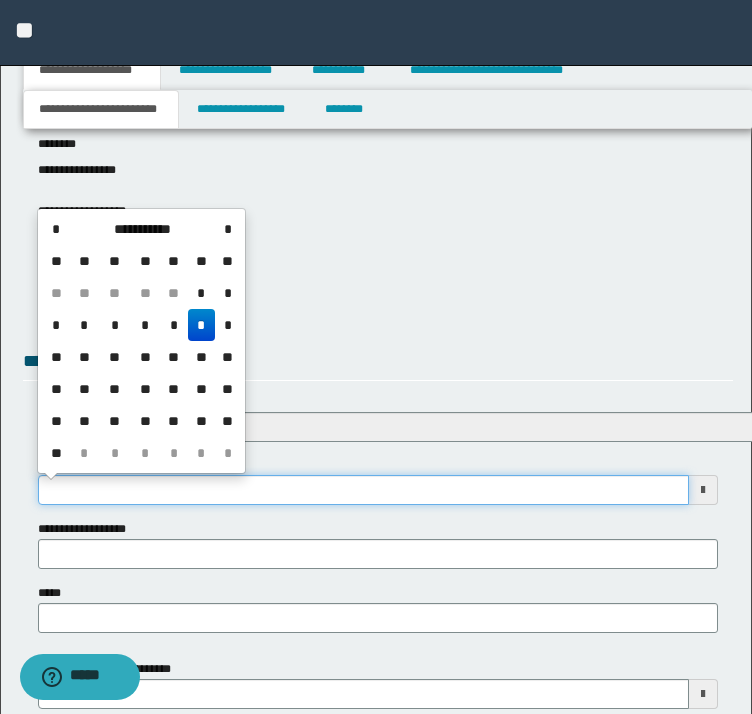 click on "**********" at bounding box center (364, 490) 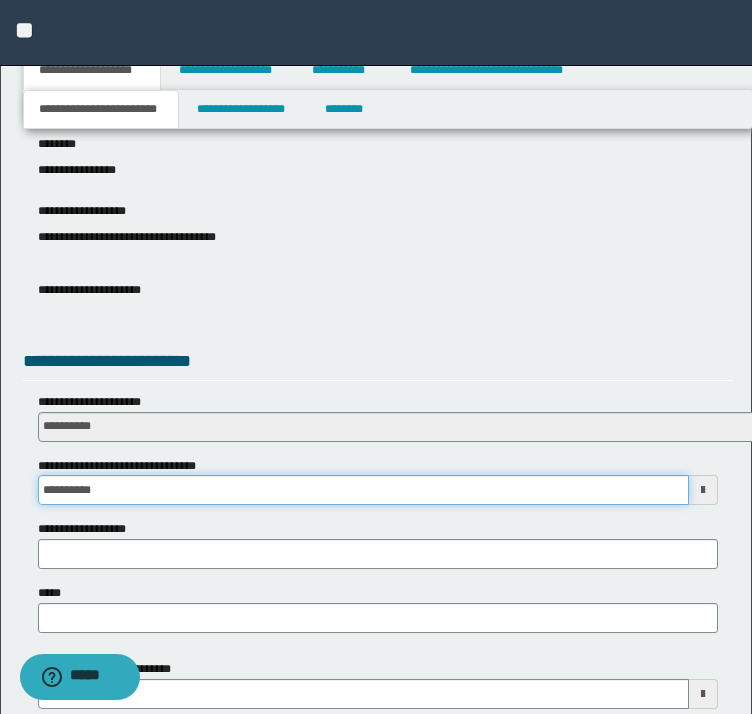 type on "**********" 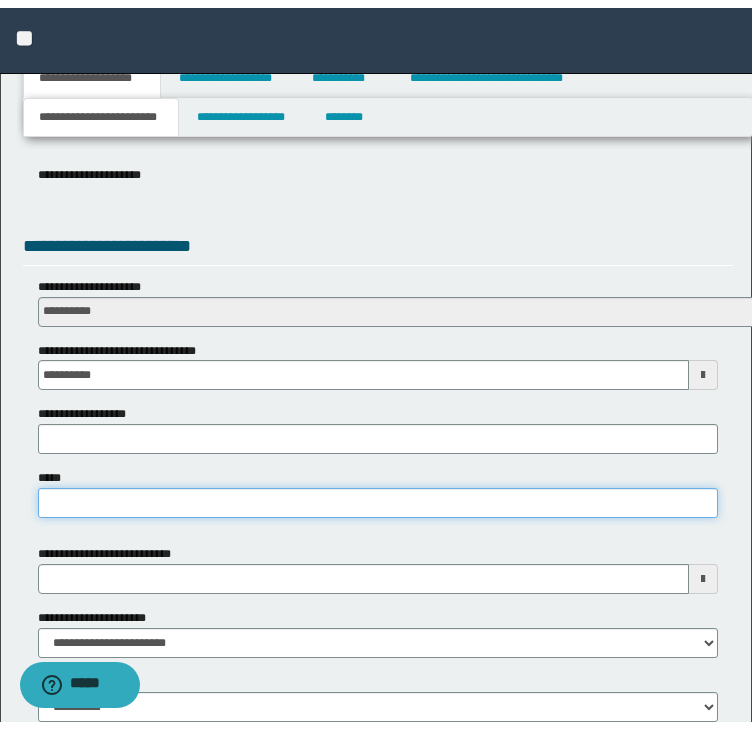 scroll, scrollTop: 948, scrollLeft: 0, axis: vertical 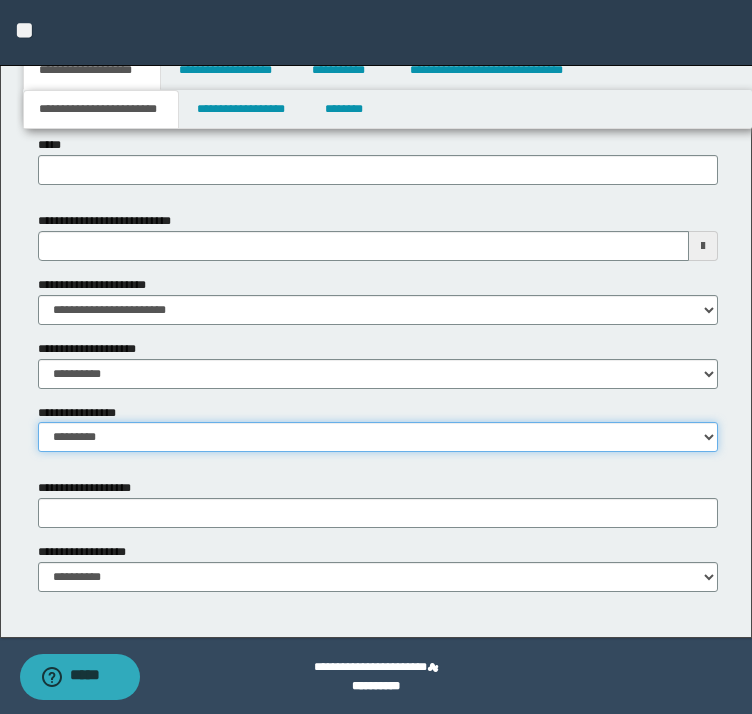 select on "*" 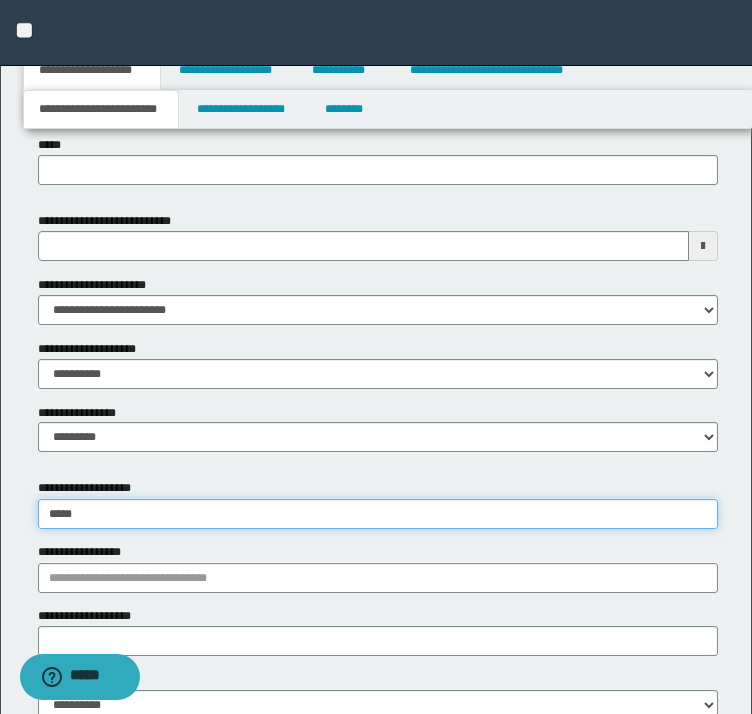 type on "******" 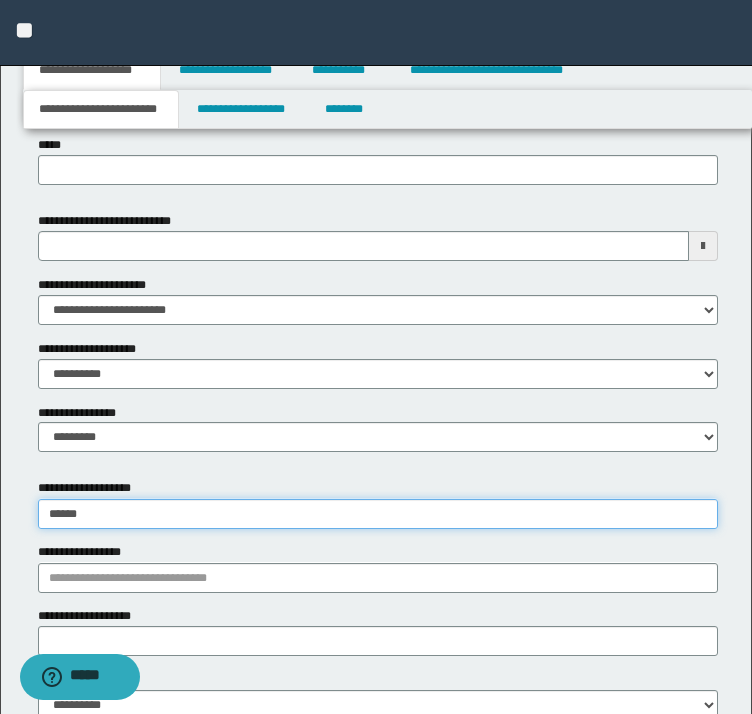type on "**********" 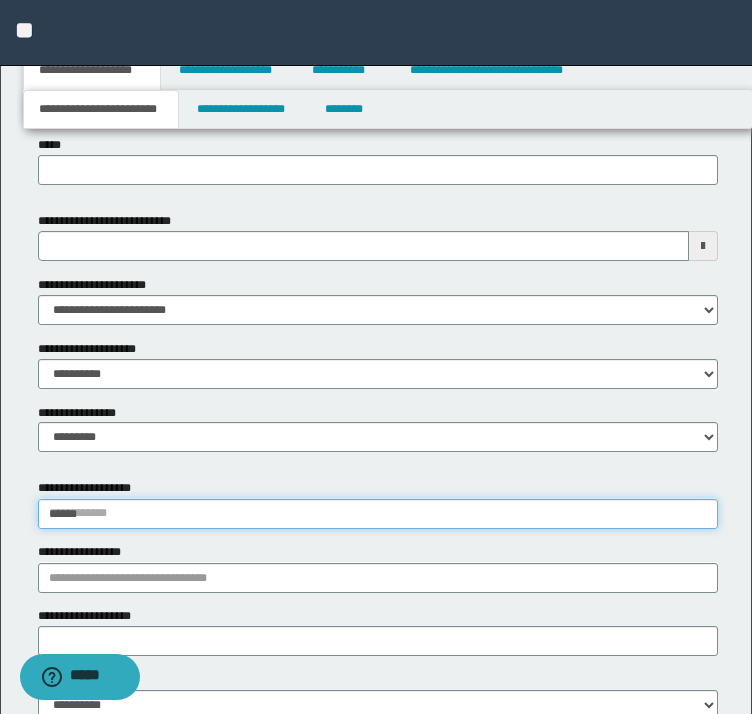 type 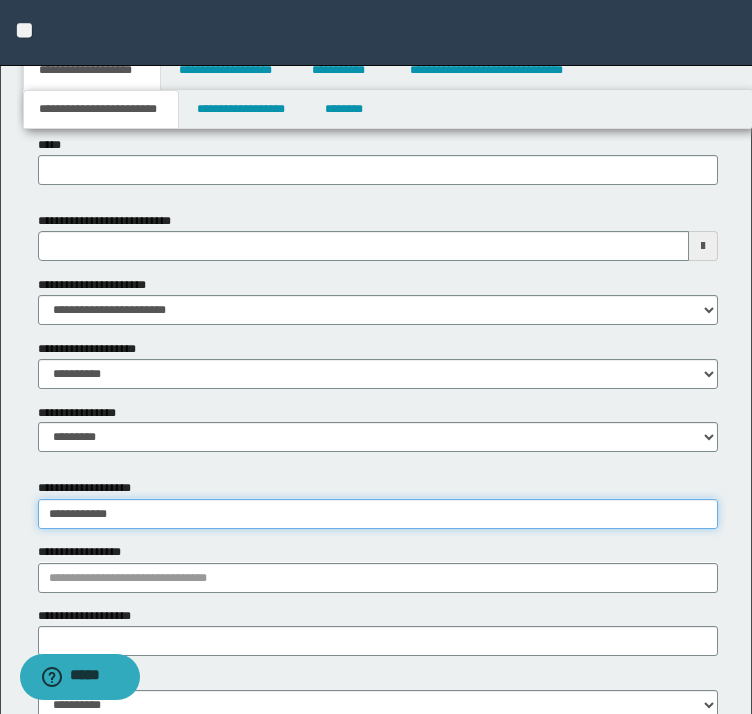 type on "**********" 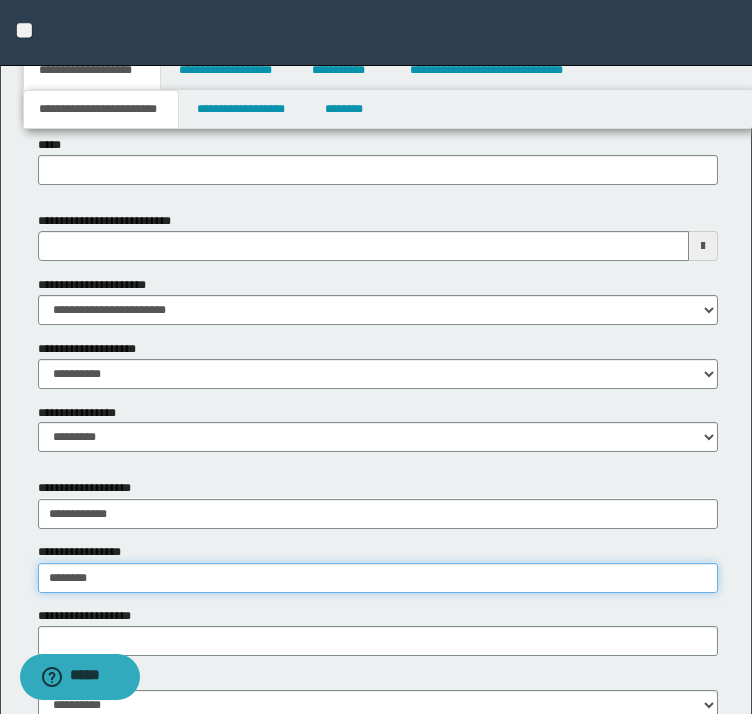 type on "*********" 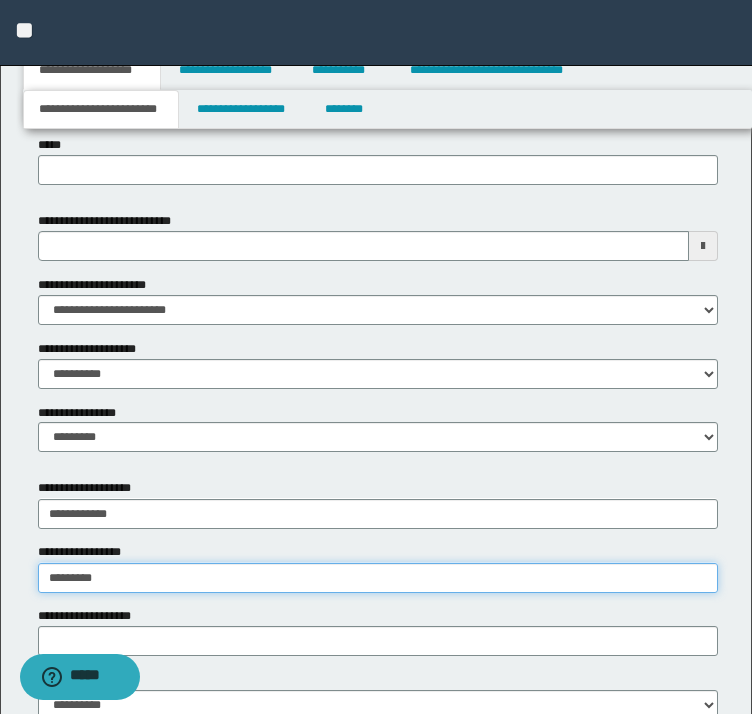 type on "*********" 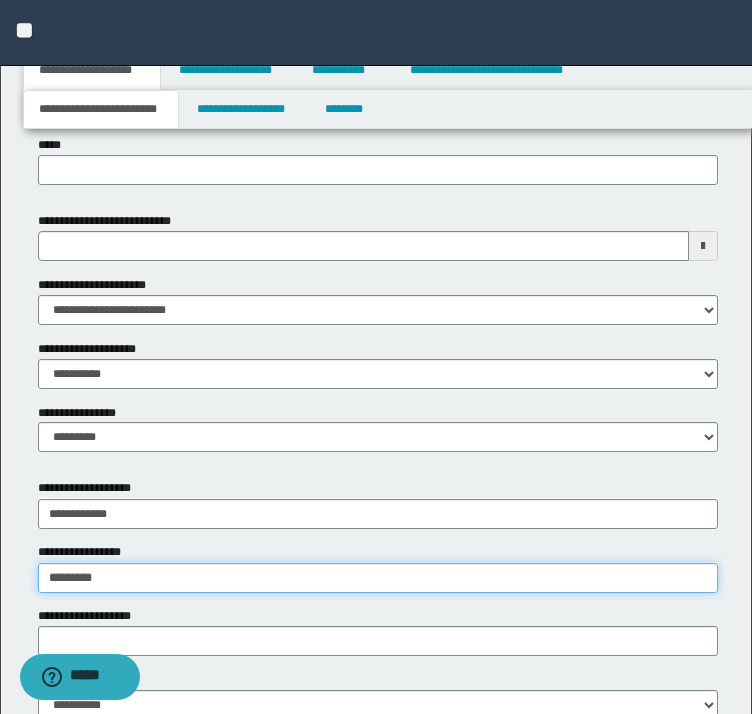 type 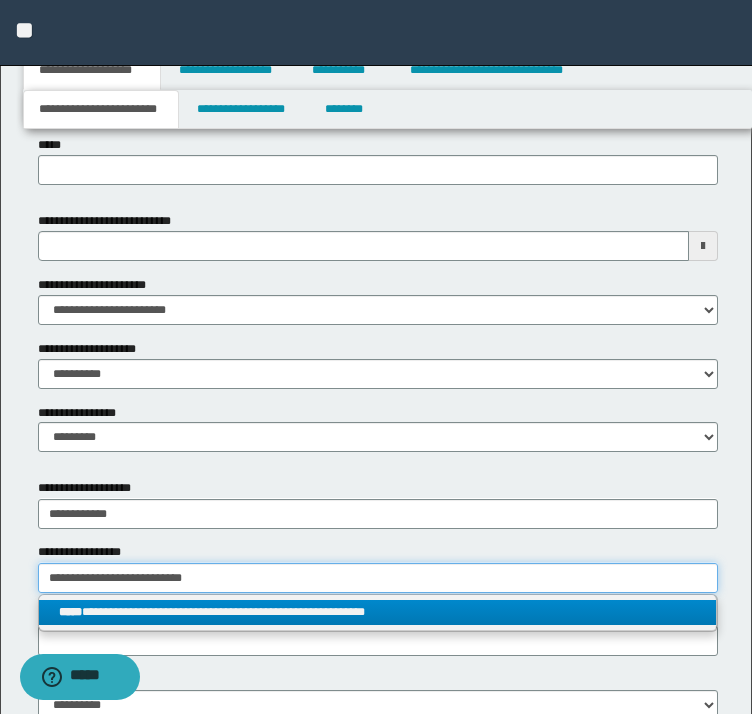type on "**********" 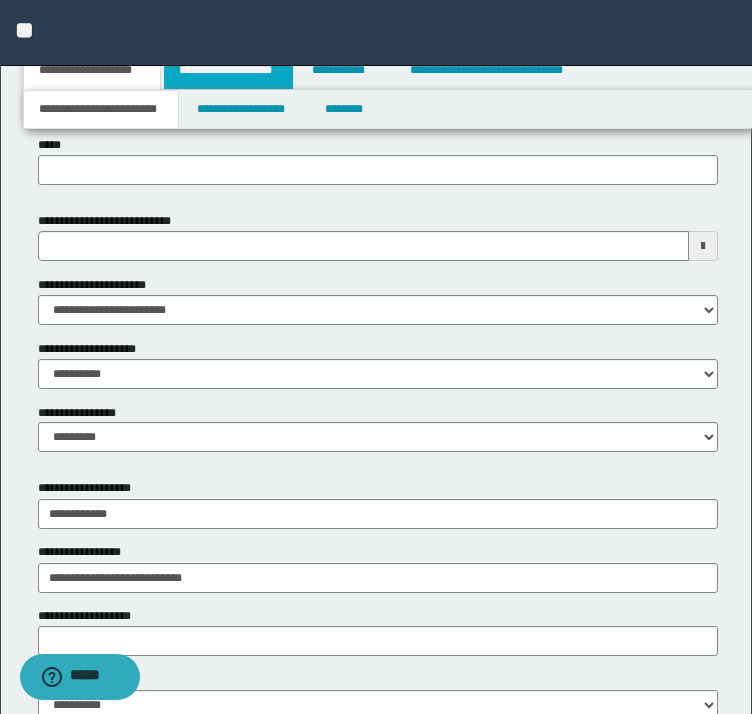 click on "**********" at bounding box center [228, 70] 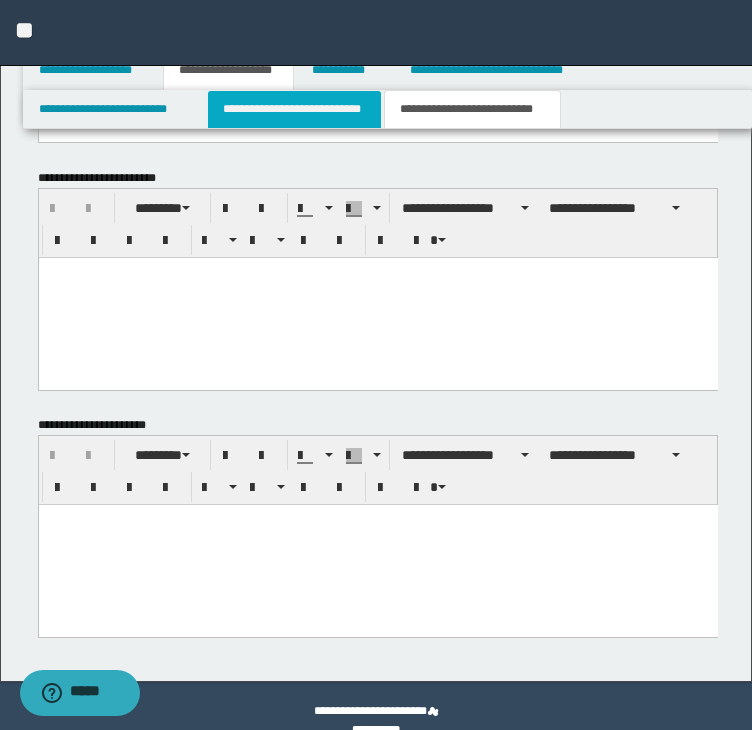 click on "**********" at bounding box center [294, 109] 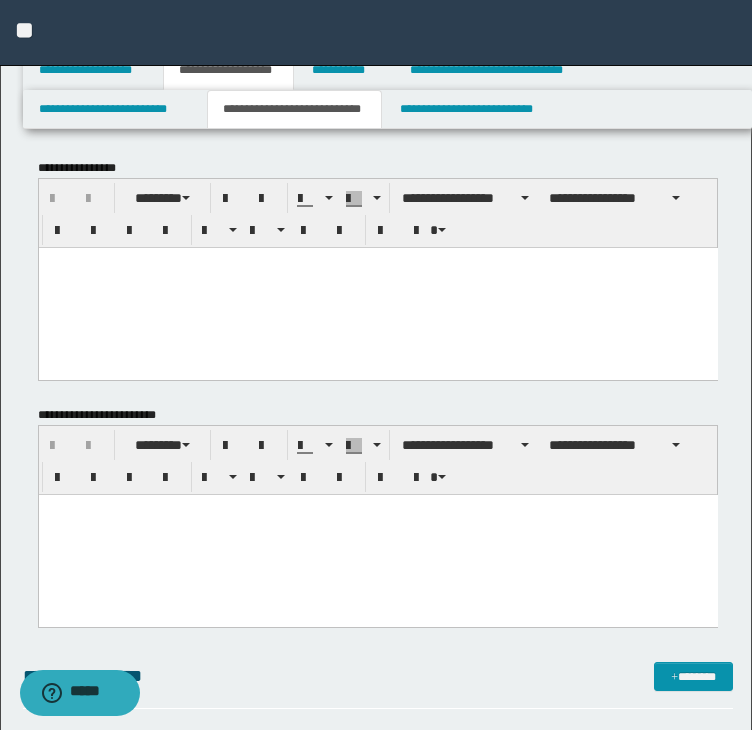 scroll, scrollTop: 0, scrollLeft: 0, axis: both 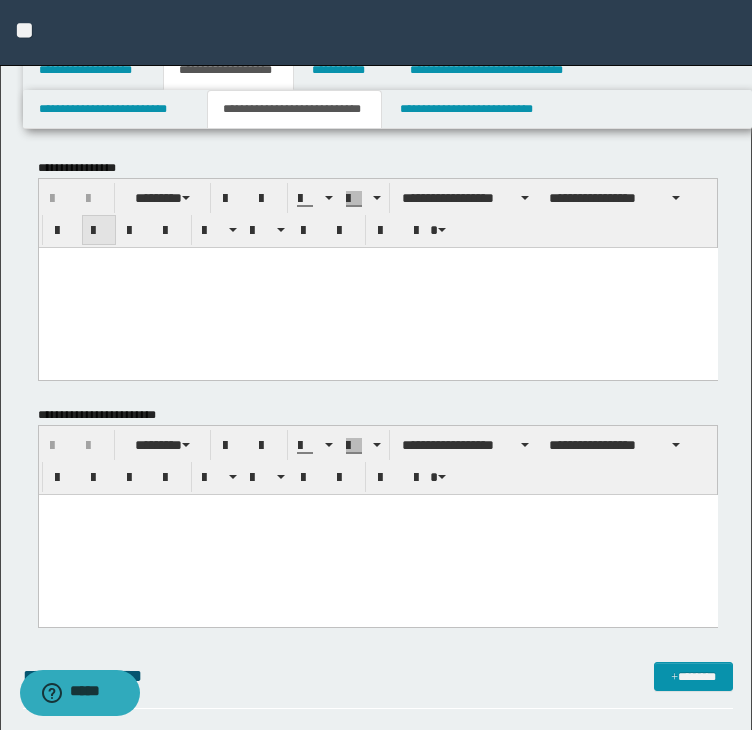 click at bounding box center (99, 230) 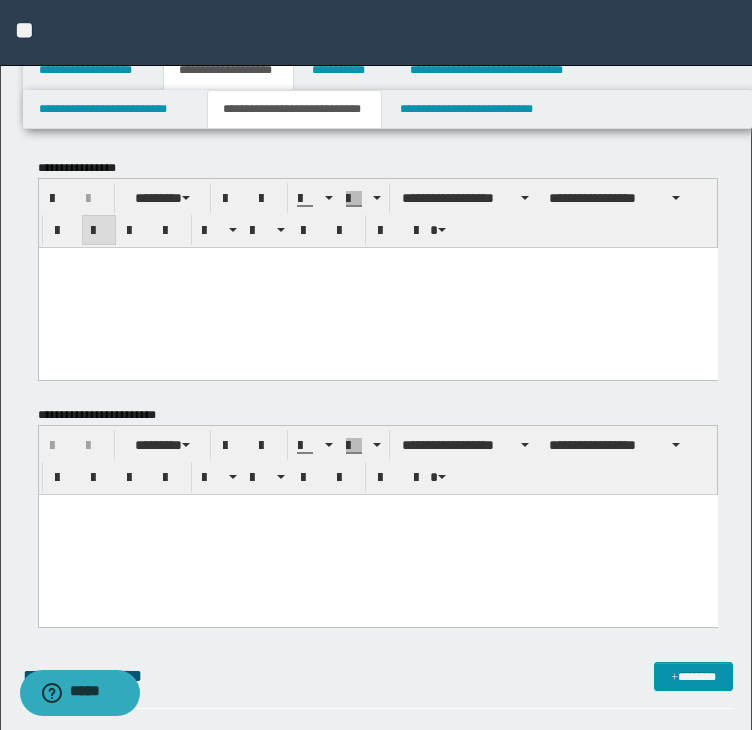 click at bounding box center (377, 287) 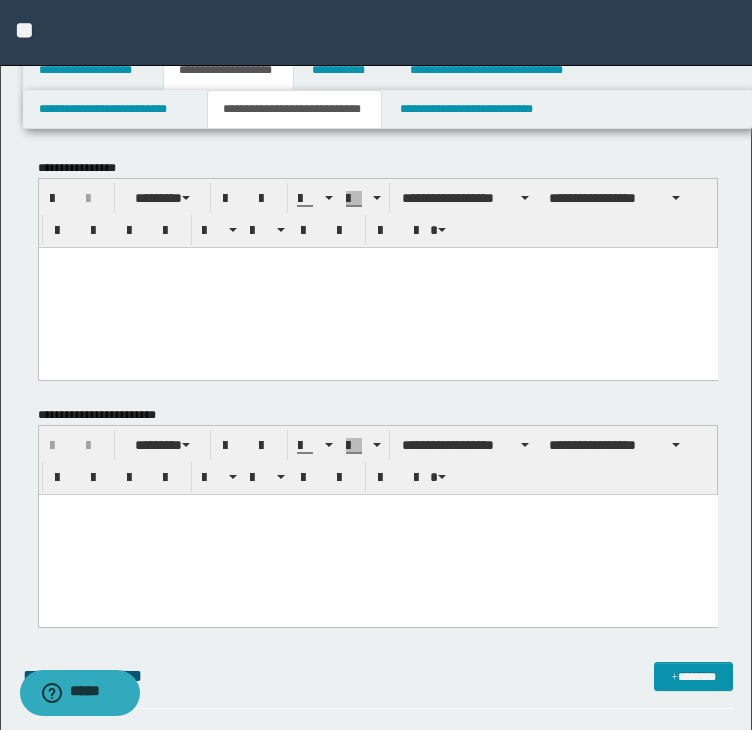 paste 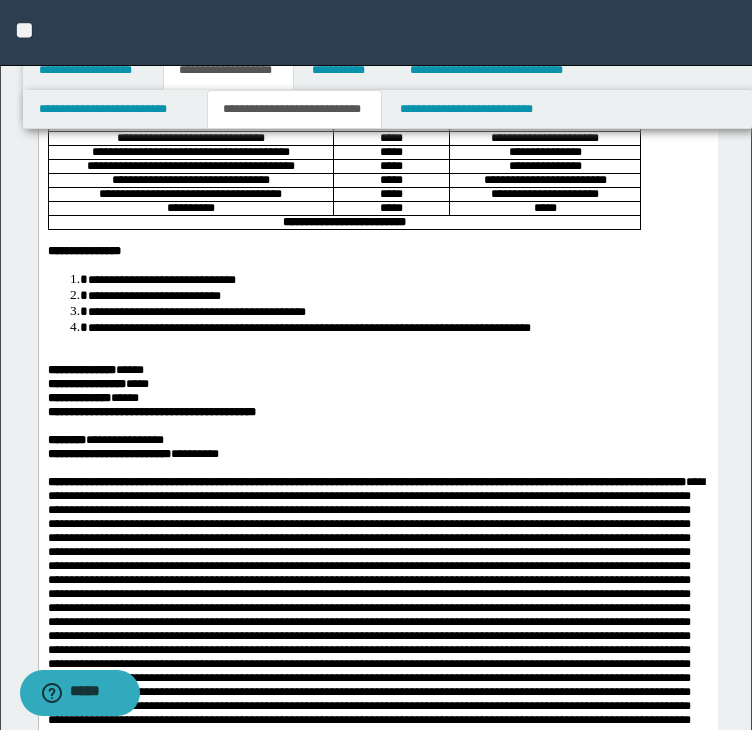 scroll, scrollTop: 600, scrollLeft: 0, axis: vertical 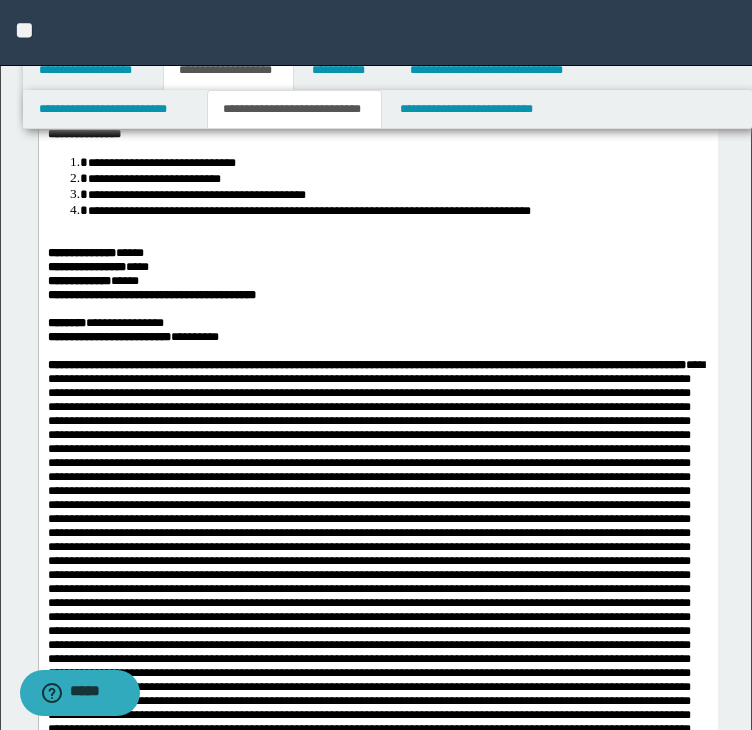 click on "**********" at bounding box center (397, 210) 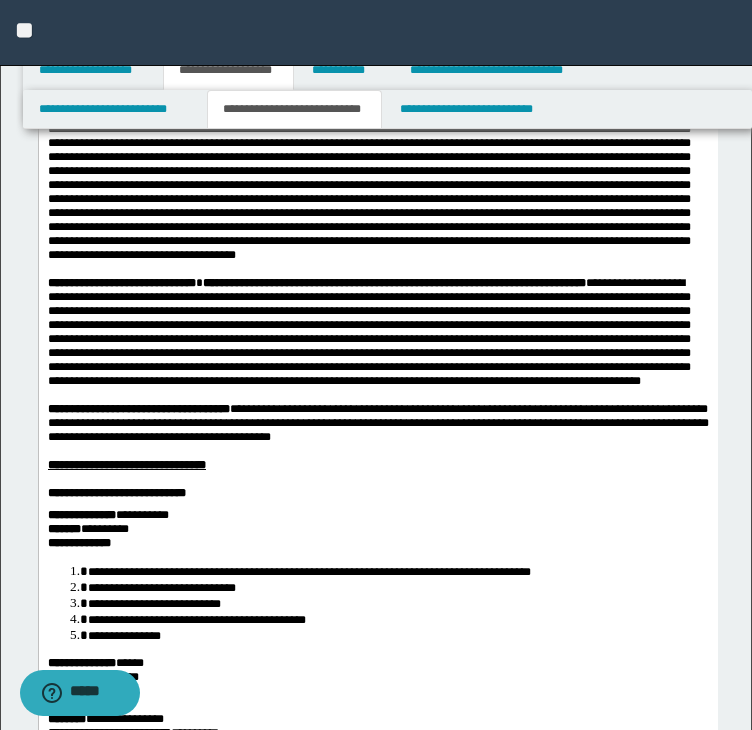 scroll, scrollTop: 1700, scrollLeft: 0, axis: vertical 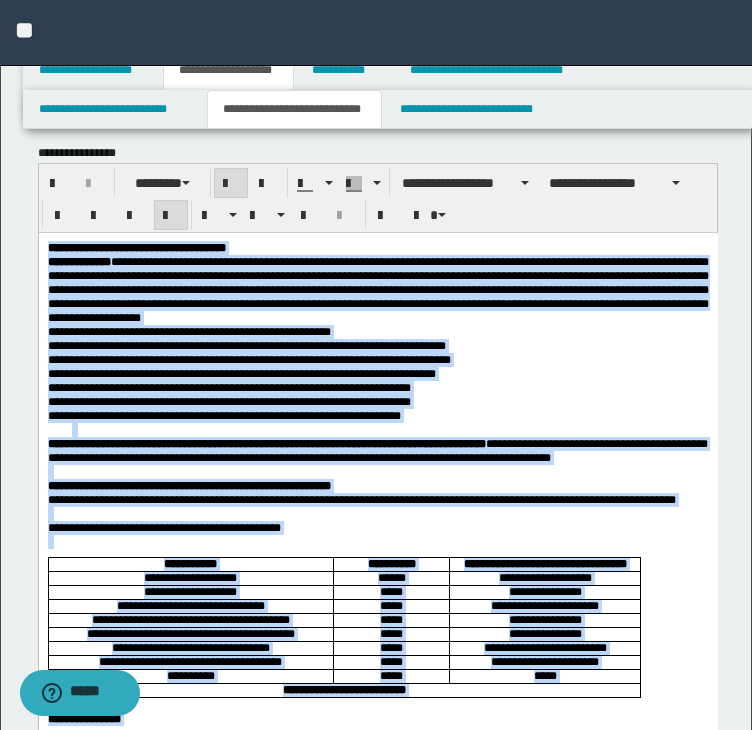 drag, startPoint x: 251, startPoint y: 2143, endPoint x: 5, endPoint y: 110, distance: 2047.8293 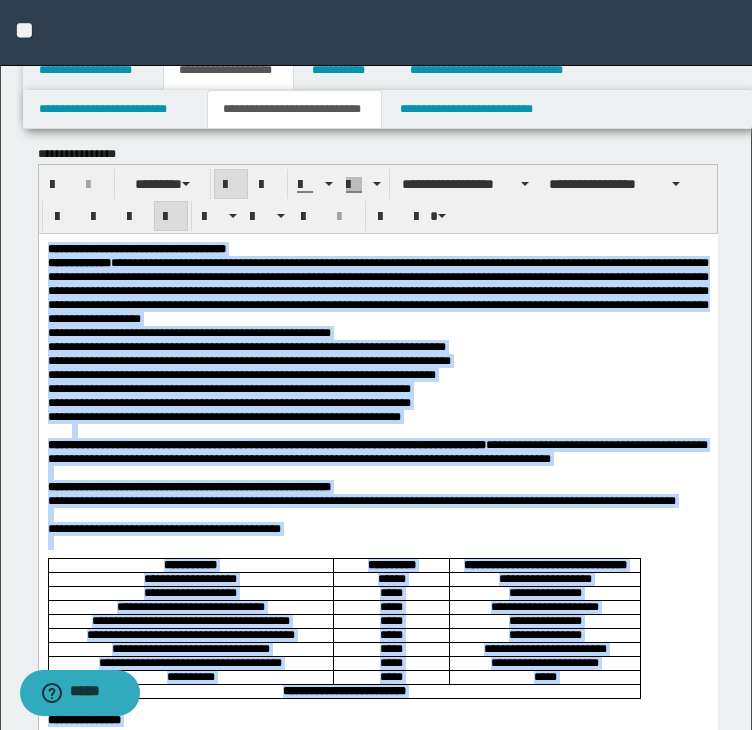 click on "**********" at bounding box center (377, 1108) 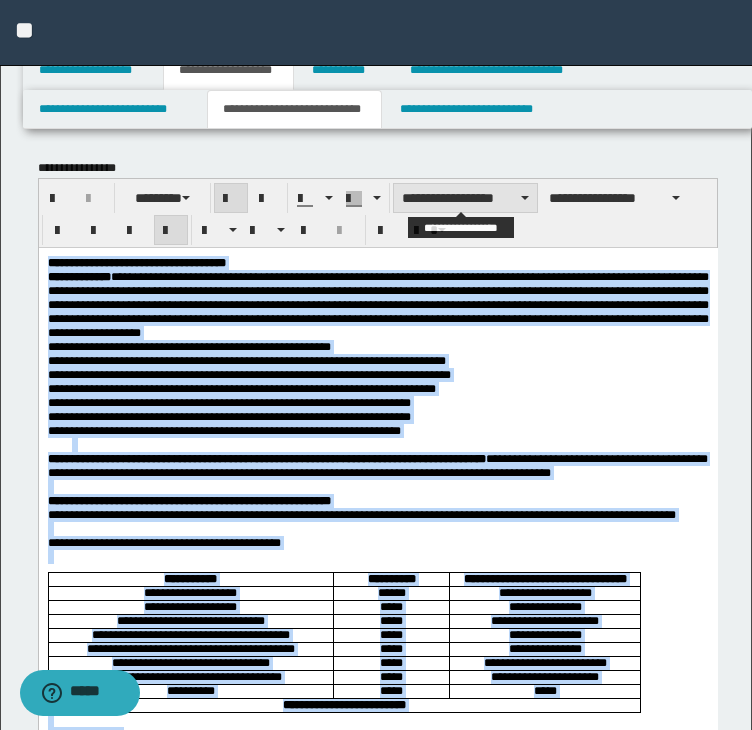 click on "**********" at bounding box center [465, 198] 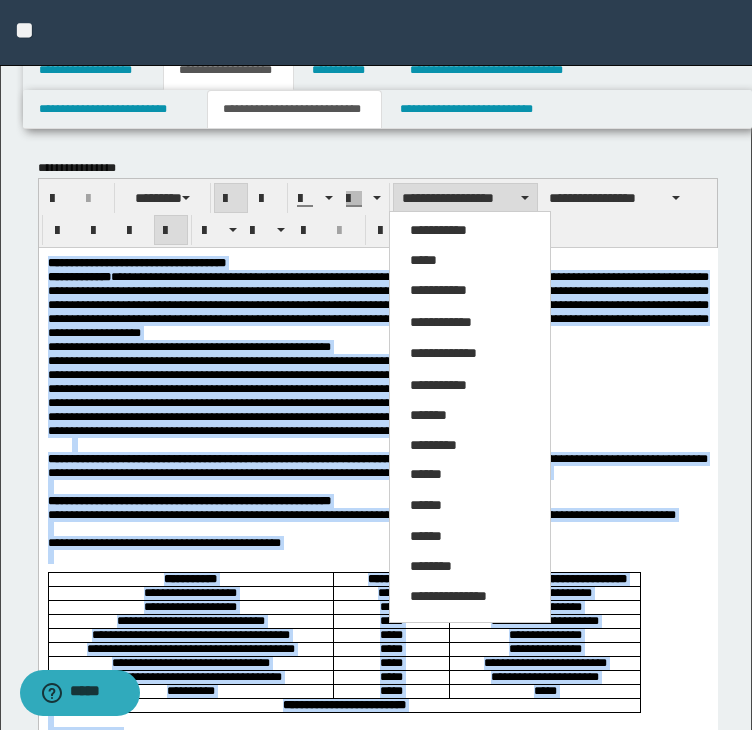 click on "*****" at bounding box center (470, 261) 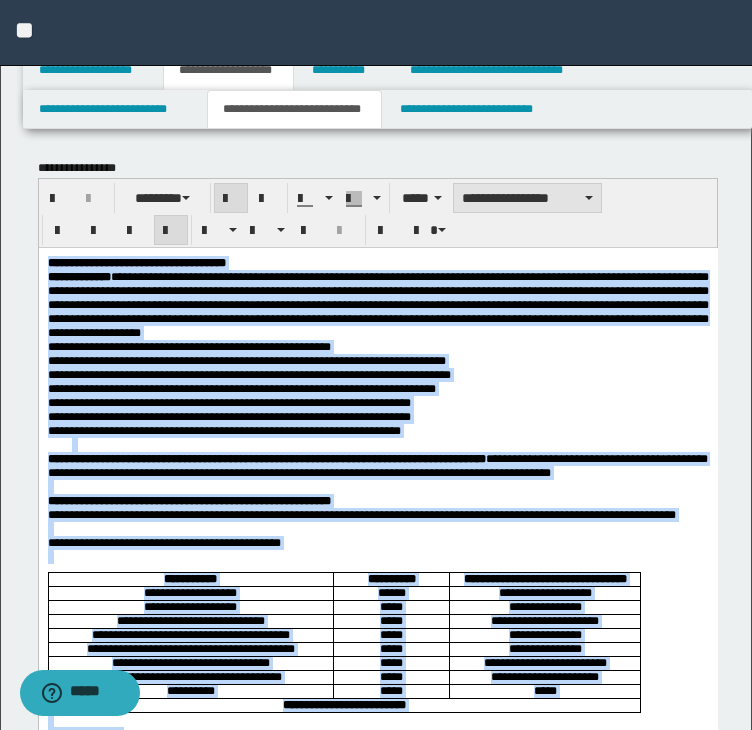 click on "**********" at bounding box center (527, 198) 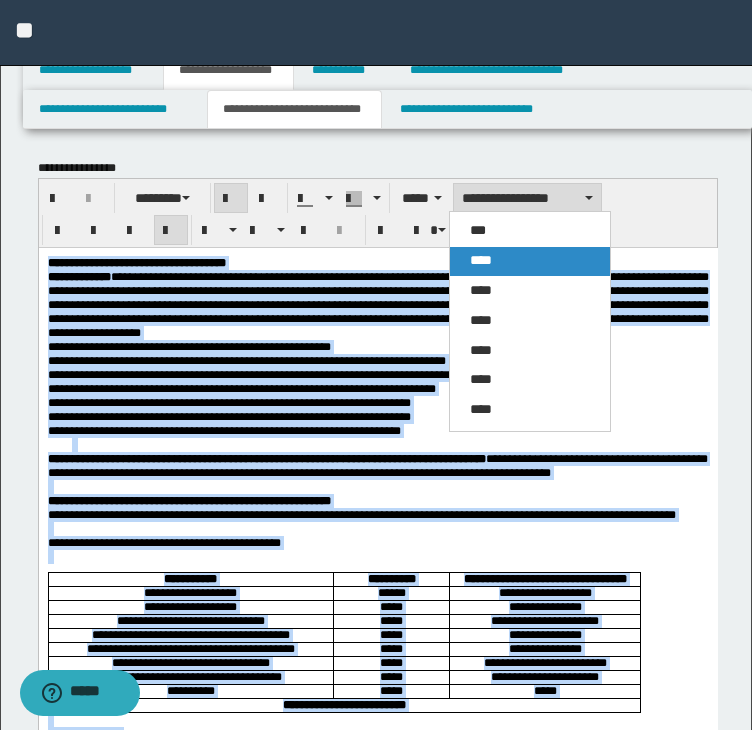 click on "****" at bounding box center (530, 261) 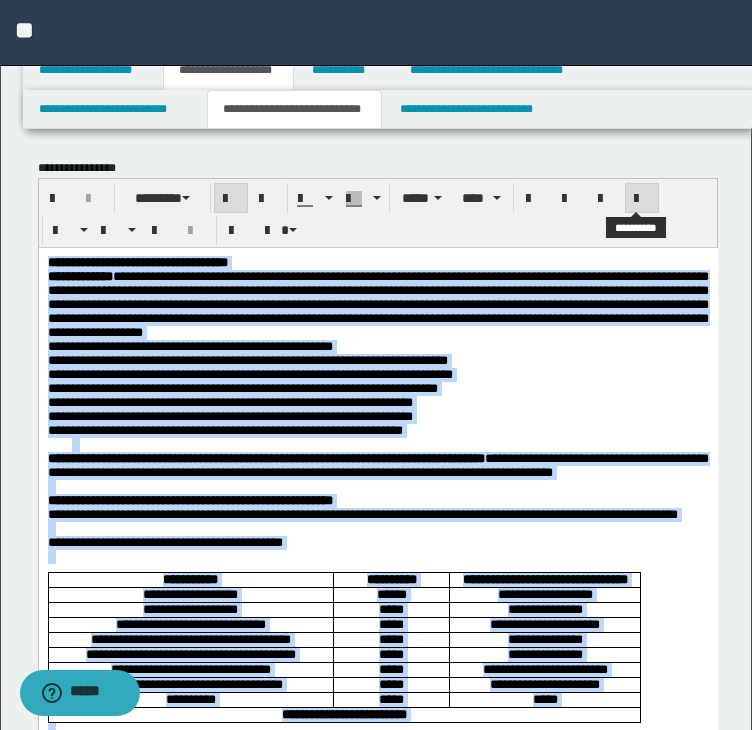 click at bounding box center (642, 198) 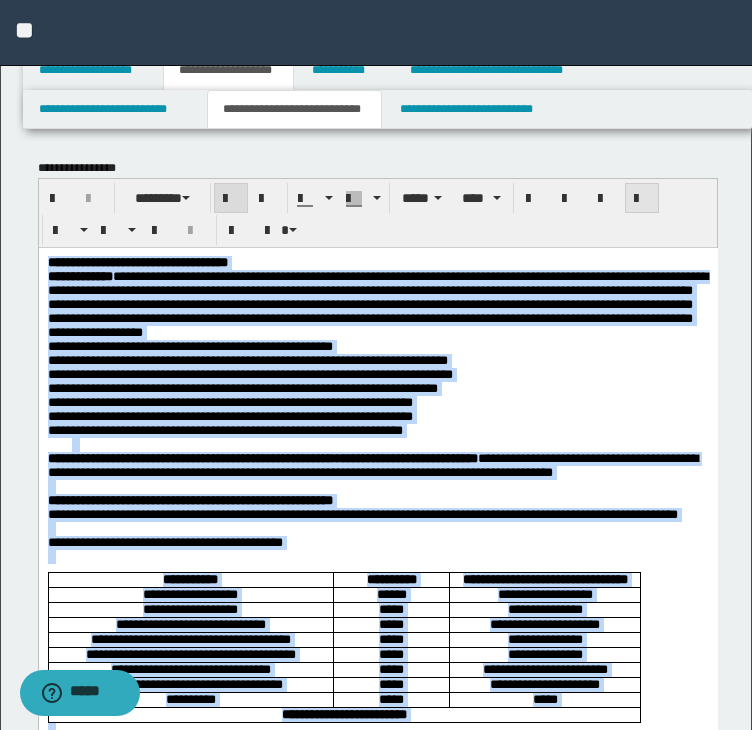 click at bounding box center (642, 199) 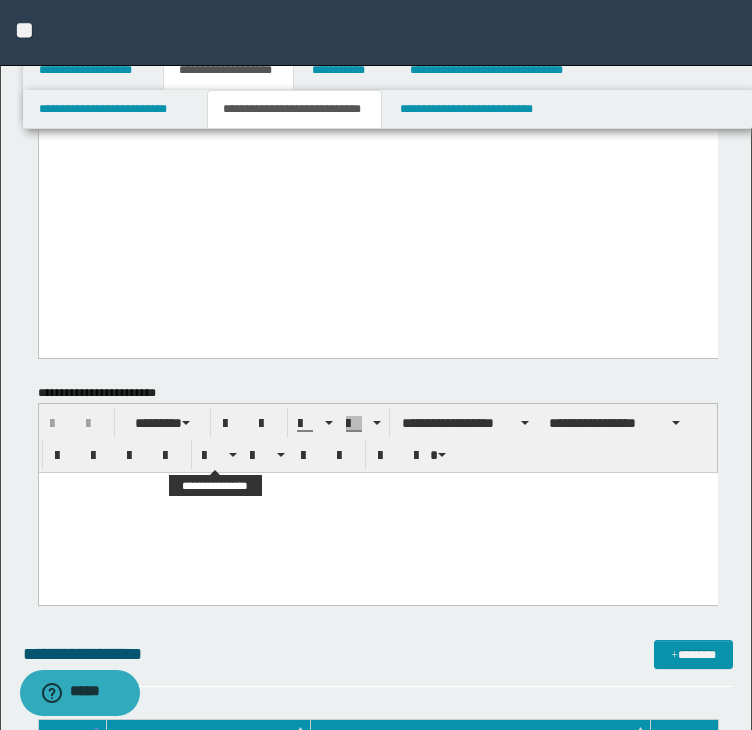 scroll, scrollTop: 2200, scrollLeft: 0, axis: vertical 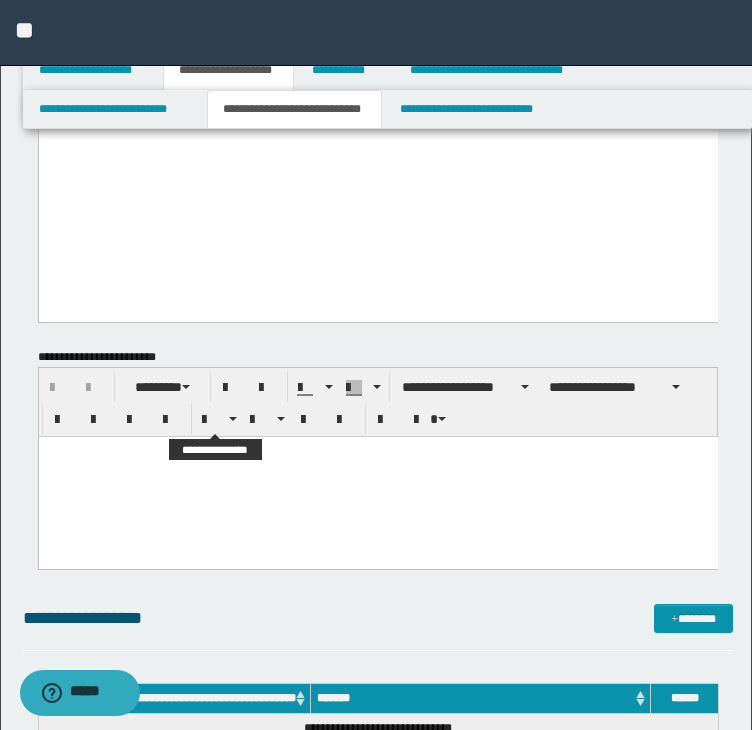 click at bounding box center [377, 477] 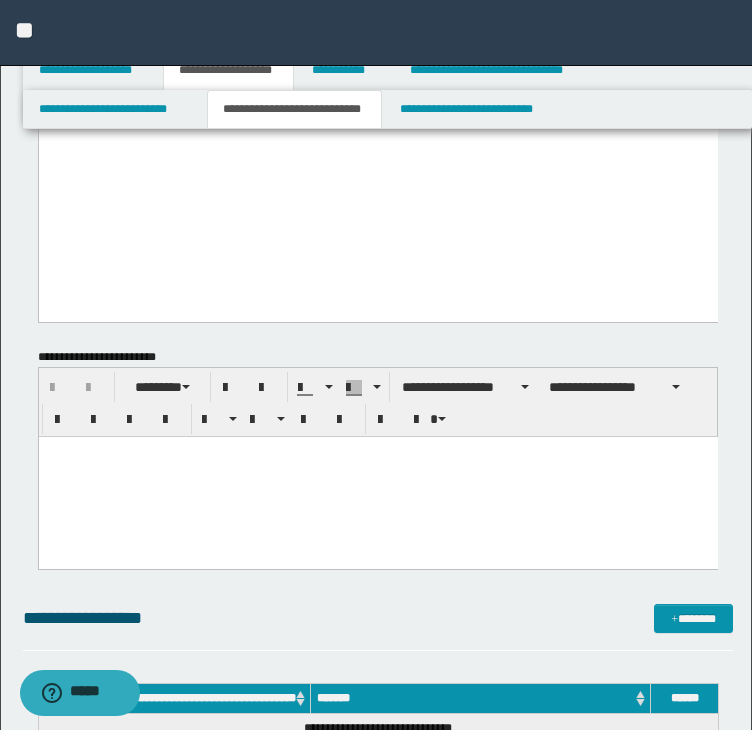 click at bounding box center [377, 477] 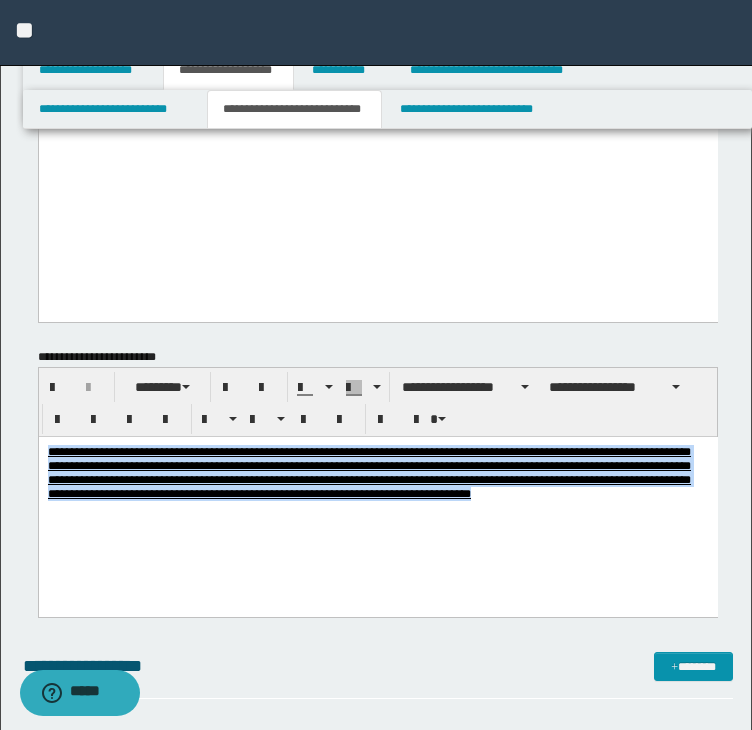 drag, startPoint x: 539, startPoint y: 535, endPoint x: -35, endPoint y: 353, distance: 602.1628 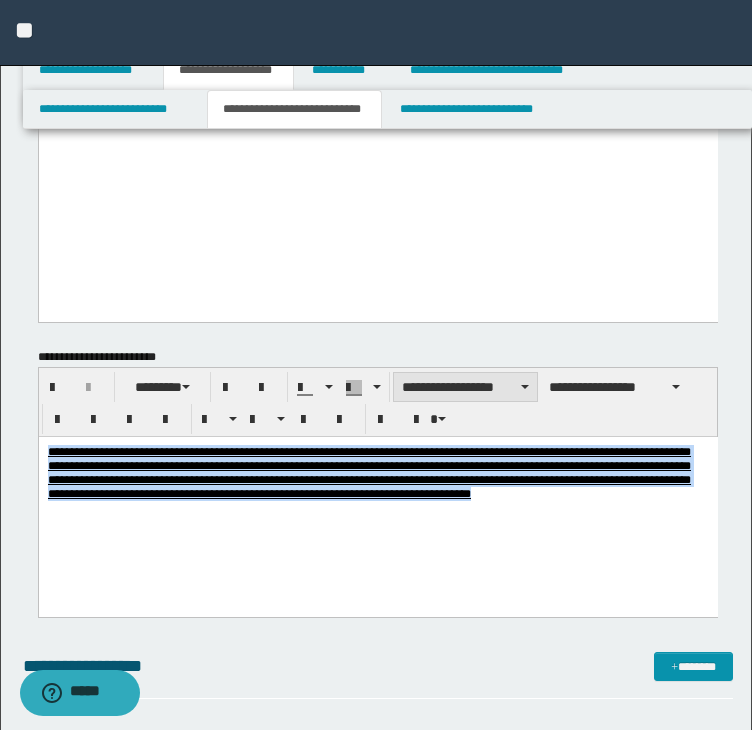 click on "**********" at bounding box center (465, 387) 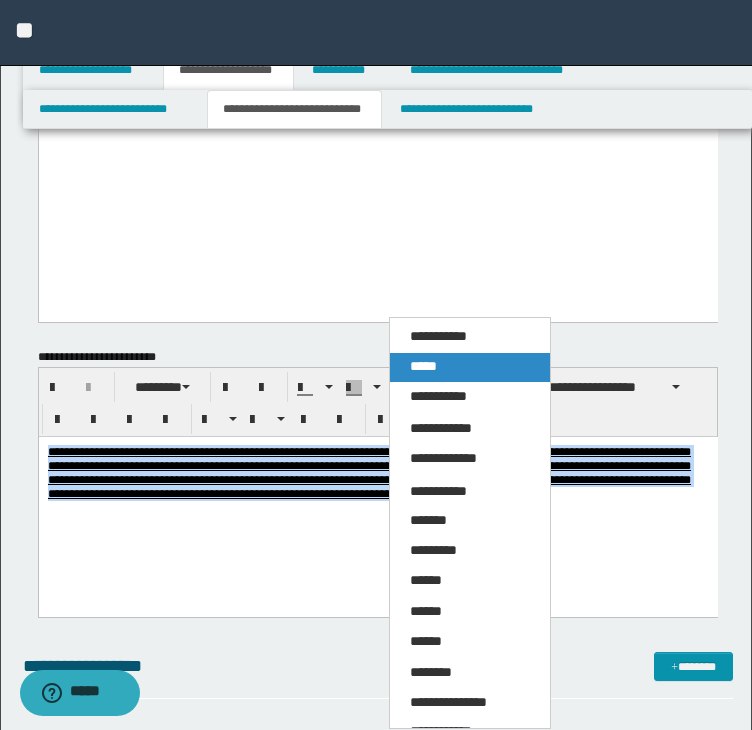 click on "*****" at bounding box center (470, 367) 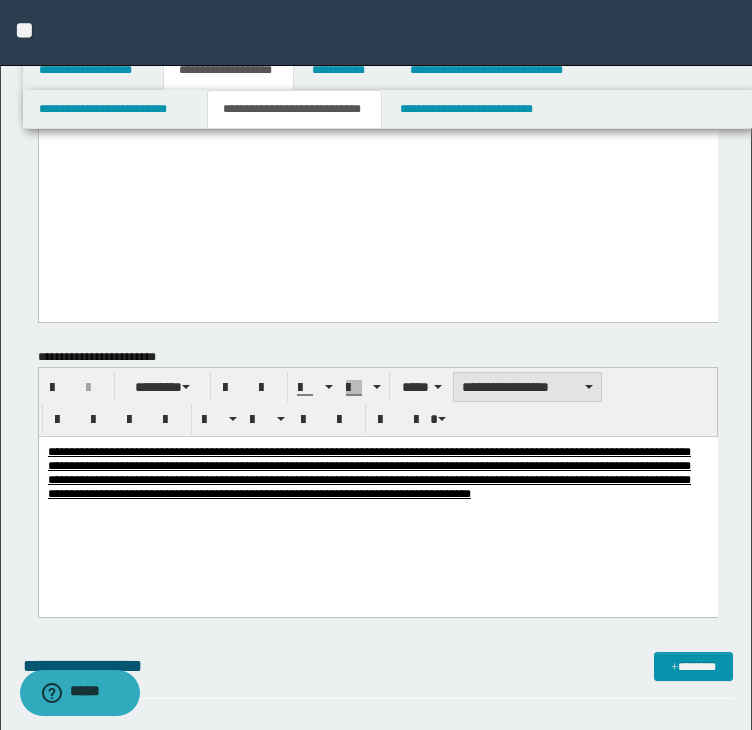 click on "**********" at bounding box center (527, 387) 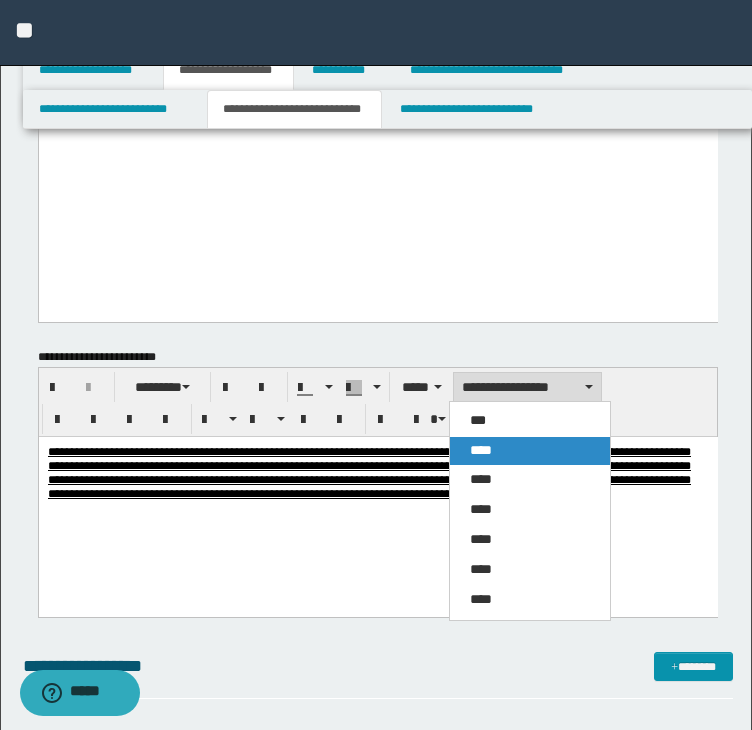 click on "****" at bounding box center (530, 451) 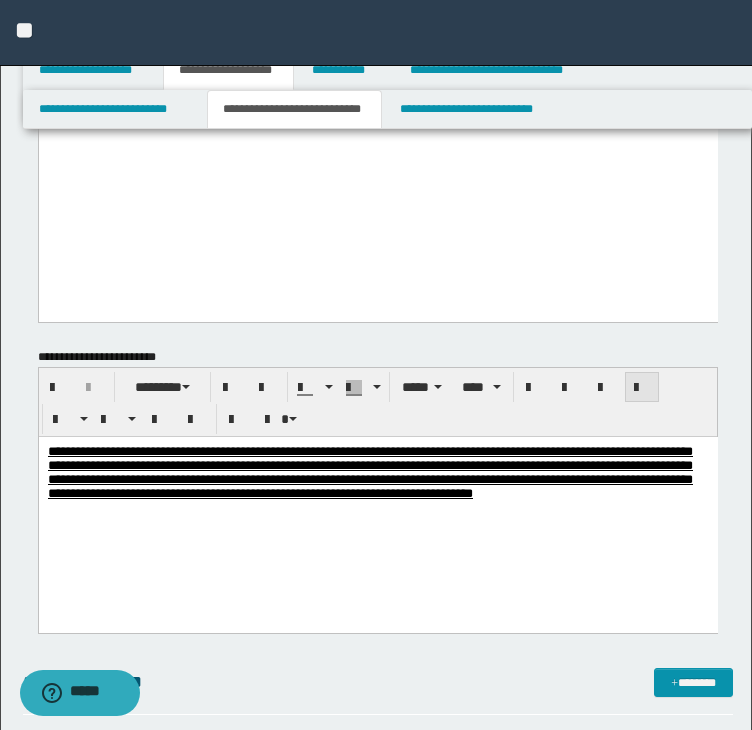 click at bounding box center [642, 387] 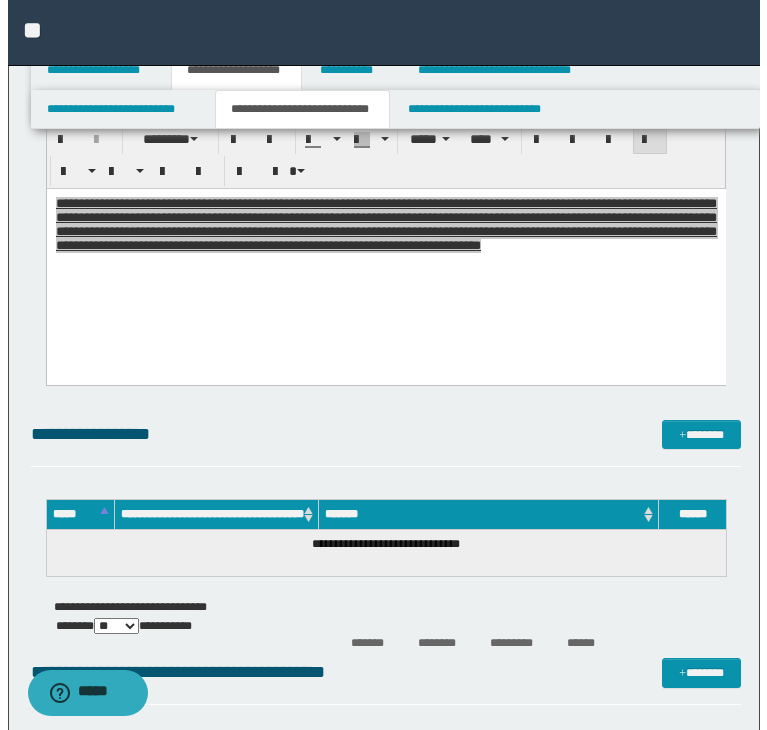 scroll, scrollTop: 2500, scrollLeft: 0, axis: vertical 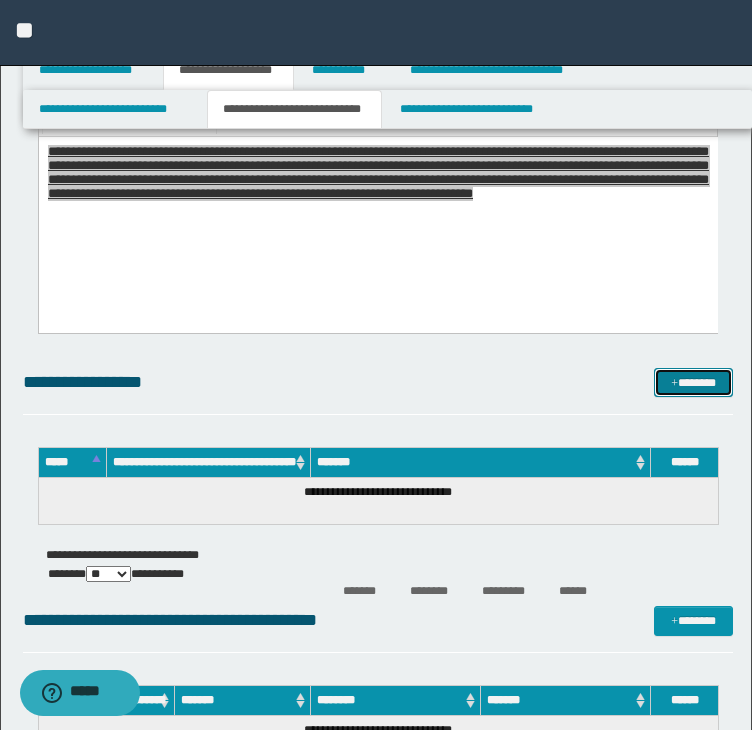 click at bounding box center (674, 384) 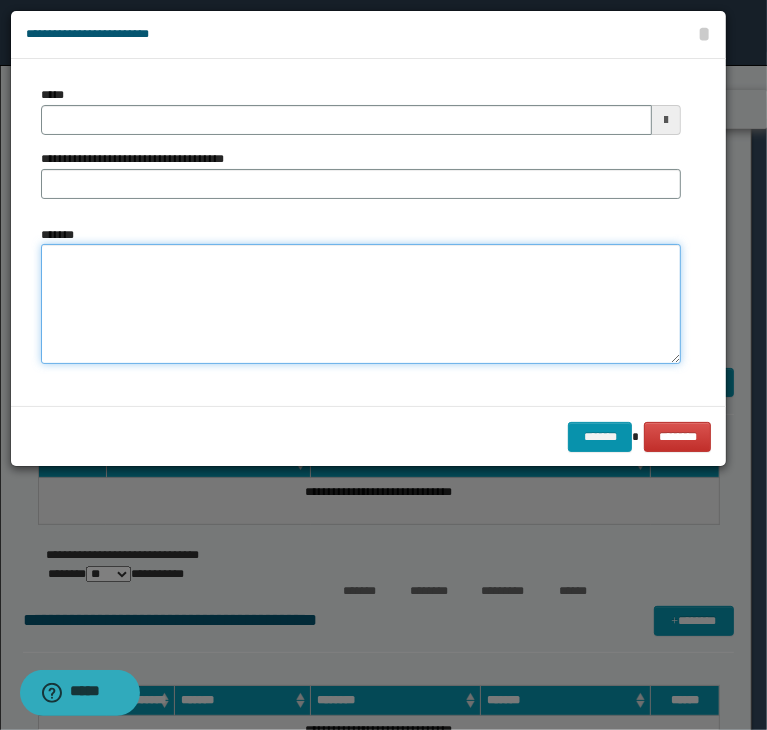drag, startPoint x: 239, startPoint y: 339, endPoint x: 123, endPoint y: 179, distance: 197.62592 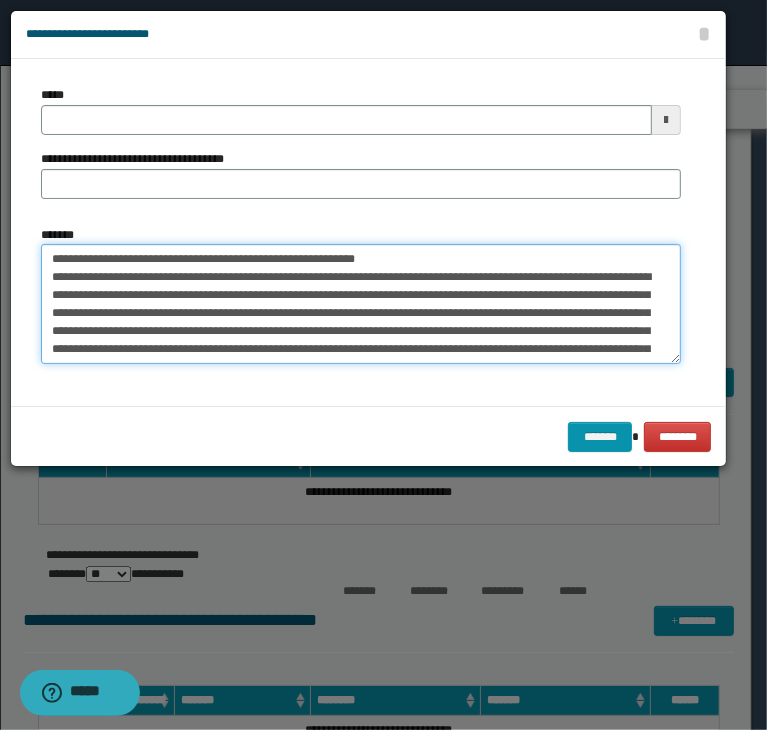 type 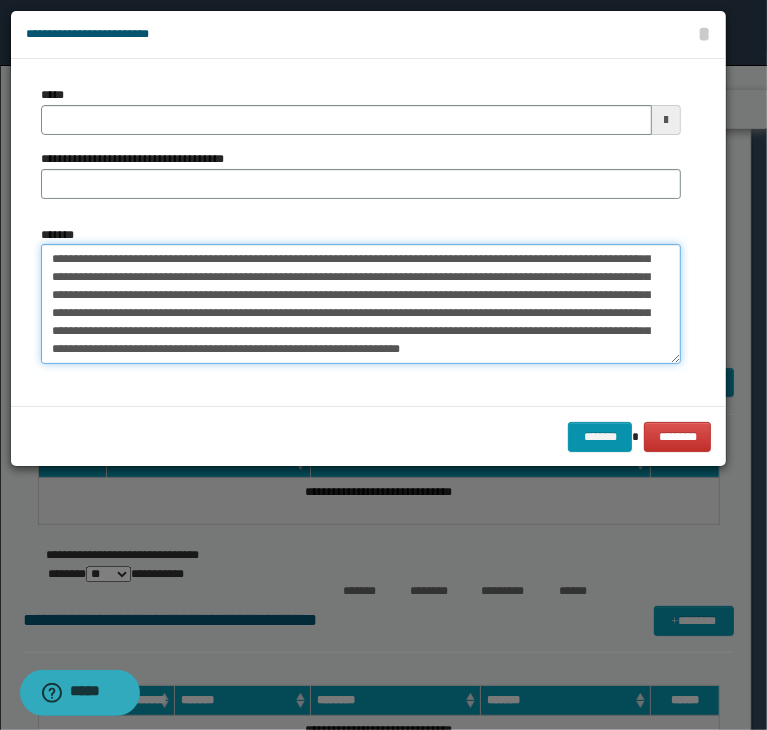 type on "**********" 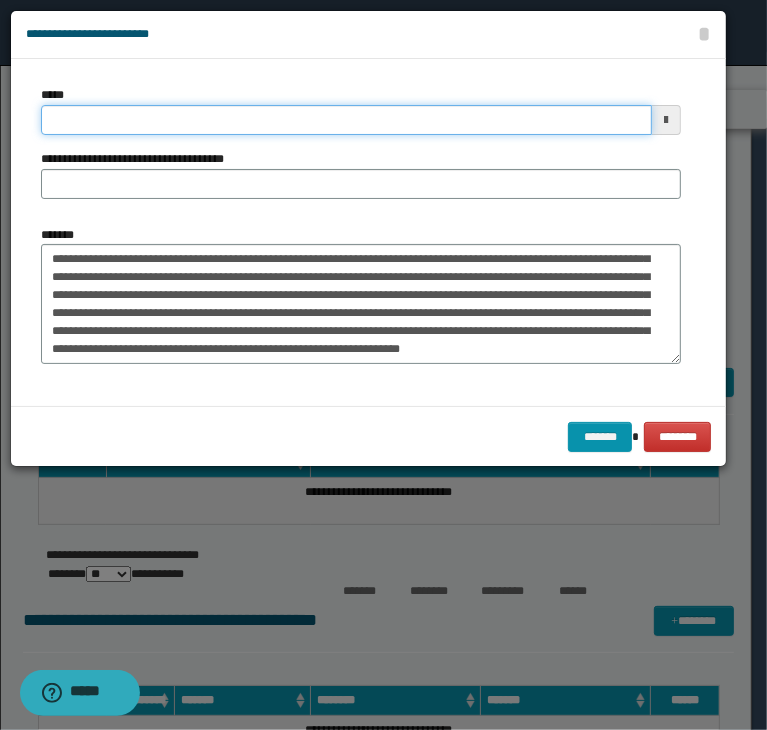 click on "*****" at bounding box center [346, 120] 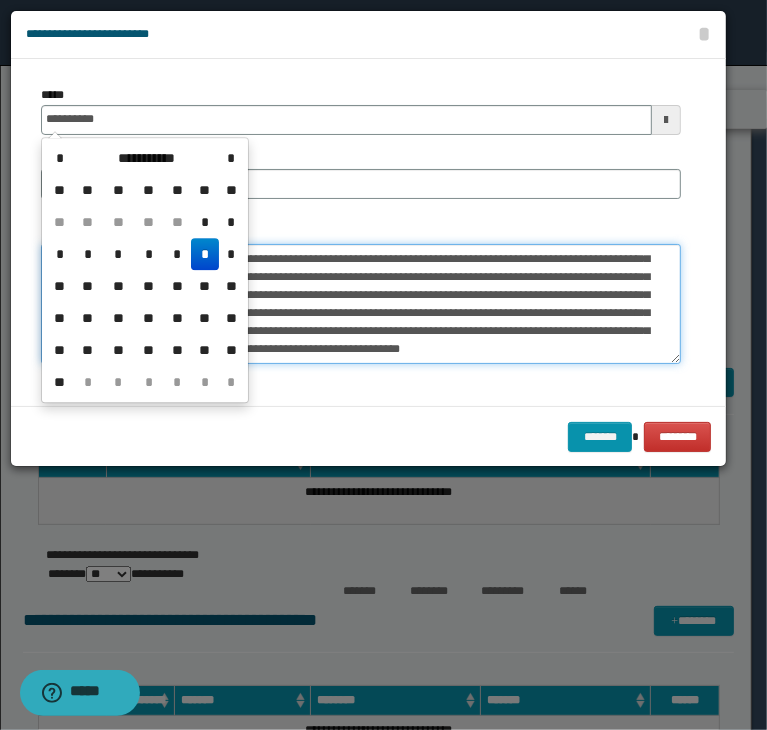 type on "**********" 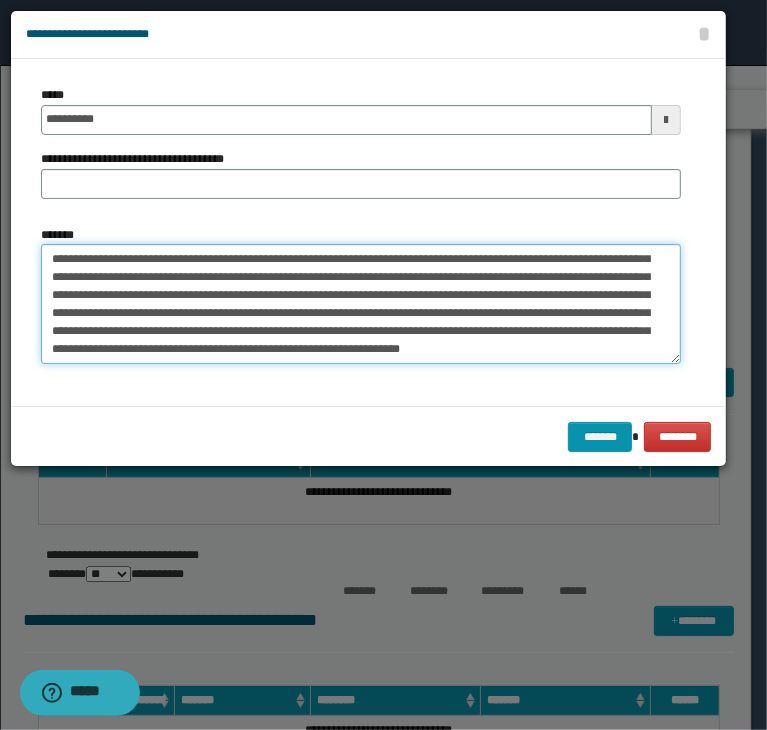 click on "**********" at bounding box center (361, 304) 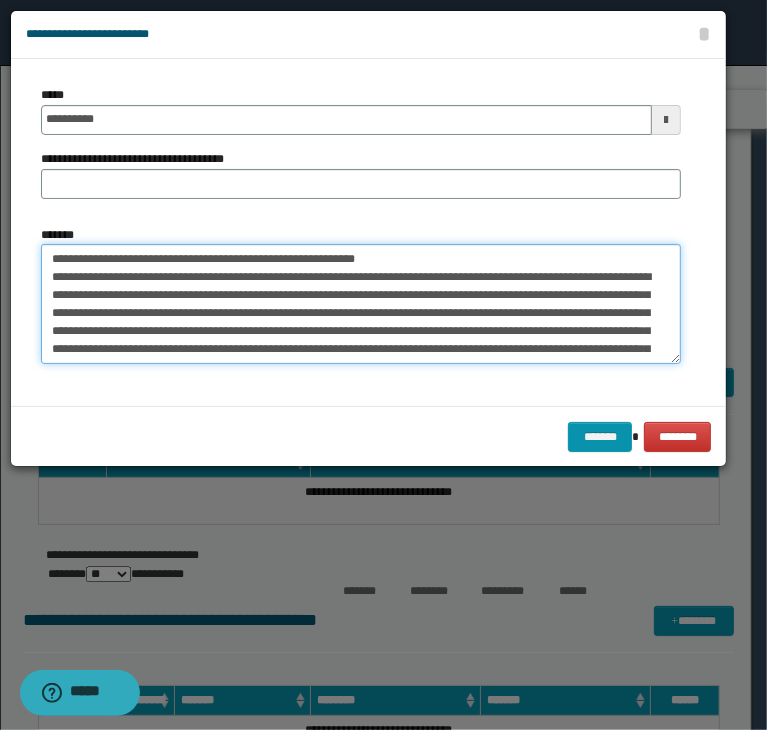drag, startPoint x: 112, startPoint y: 256, endPoint x: 390, endPoint y: 200, distance: 283.5842 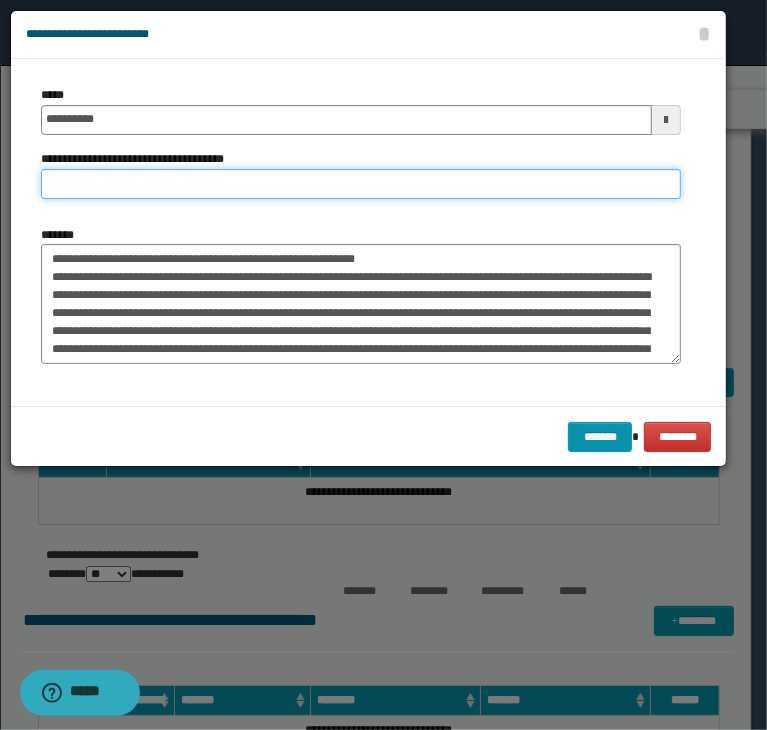 paste on "**********" 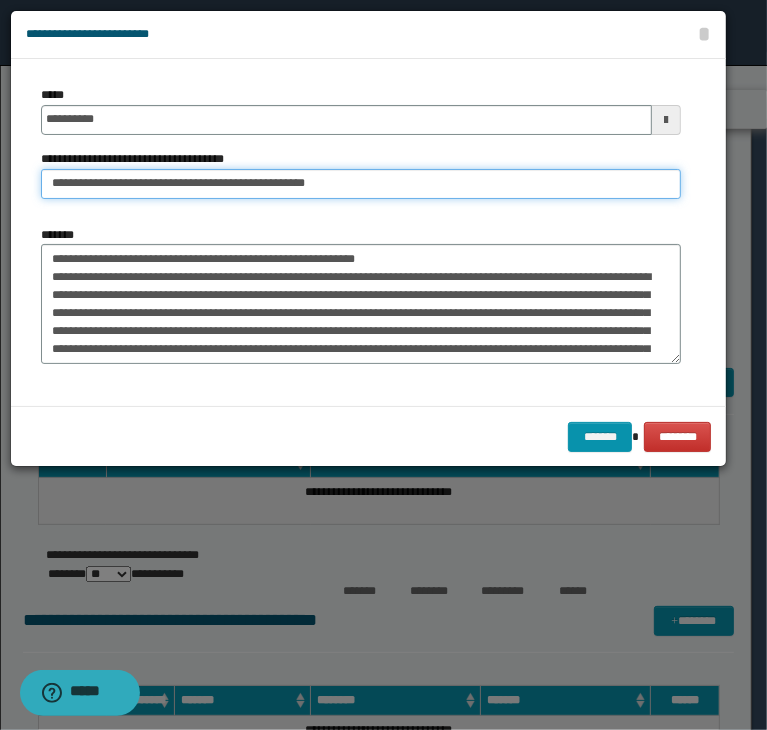 click on "**********" at bounding box center (361, 184) 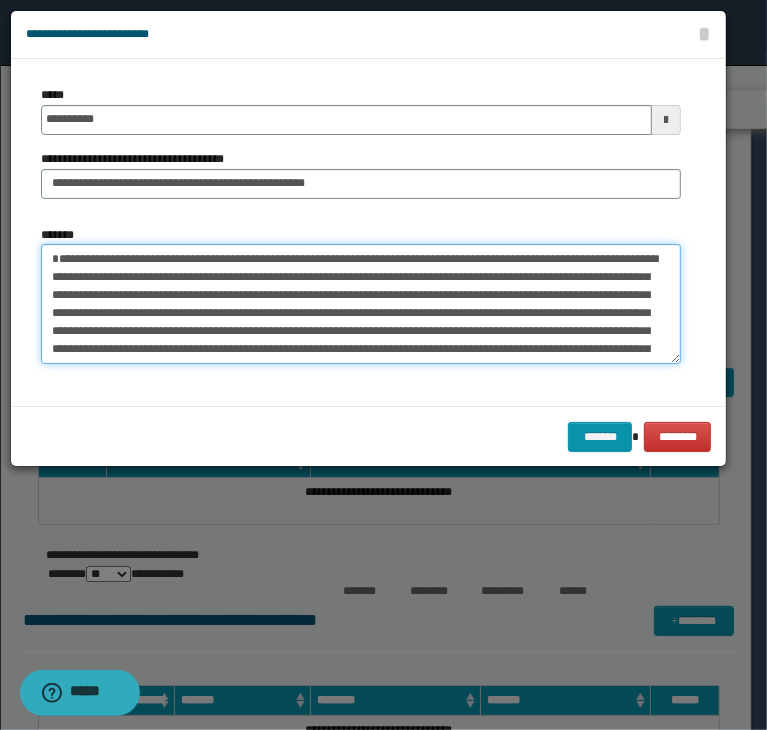 type on "**********" 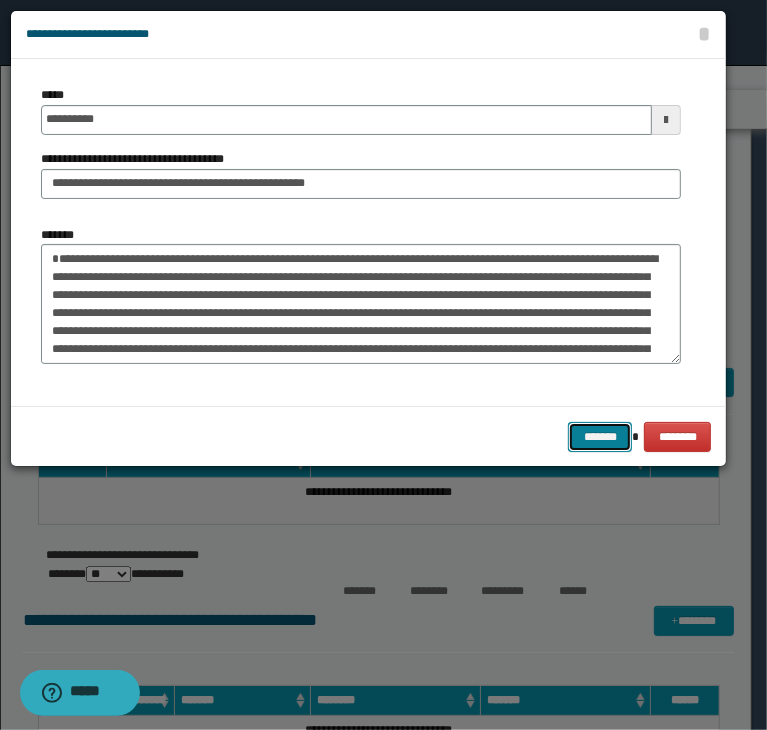 type 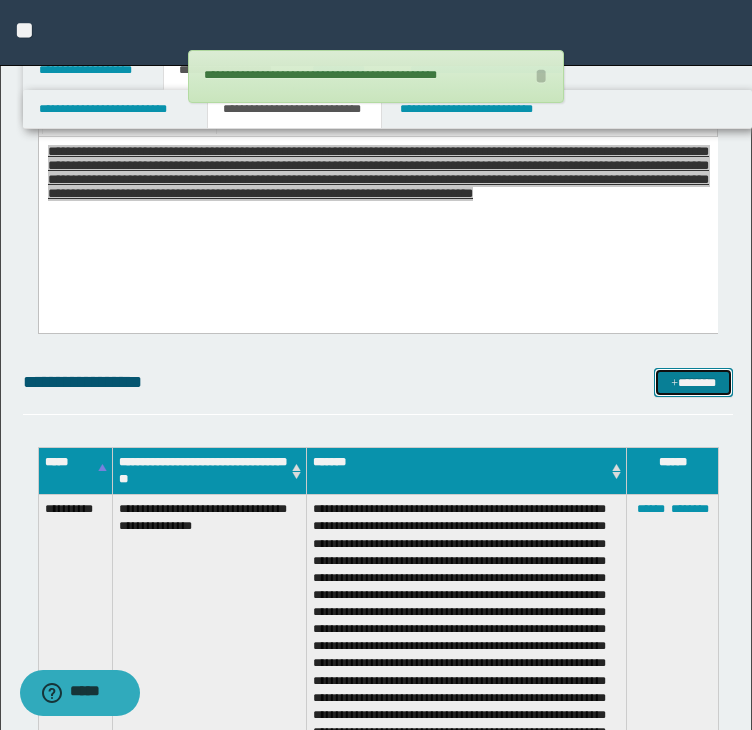 click on "*******" at bounding box center (693, 383) 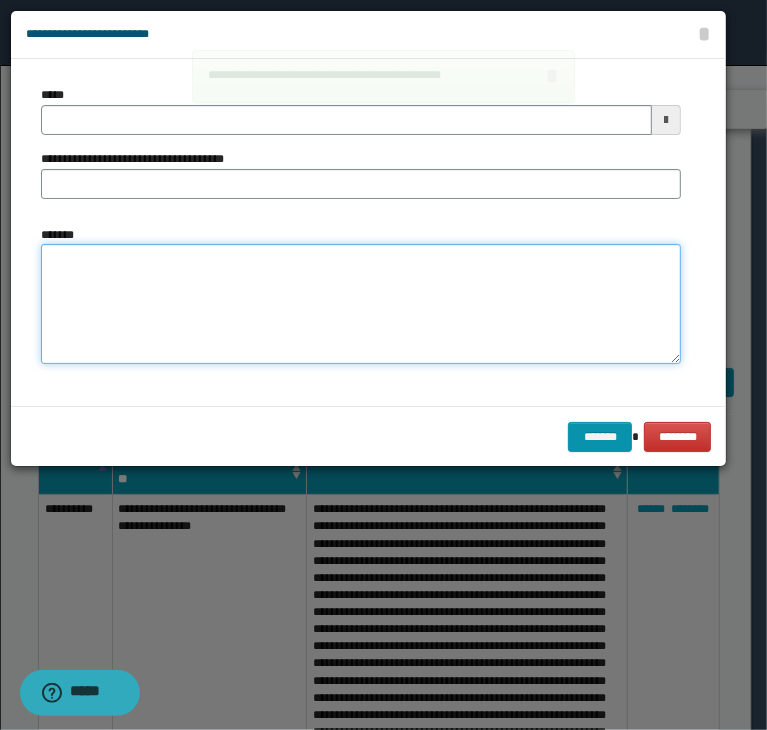 drag, startPoint x: 227, startPoint y: 293, endPoint x: 168, endPoint y: 153, distance: 151.92432 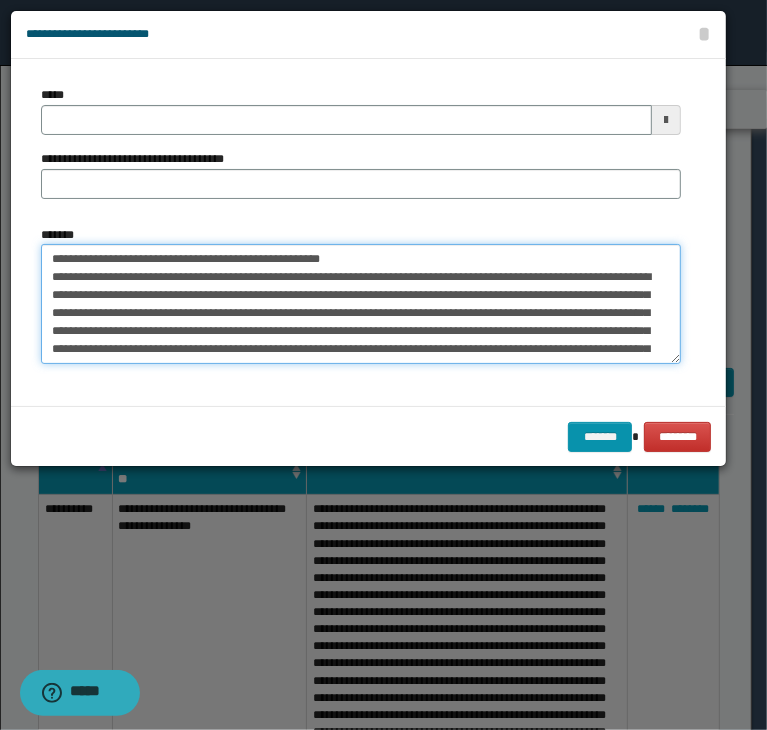 scroll, scrollTop: 48, scrollLeft: 0, axis: vertical 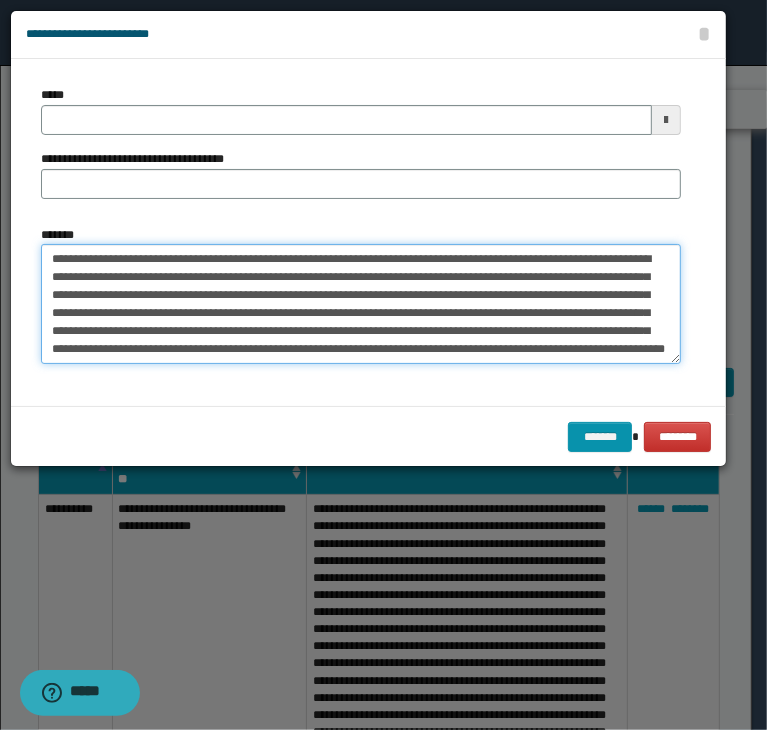 type 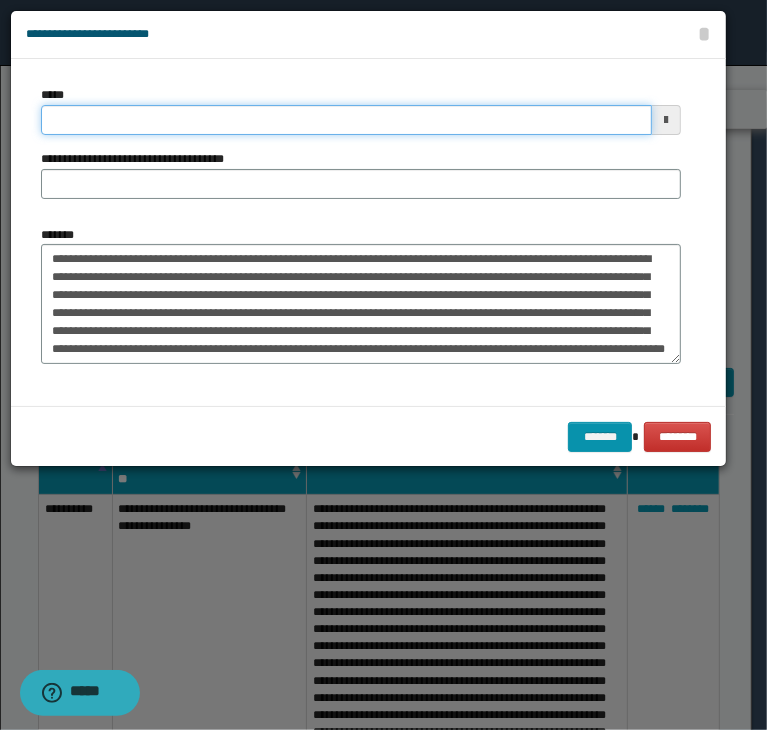 click on "*****" at bounding box center (346, 120) 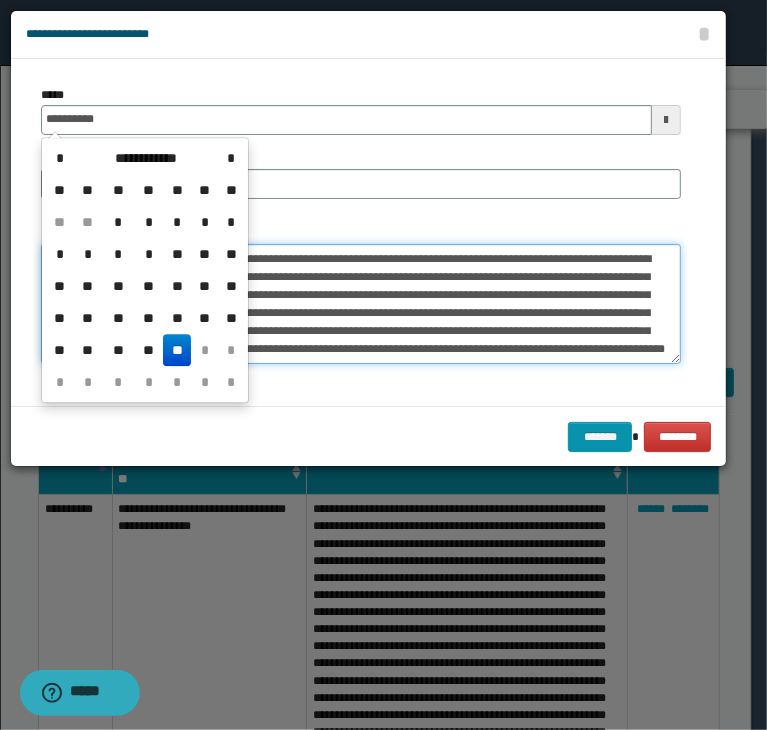 type on "**********" 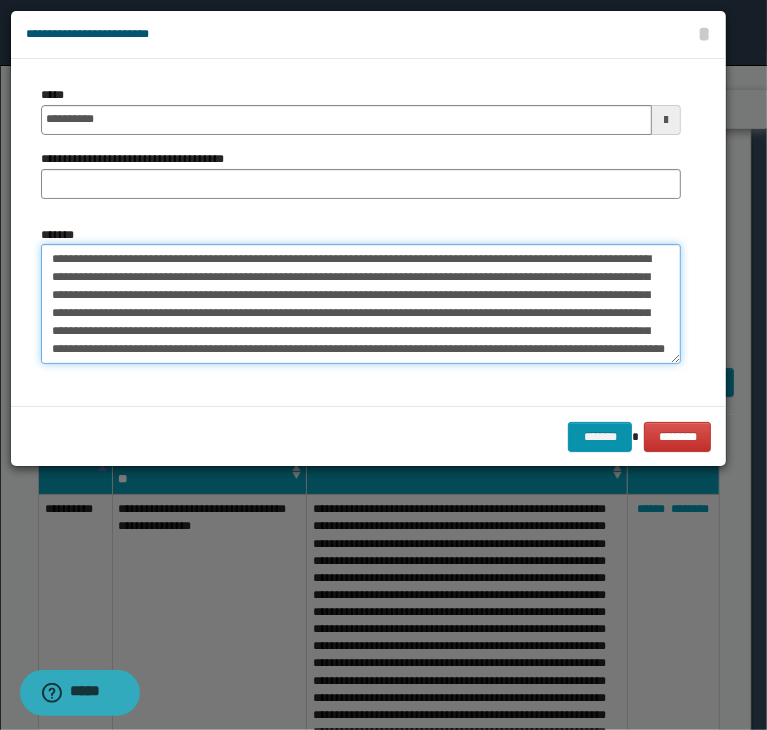 scroll, scrollTop: 0, scrollLeft: 0, axis: both 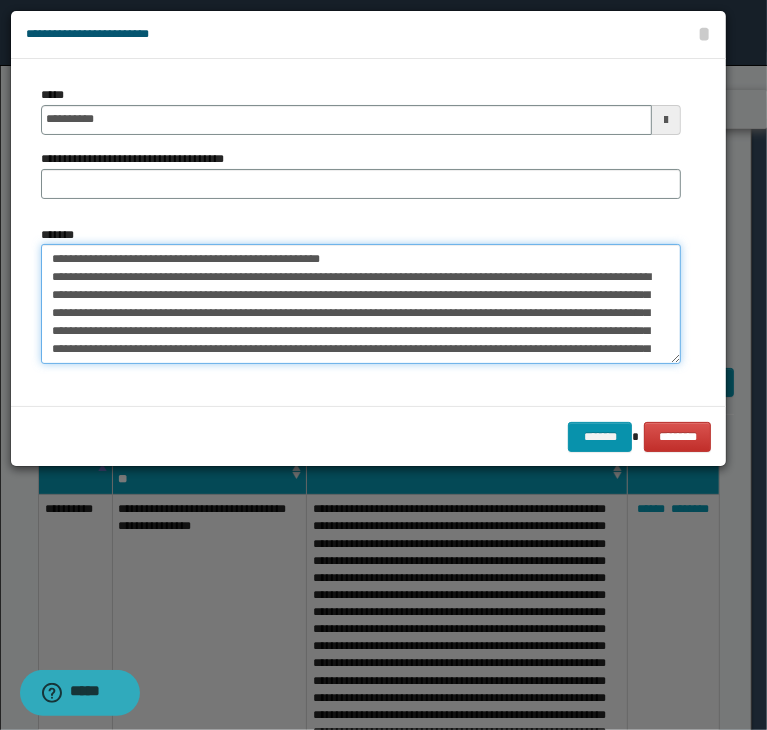 drag, startPoint x: 108, startPoint y: 254, endPoint x: 354, endPoint y: 224, distance: 247.82251 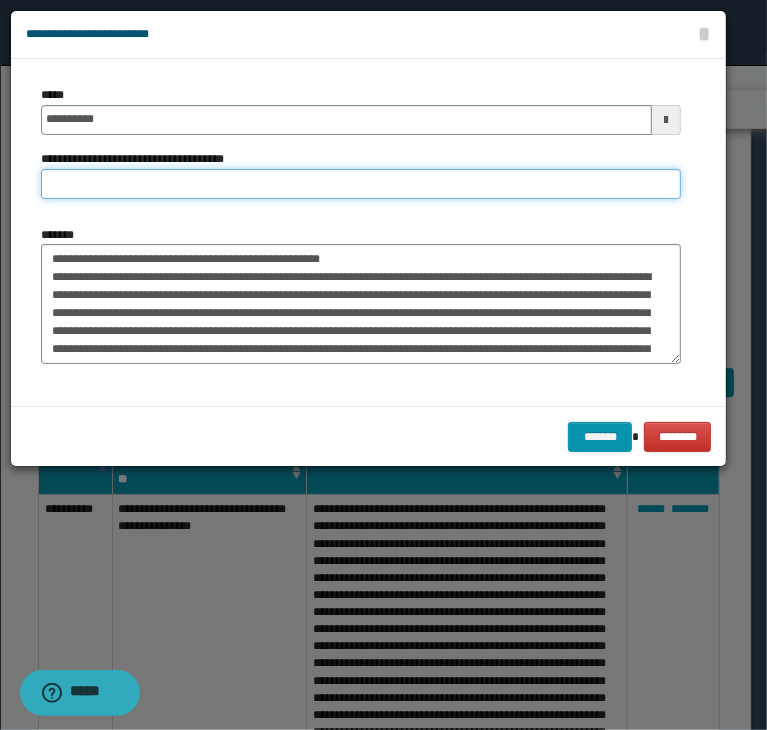 click on "**********" at bounding box center (361, 184) 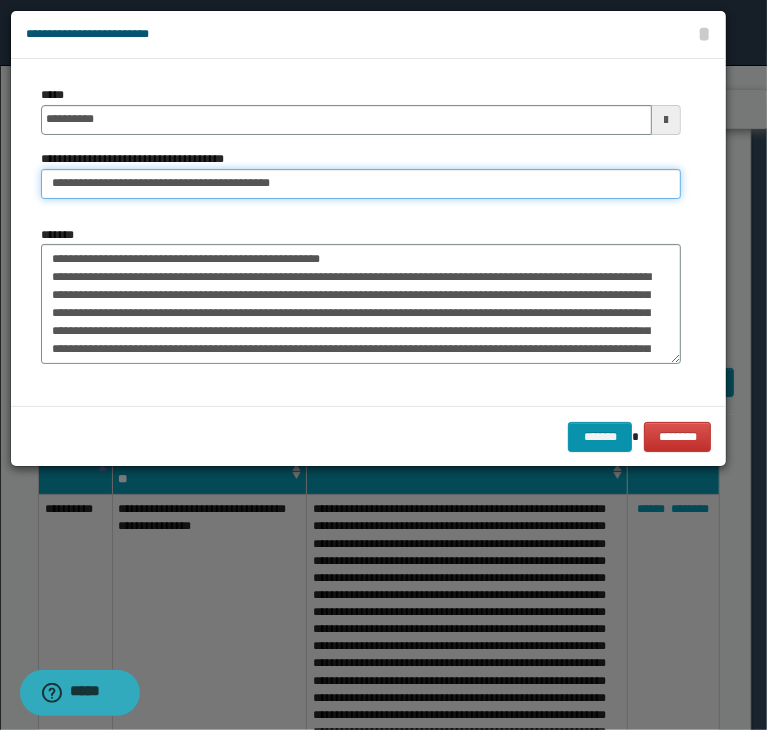 type on "**********" 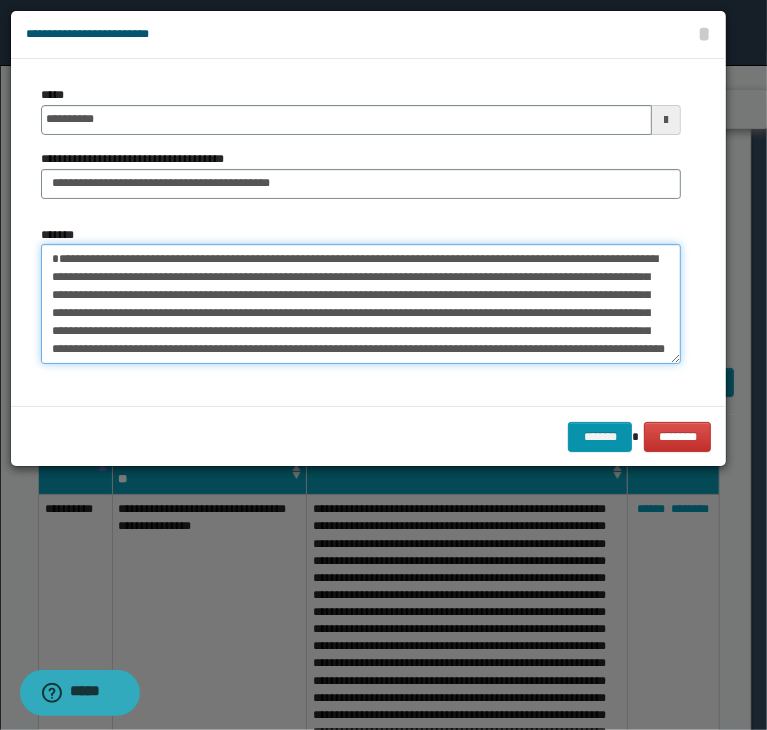 type on "**********" 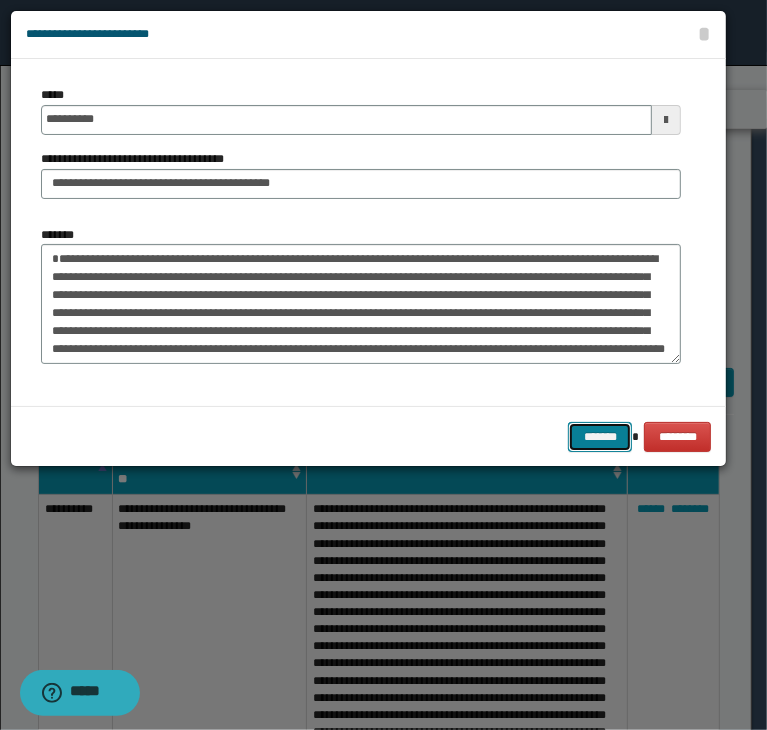 click on "*******" at bounding box center [600, 437] 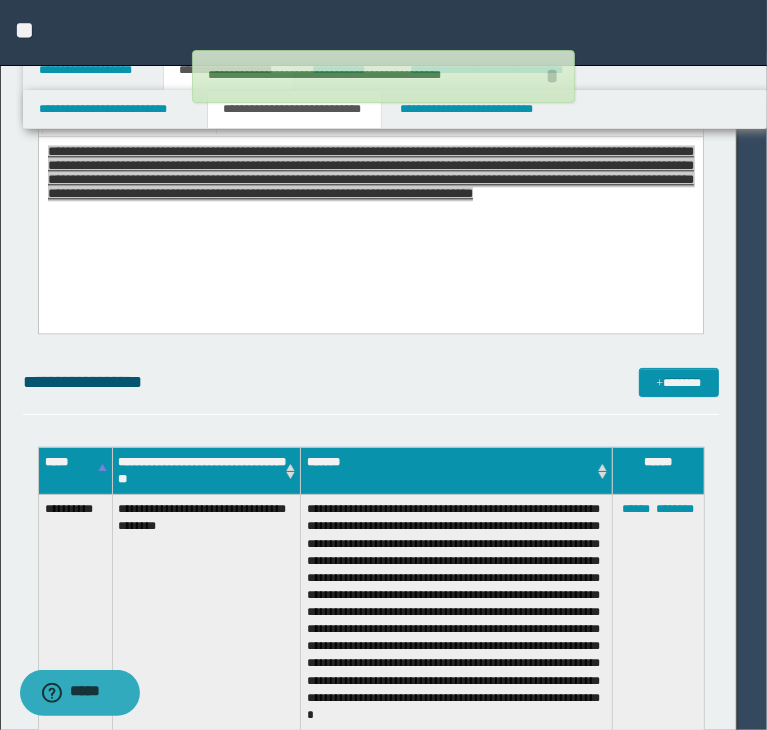 type 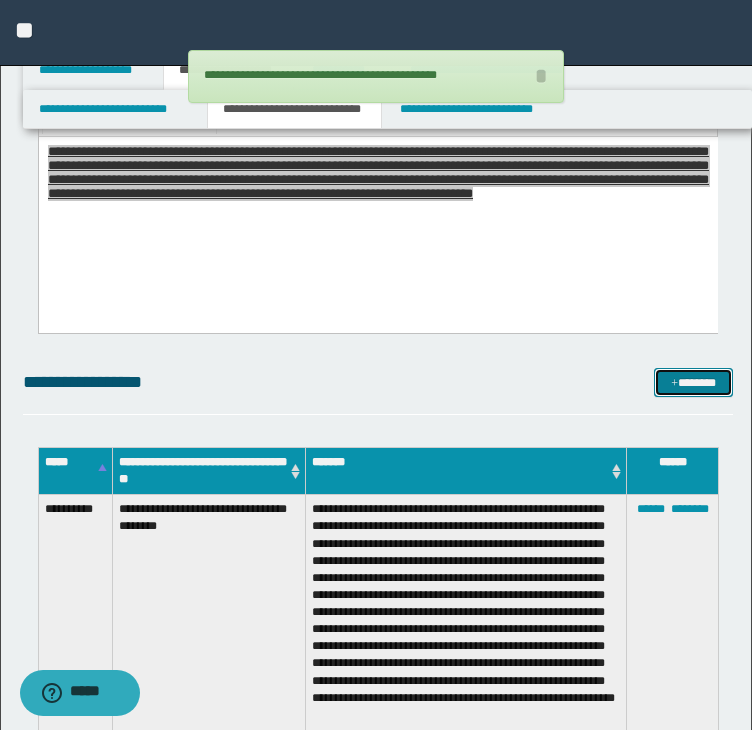 click on "*******" at bounding box center [693, 383] 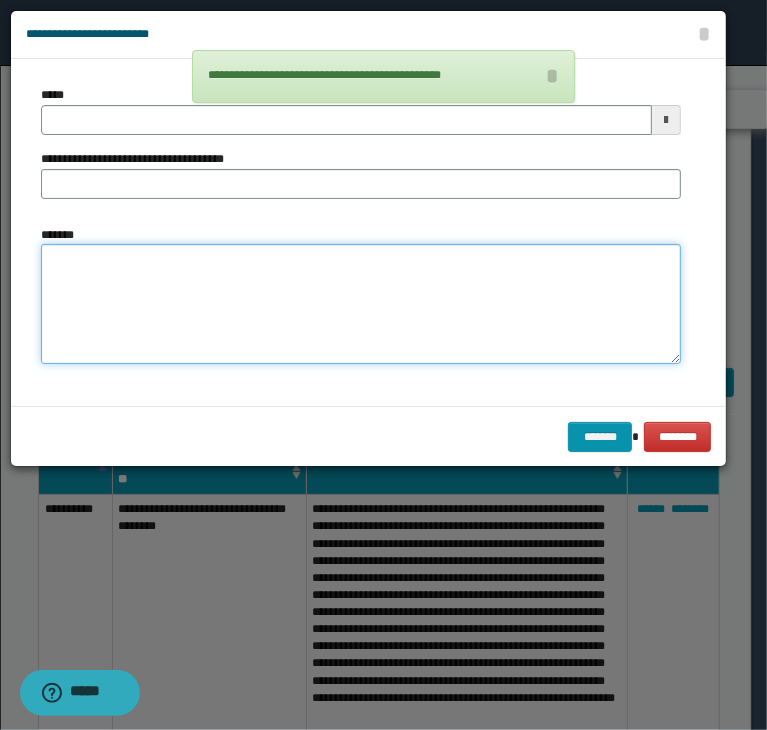 click on "*******" at bounding box center (361, 304) 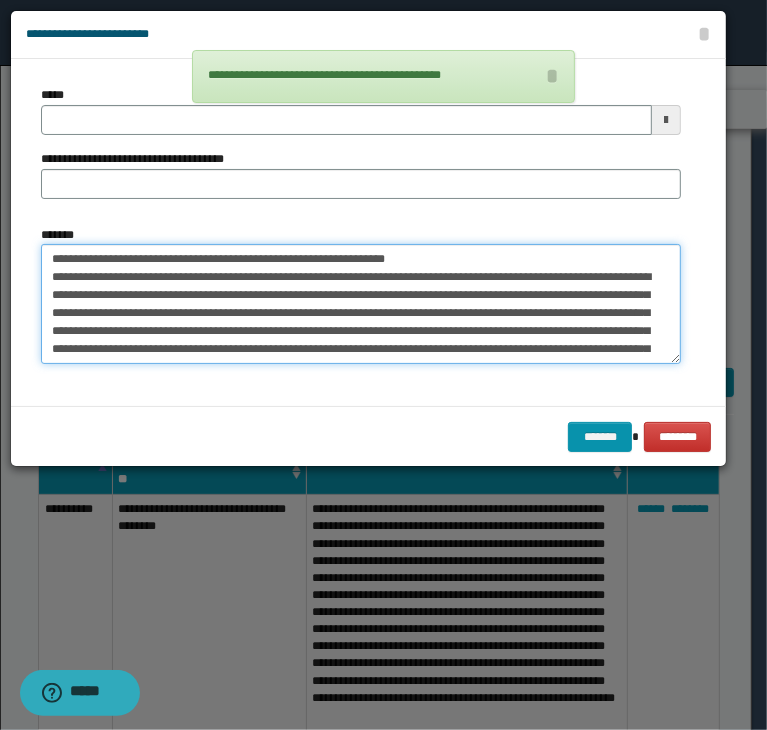 type 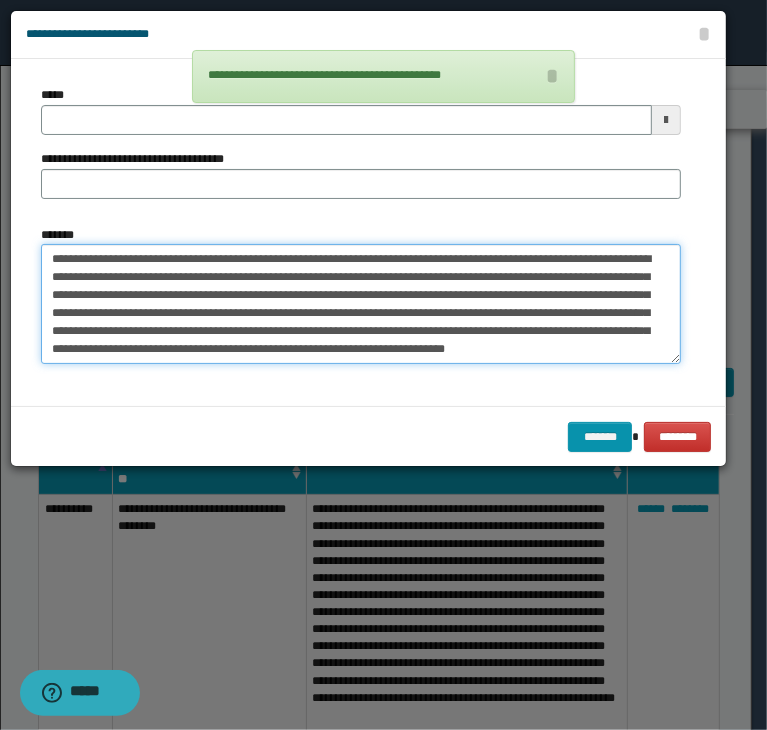 type on "**********" 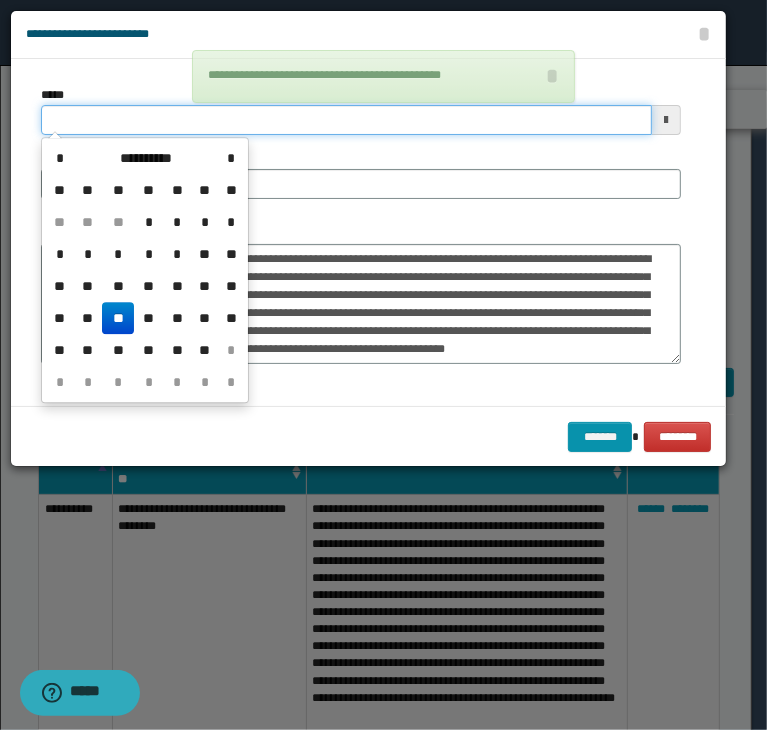 click on "*****" at bounding box center (346, 120) 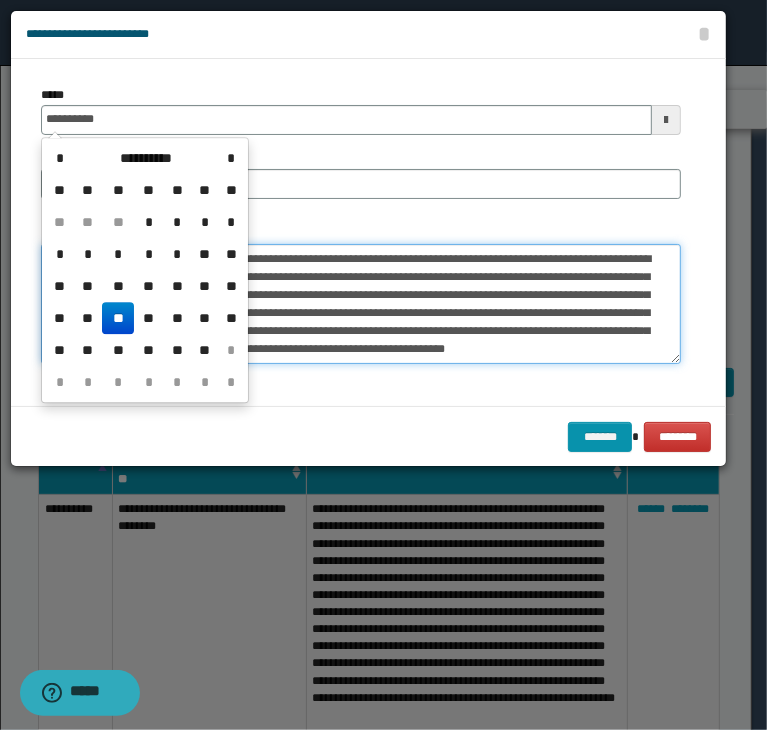 type on "**********" 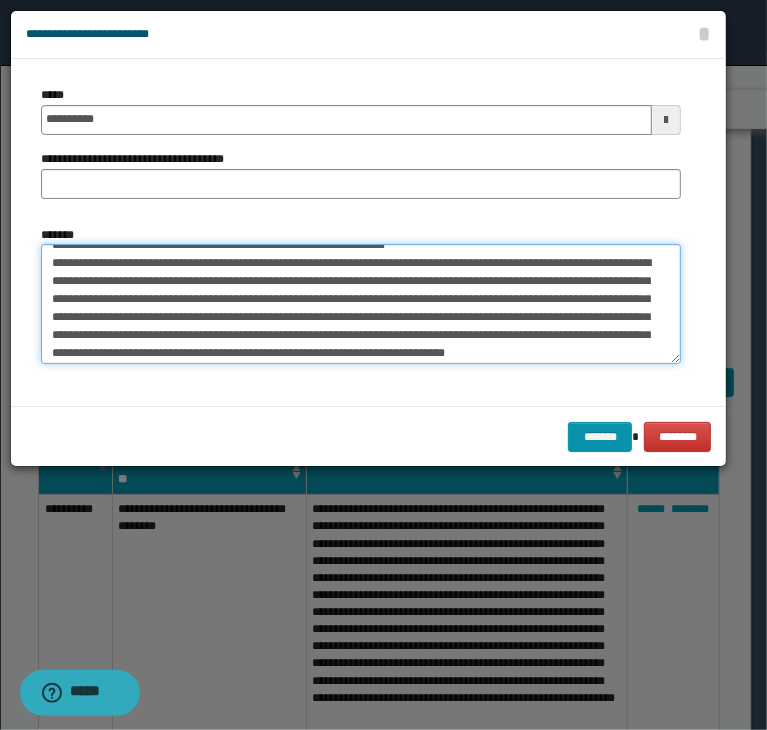 scroll, scrollTop: 0, scrollLeft: 0, axis: both 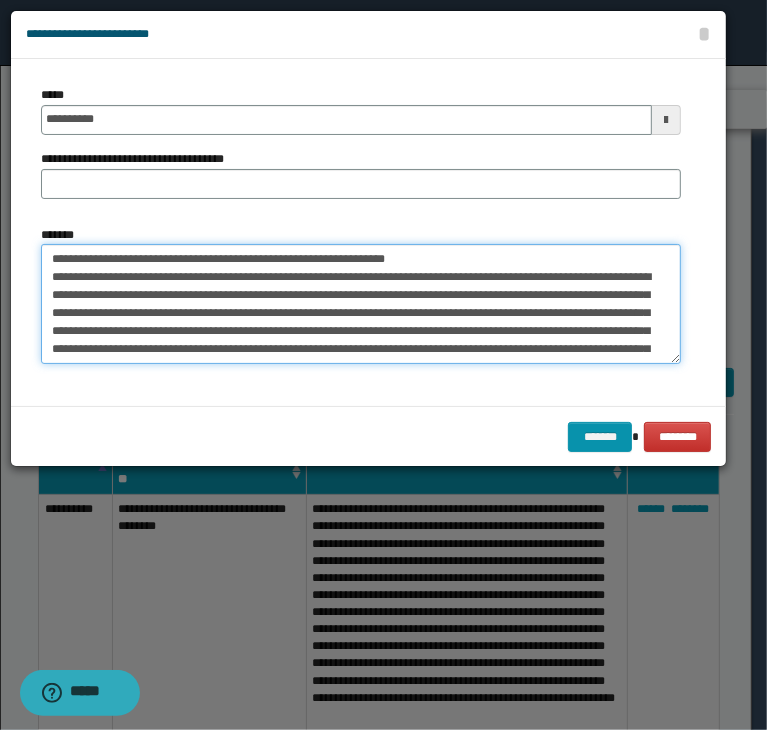 drag, startPoint x: 117, startPoint y: 257, endPoint x: 449, endPoint y: 223, distance: 333.73642 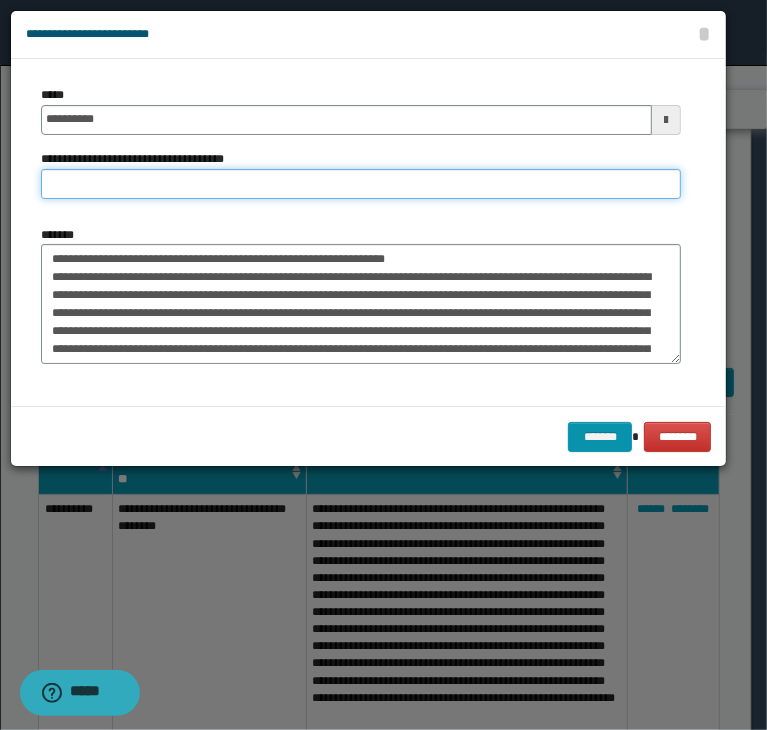 click on "**********" at bounding box center (361, 184) 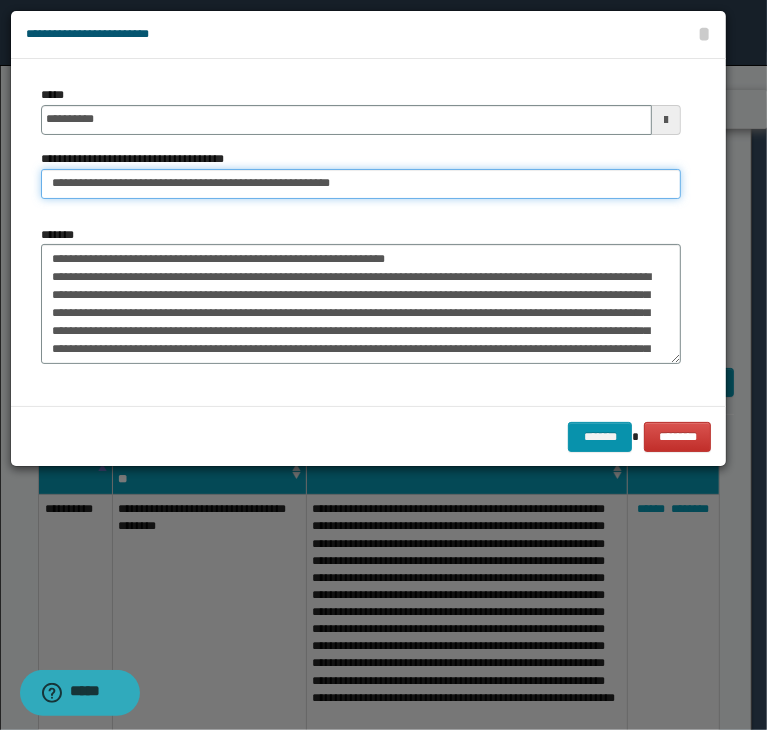 type on "**********" 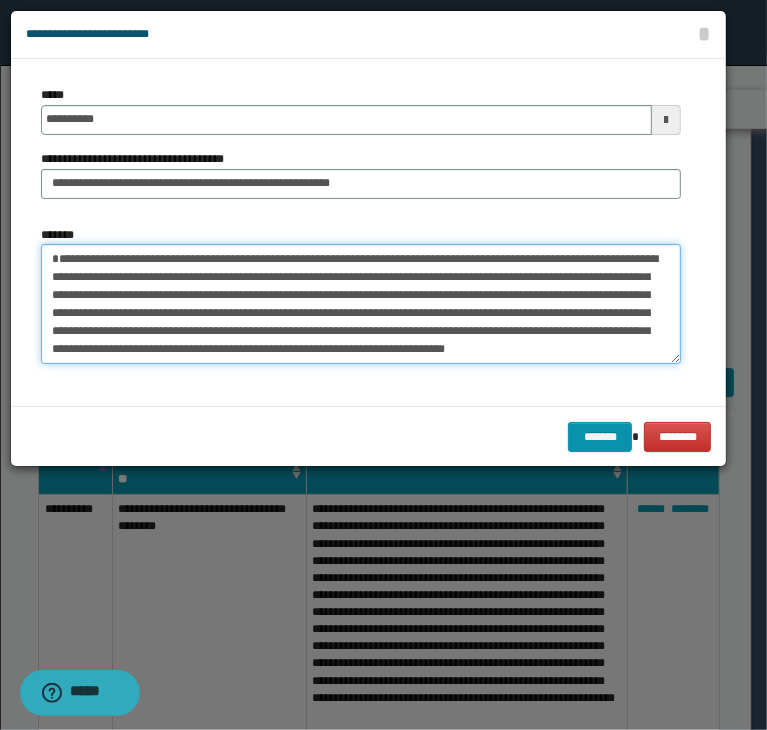 type on "**********" 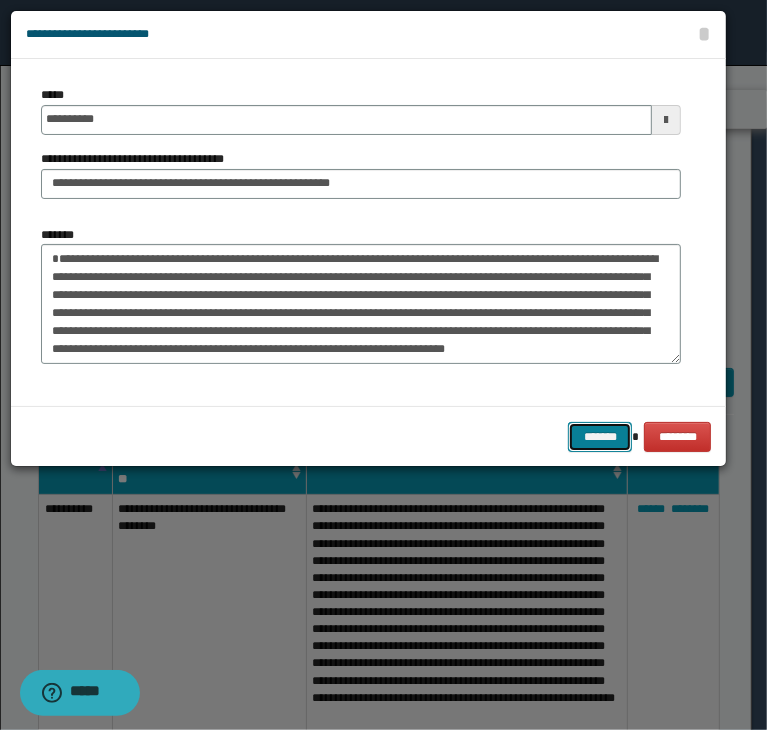 click on "*******" at bounding box center (600, 437) 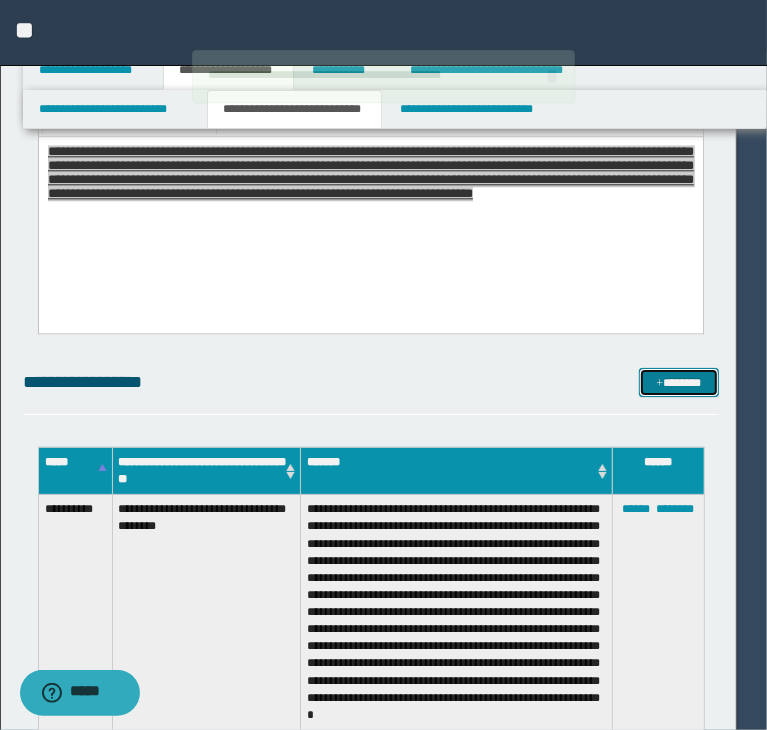 type 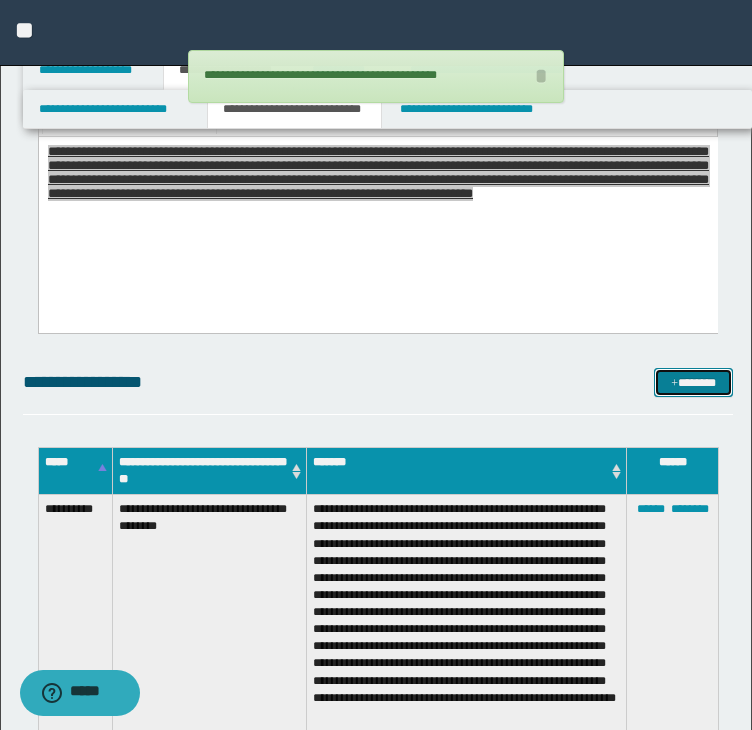 click on "*******" at bounding box center [693, 383] 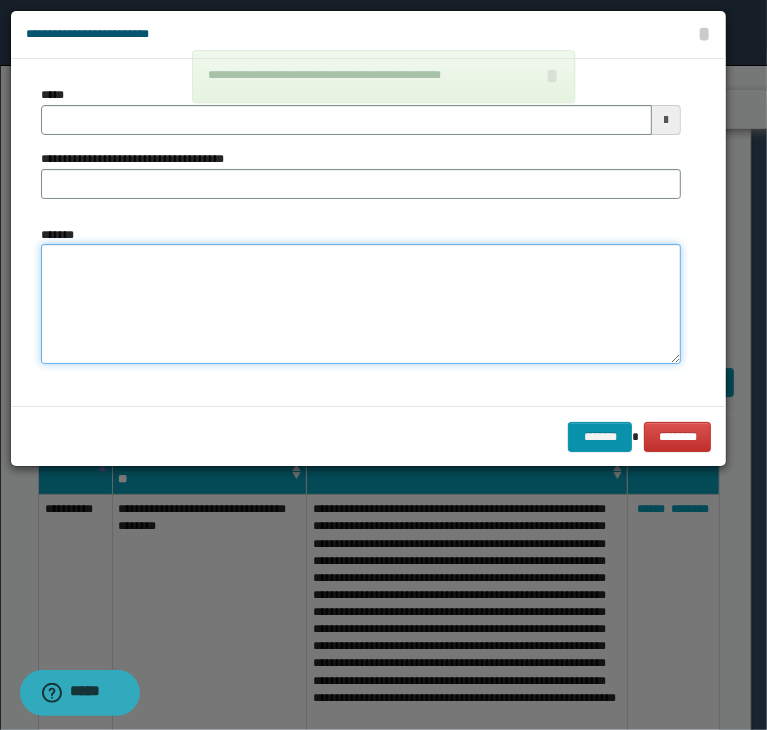 click on "*******" at bounding box center [361, 304] 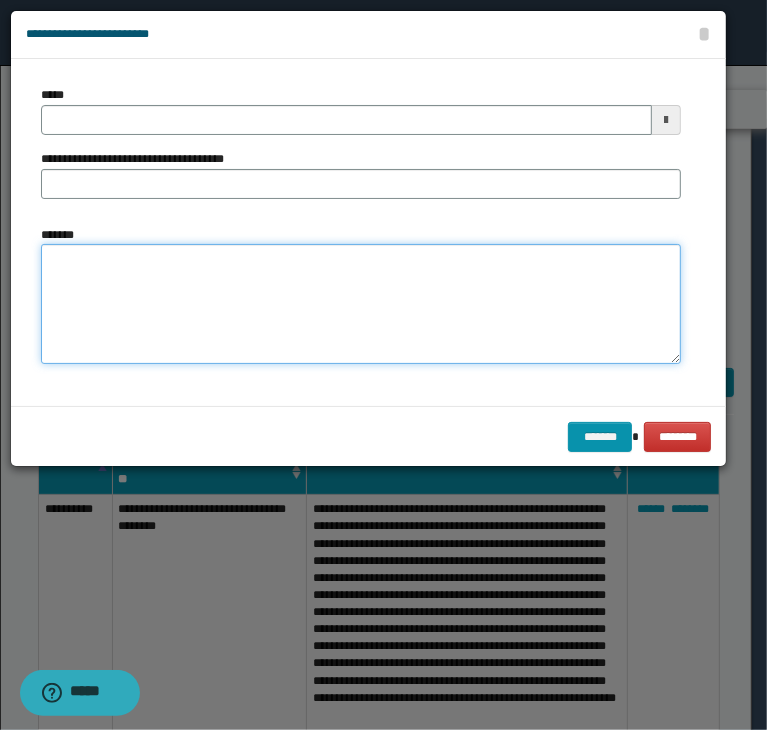 type 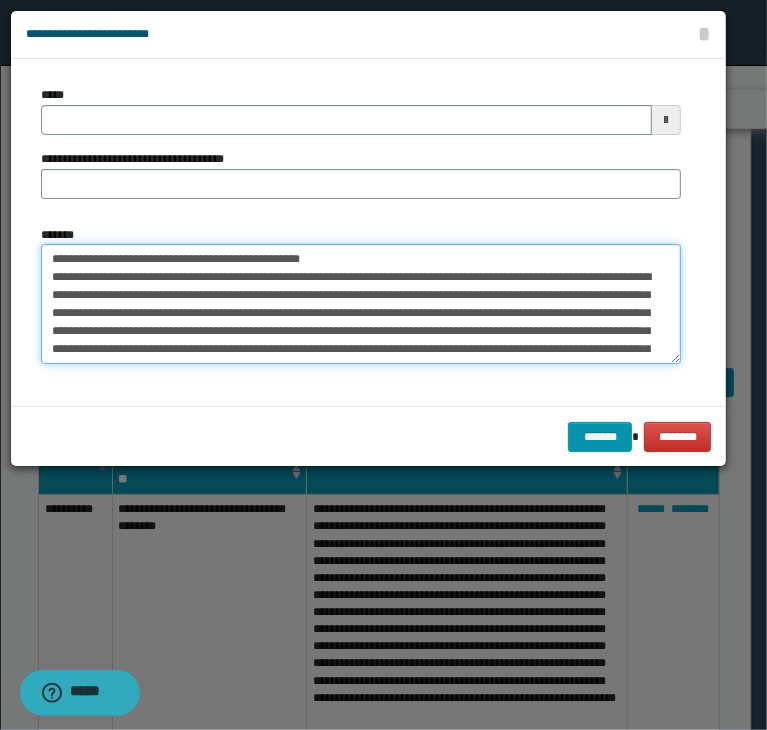 scroll, scrollTop: 66, scrollLeft: 0, axis: vertical 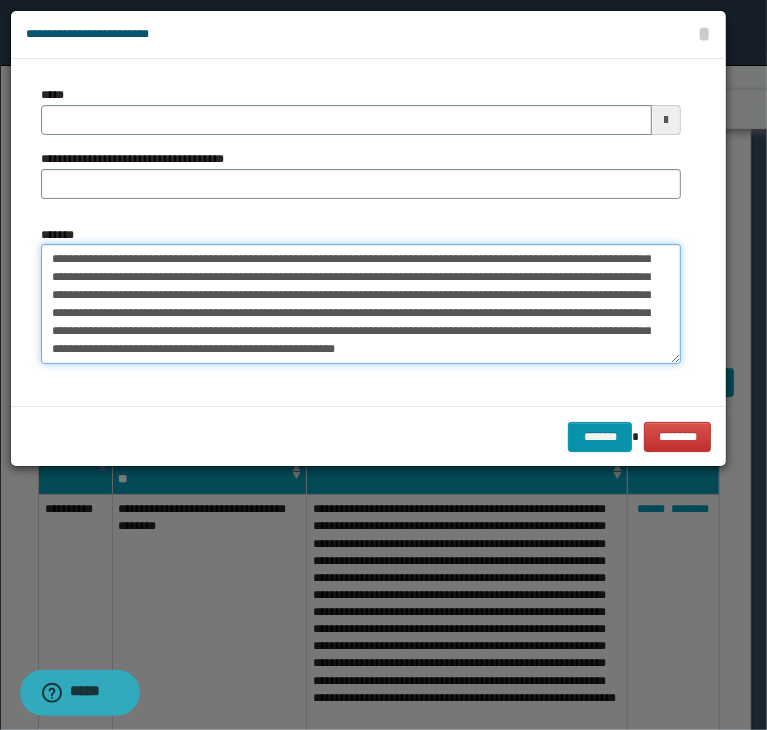 type on "**********" 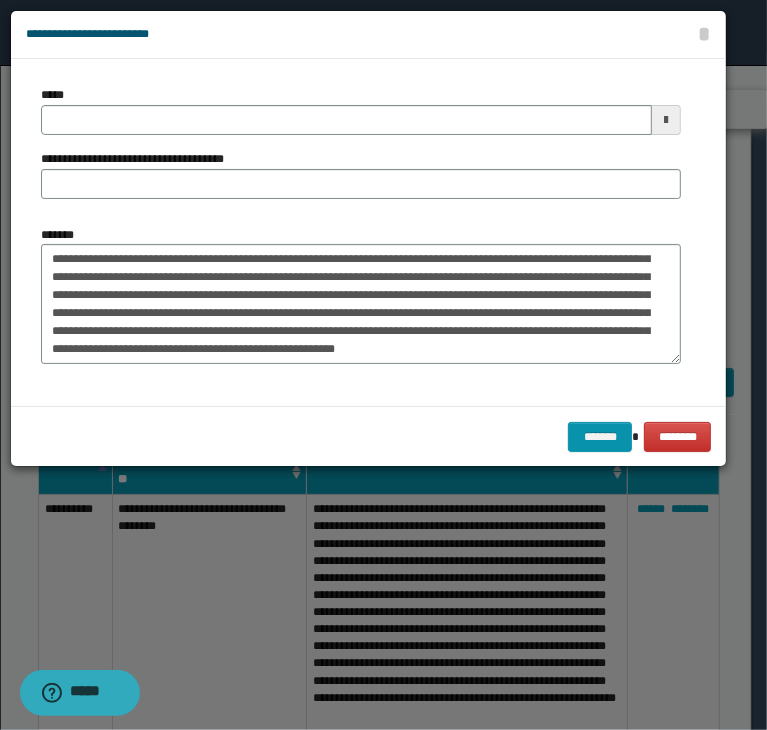 click on "*****" at bounding box center [361, 110] 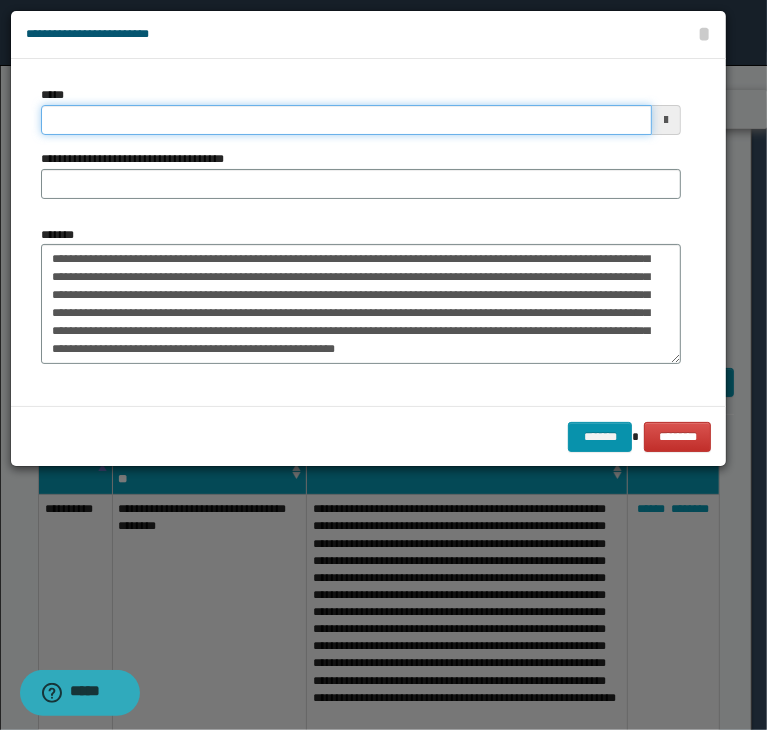 click on "*****" at bounding box center (346, 120) 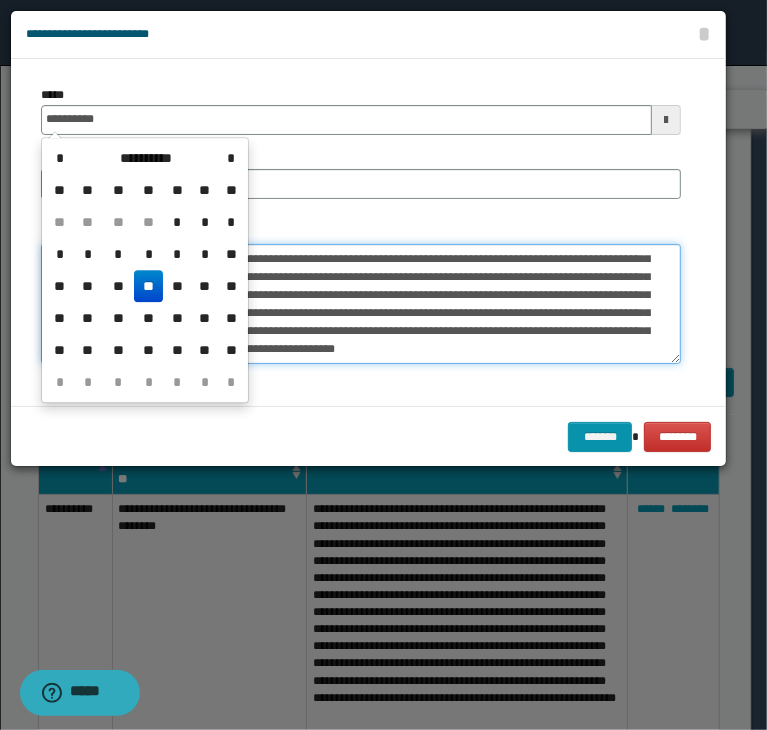 type on "**********" 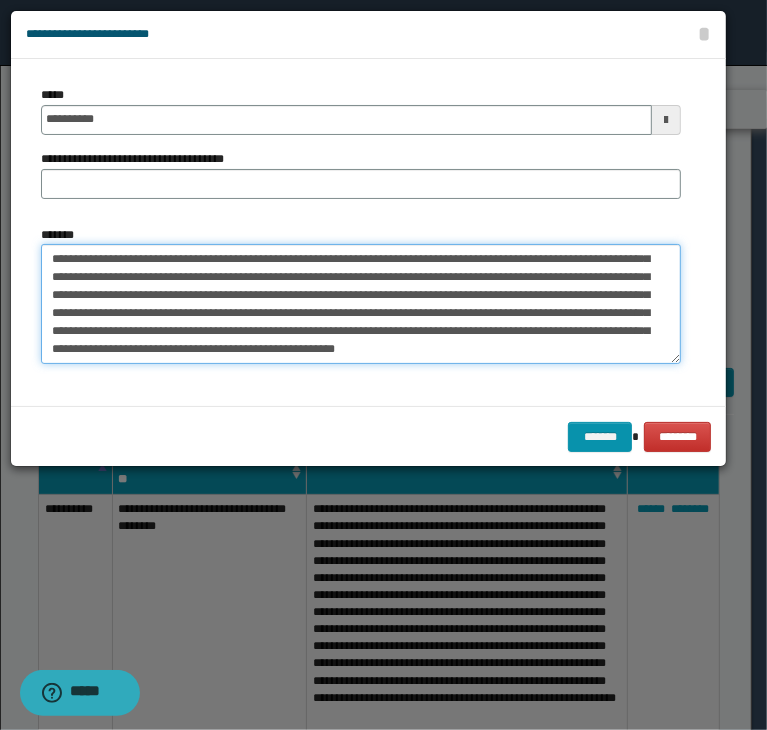 drag, startPoint x: 325, startPoint y: 259, endPoint x: 234, endPoint y: 292, distance: 96.79876 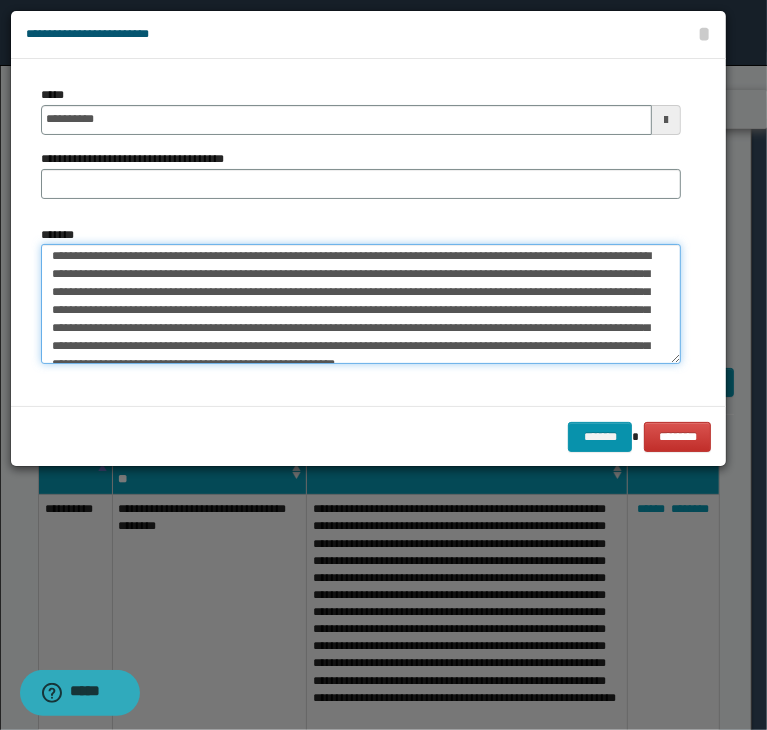 scroll, scrollTop: 0, scrollLeft: 0, axis: both 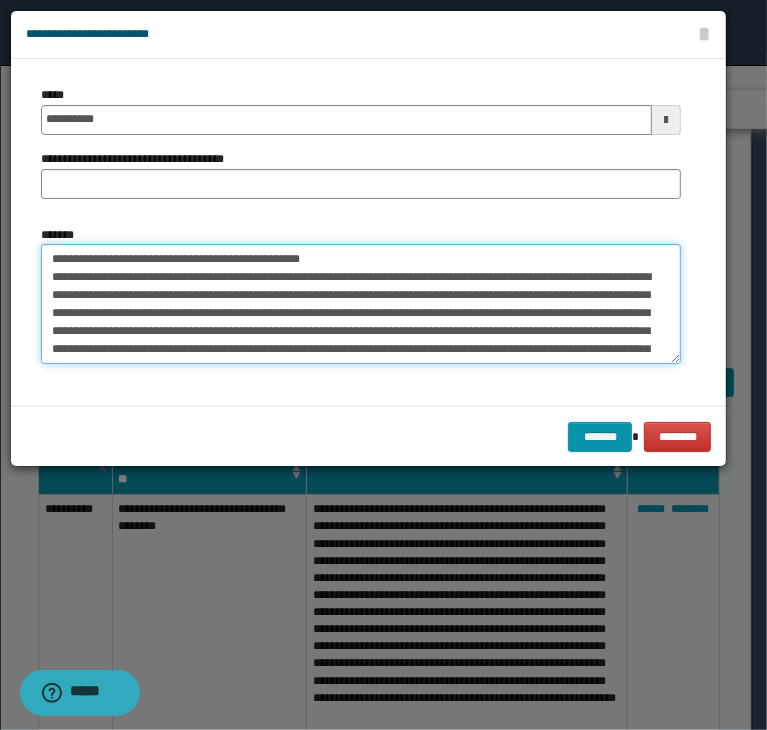 drag, startPoint x: 114, startPoint y: 252, endPoint x: 361, endPoint y: 236, distance: 247.51767 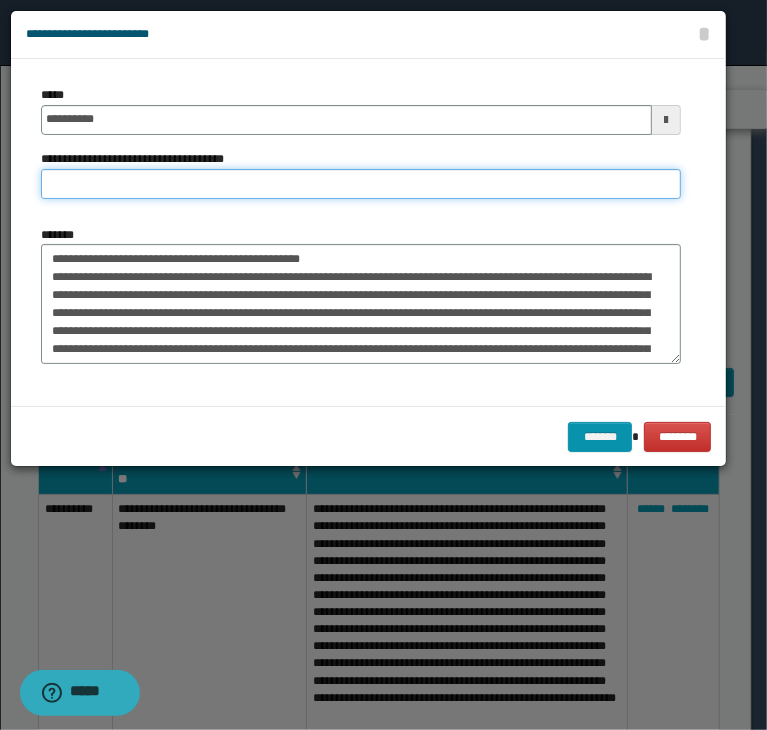 click on "**********" at bounding box center [361, 184] 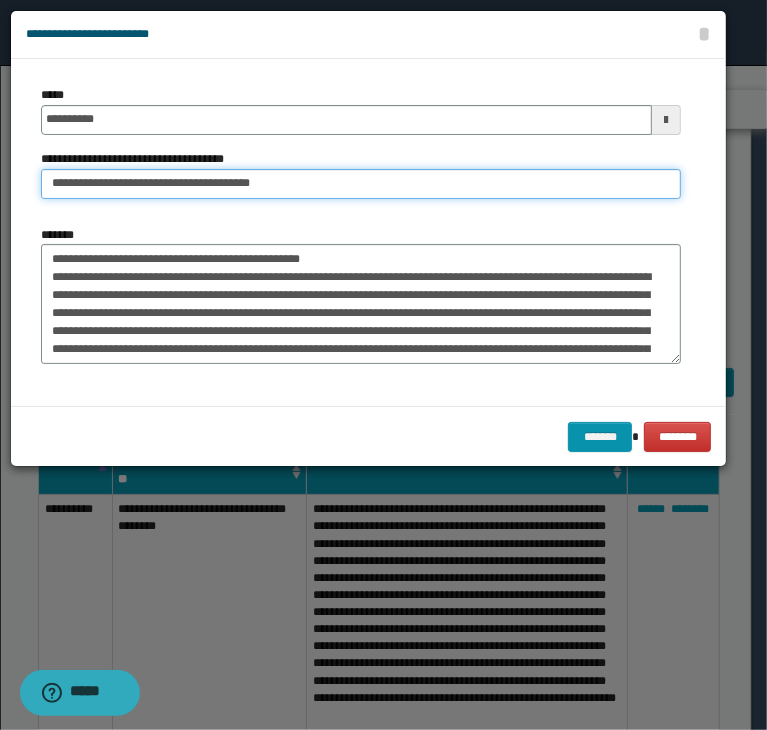 type on "**********" 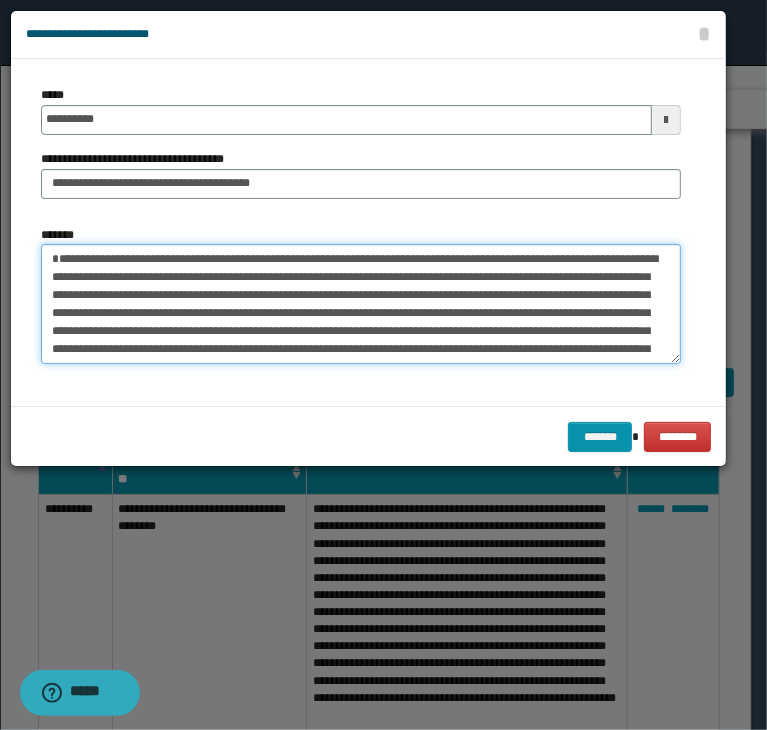 type on "**********" 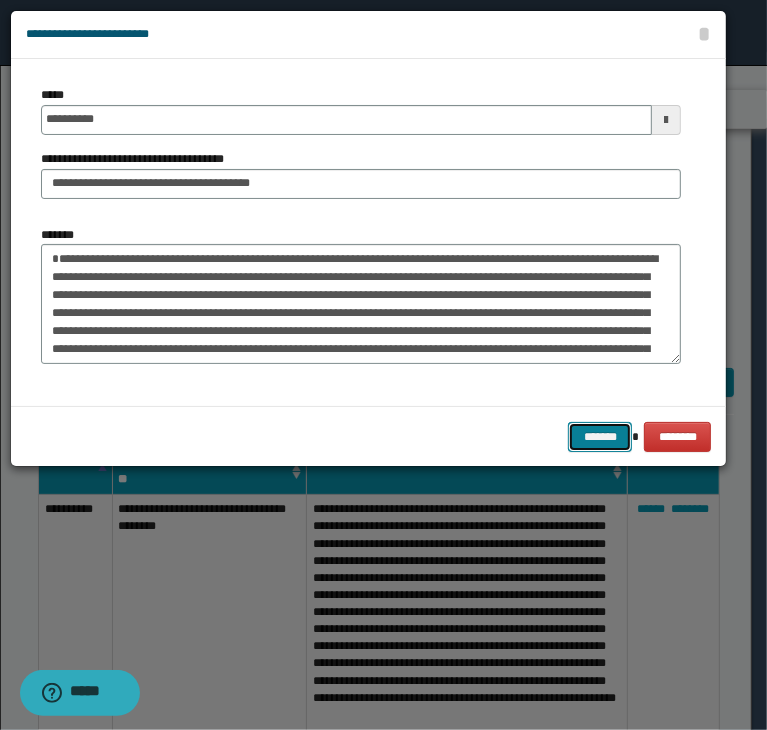 click on "*******" at bounding box center (600, 437) 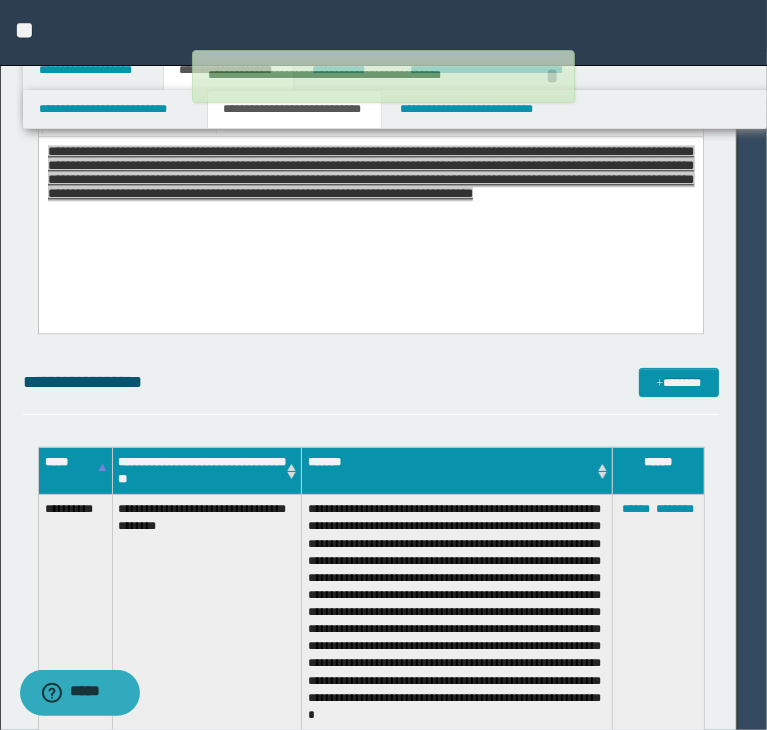 type 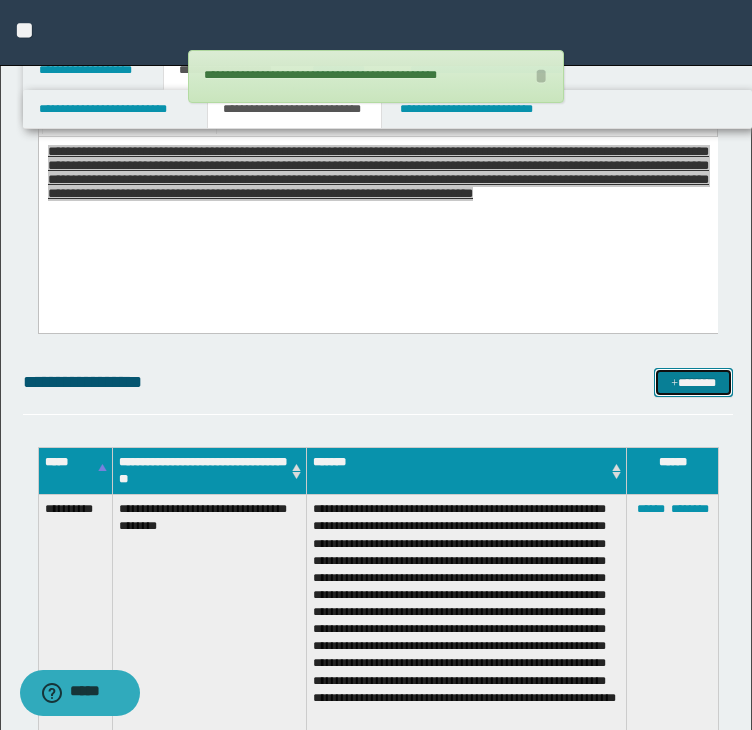 click on "*******" at bounding box center (693, 383) 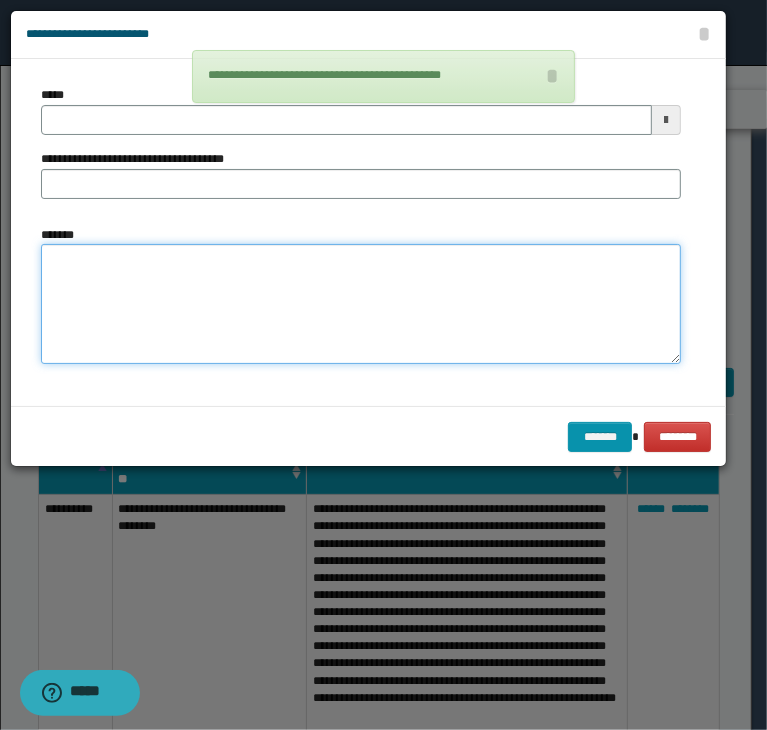 drag, startPoint x: 203, startPoint y: 277, endPoint x: 193, endPoint y: 254, distance: 25.079872 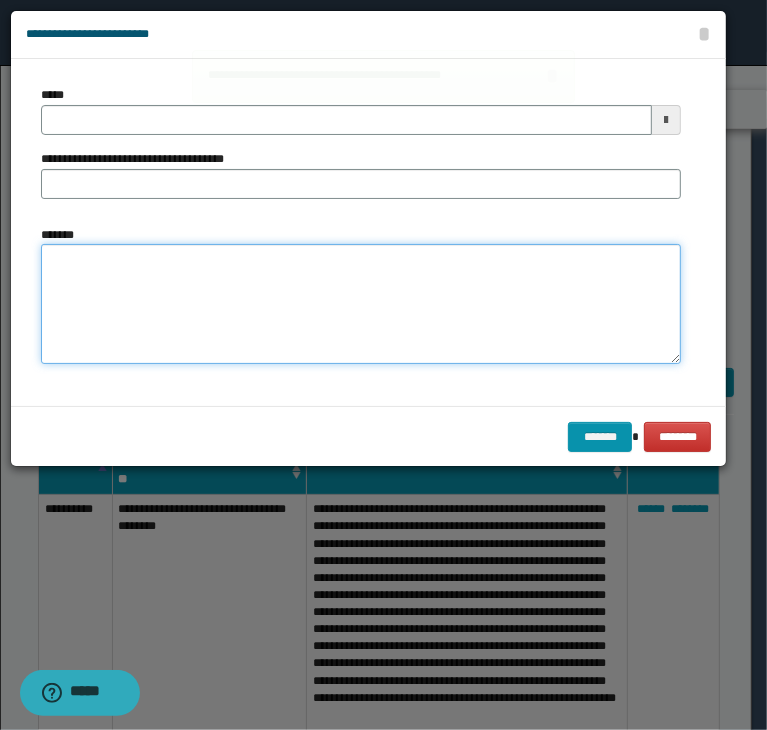 paste on "**********" 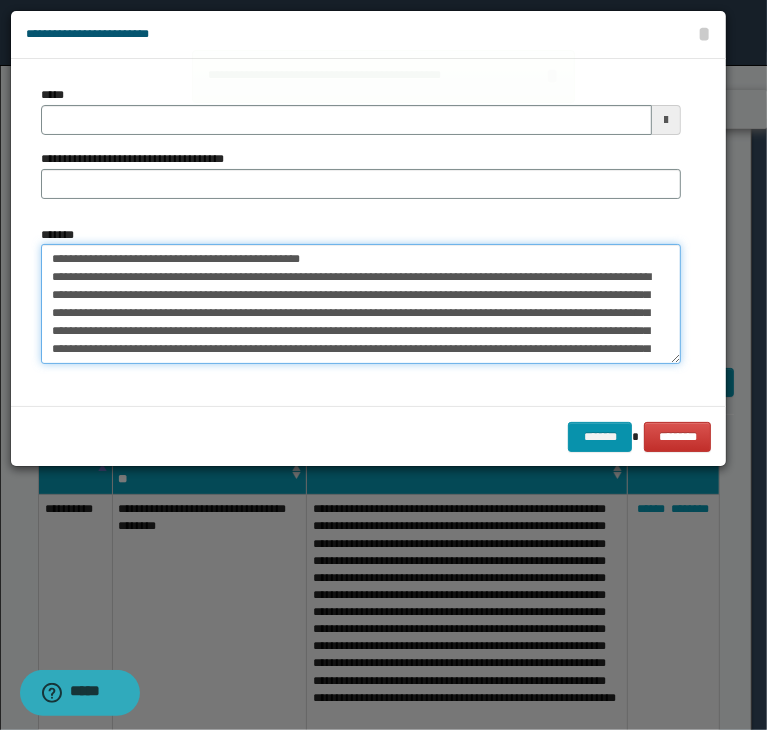 type 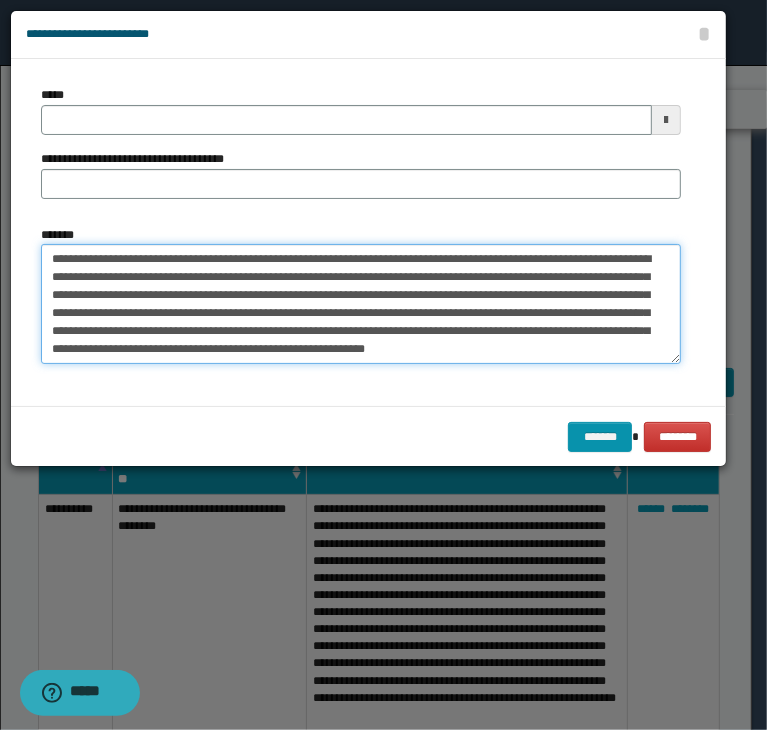type on "**********" 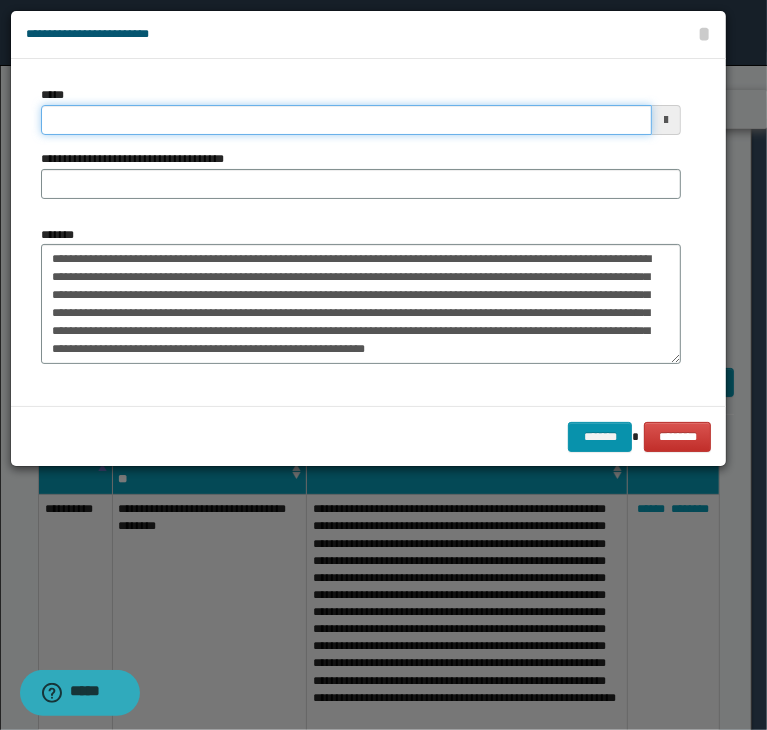 click on "*****" at bounding box center [346, 120] 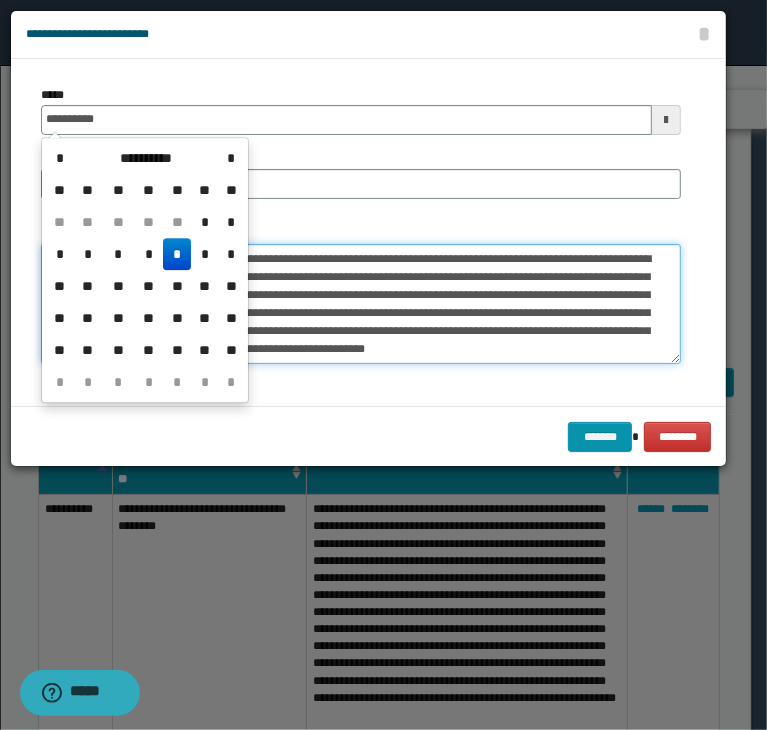type on "**********" 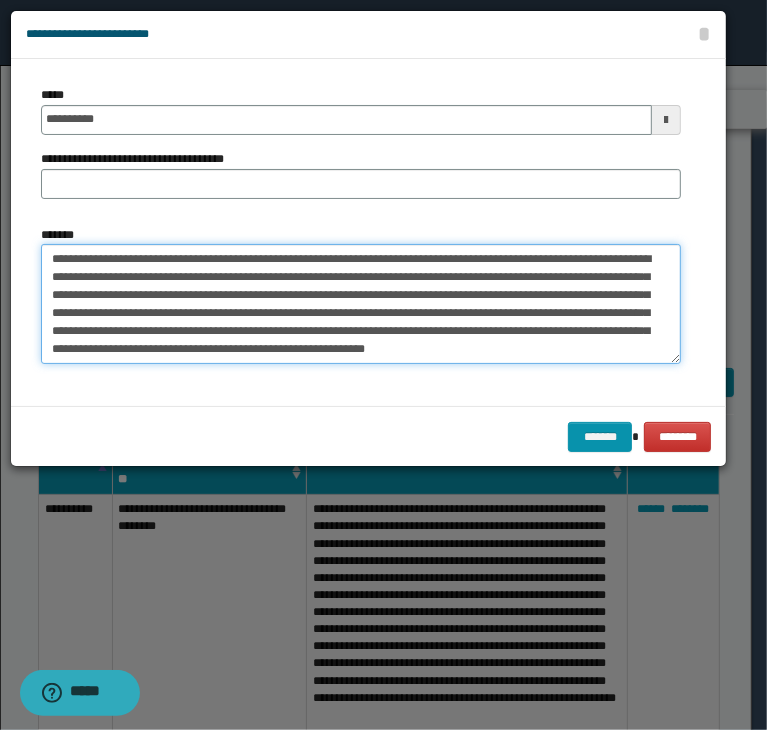 scroll, scrollTop: 0, scrollLeft: 0, axis: both 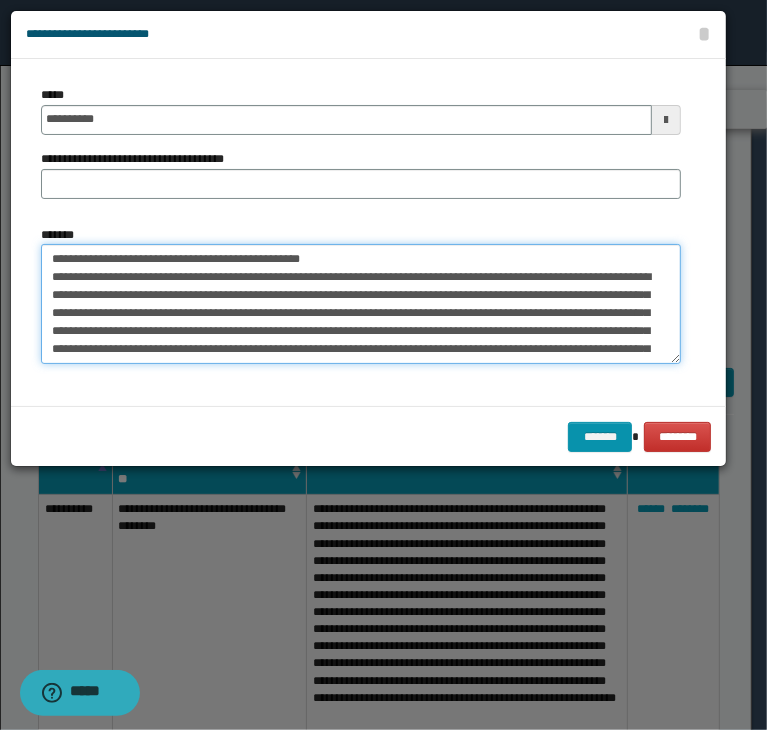 drag, startPoint x: 116, startPoint y: 254, endPoint x: 317, endPoint y: 229, distance: 202.54877 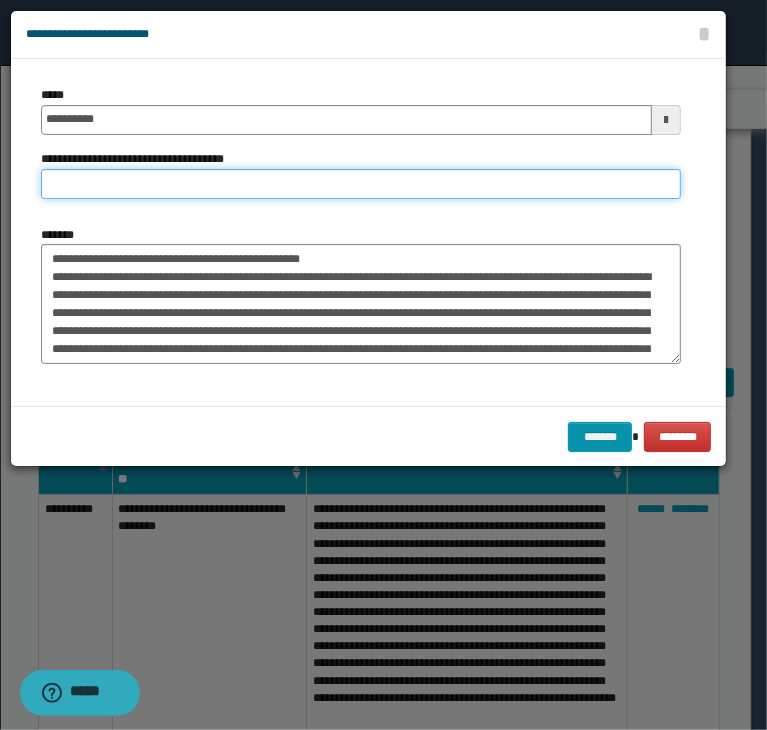 paste on "**********" 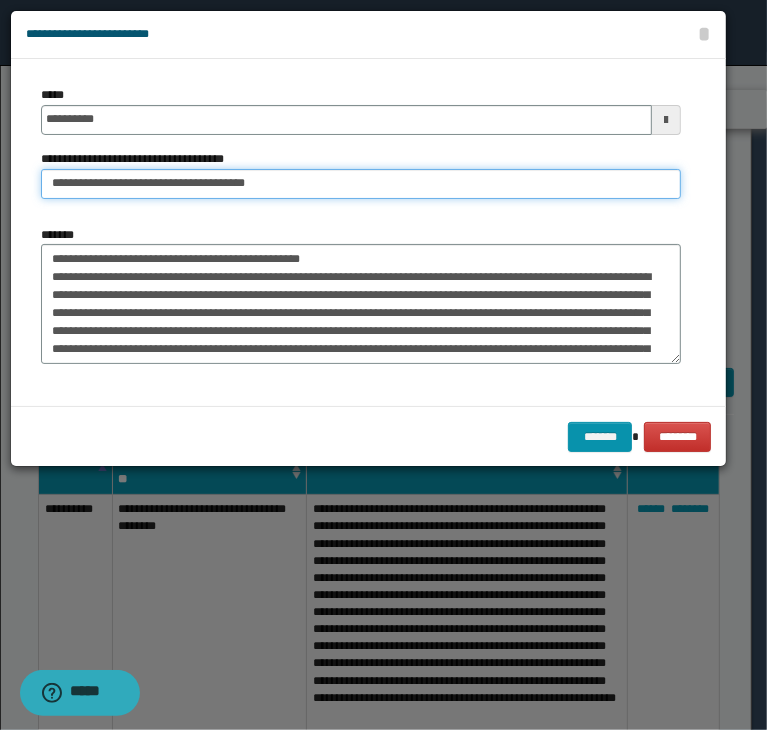 type on "**********" 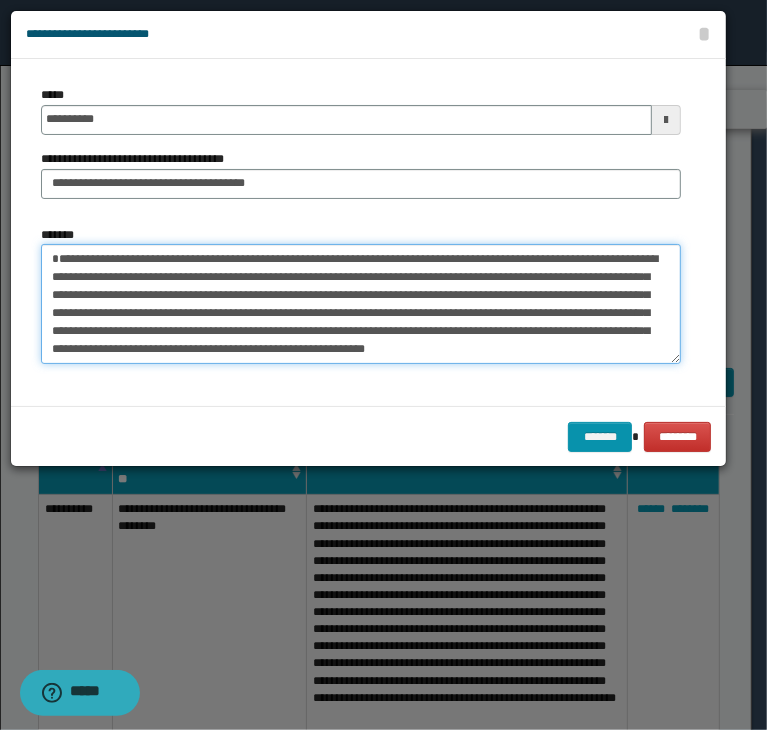 type on "**********" 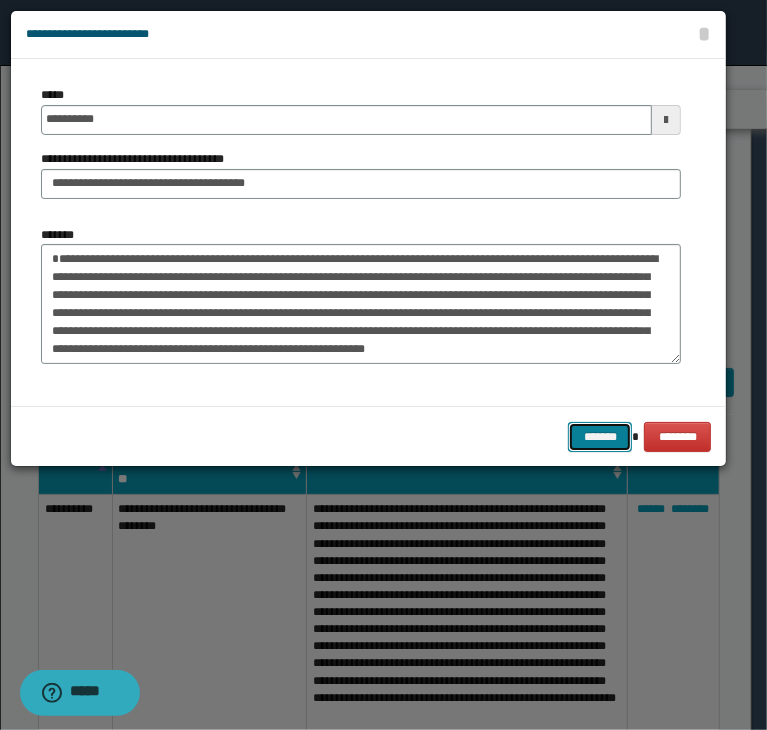click on "*******" at bounding box center (600, 437) 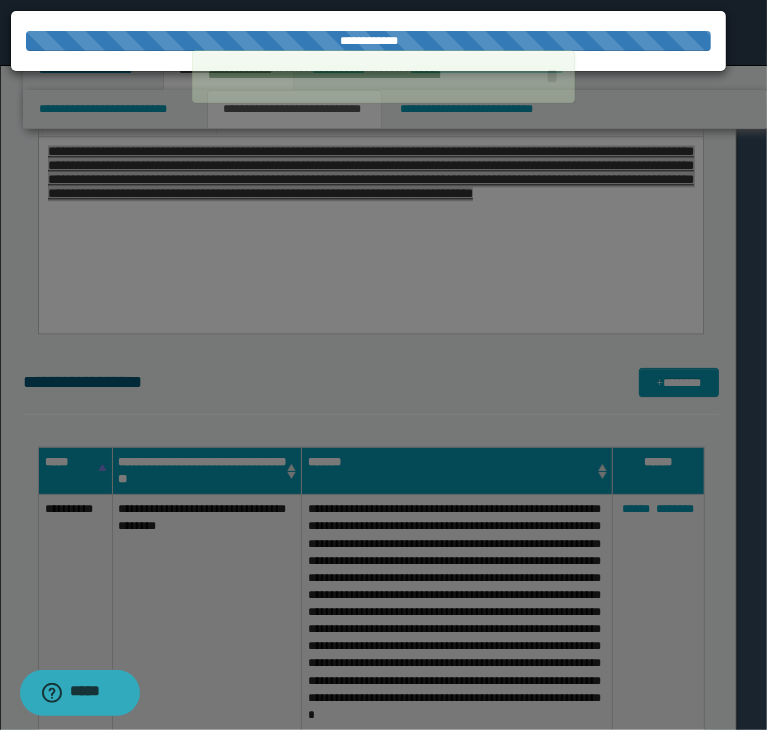 type 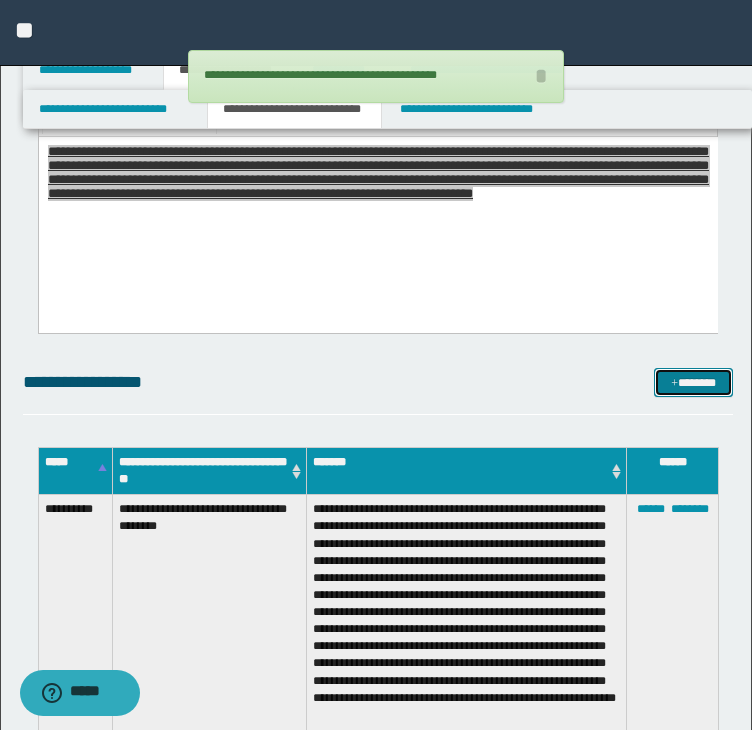 click on "*******" at bounding box center [693, 383] 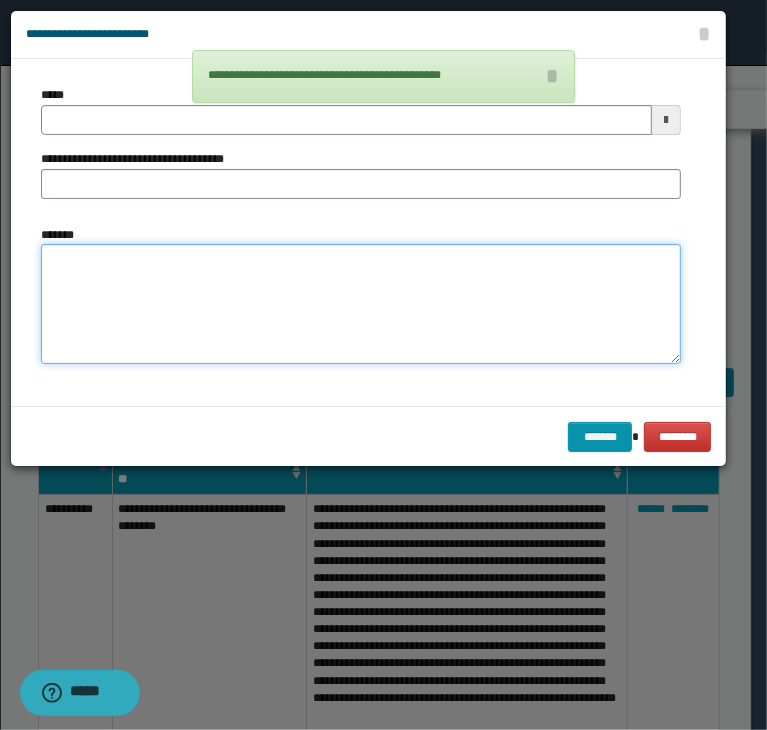 click on "*******" at bounding box center [361, 304] 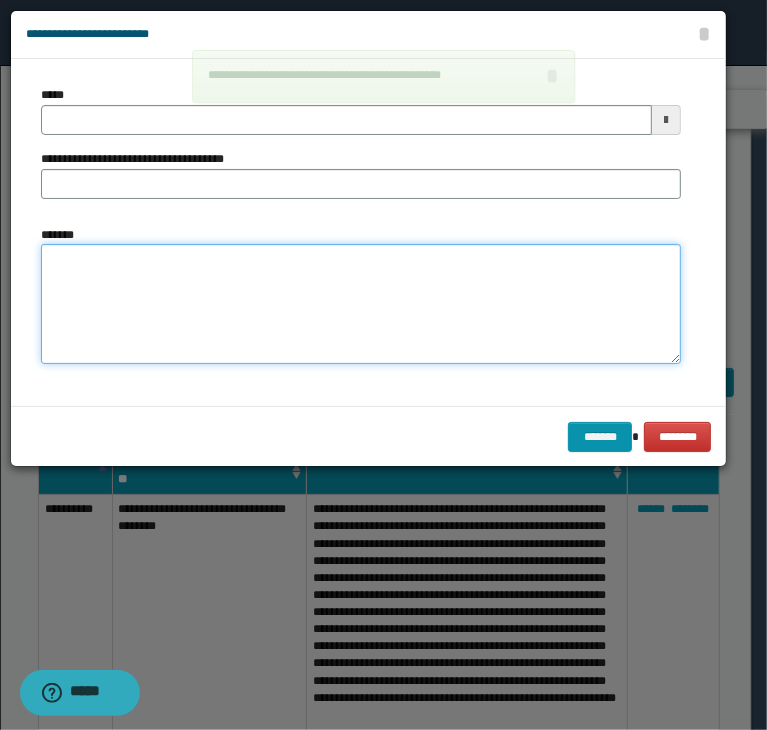 paste on "**********" 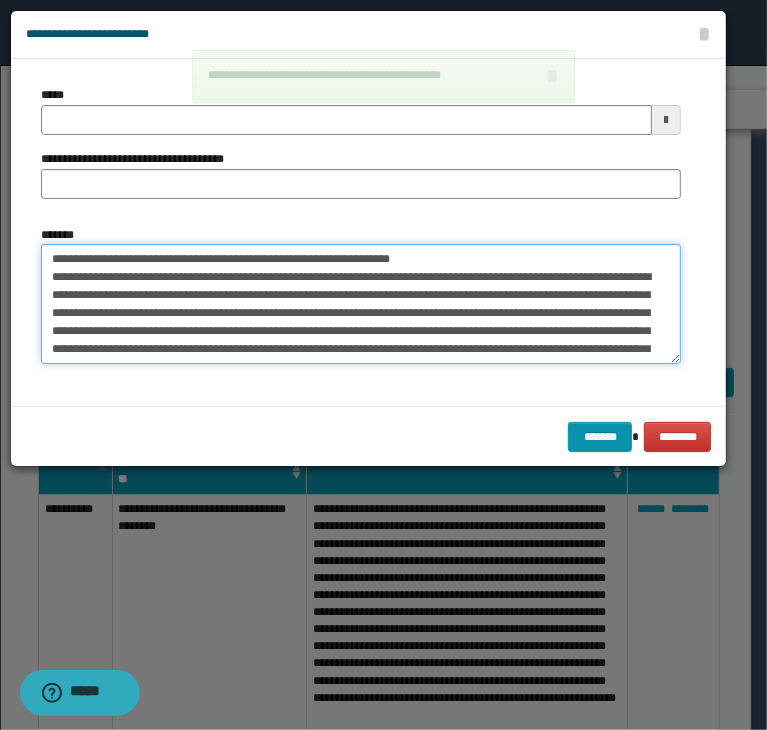 type 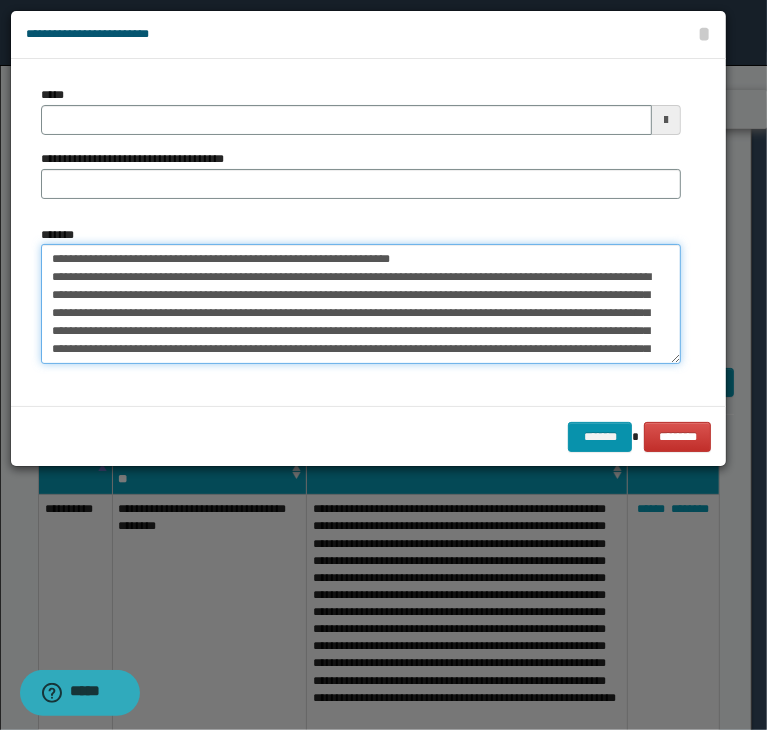 scroll, scrollTop: 48, scrollLeft: 0, axis: vertical 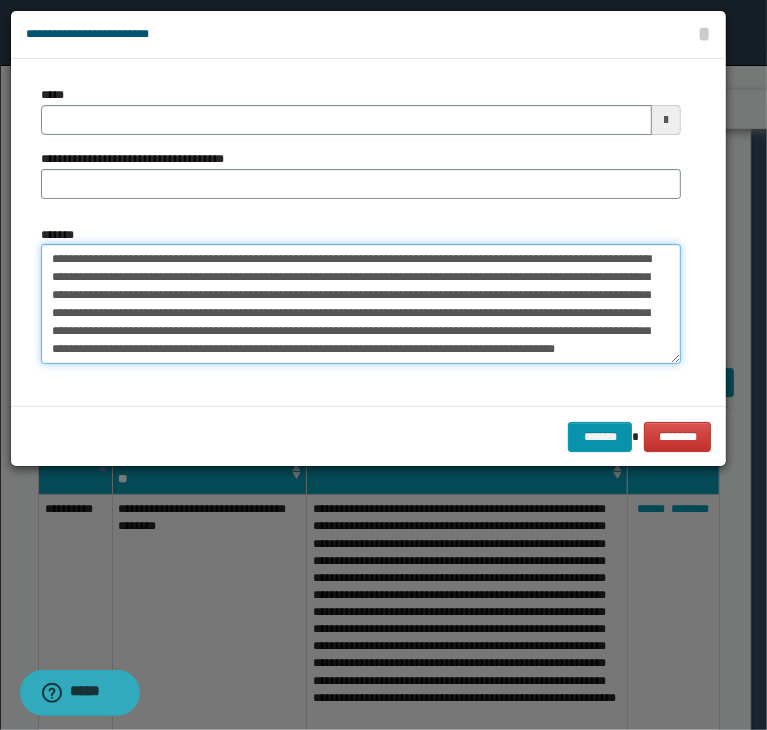 type on "**********" 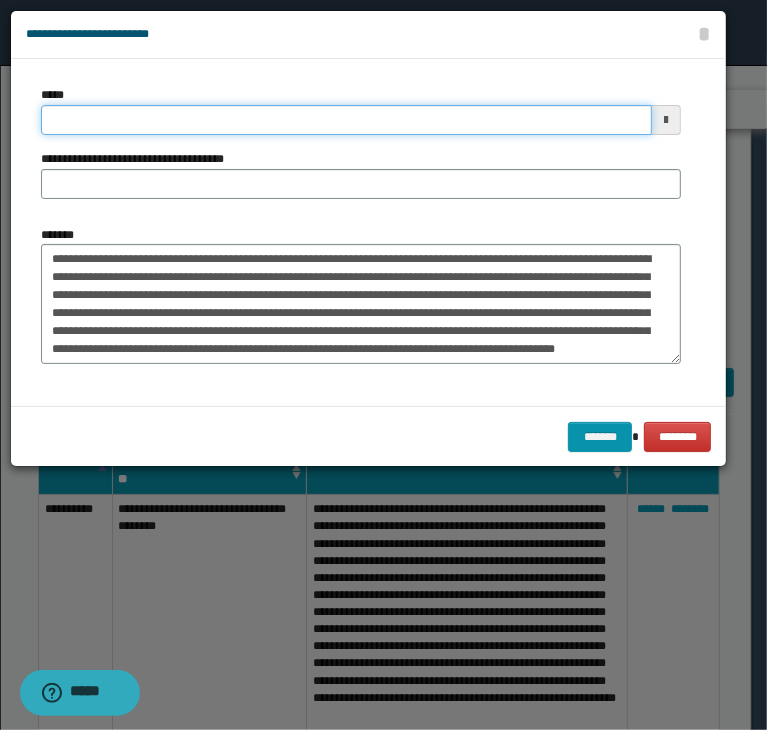 click on "*****" at bounding box center [346, 120] 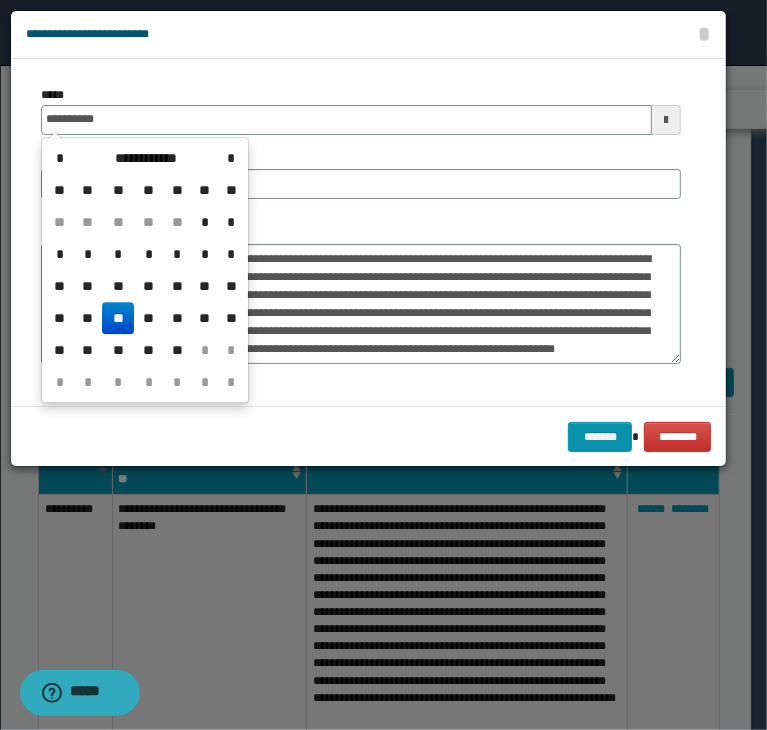 type on "**********" 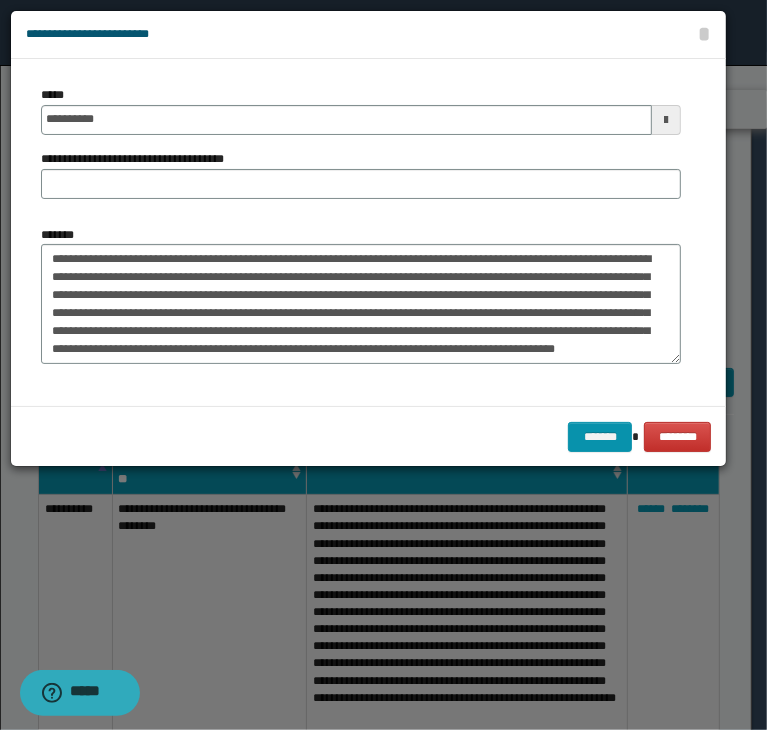 click on "**********" at bounding box center [361, 295] 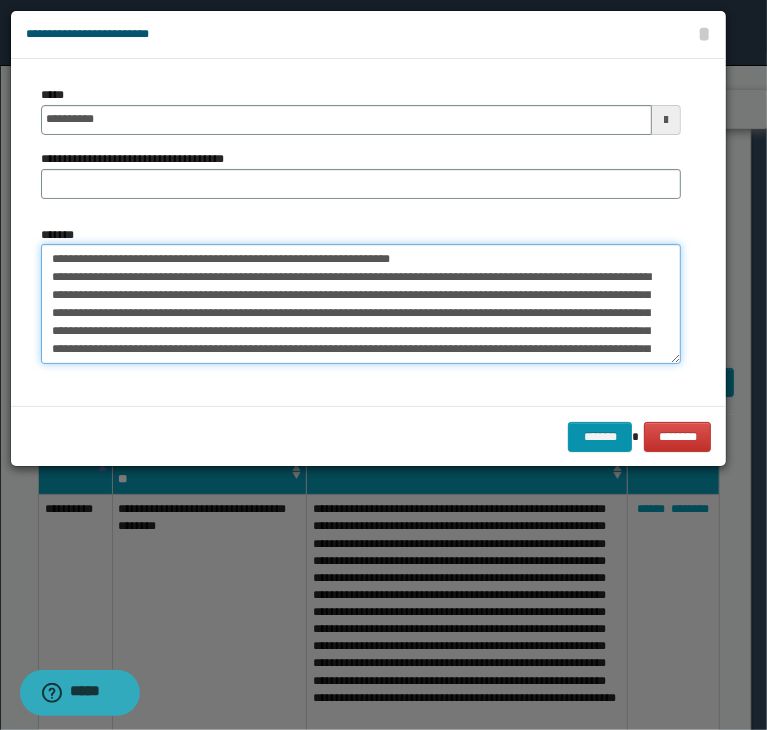 drag, startPoint x: 120, startPoint y: 253, endPoint x: 433, endPoint y: 238, distance: 313.35922 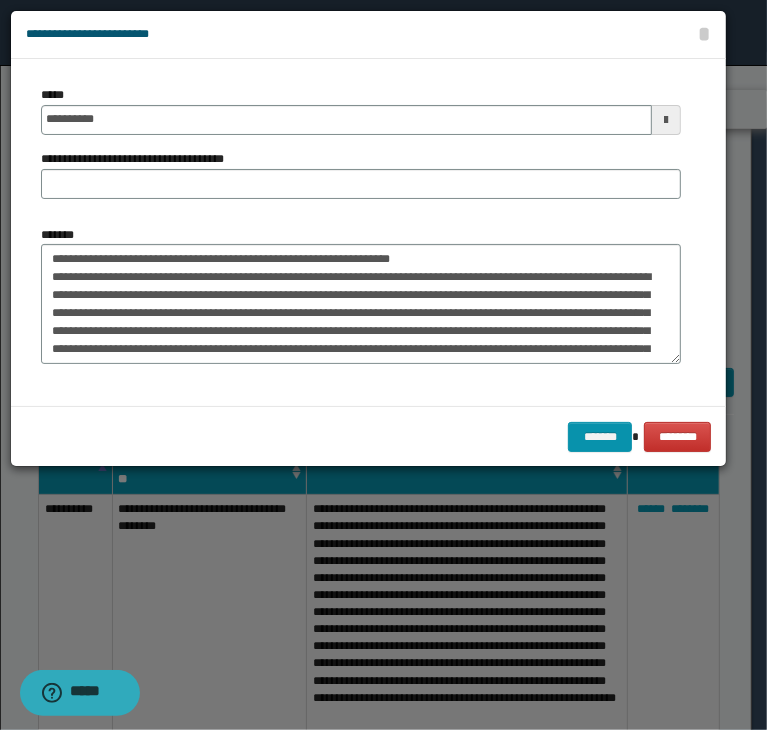click on "**********" at bounding box center (361, 150) 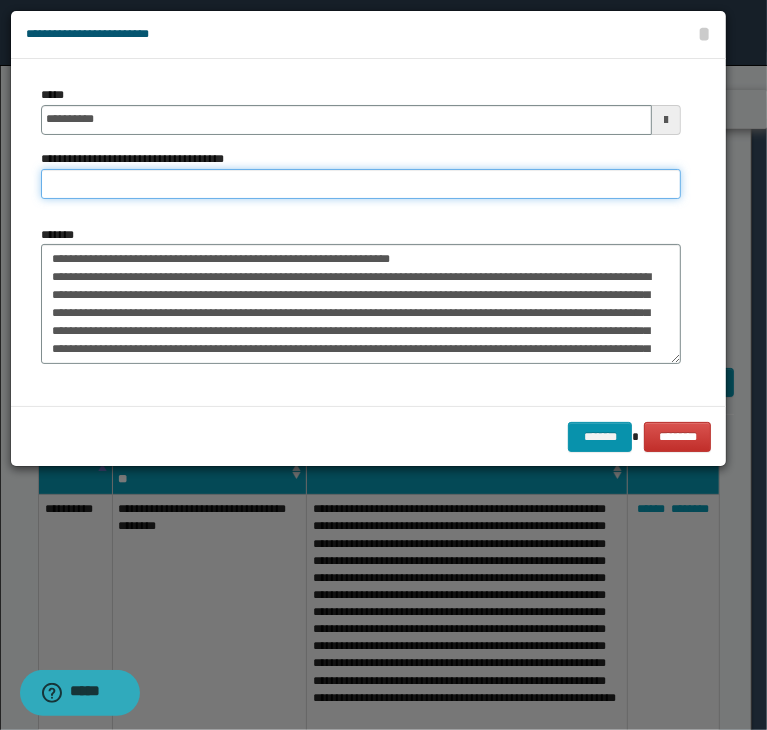 click on "**********" at bounding box center [361, 184] 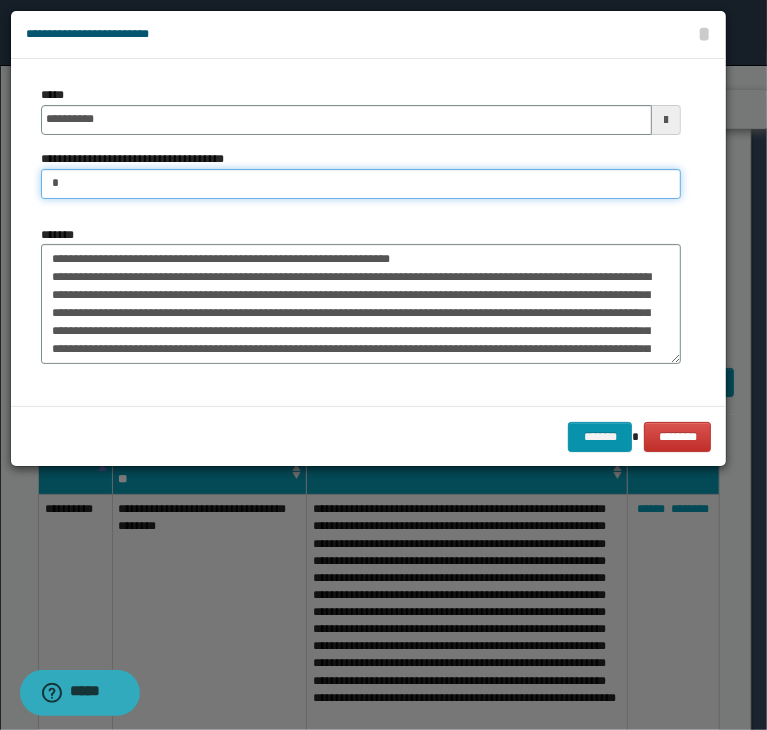 paste on "**********" 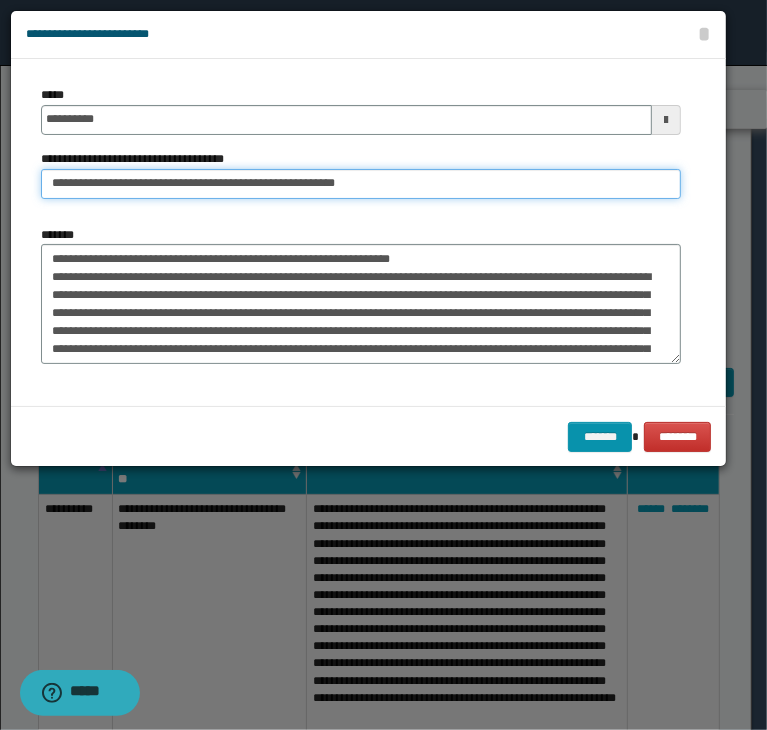 type on "**********" 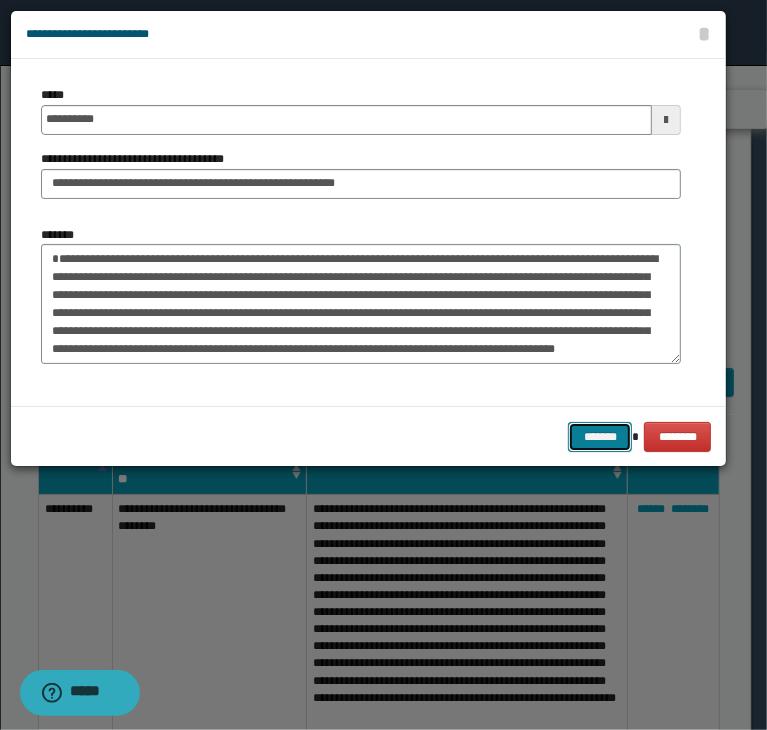 click on "*******" at bounding box center [600, 437] 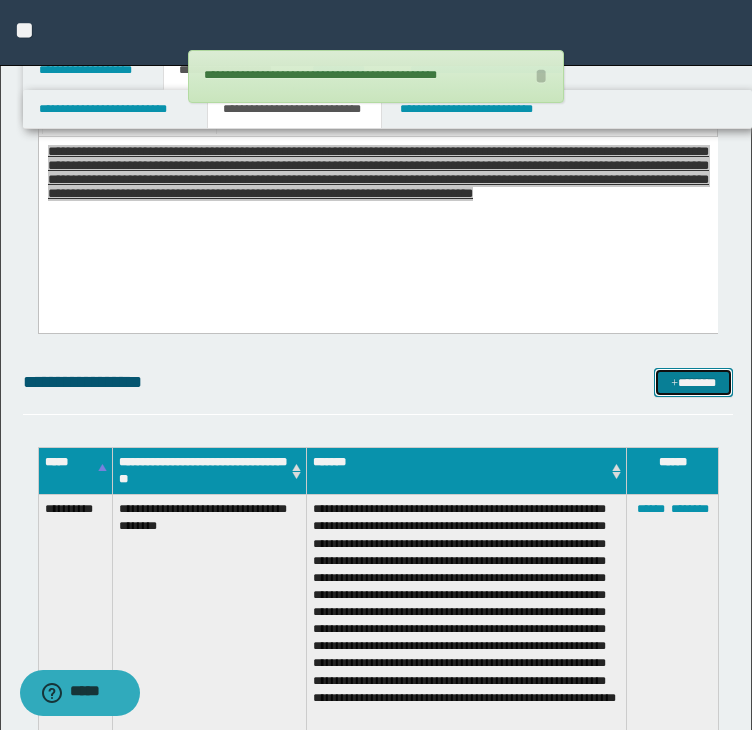 click on "*******" at bounding box center [693, 383] 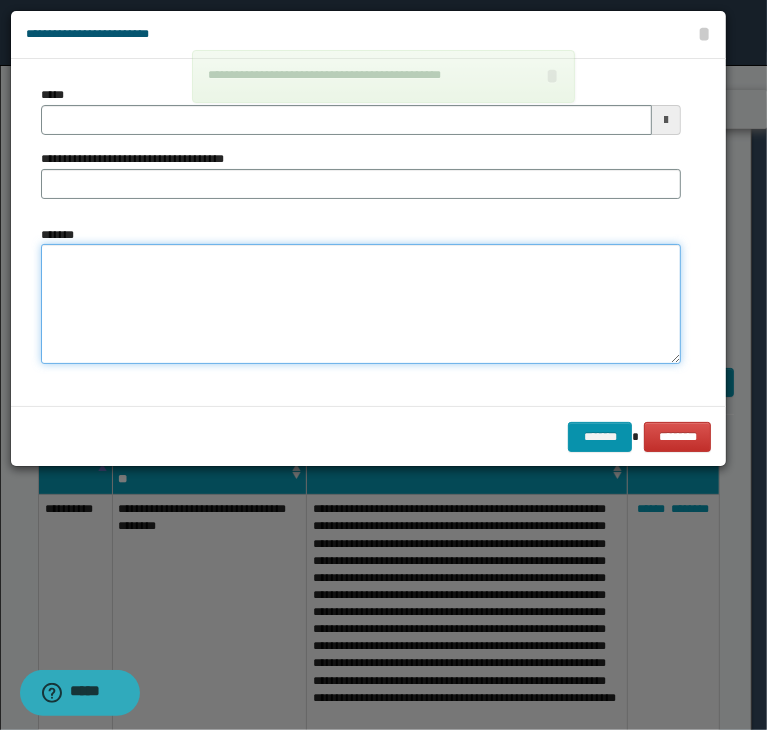 click on "*******" at bounding box center (361, 304) 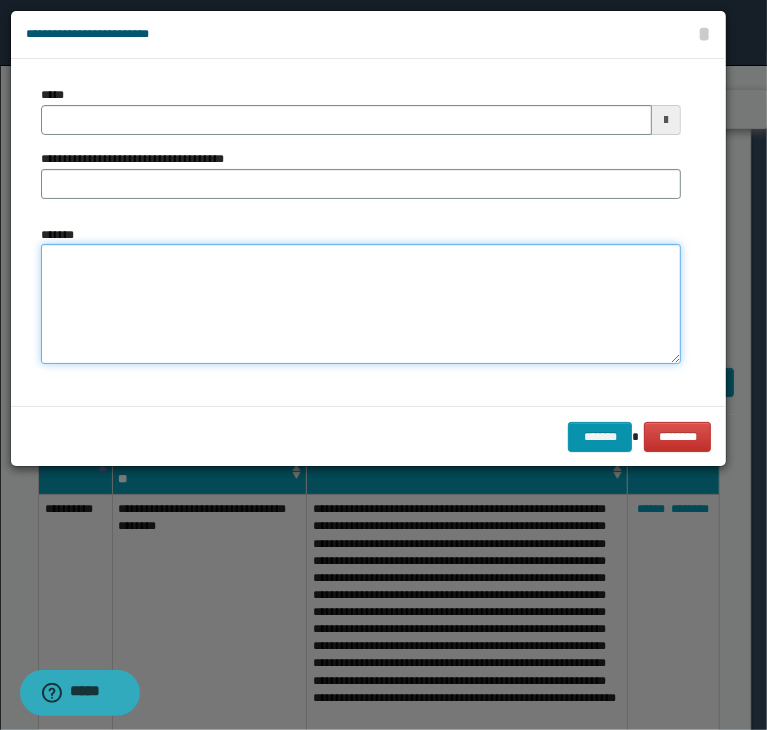paste on "**********" 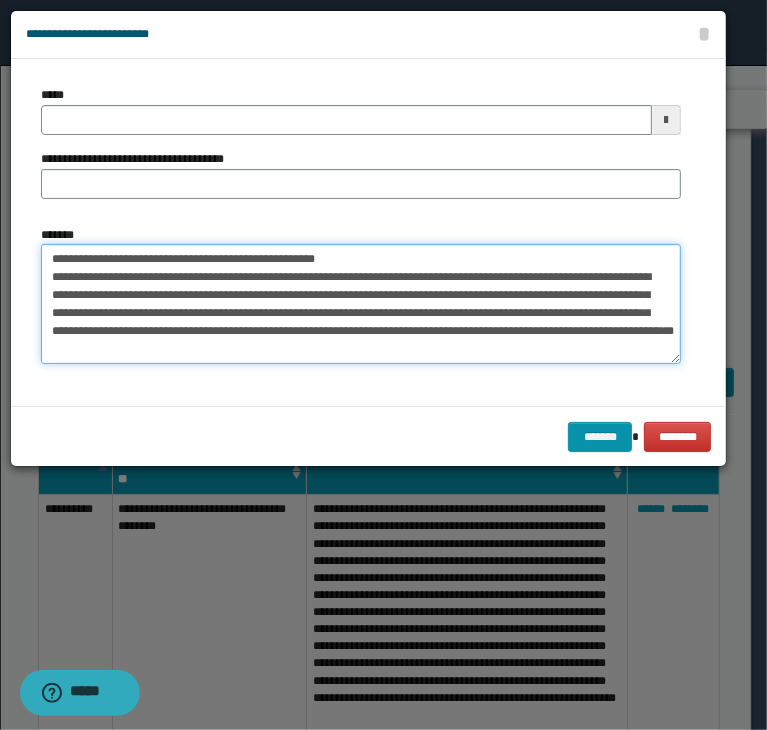 scroll, scrollTop: 12, scrollLeft: 0, axis: vertical 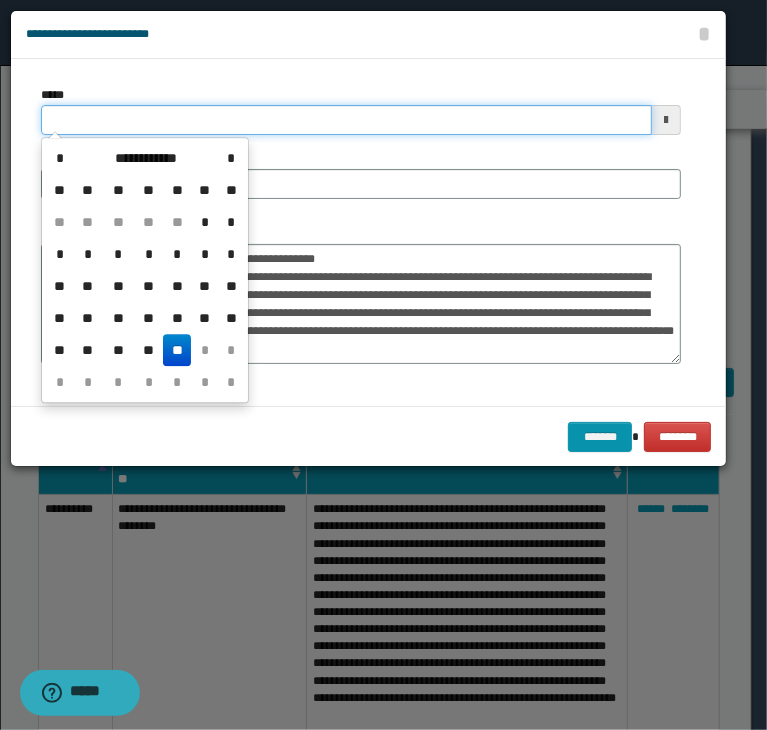 click on "*****" at bounding box center [346, 120] 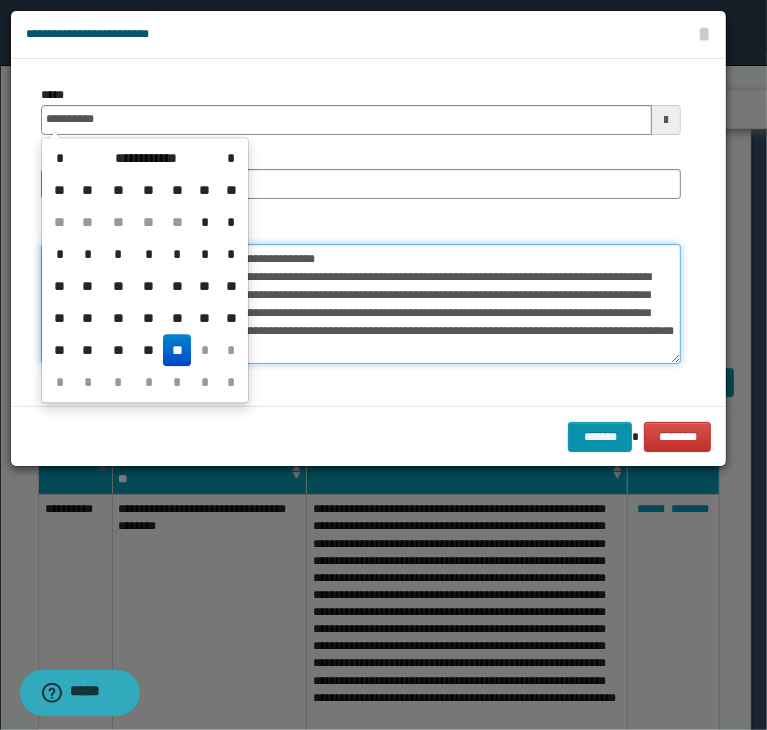 type on "**********" 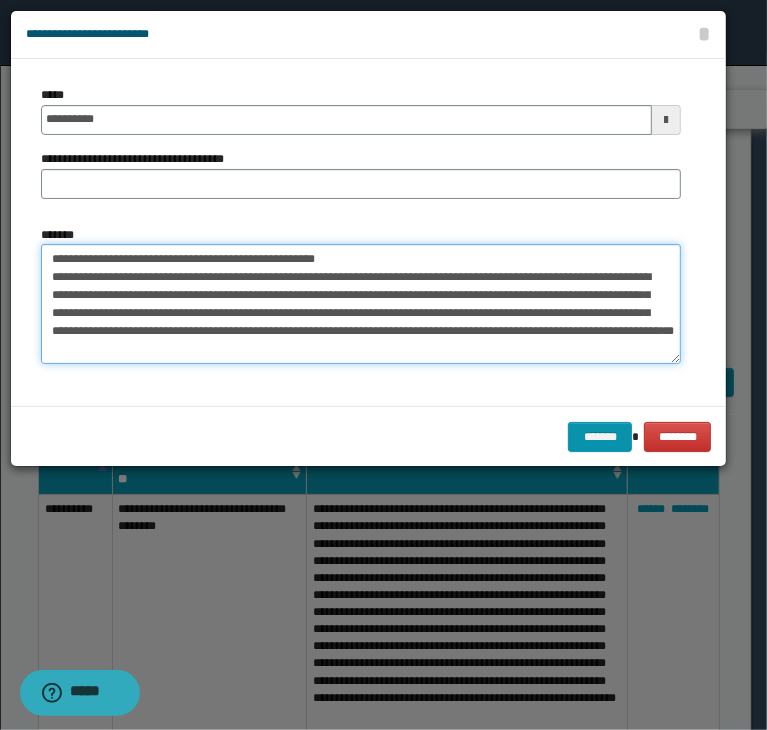 scroll, scrollTop: 0, scrollLeft: 0, axis: both 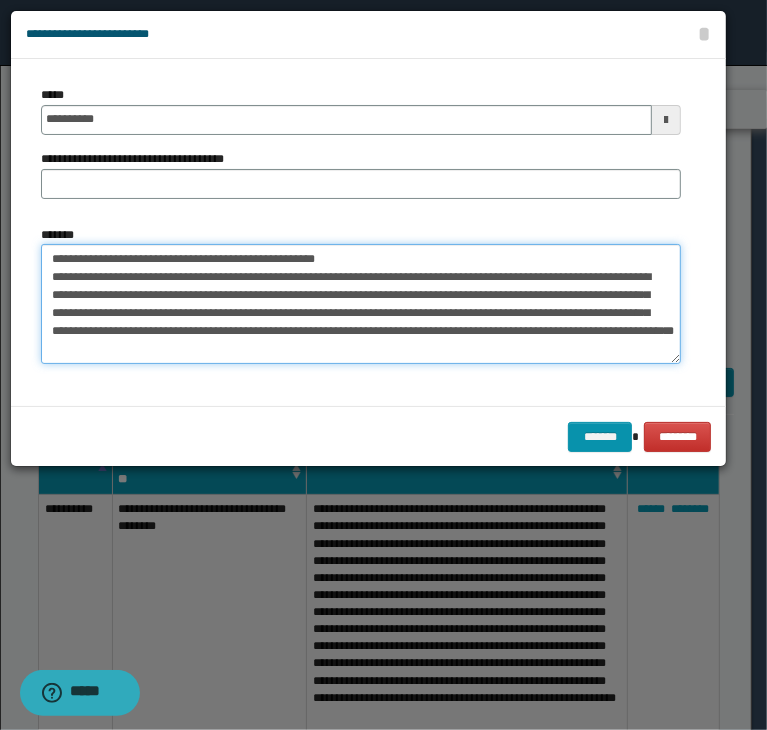 drag, startPoint x: 352, startPoint y: 253, endPoint x: 108, endPoint y: 256, distance: 244.01845 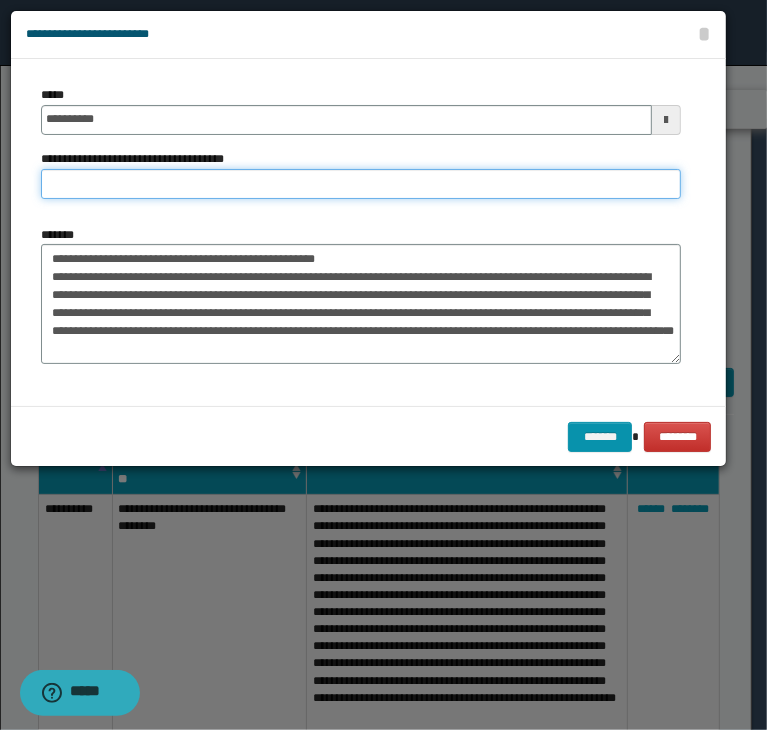 paste on "**********" 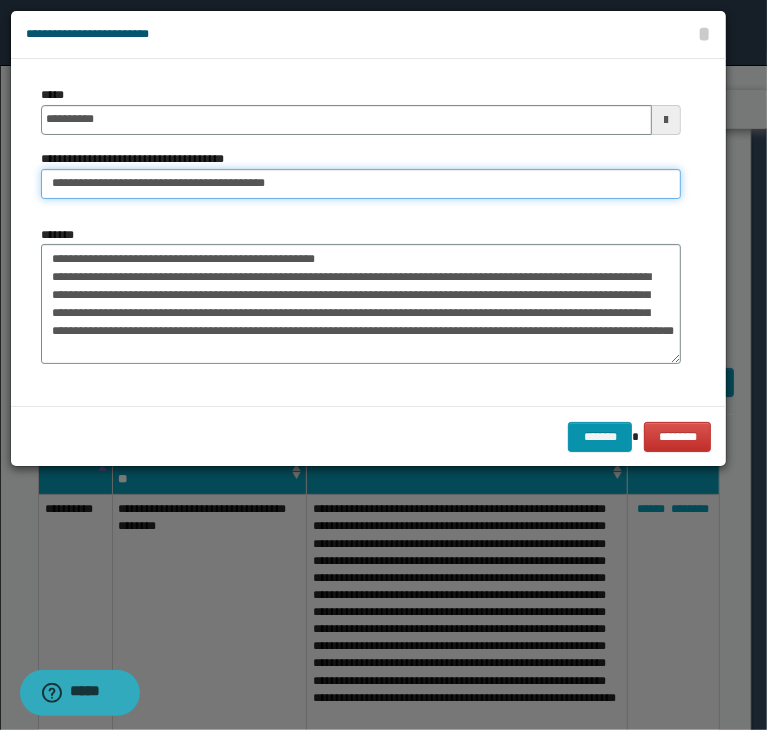 type on "**********" 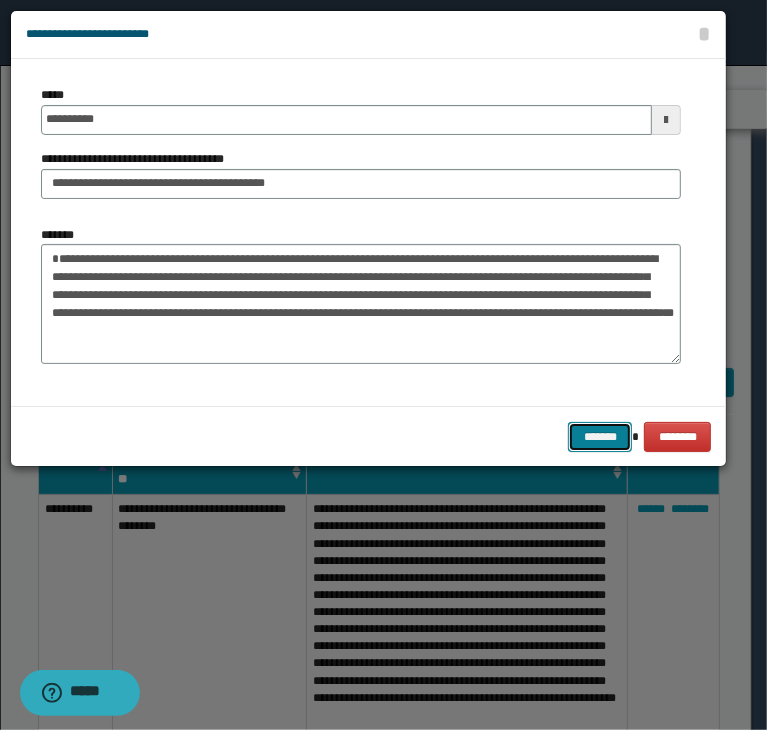 click on "*******" at bounding box center (600, 437) 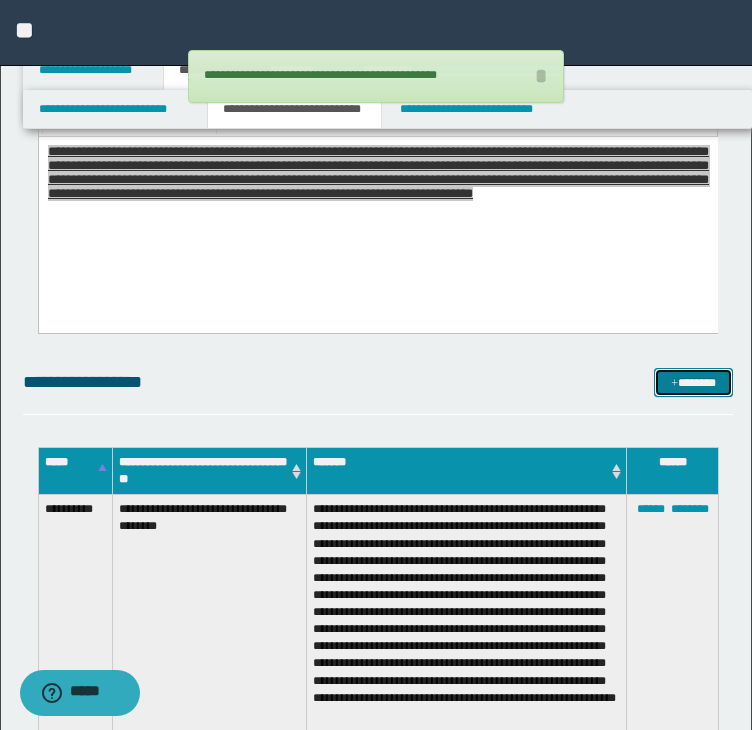 click on "*******" at bounding box center (693, 383) 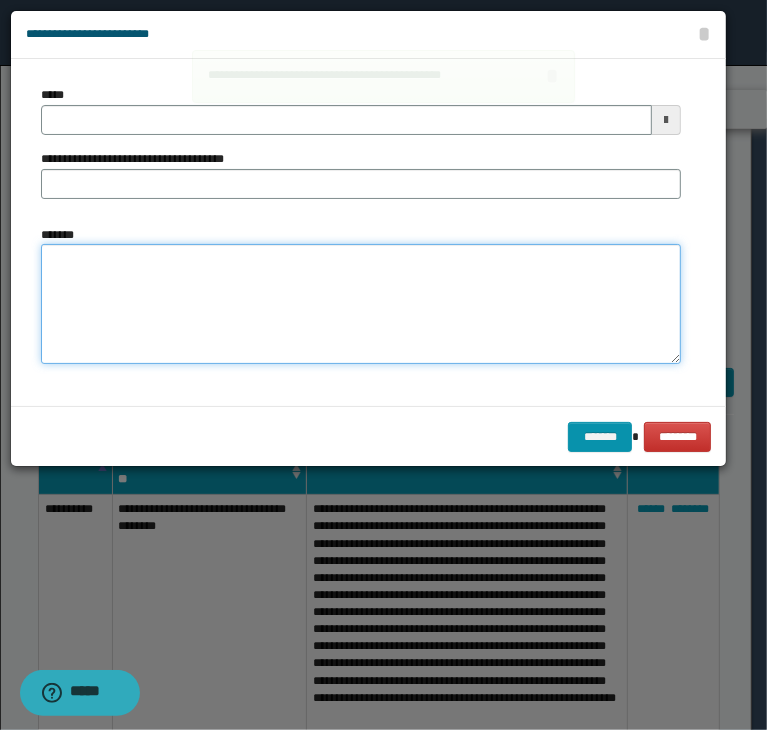 drag, startPoint x: 84, startPoint y: 281, endPoint x: 100, endPoint y: 185, distance: 97.3242 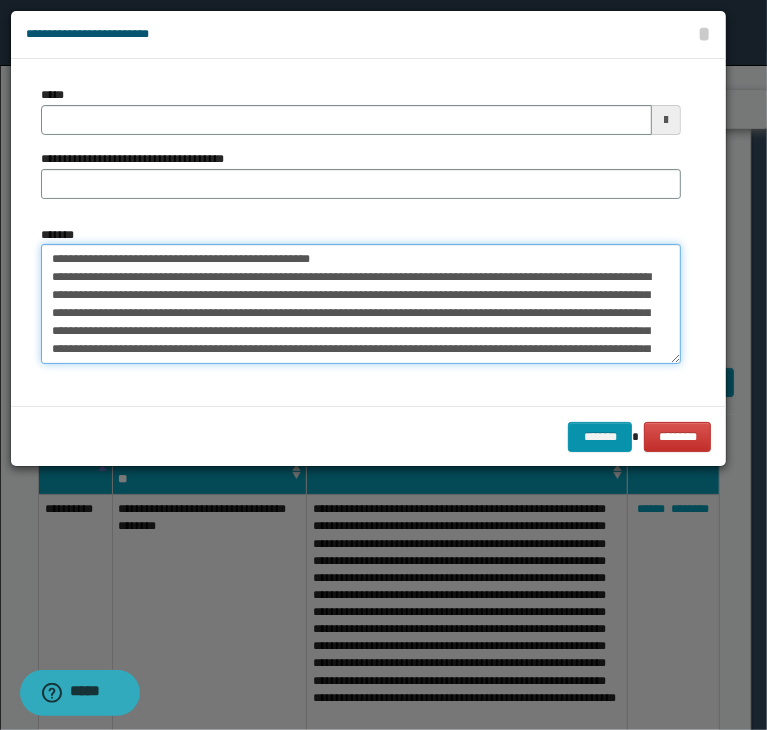 scroll, scrollTop: 606, scrollLeft: 0, axis: vertical 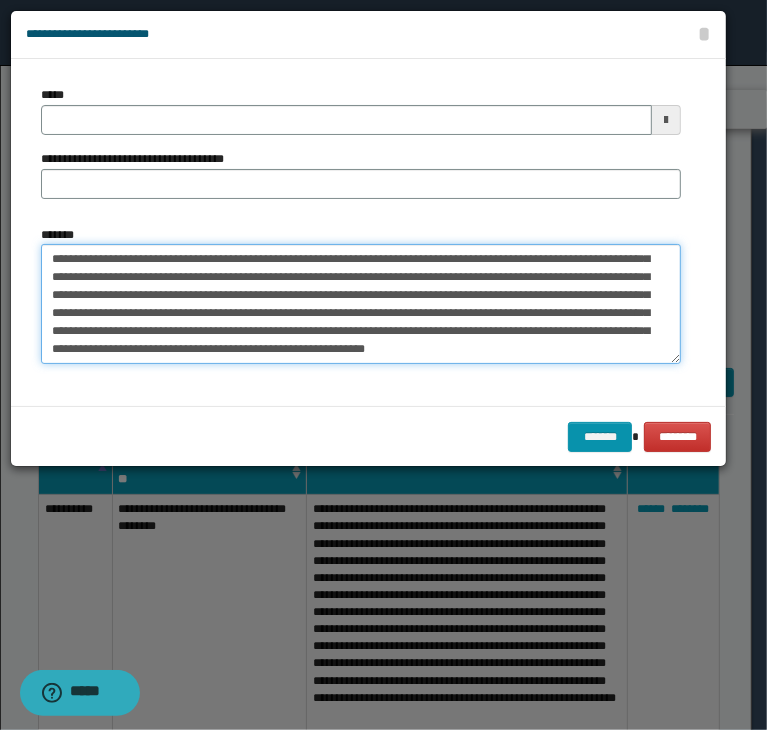 type 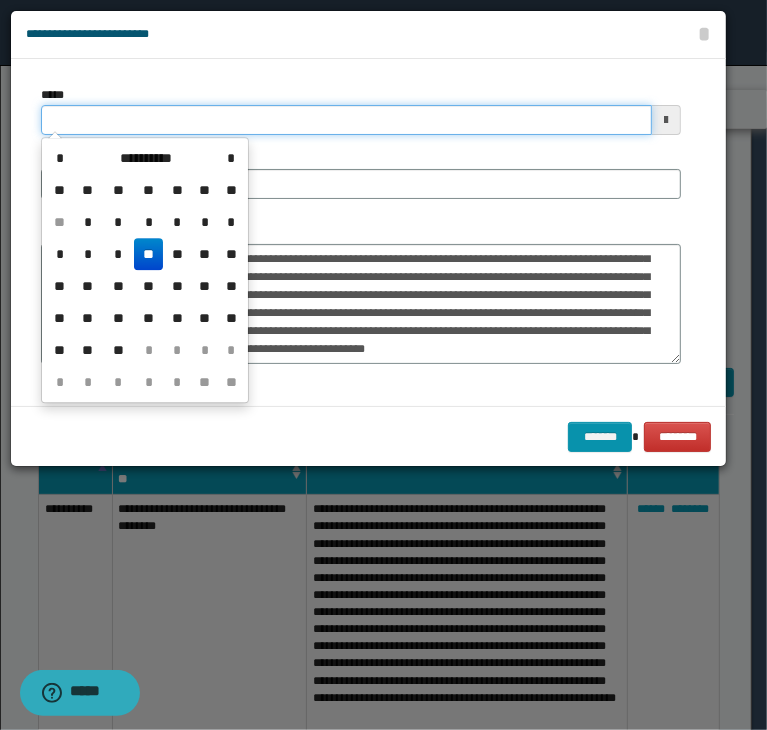 click on "*****" at bounding box center [346, 120] 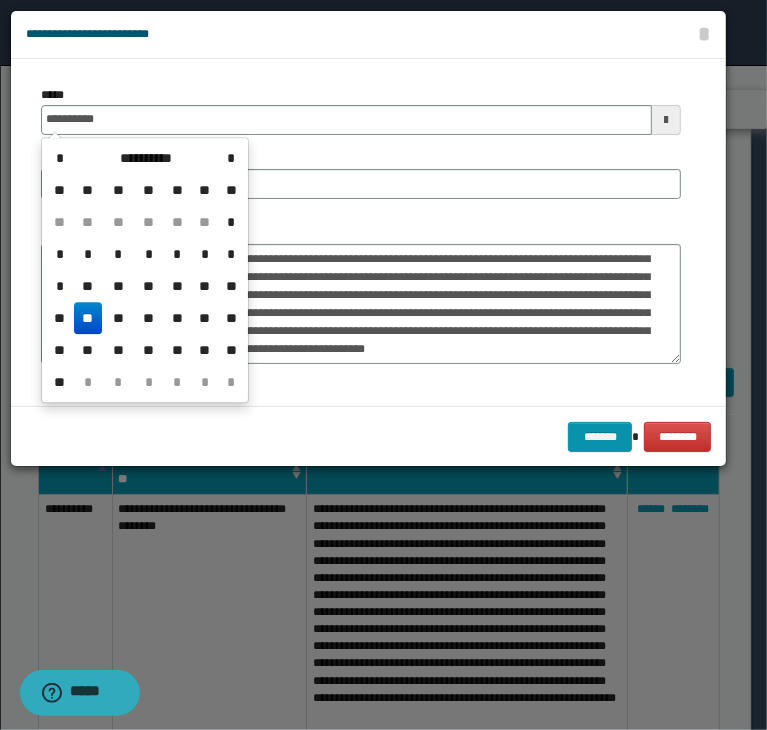type on "**********" 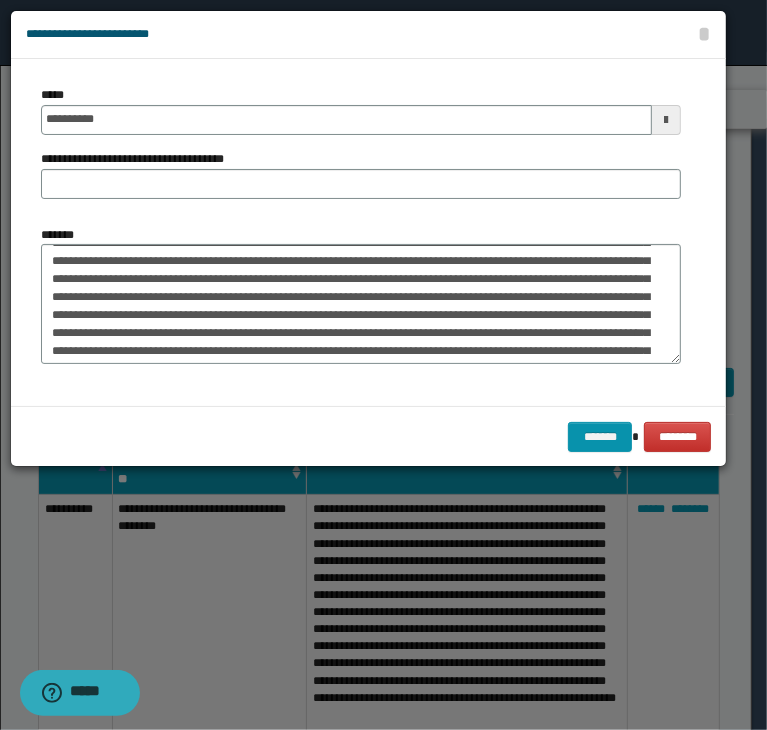 scroll, scrollTop: 0, scrollLeft: 0, axis: both 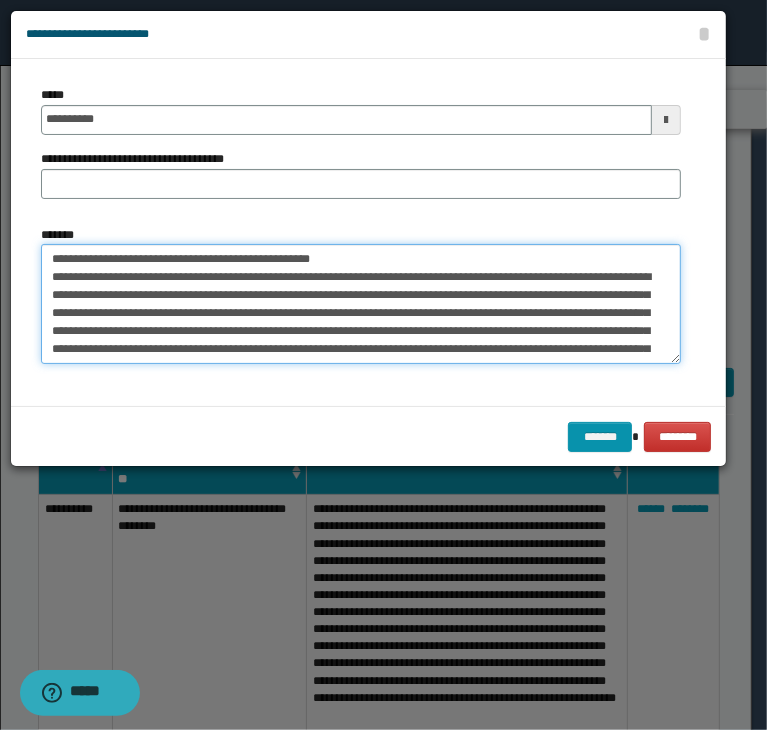 drag, startPoint x: 112, startPoint y: 257, endPoint x: 337, endPoint y: 221, distance: 227.8618 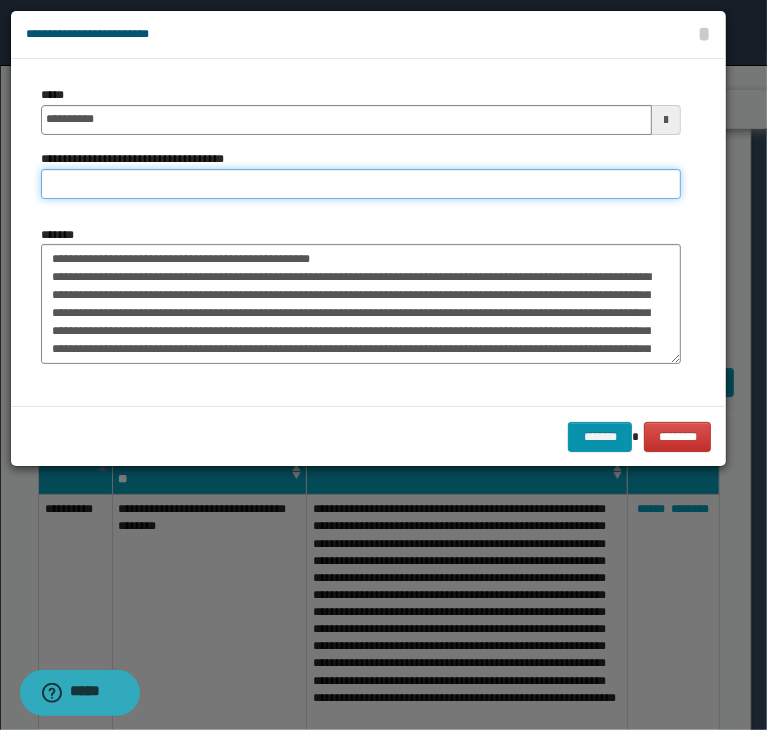 paste on "**********" 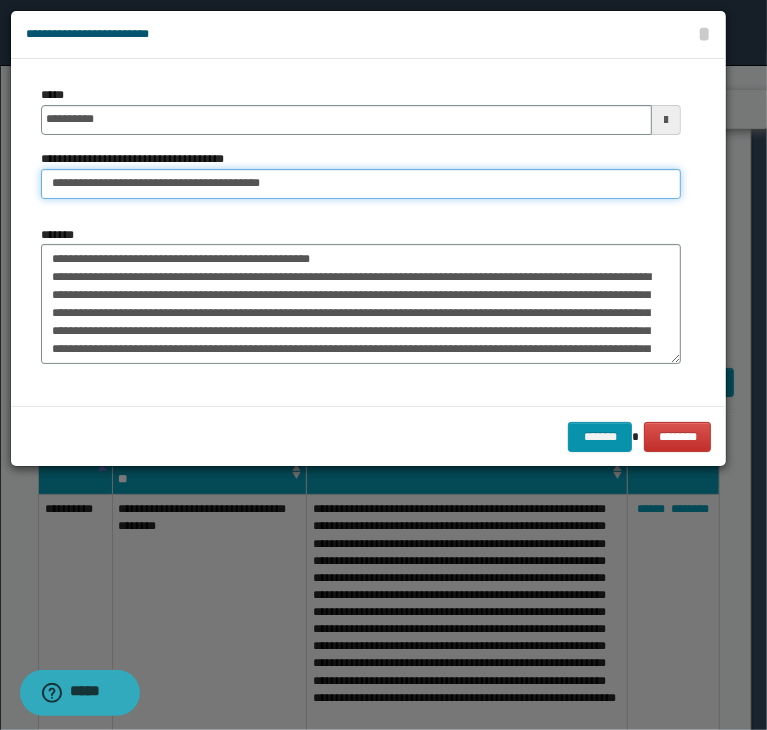 type on "**********" 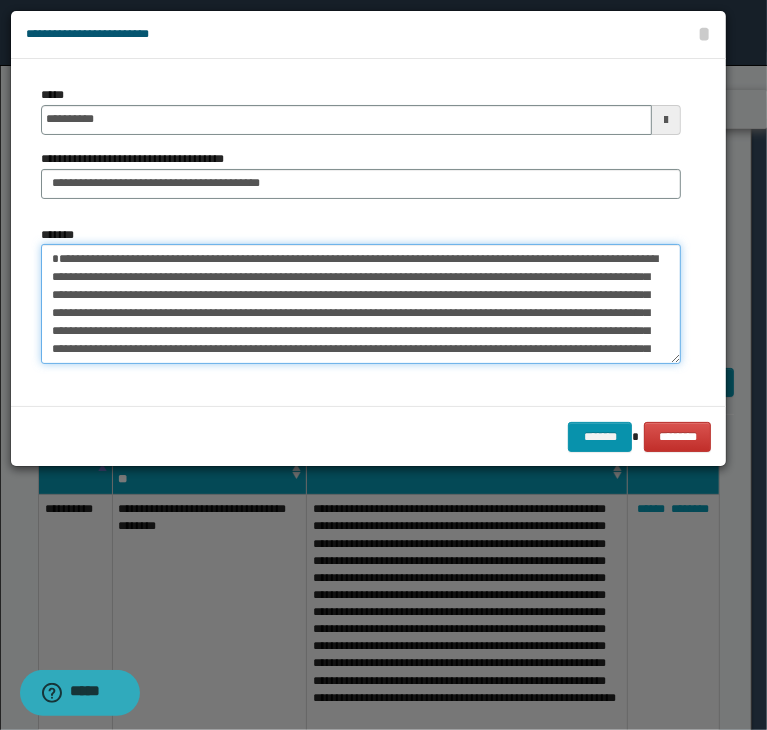 type on "**********" 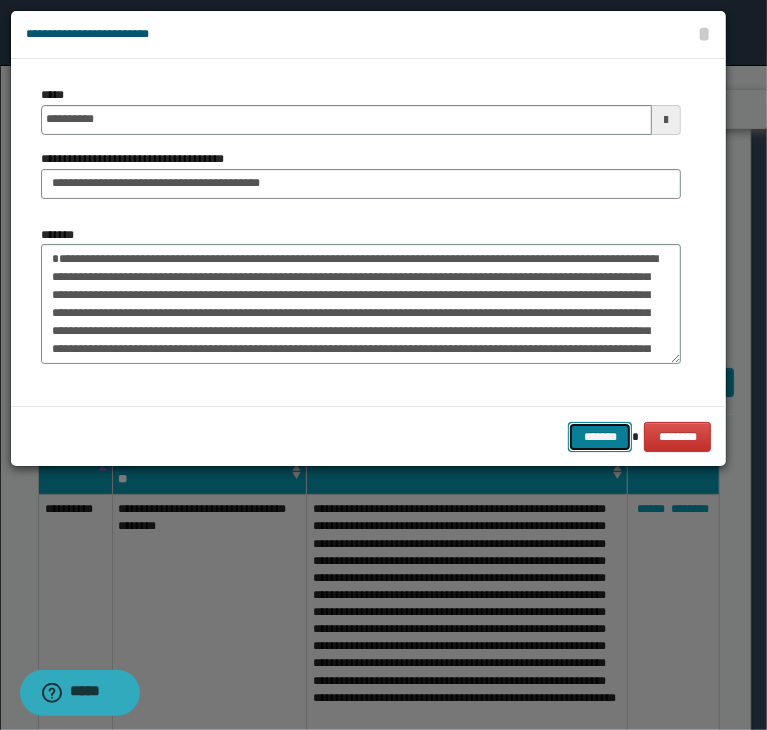 click on "*******" at bounding box center (600, 437) 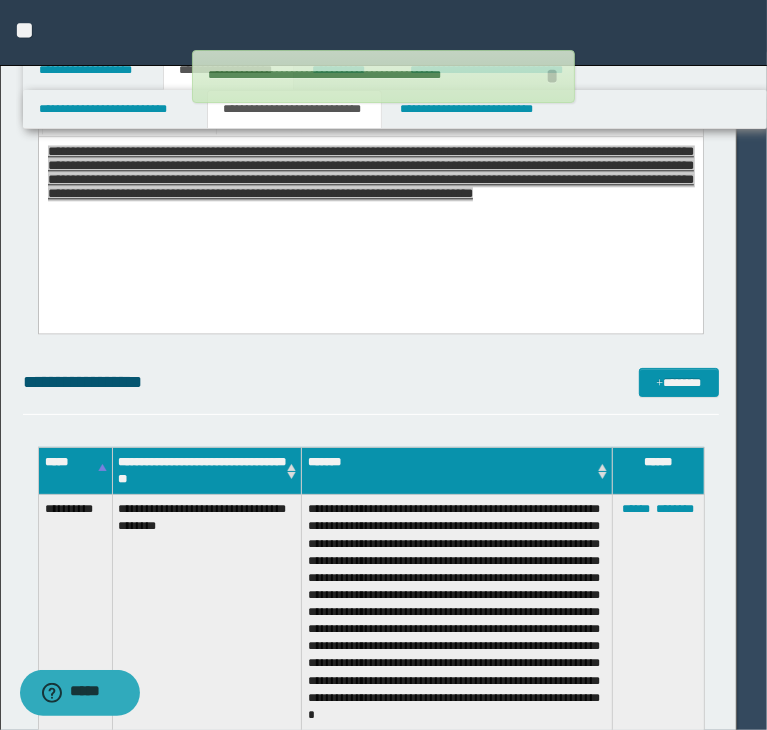 type 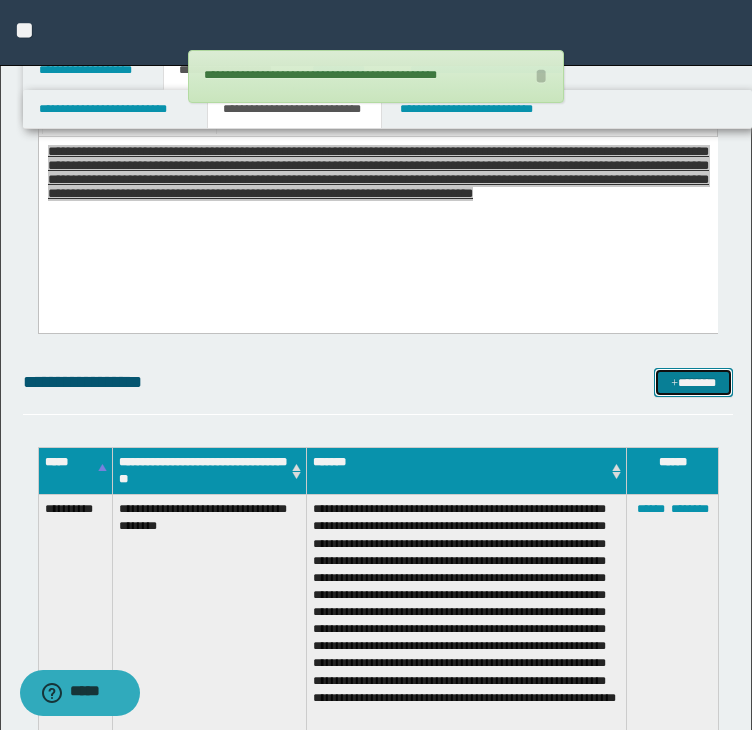 click on "*******" at bounding box center [693, 383] 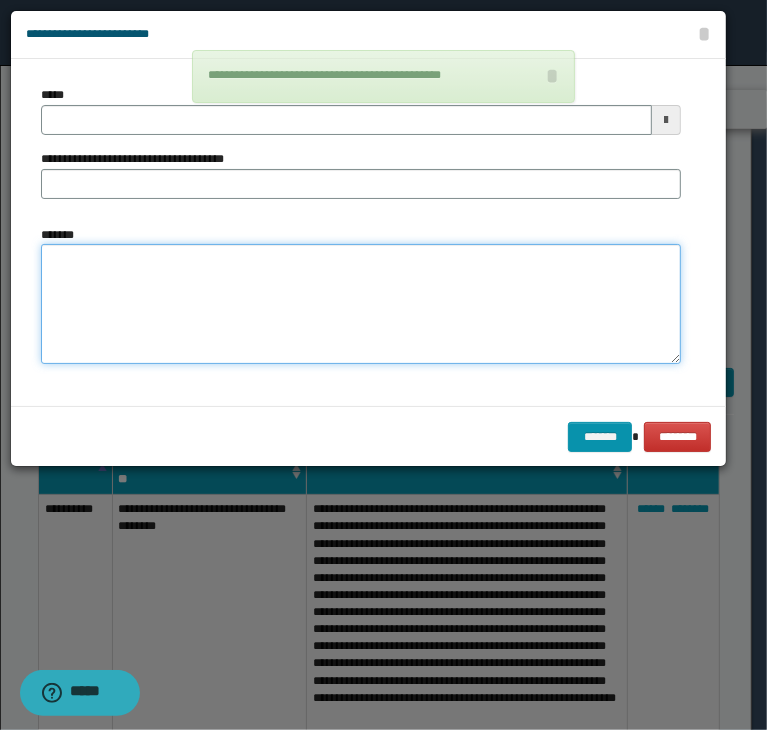 click on "*******" at bounding box center [361, 304] 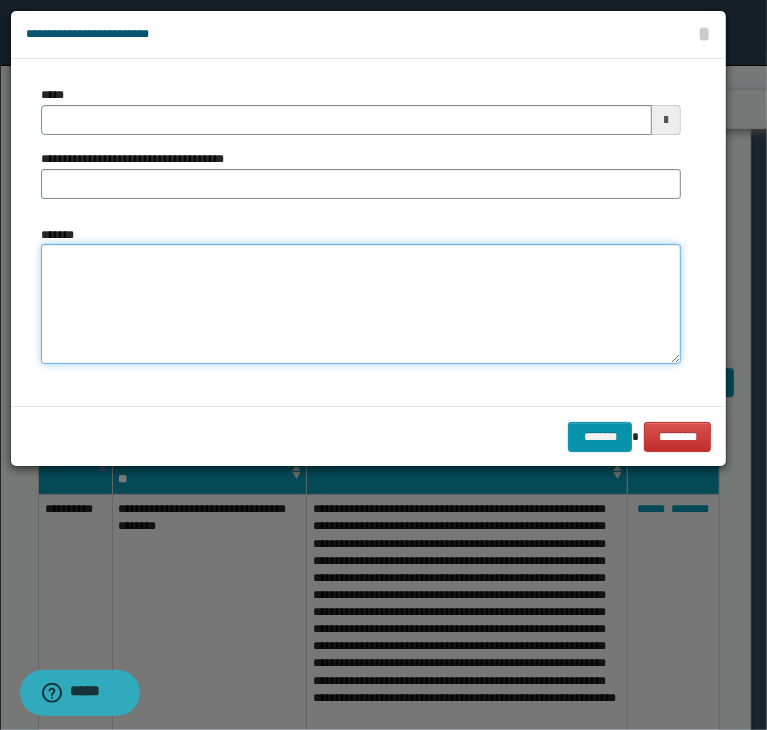 paste on "**********" 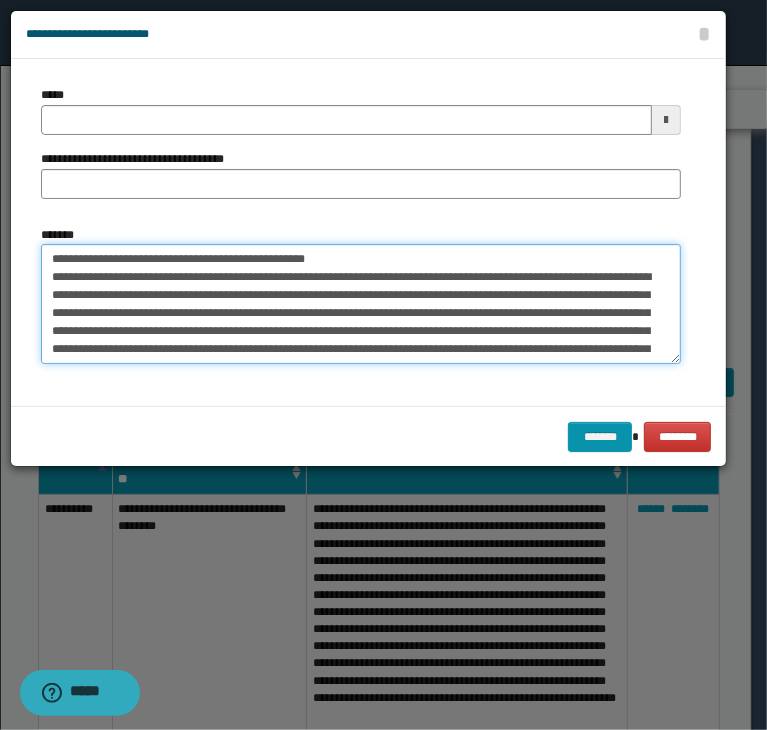 type 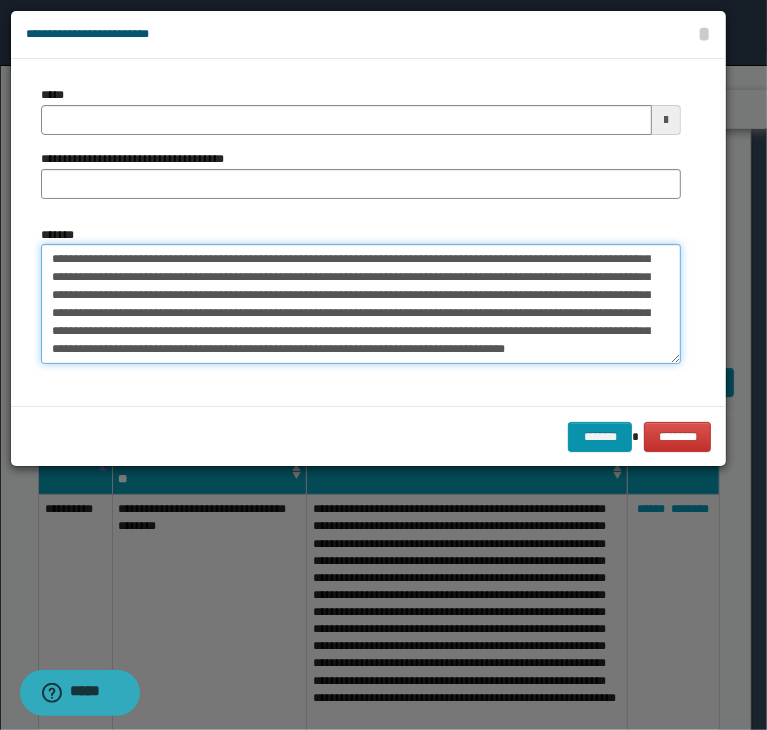 type on "**********" 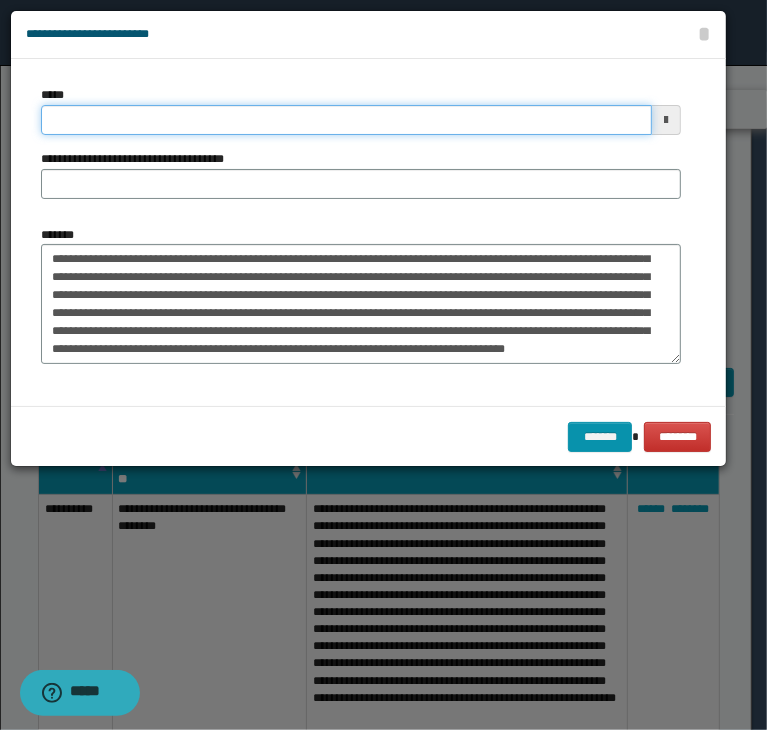 click on "*****" at bounding box center [346, 120] 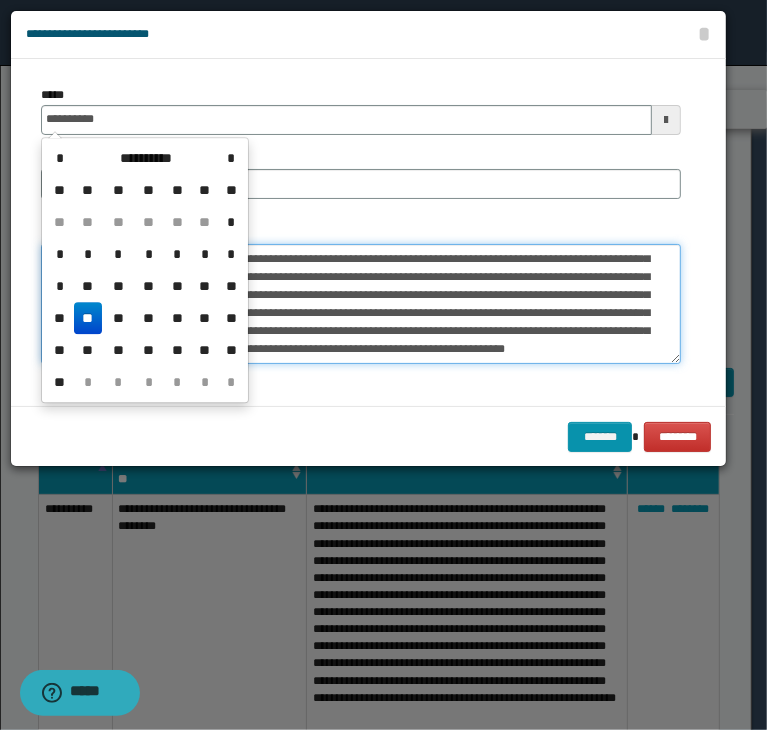 type on "**********" 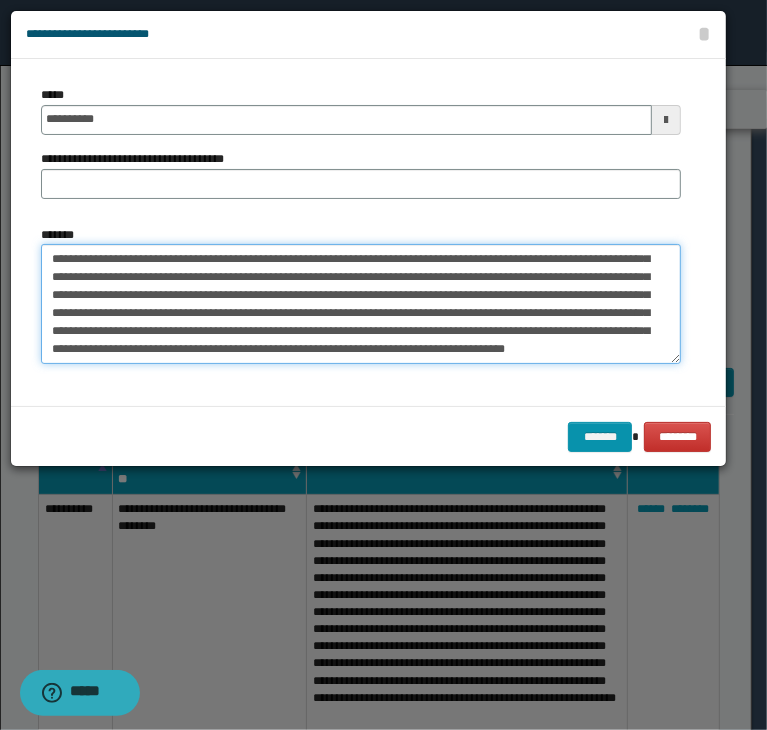 drag, startPoint x: 340, startPoint y: 261, endPoint x: 99, endPoint y: 281, distance: 241.82845 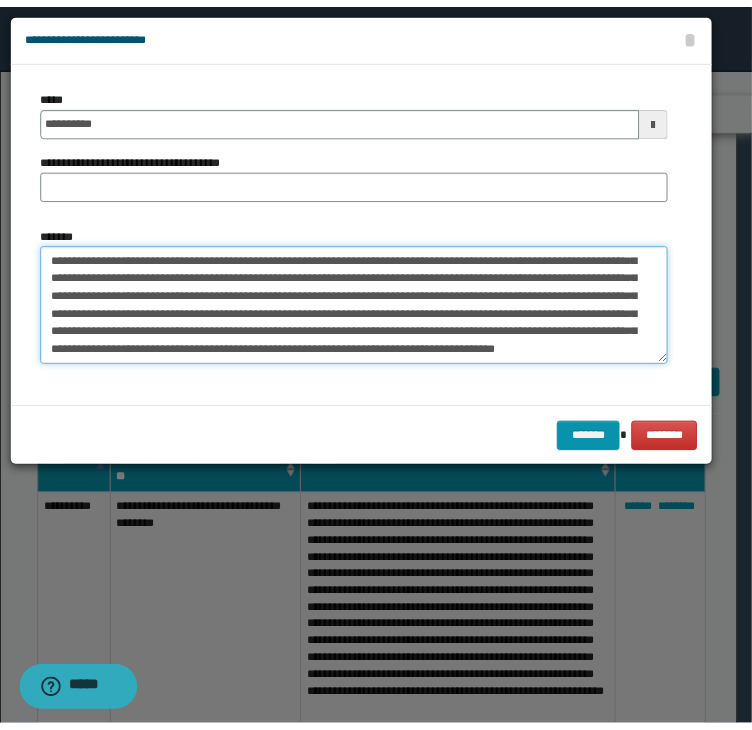 scroll, scrollTop: 0, scrollLeft: 0, axis: both 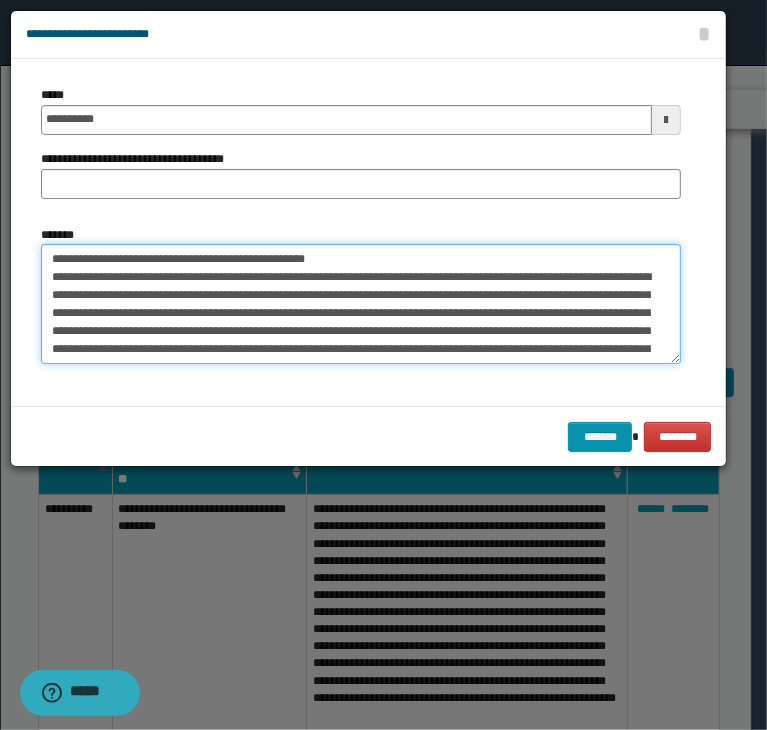 drag, startPoint x: 111, startPoint y: 255, endPoint x: 369, endPoint y: 189, distance: 266.3081 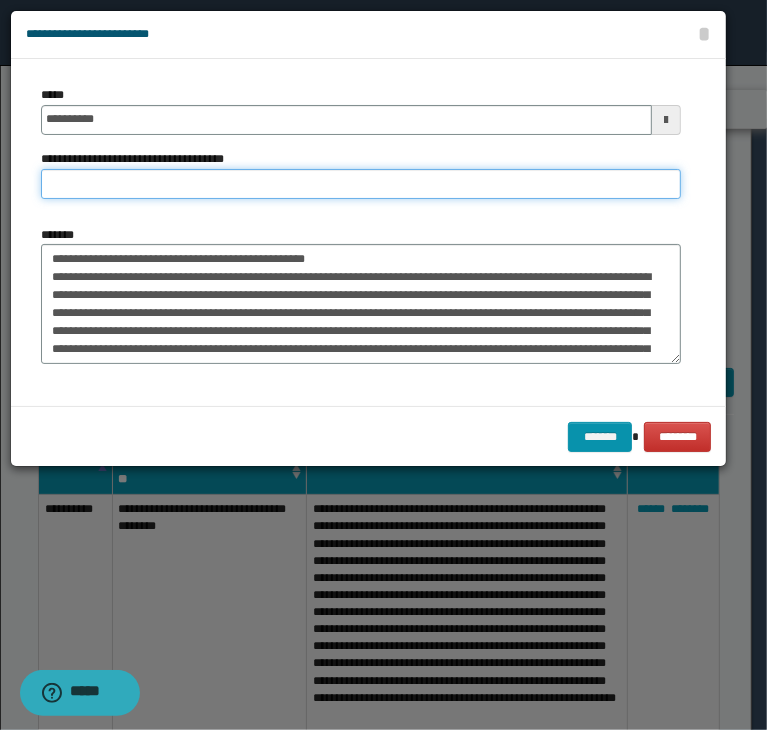 click on "**********" at bounding box center (361, 184) 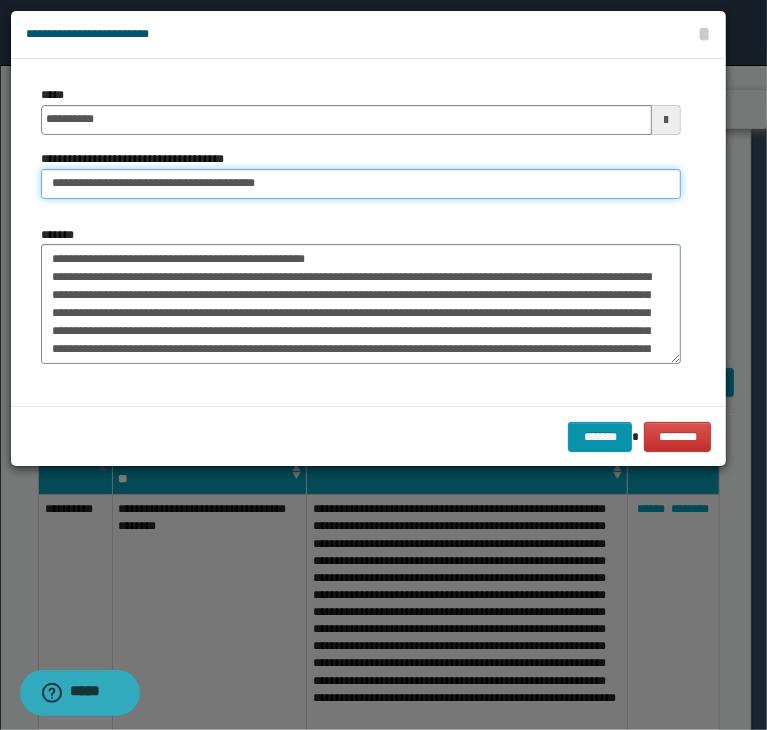 type on "**********" 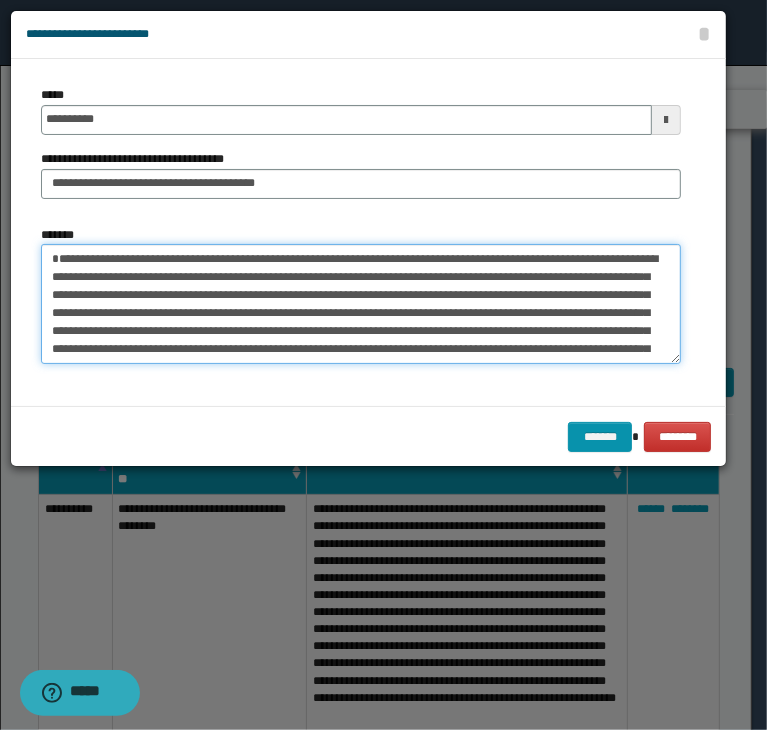type on "**********" 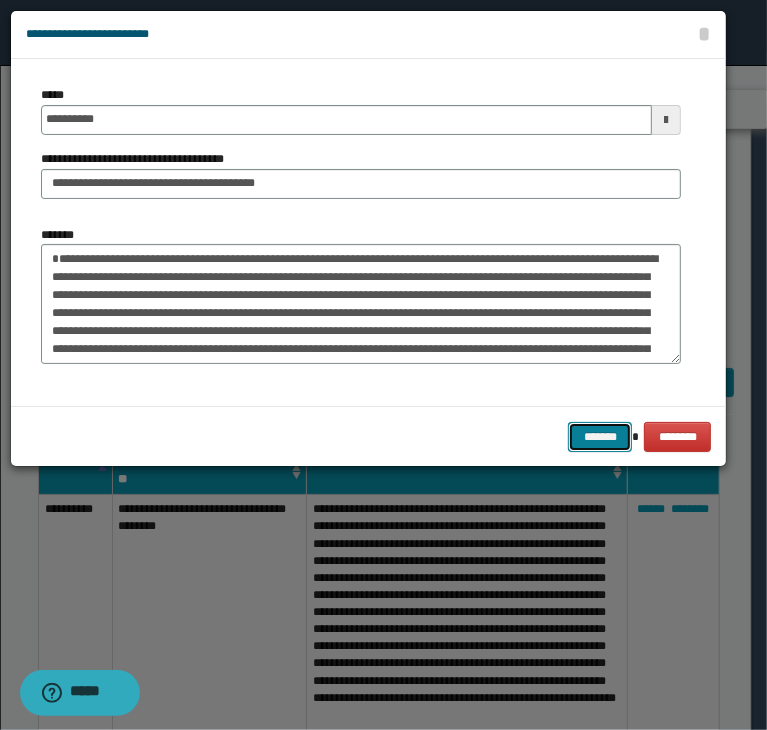 click on "*******" at bounding box center (600, 437) 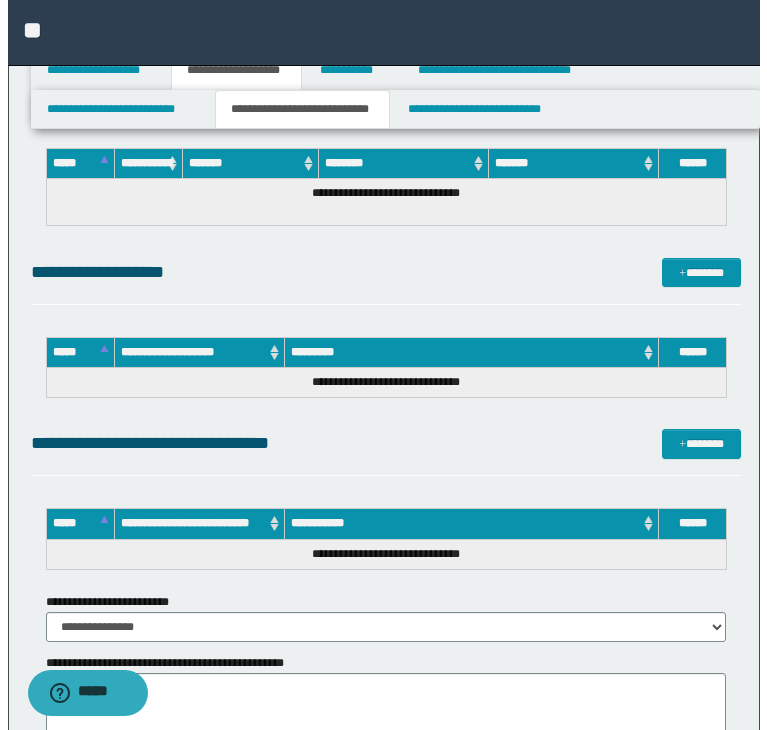 scroll, scrollTop: 6400, scrollLeft: 0, axis: vertical 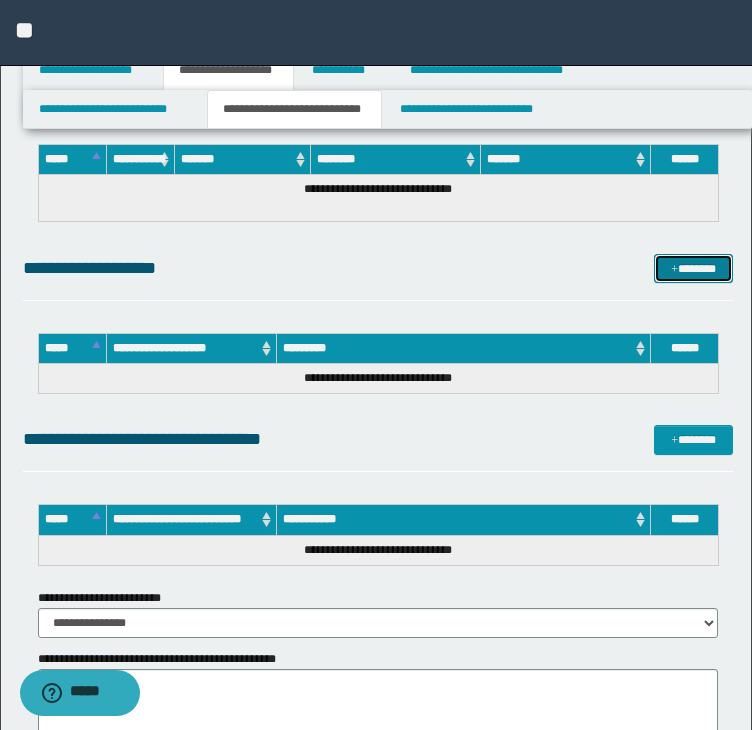 click on "*******" at bounding box center (693, 269) 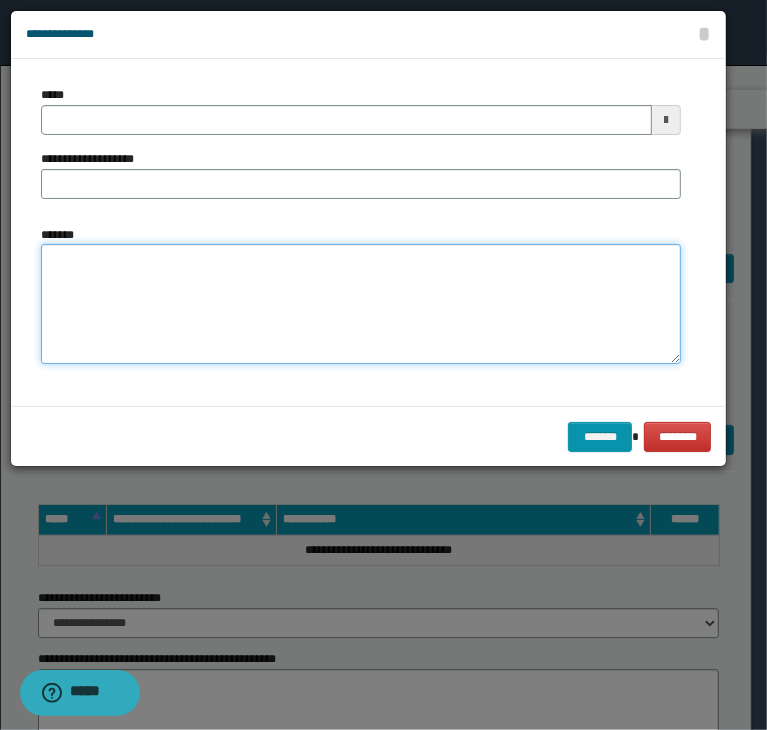click on "*******" at bounding box center [361, 304] 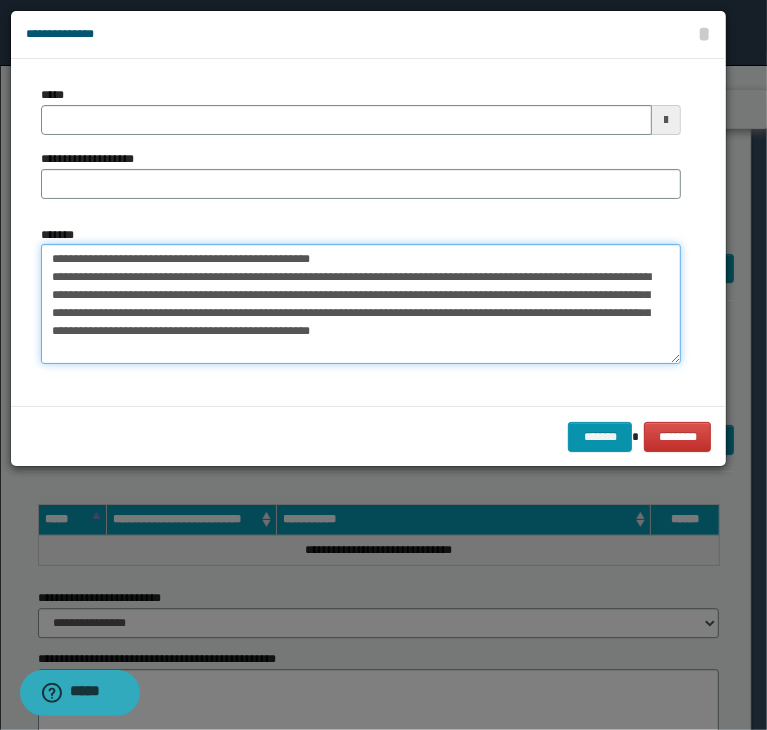 type on "**********" 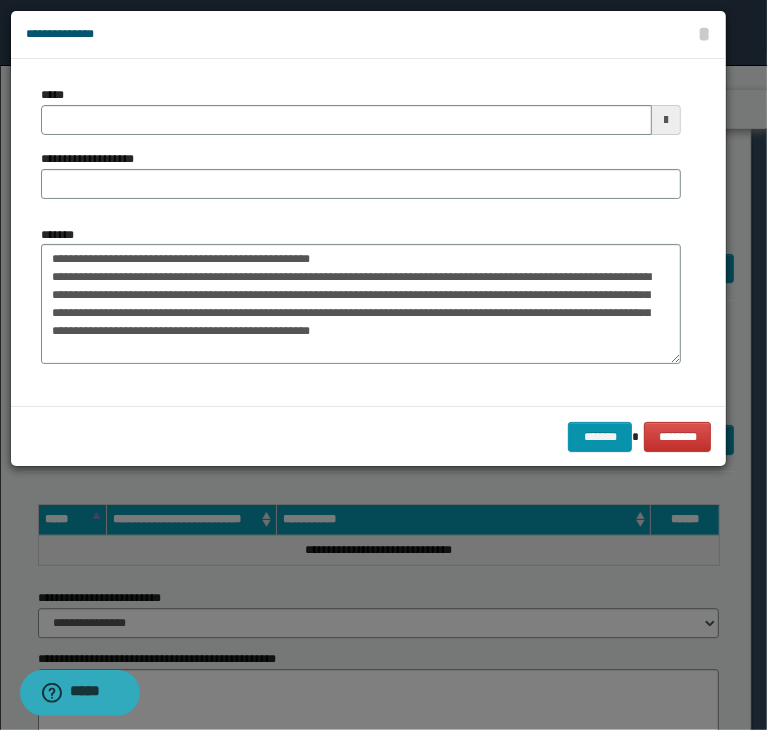 drag, startPoint x: 126, startPoint y: 97, endPoint x: 127, endPoint y: 113, distance: 16.03122 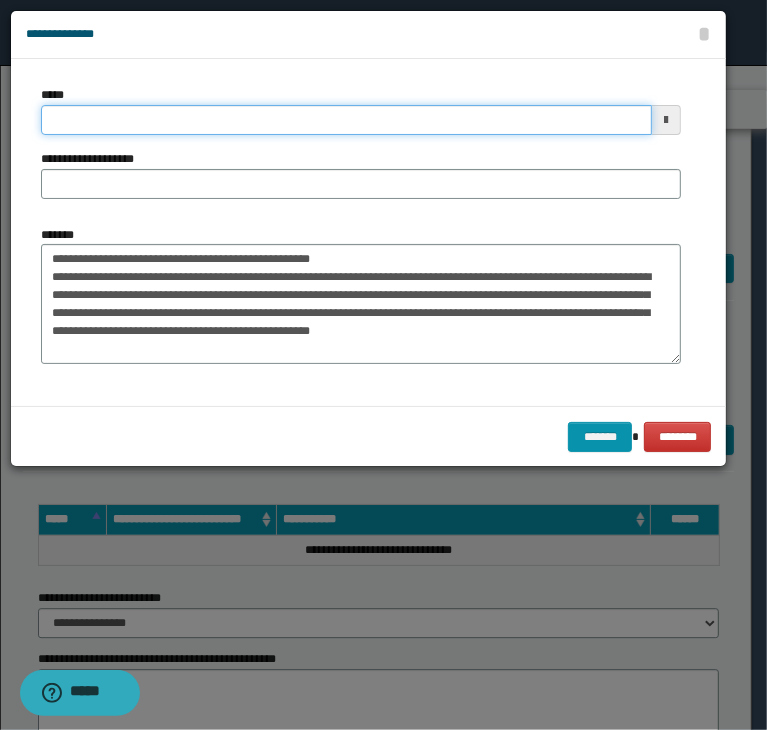 click on "*****" at bounding box center (346, 120) 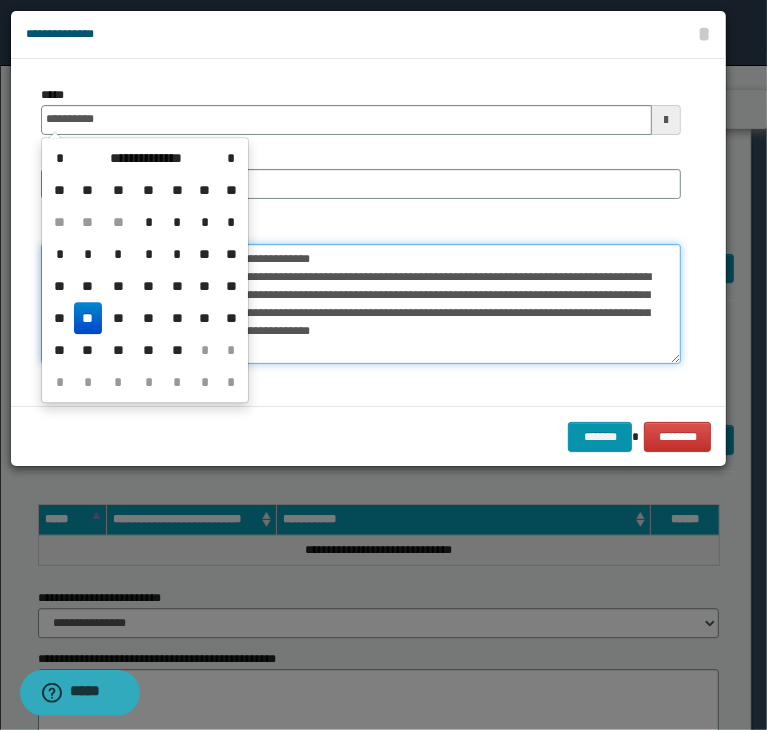 type on "**********" 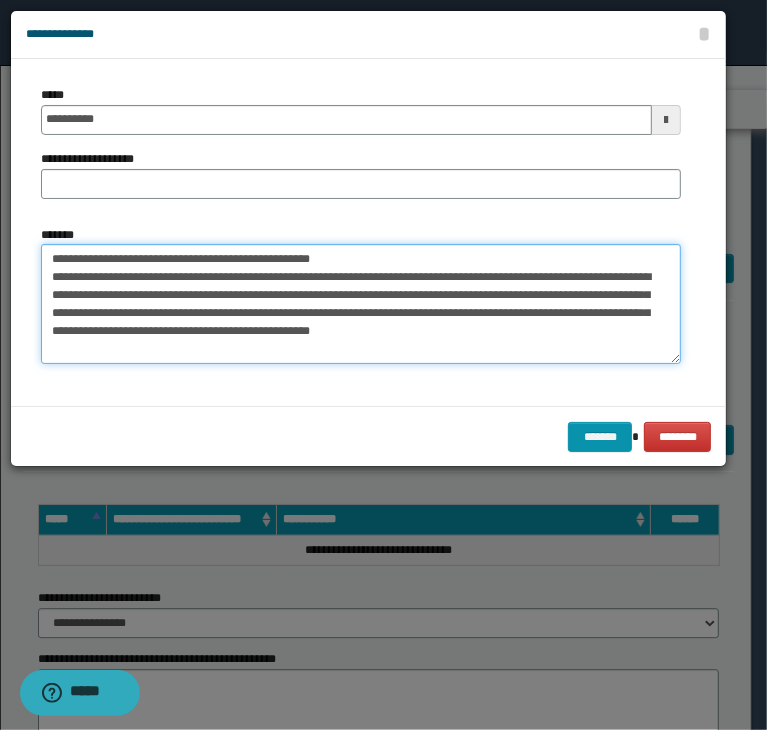 drag, startPoint x: 328, startPoint y: 257, endPoint x: 108, endPoint y: 251, distance: 220.0818 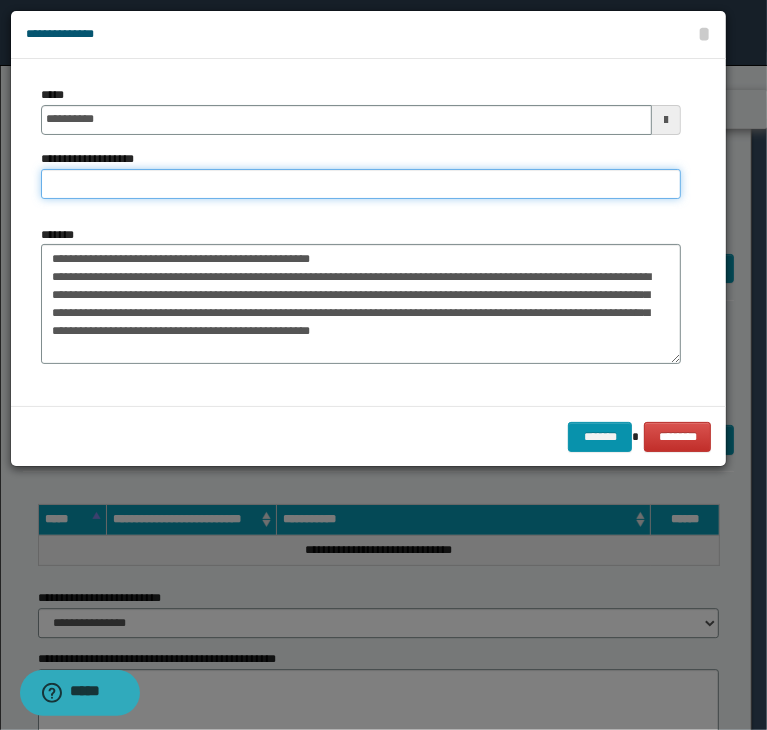 click on "**********" at bounding box center [361, 184] 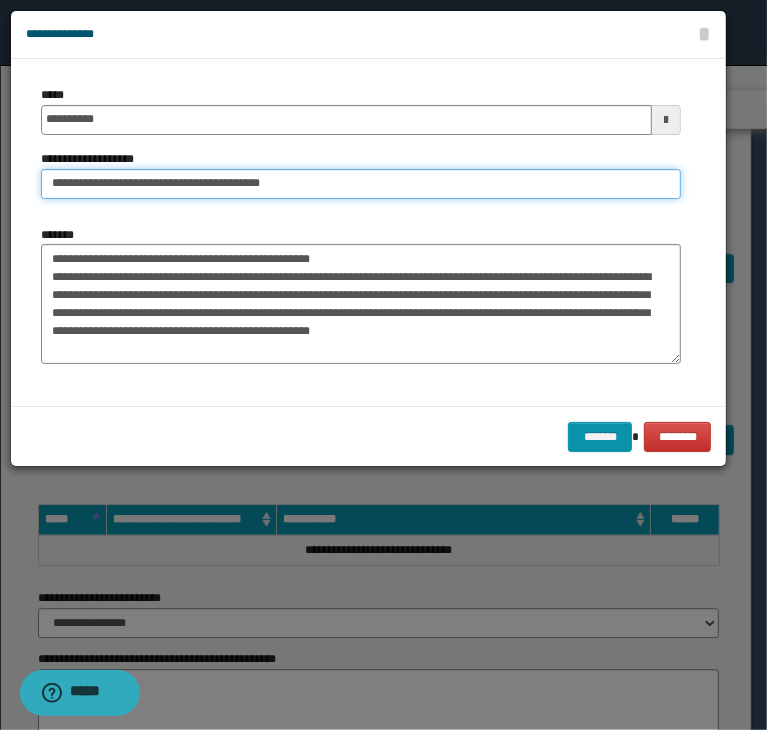 type on "**********" 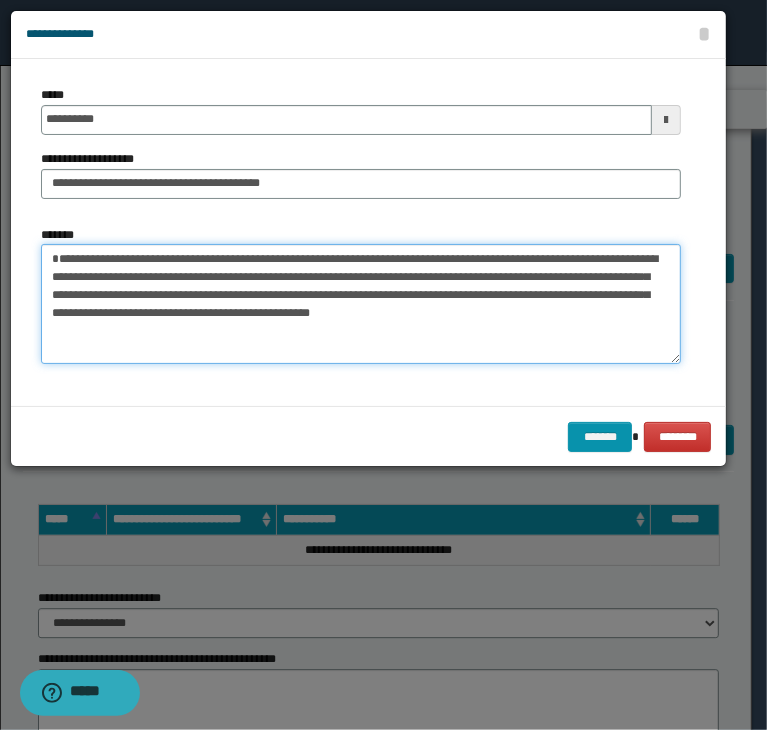 type on "**********" 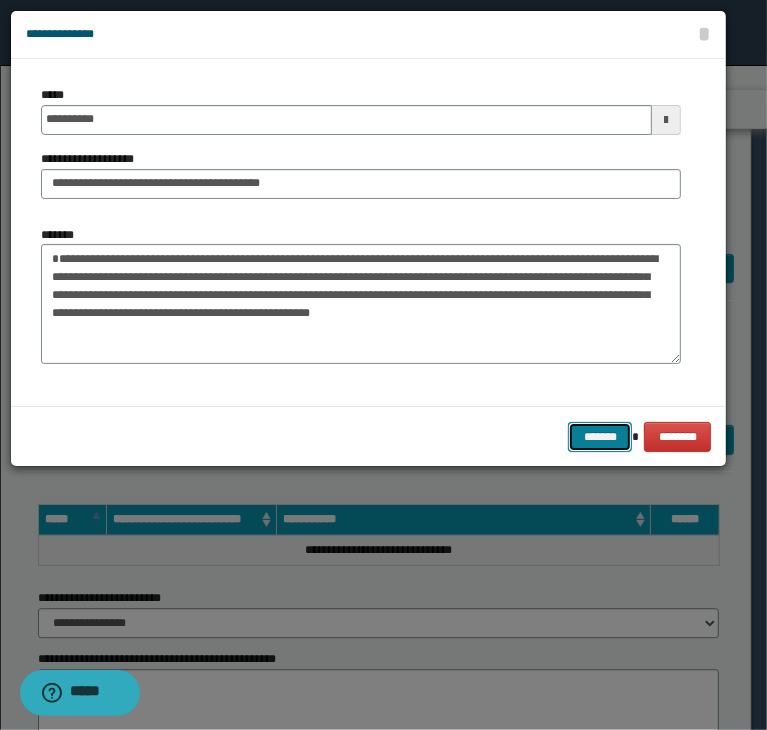 type 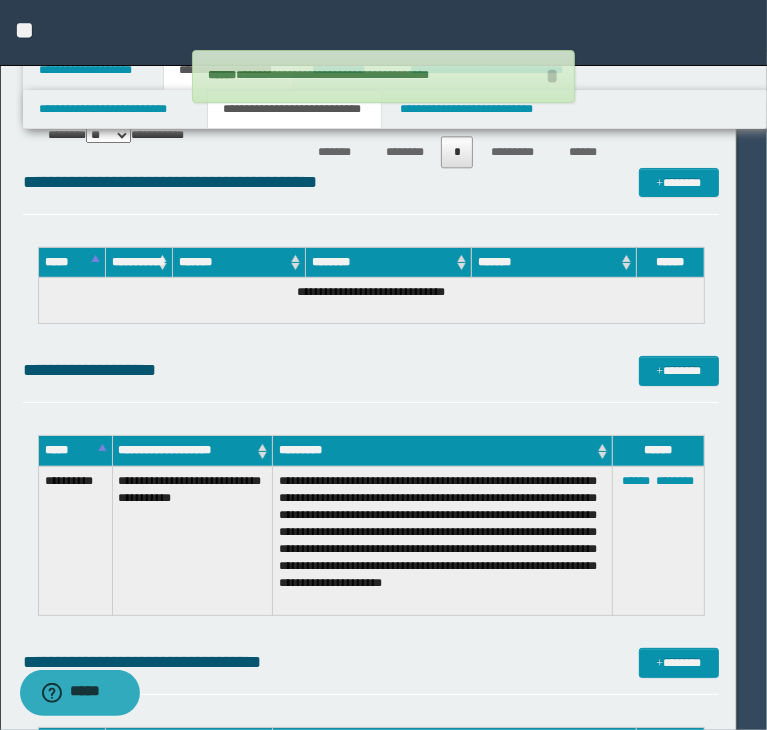 type 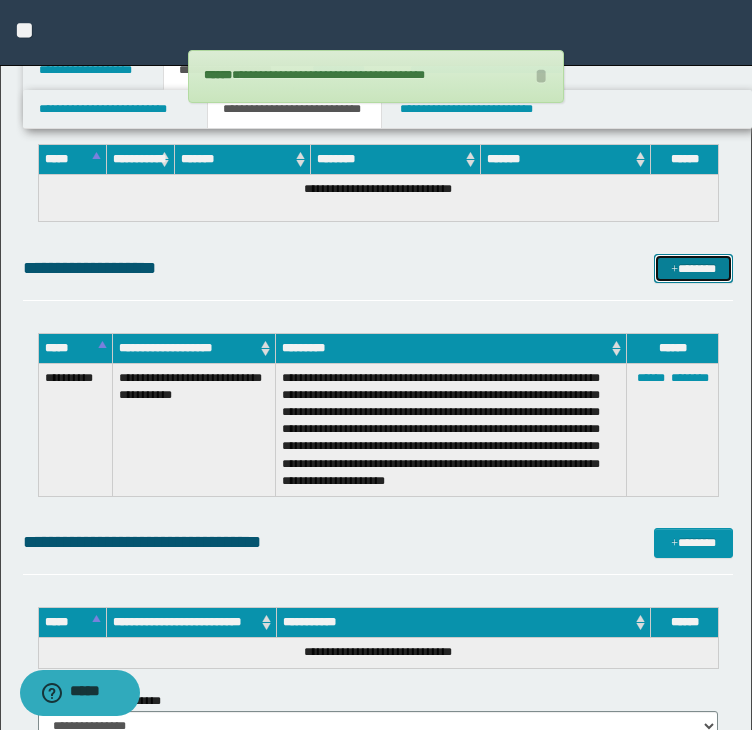 click on "*******" at bounding box center (693, 269) 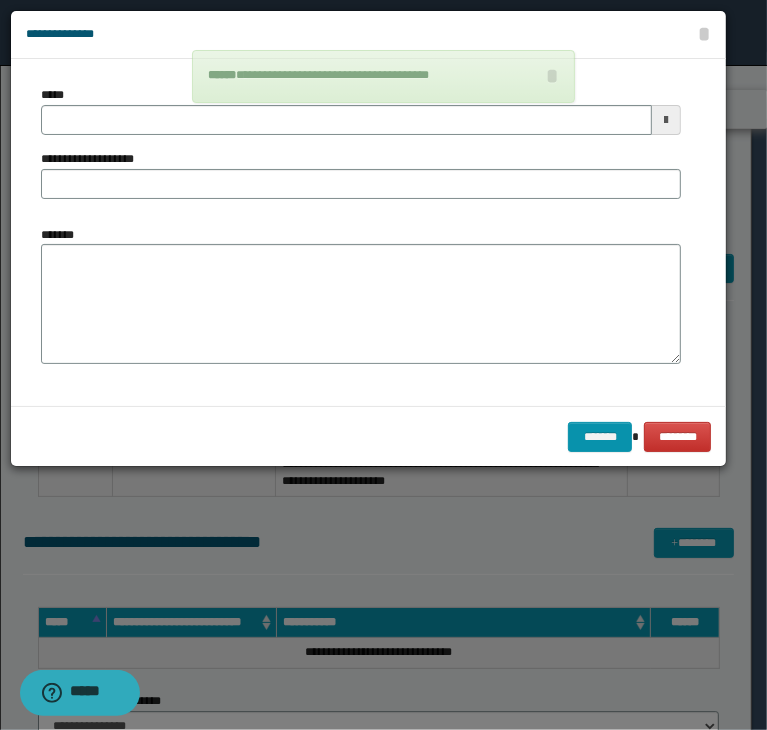 click on "*******" at bounding box center [361, 295] 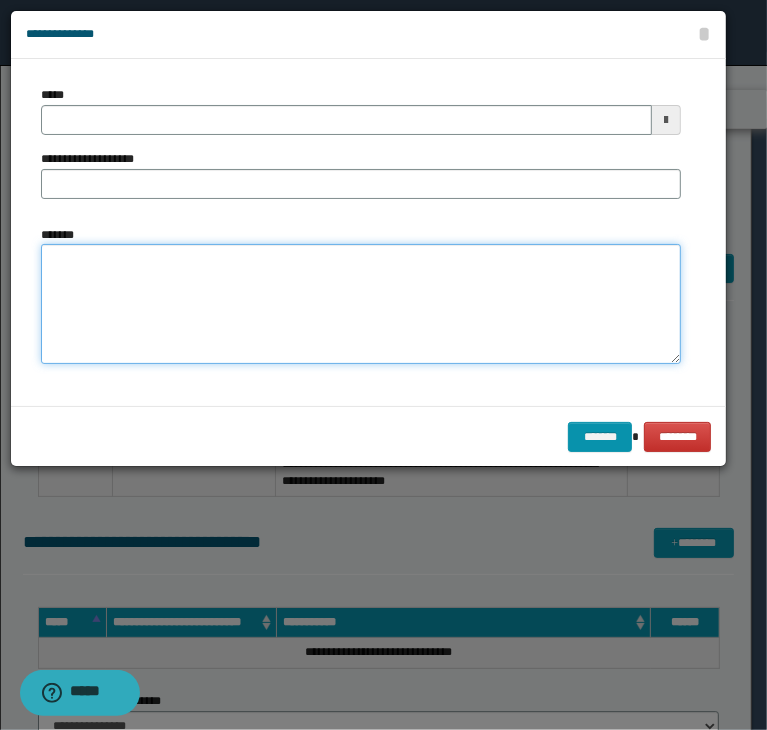 click on "*******" at bounding box center [361, 304] 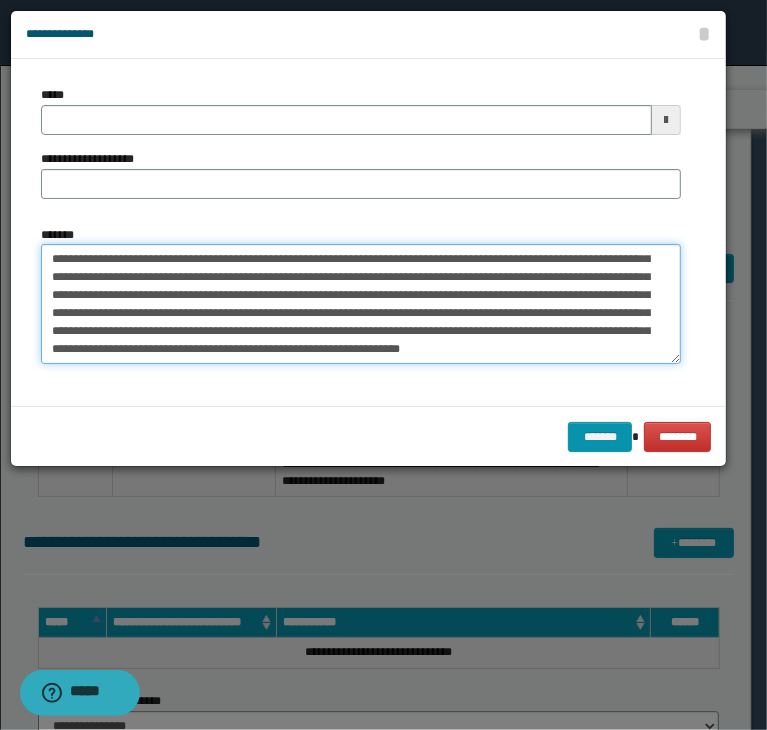 type on "**********" 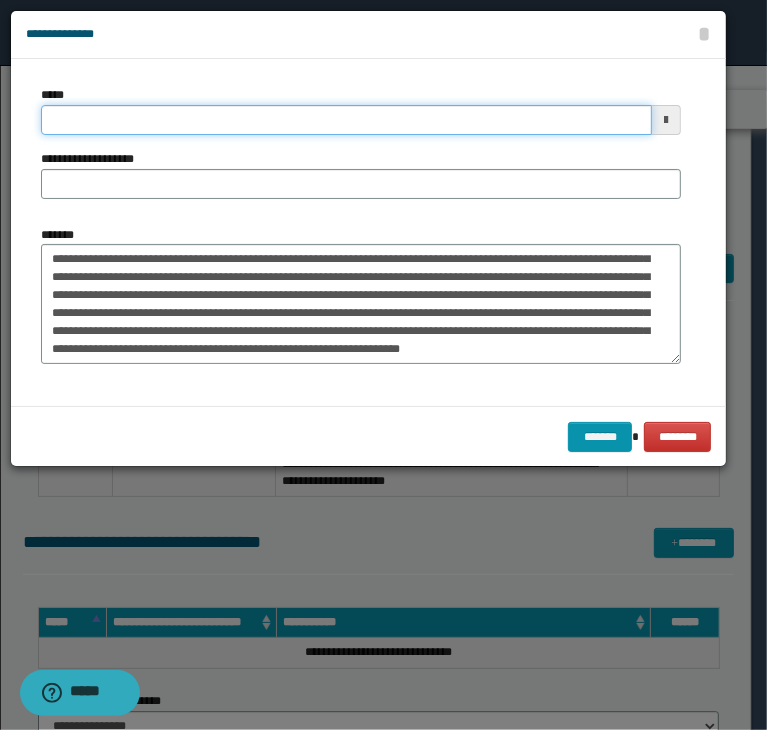 click on "*****" at bounding box center (346, 120) 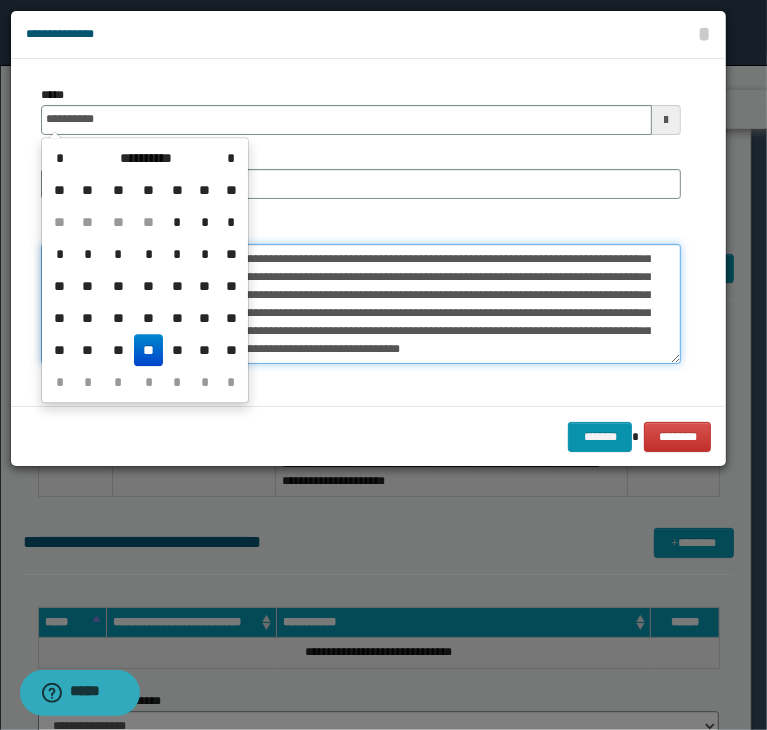 type on "**********" 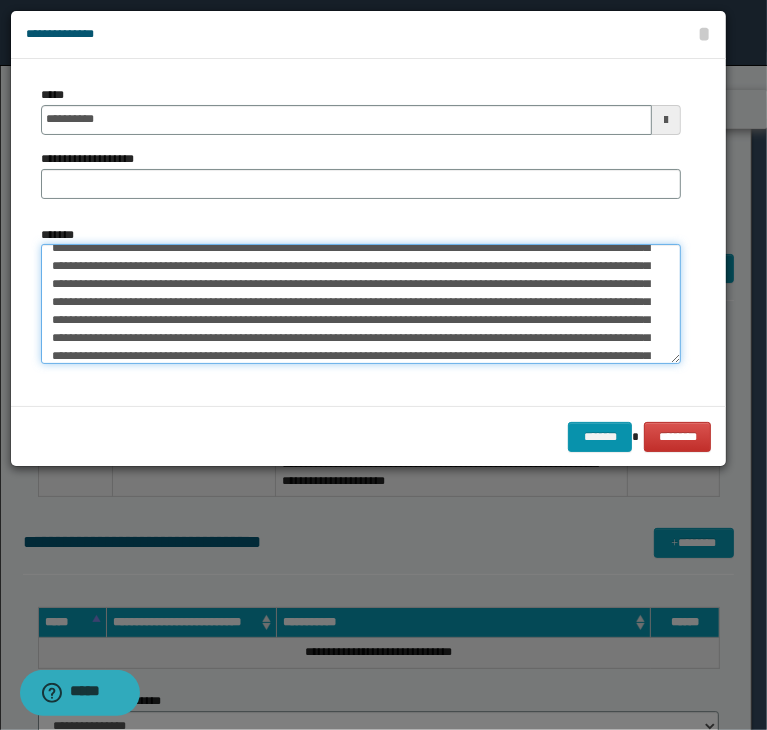 scroll, scrollTop: 0, scrollLeft: 0, axis: both 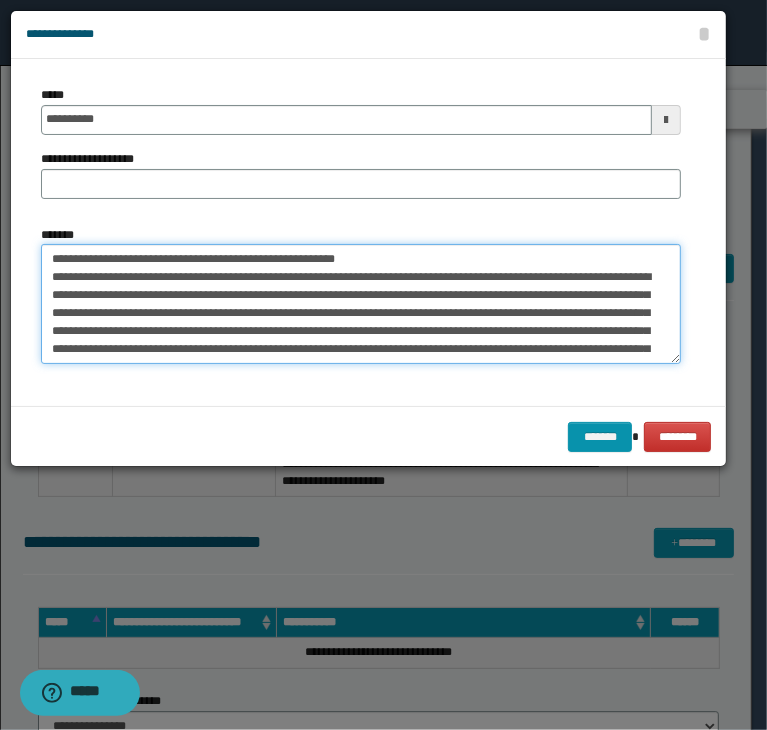 drag, startPoint x: 112, startPoint y: 257, endPoint x: 401, endPoint y: 201, distance: 294.3756 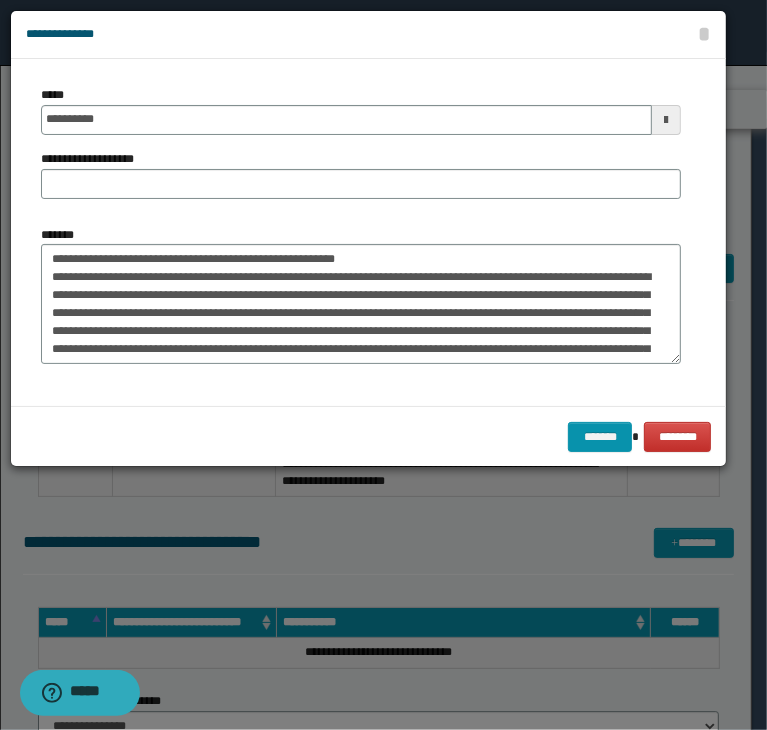 click on "**********" at bounding box center [361, 150] 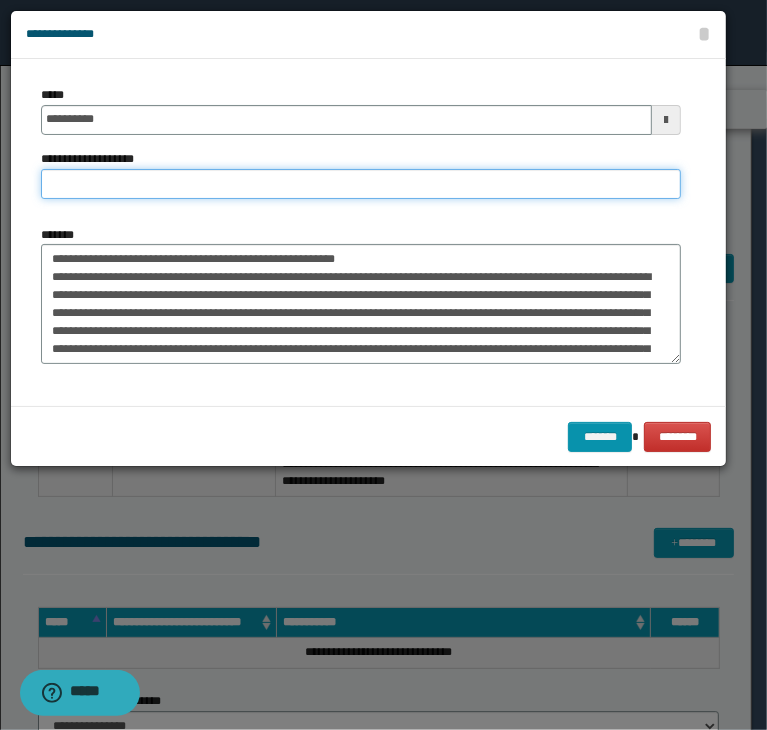 paste on "**********" 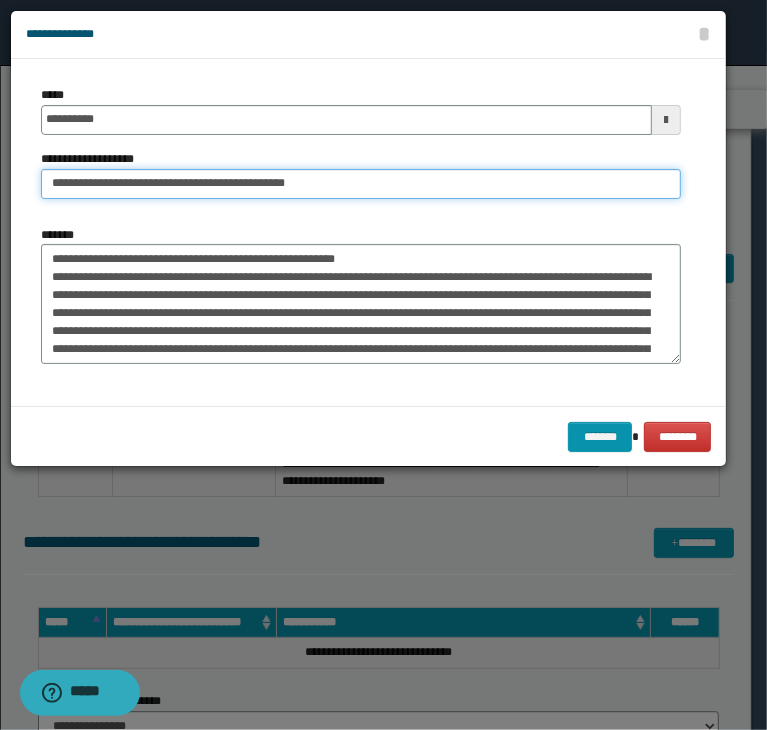 type on "**********" 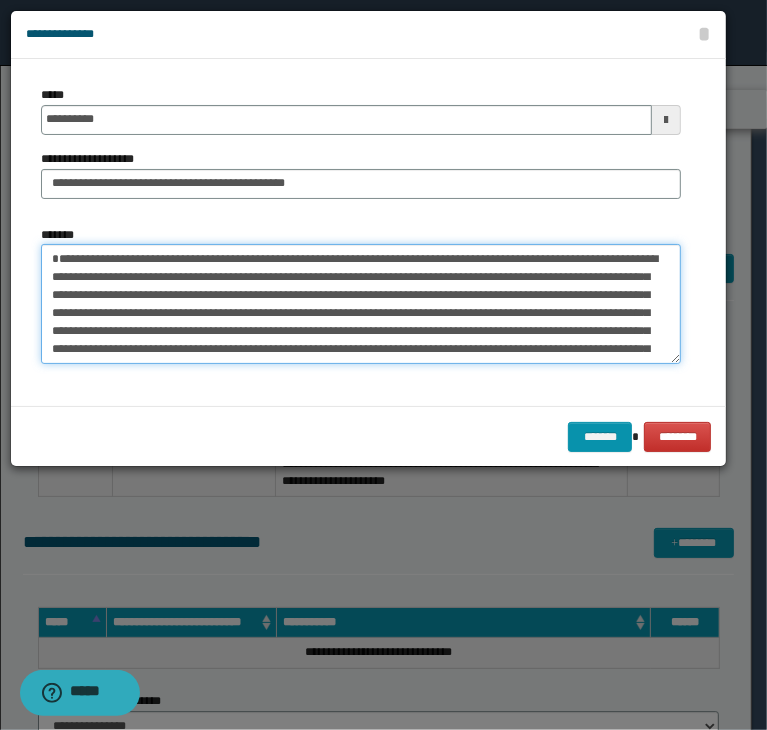 type on "**********" 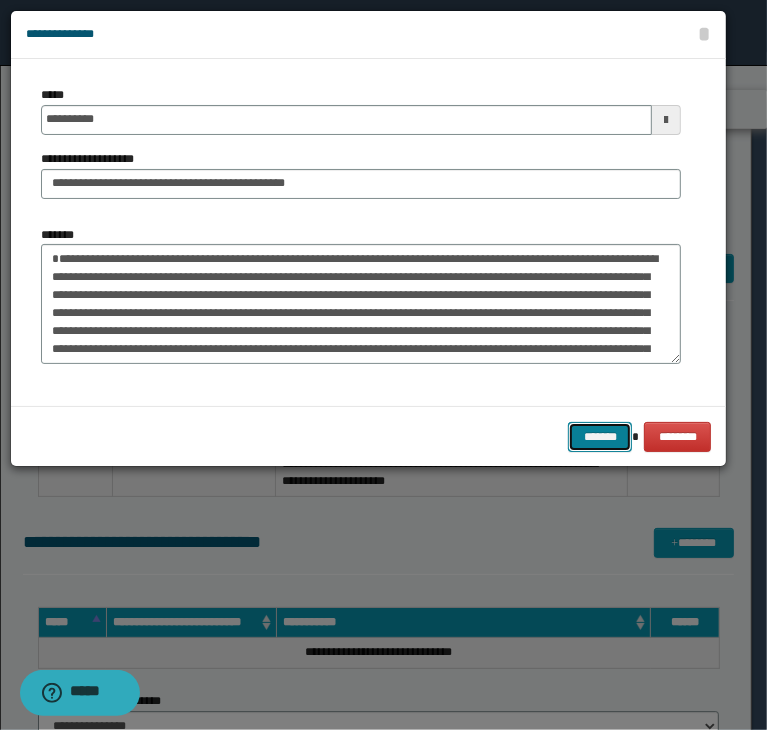 click on "*******" at bounding box center (600, 437) 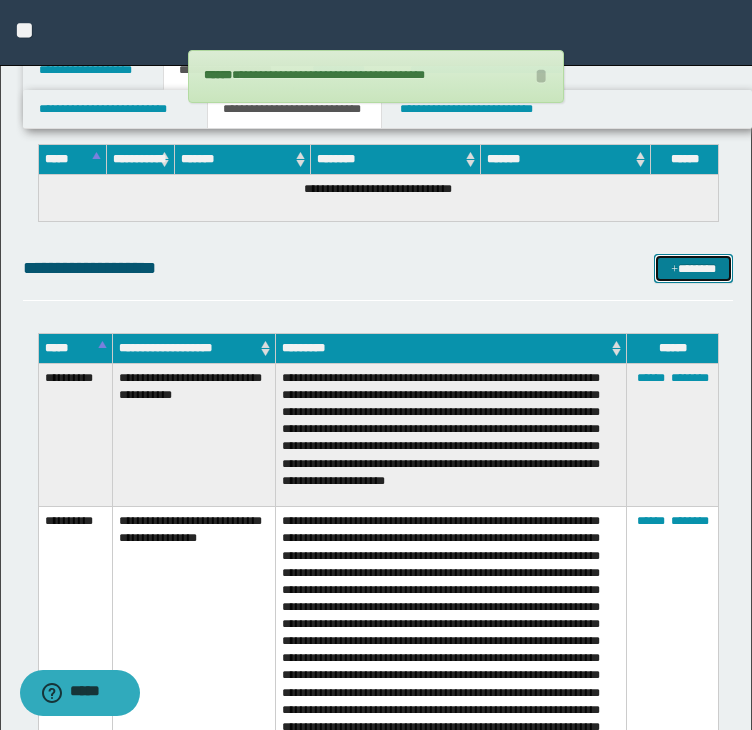 click on "*******" at bounding box center [693, 269] 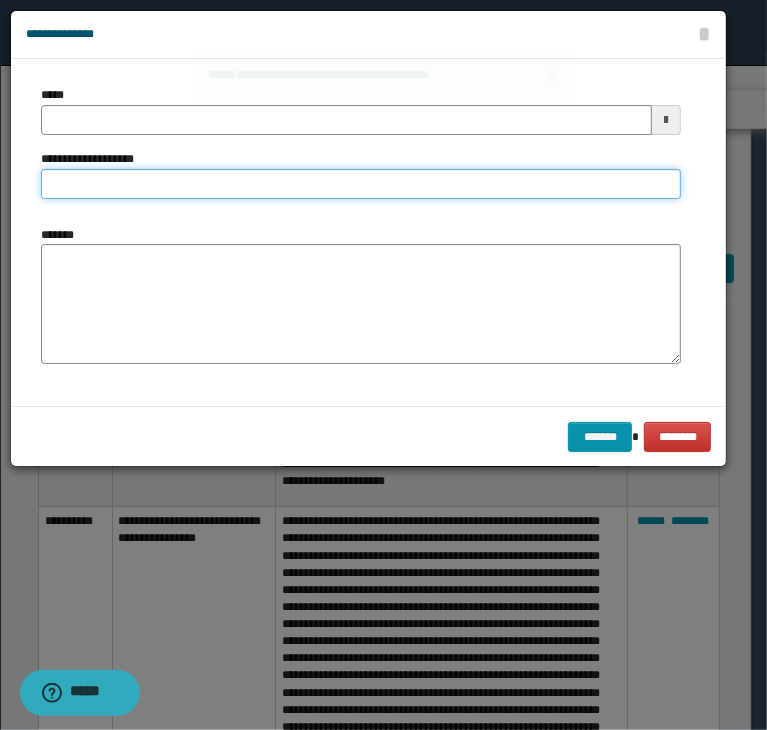 drag, startPoint x: 402, startPoint y: 188, endPoint x: 383, endPoint y: 197, distance: 21.023796 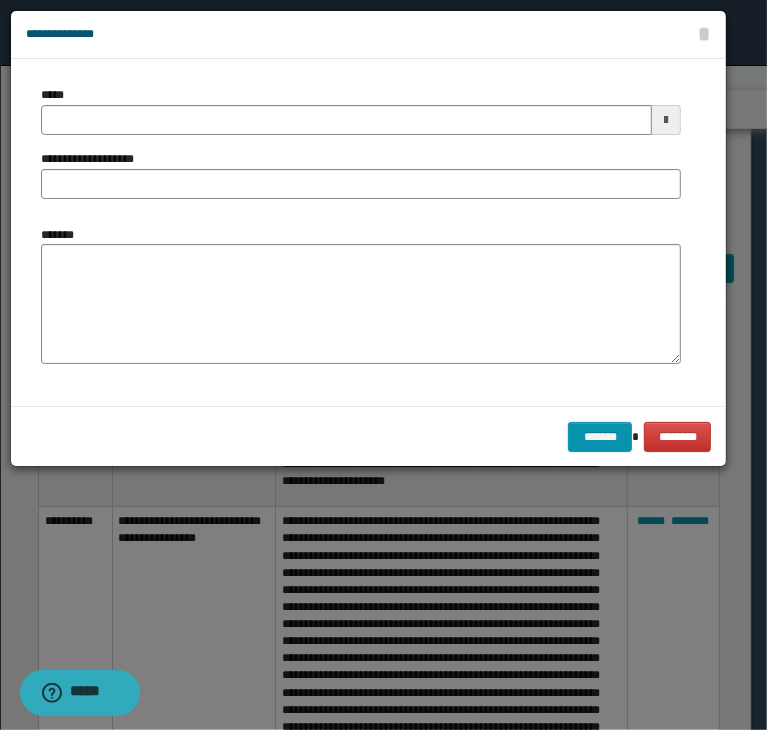 drag, startPoint x: 26, startPoint y: 277, endPoint x: 41, endPoint y: 281, distance: 15.524175 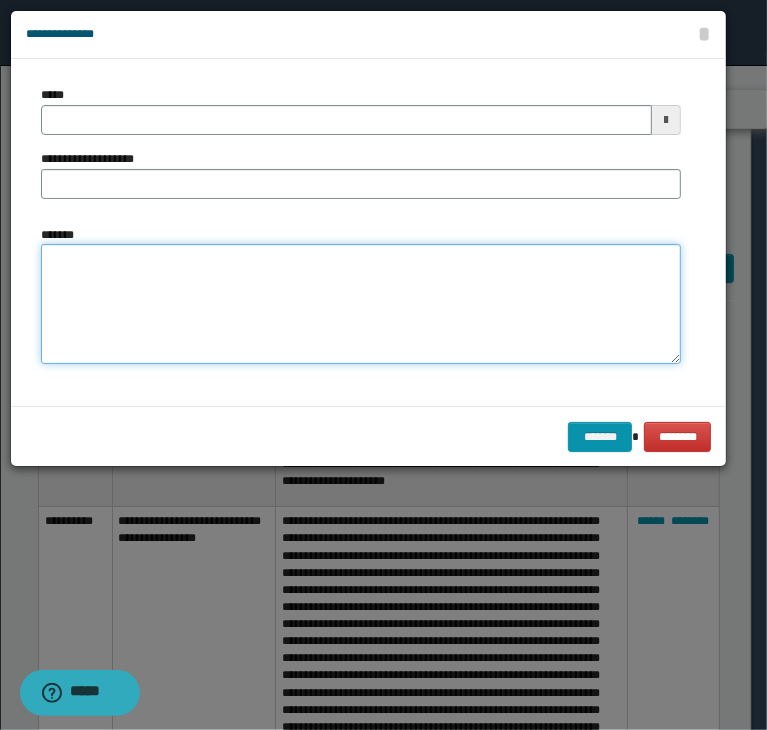 click on "*******" at bounding box center [361, 304] 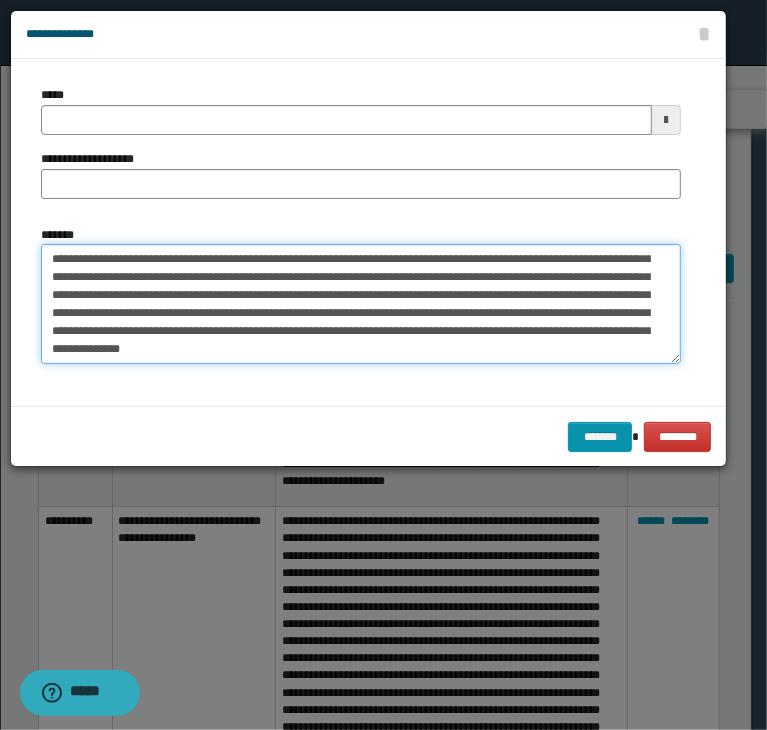 type on "**********" 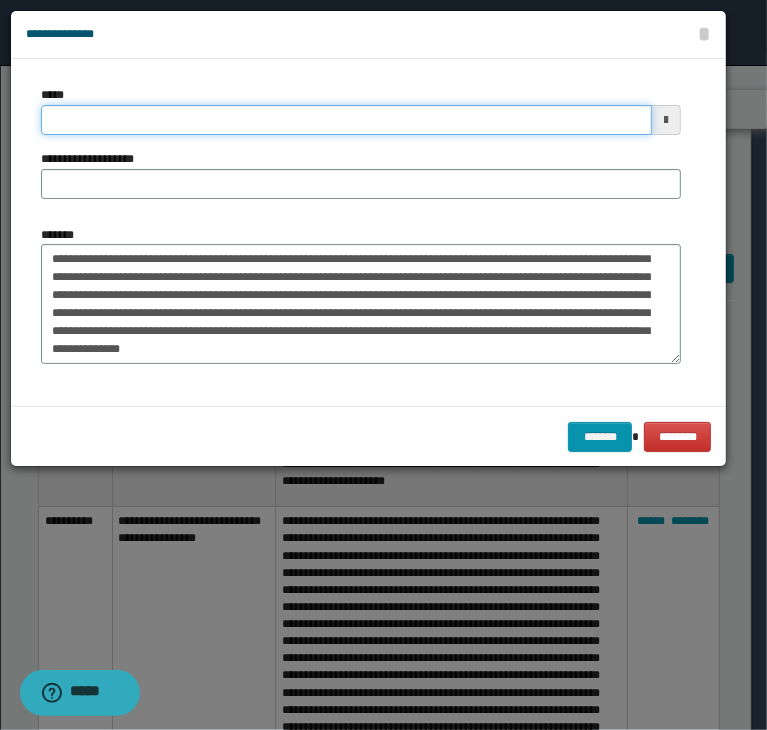 click on "*****" at bounding box center (346, 120) 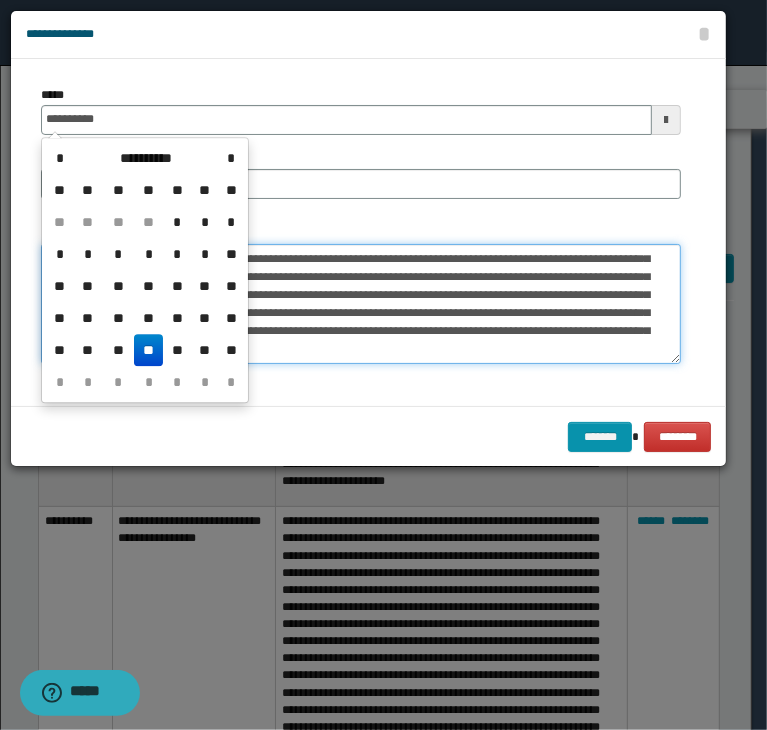 type on "**********" 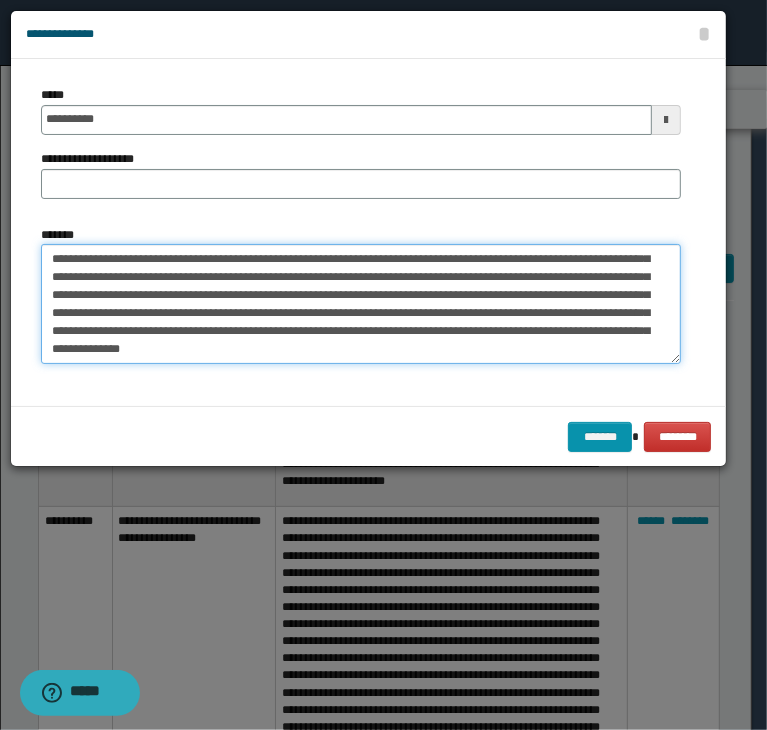 drag, startPoint x: 313, startPoint y: 245, endPoint x: 222, endPoint y: 256, distance: 91.66242 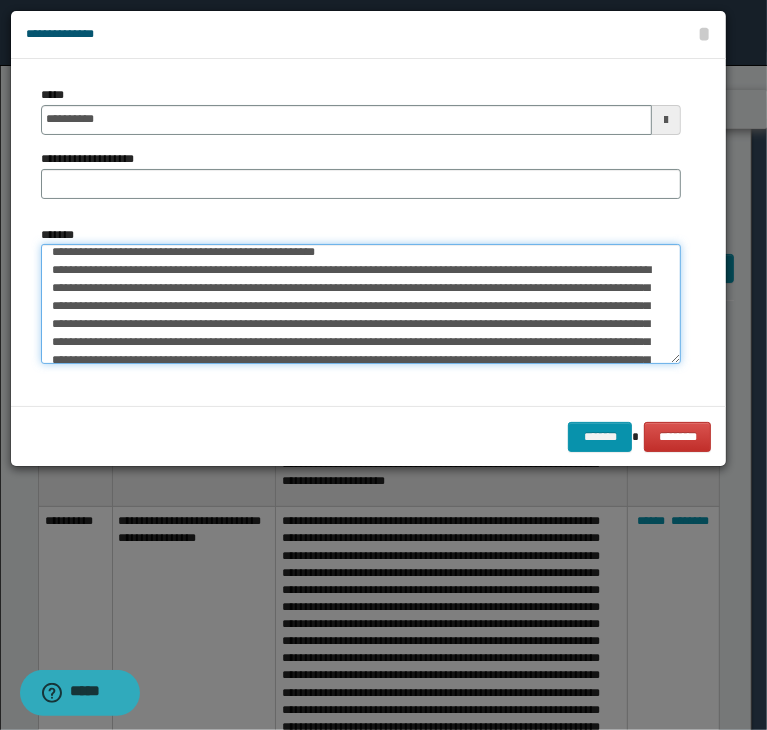 scroll, scrollTop: 0, scrollLeft: 0, axis: both 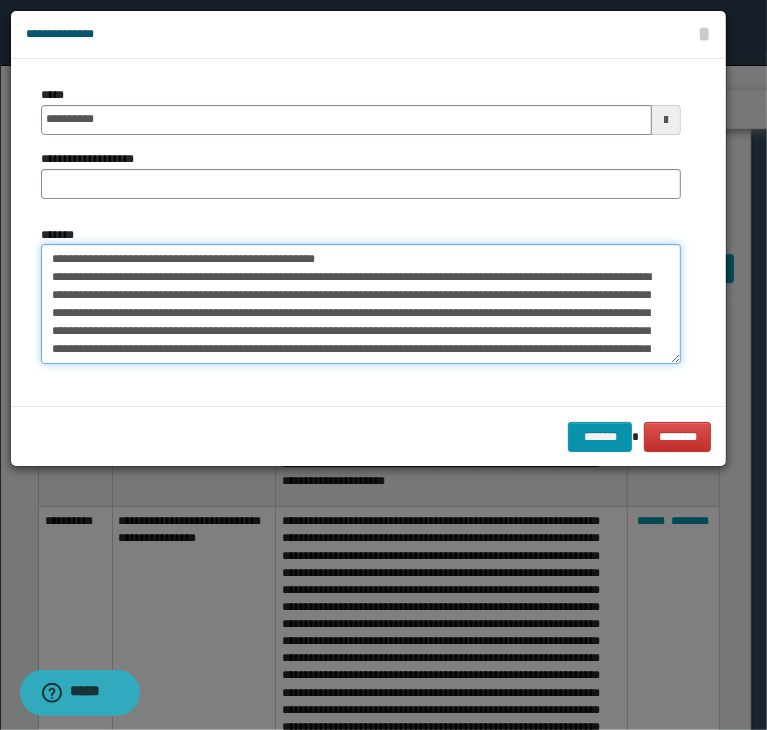 drag, startPoint x: 114, startPoint y: 260, endPoint x: 447, endPoint y: 190, distance: 340.27783 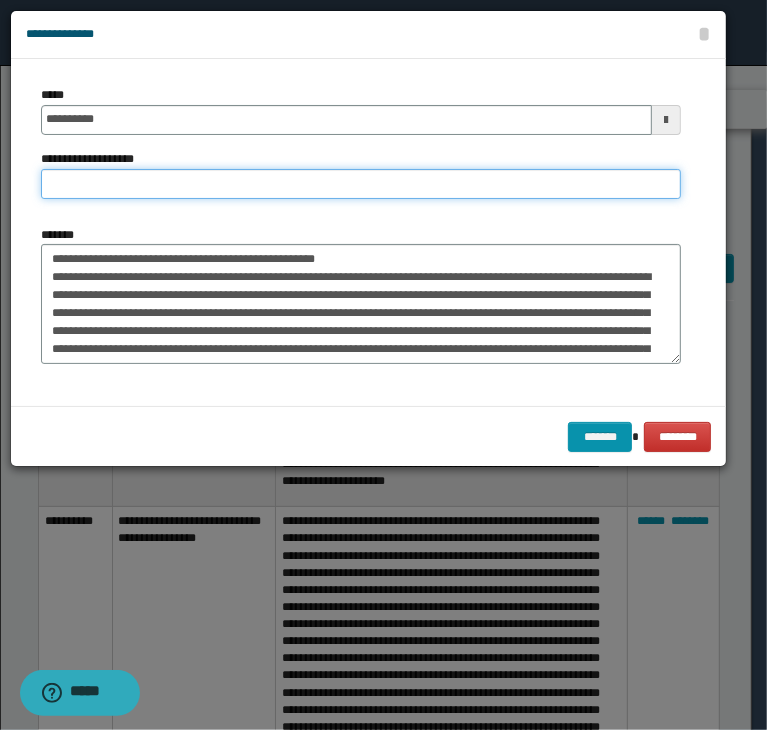 paste on "**********" 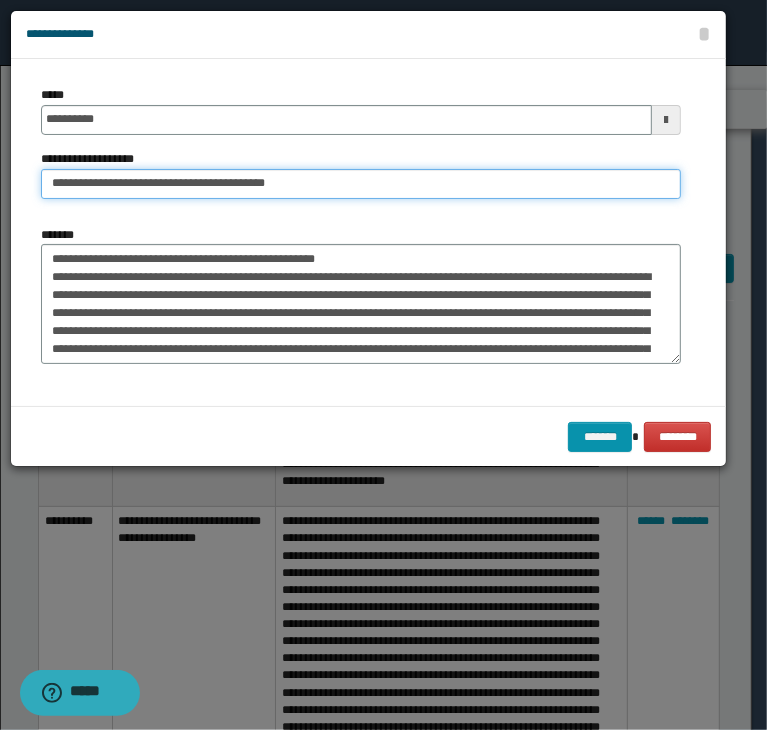 click on "**********" at bounding box center [361, 184] 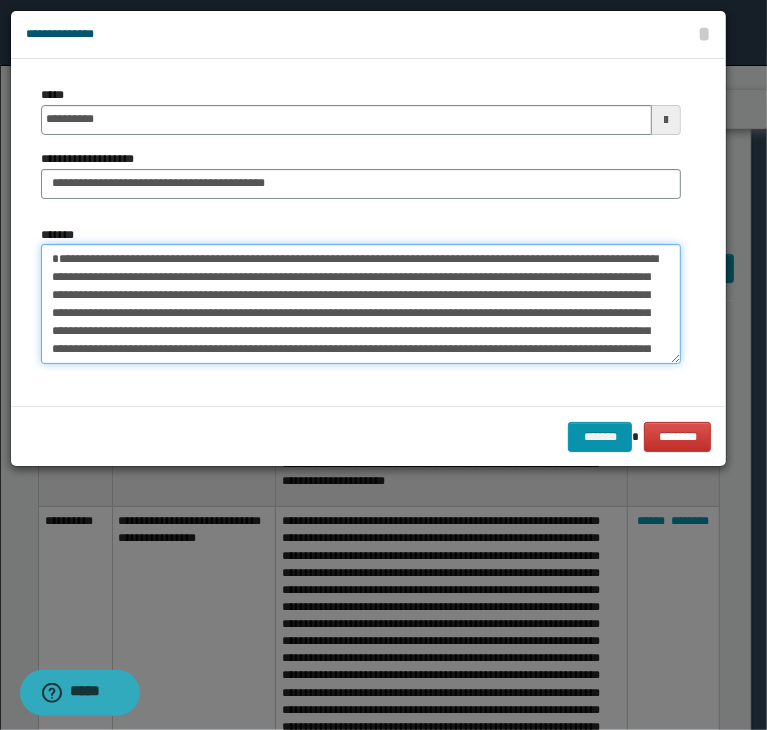 type on "**********" 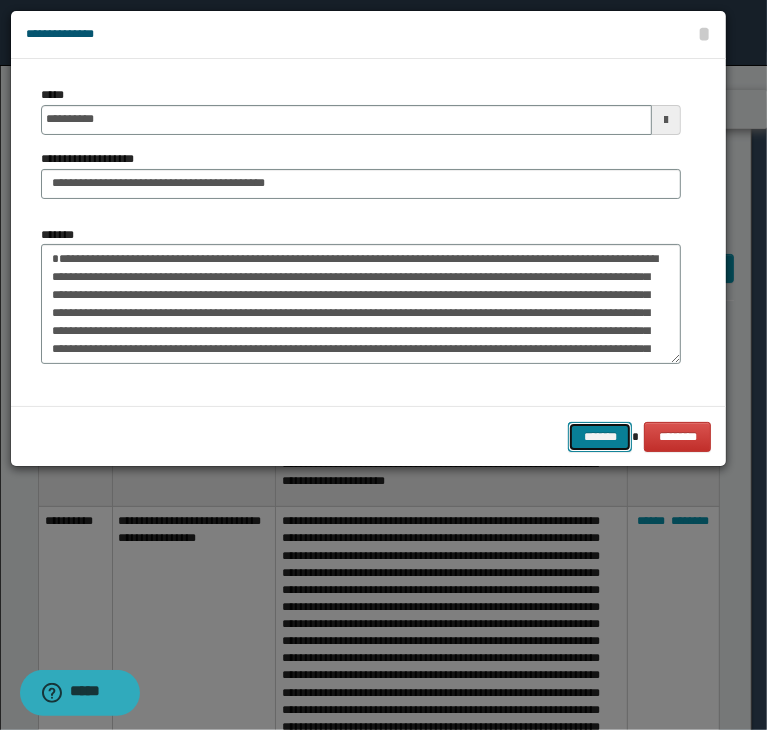click on "*******" at bounding box center [600, 437] 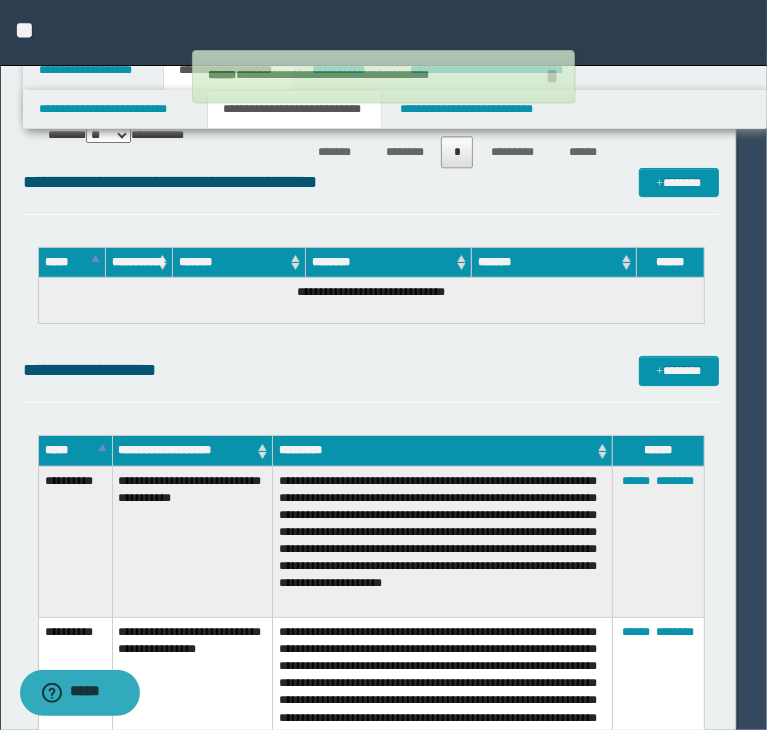type 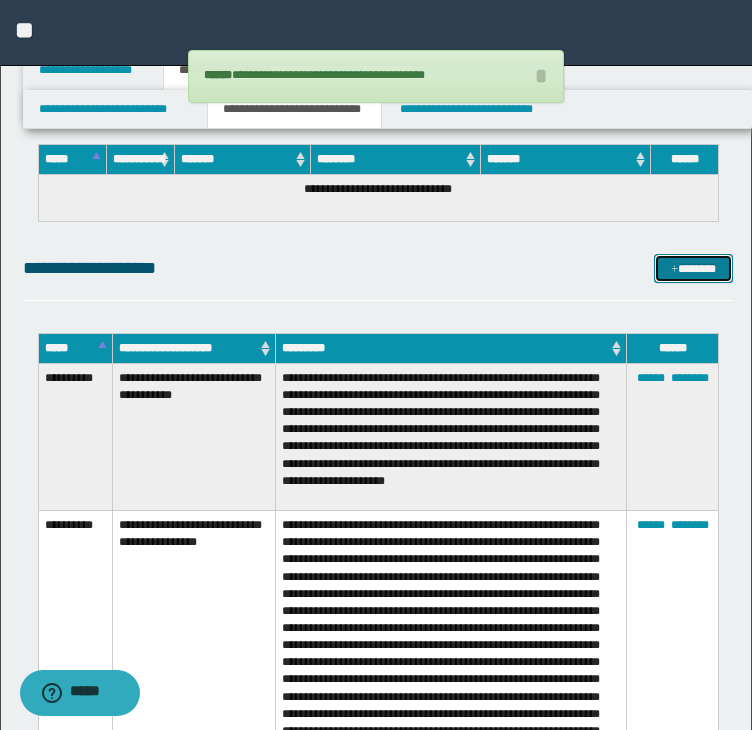 click on "*******" at bounding box center [693, 269] 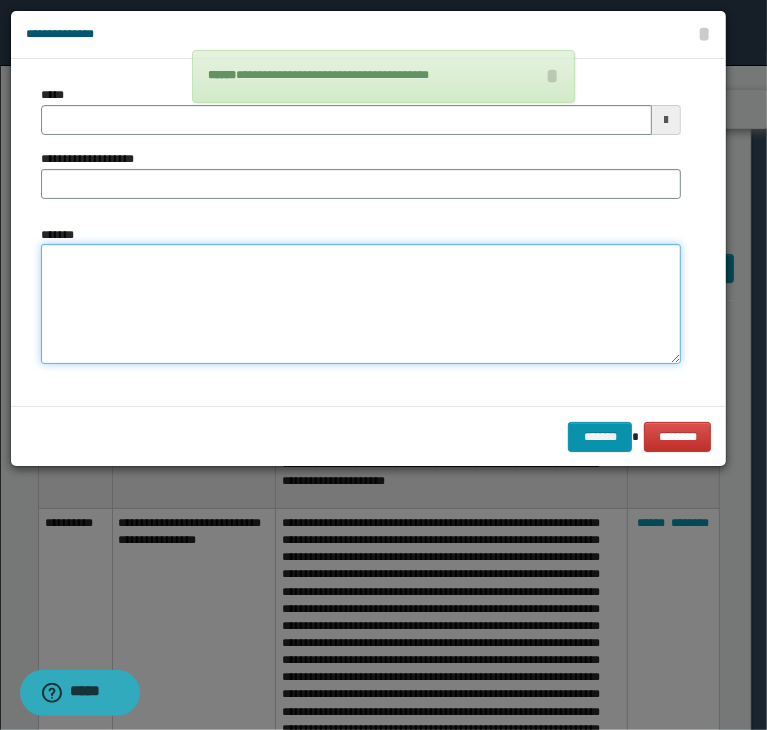 click on "*******" at bounding box center [361, 304] 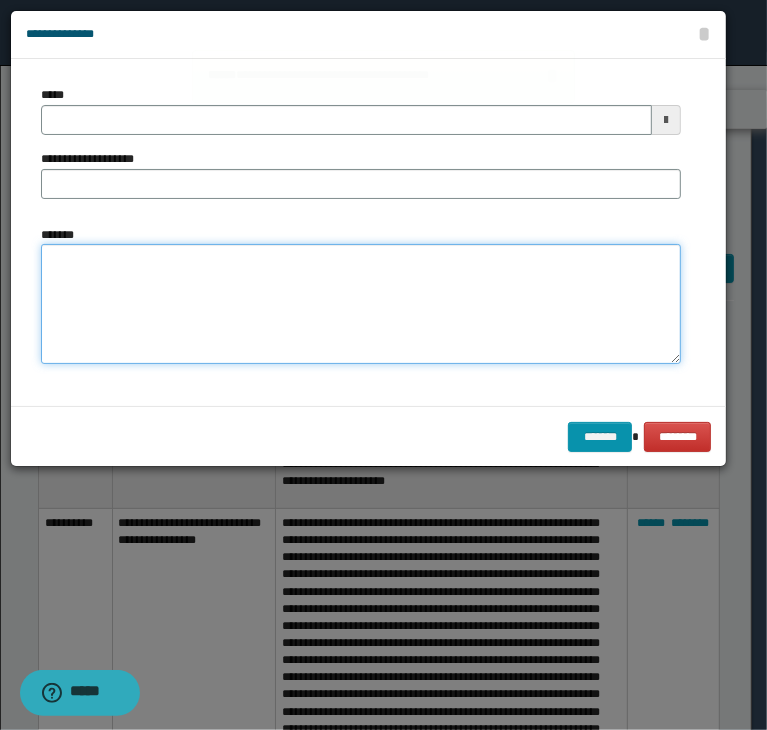 paste on "**********" 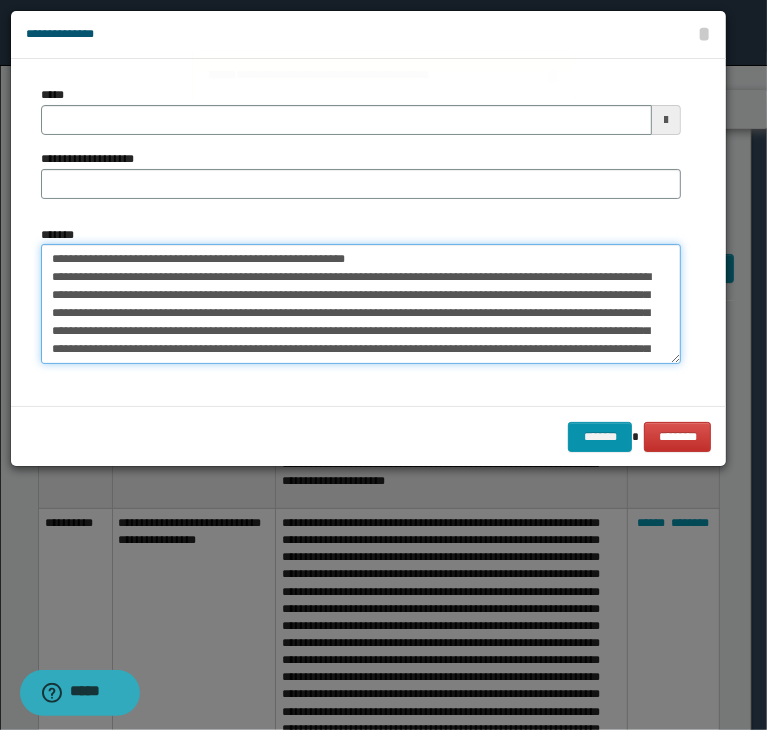 type 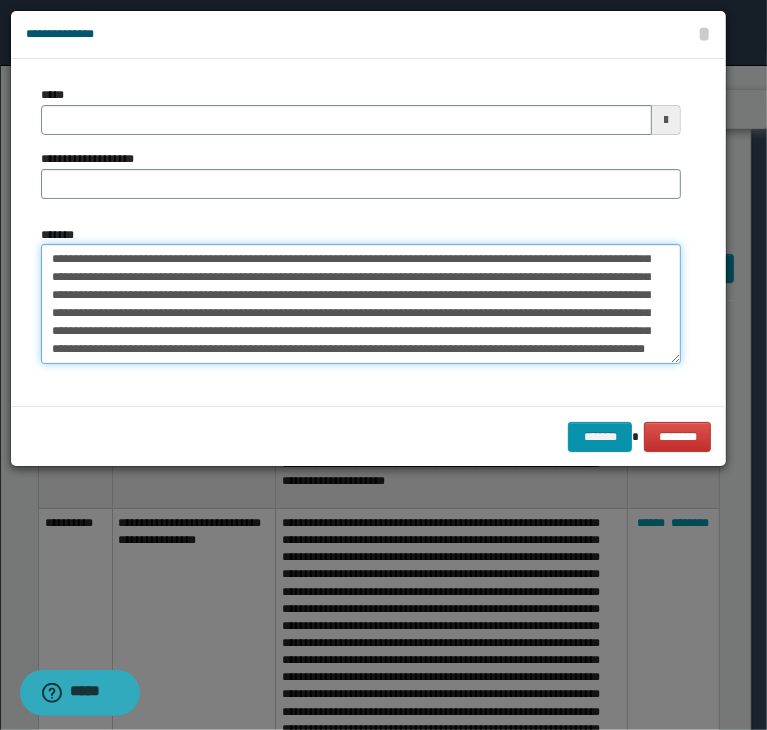 type on "**********" 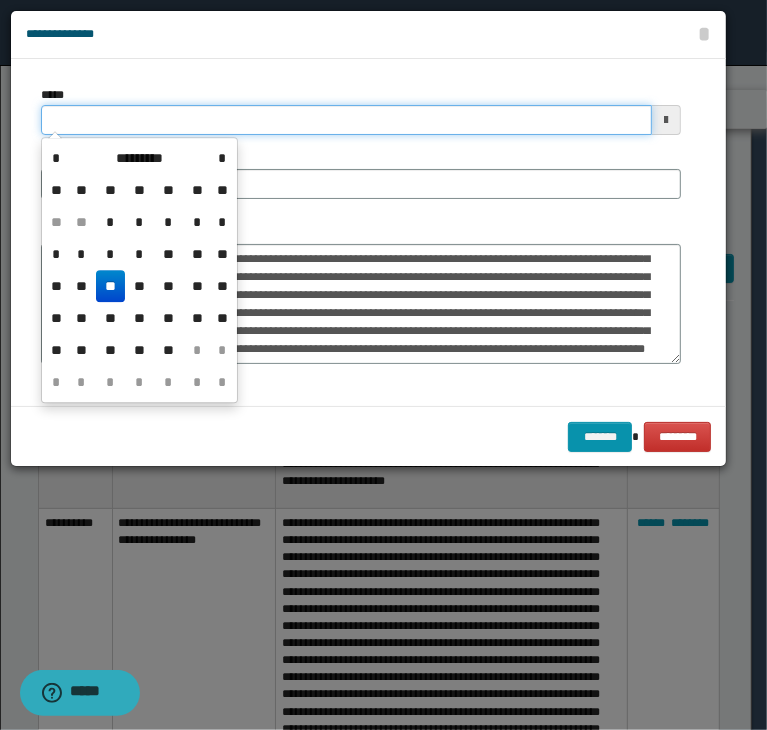 click on "*****" at bounding box center (346, 120) 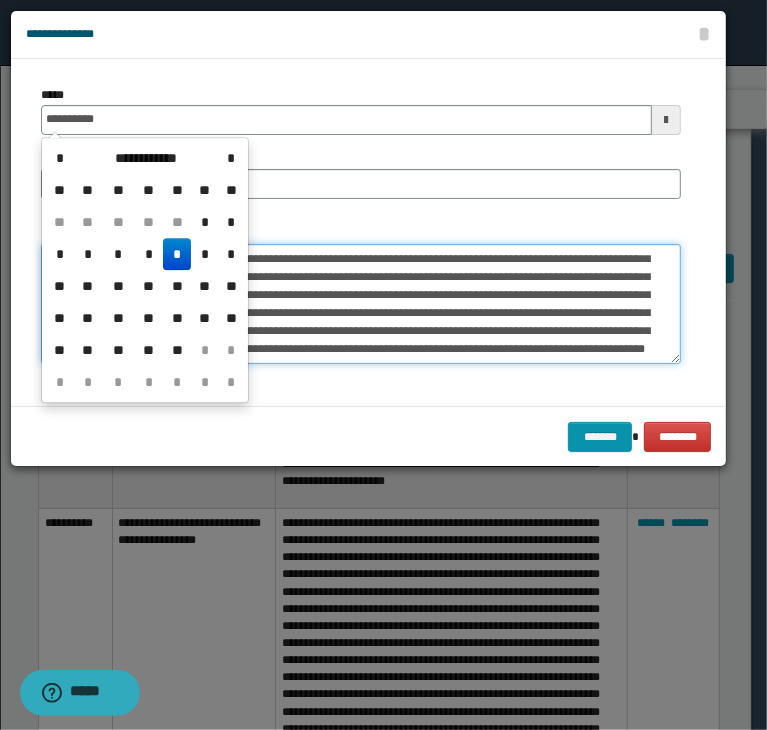 type on "**********" 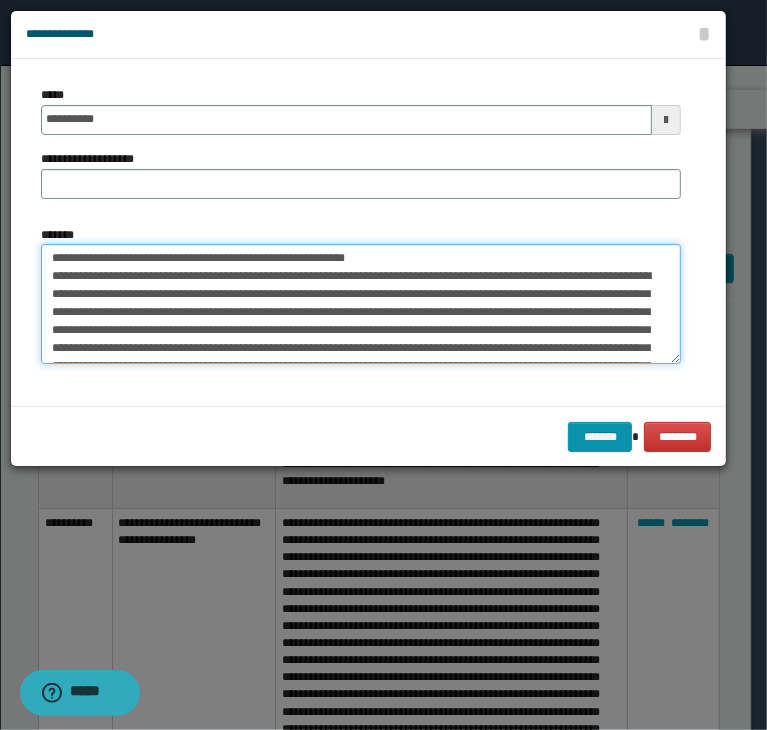 scroll, scrollTop: 0, scrollLeft: 0, axis: both 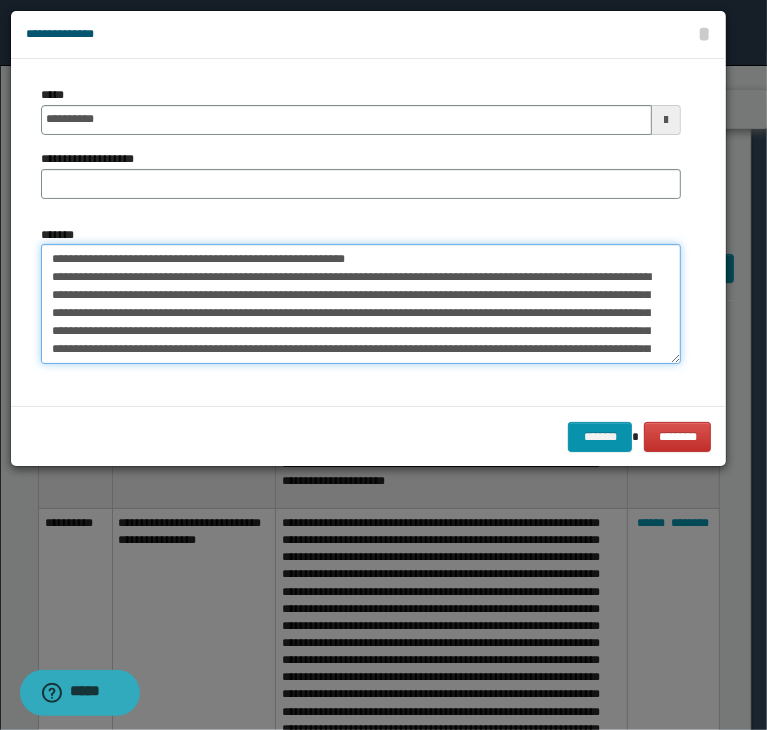 drag, startPoint x: 117, startPoint y: 254, endPoint x: 393, endPoint y: 237, distance: 276.52304 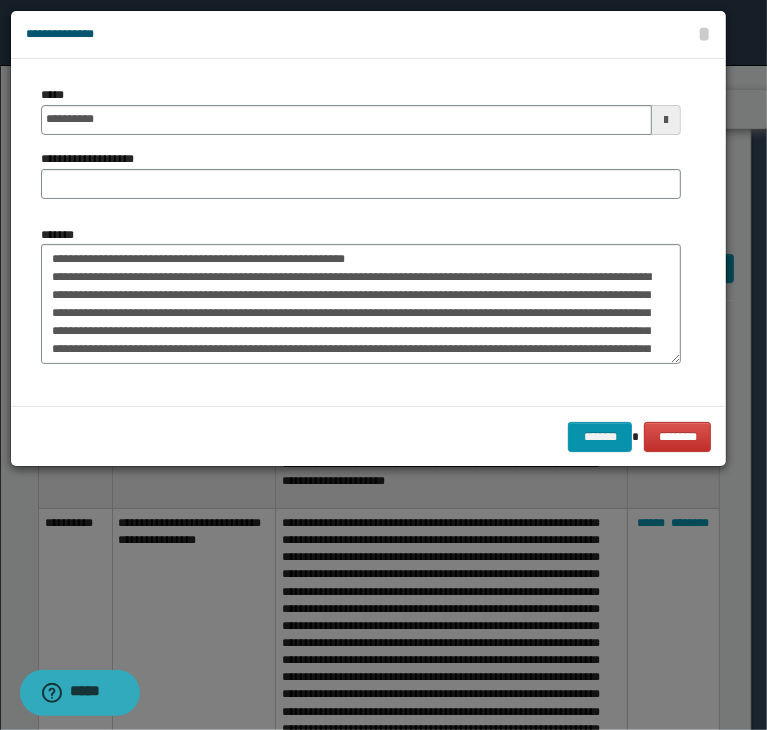 click on "**********" at bounding box center (361, 150) 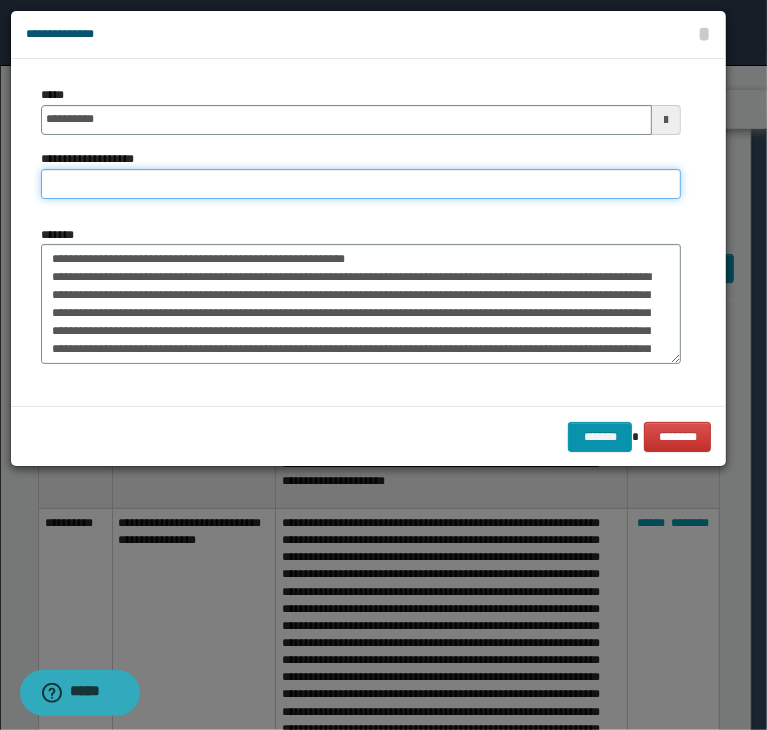 click on "**********" at bounding box center [361, 184] 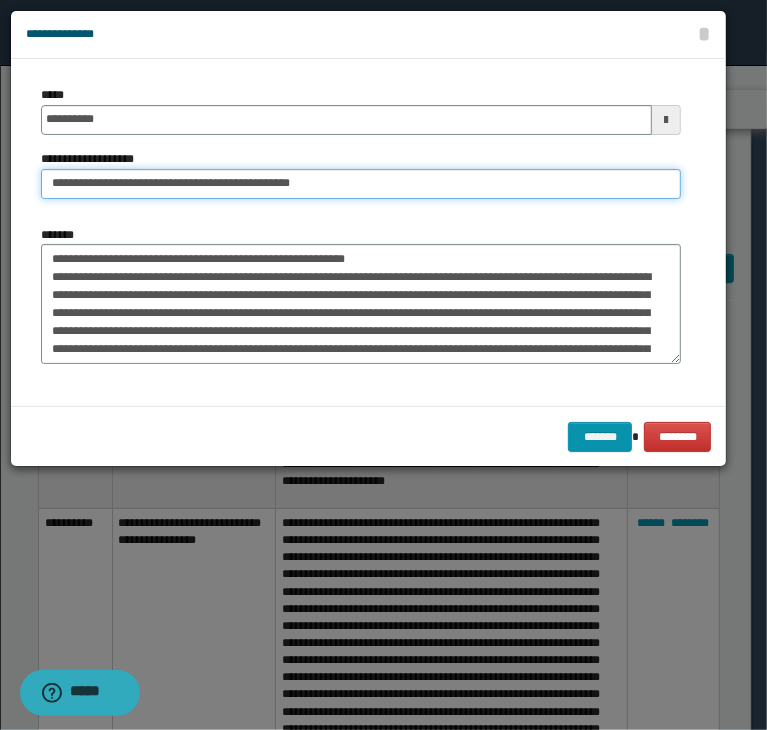type on "**********" 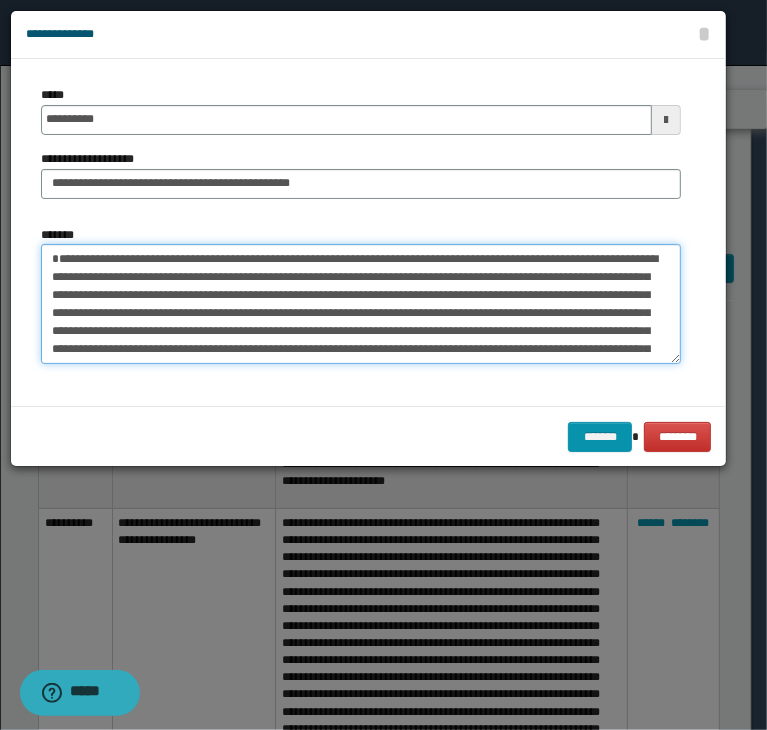 type on "**********" 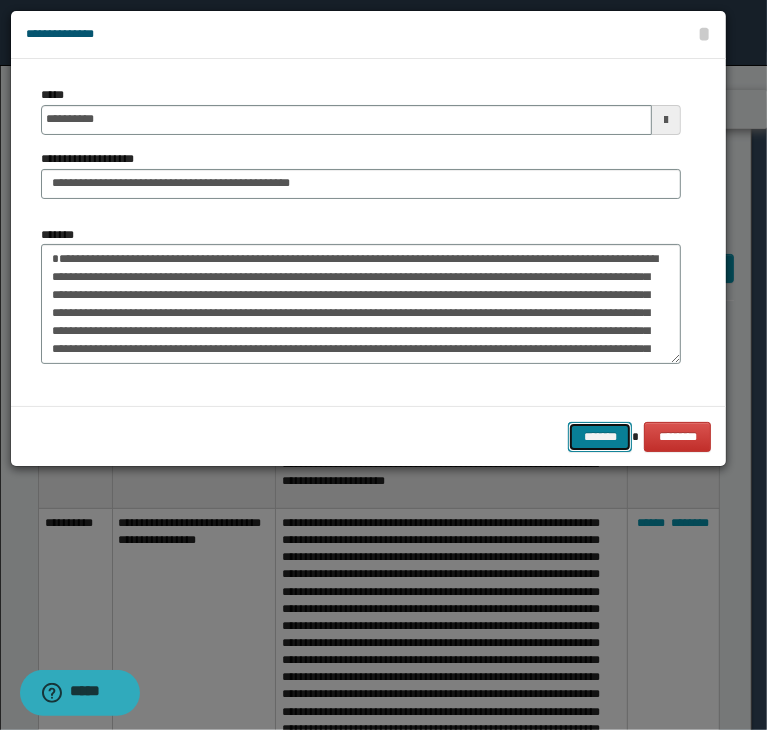 click on "*******" at bounding box center [600, 437] 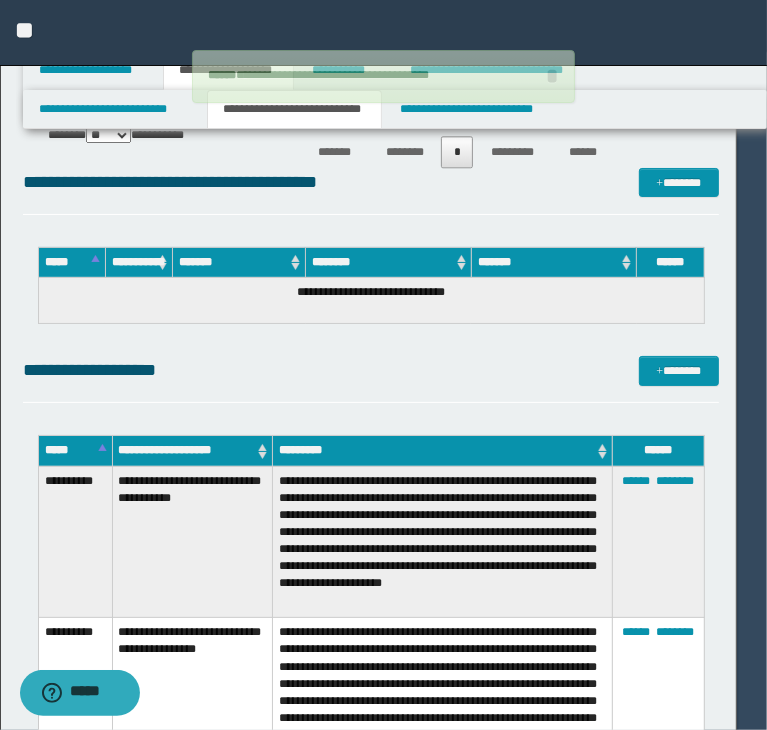 type 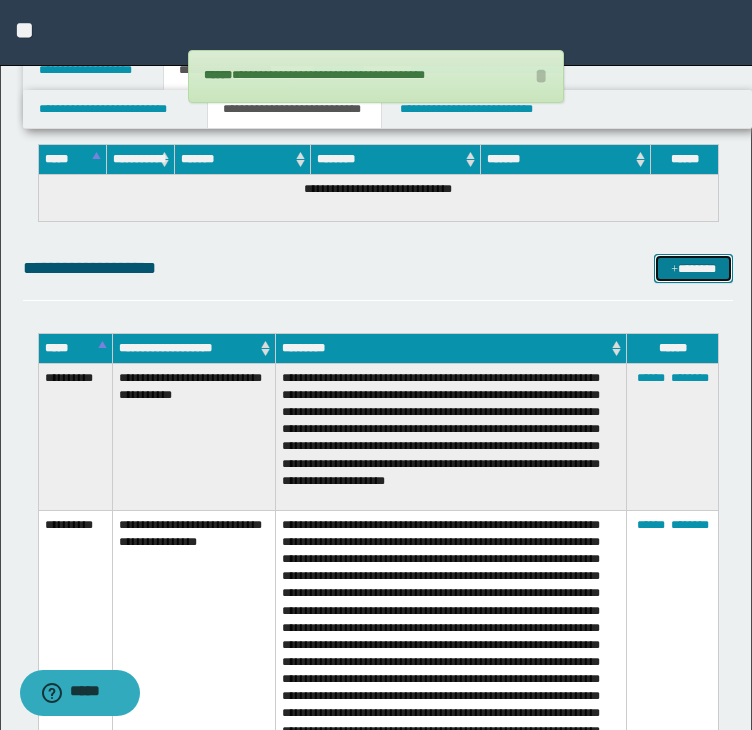 click on "*******" at bounding box center [693, 269] 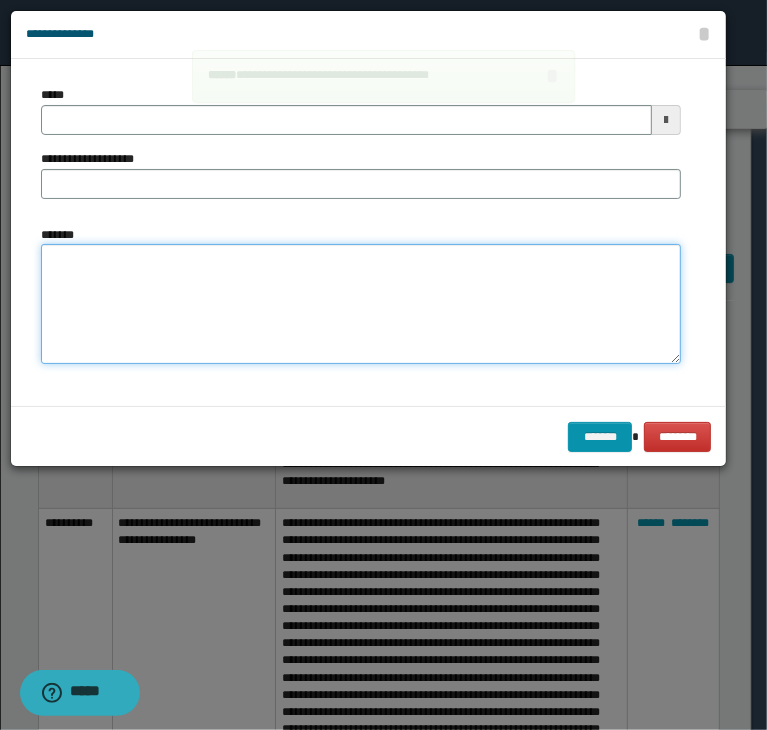 click on "*******" at bounding box center [361, 304] 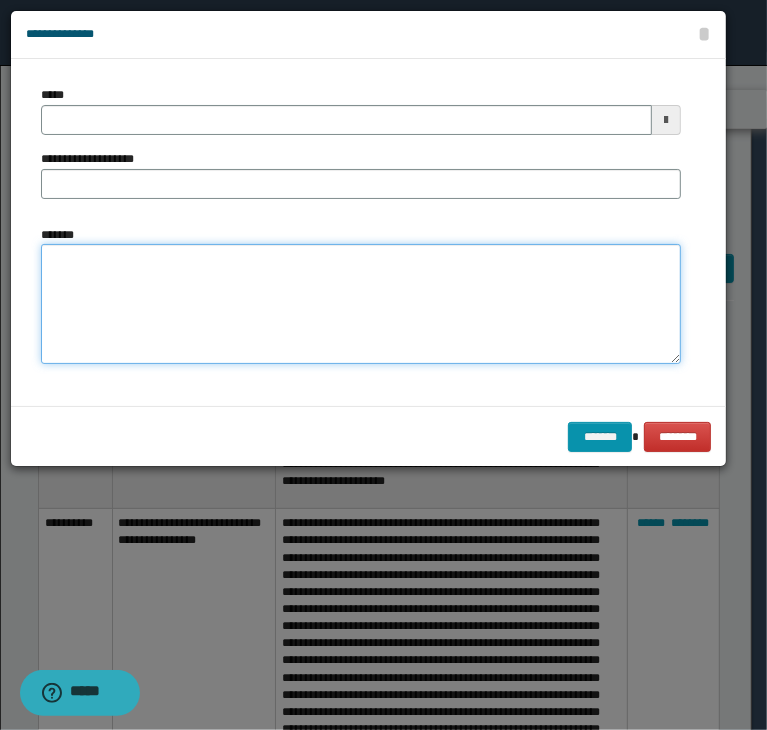type 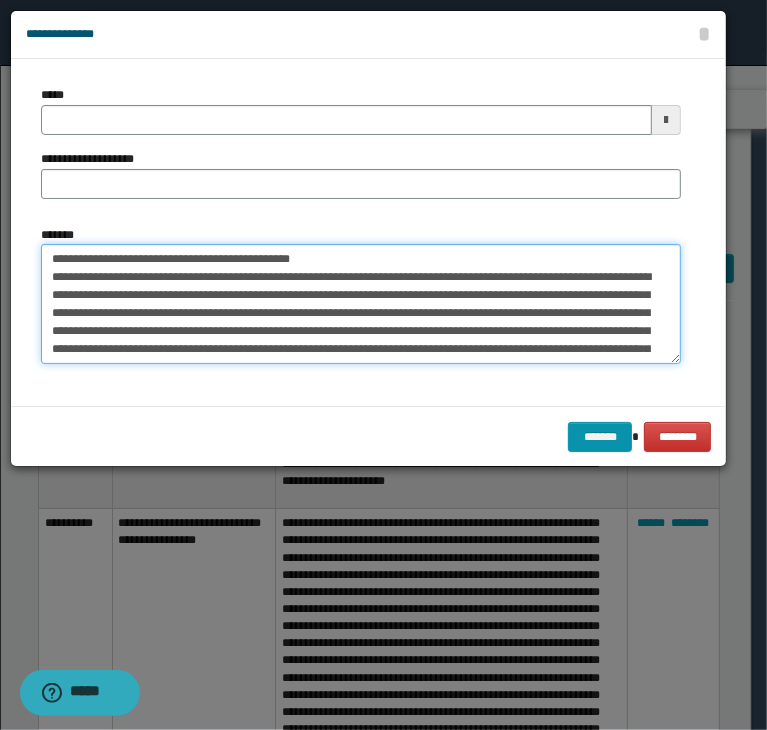 scroll, scrollTop: 120, scrollLeft: 0, axis: vertical 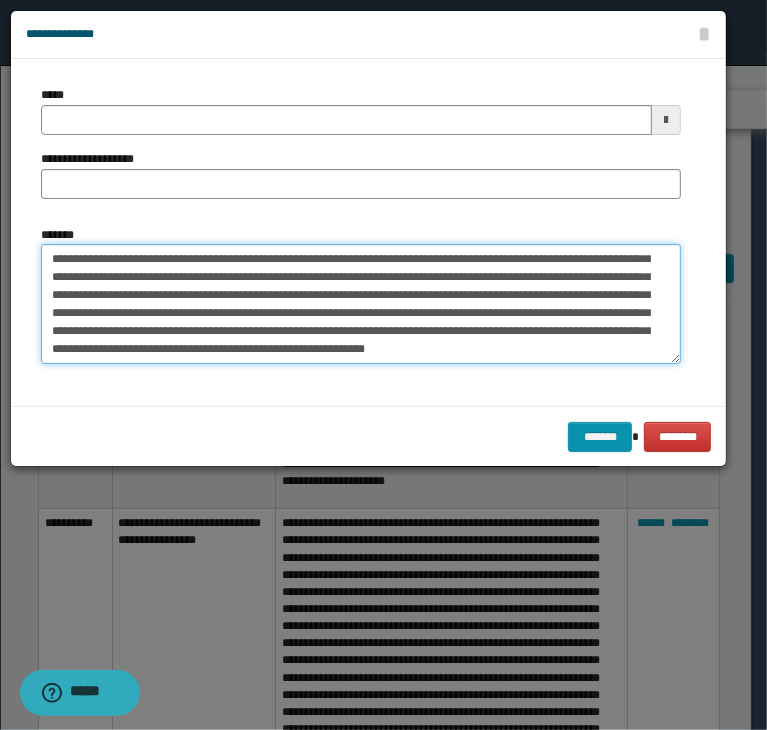 type on "**********" 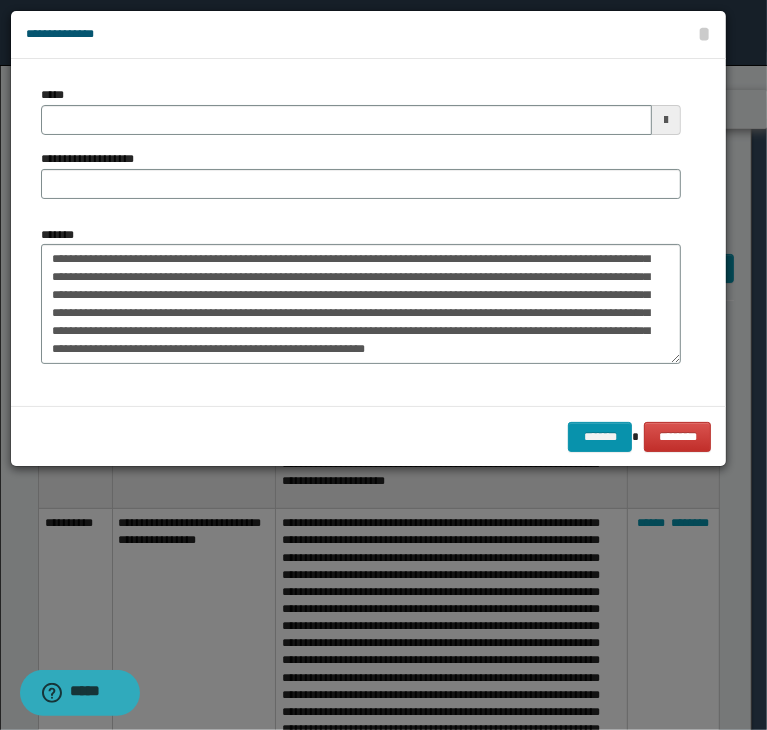 click on "*****" at bounding box center (361, 110) 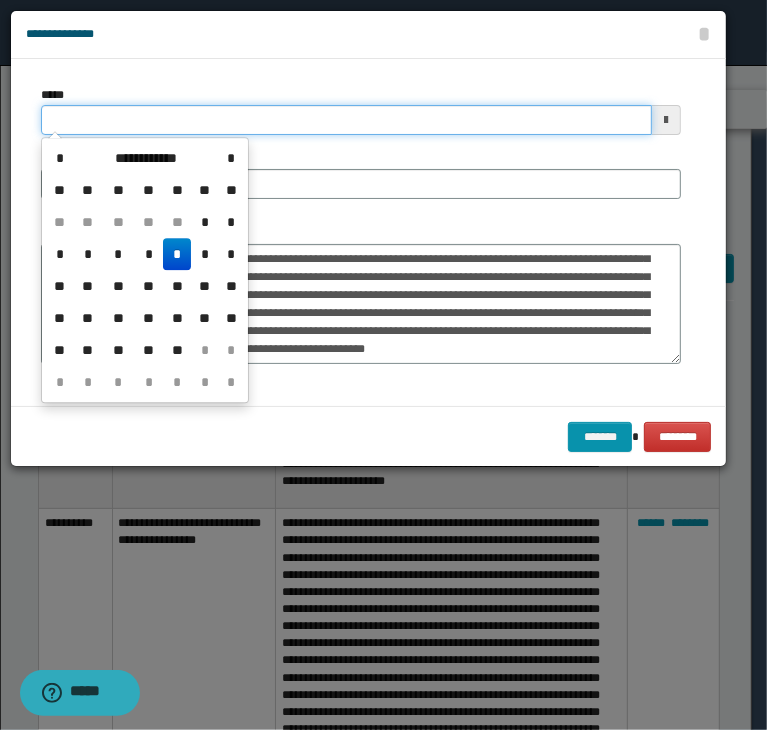 click on "*****" at bounding box center [346, 120] 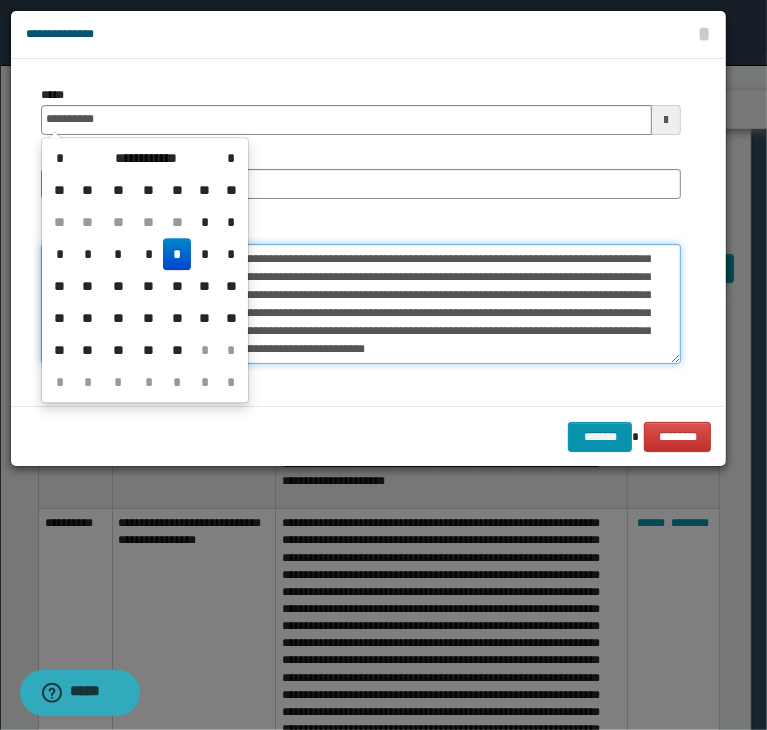 type on "**********" 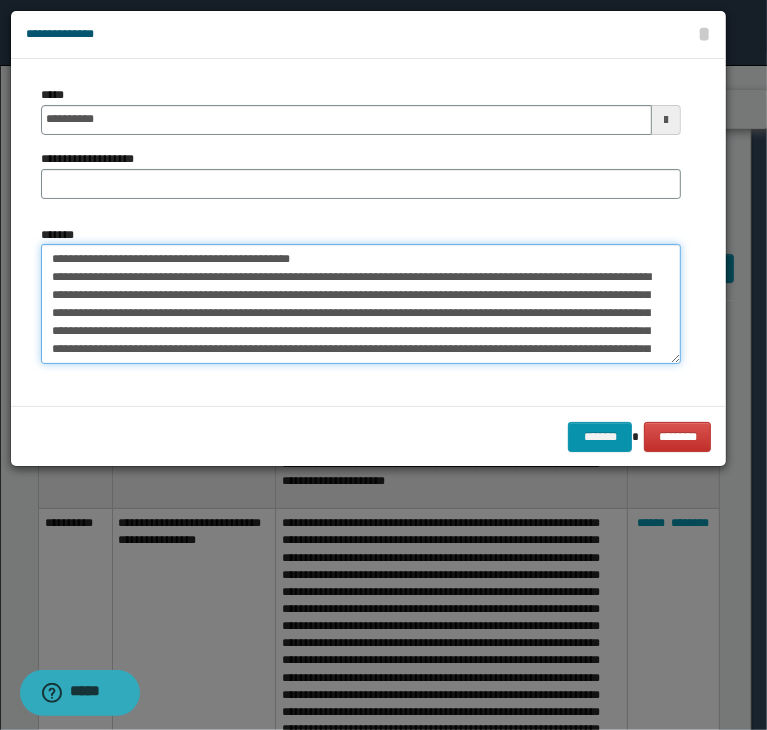 scroll, scrollTop: 0, scrollLeft: 0, axis: both 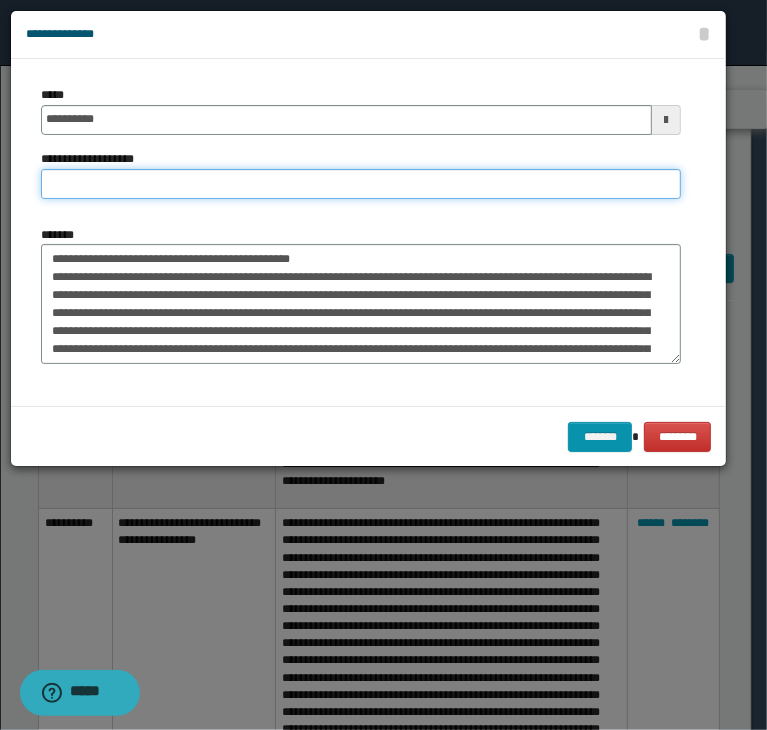 click on "**********" at bounding box center [361, 184] 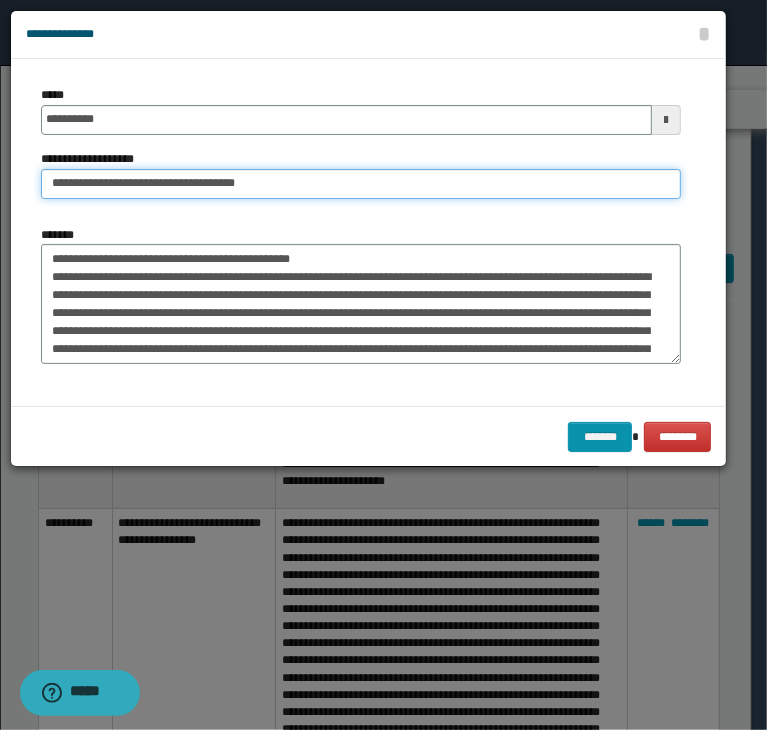 type on "**********" 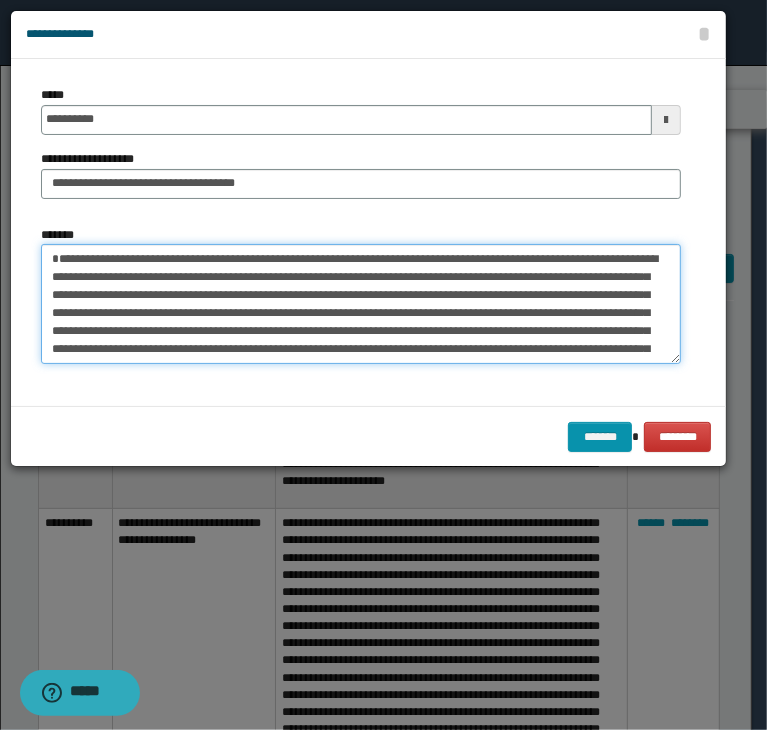 type on "**********" 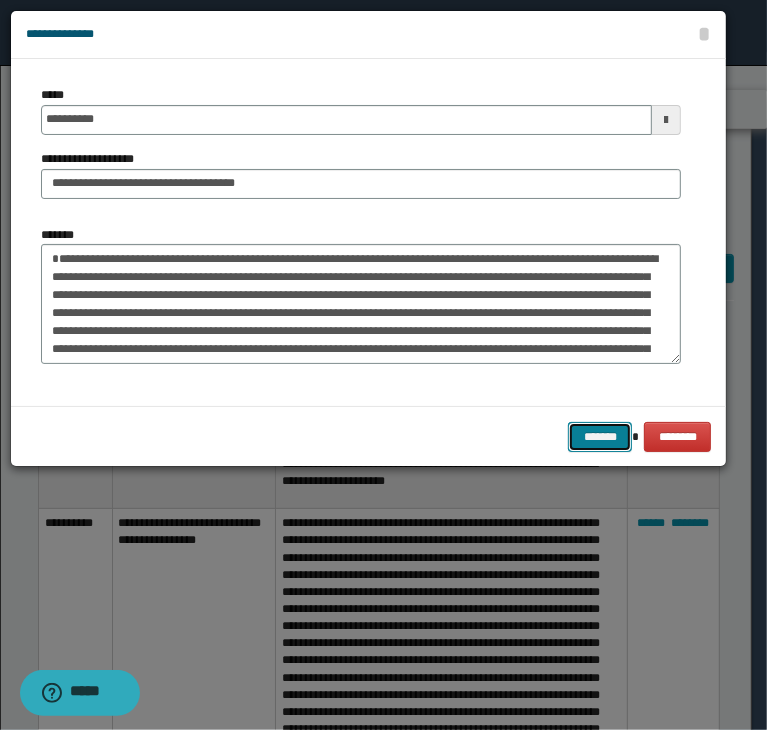 click on "*******" at bounding box center (600, 437) 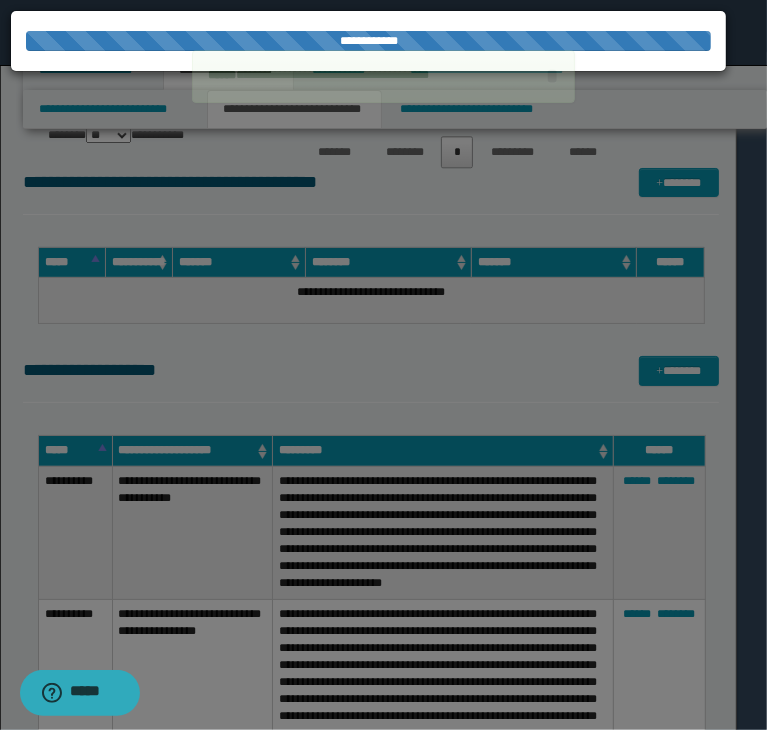 type 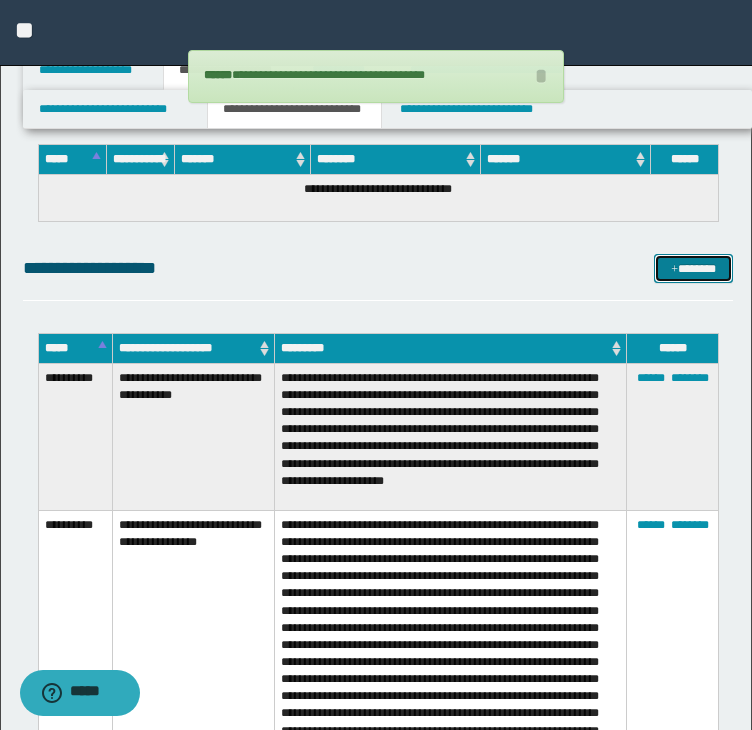 click on "*******" at bounding box center [693, 269] 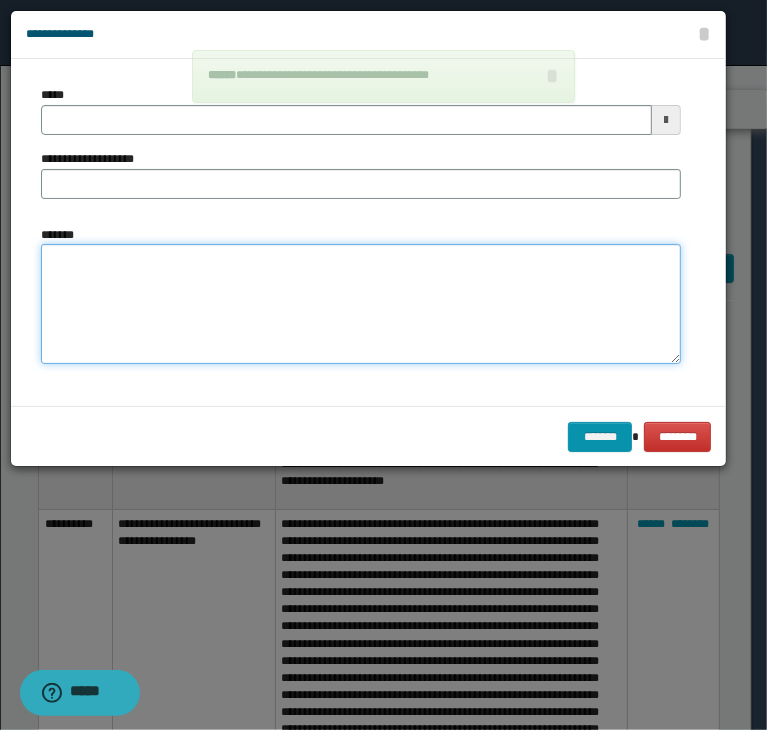 click on "*******" at bounding box center [361, 304] 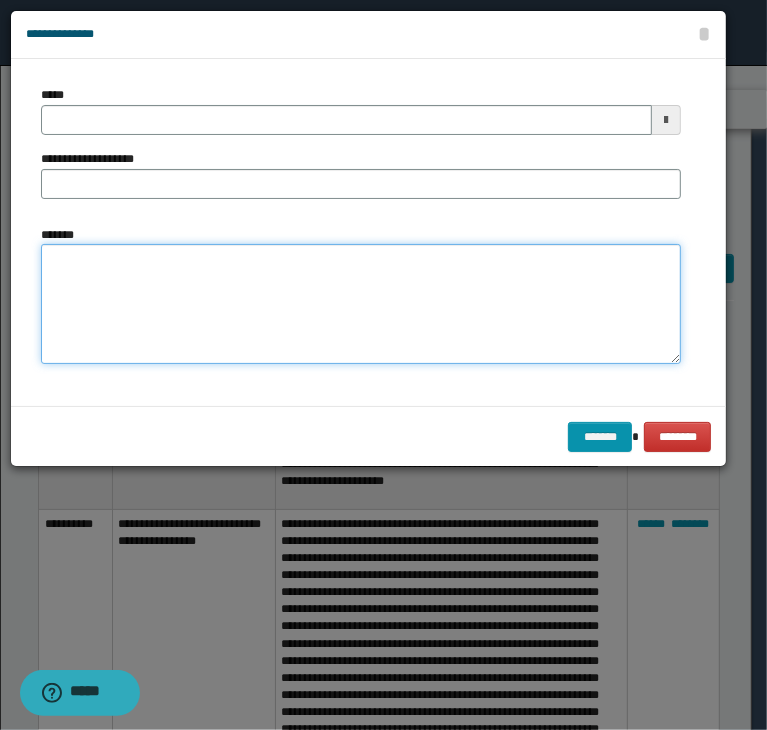type 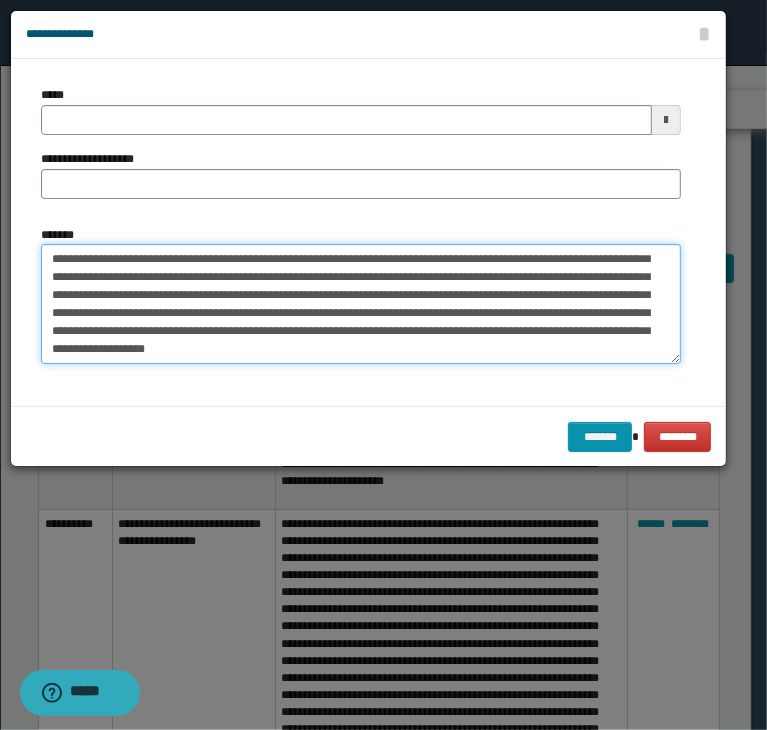 type on "**********" 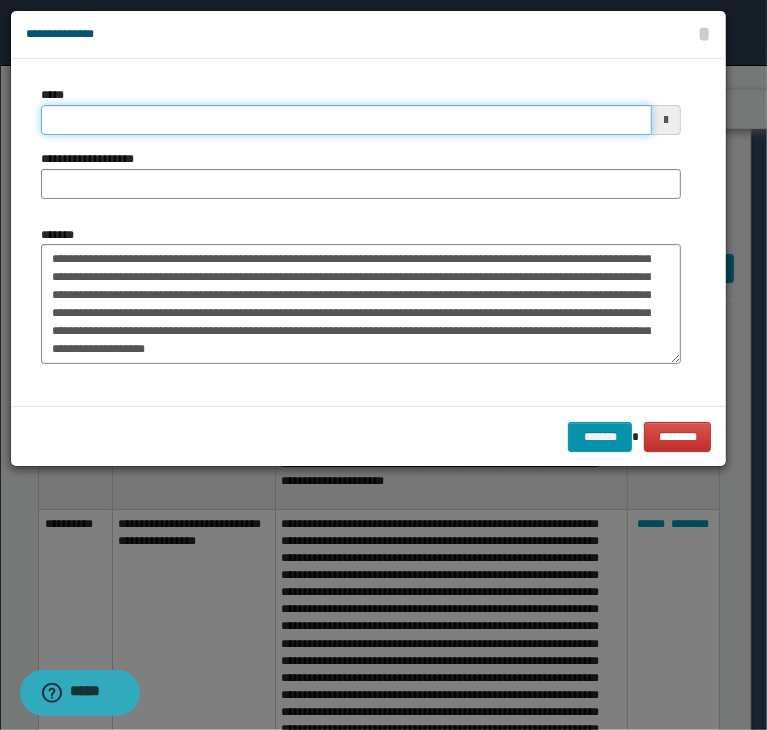 click on "*****" at bounding box center [346, 120] 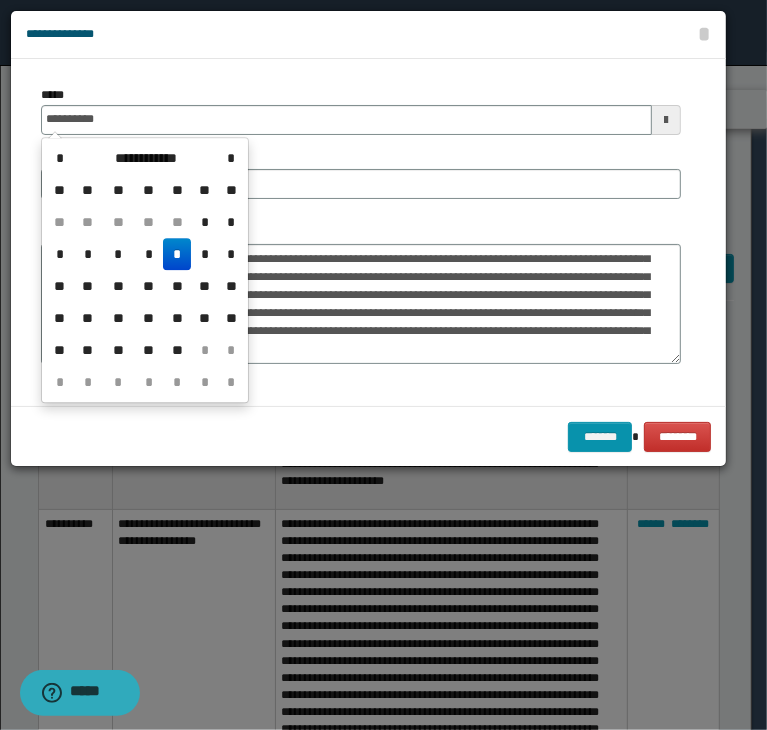type on "**********" 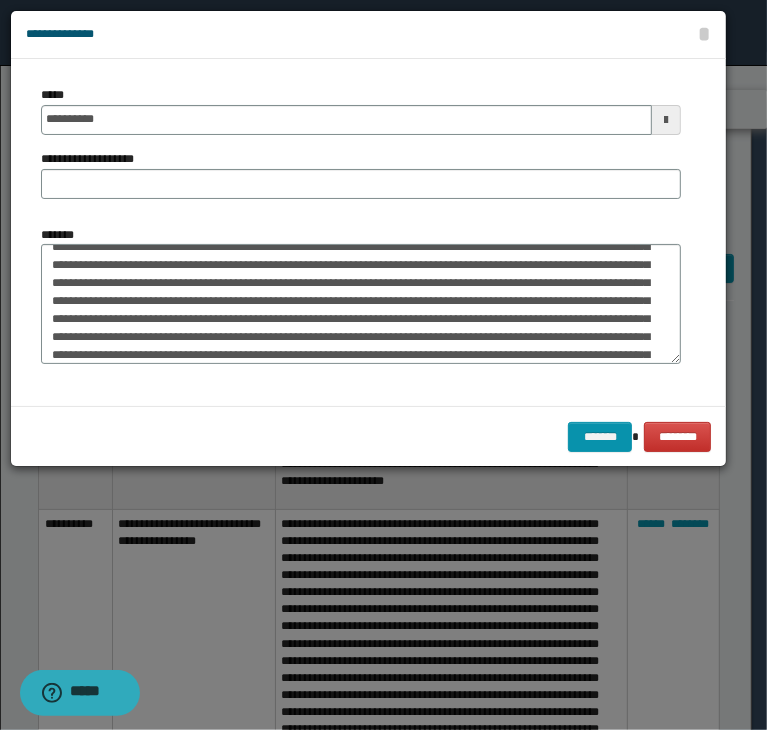 scroll, scrollTop: 0, scrollLeft: 0, axis: both 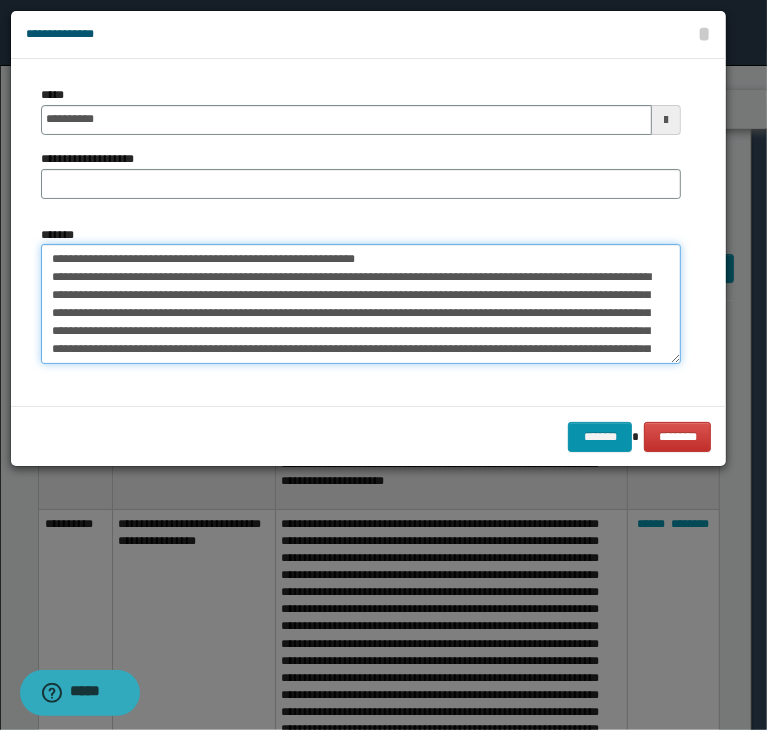 drag, startPoint x: 130, startPoint y: 265, endPoint x: 501, endPoint y: 234, distance: 372.2929 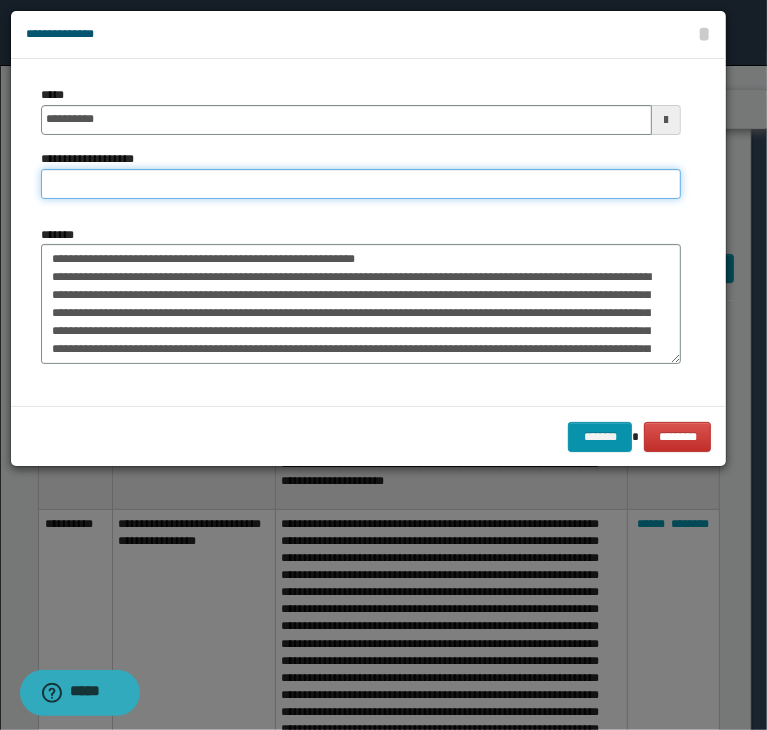 click on "**********" at bounding box center [361, 184] 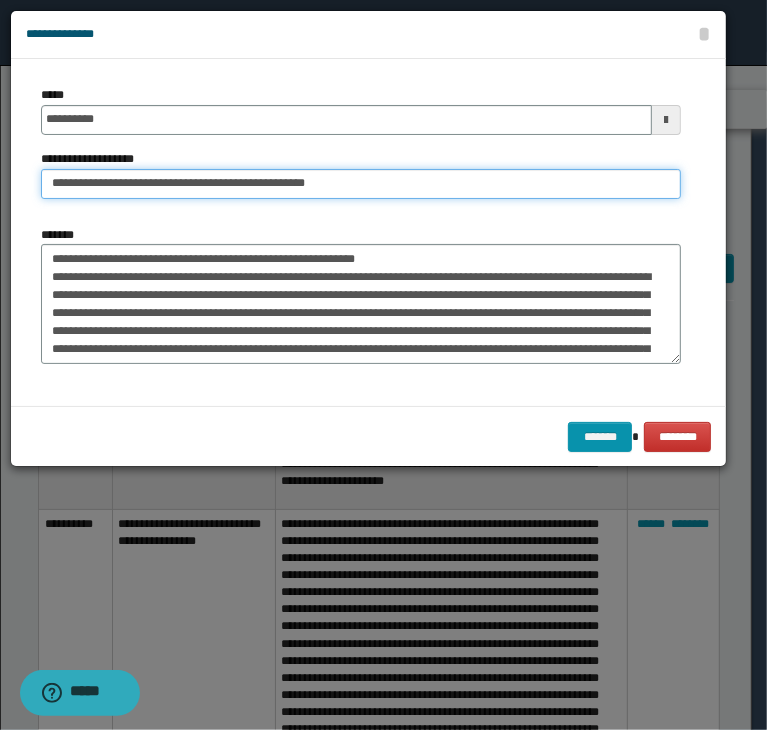 type on "**********" 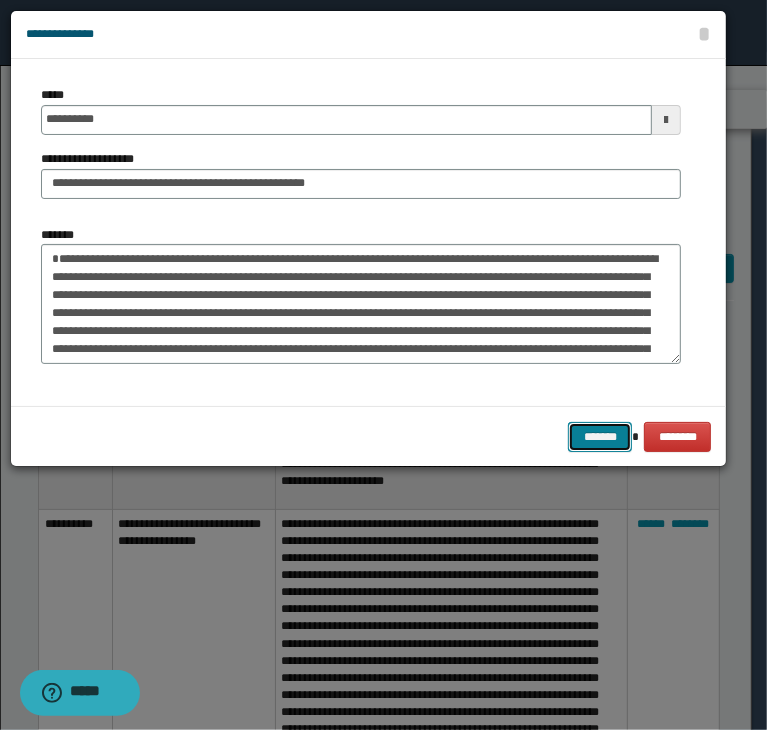 click on "*******" at bounding box center (600, 437) 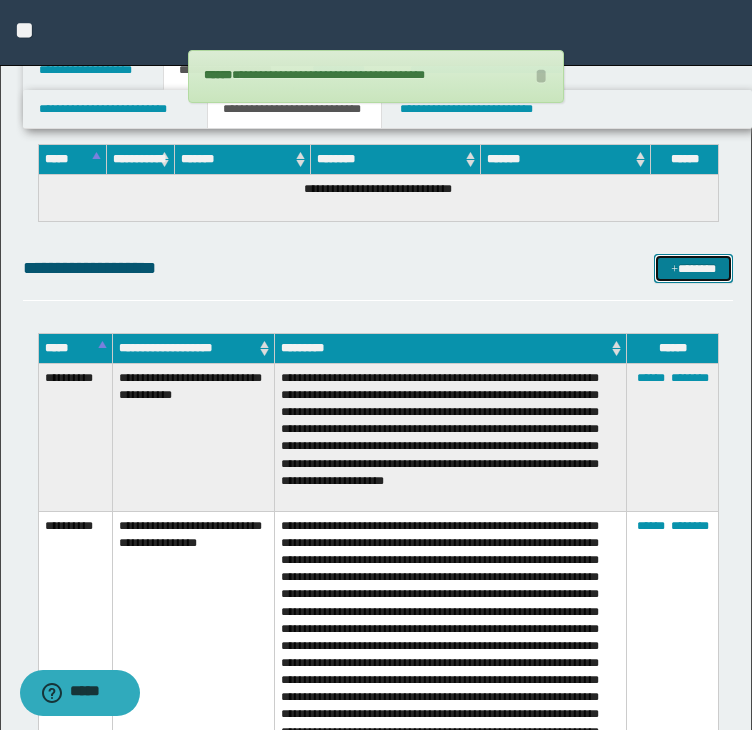 click on "*******" at bounding box center [693, 269] 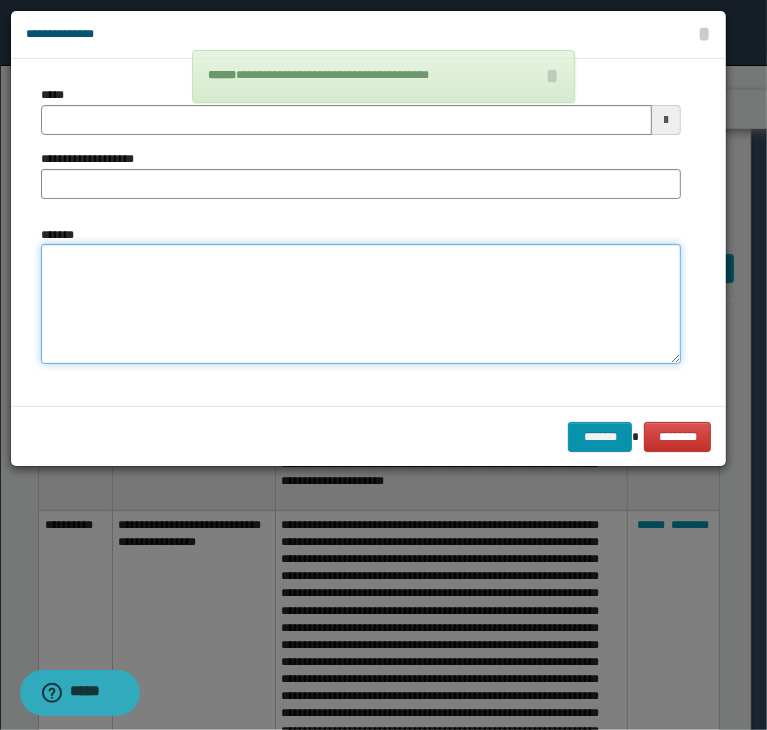 drag, startPoint x: 272, startPoint y: 313, endPoint x: 250, endPoint y: 271, distance: 47.41308 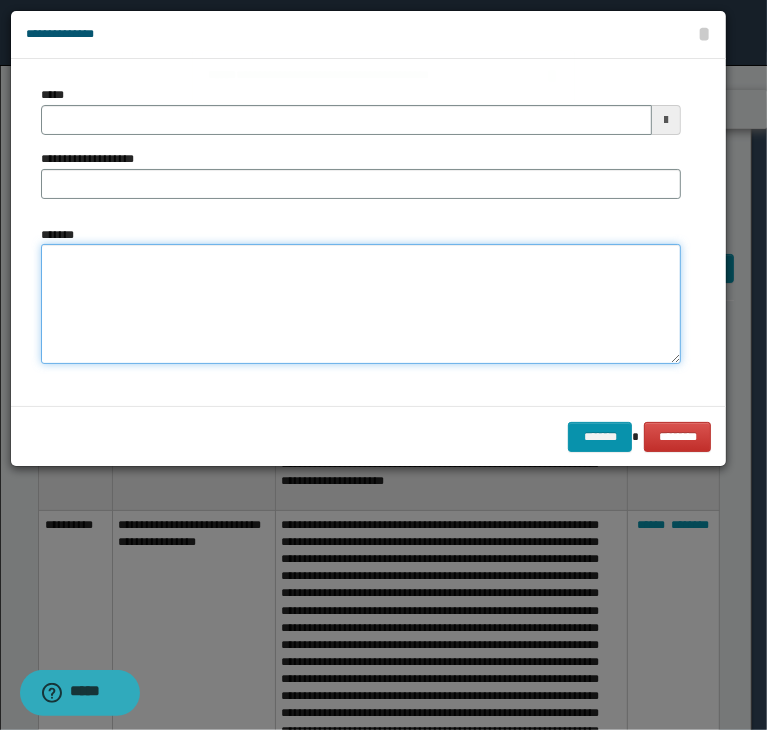 paste on "**********" 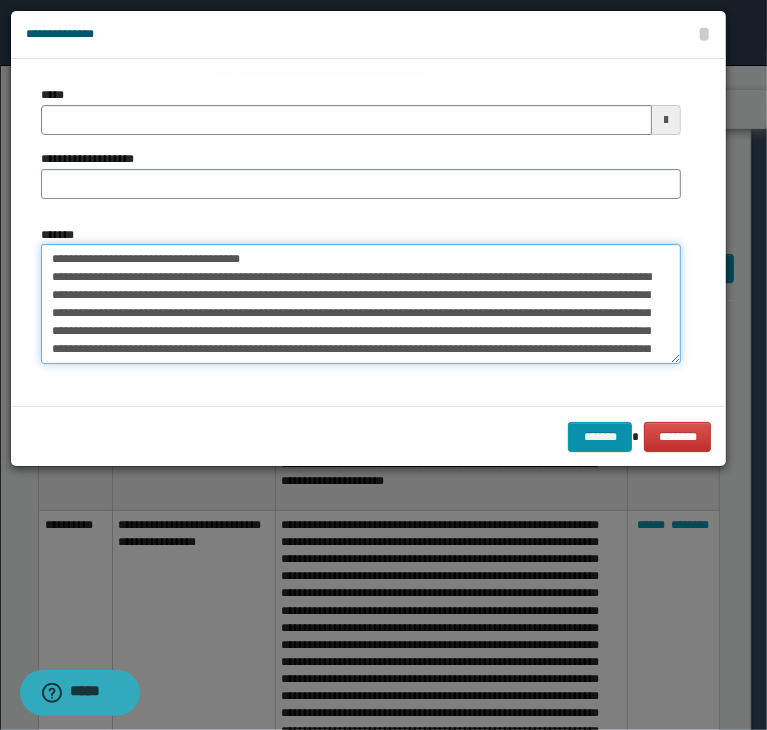 type 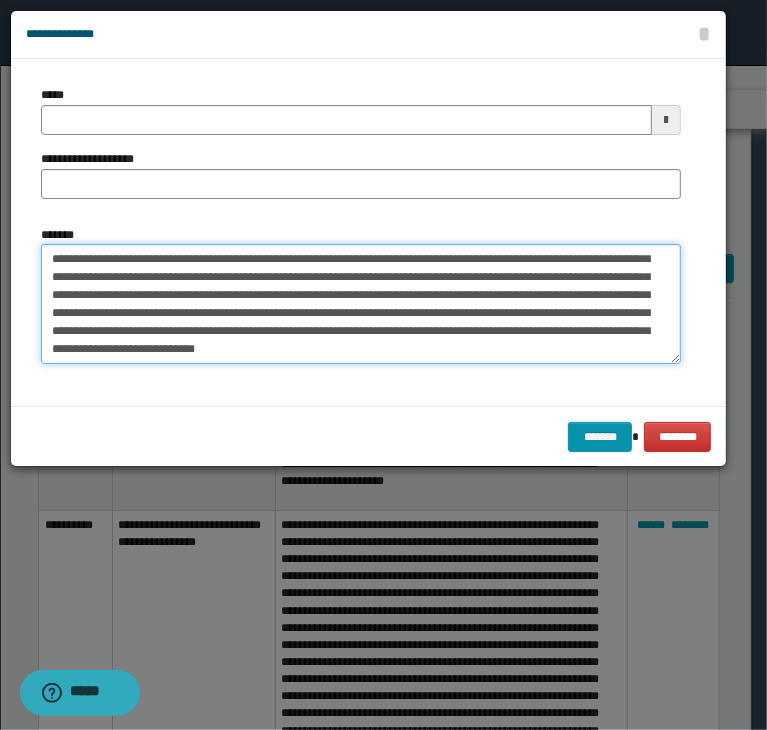 type on "**********" 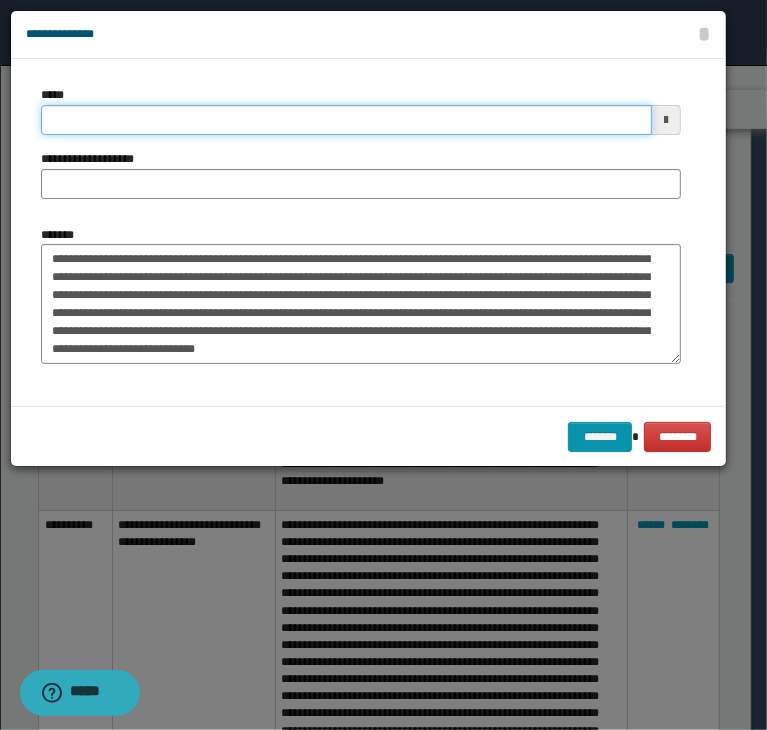 click on "*****" at bounding box center [346, 120] 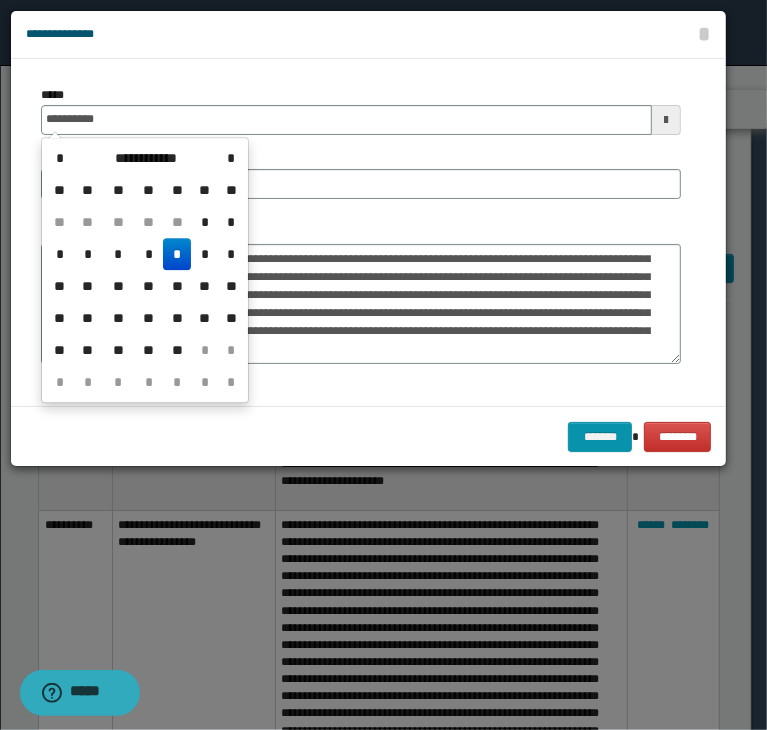 type on "**********" 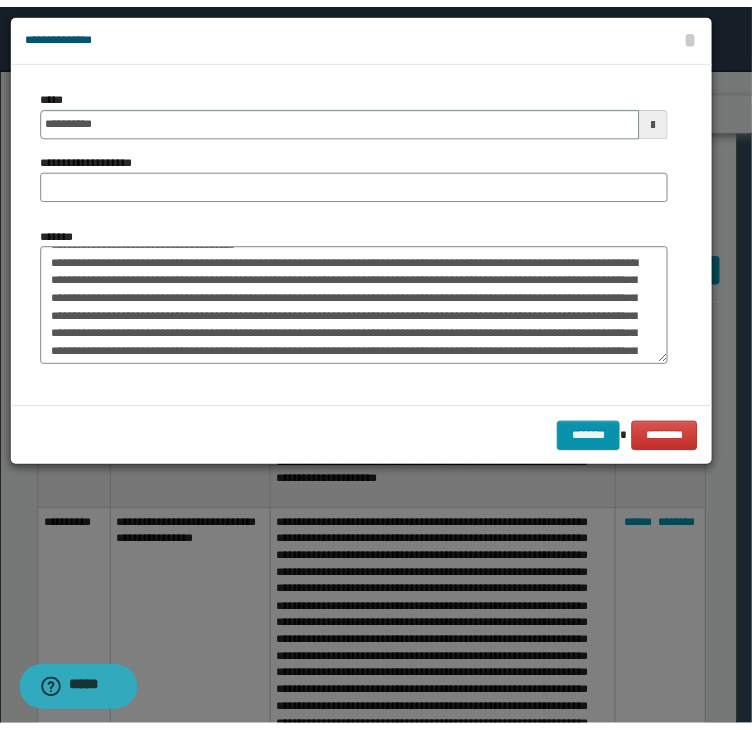 scroll, scrollTop: 0, scrollLeft: 0, axis: both 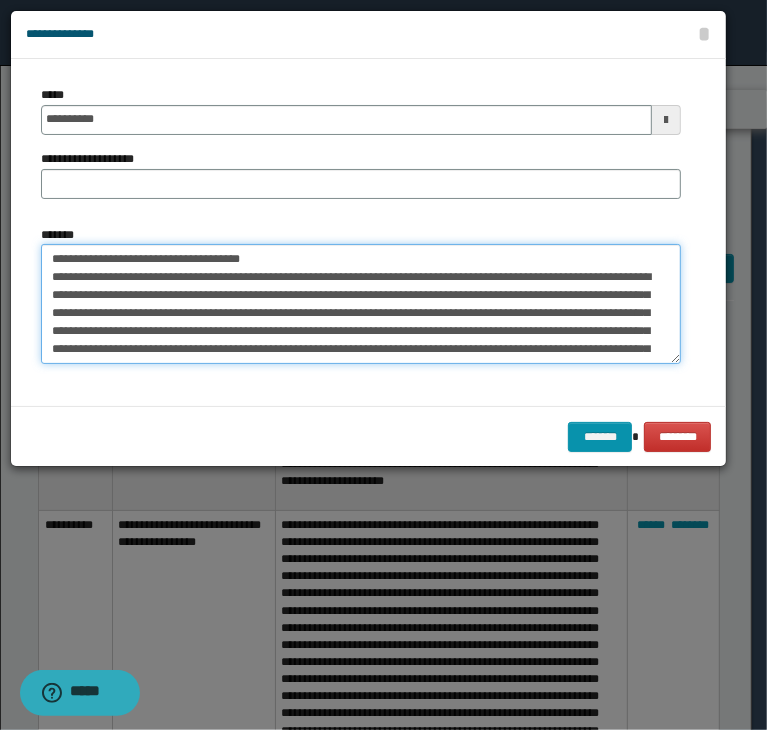 drag, startPoint x: 108, startPoint y: 256, endPoint x: 383, endPoint y: 233, distance: 275.96014 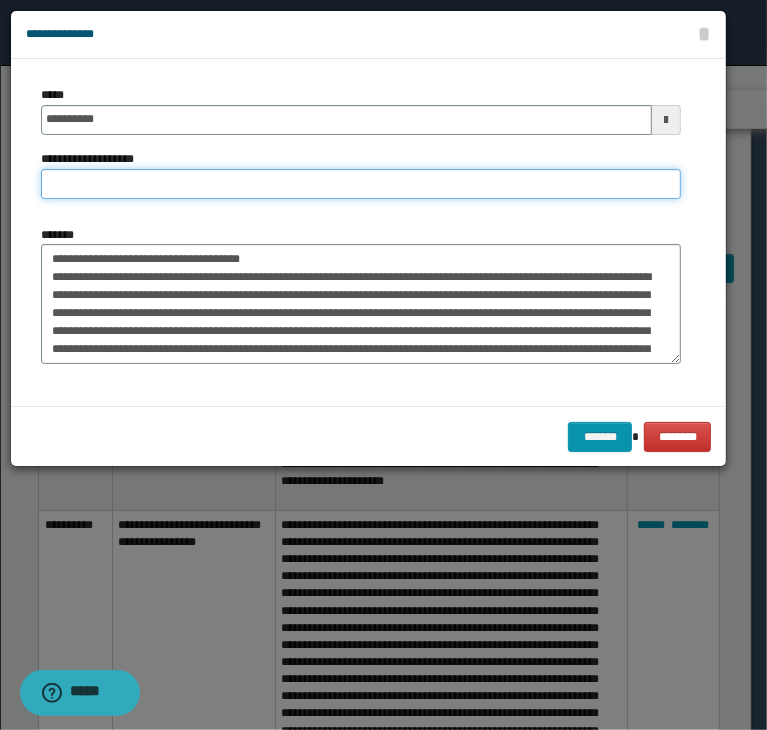 click on "**********" at bounding box center [361, 184] 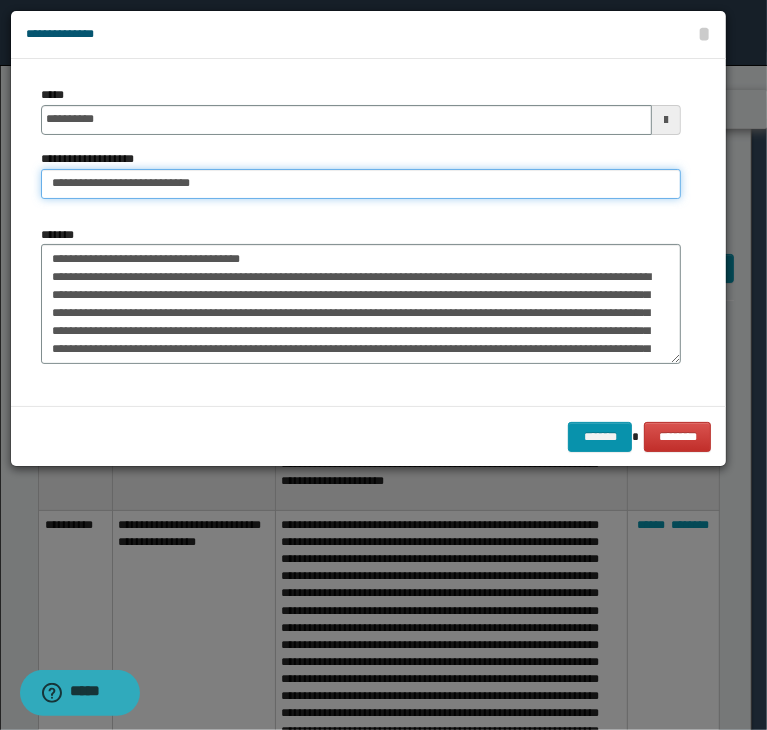 type on "**********" 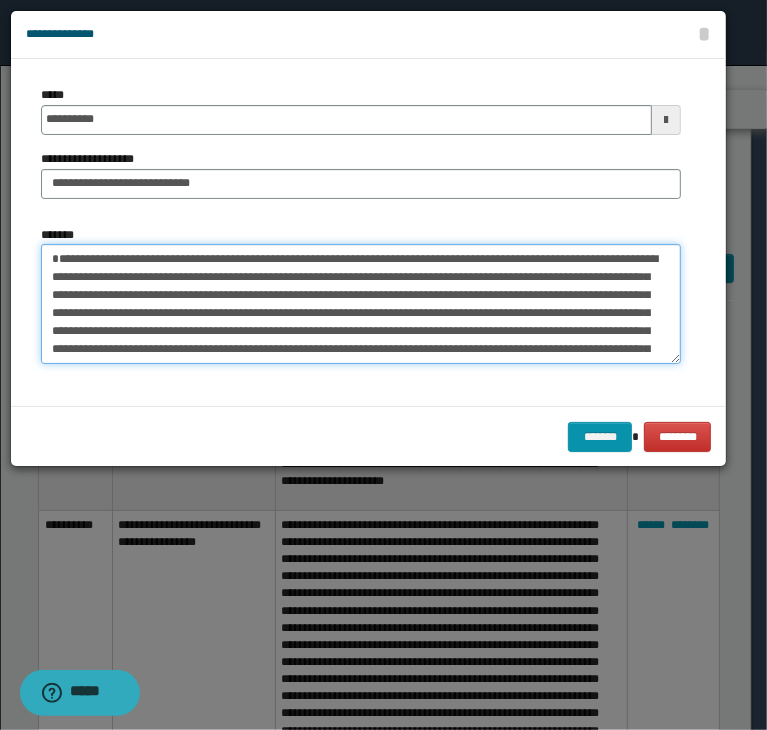 type on "**********" 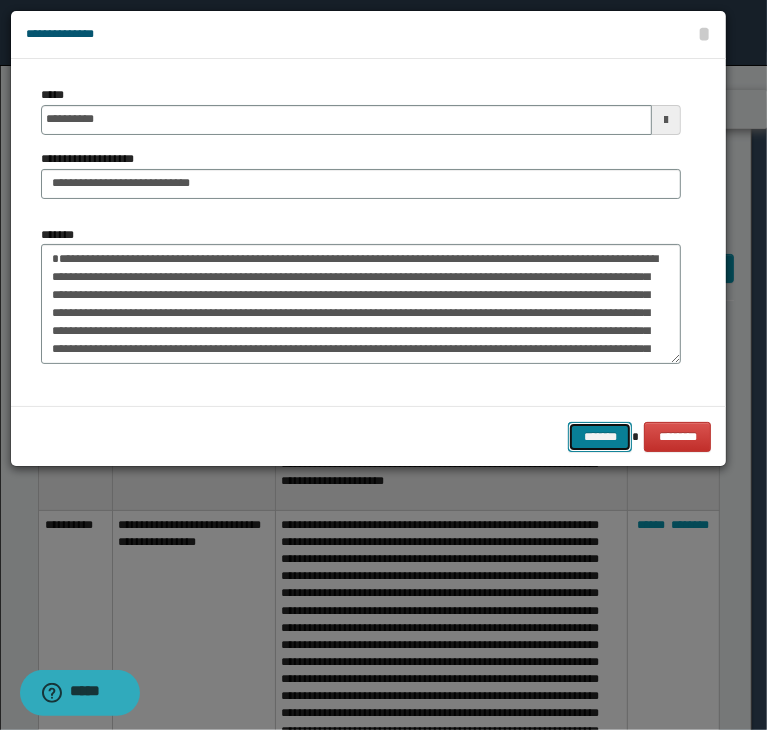 click on "*******" at bounding box center [600, 437] 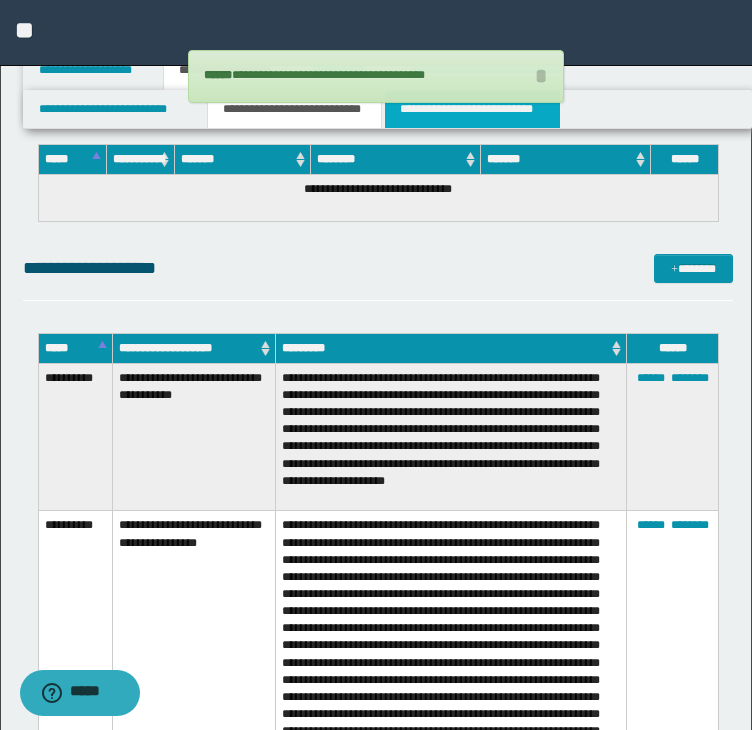 click on "**********" at bounding box center [472, 109] 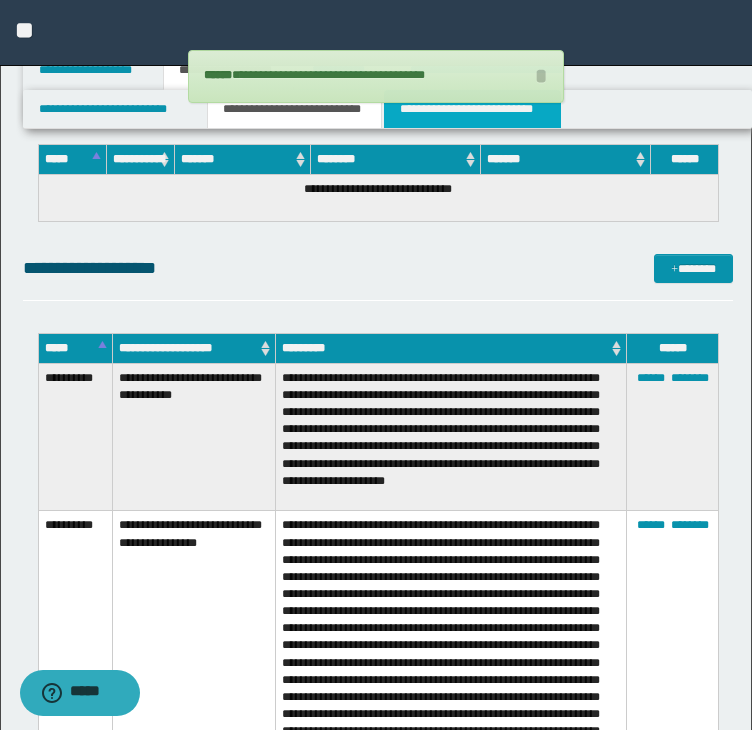 scroll, scrollTop: 930, scrollLeft: 0, axis: vertical 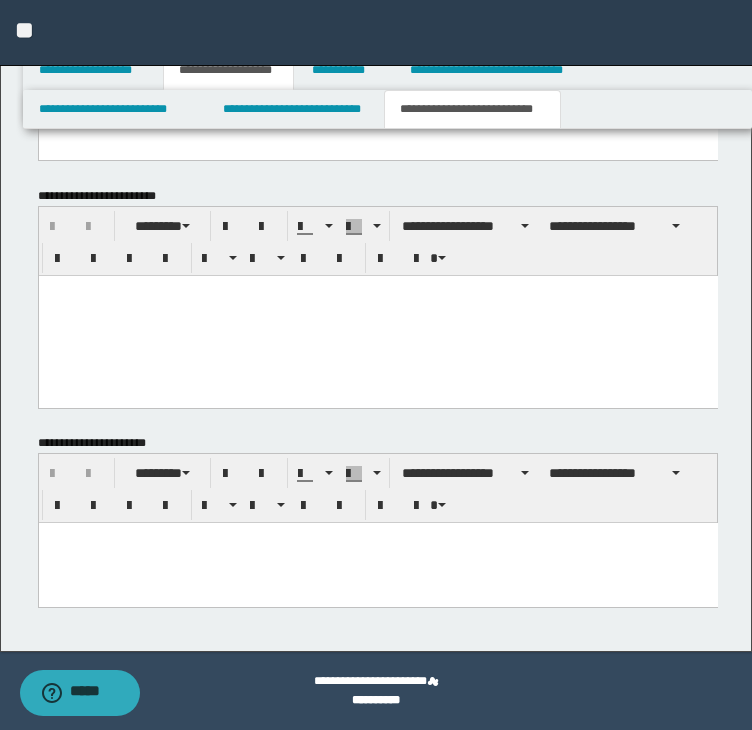click at bounding box center [377, 315] 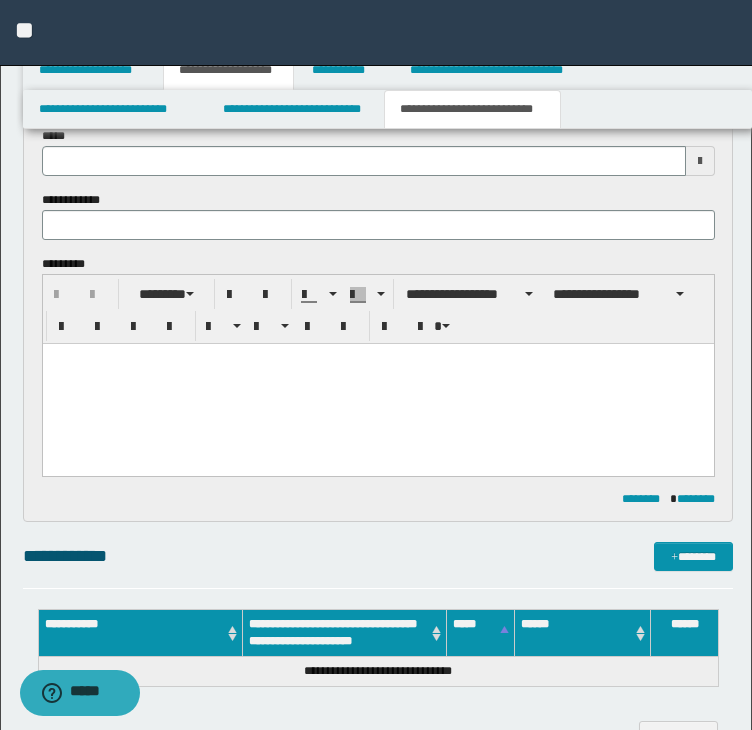 scroll, scrollTop: 0, scrollLeft: 0, axis: both 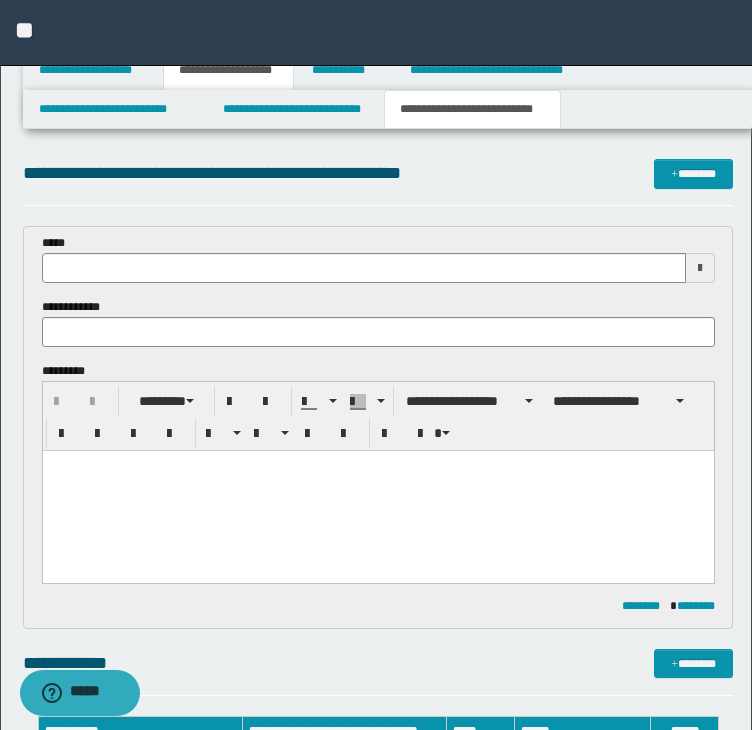 click at bounding box center [377, 490] 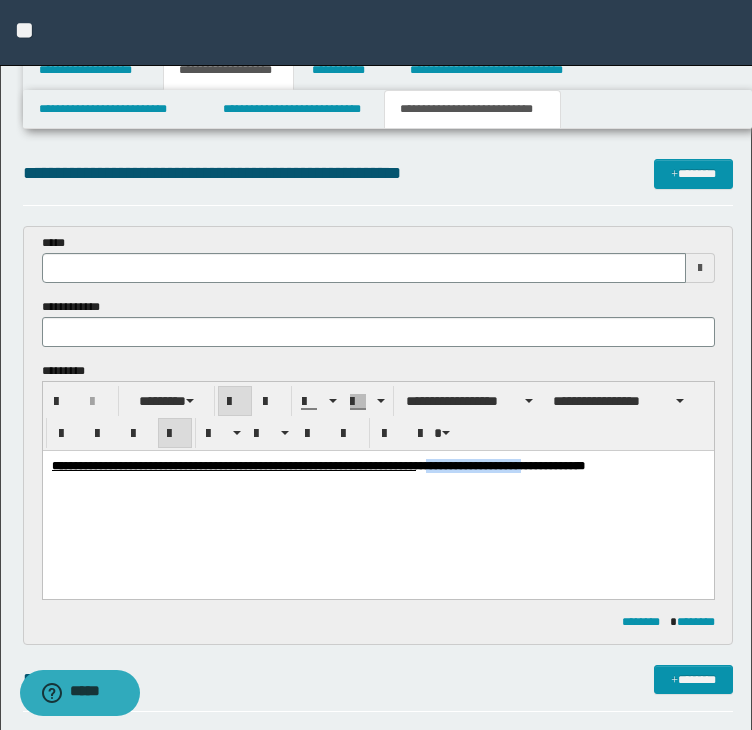 drag, startPoint x: 598, startPoint y: 460, endPoint x: 756, endPoint y: 453, distance: 158.15498 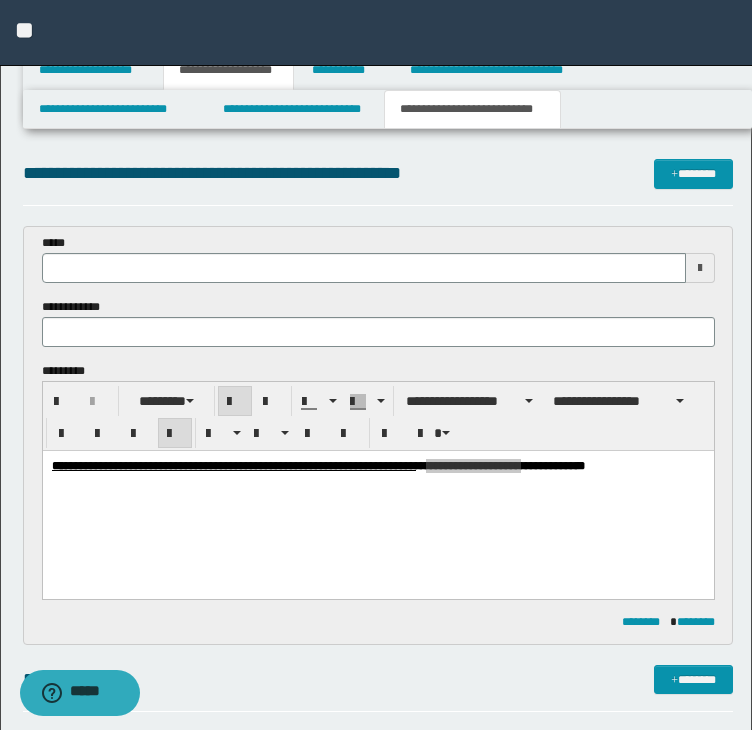 click at bounding box center (378, 332) 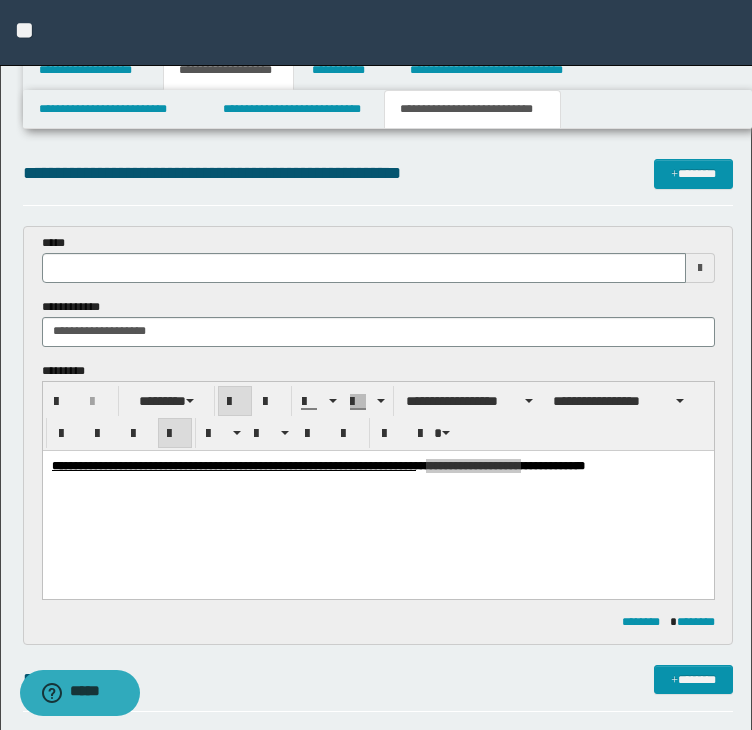 type on "**********" 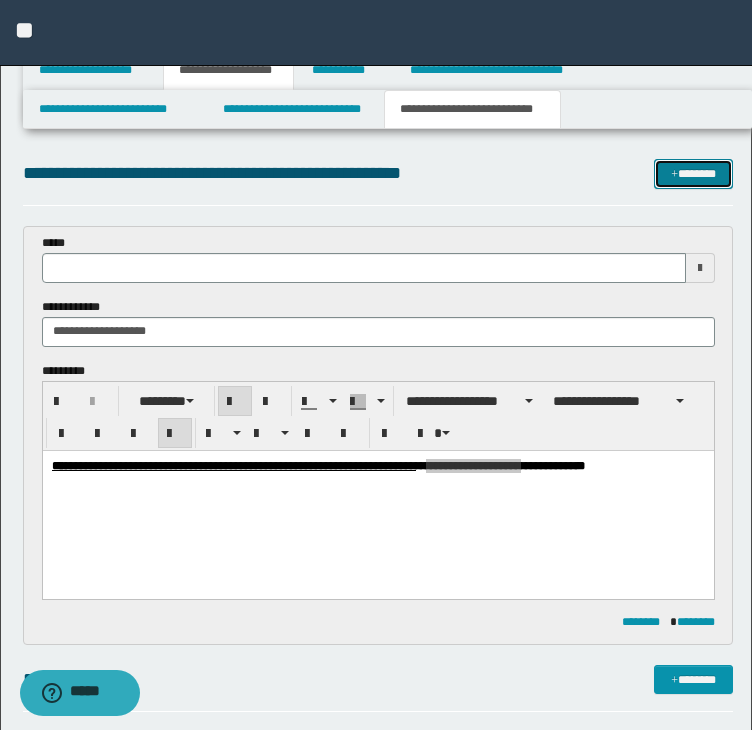 click on "*******" at bounding box center (693, 174) 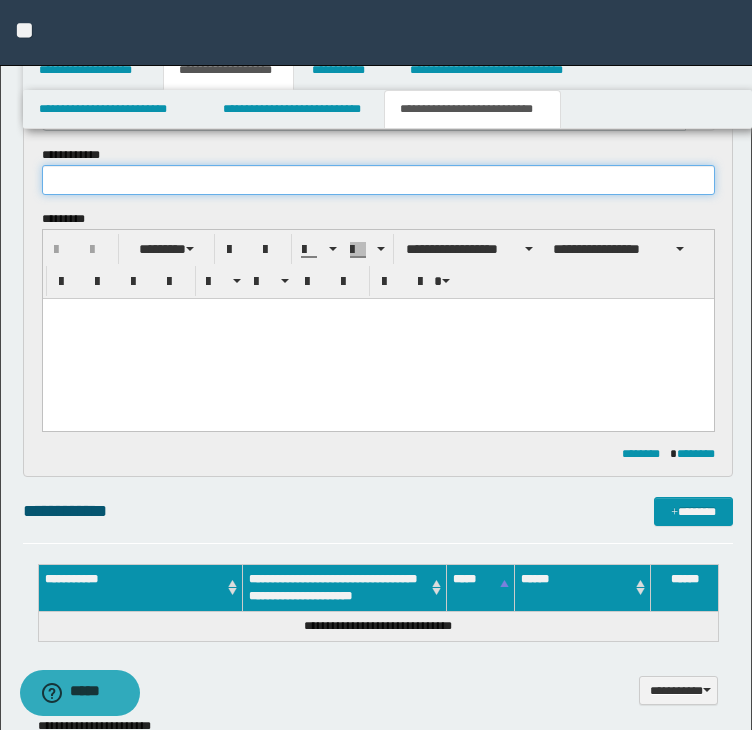 scroll, scrollTop: 0, scrollLeft: 0, axis: both 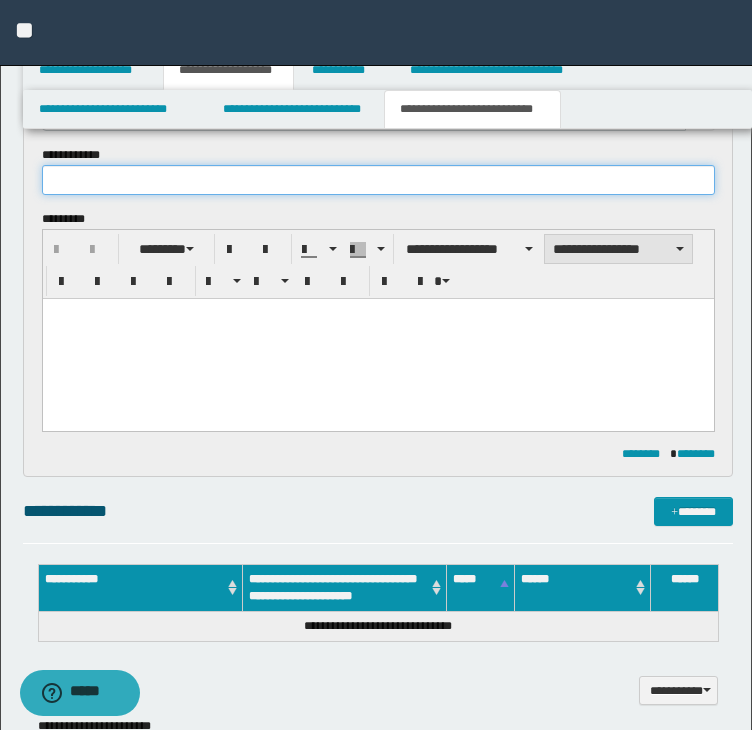type on "**********" 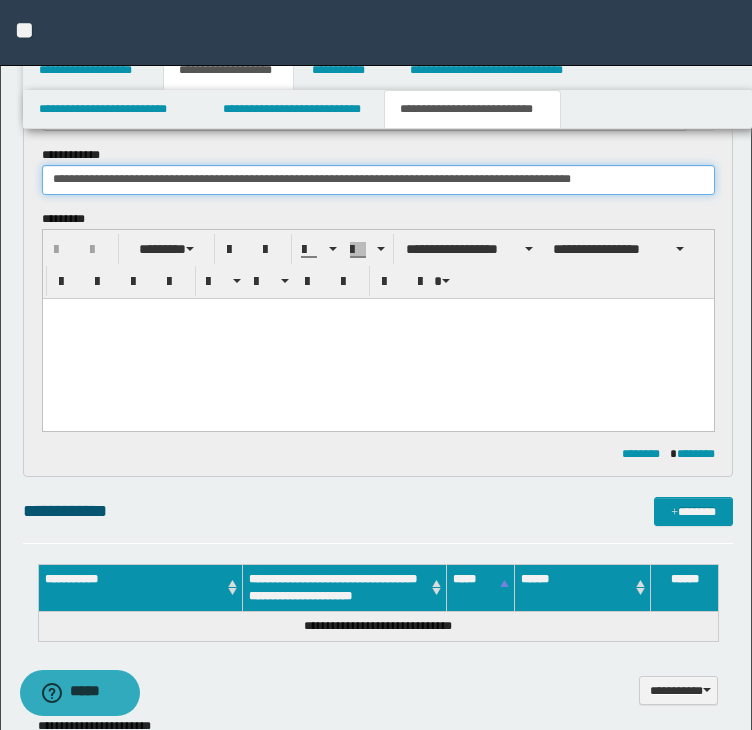 type 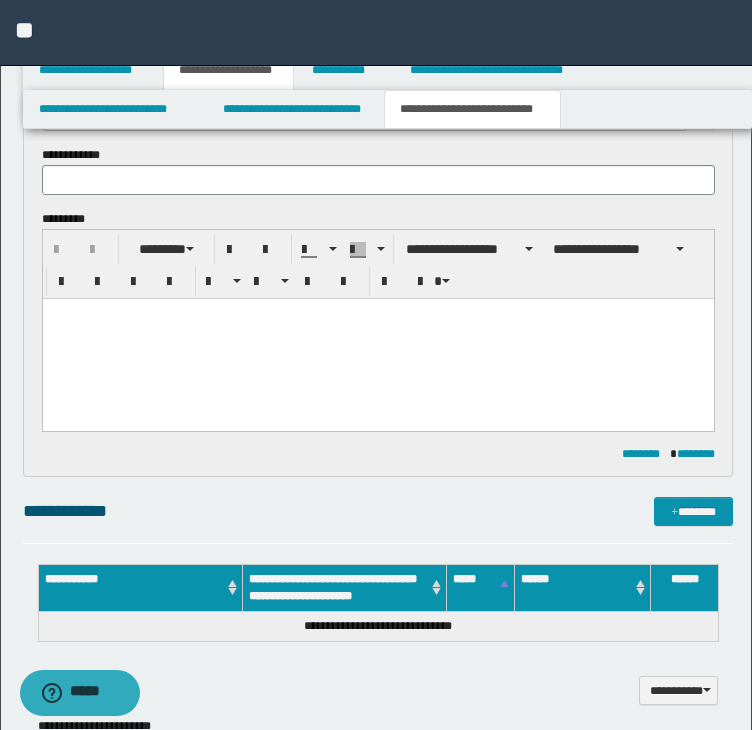 click at bounding box center [377, 338] 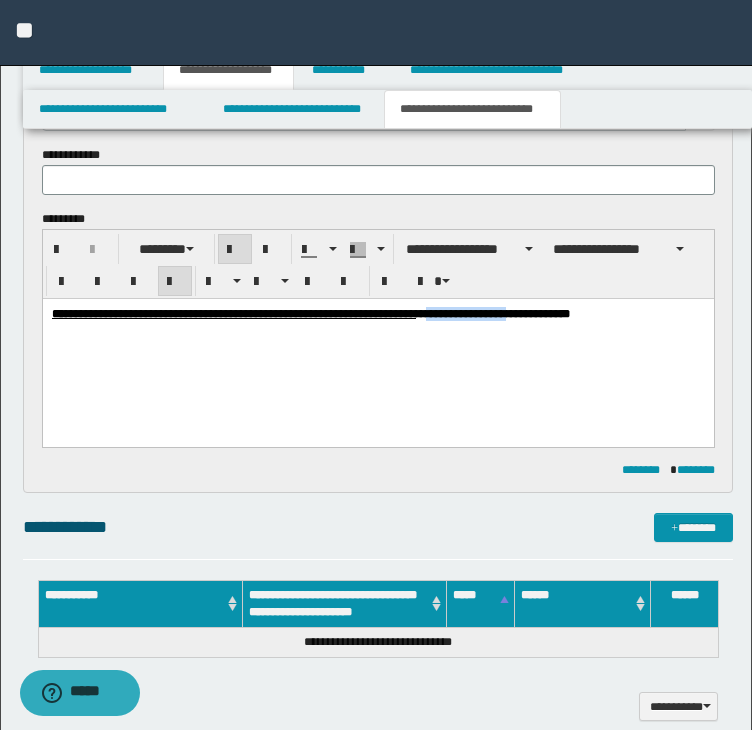 drag, startPoint x: 586, startPoint y: 313, endPoint x: 682, endPoint y: 314, distance: 96.00521 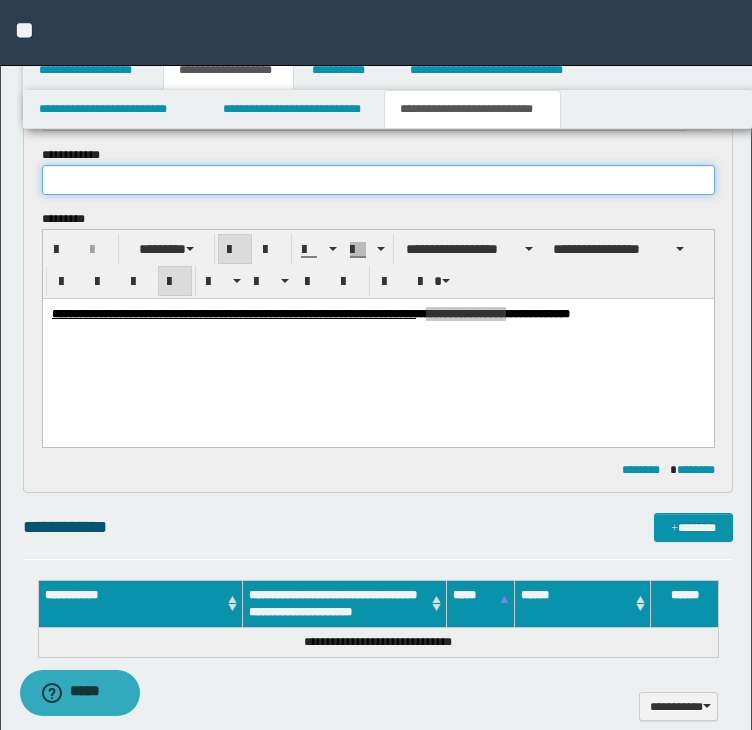 click at bounding box center [378, 180] 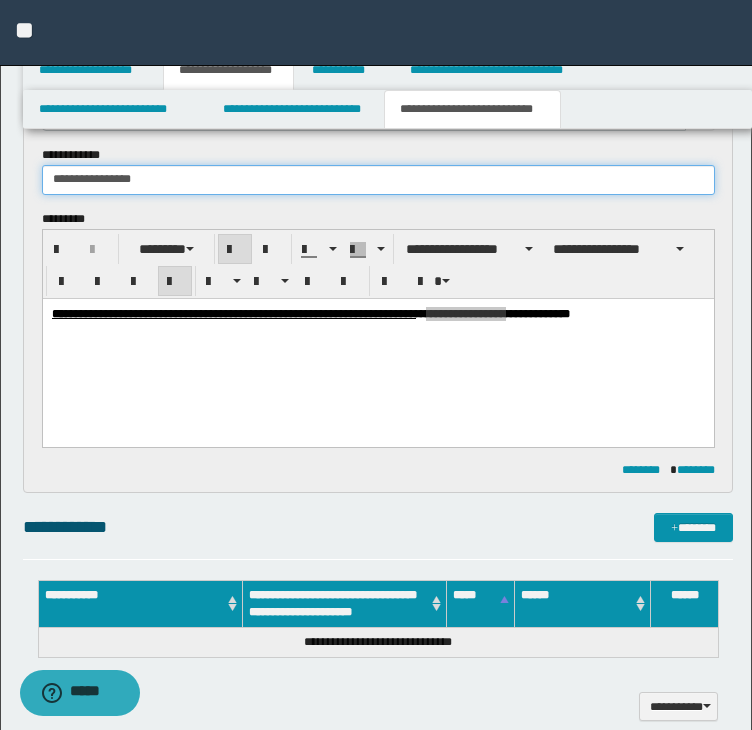 type on "**********" 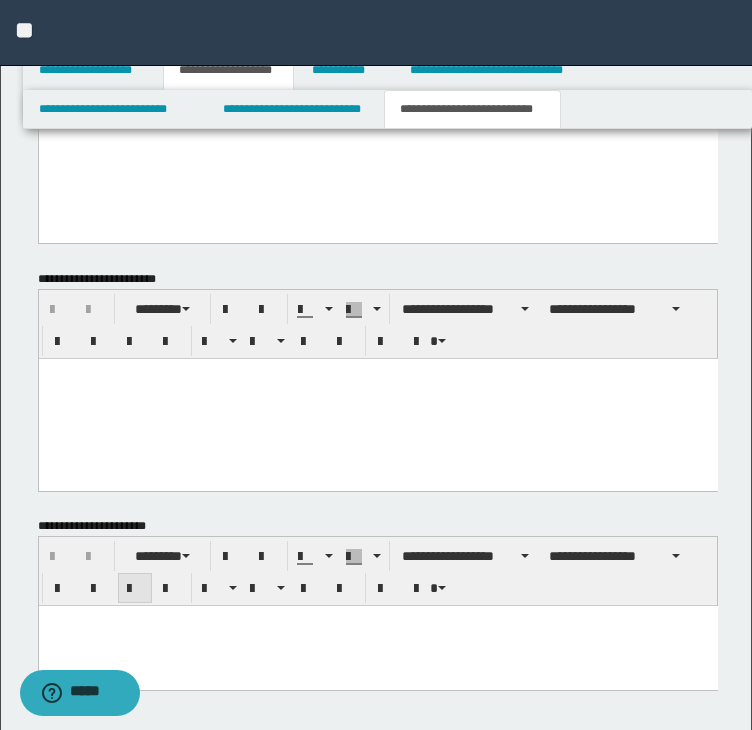 scroll, scrollTop: 1384, scrollLeft: 0, axis: vertical 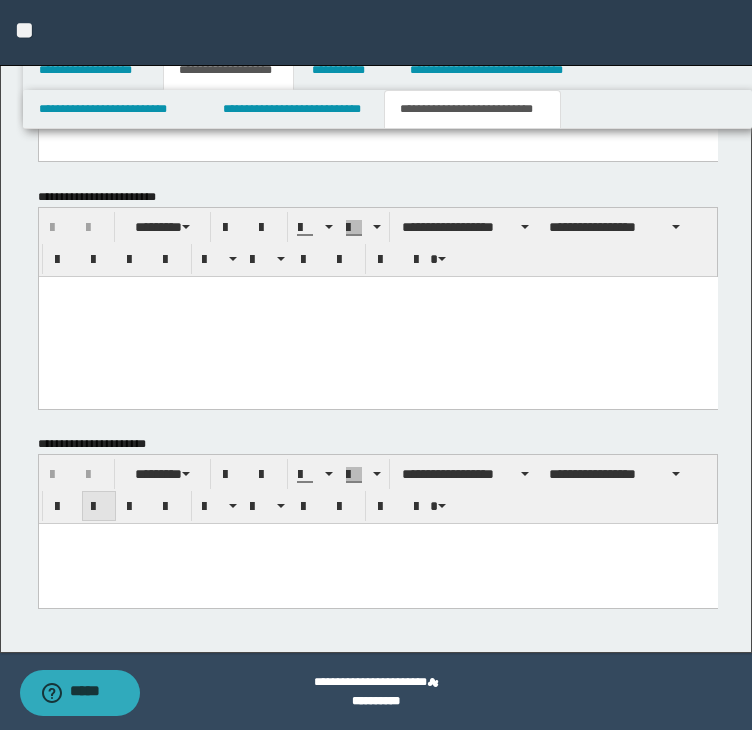 click at bounding box center (99, 506) 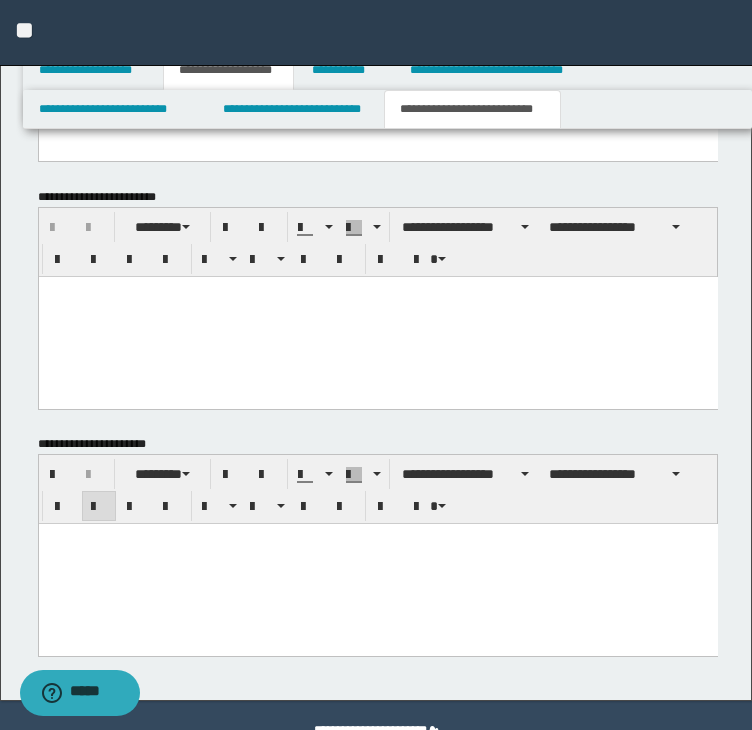 click at bounding box center [377, 564] 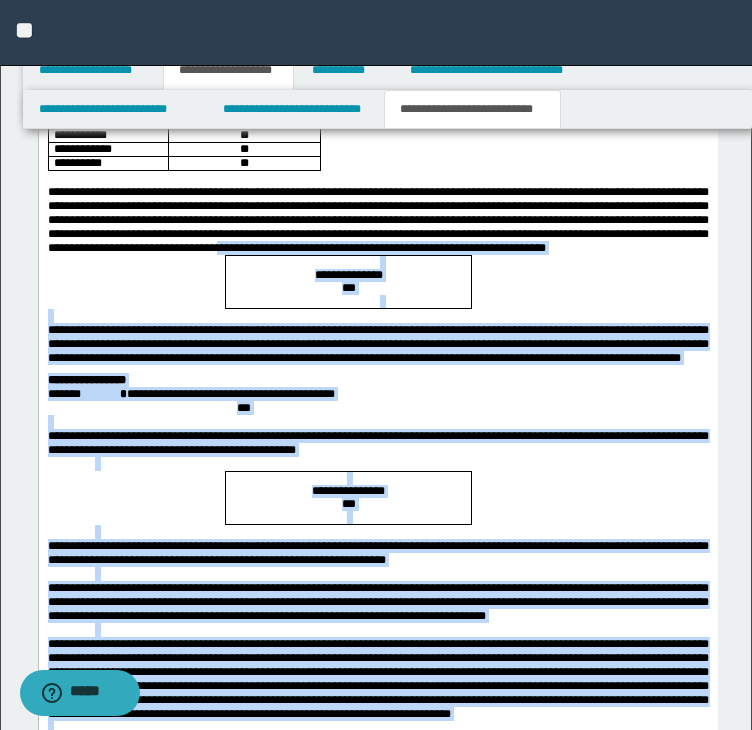scroll, scrollTop: 1700, scrollLeft: 0, axis: vertical 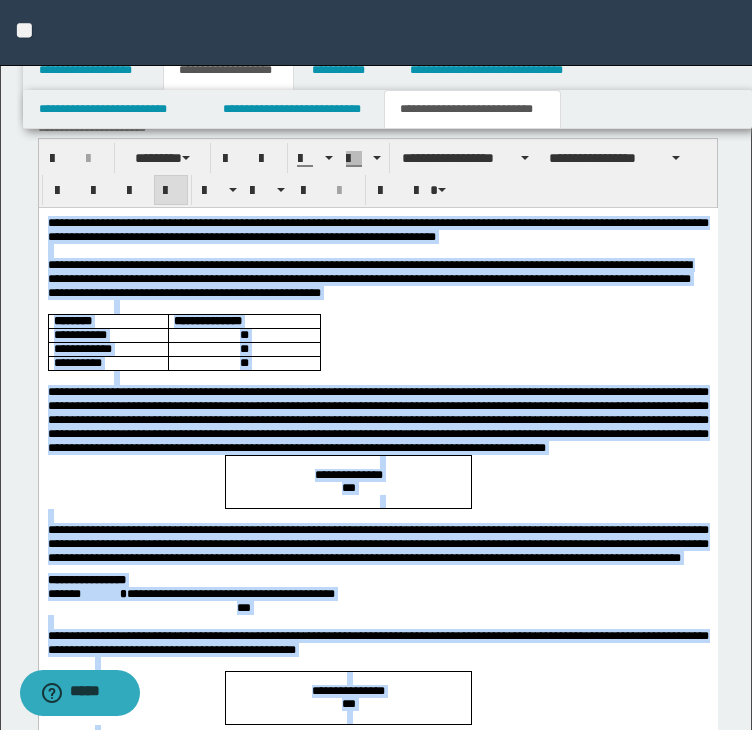 drag, startPoint x: 228, startPoint y: 1178, endPoint x: 24, endPoint y: 203, distance: 996.1129 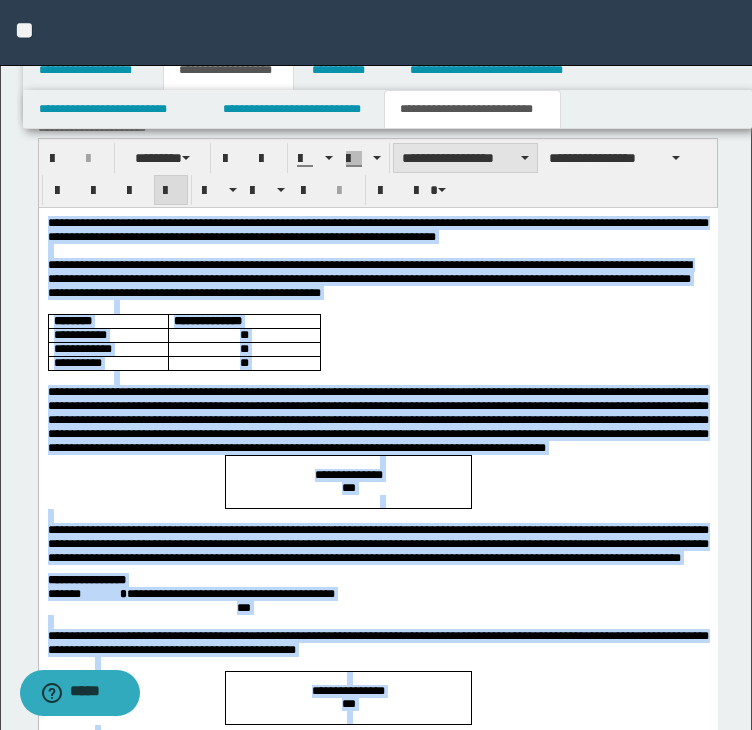click on "**********" at bounding box center [465, 158] 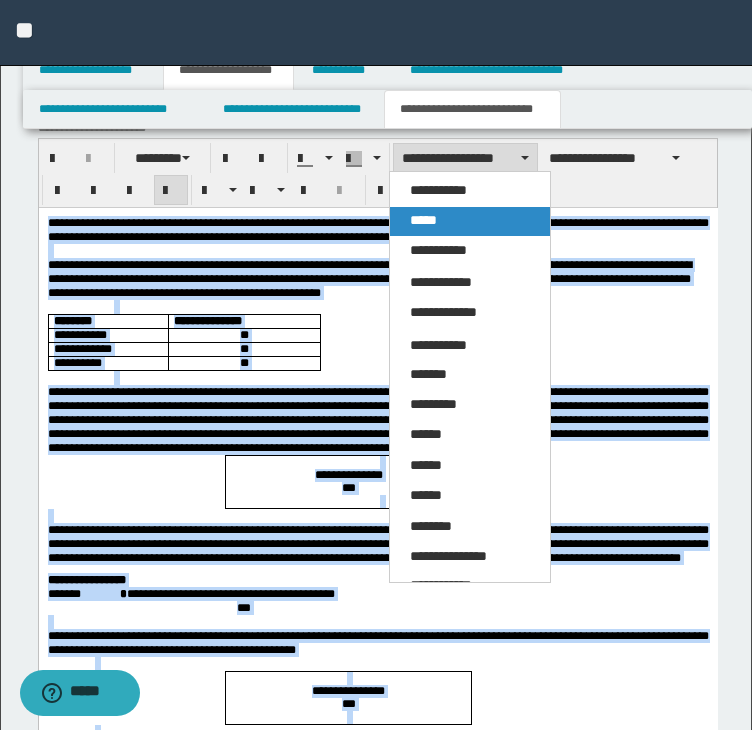 click on "*****" at bounding box center (423, 220) 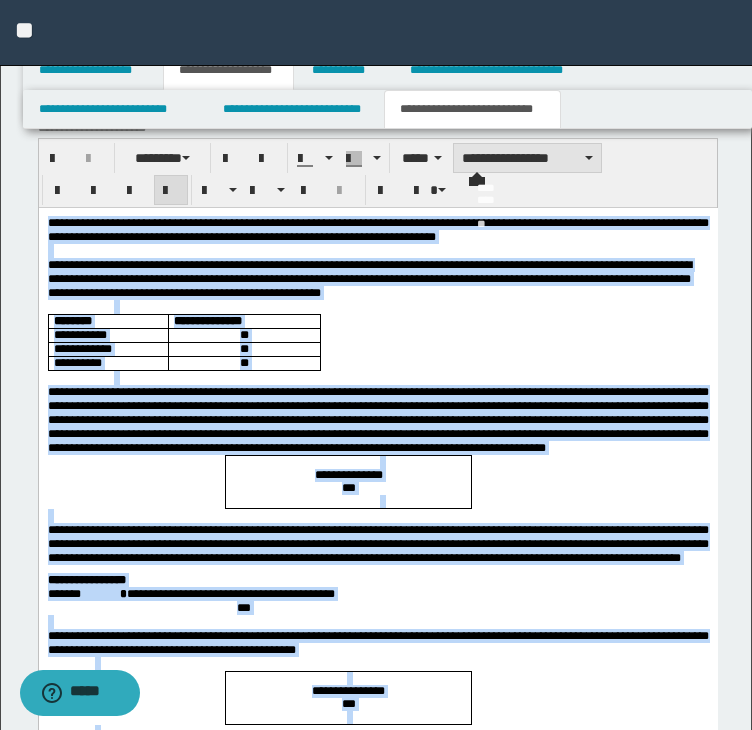 click on "**********" at bounding box center (527, 158) 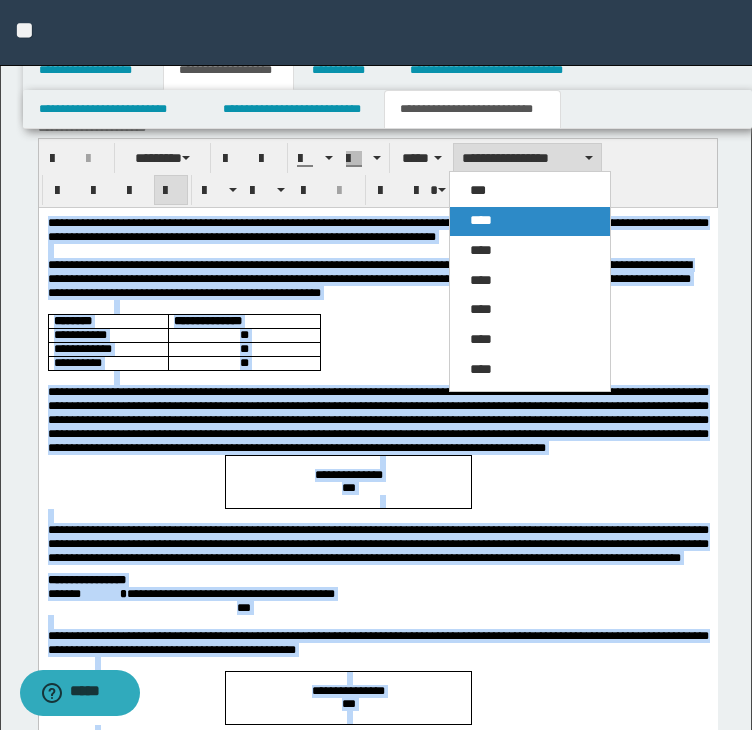 click on "****" at bounding box center [530, 221] 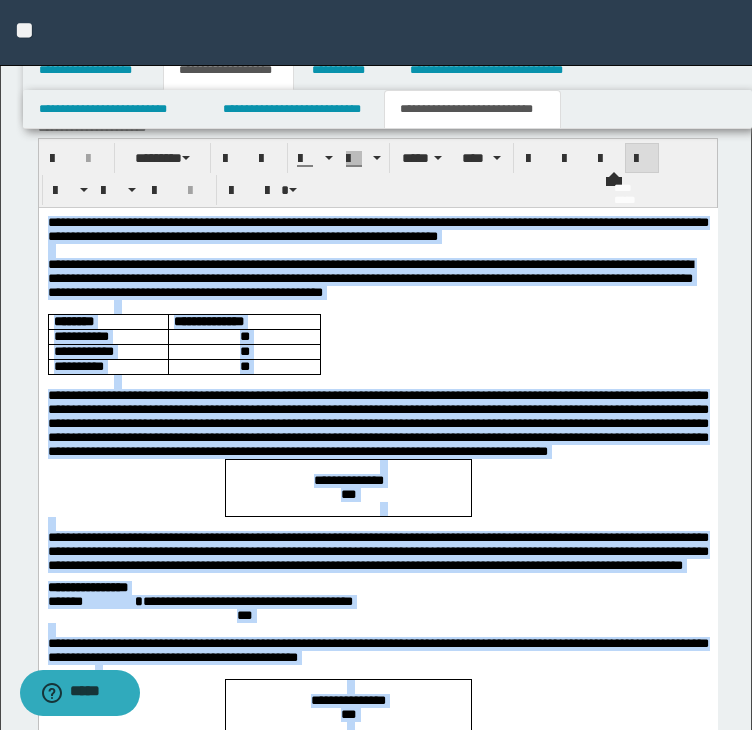 click at bounding box center (642, 159) 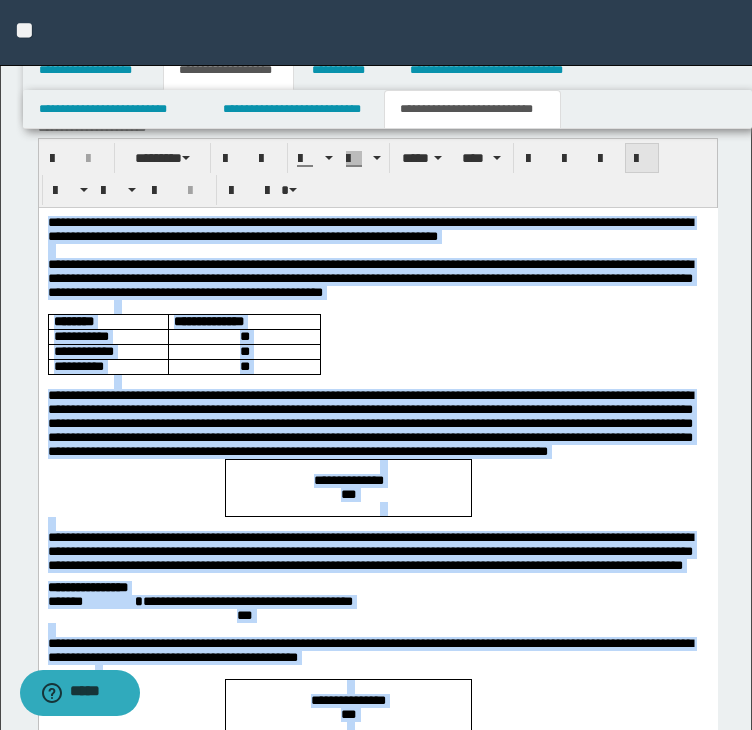 click at bounding box center (642, 159) 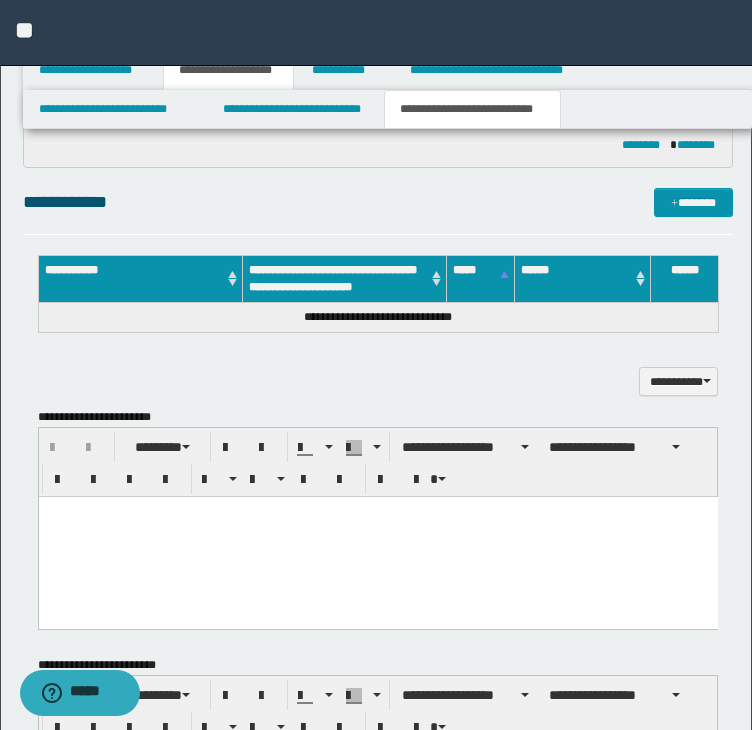 scroll, scrollTop: 900, scrollLeft: 0, axis: vertical 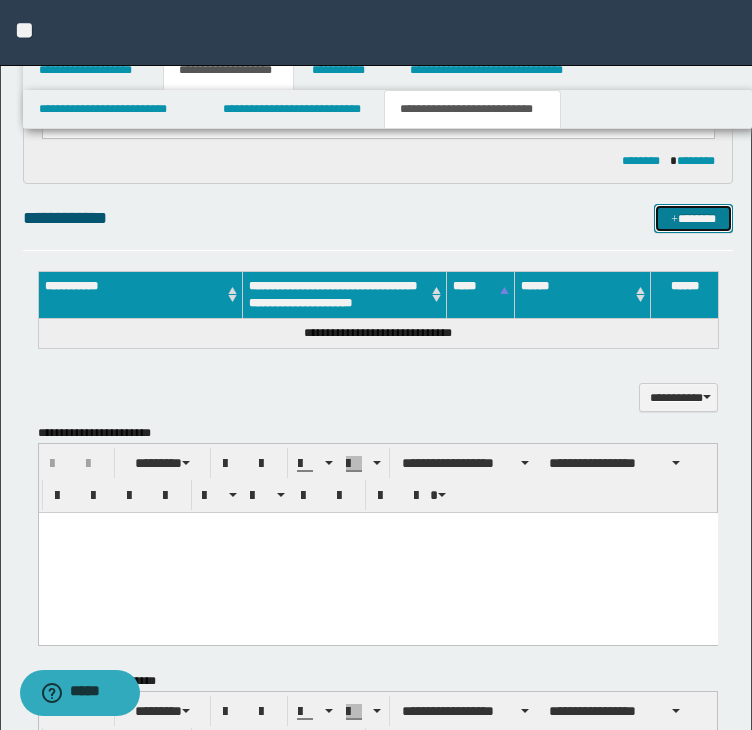 click on "*******" at bounding box center (693, 219) 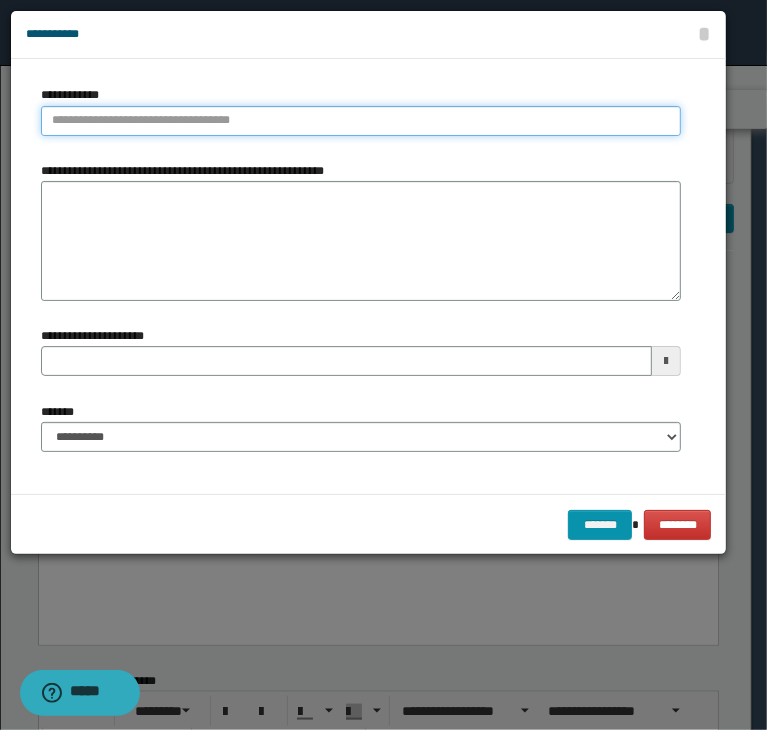 type on "**********" 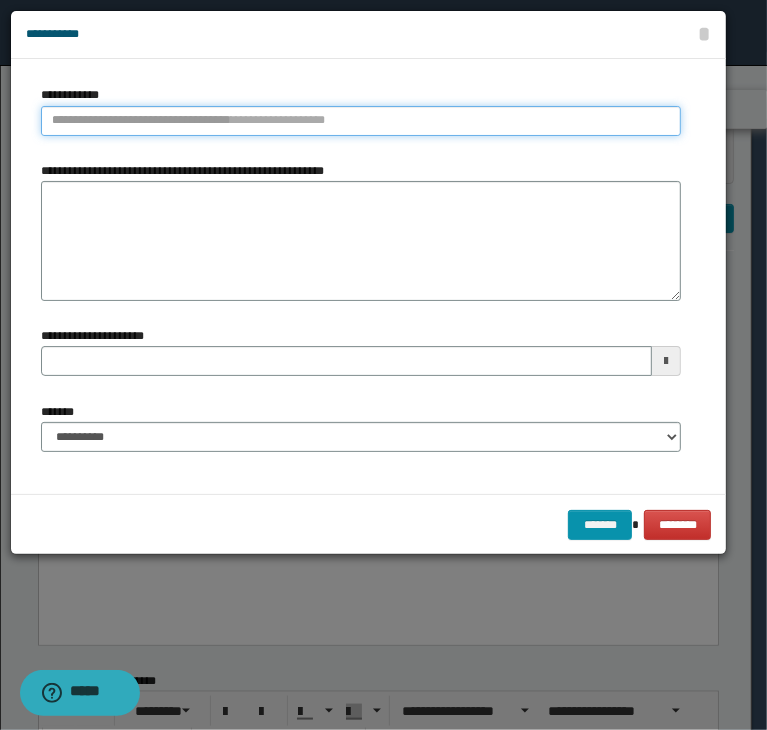 click on "**********" at bounding box center (361, 121) 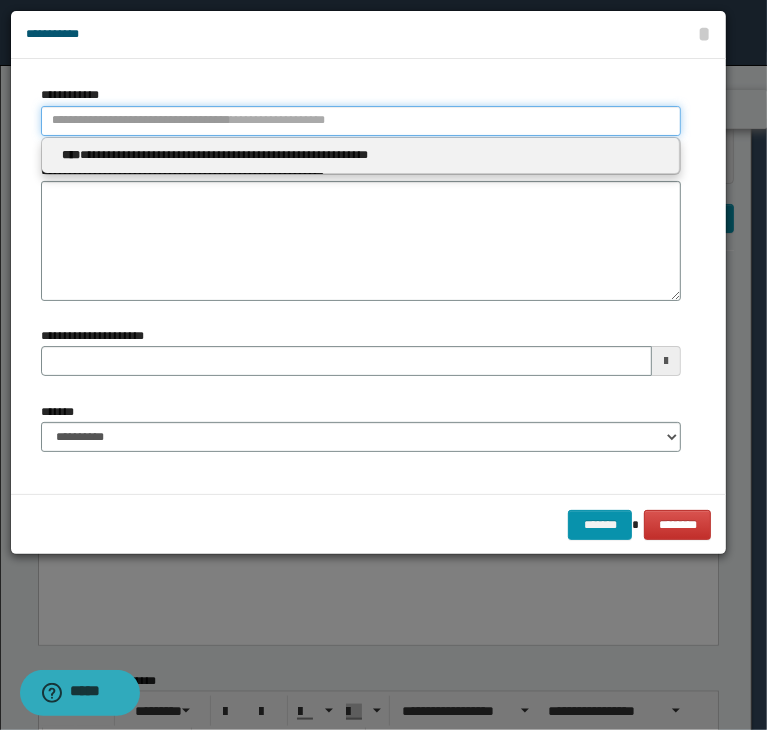 type 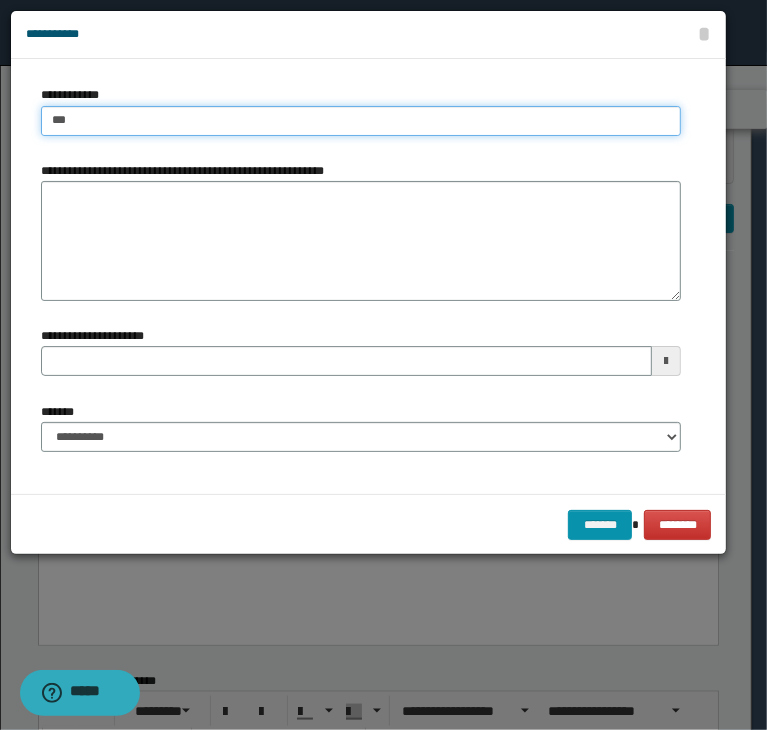 type on "****" 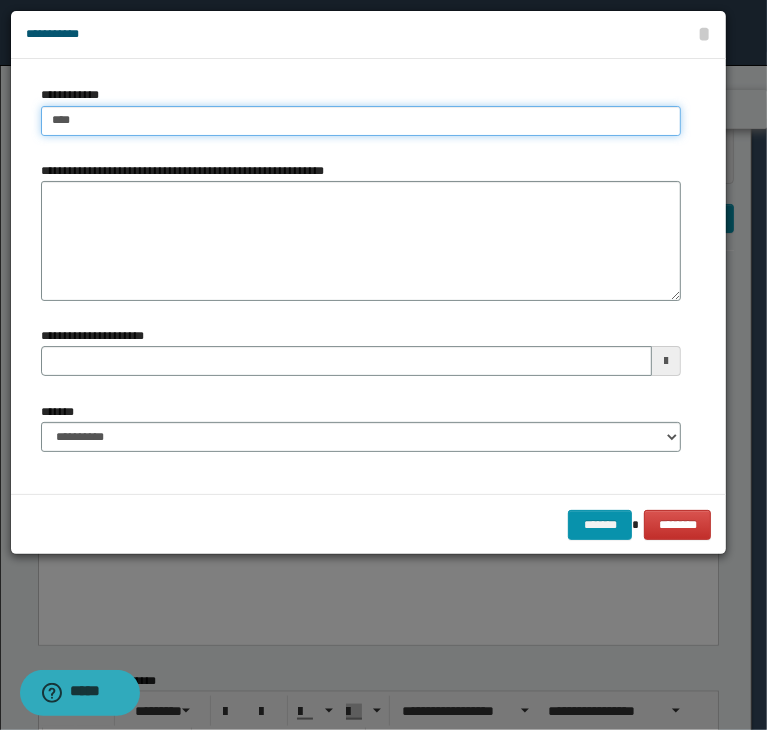 type on "****" 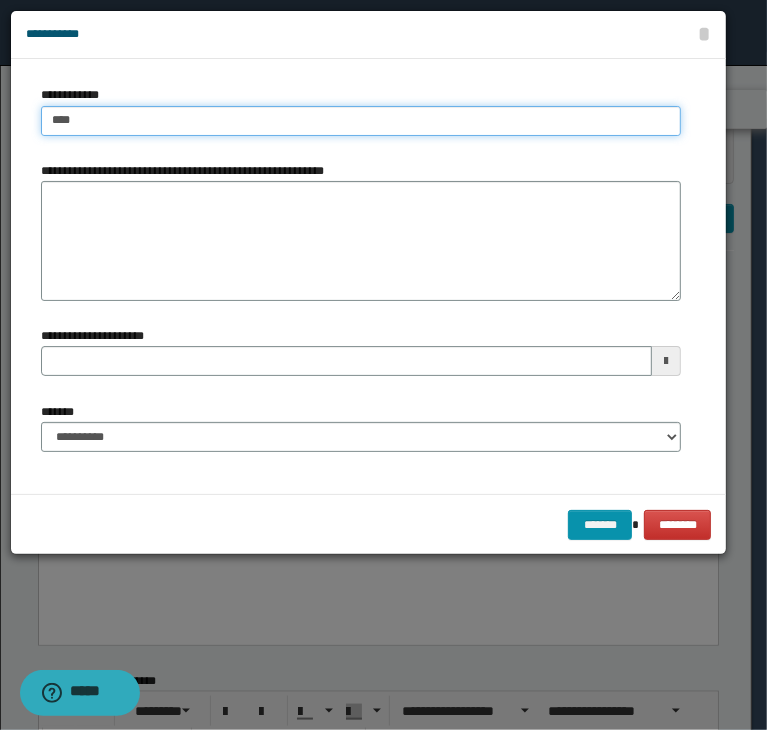 type 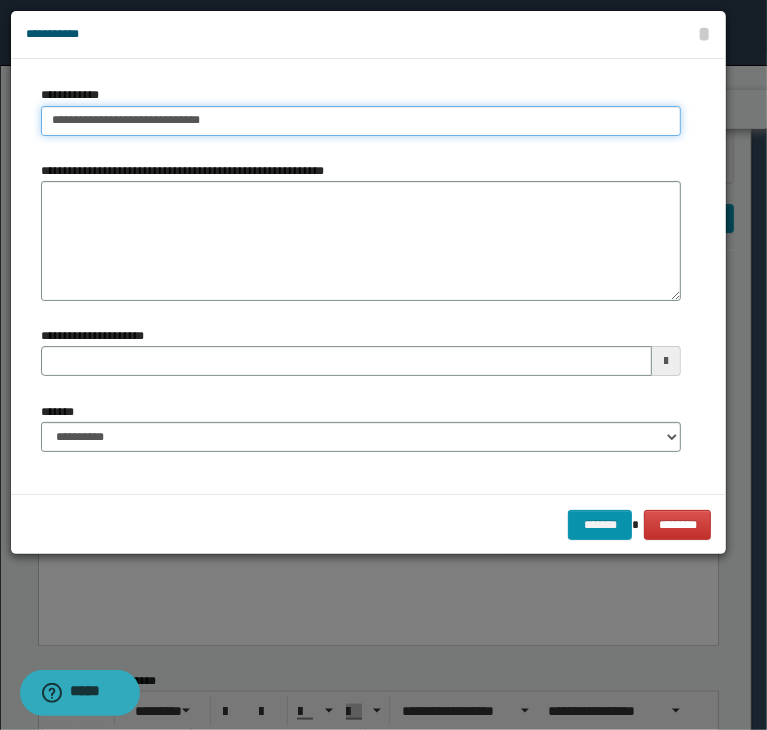 type on "**********" 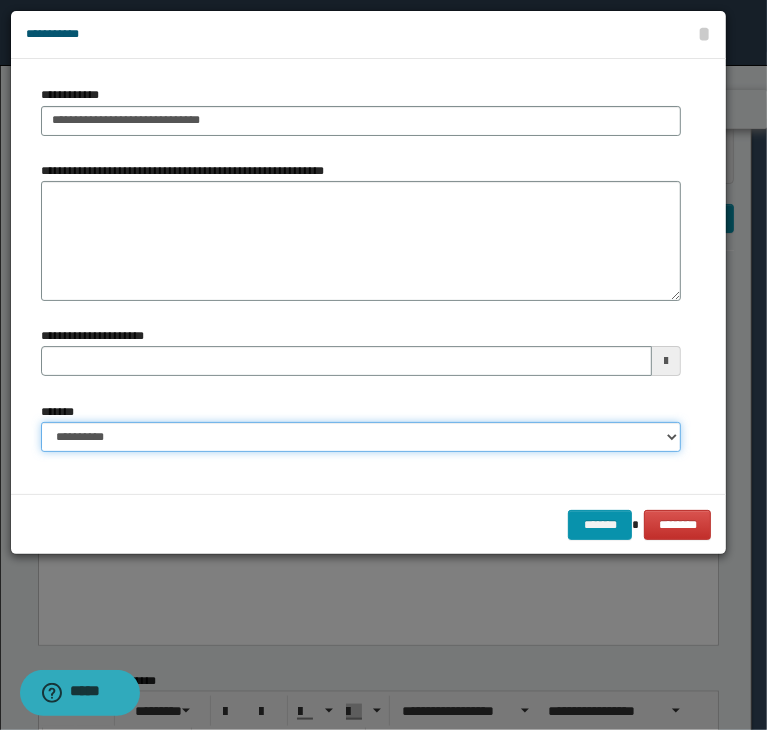 type 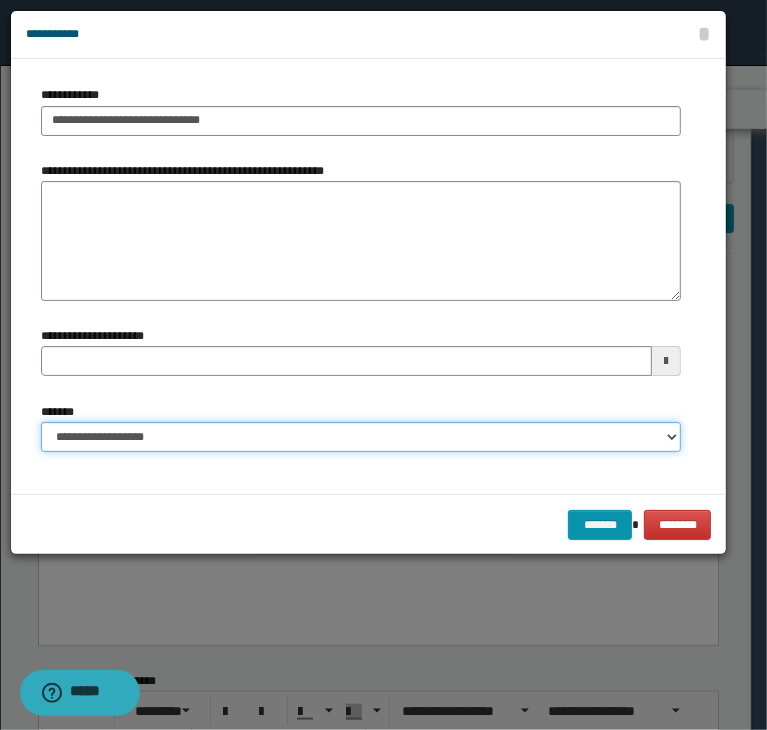 select on "*" 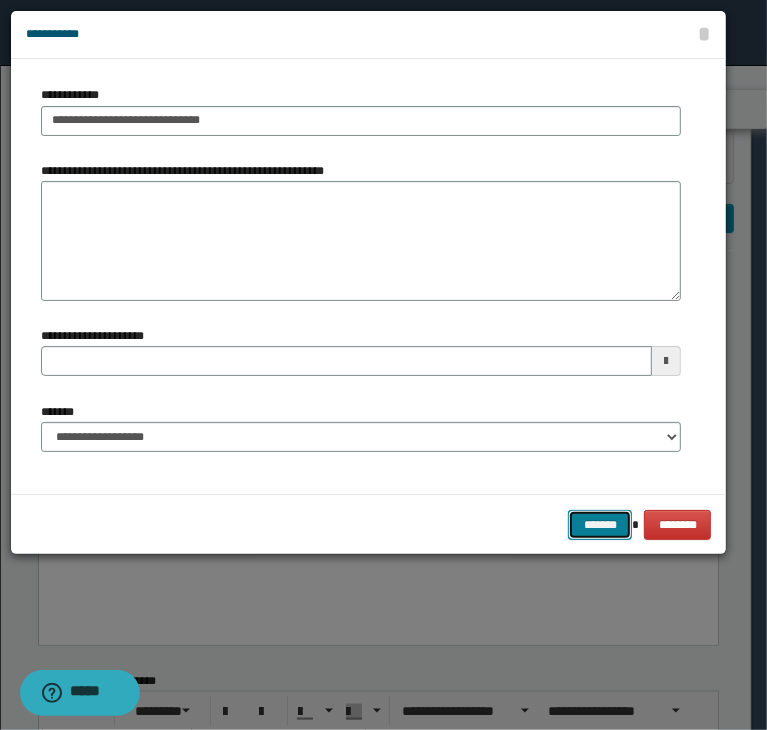 type 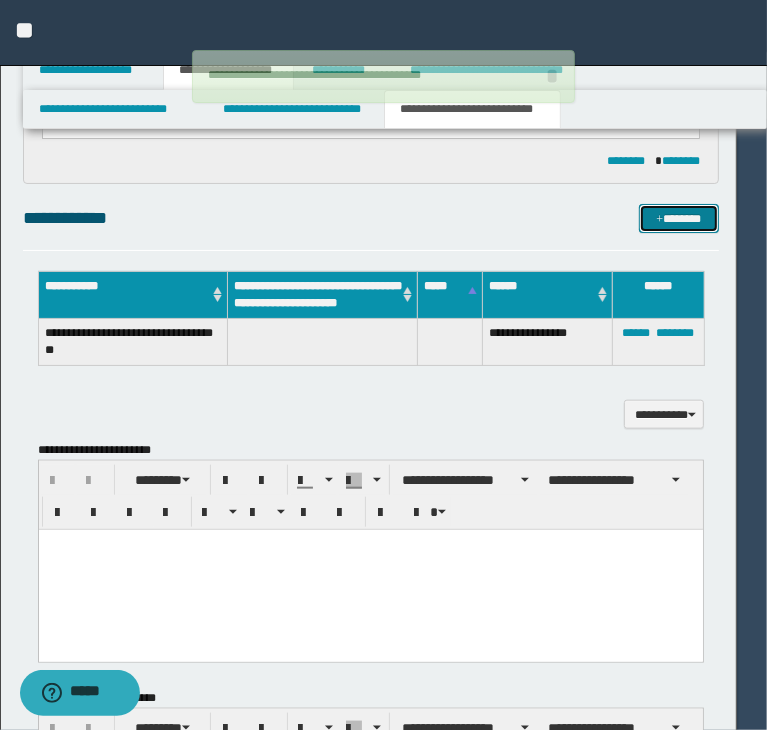 type 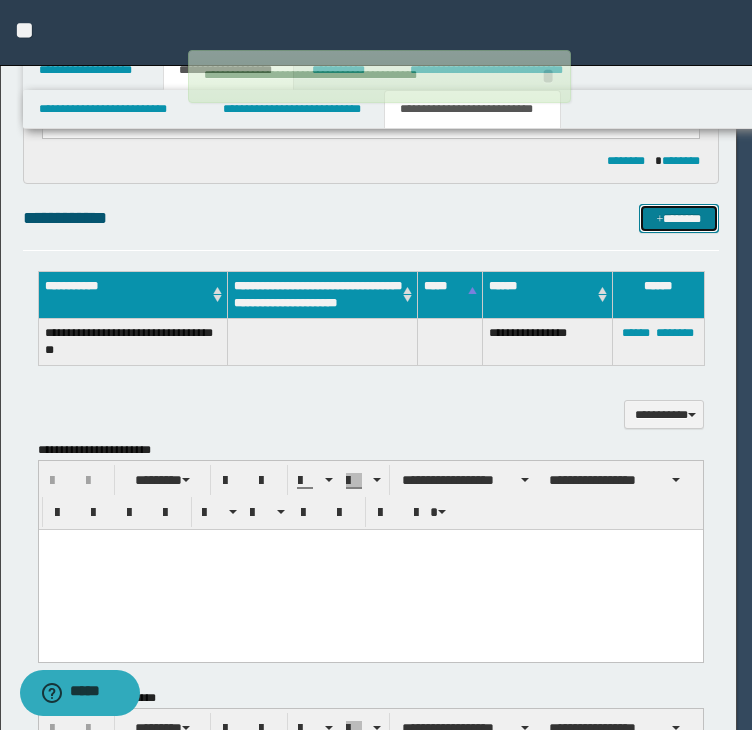 type 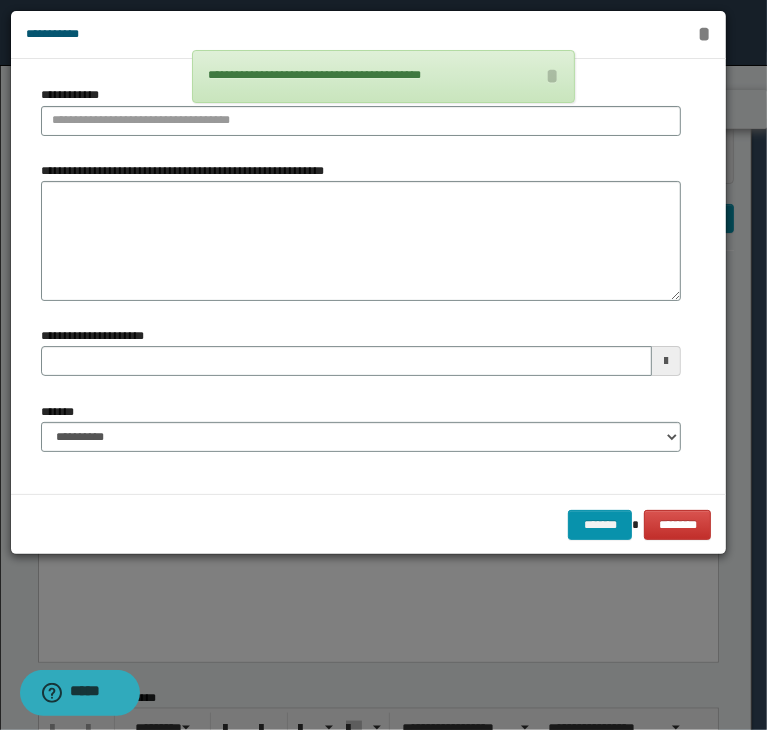 type 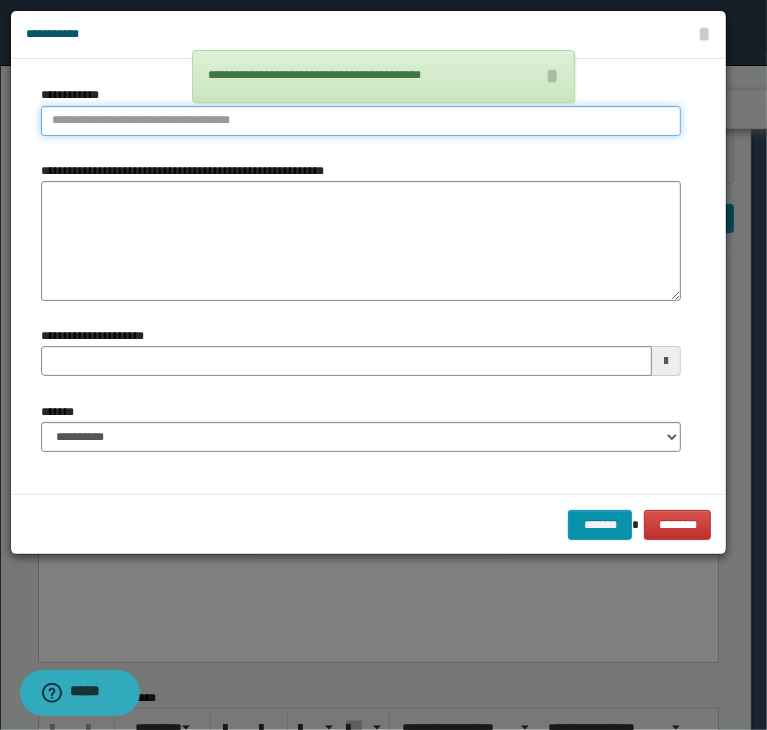 type on "**********" 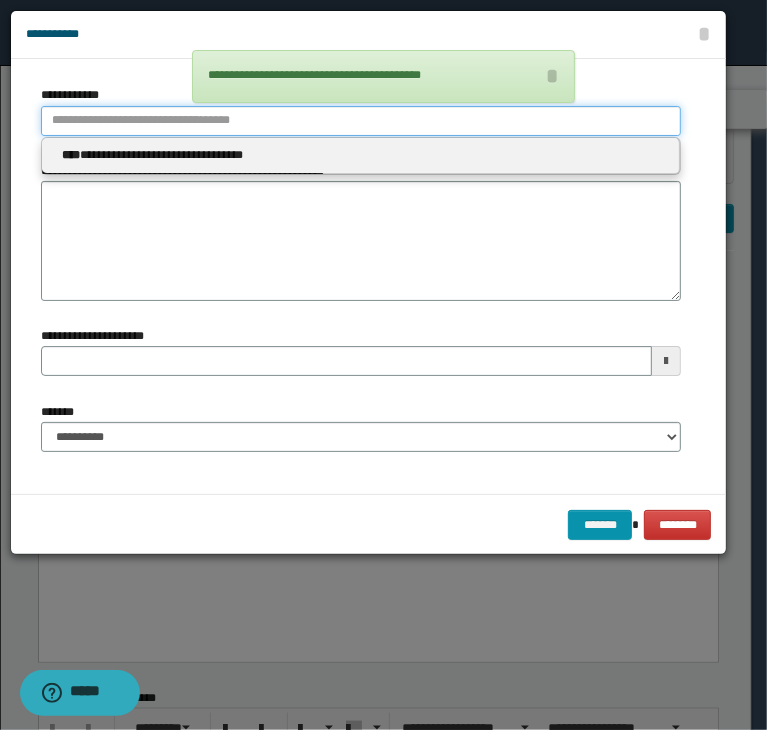 type 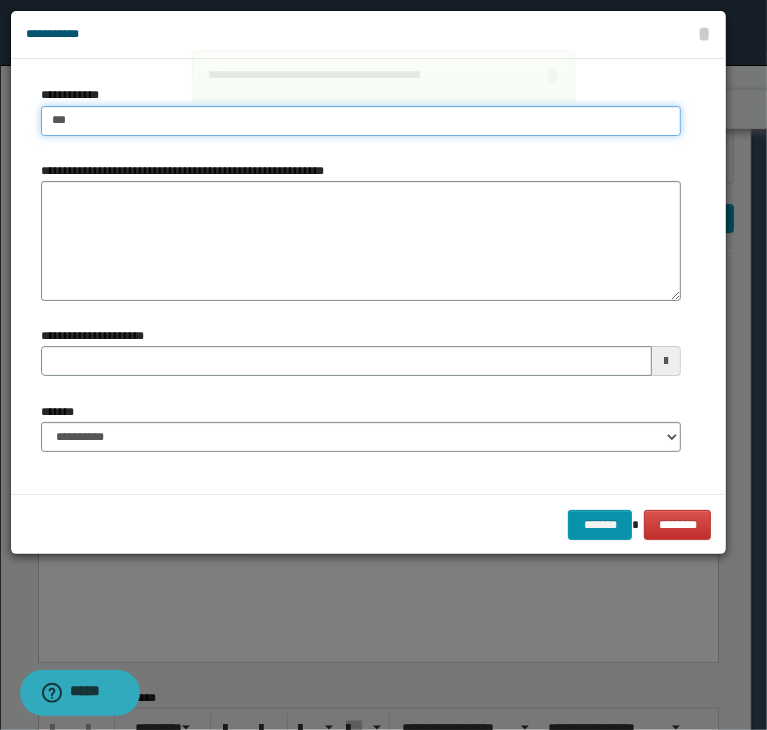 type on "****" 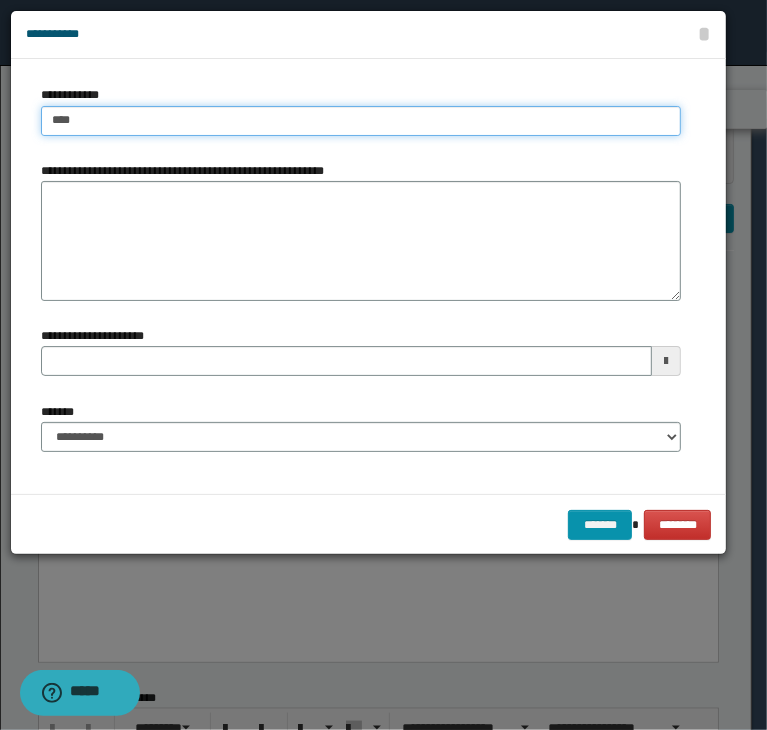 type on "****" 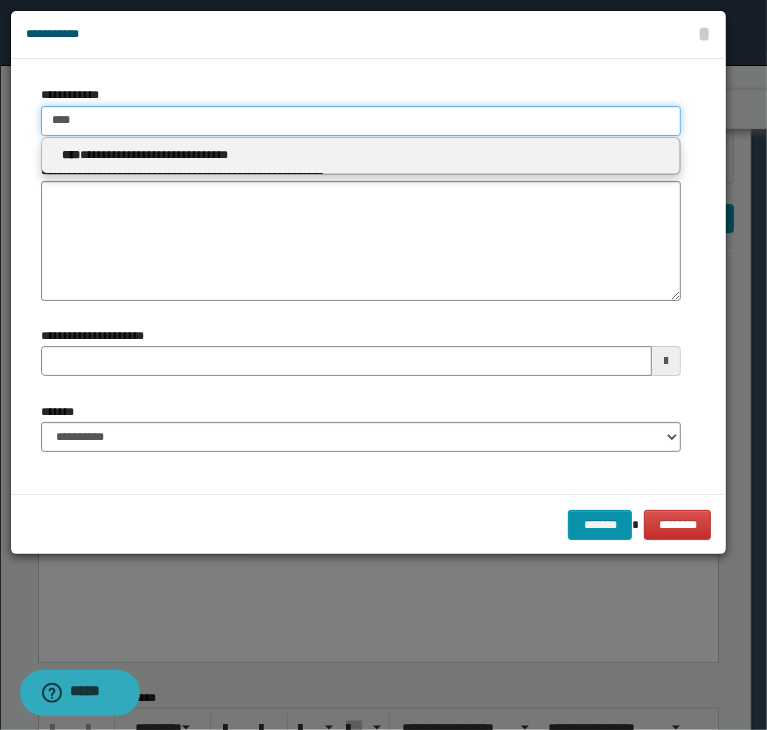 type 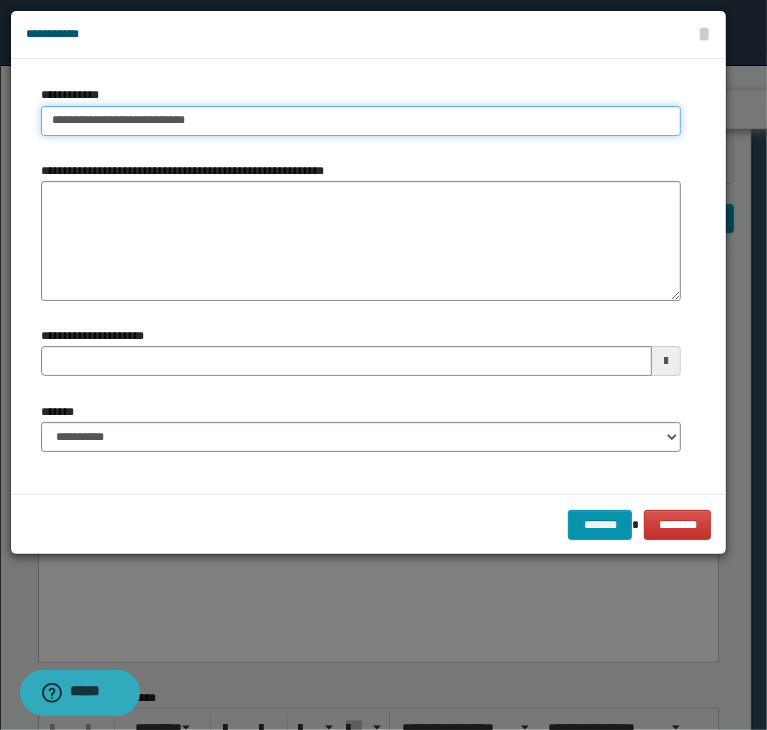 type on "**********" 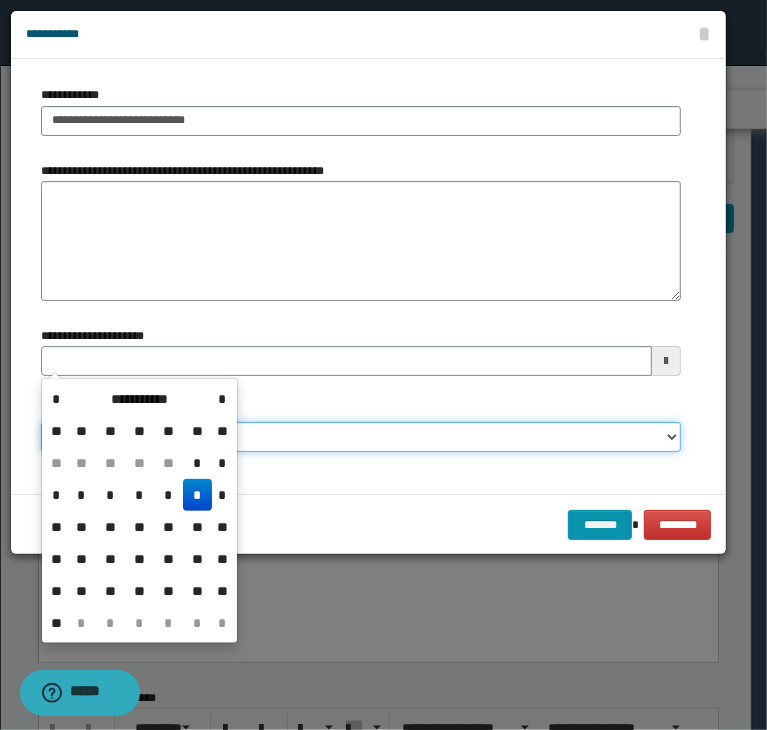 type 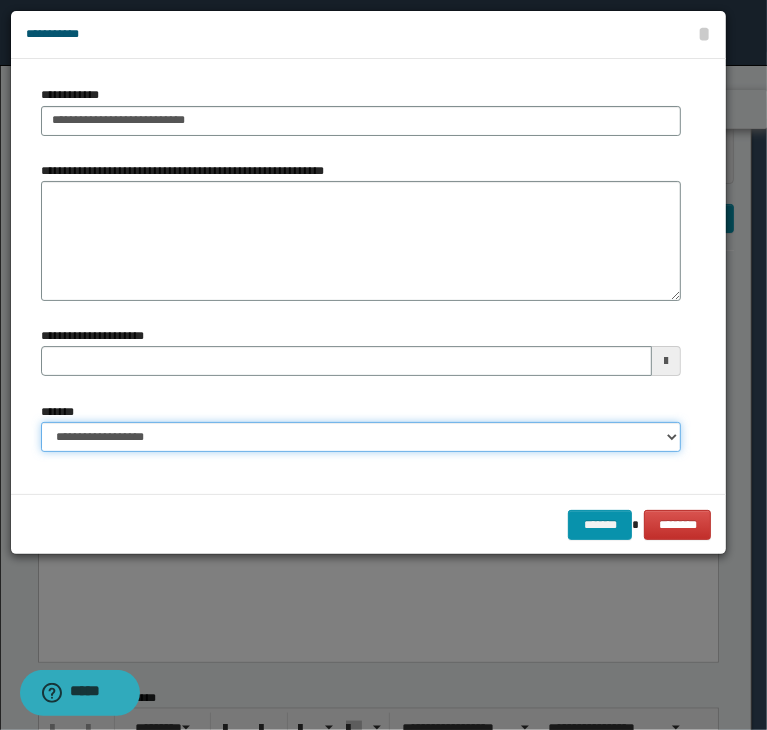 select on "*" 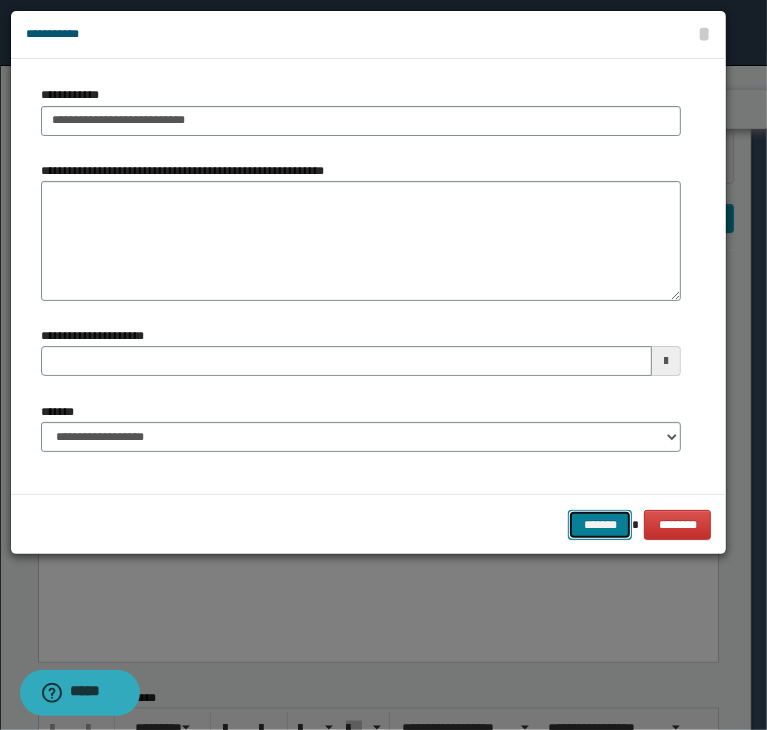 click on "*******" at bounding box center [600, 525] 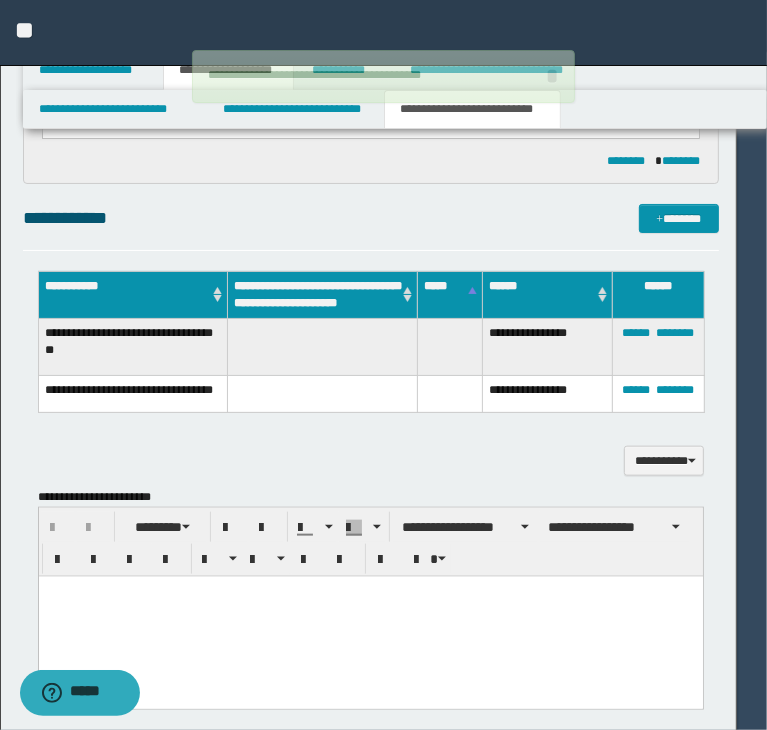 type 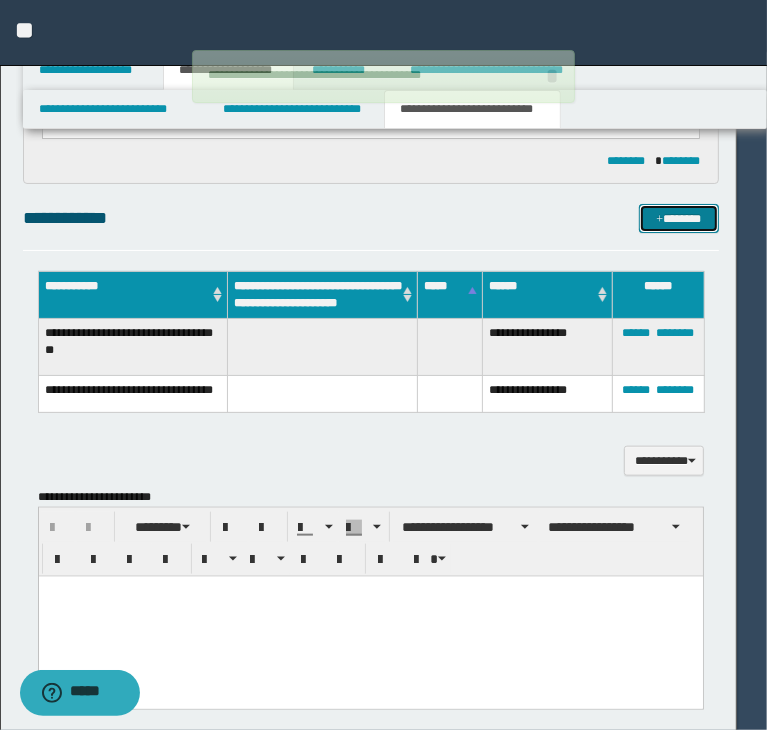 click on "*******" at bounding box center (678, 219) 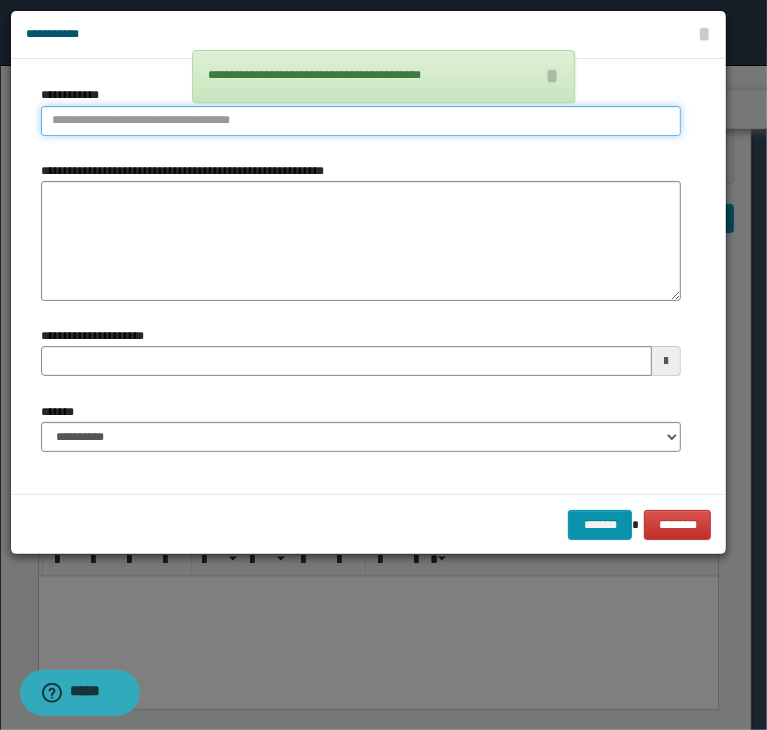 type on "**********" 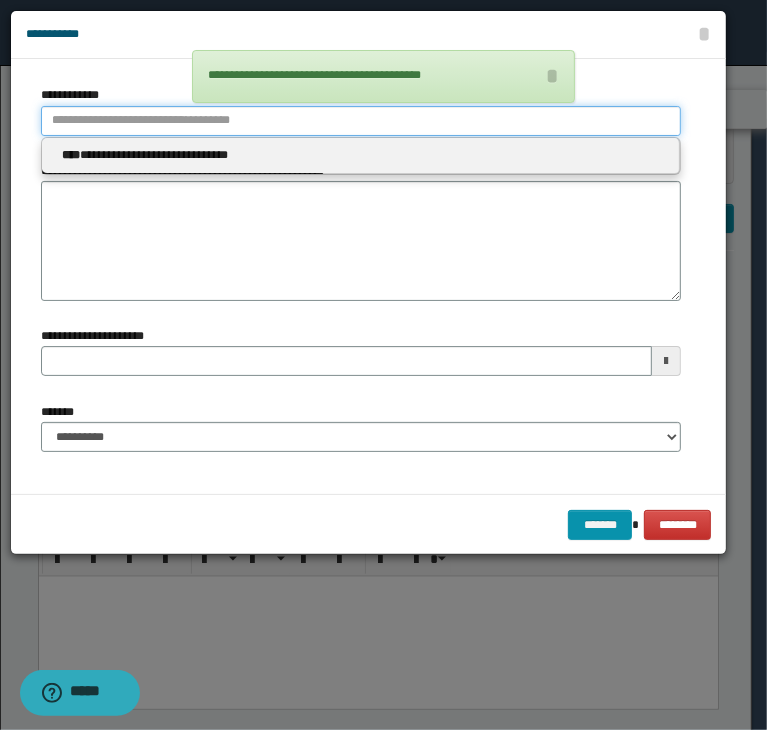 type 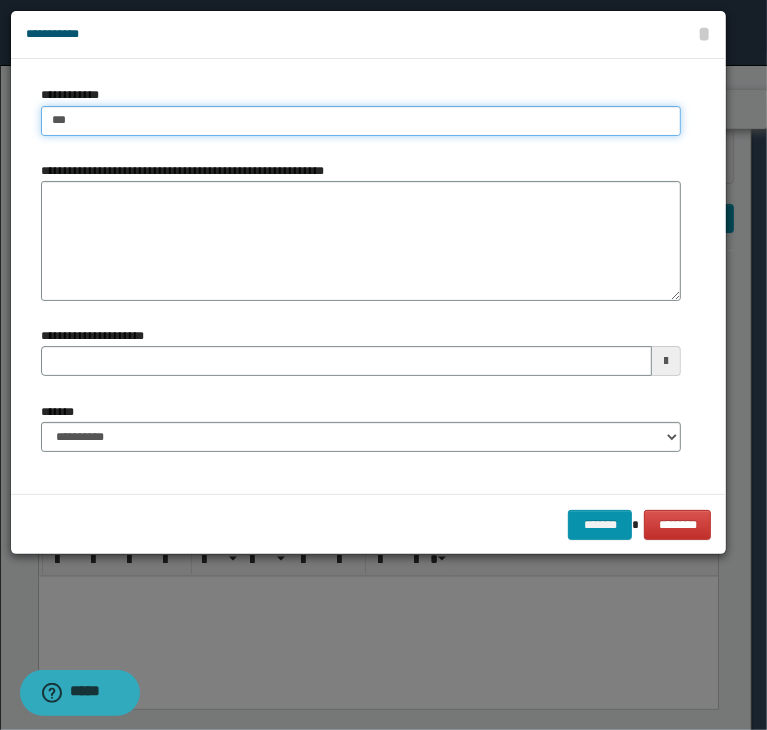 type on "****" 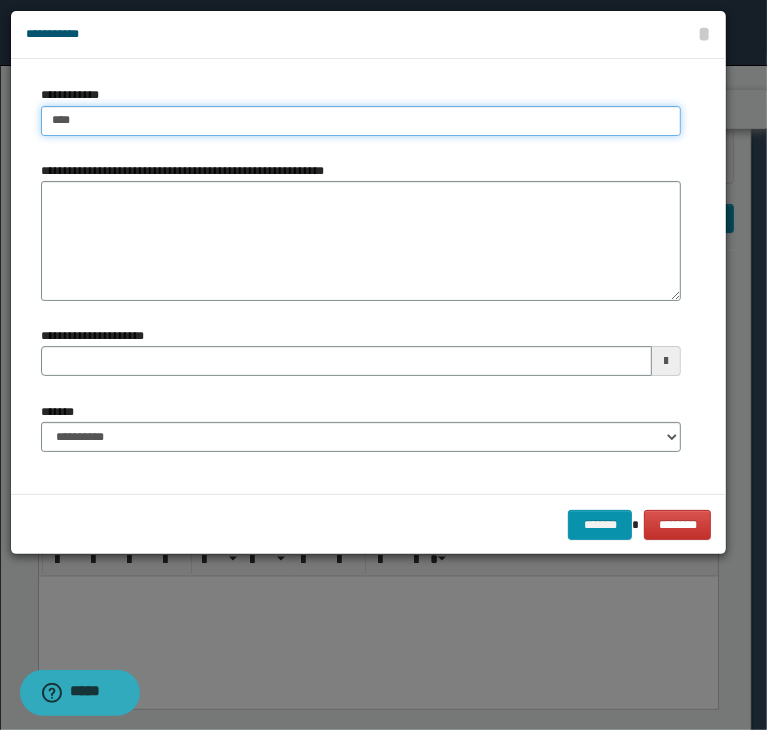 type on "****" 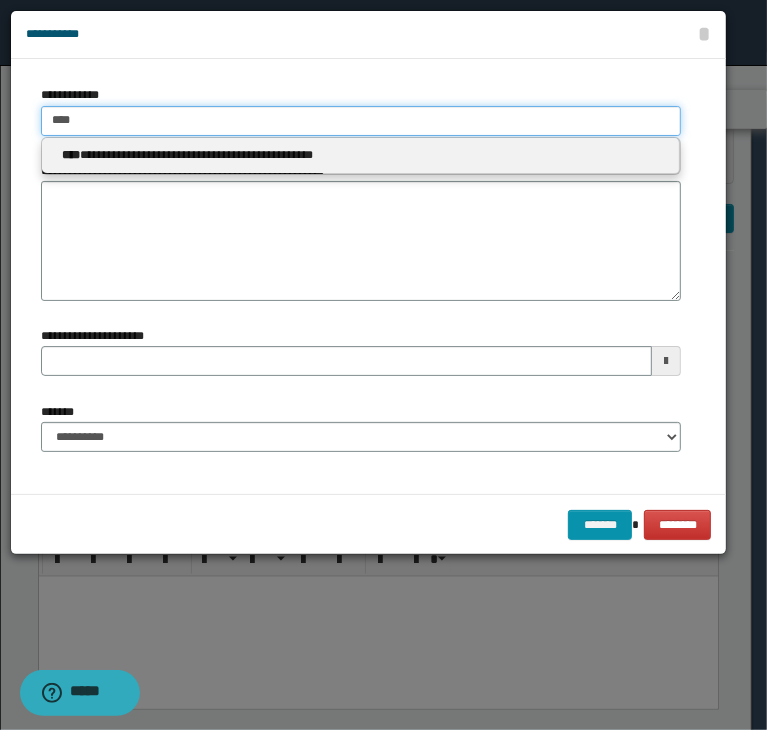 type 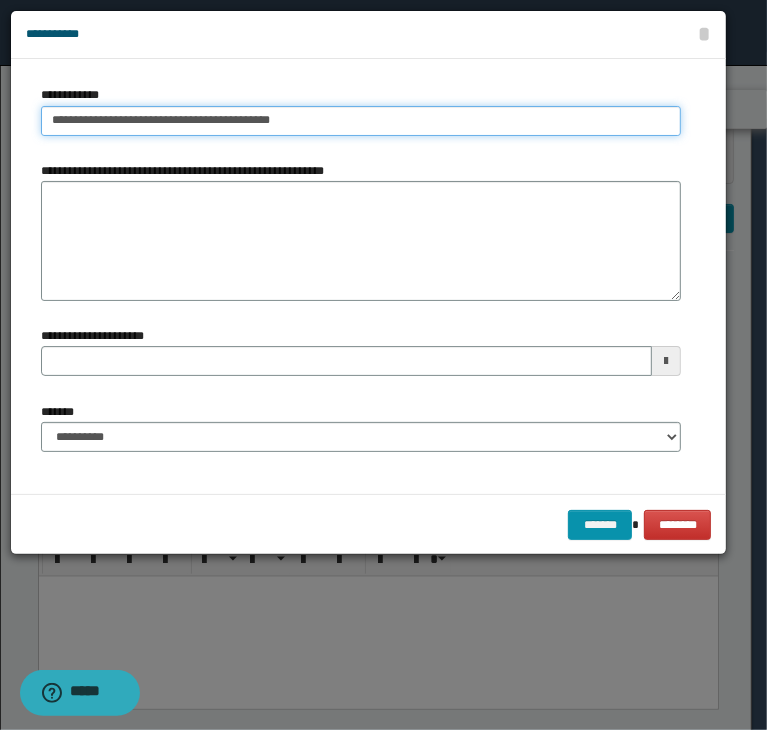 type on "**********" 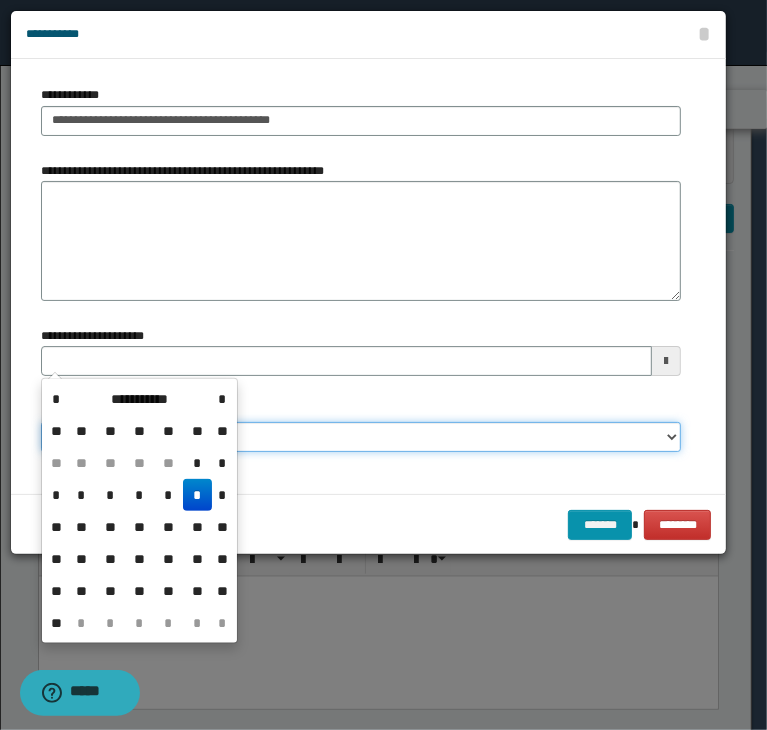 type 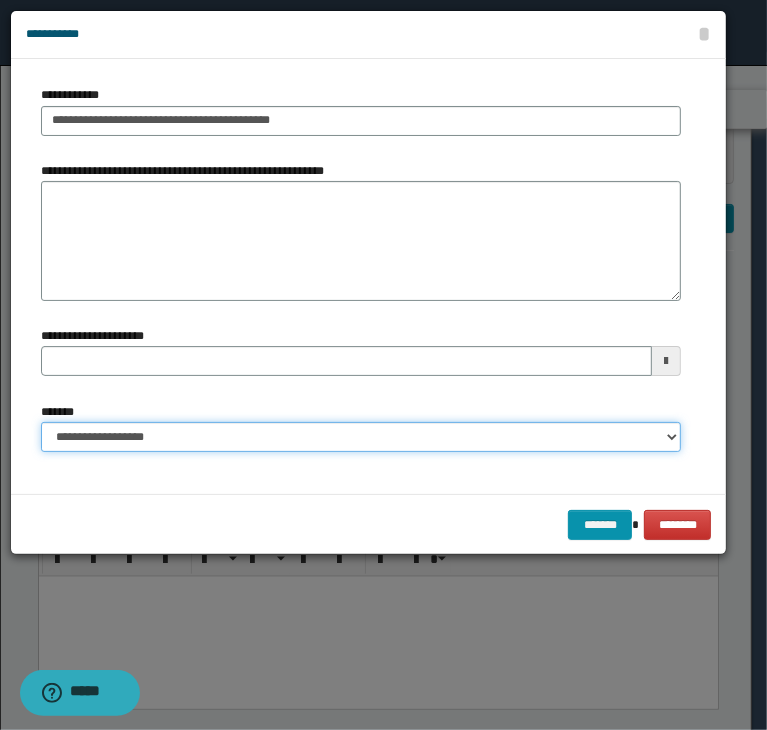 select on "*" 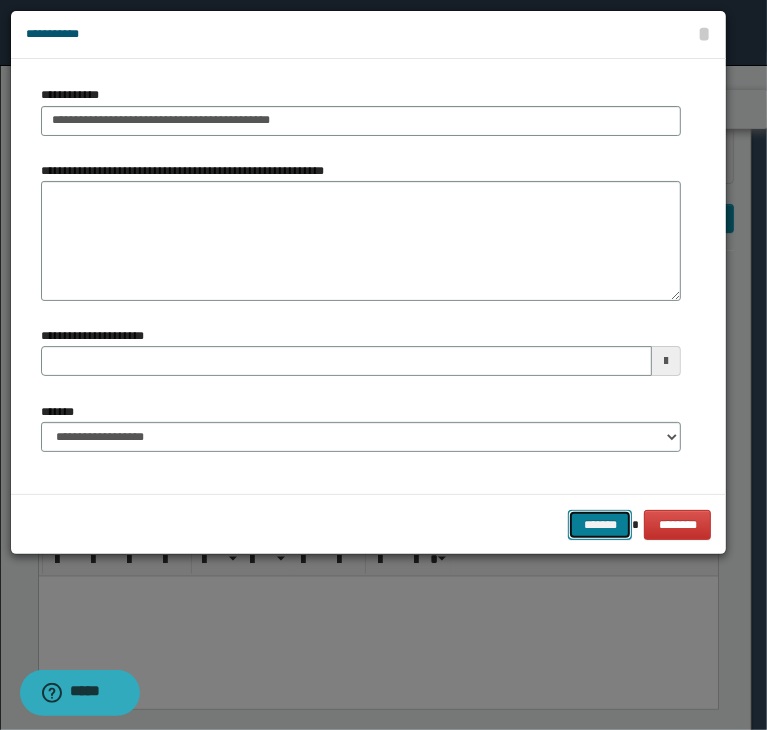 click on "*******" at bounding box center [600, 525] 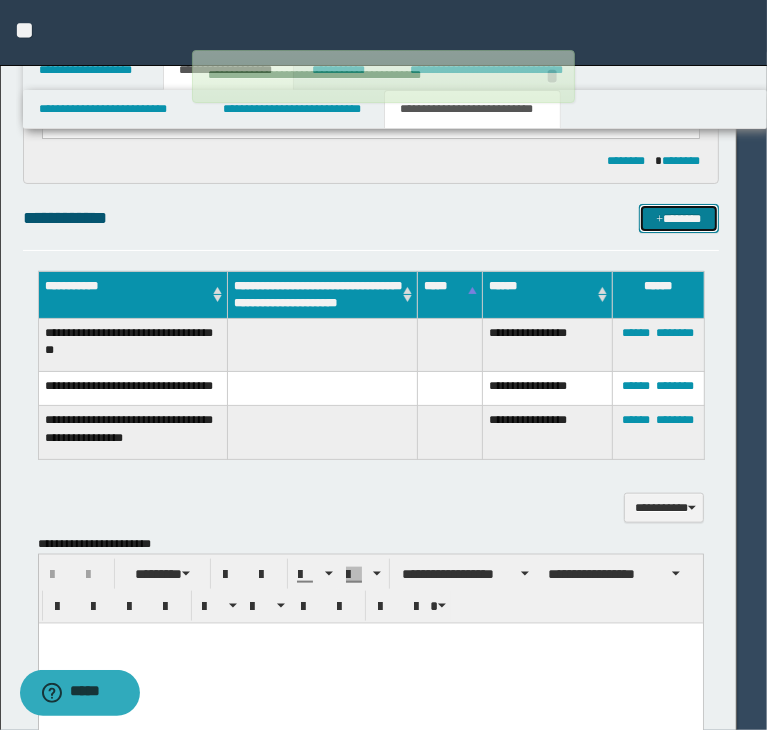 type 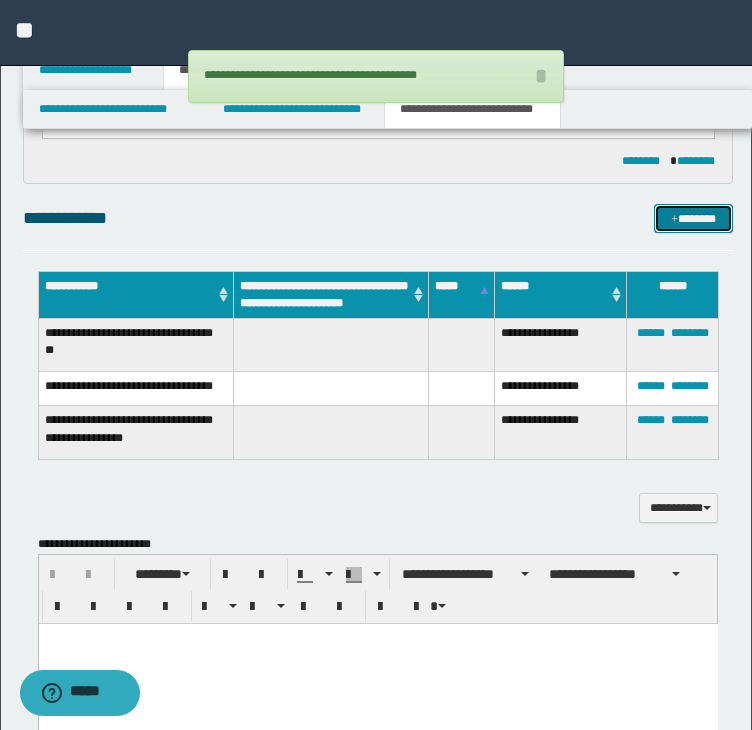 click on "*******" at bounding box center (693, 219) 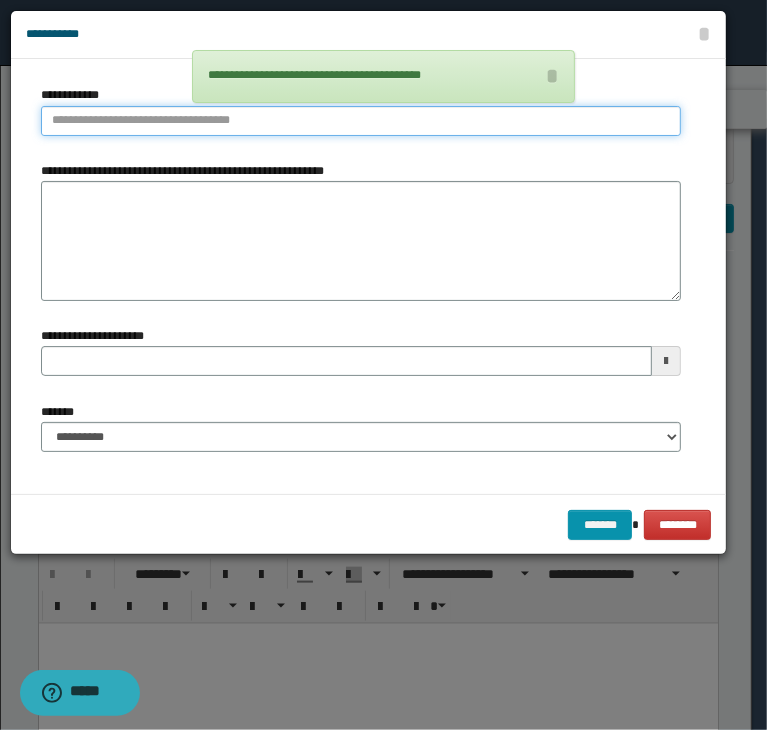 type 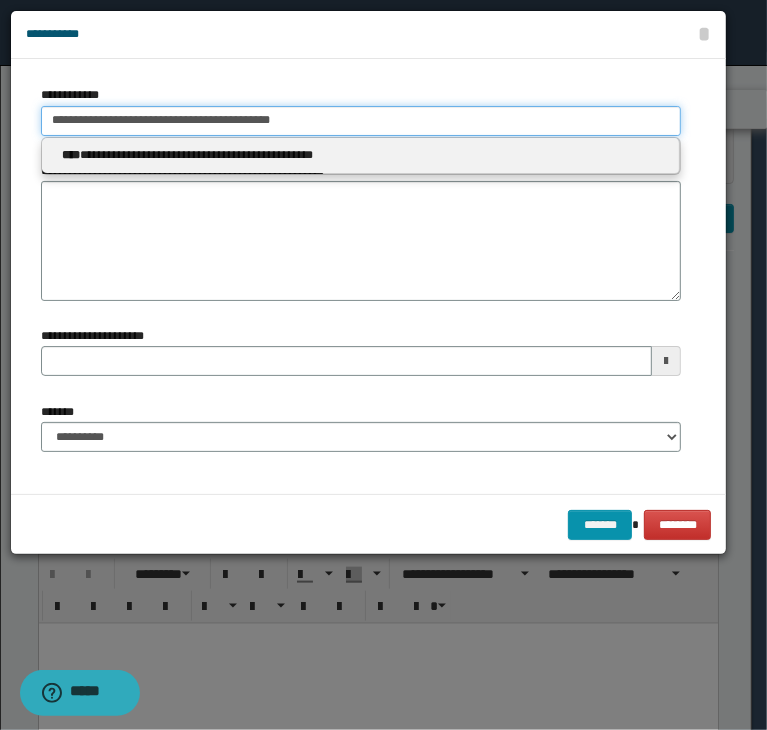 drag, startPoint x: 283, startPoint y: 112, endPoint x: -41, endPoint y: 106, distance: 324.05554 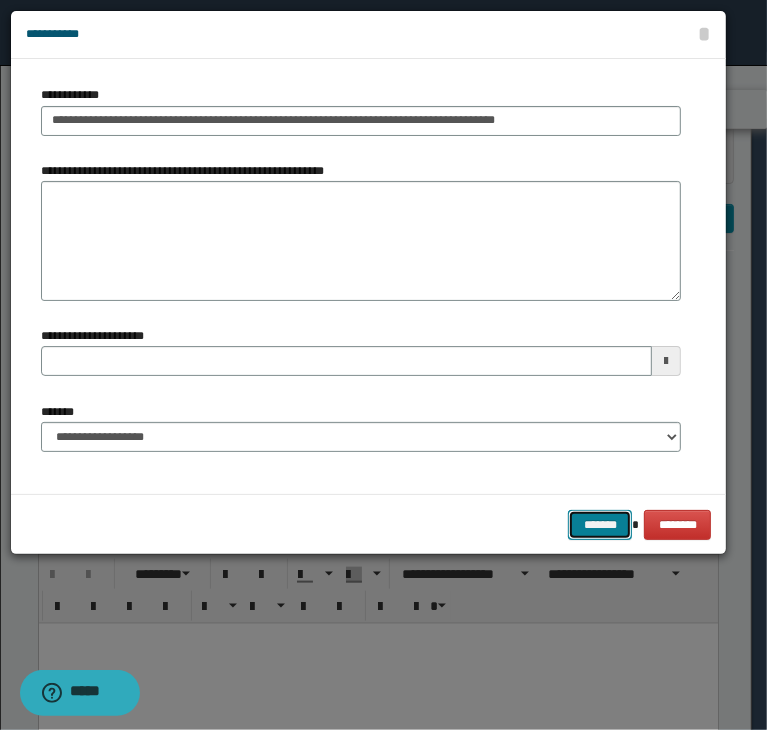 click on "*******" at bounding box center (600, 525) 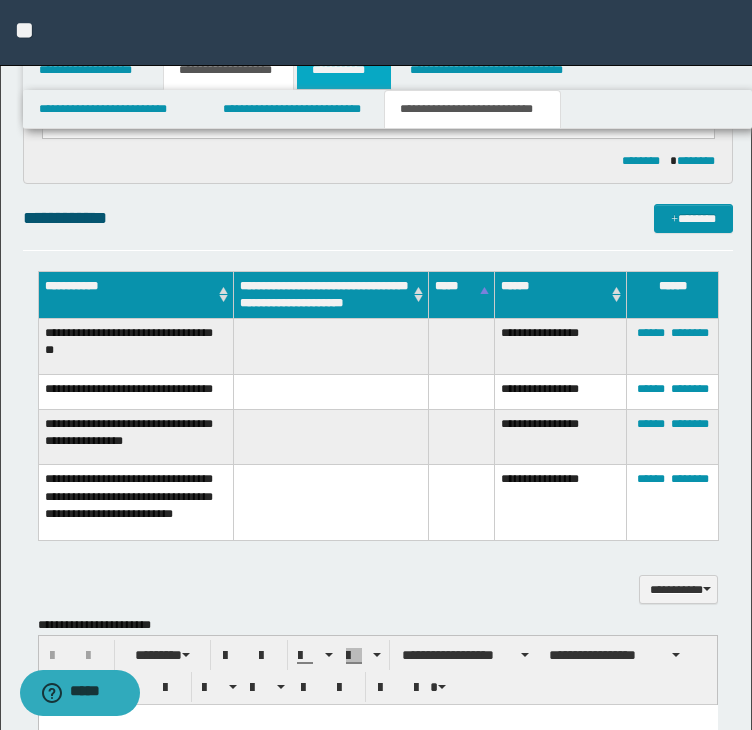 click on "**********" at bounding box center (344, 70) 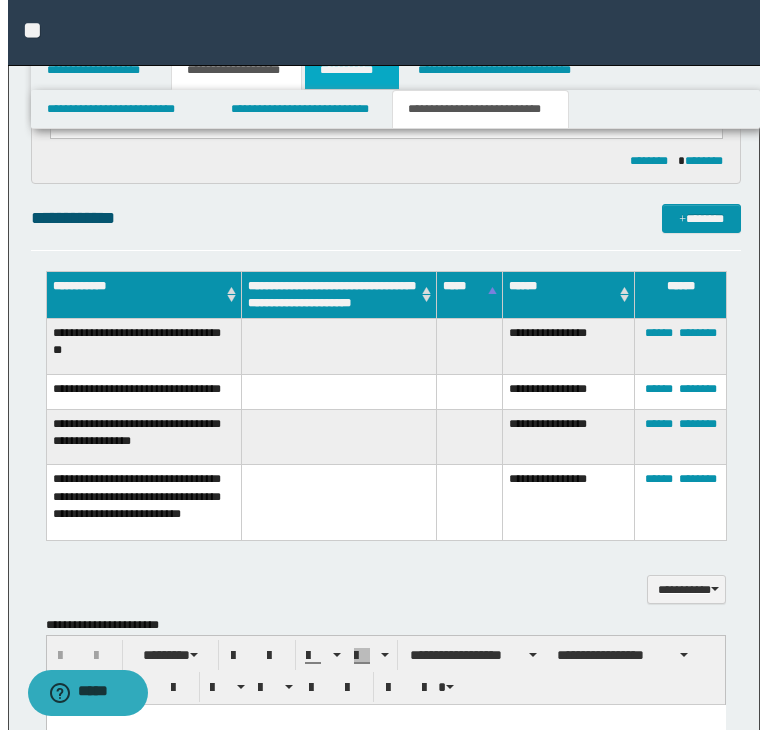 scroll, scrollTop: 0, scrollLeft: 0, axis: both 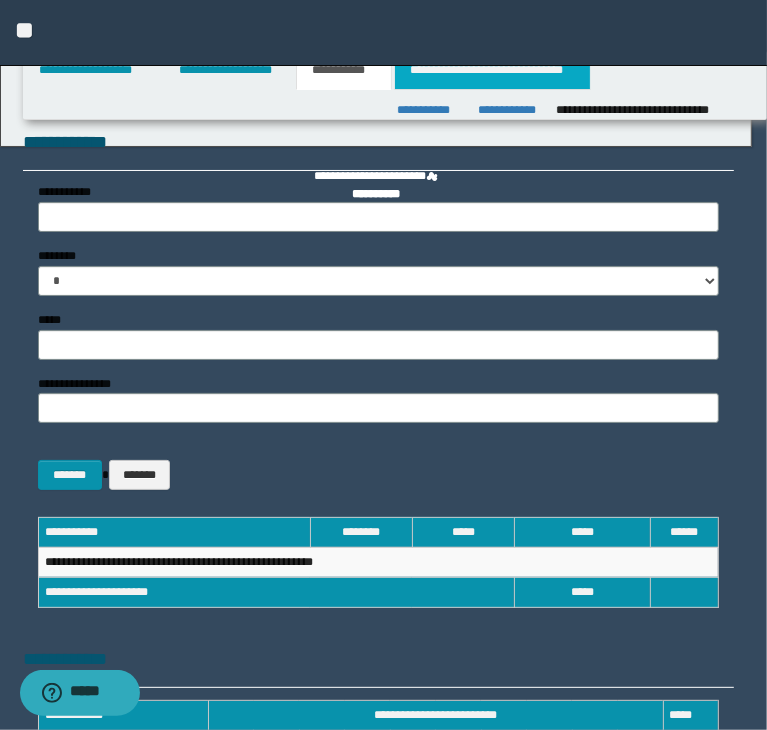 click on "**********" at bounding box center (492, 70) 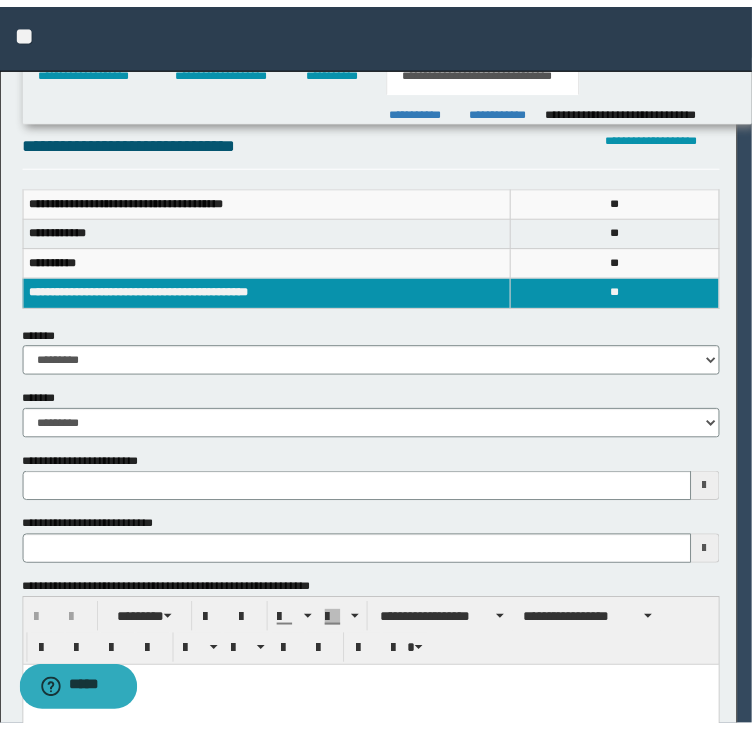 scroll, scrollTop: 0, scrollLeft: 0, axis: both 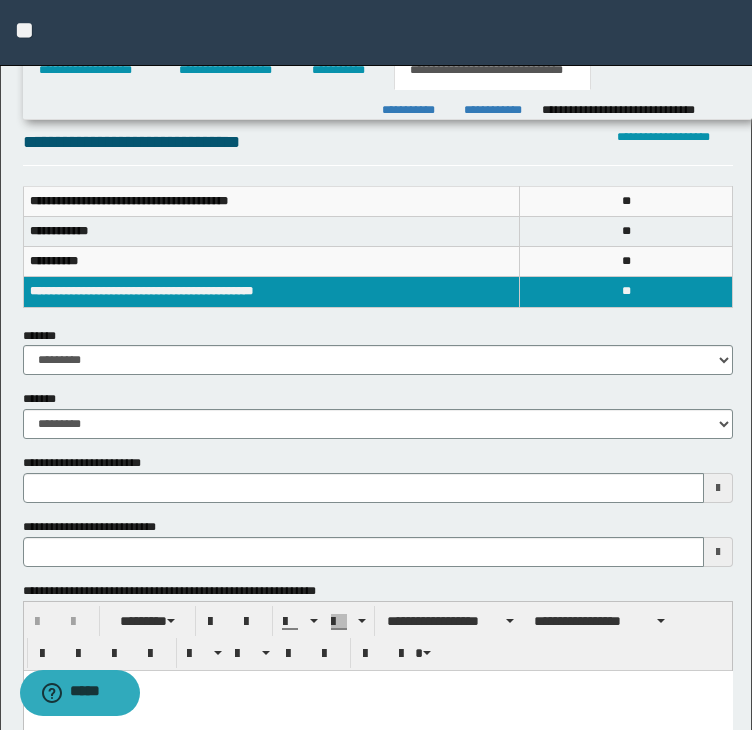 click on "**********" at bounding box center [378, 383] 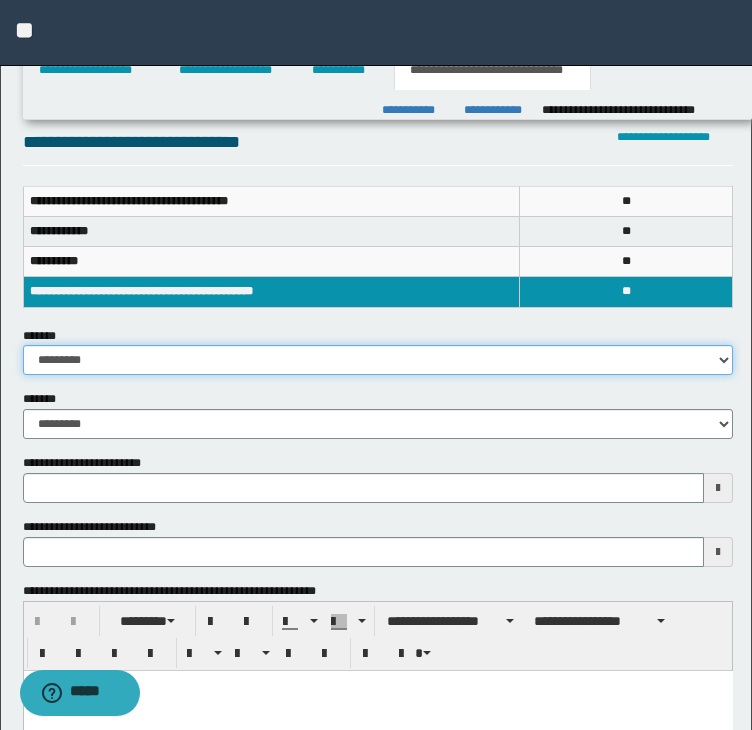 click on "**********" at bounding box center (378, 360) 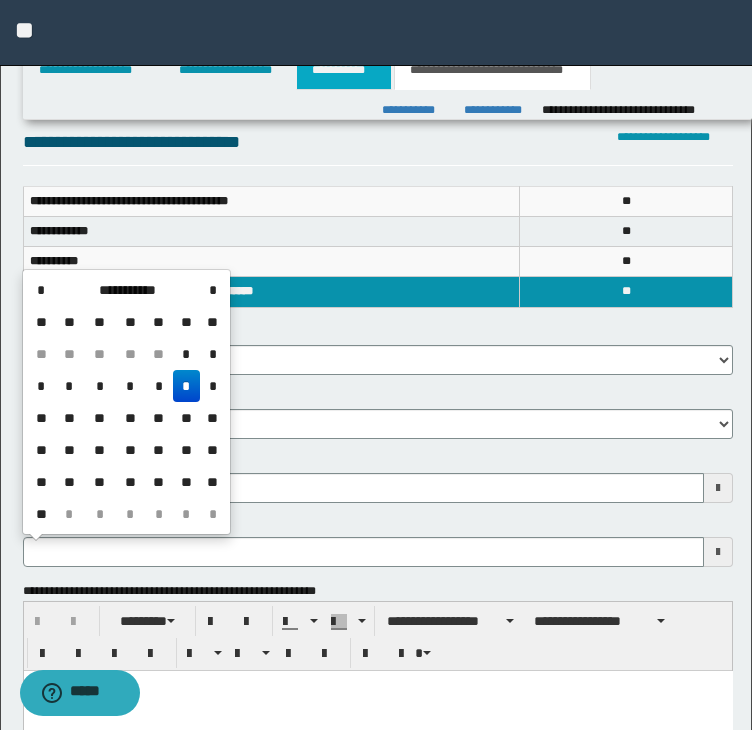 click on "**********" at bounding box center [344, 70] 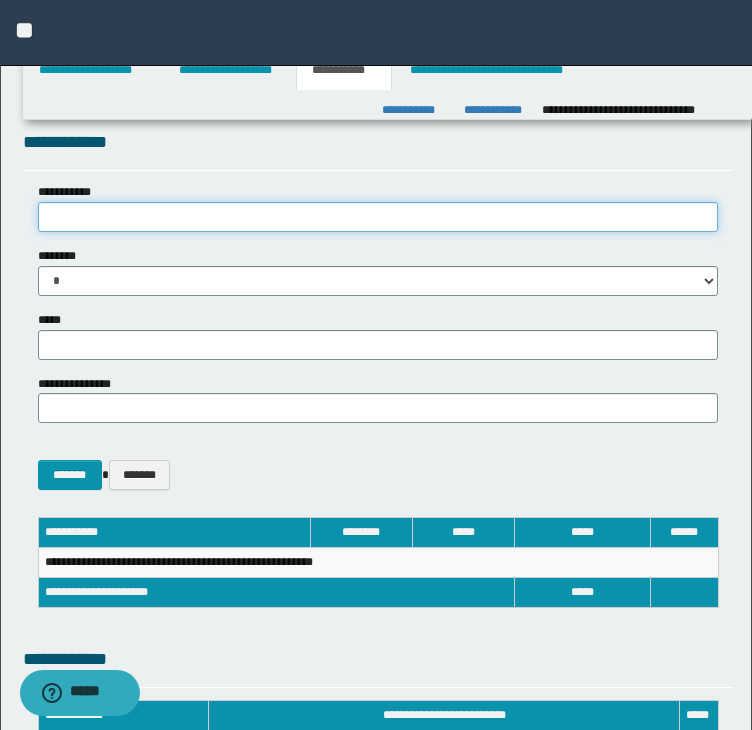 click on "**********" at bounding box center [378, 217] 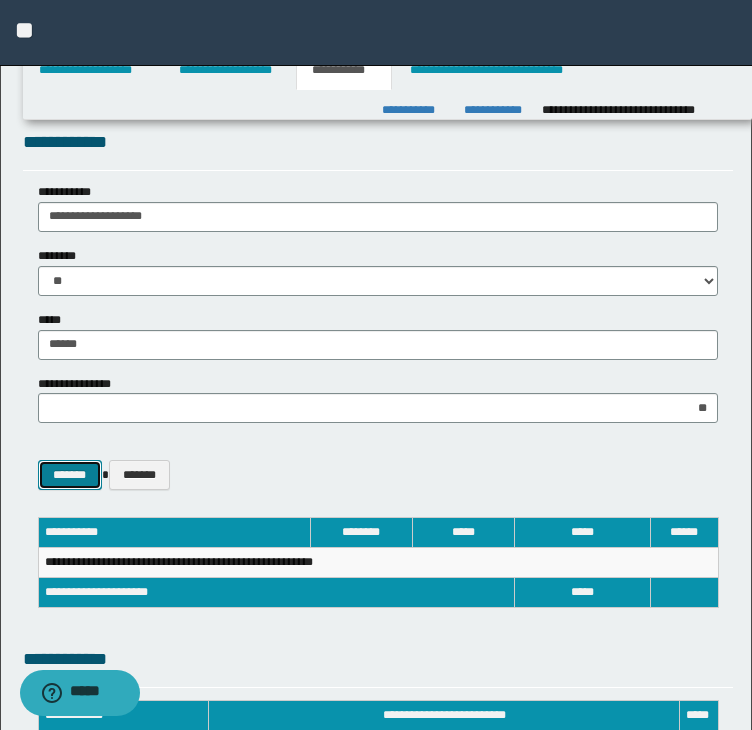 click on "*******" at bounding box center [70, 475] 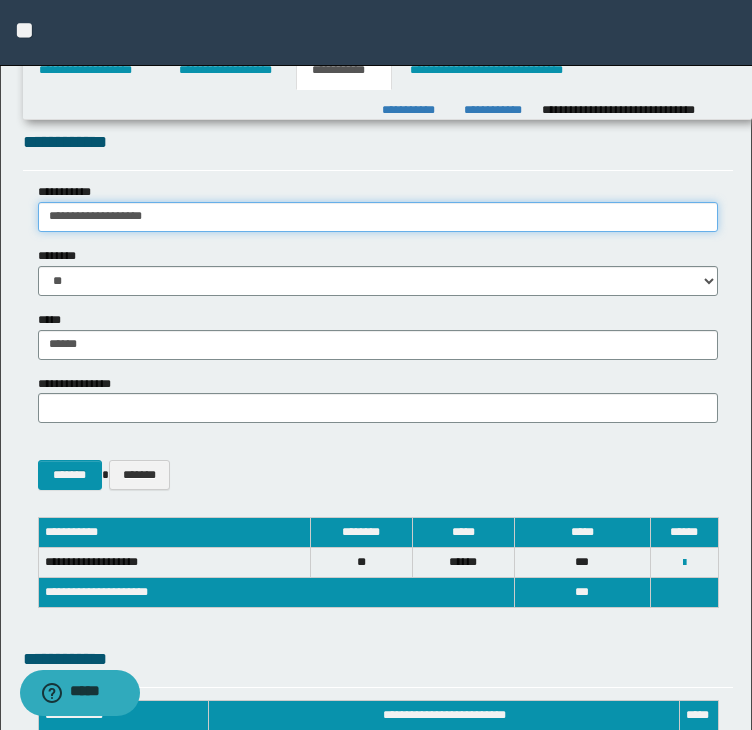 click on "**********" at bounding box center [378, 217] 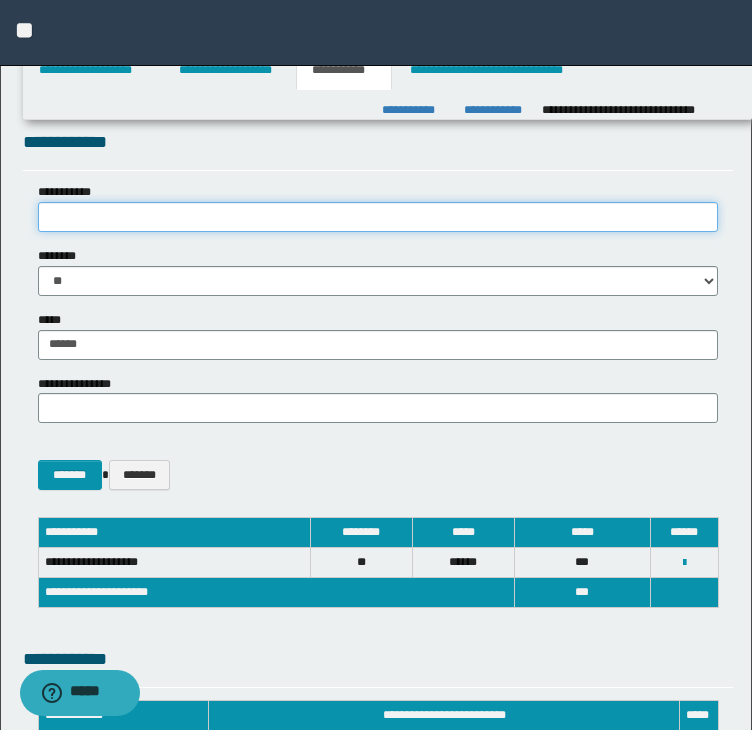 paste on "**********" 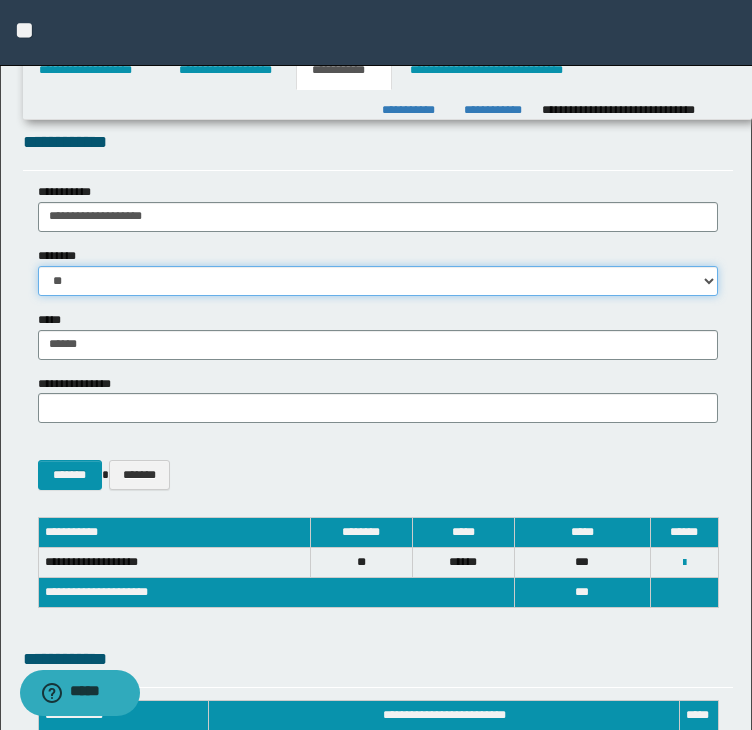 click on "*
*
*
*
*
*
*
*
*
**
**
**
**
**" at bounding box center [378, 281] 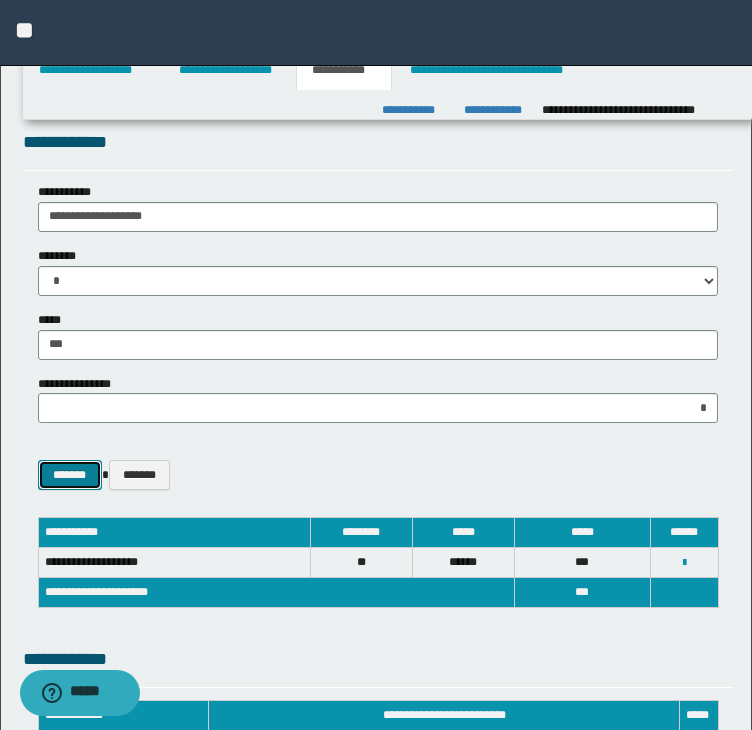 click on "*******" at bounding box center (70, 475) 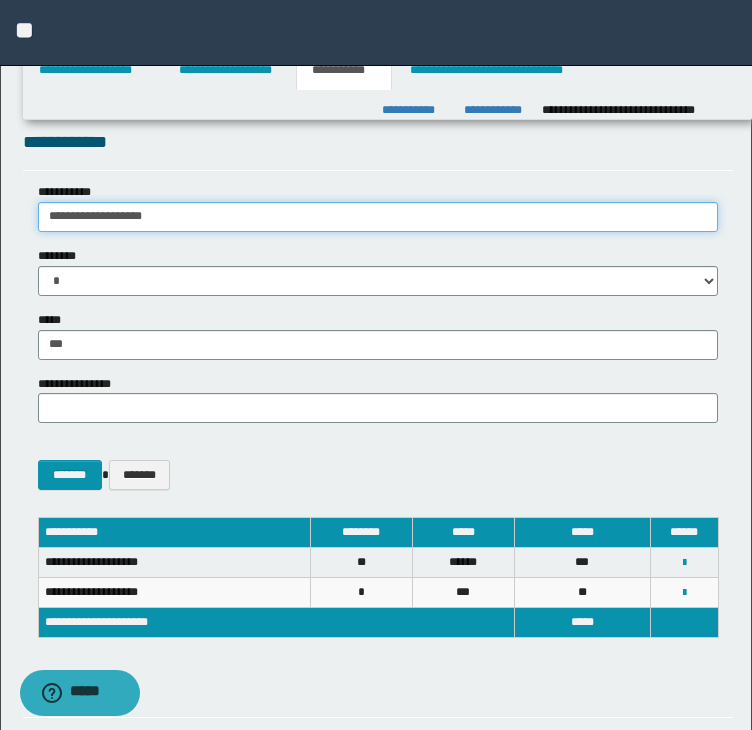 click on "**********" at bounding box center (378, 217) 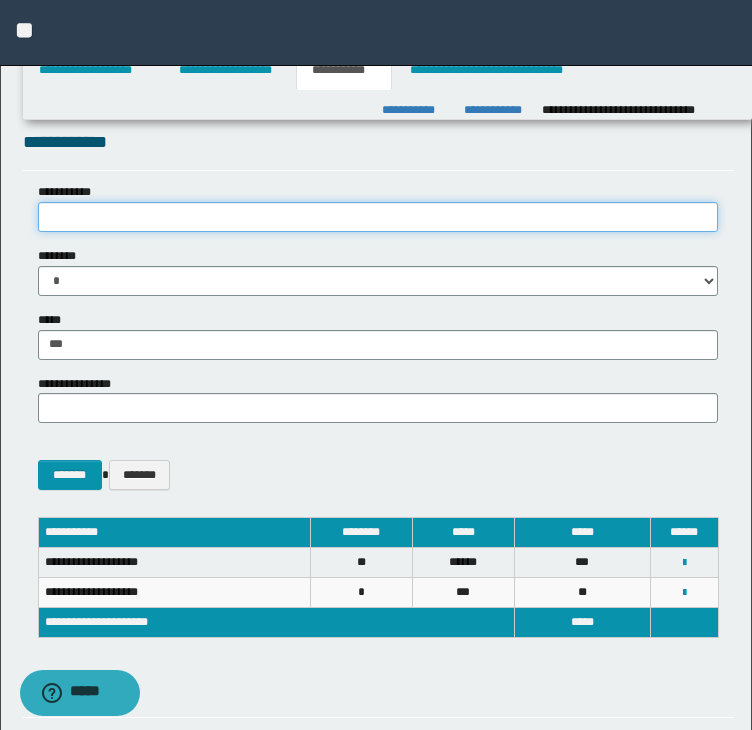 paste on "**********" 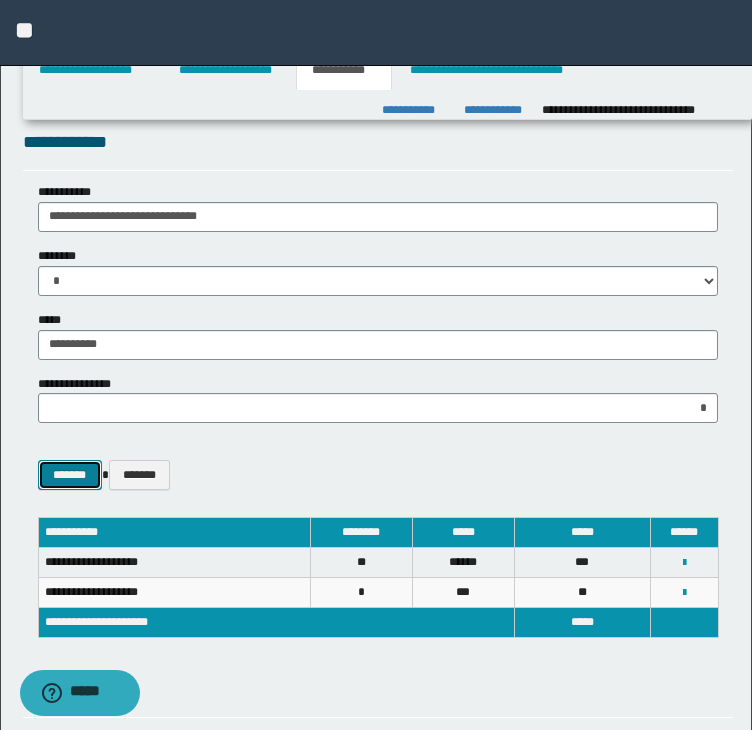 click on "*******" at bounding box center (70, 475) 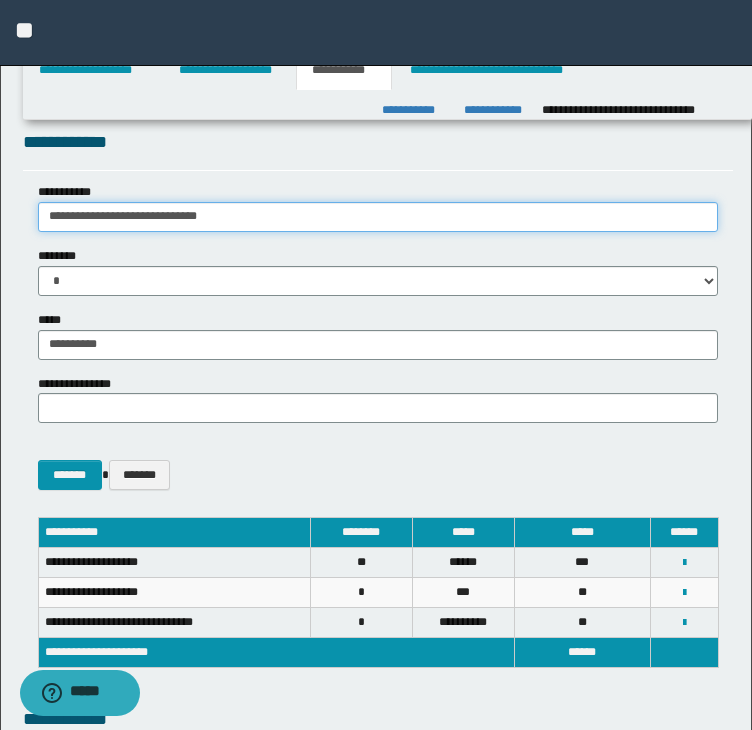 click on "**********" at bounding box center [378, 217] 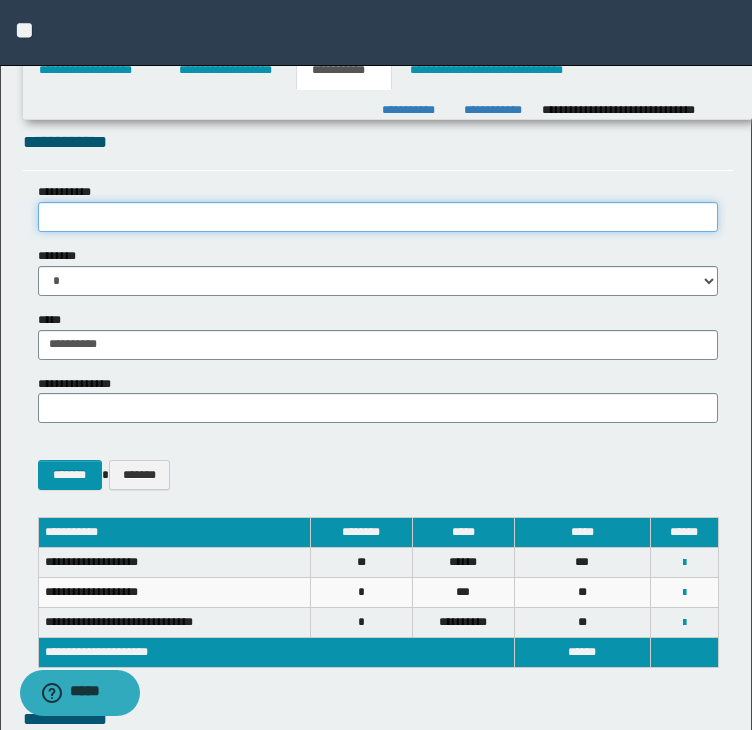 paste on "**********" 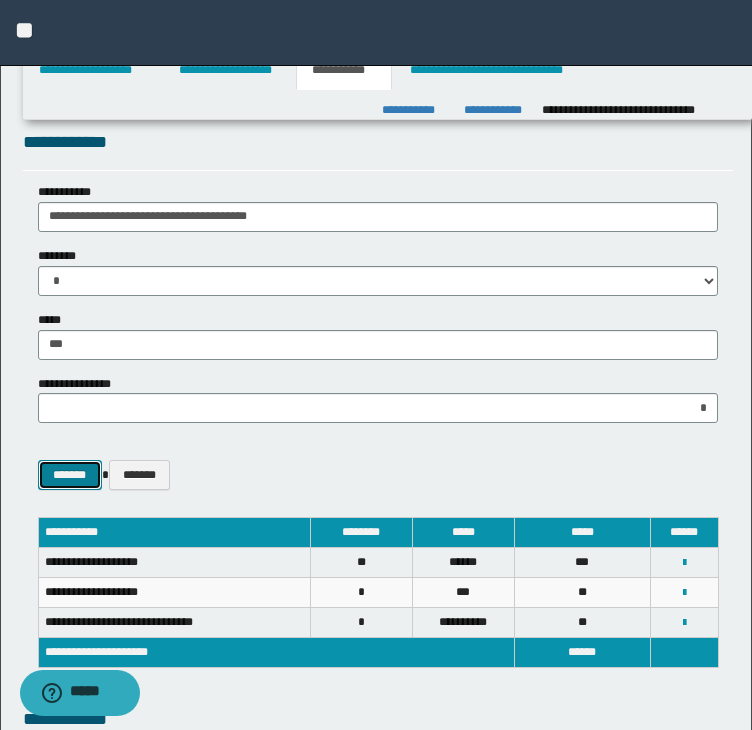 click on "*******" at bounding box center (70, 475) 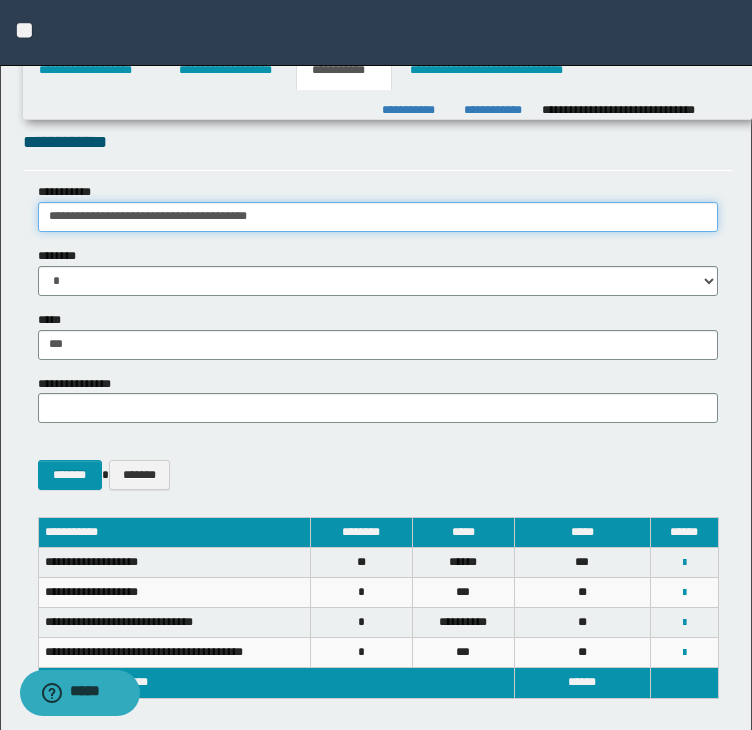 click on "**********" at bounding box center [378, 217] 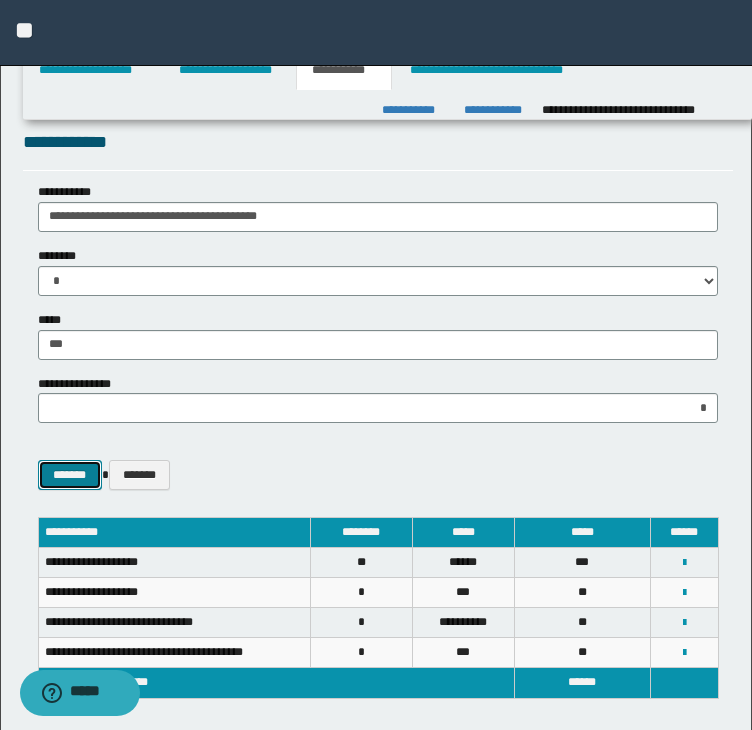 click on "*******" at bounding box center (70, 475) 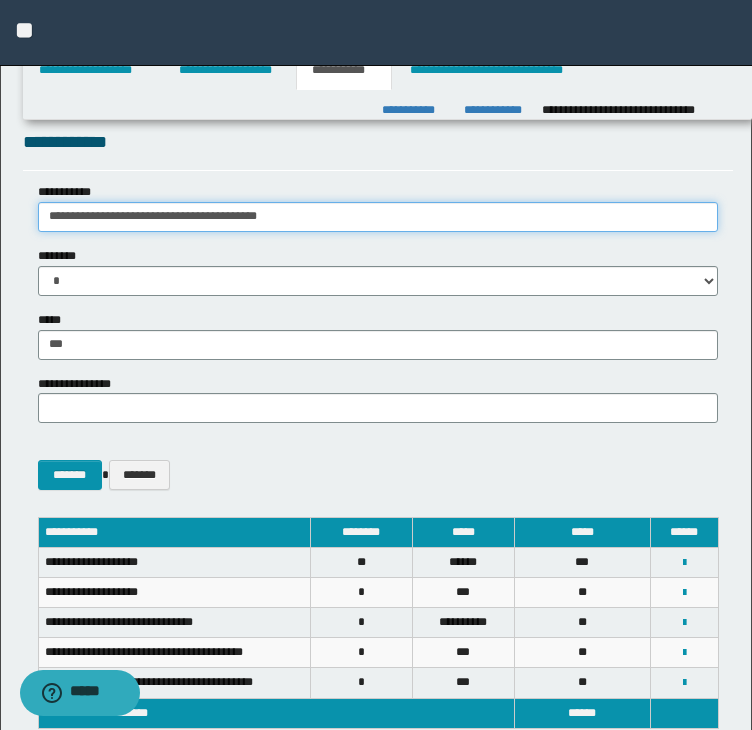 click on "**********" at bounding box center [378, 217] 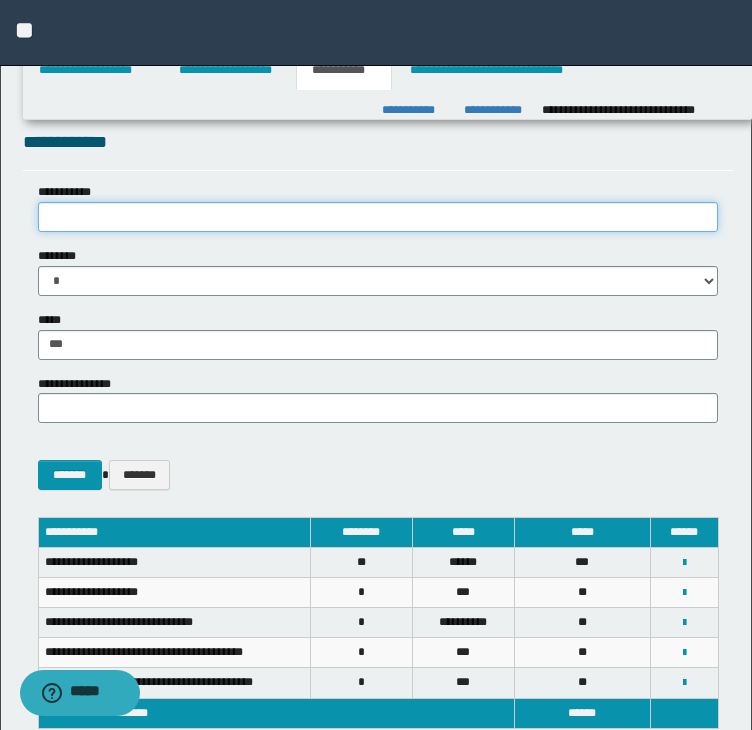 paste on "**********" 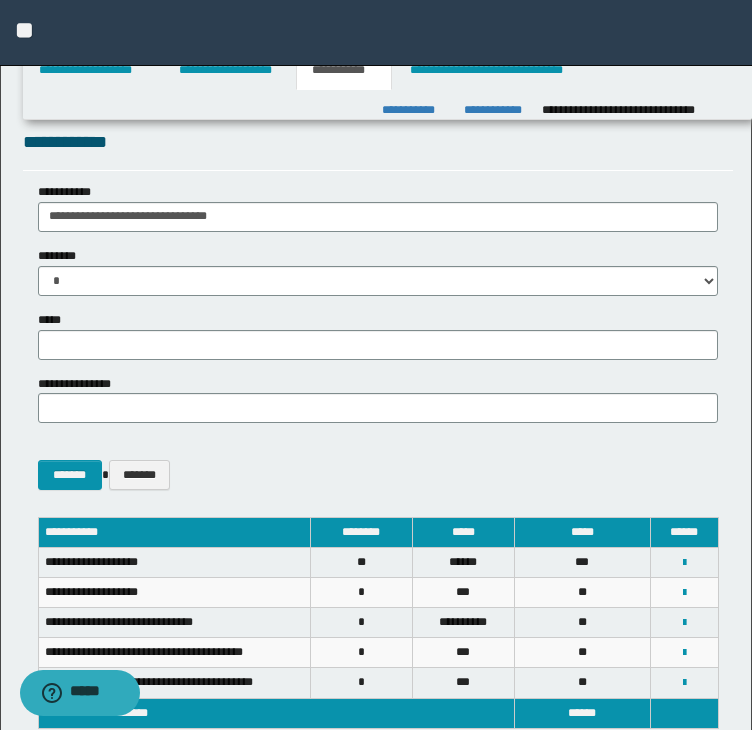 drag, startPoint x: 78, startPoint y: 363, endPoint x: 78, endPoint y: 349, distance: 14 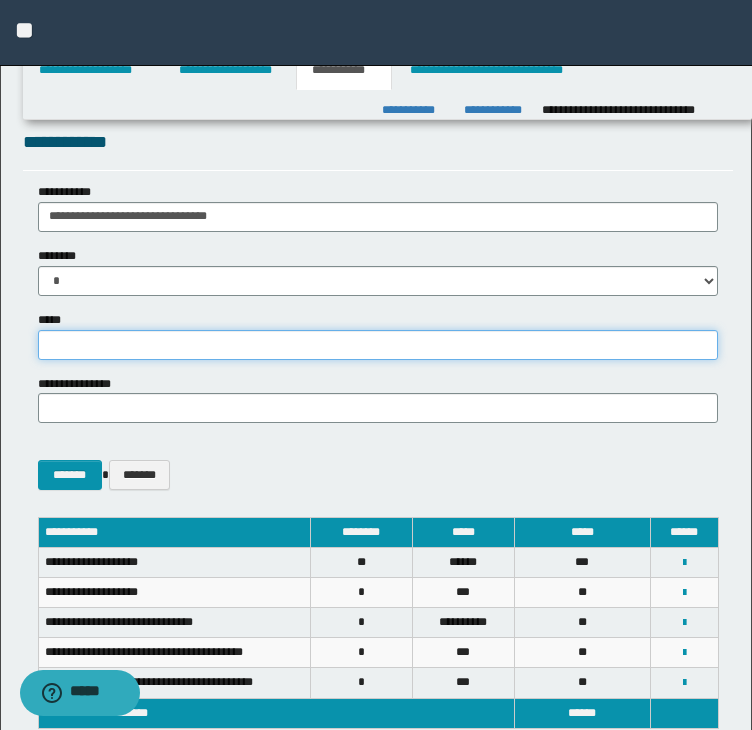 click on "*****" at bounding box center [378, 345] 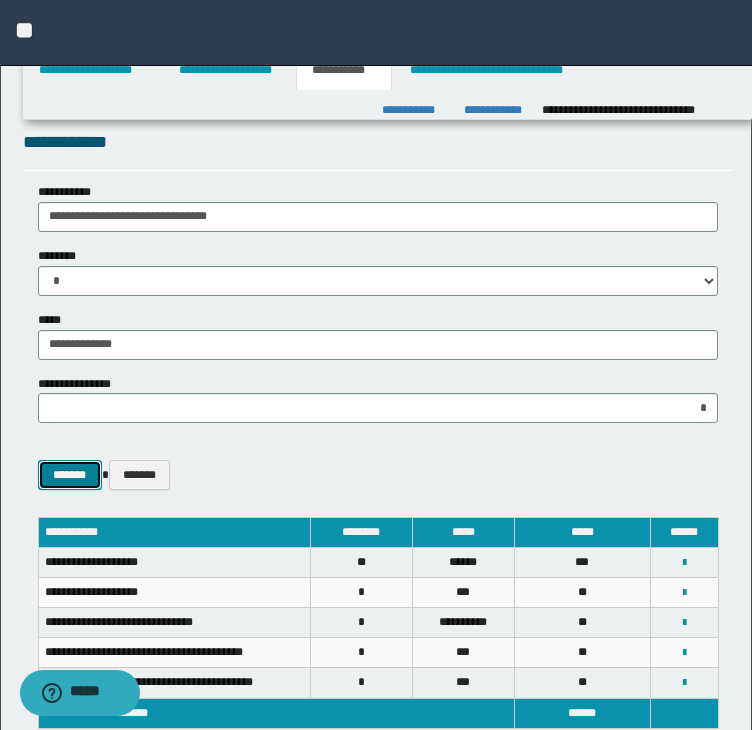 click on "*******" at bounding box center (70, 475) 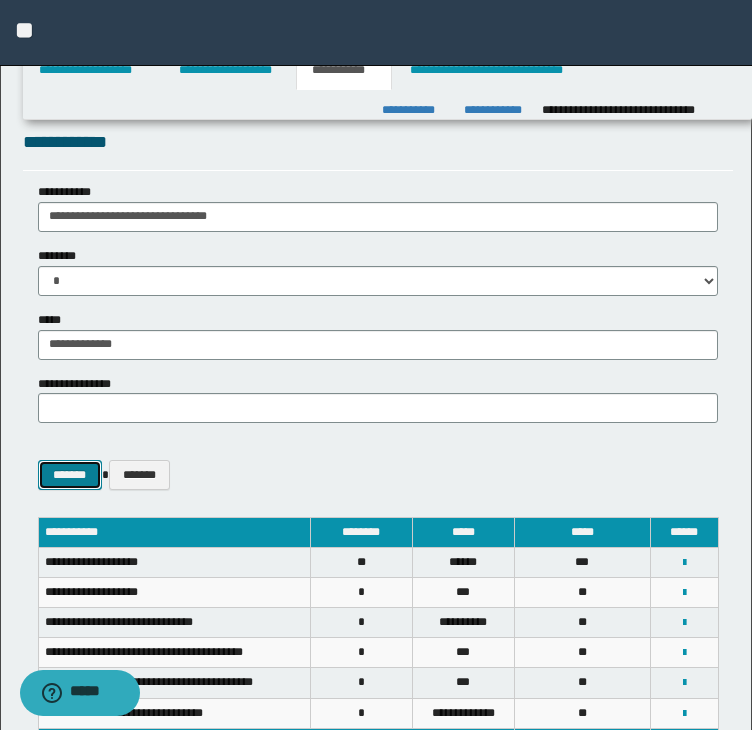 click on "*******" at bounding box center (70, 475) 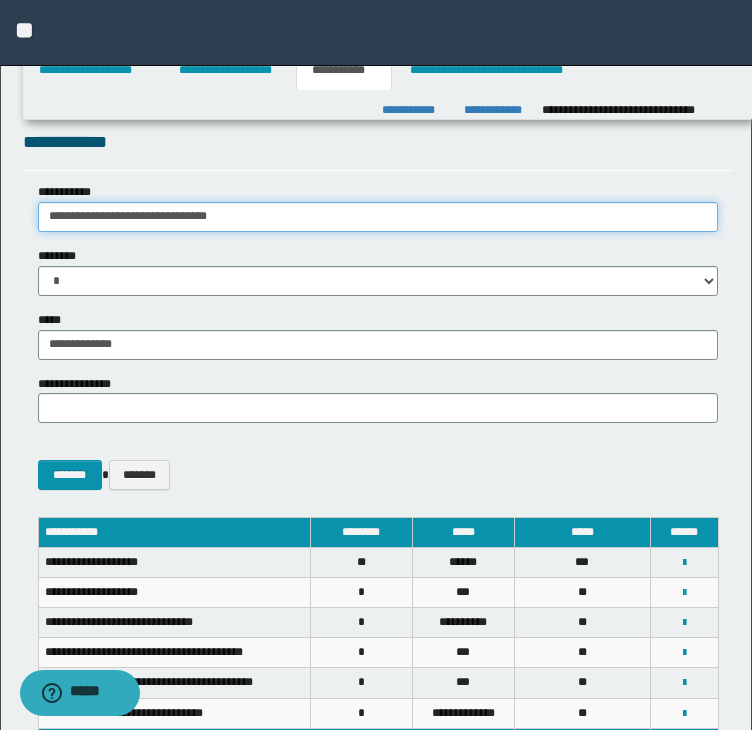 click on "**********" at bounding box center [378, 217] 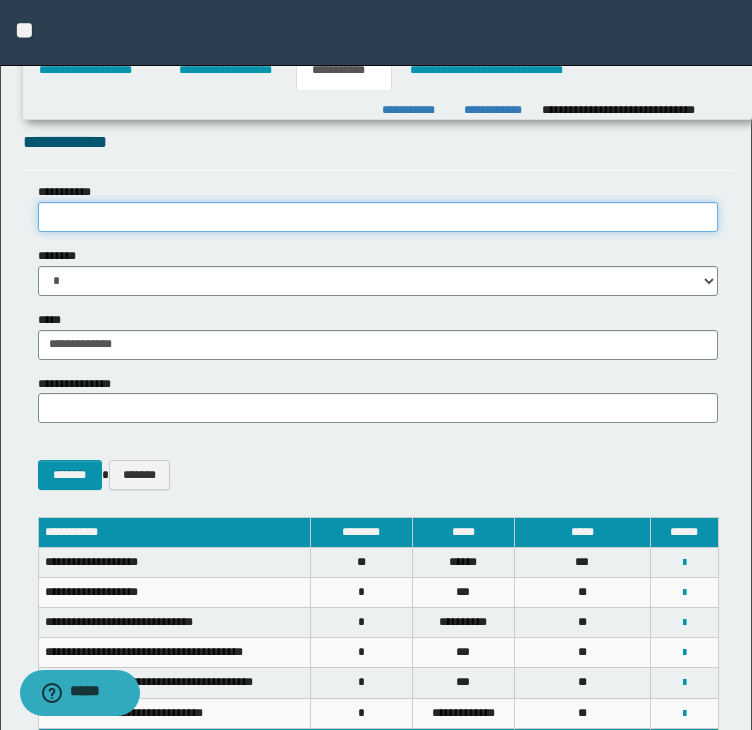 paste on "**********" 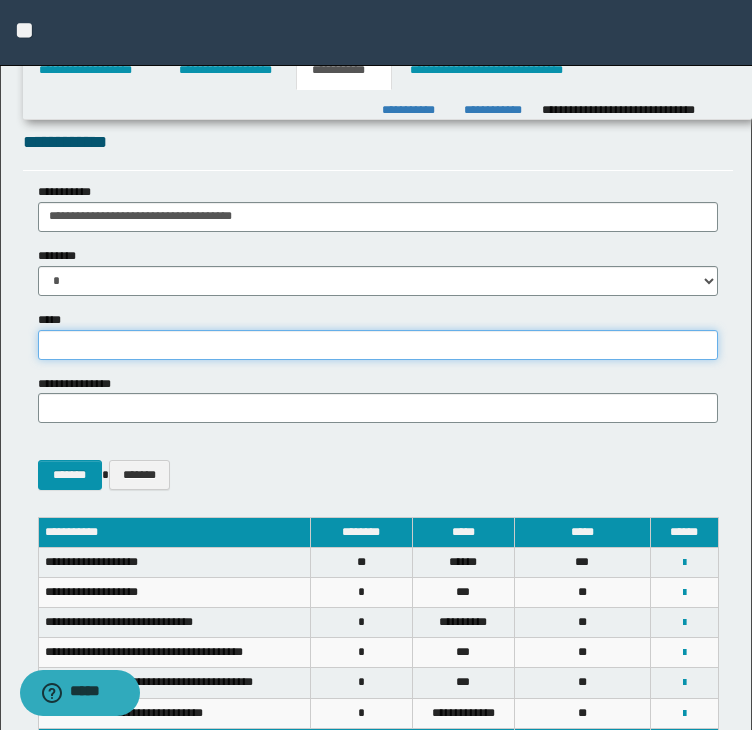 click on "*****" at bounding box center (378, 345) 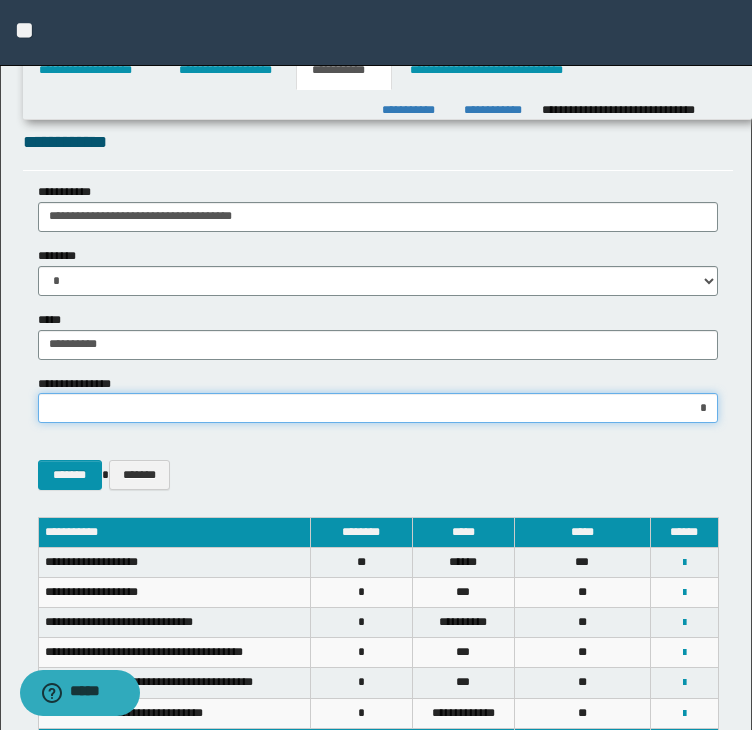 click on "*" at bounding box center [378, 408] 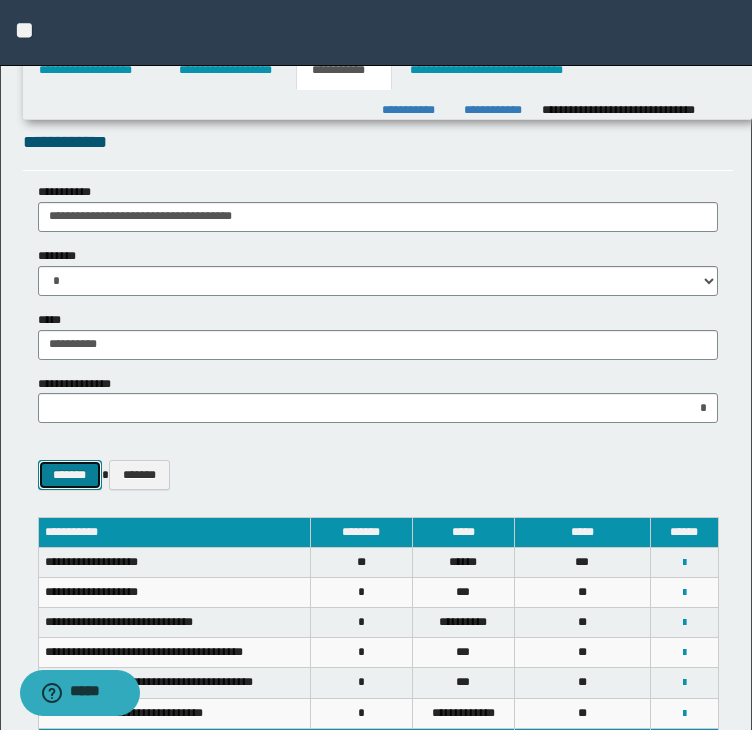 click on "*******" at bounding box center (70, 475) 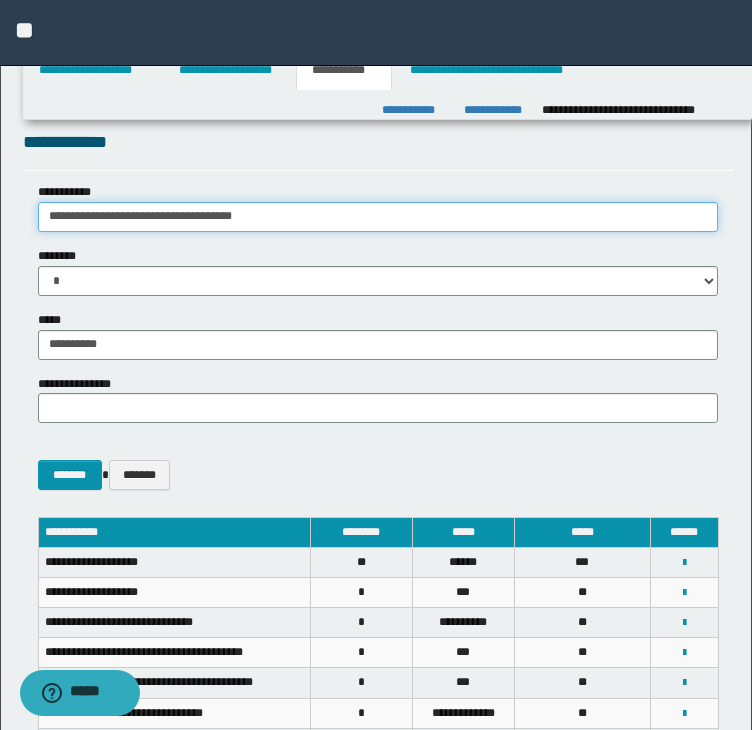 click on "**********" at bounding box center [378, 217] 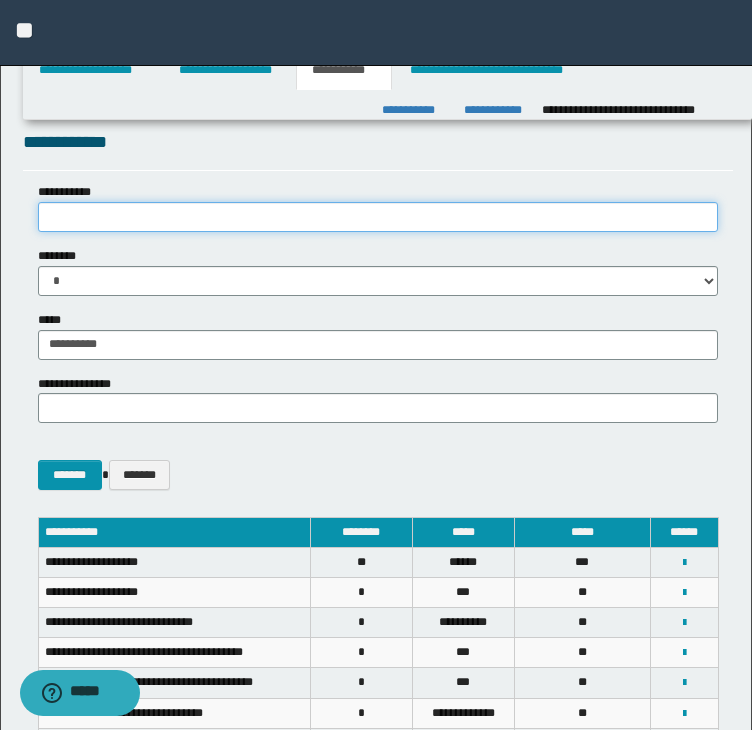 paste on "**********" 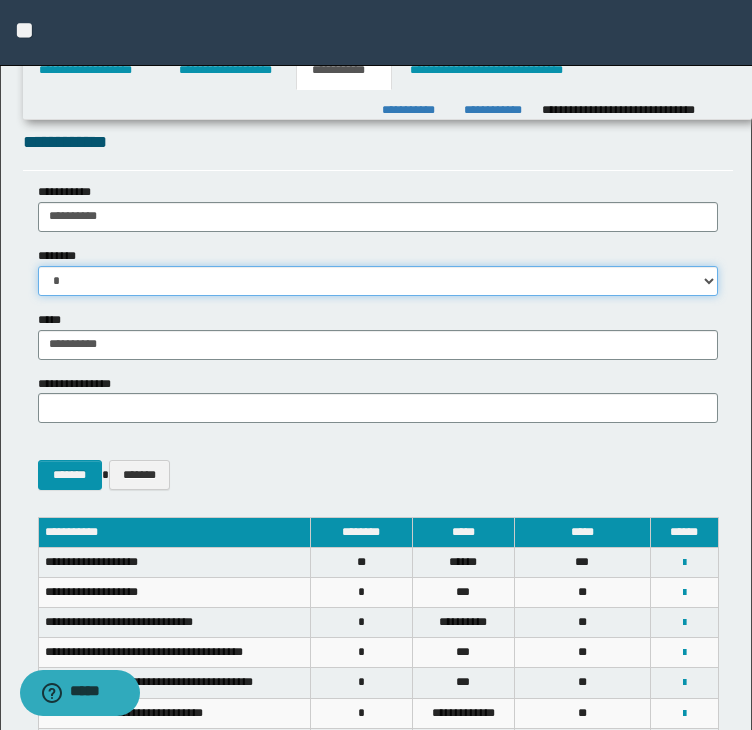 click on "*
*
*
*
*
*
*
*
*
**
**
**
**
**" at bounding box center [378, 281] 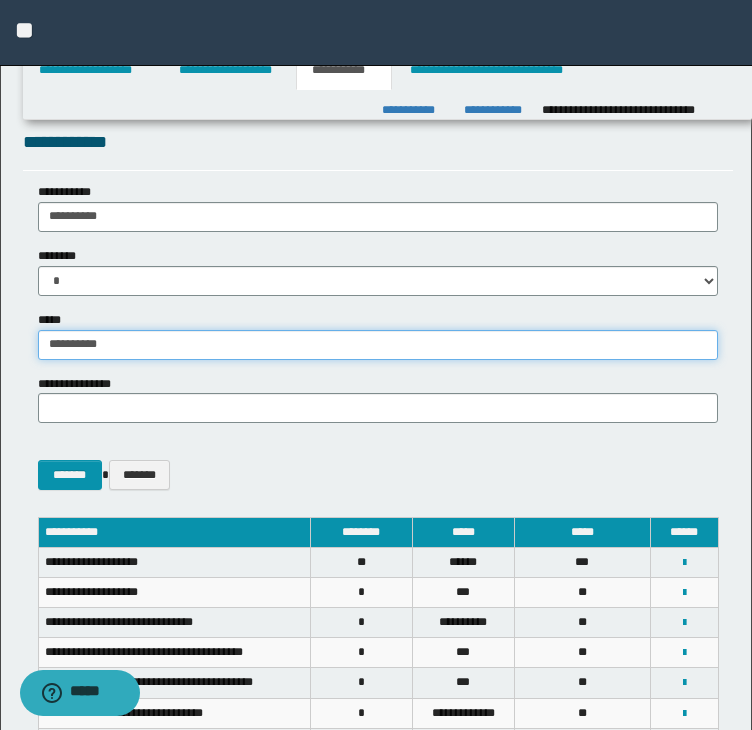 click on "**********" at bounding box center [378, 345] 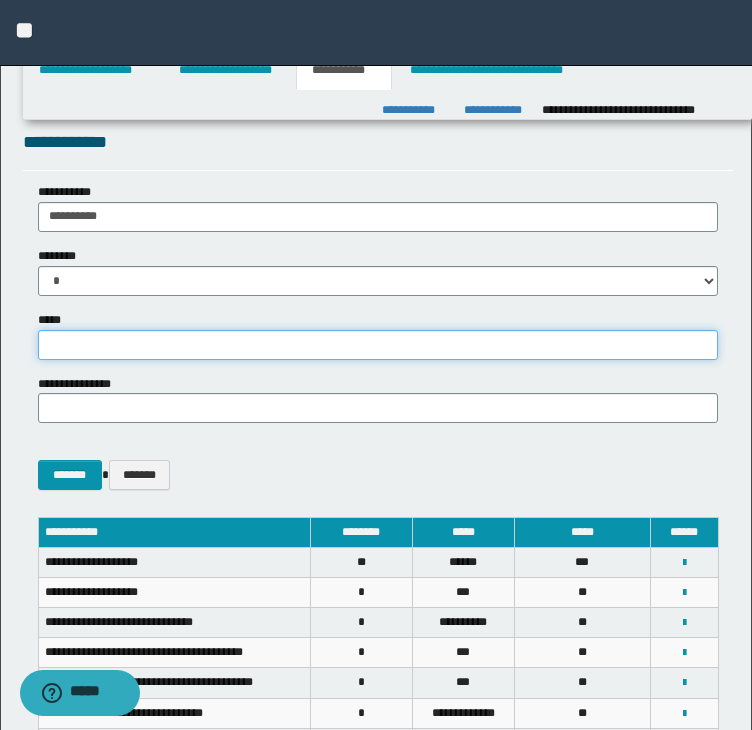 paste on "*****" 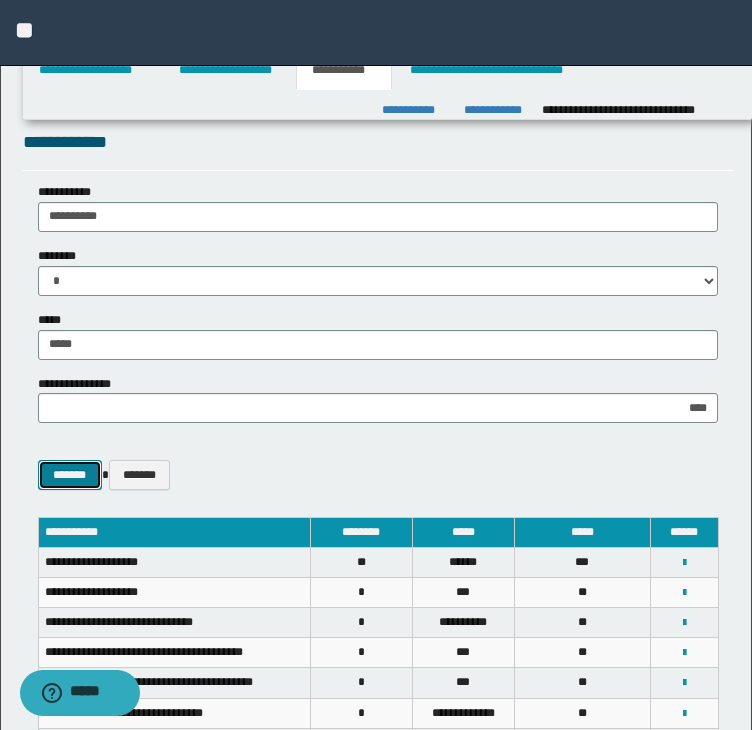click on "*******" at bounding box center [70, 475] 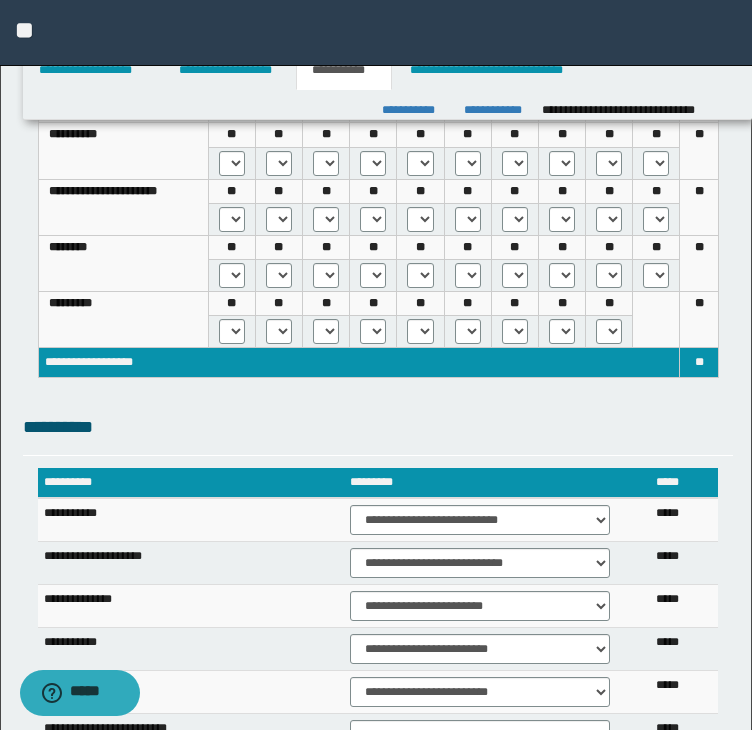 scroll, scrollTop: 600, scrollLeft: 0, axis: vertical 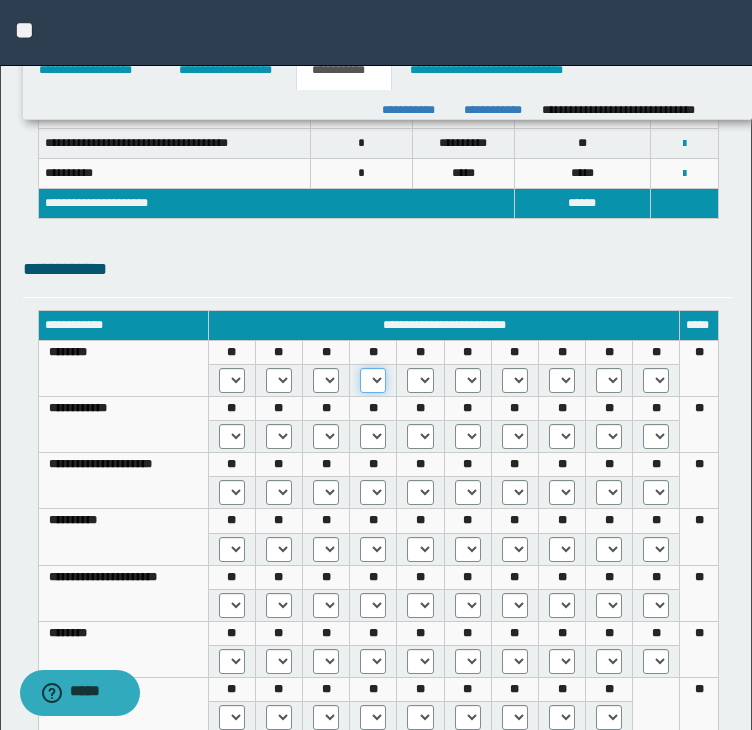 click on "* *** *** ***" at bounding box center (373, 380) 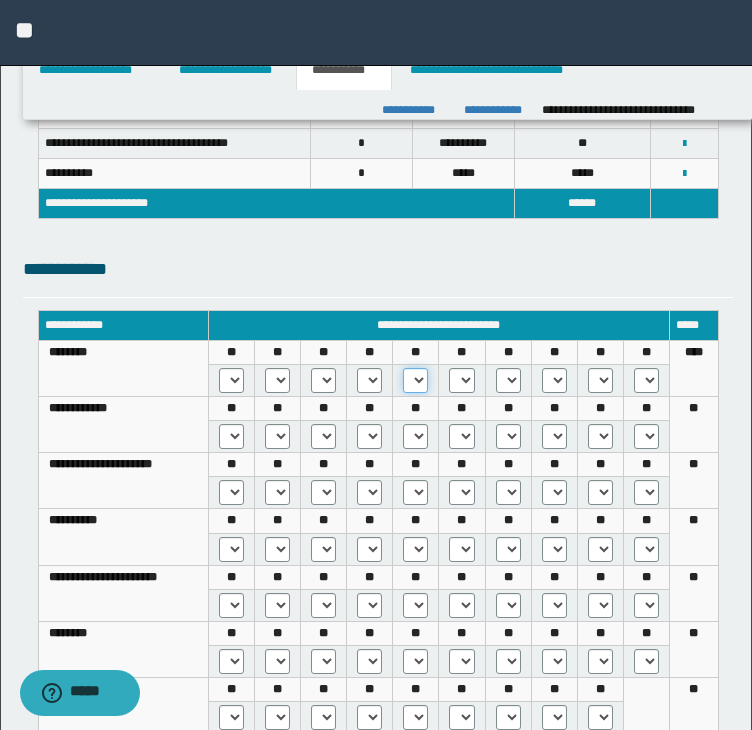 click on "* *** *** ***" at bounding box center (415, 380) 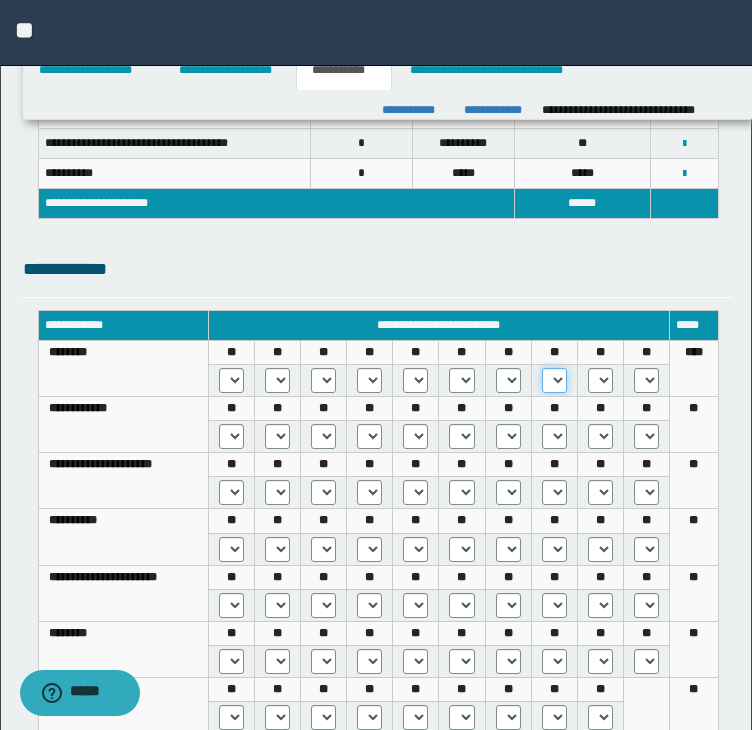 click on "* *** *** ***" at bounding box center (554, 380) 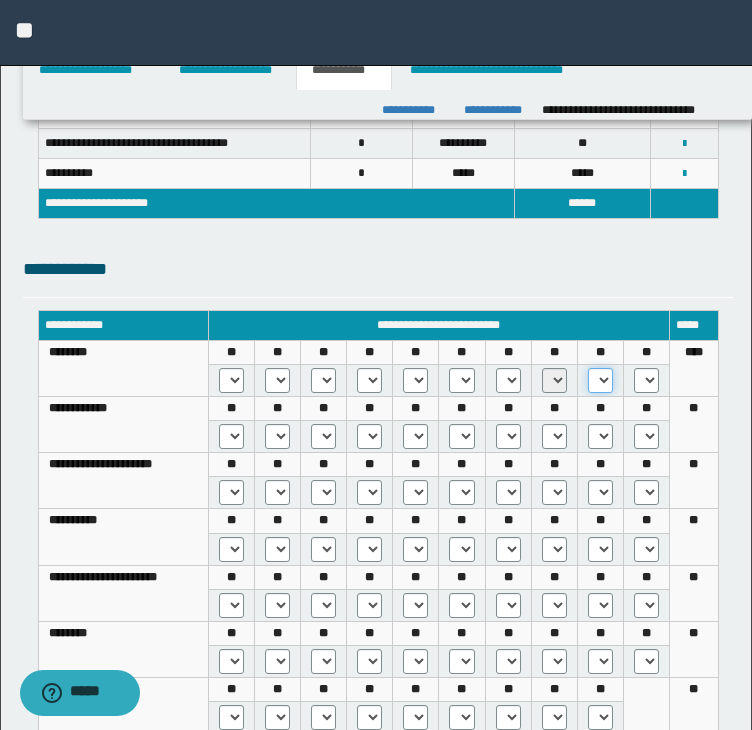 click on "* *** *** ***" at bounding box center [600, 380] 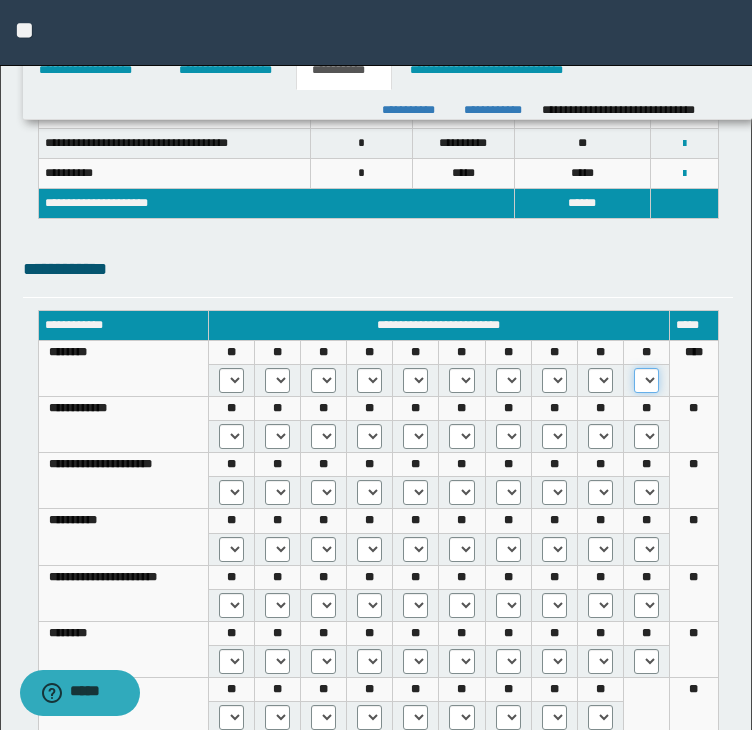 click on "* *** *** ***" at bounding box center [646, 380] 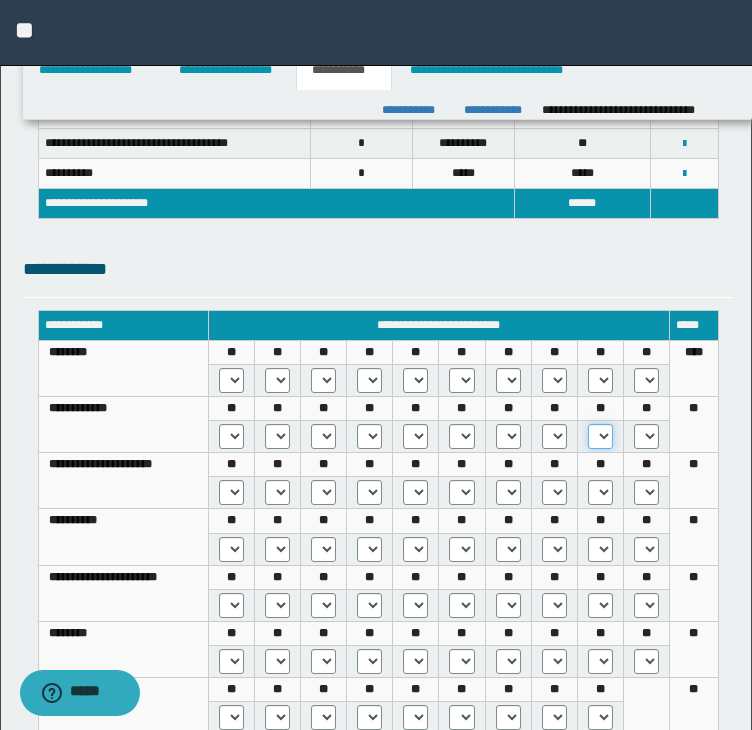 click on "* *** *** ***" at bounding box center (600, 436) 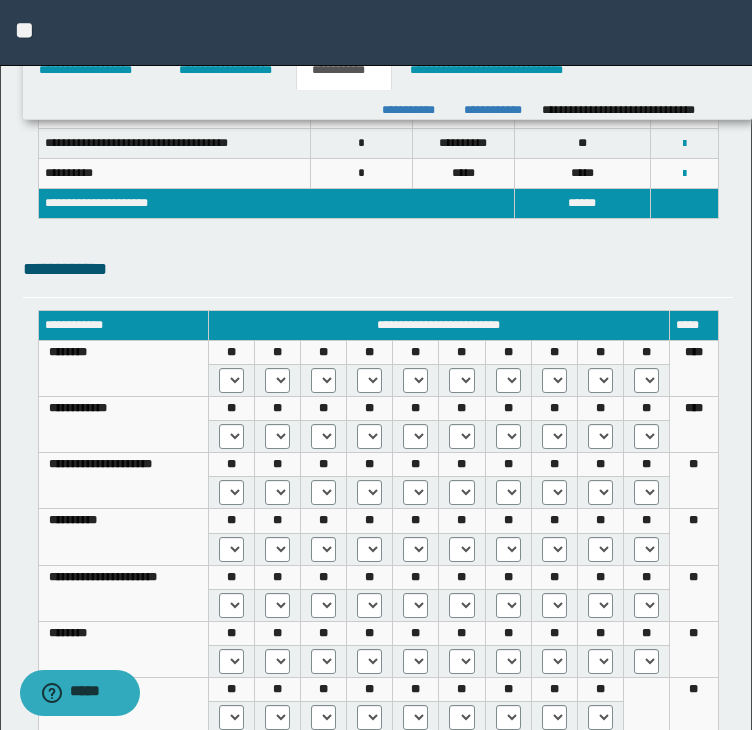 click on "* *** *** ***" at bounding box center [370, 493] 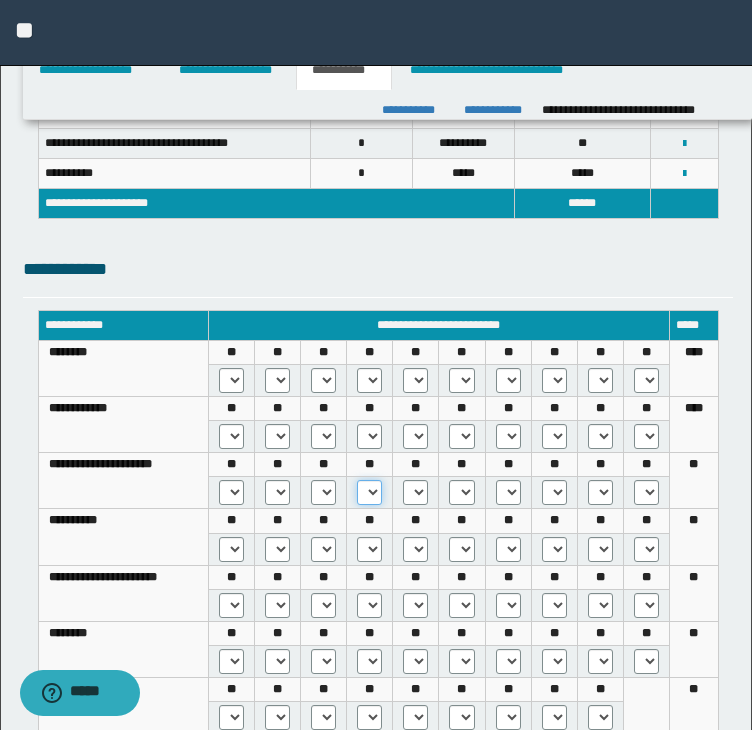 click on "* *** *** ***" at bounding box center (369, 492) 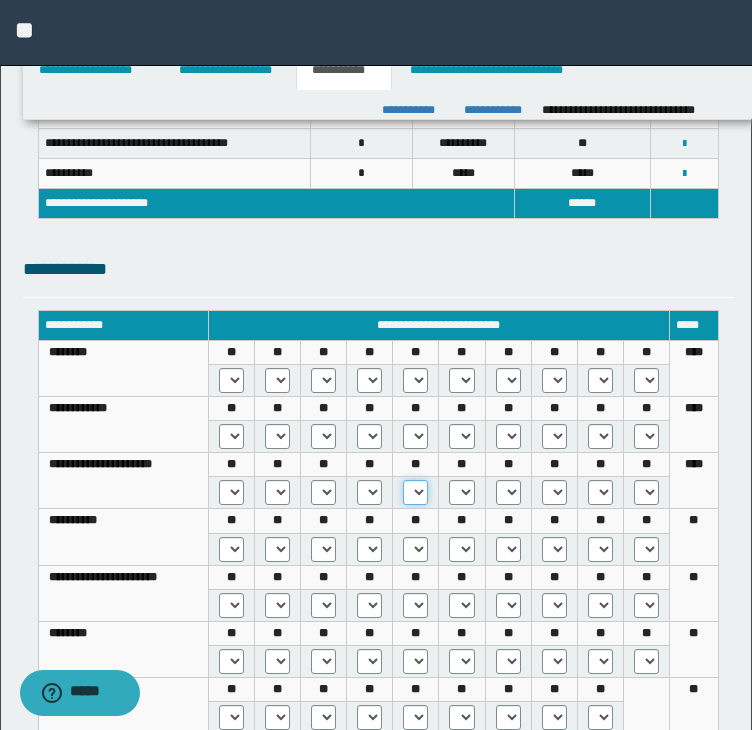 click on "* *** *** ***" at bounding box center (415, 492) 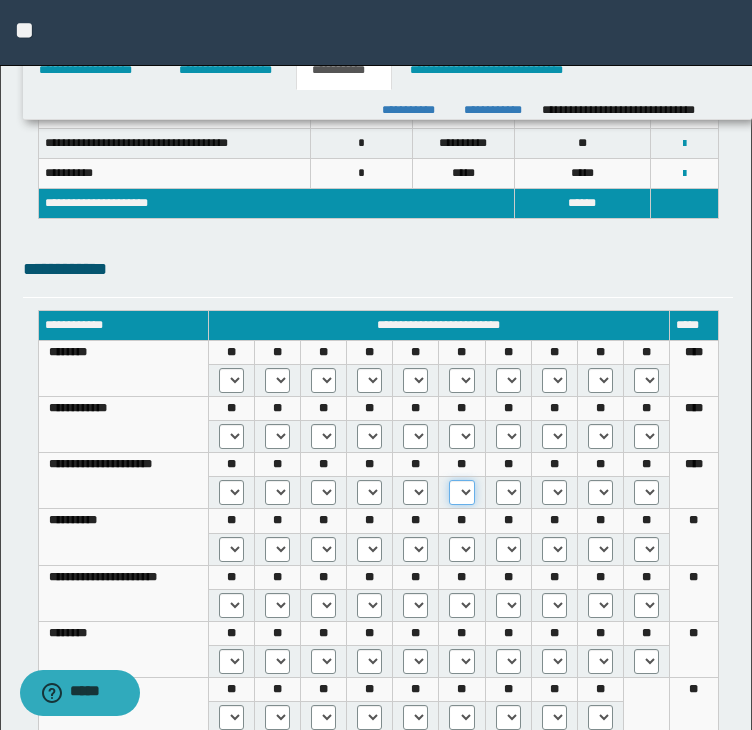 click on "* *** *** ***" at bounding box center (461, 492) 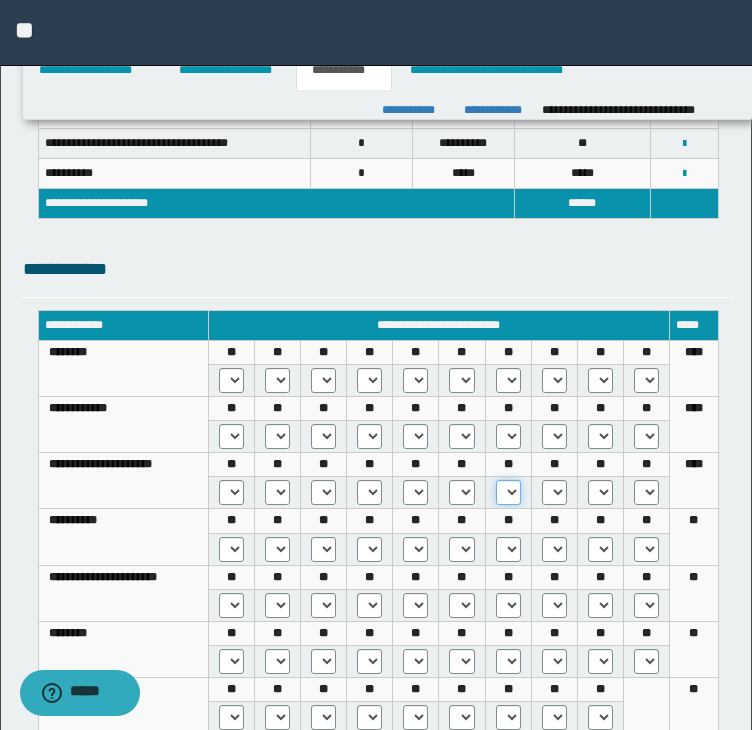 click on "* *** *** ***" at bounding box center [508, 492] 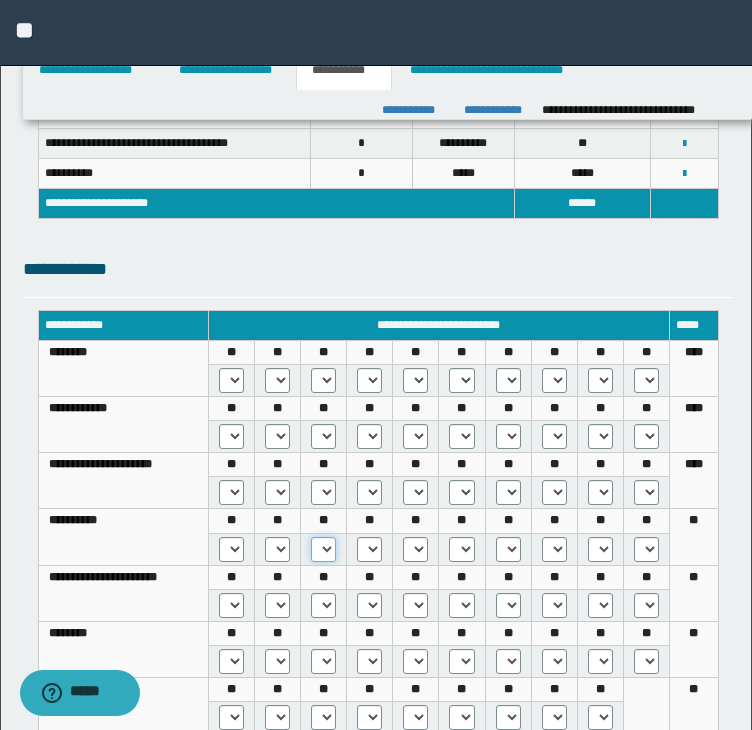 click on "* *** *** ***" at bounding box center (323, 549) 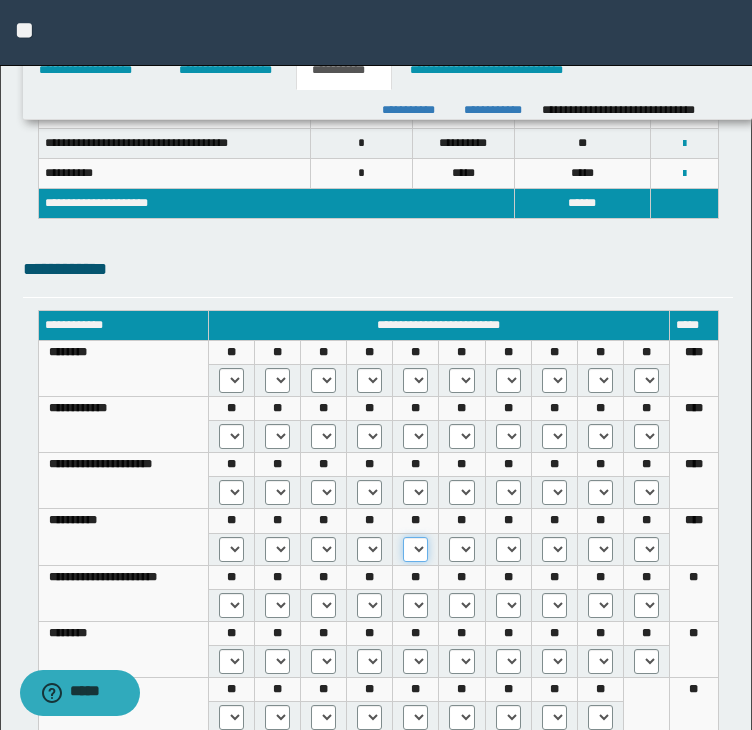 click on "* *** *** ***" at bounding box center [415, 549] 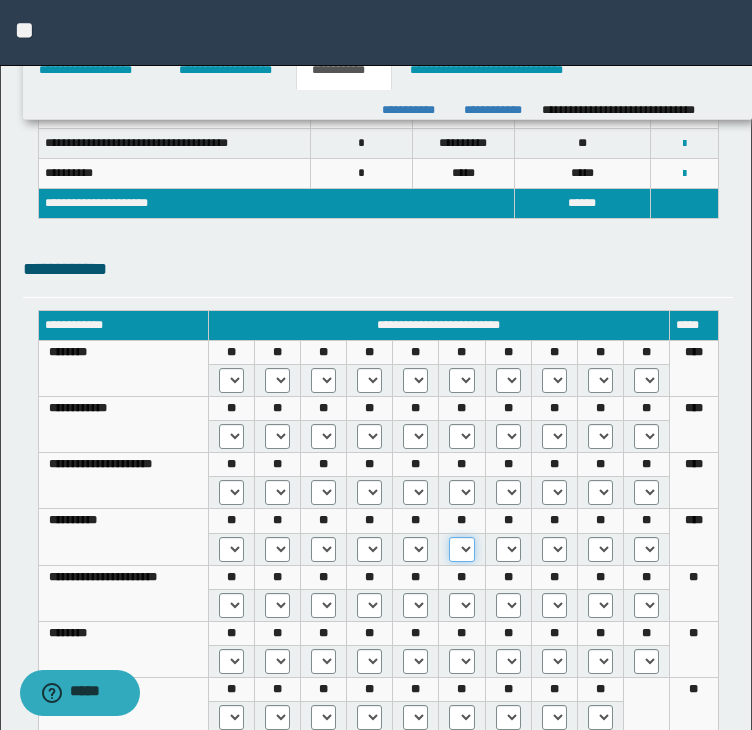 click on "* *** *** ***" at bounding box center [461, 549] 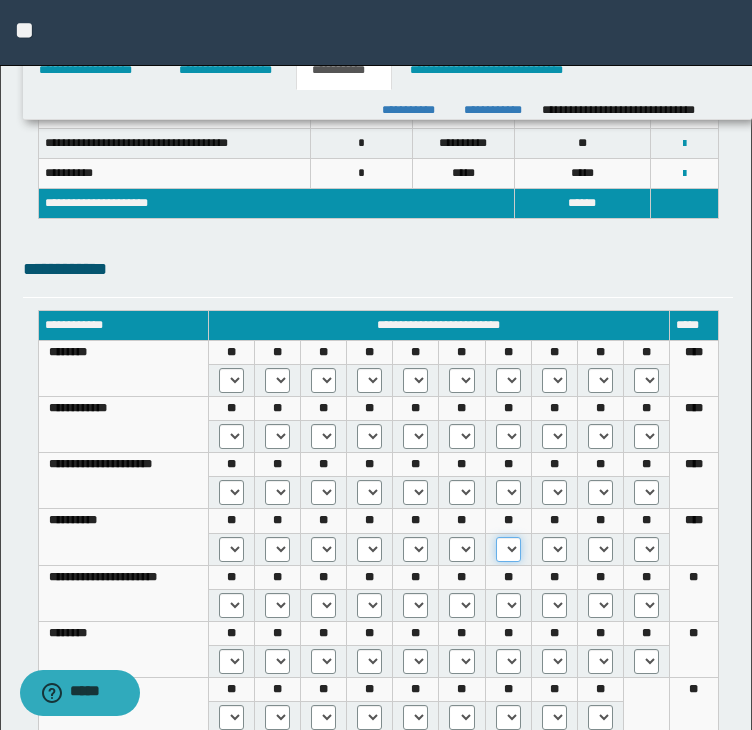 click on "* *** *** ***" at bounding box center (508, 549) 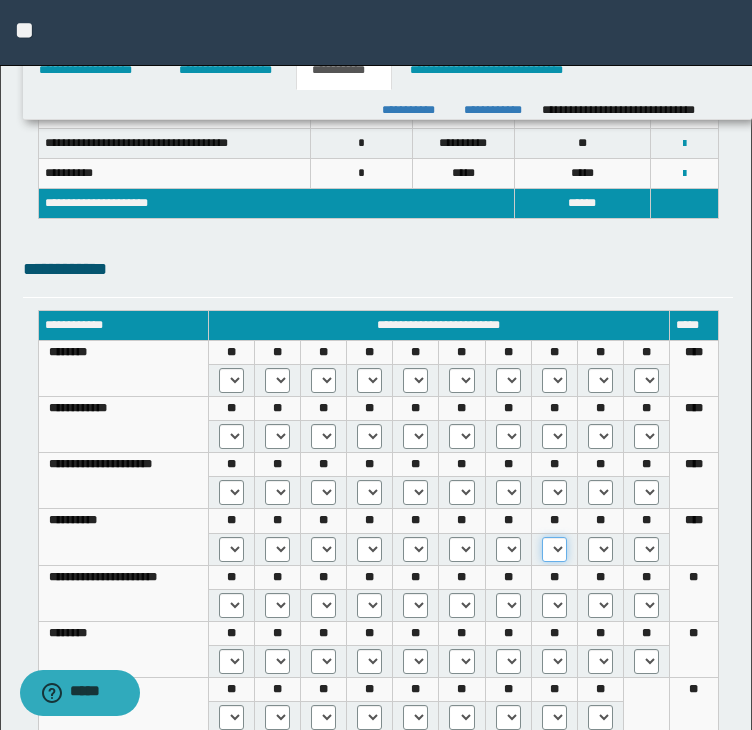 click on "* *** *** ***" at bounding box center (554, 549) 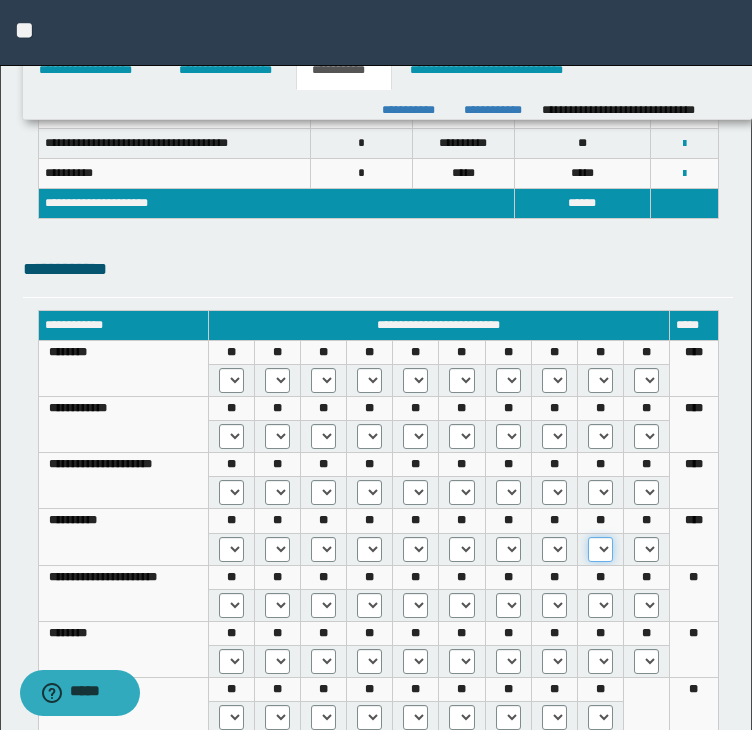 click on "* *** *** ***" at bounding box center (600, 549) 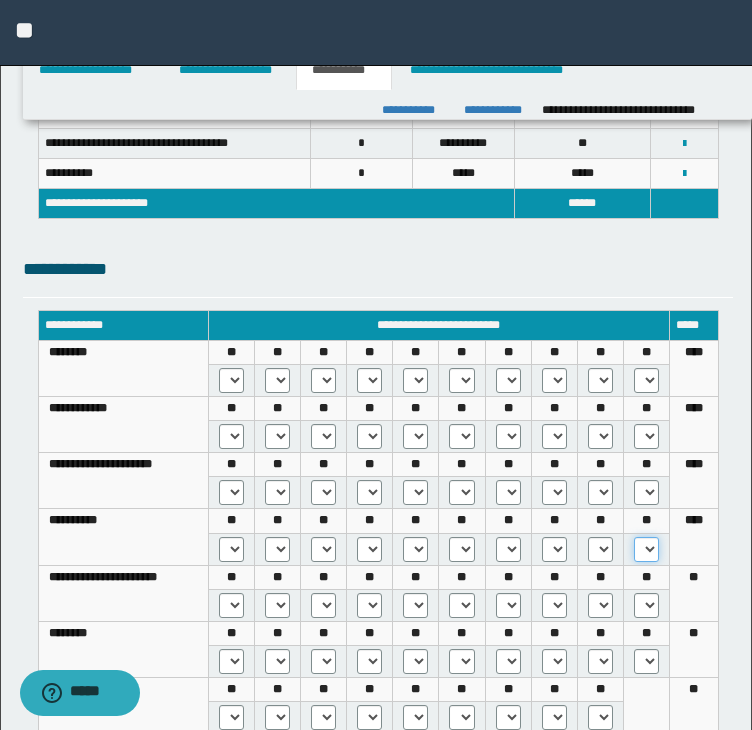 click on "* *** *** ***" at bounding box center [646, 549] 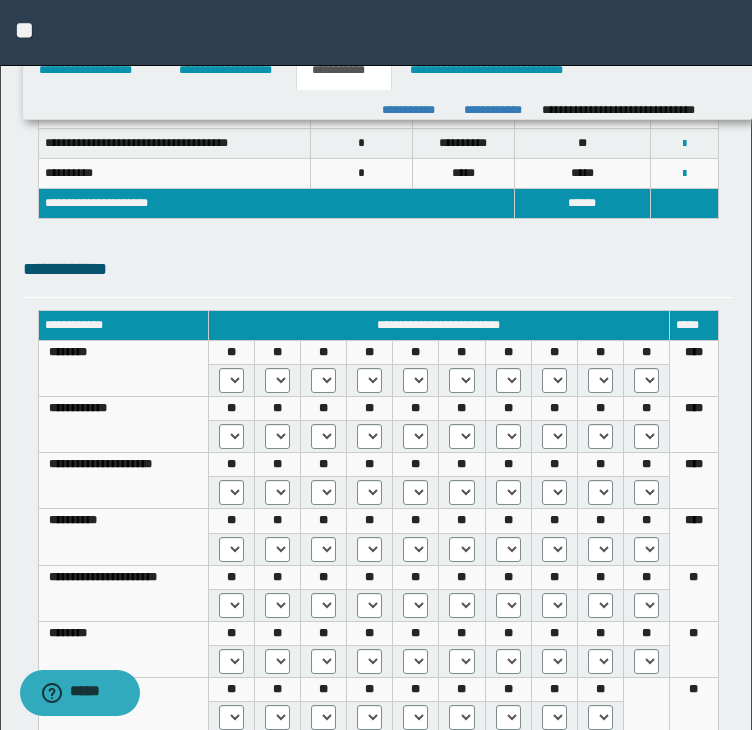 scroll, scrollTop: 700, scrollLeft: 0, axis: vertical 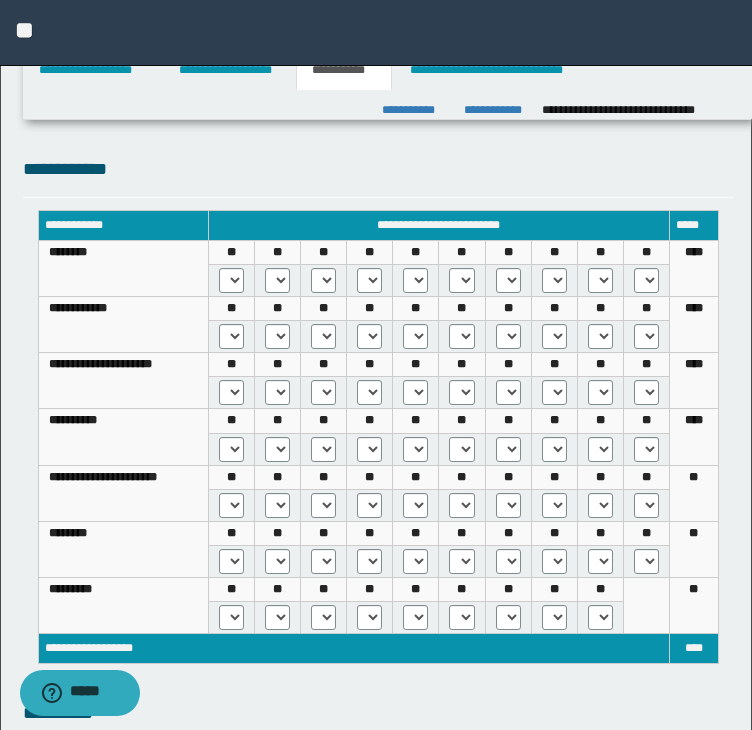 click on "* *** *** ***" at bounding box center (231, 505) 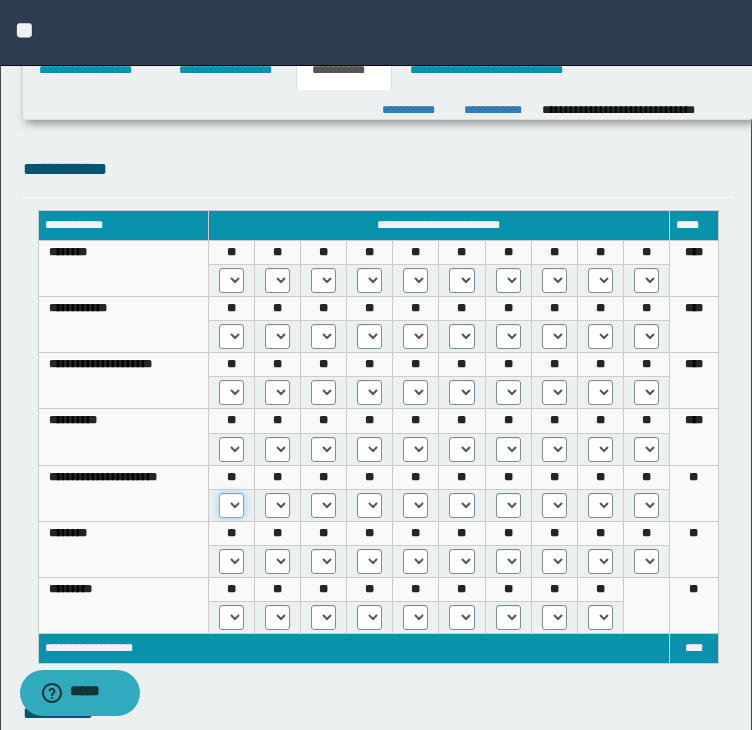 click on "* *** *** ***" at bounding box center [231, 505] 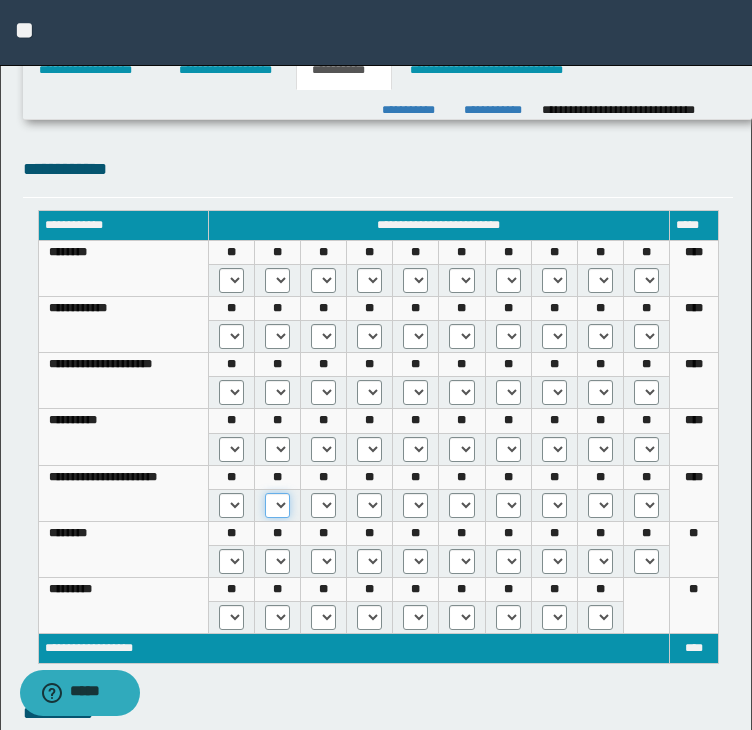 click on "* *** *** ***" at bounding box center (277, 505) 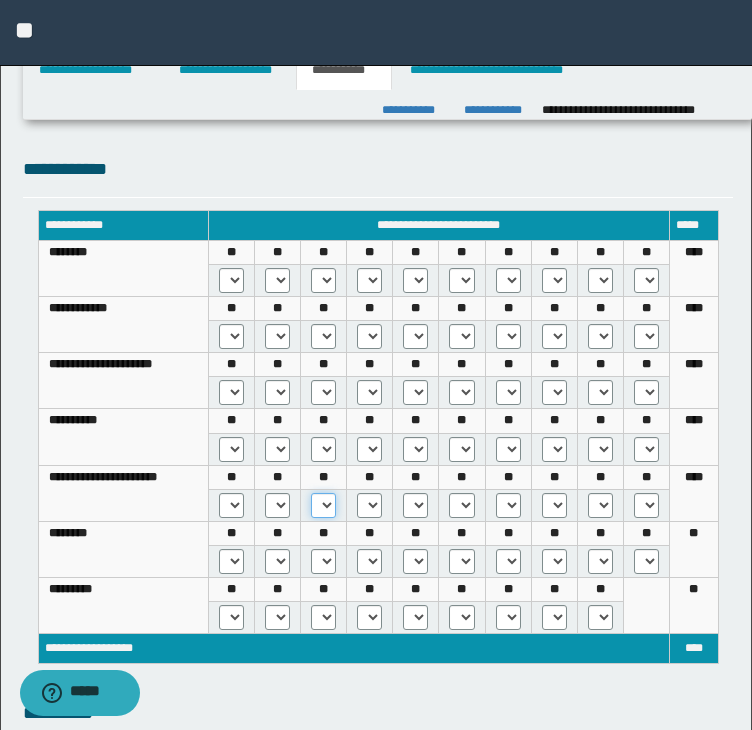 click on "* *** *** ***" at bounding box center (323, 505) 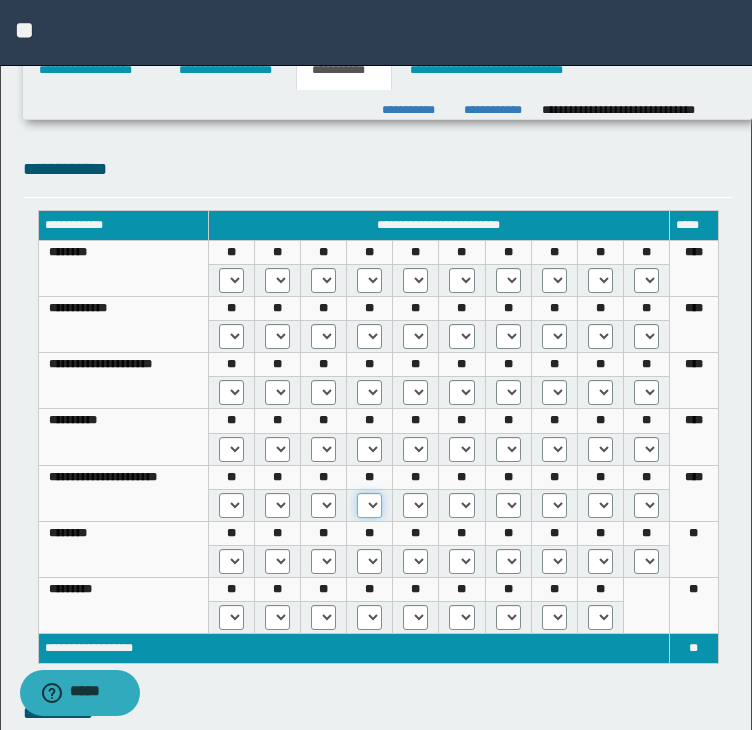 click on "* *** *** ***" at bounding box center [369, 505] 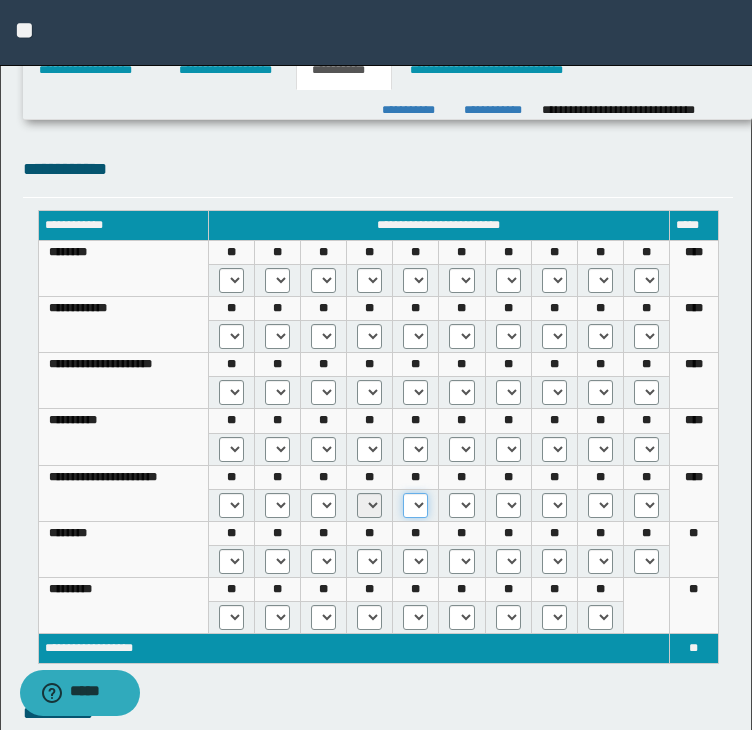 click on "* *** *** ***" at bounding box center [415, 505] 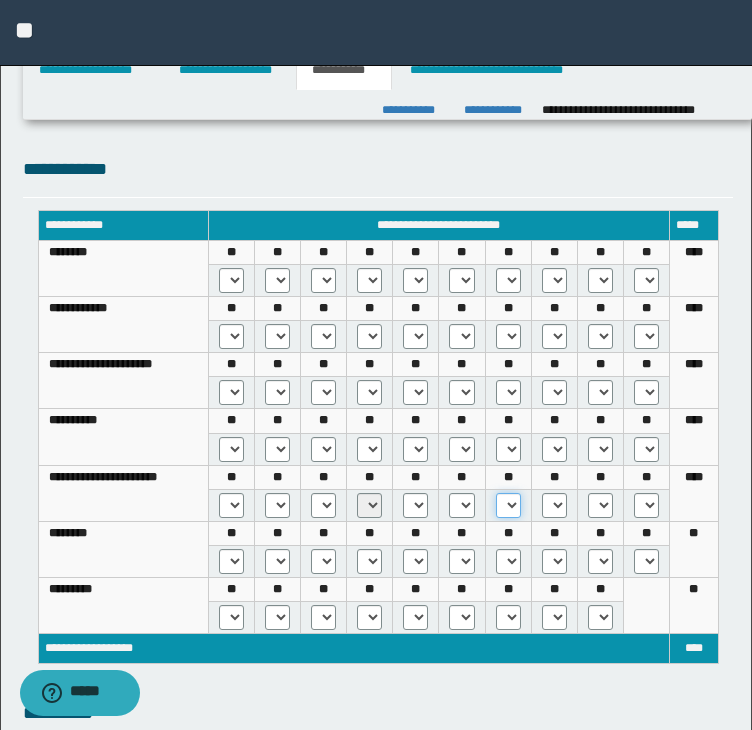 drag, startPoint x: 508, startPoint y: 501, endPoint x: 511, endPoint y: 513, distance: 12.369317 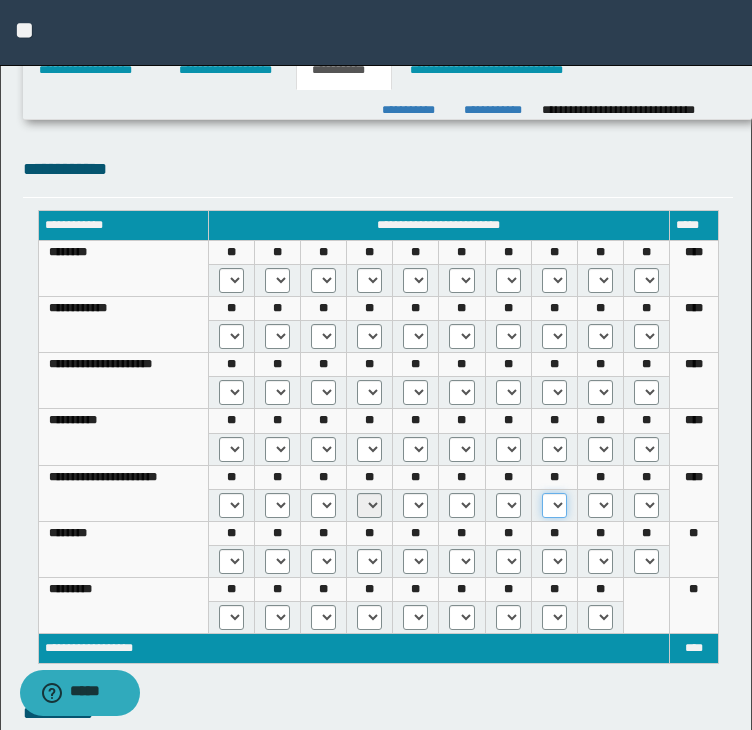 click on "* *** *** ***" at bounding box center (554, 505) 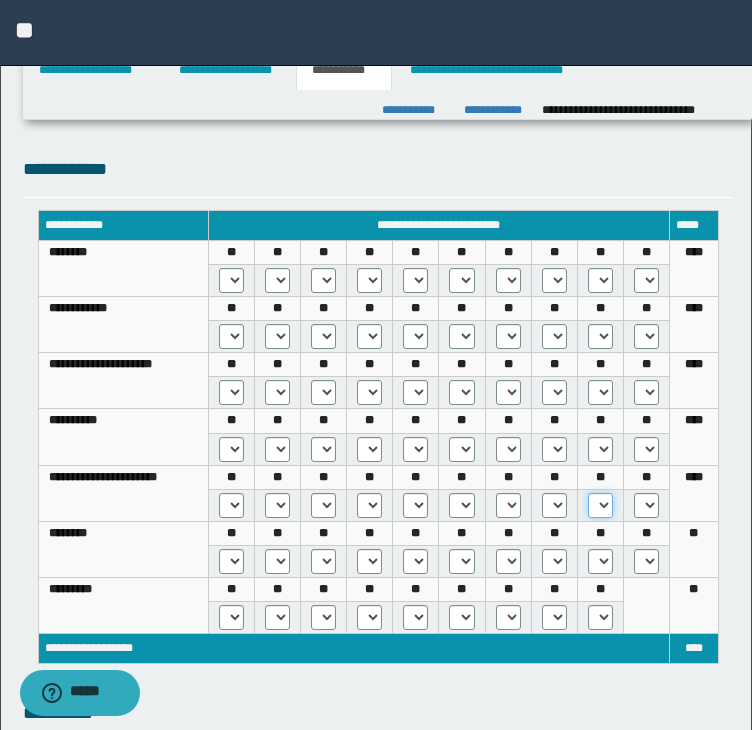 click on "* *** *** ***" at bounding box center (600, 505) 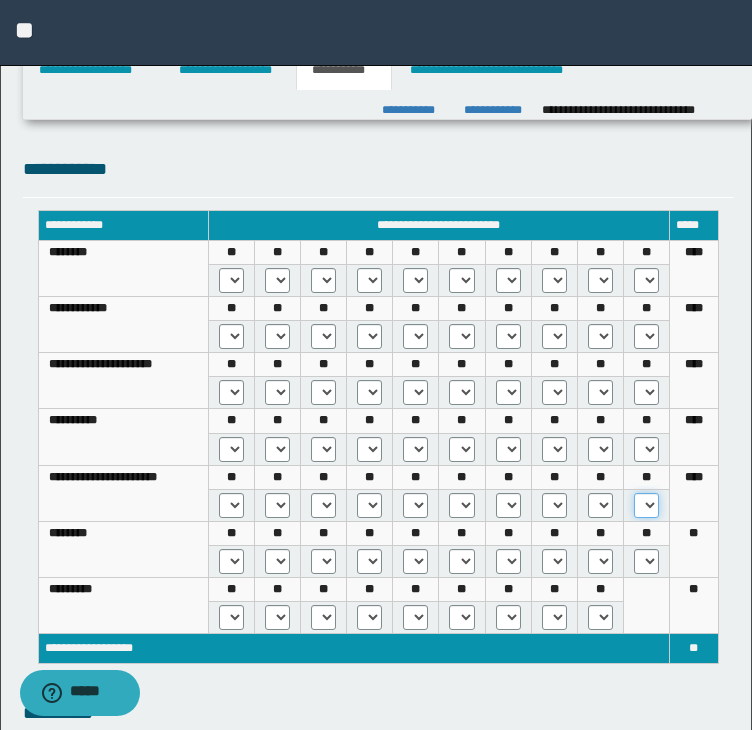 click on "* *** *** ***" at bounding box center [646, 505] 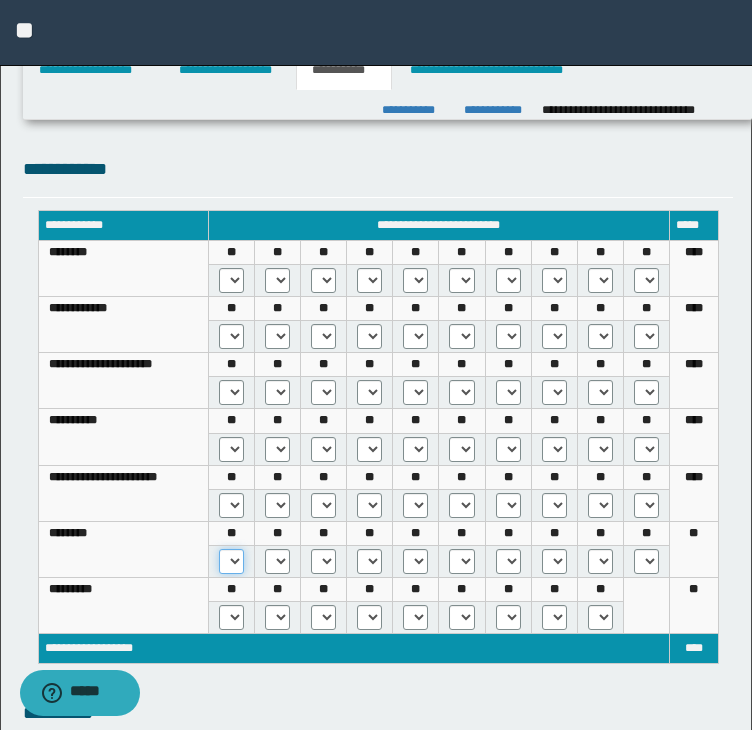 click on "* *** *** ***" at bounding box center [231, 561] 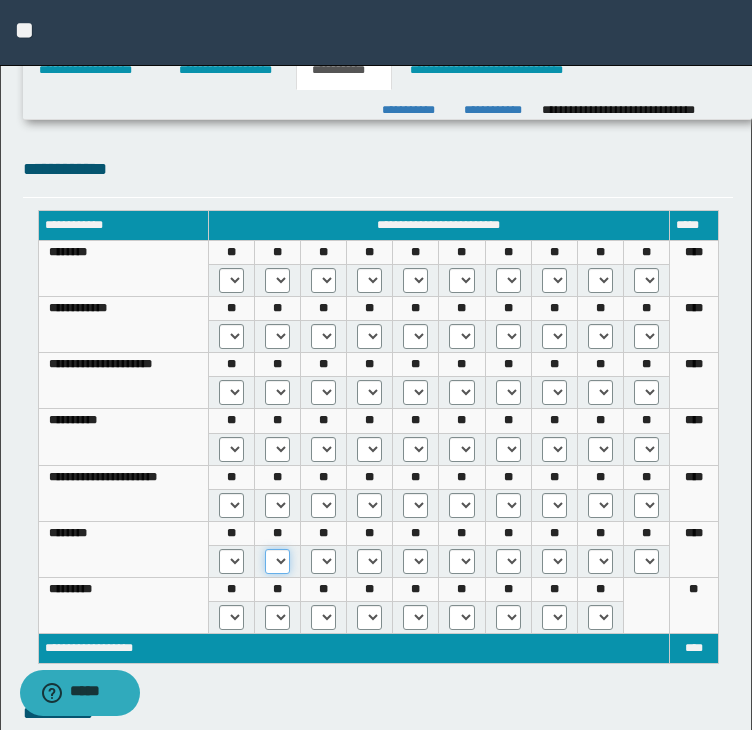 click on "* *** *** ***" at bounding box center (277, 561) 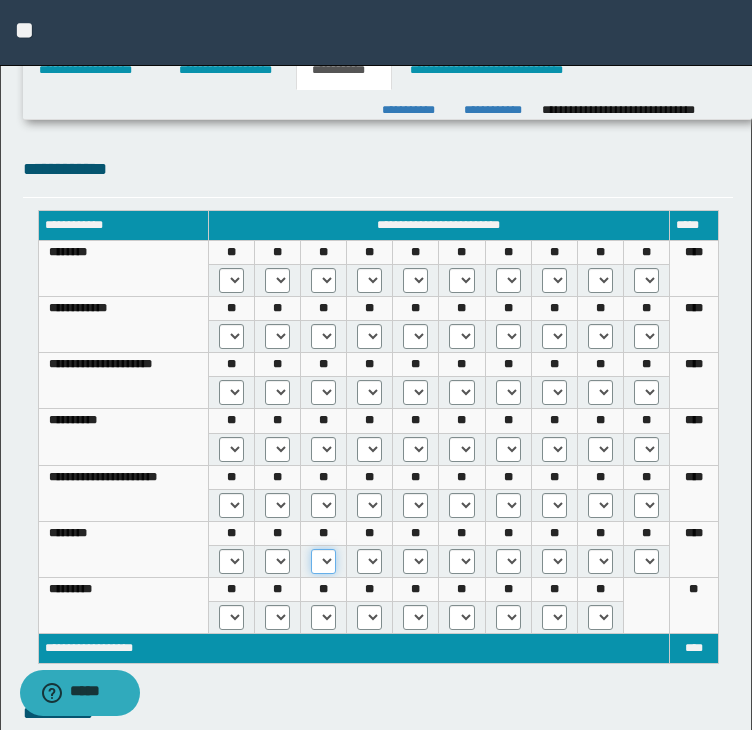click on "* *** *** ***" at bounding box center (323, 561) 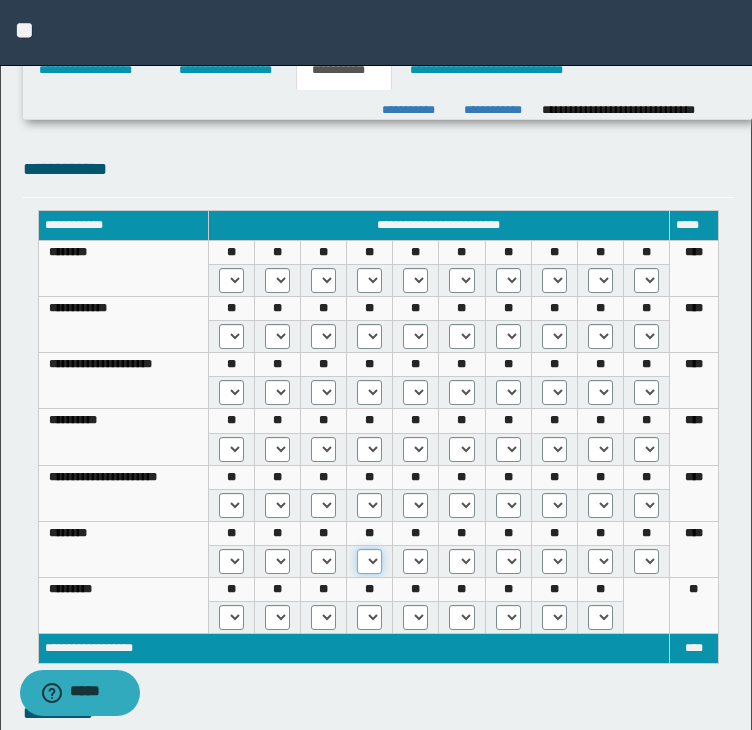click on "* *** *** ***" at bounding box center [369, 561] 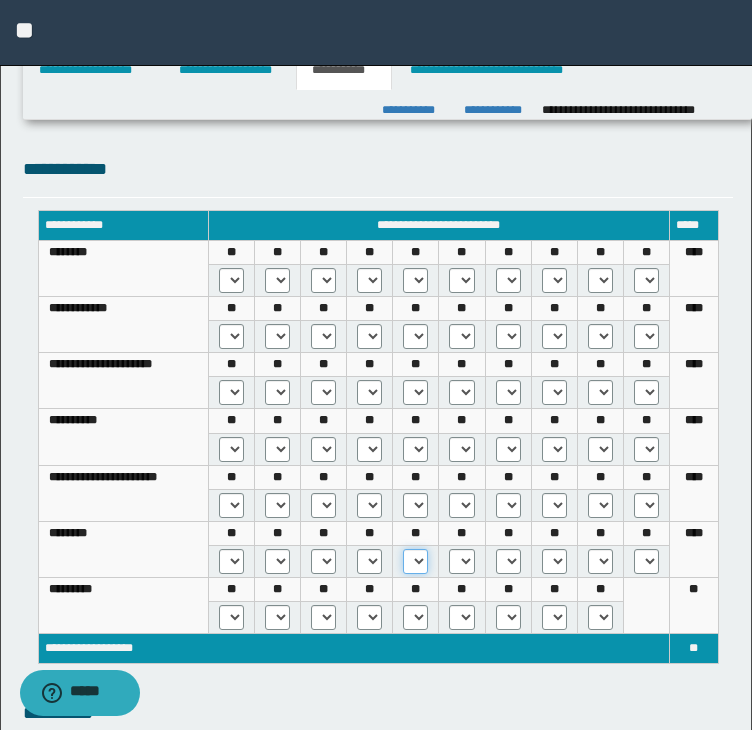 click on "* *** *** ***" at bounding box center (415, 561) 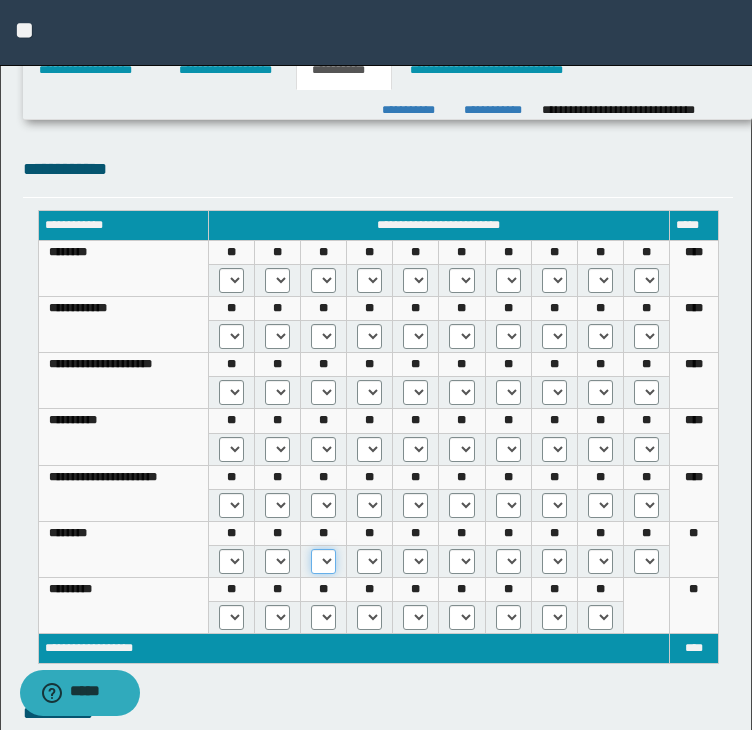 click on "* *** *** ***" at bounding box center (323, 561) 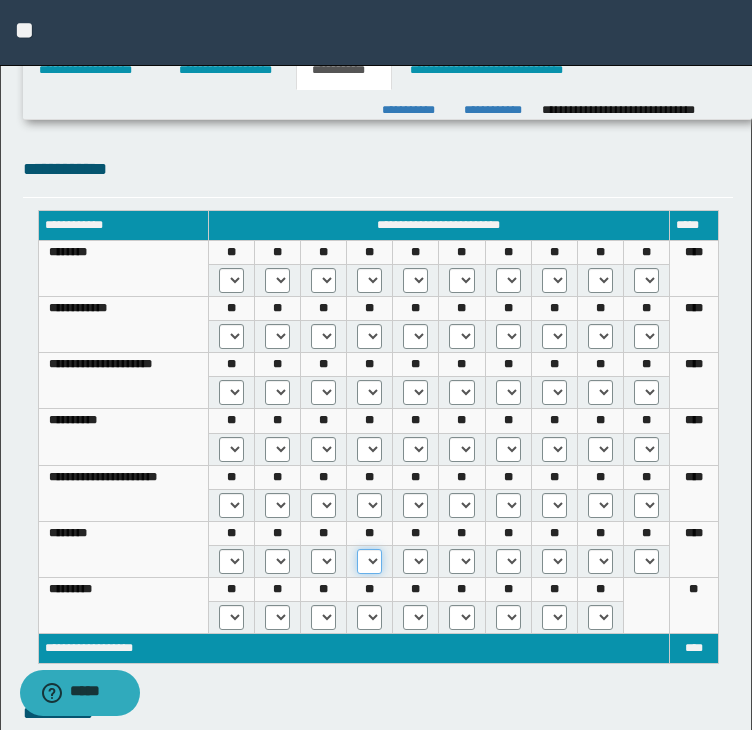 click on "* *** *** ***" at bounding box center (369, 561) 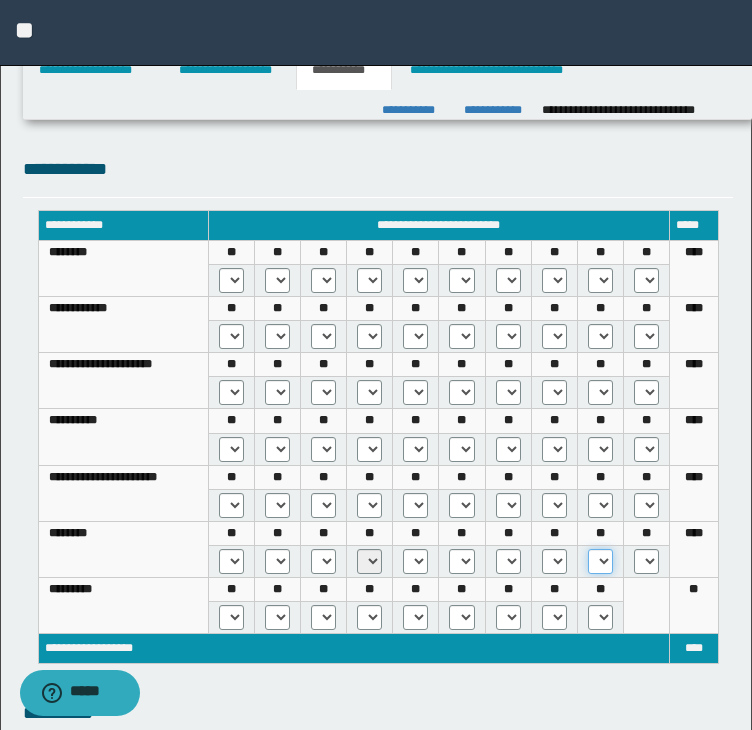 click on "* *** *** ***" at bounding box center (600, 561) 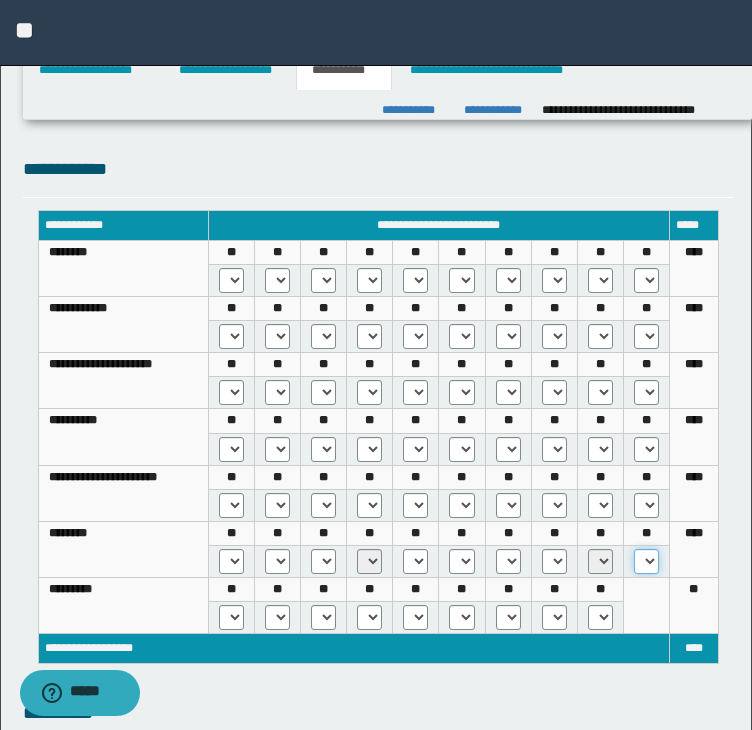 click on "* *** *** ***" at bounding box center [646, 561] 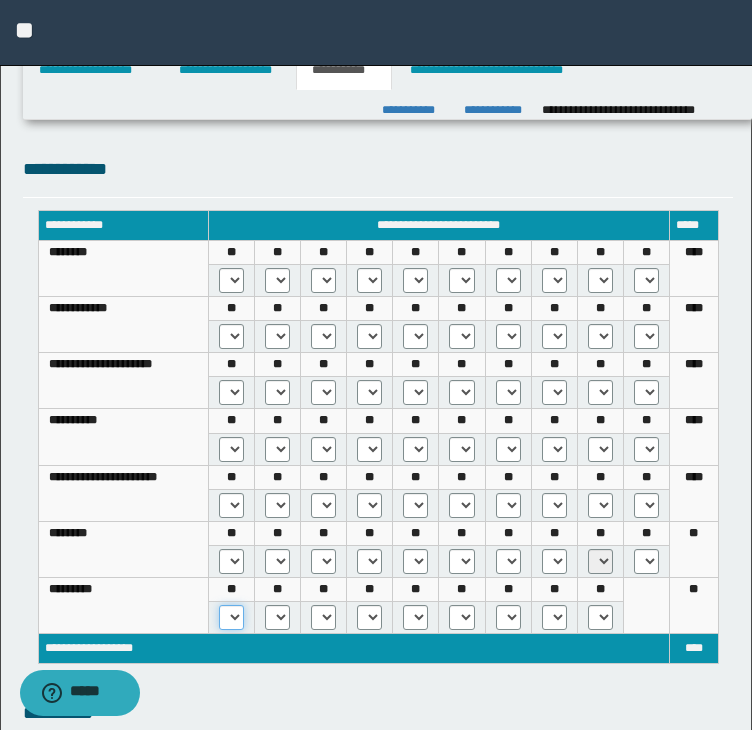 click on "* *** ***" at bounding box center [231, 617] 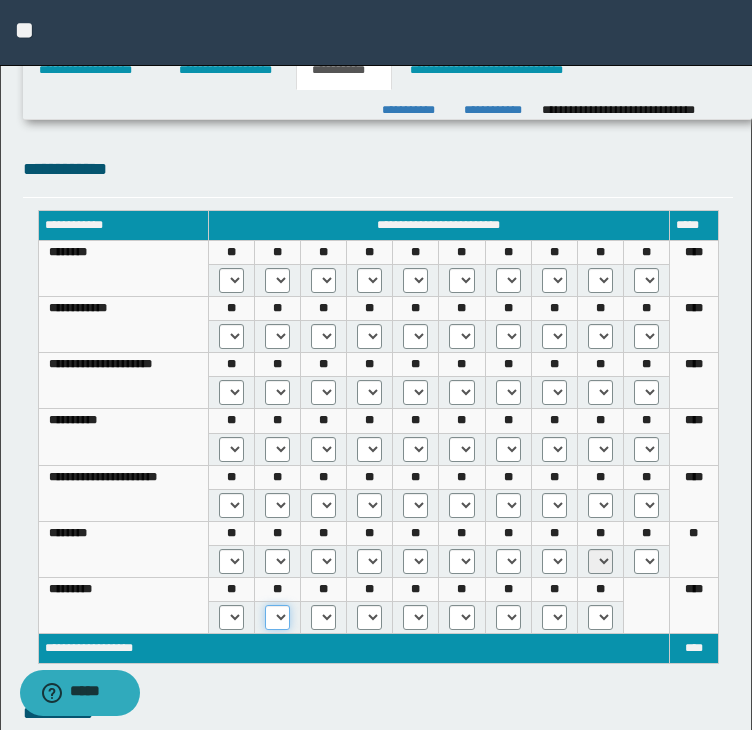 click on "* *** ***" at bounding box center (277, 617) 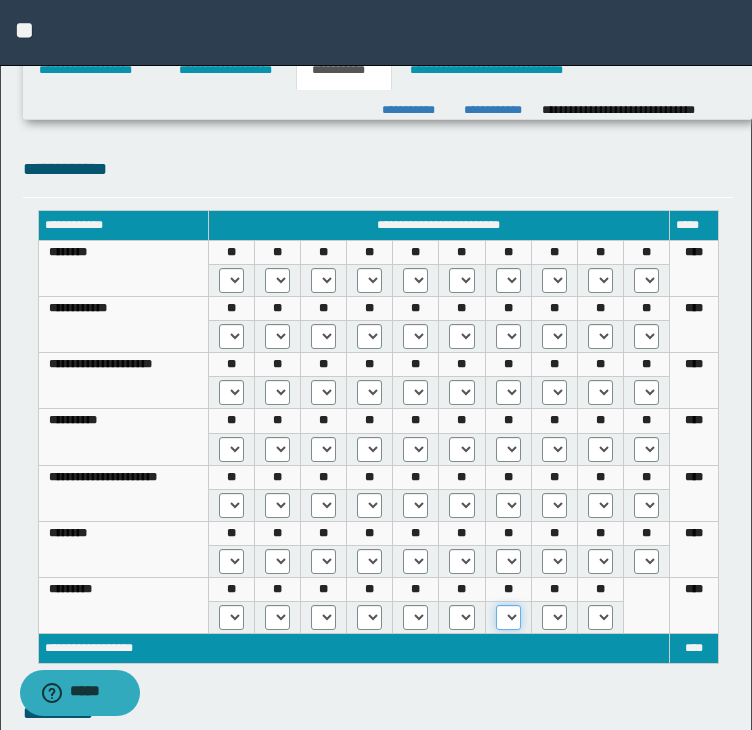 click on "* *** *** ***" at bounding box center [508, 617] 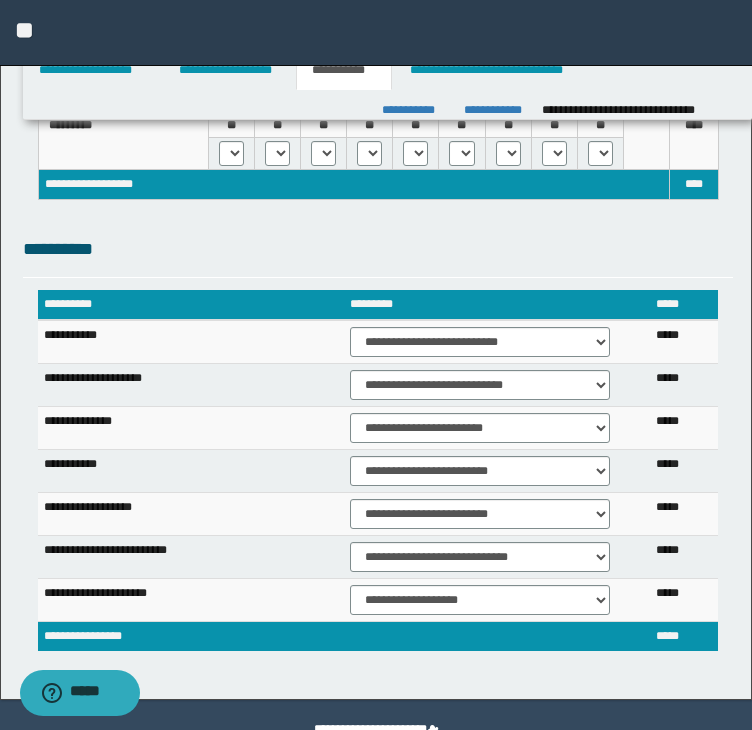 scroll, scrollTop: 1200, scrollLeft: 0, axis: vertical 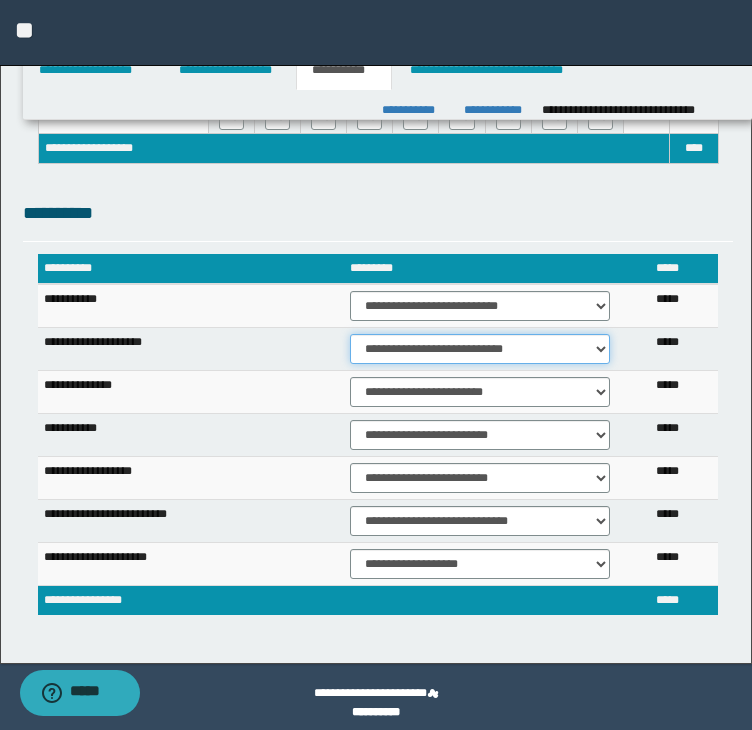 click on "**********" at bounding box center (480, 349) 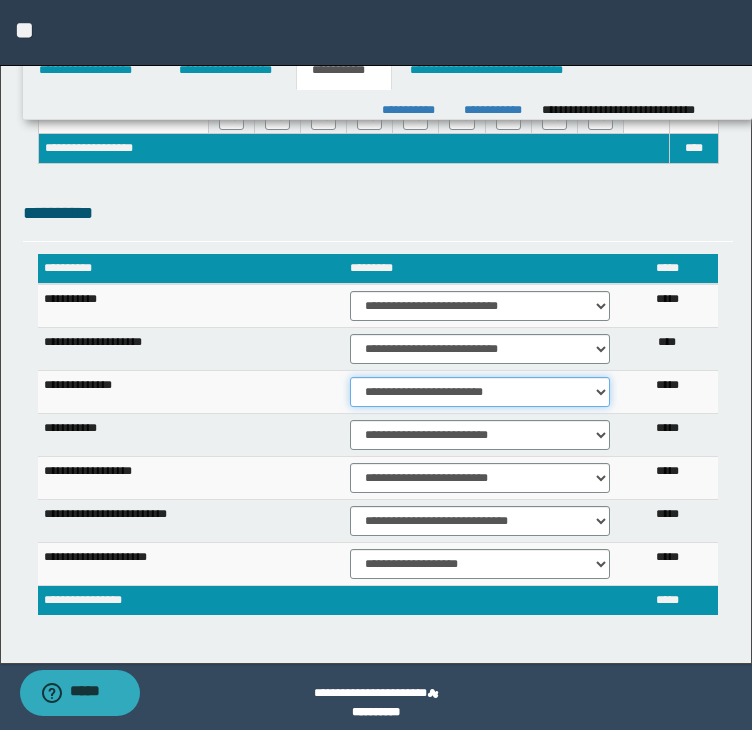click on "**********" at bounding box center (480, 392) 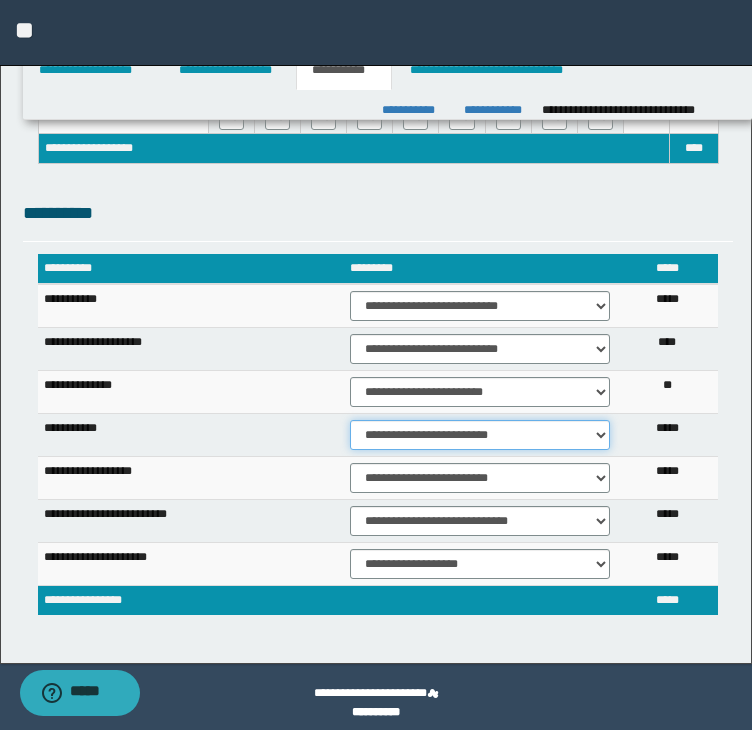 click on "**********" at bounding box center [480, 435] 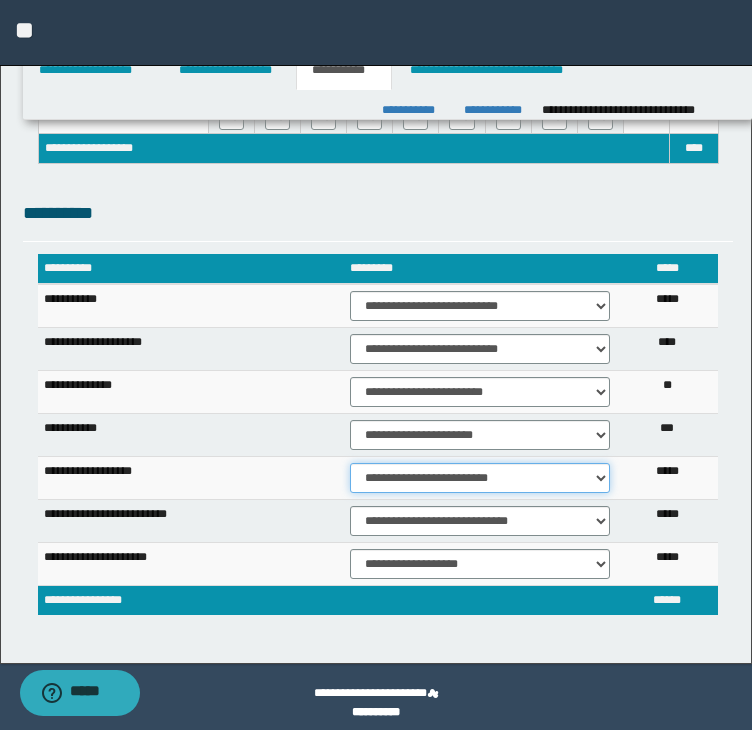 click on "**********" at bounding box center [480, 478] 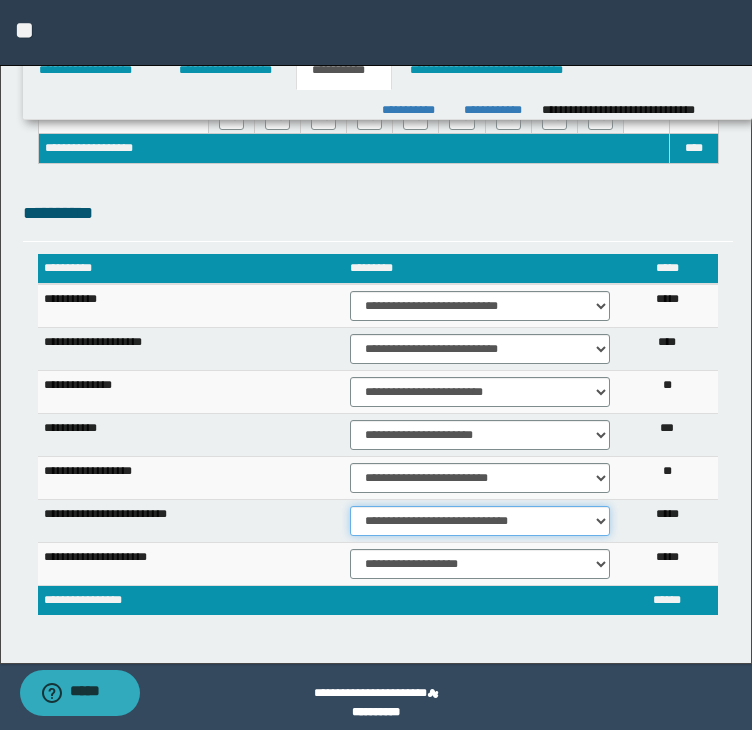 click on "**********" at bounding box center (480, 521) 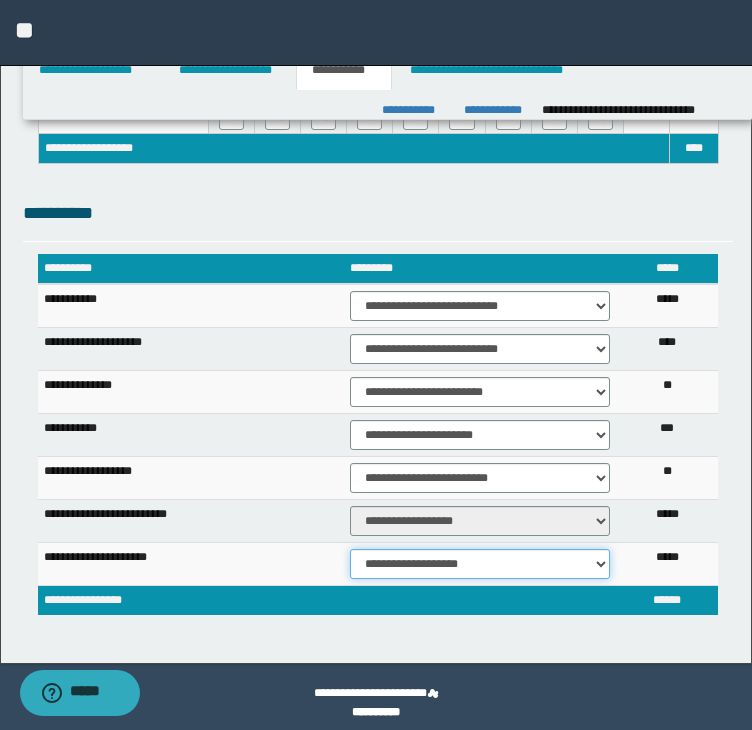 click on "**********" at bounding box center [480, 564] 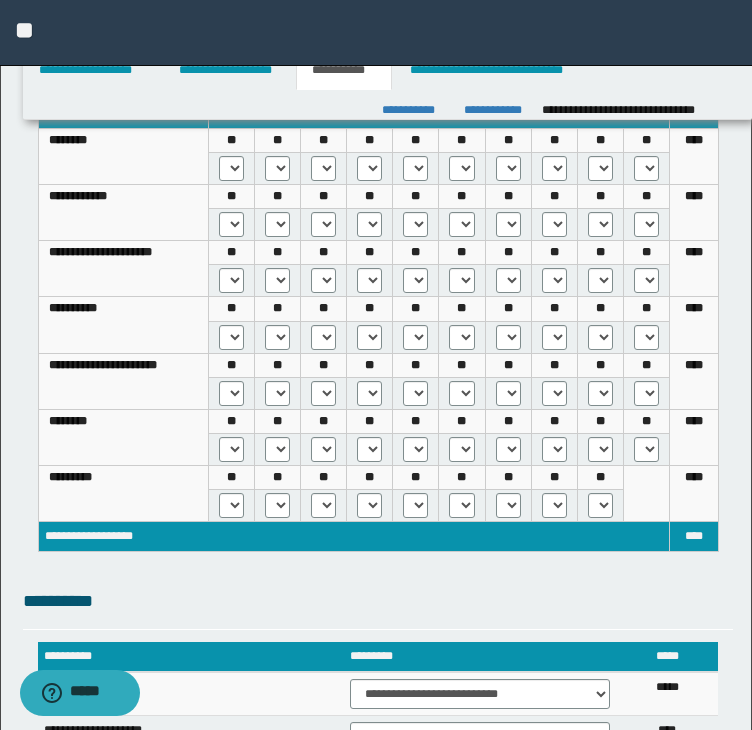 scroll, scrollTop: 812, scrollLeft: 0, axis: vertical 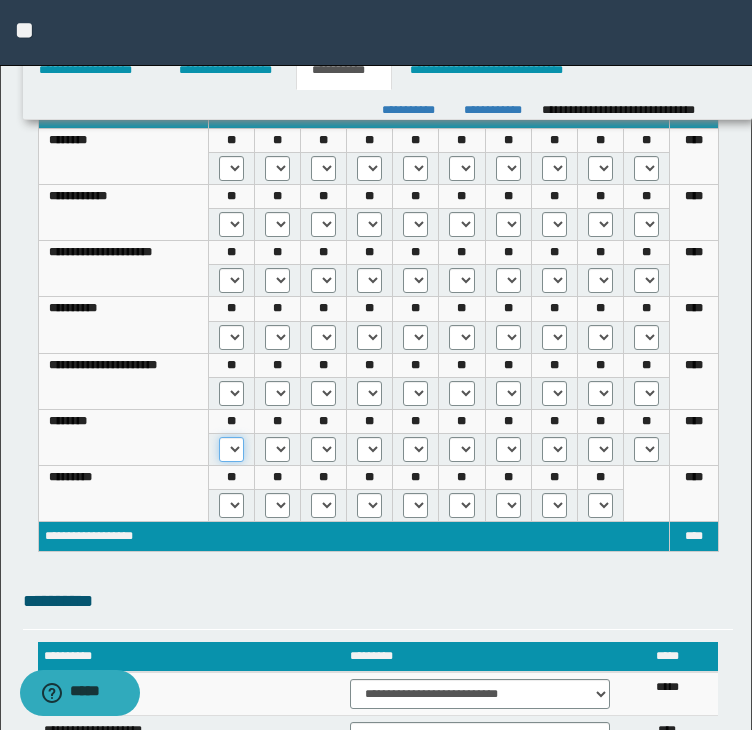 click on "* *** *** ***" at bounding box center (231, 449) 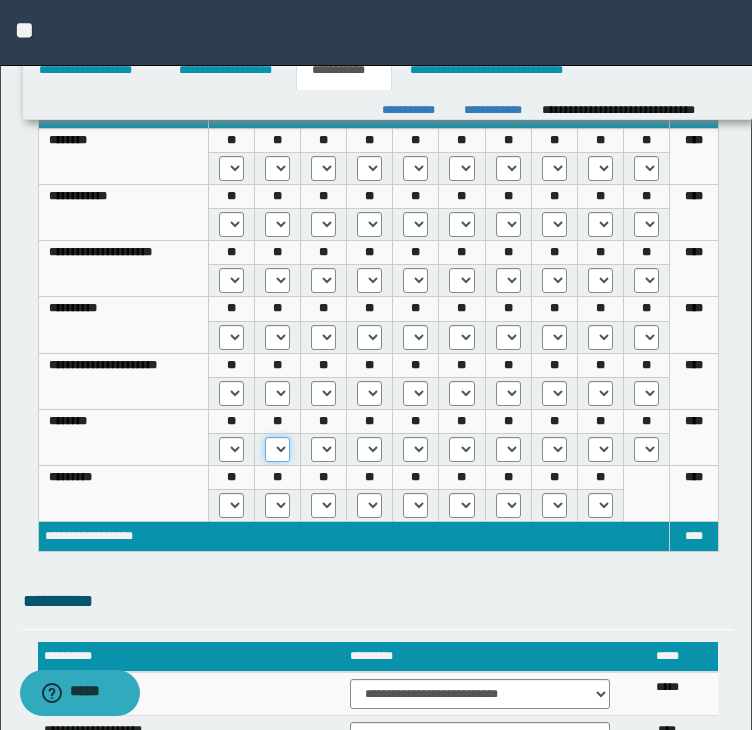 click on "* *** *** ***" at bounding box center (277, 449) 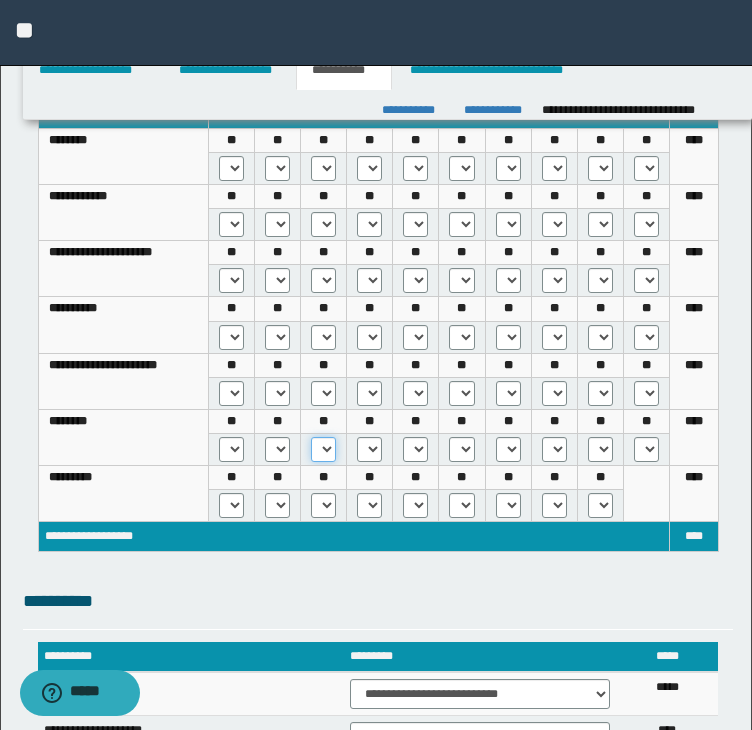 click on "* *** *** ***" at bounding box center (323, 449) 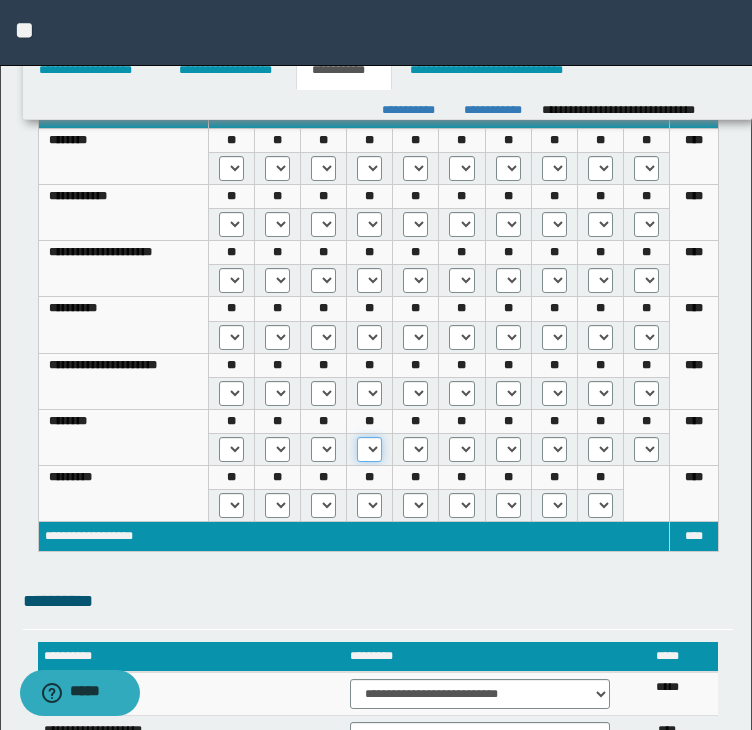 click on "* *** *** ***" at bounding box center [369, 449] 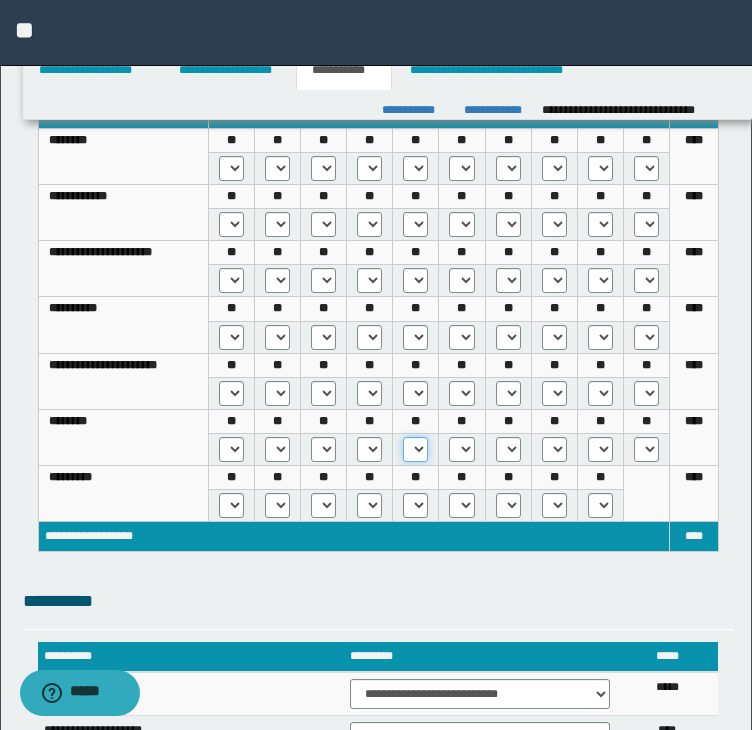 click on "* *** *** ***" at bounding box center [415, 449] 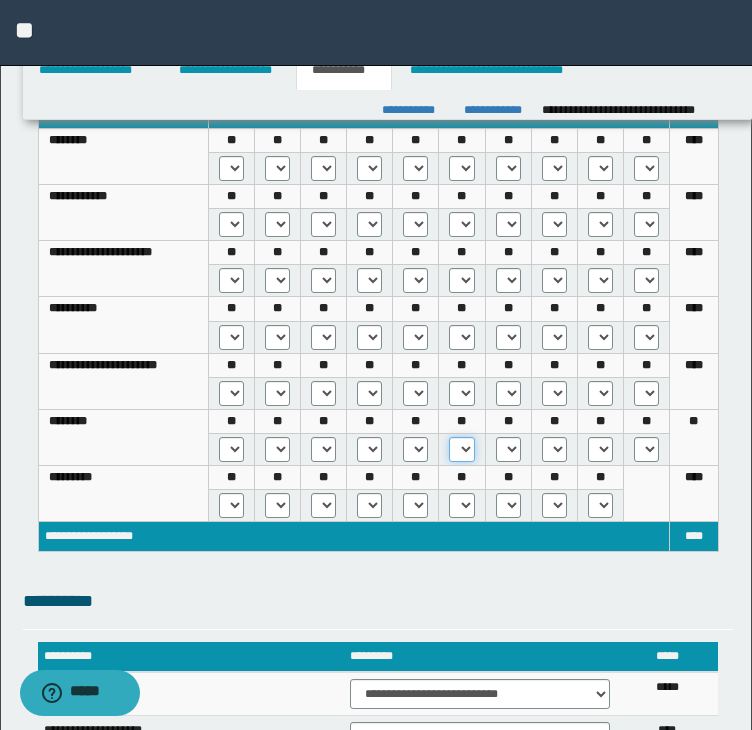 click on "* *** *** ***" at bounding box center [461, 449] 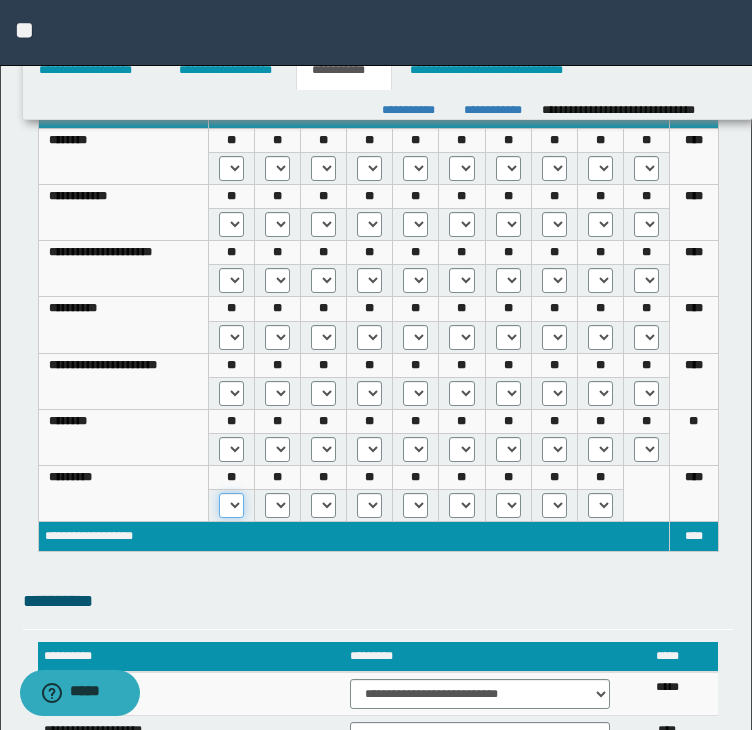 click on "* *** ***" at bounding box center (231, 505) 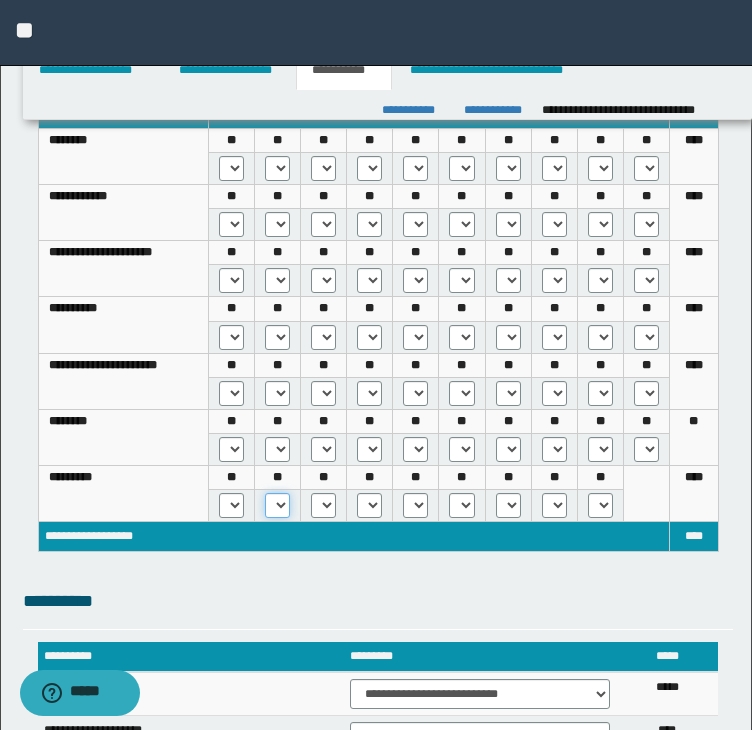 click on "* *** ***" at bounding box center [277, 505] 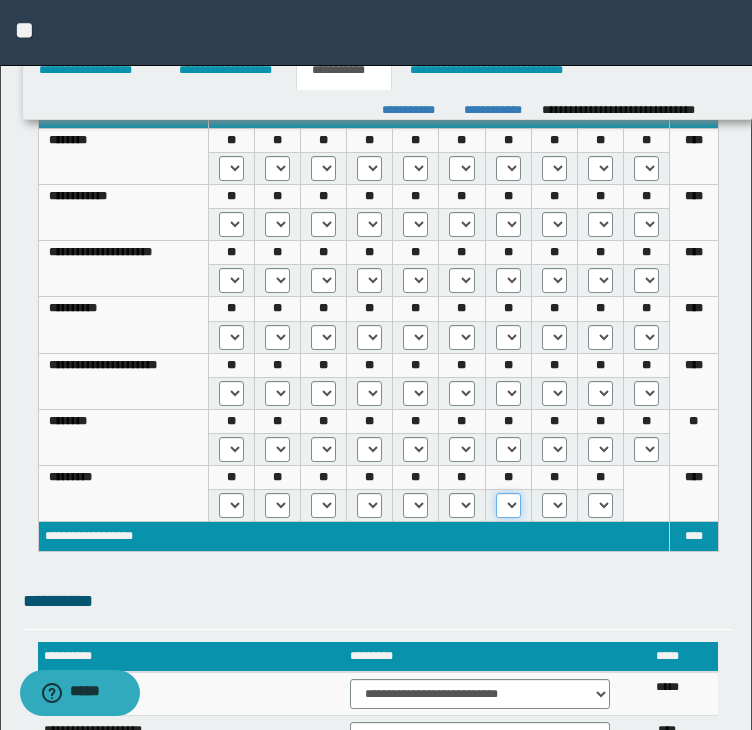 click on "* *** *** ***" at bounding box center [508, 505] 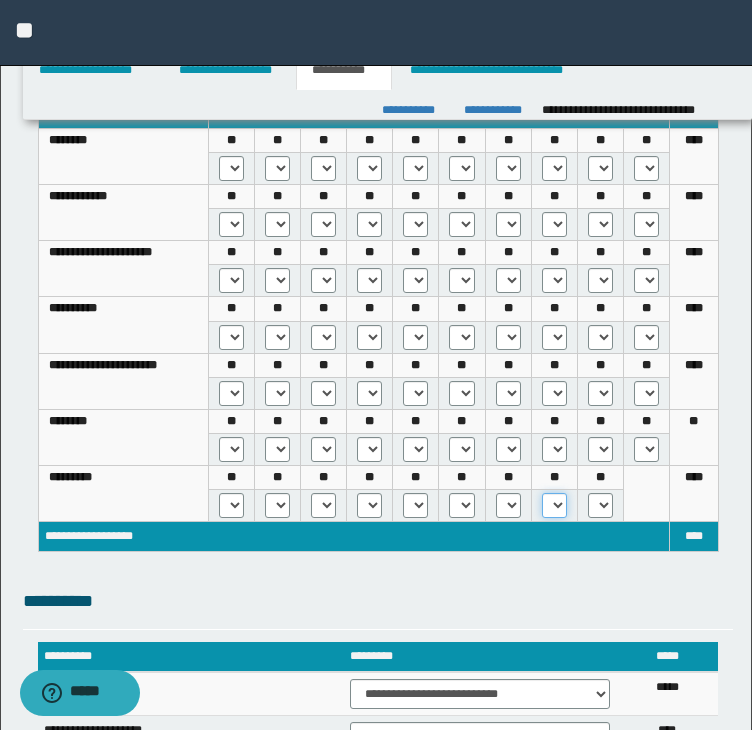 click on "* *** *** ***" at bounding box center (554, 505) 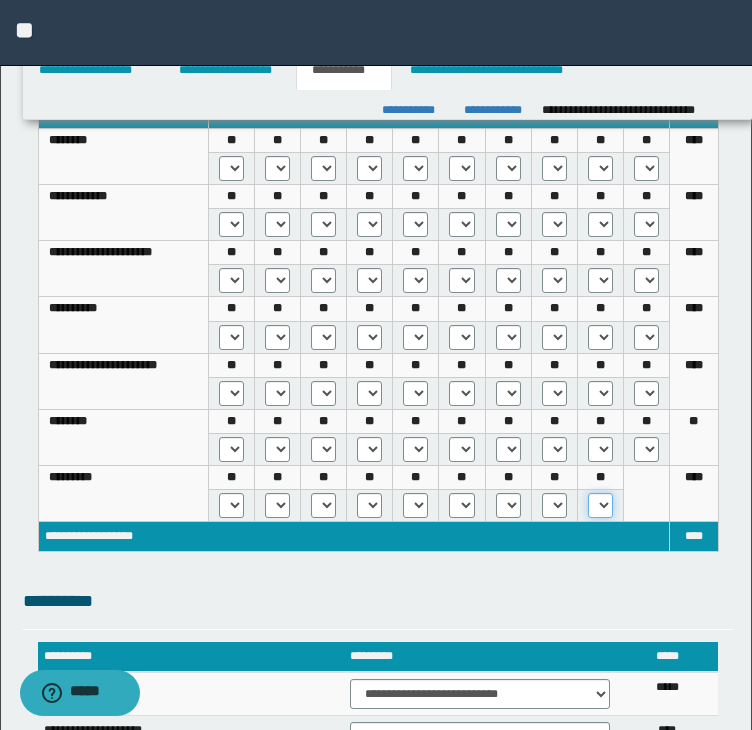 click on "* *** ***" at bounding box center (600, 505) 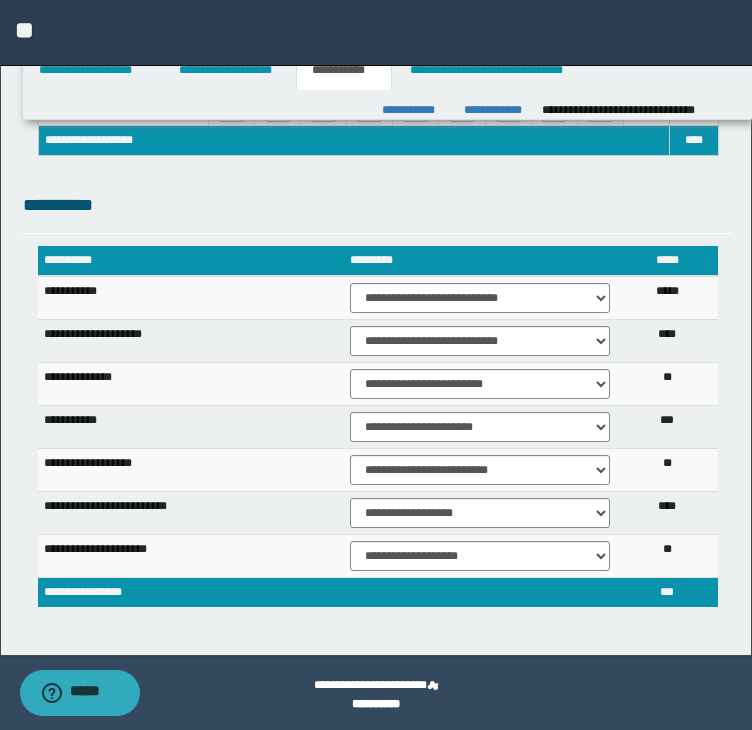 scroll, scrollTop: 1212, scrollLeft: 0, axis: vertical 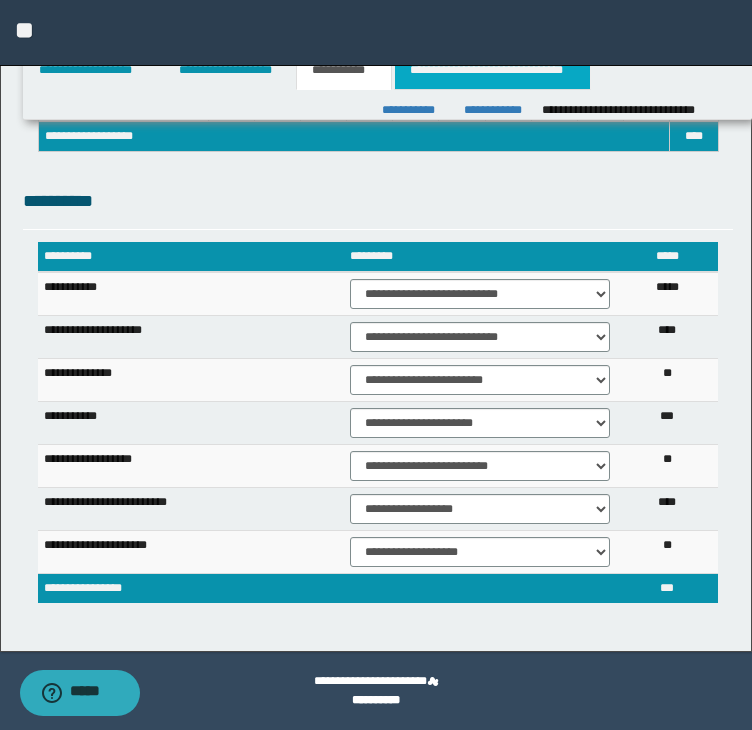 click on "**********" at bounding box center [492, 70] 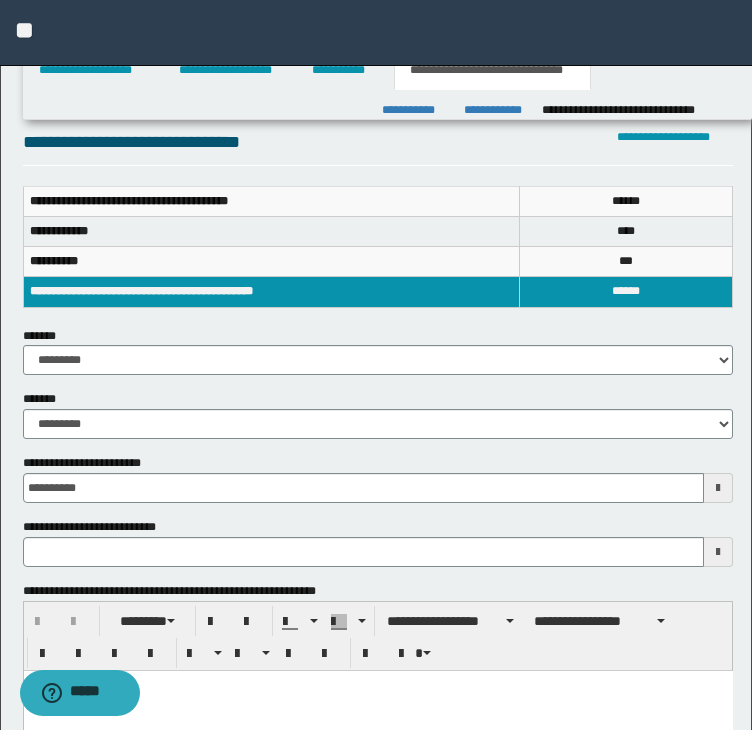 scroll, scrollTop: 0, scrollLeft: 0, axis: both 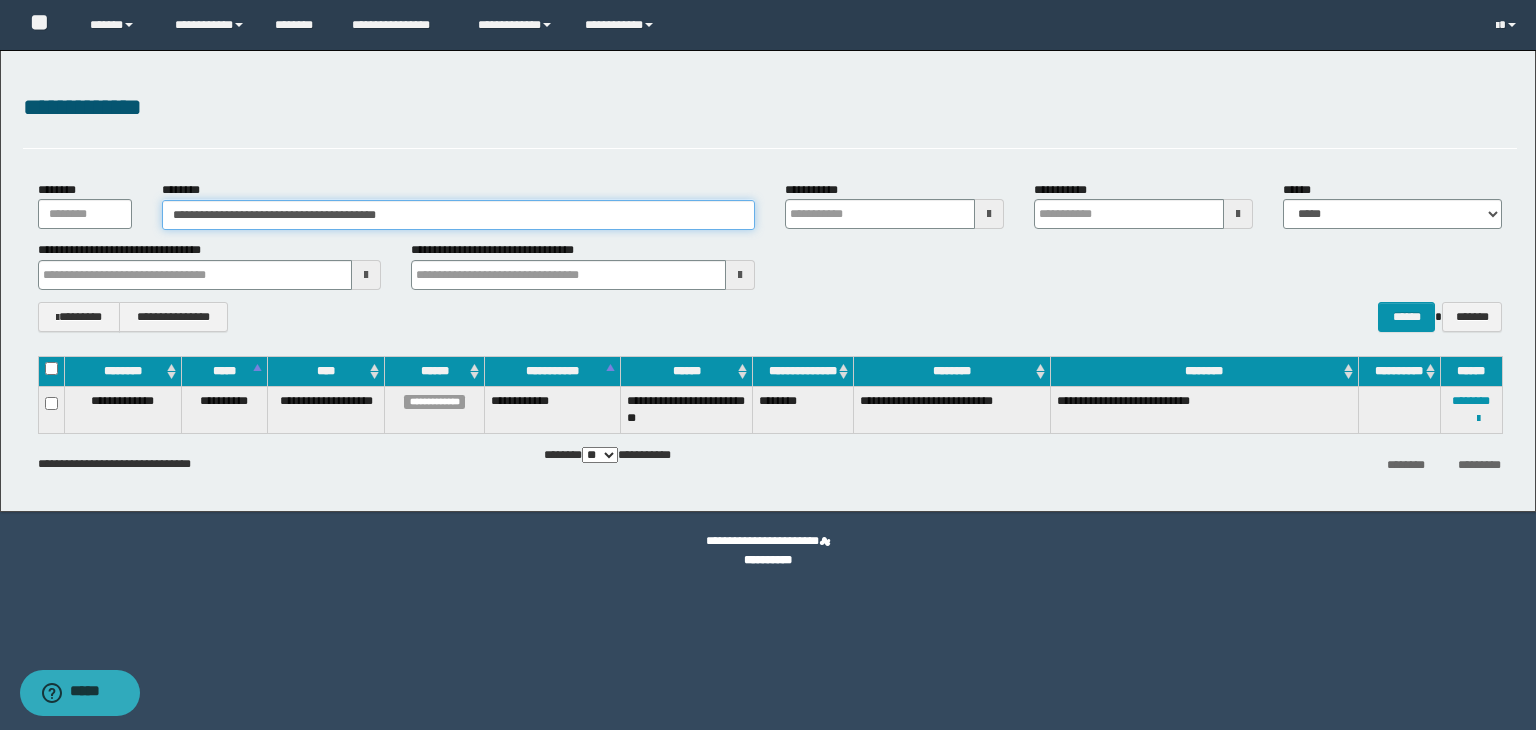 drag, startPoint x: 448, startPoint y: 229, endPoint x: 117, endPoint y: 202, distance: 332.0994 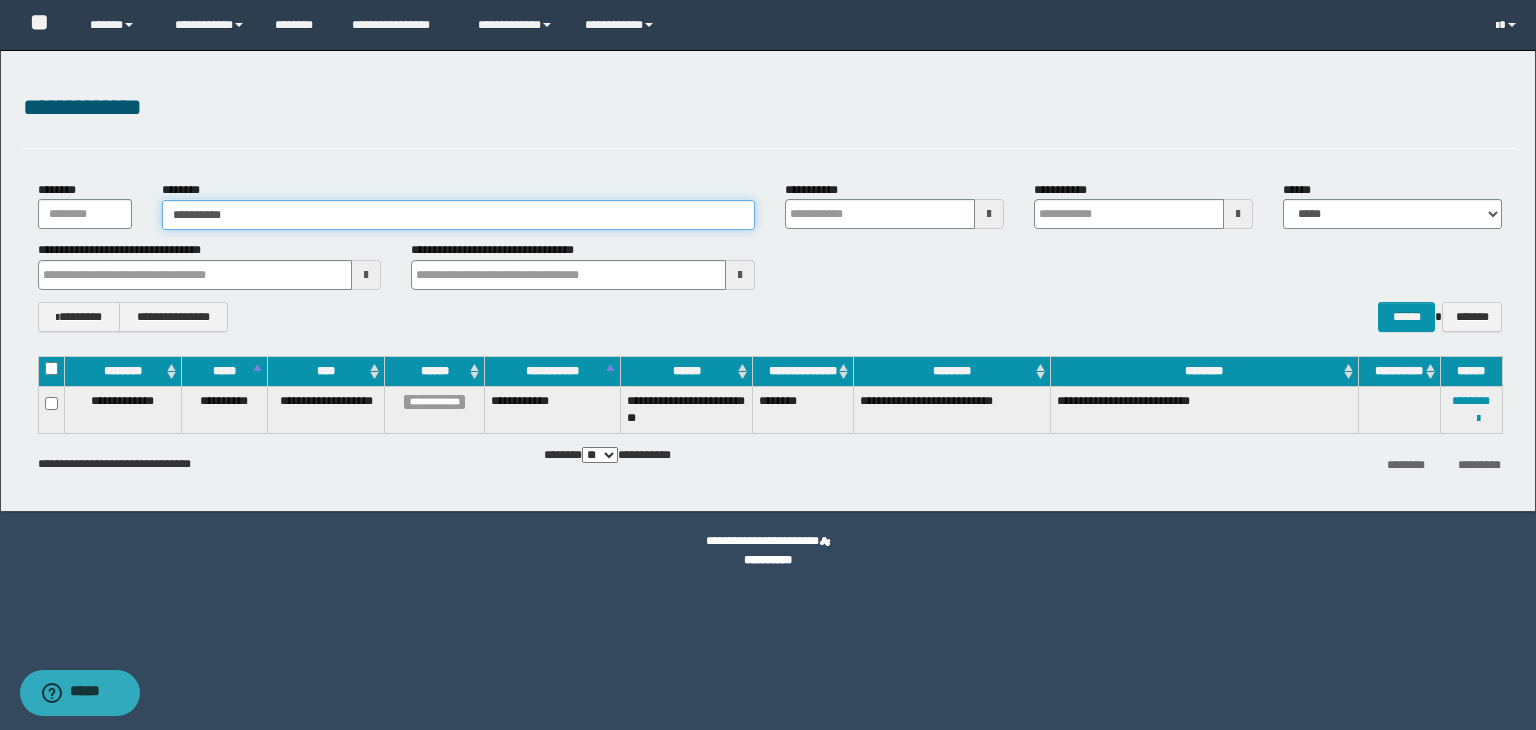 type on "**********" 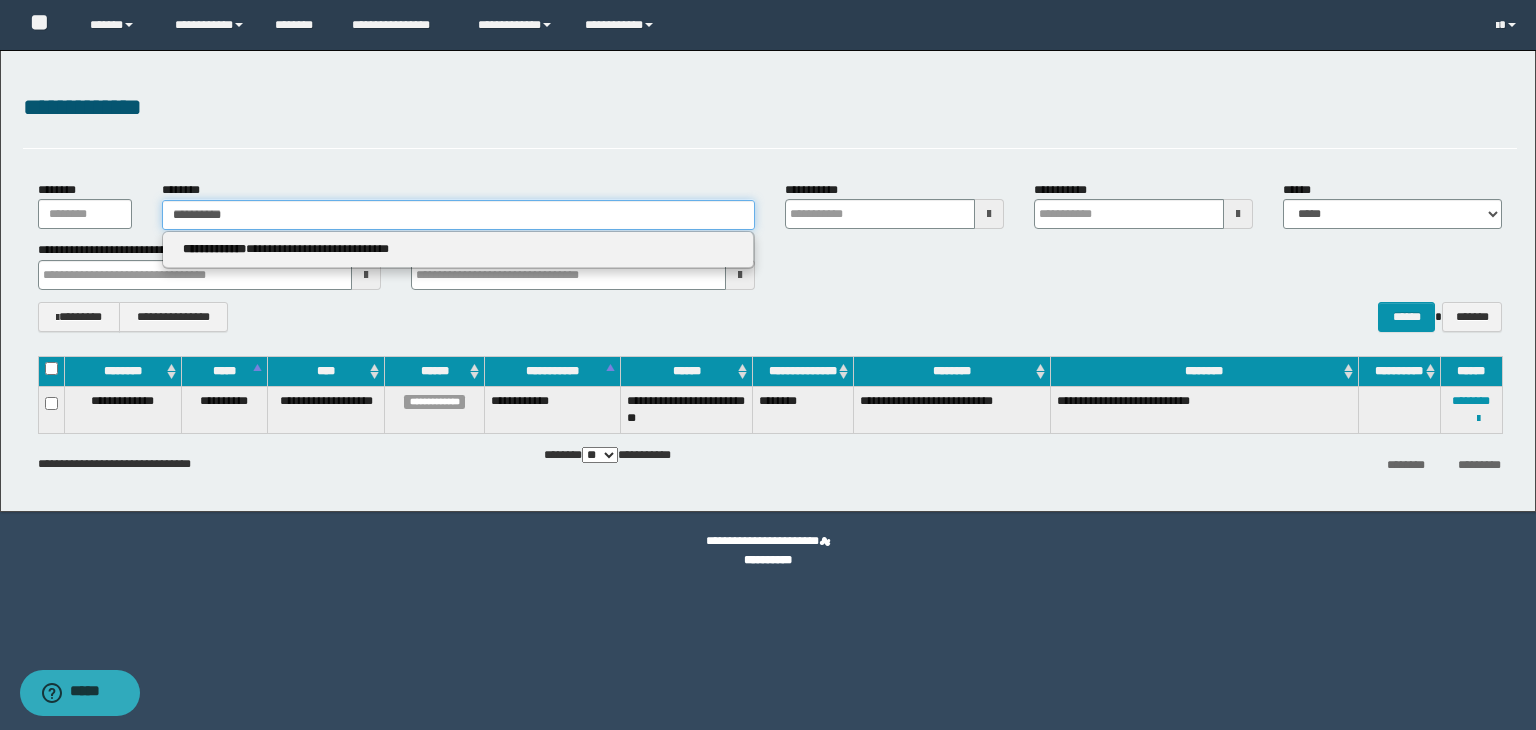 type 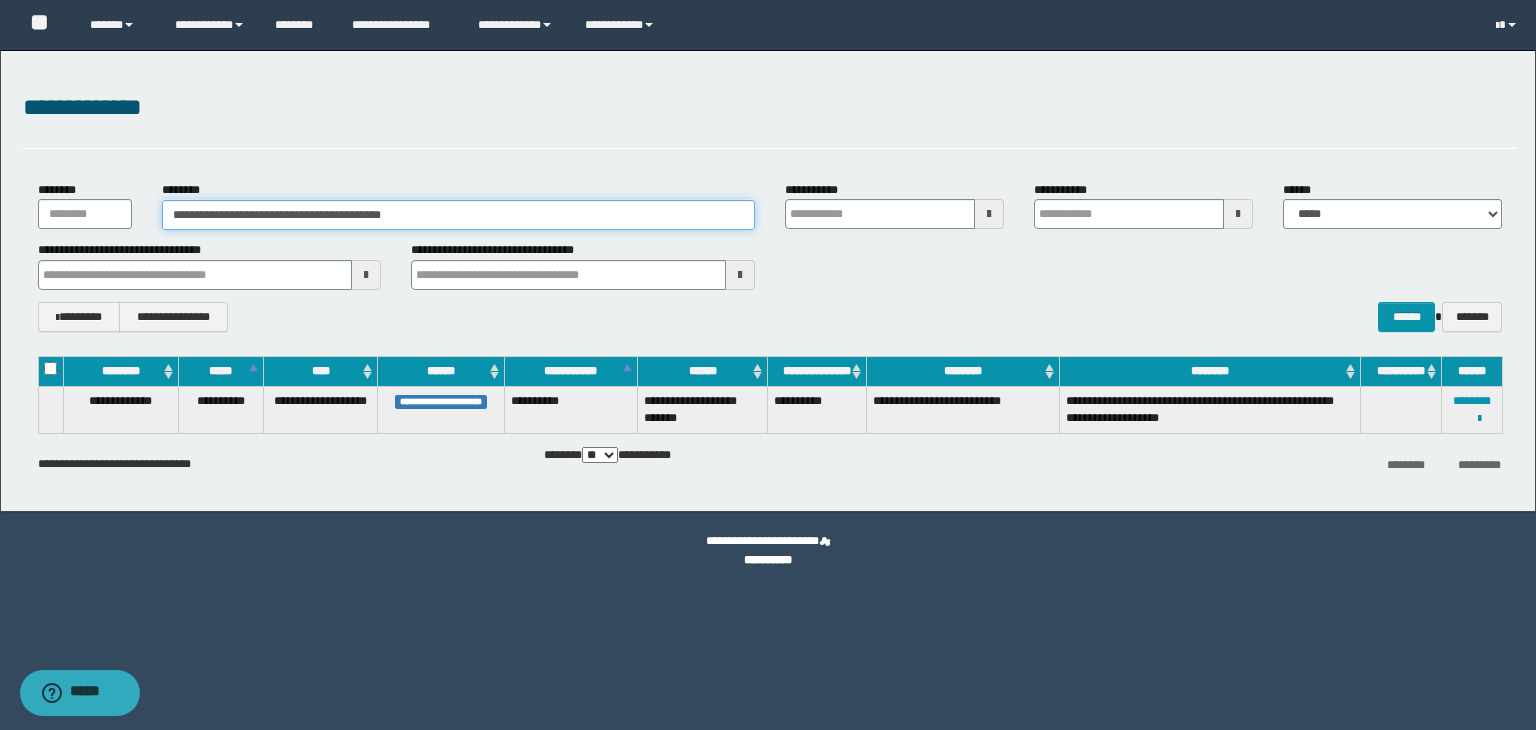 type on "**********" 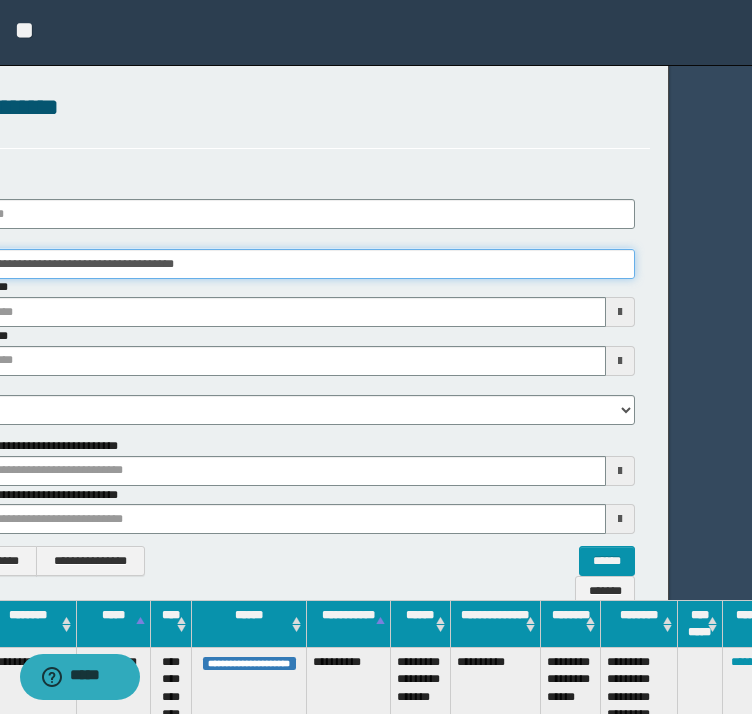 scroll, scrollTop: 0, scrollLeft: 108, axis: horizontal 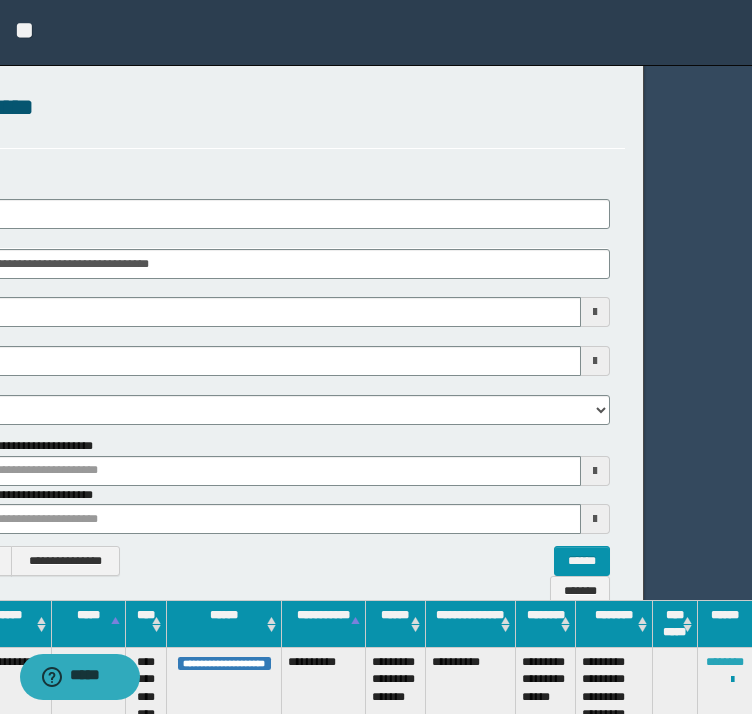 click on "********" at bounding box center [725, 662] 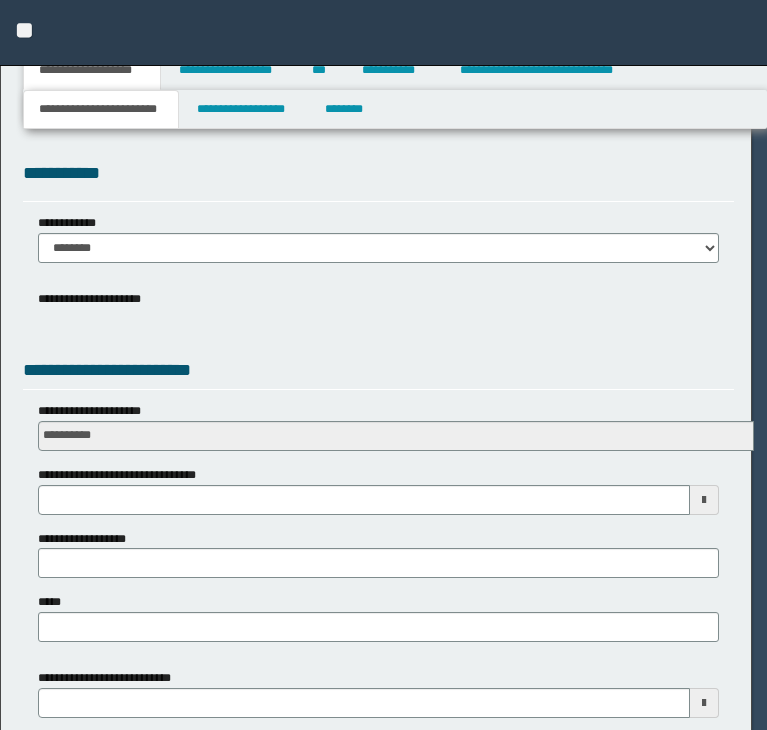 scroll, scrollTop: 0, scrollLeft: 0, axis: both 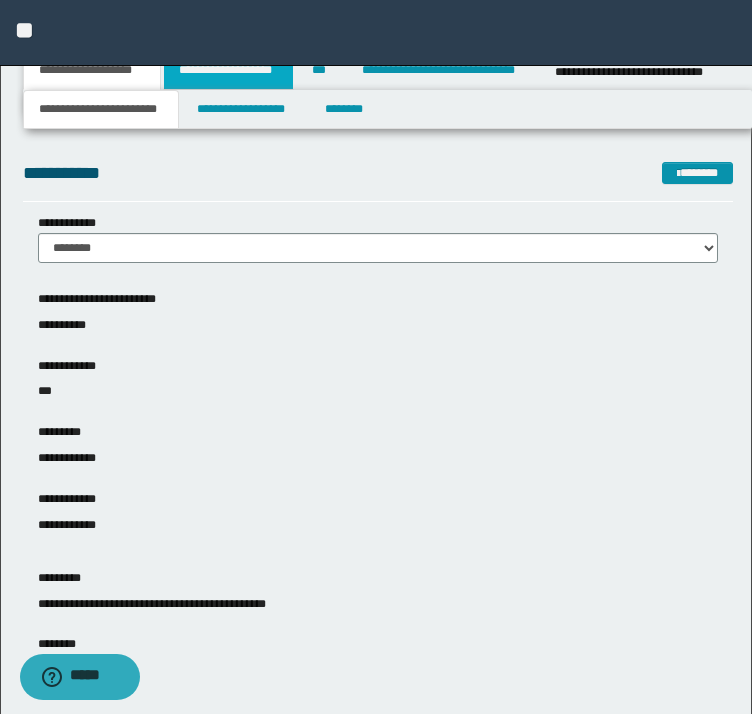 click on "**********" at bounding box center (228, 70) 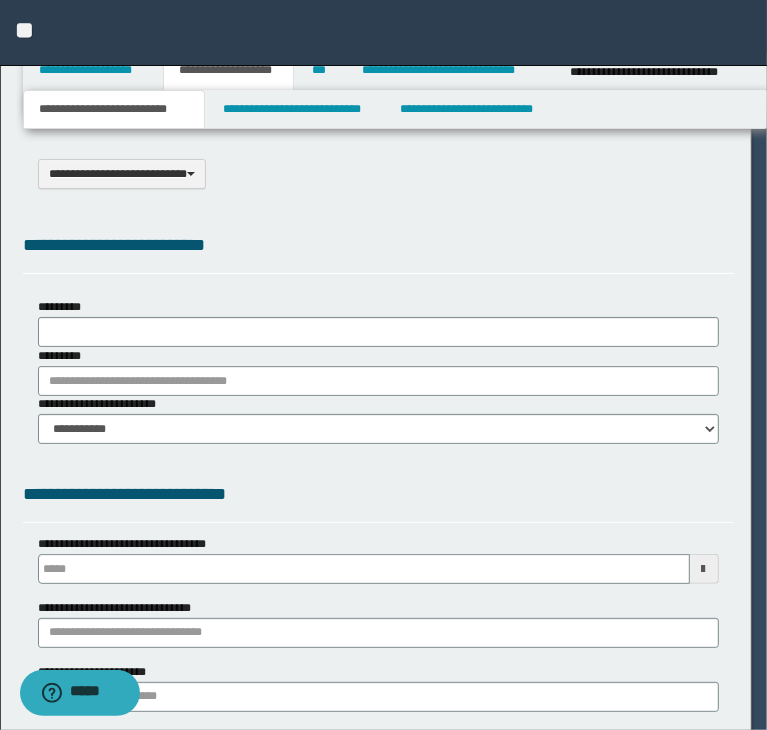 select on "*" 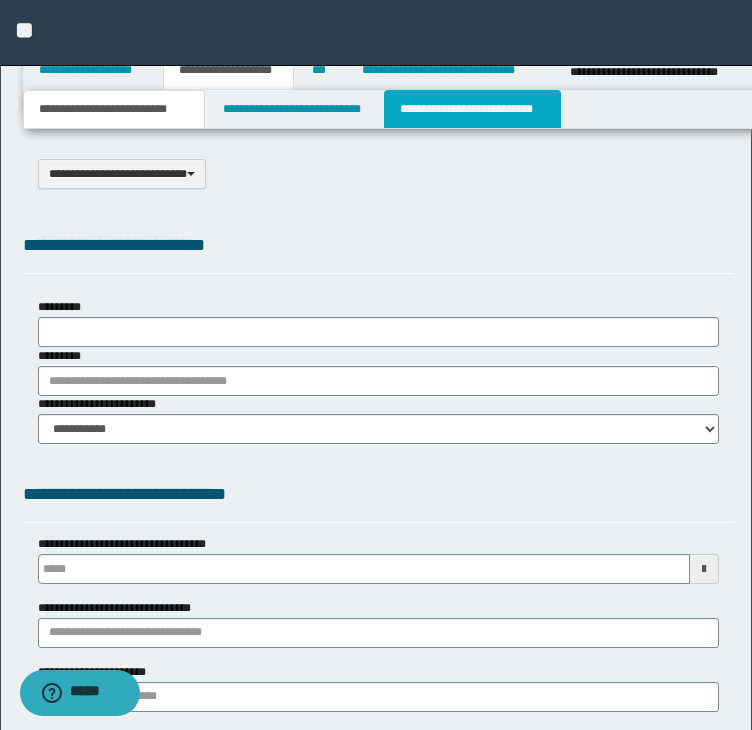 click on "**********" at bounding box center (472, 109) 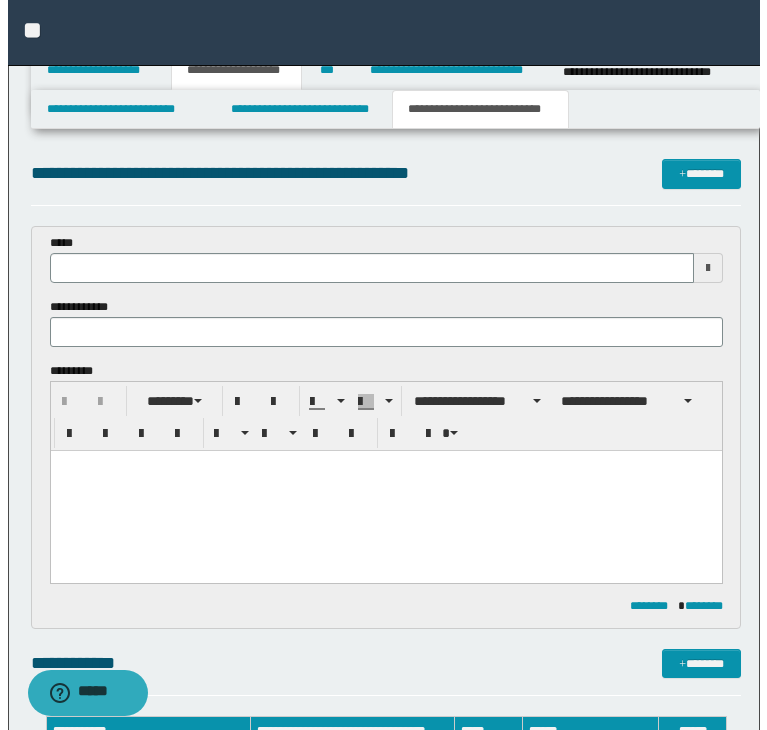 scroll, scrollTop: 0, scrollLeft: 0, axis: both 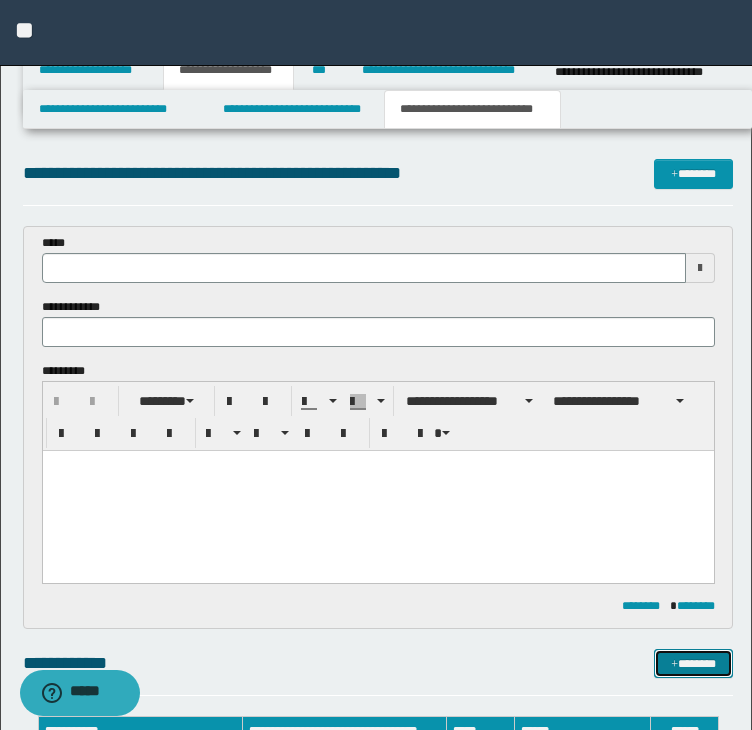 click on "*******" at bounding box center [693, 664] 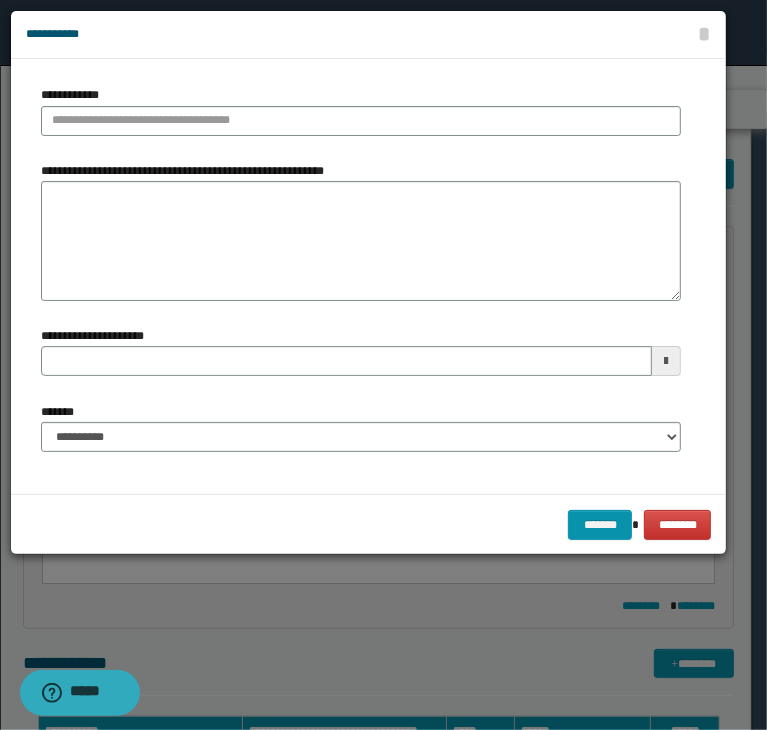 type 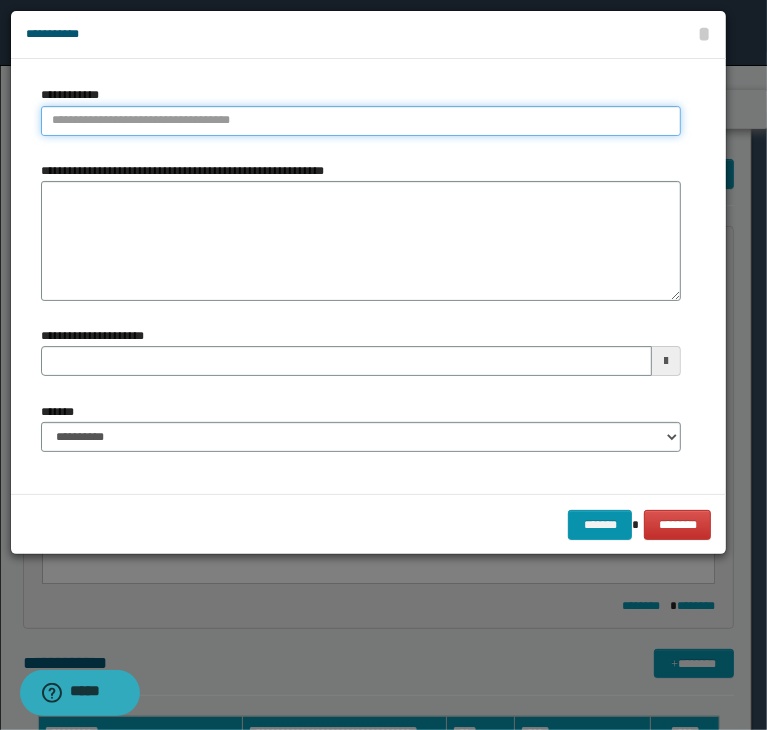 click on "**********" at bounding box center (361, 121) 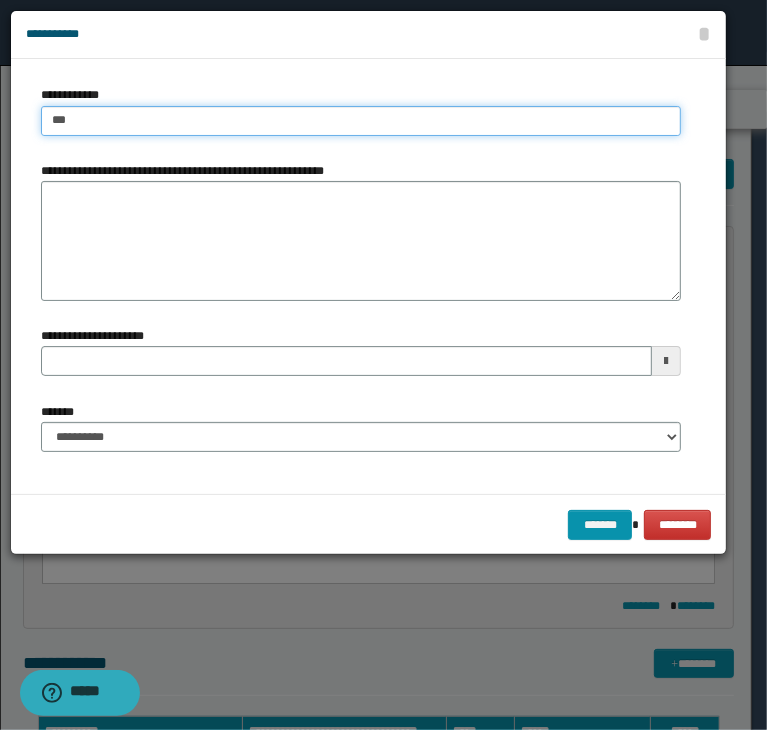 type on "****" 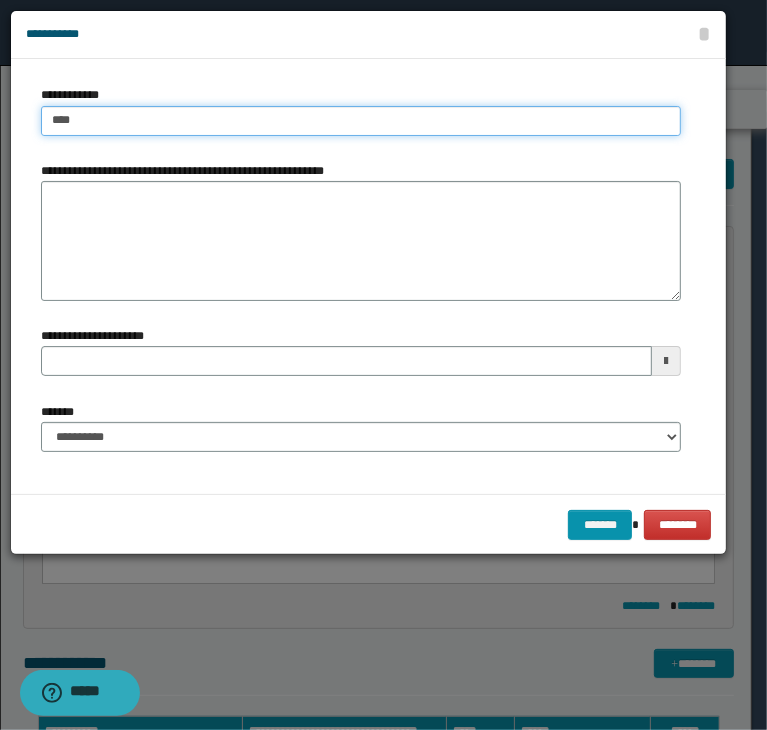 type on "****" 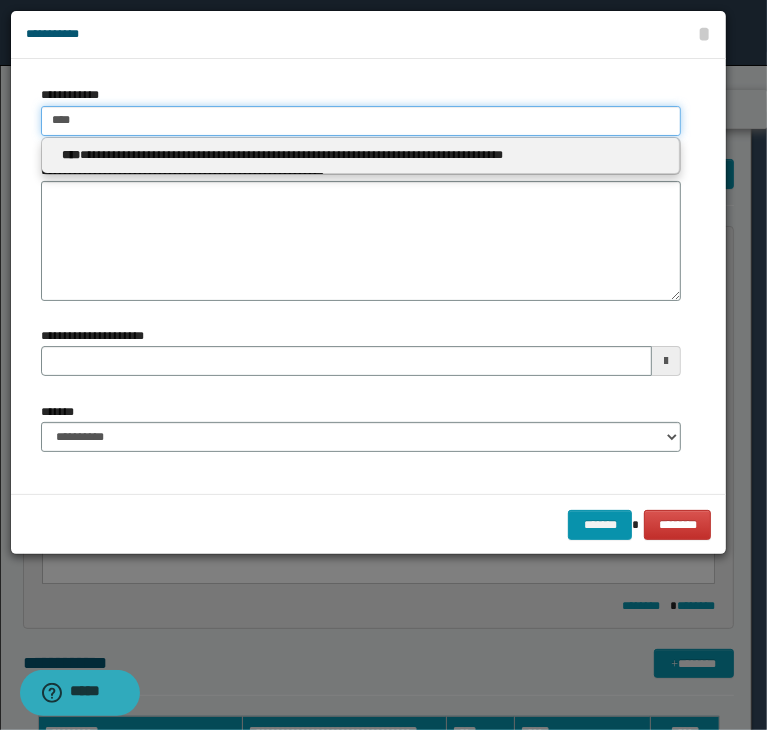 type 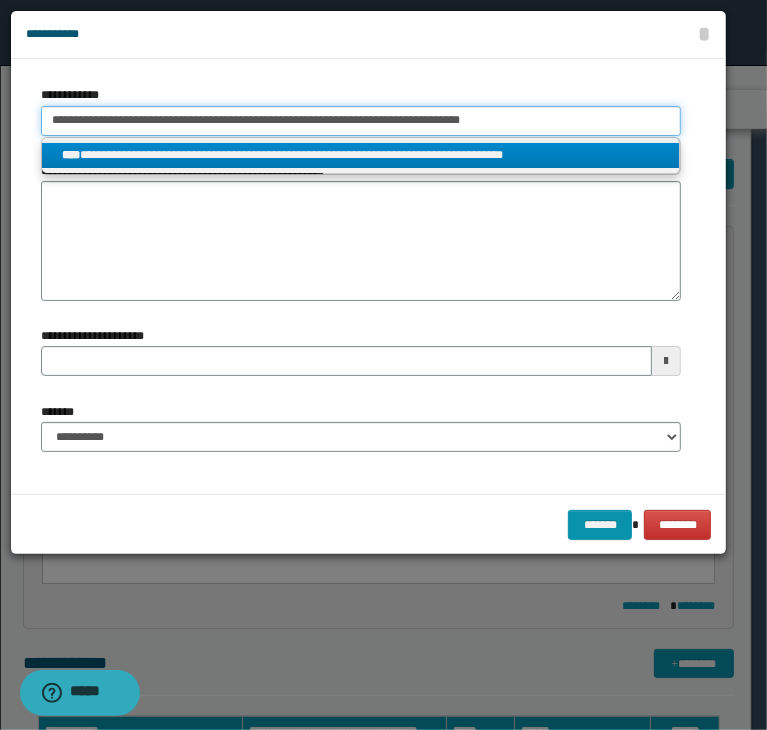 type on "****" 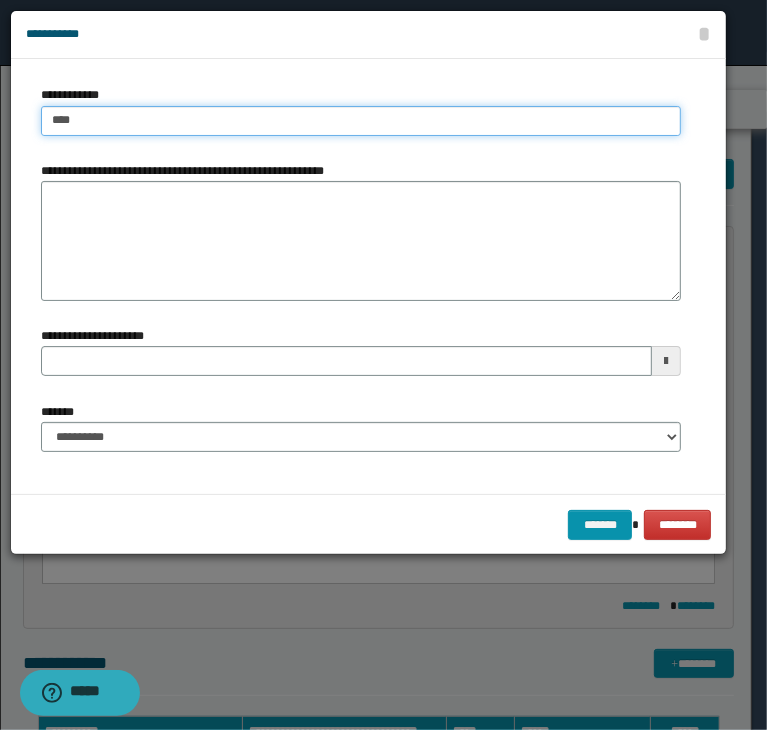 type on "****" 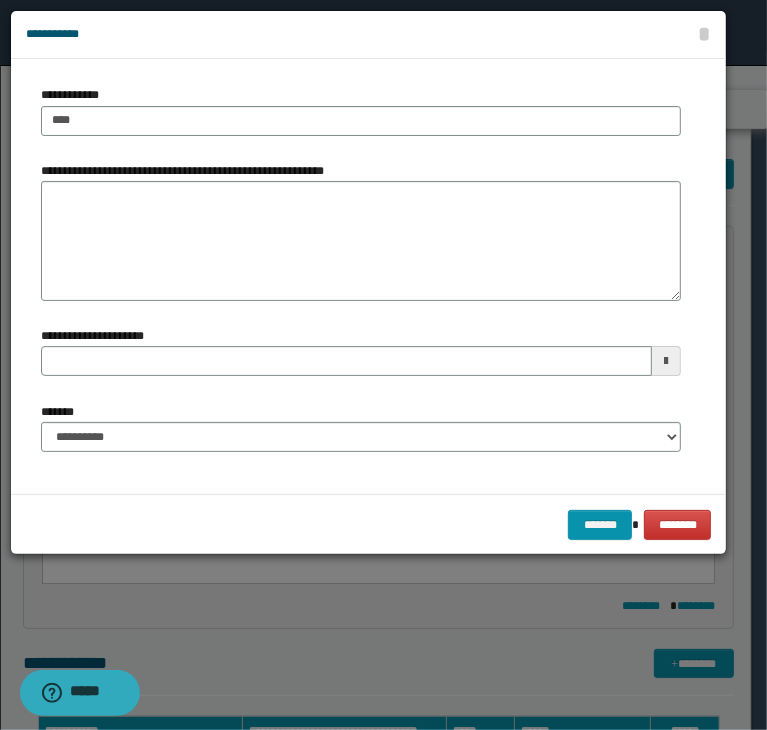 type 